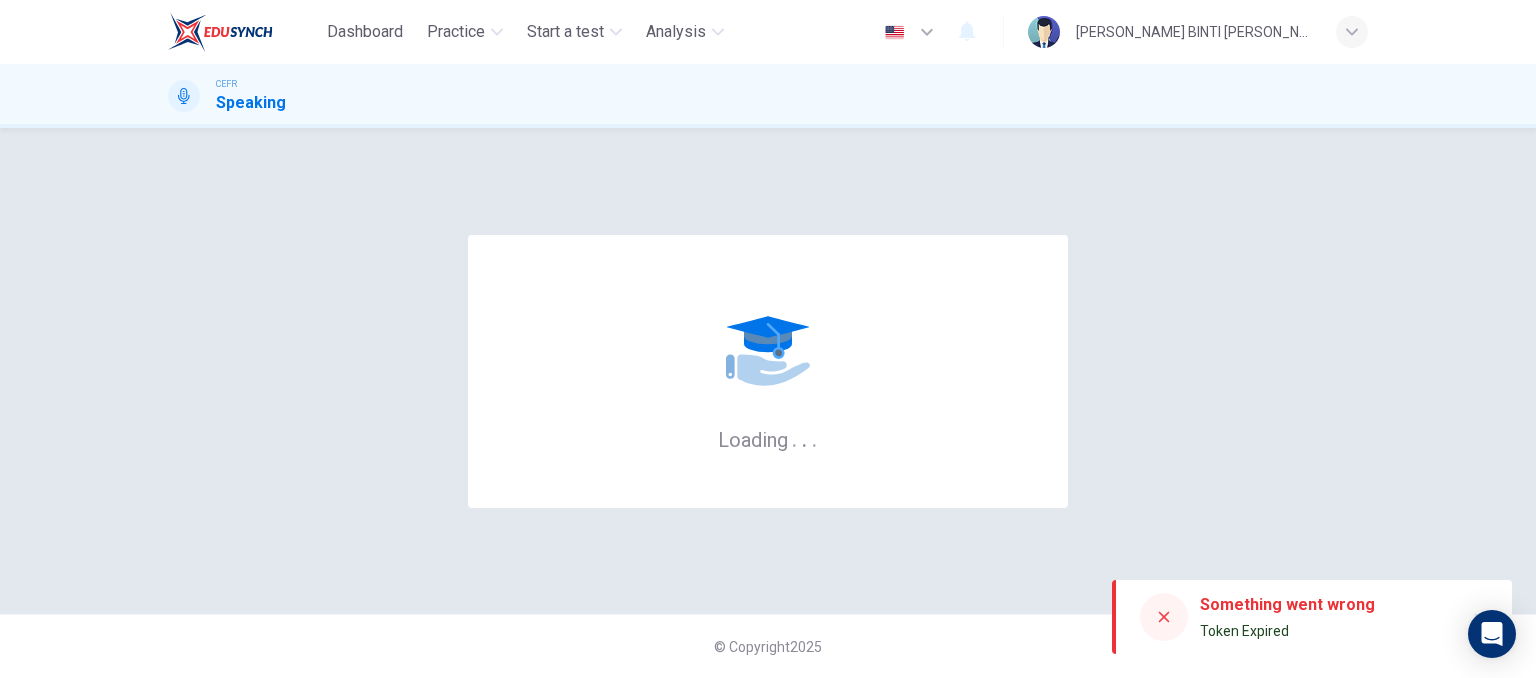 scroll, scrollTop: 0, scrollLeft: 0, axis: both 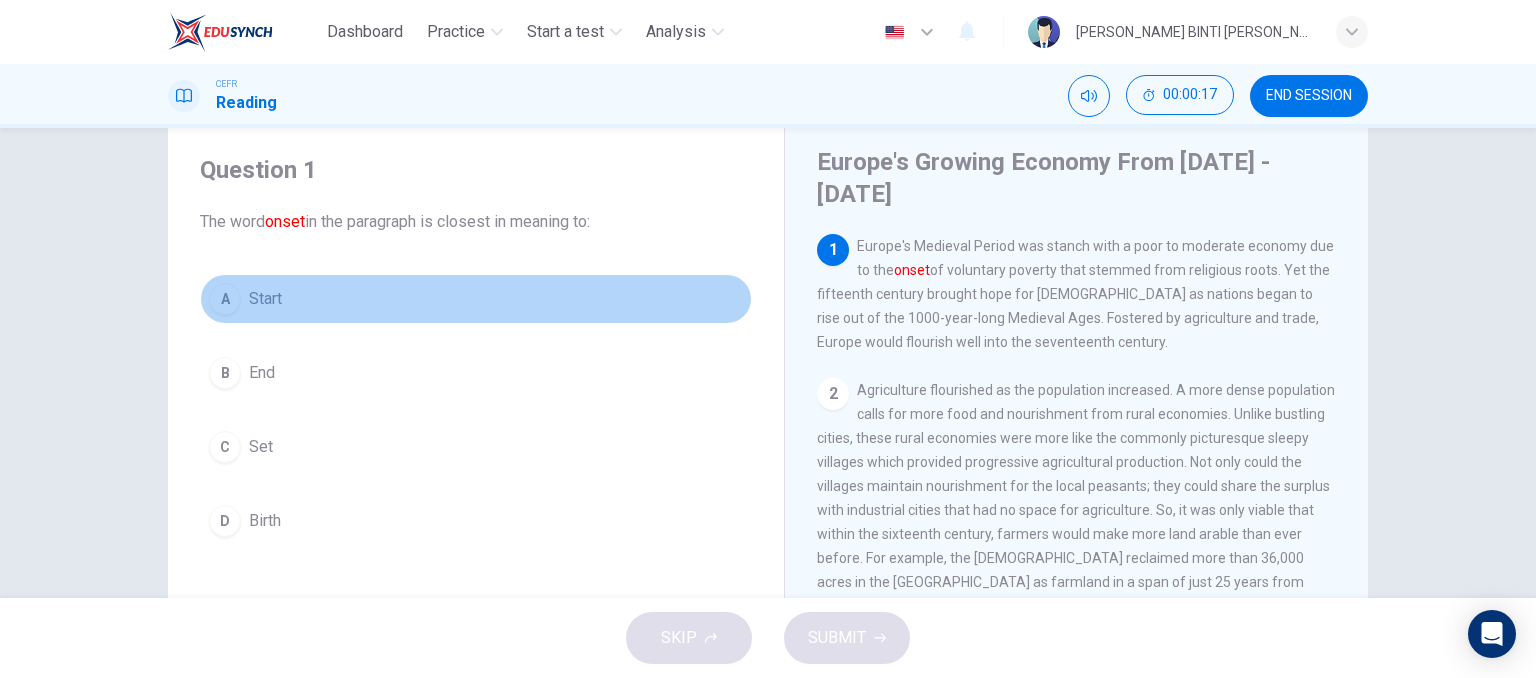 click on "Start" at bounding box center [265, 299] 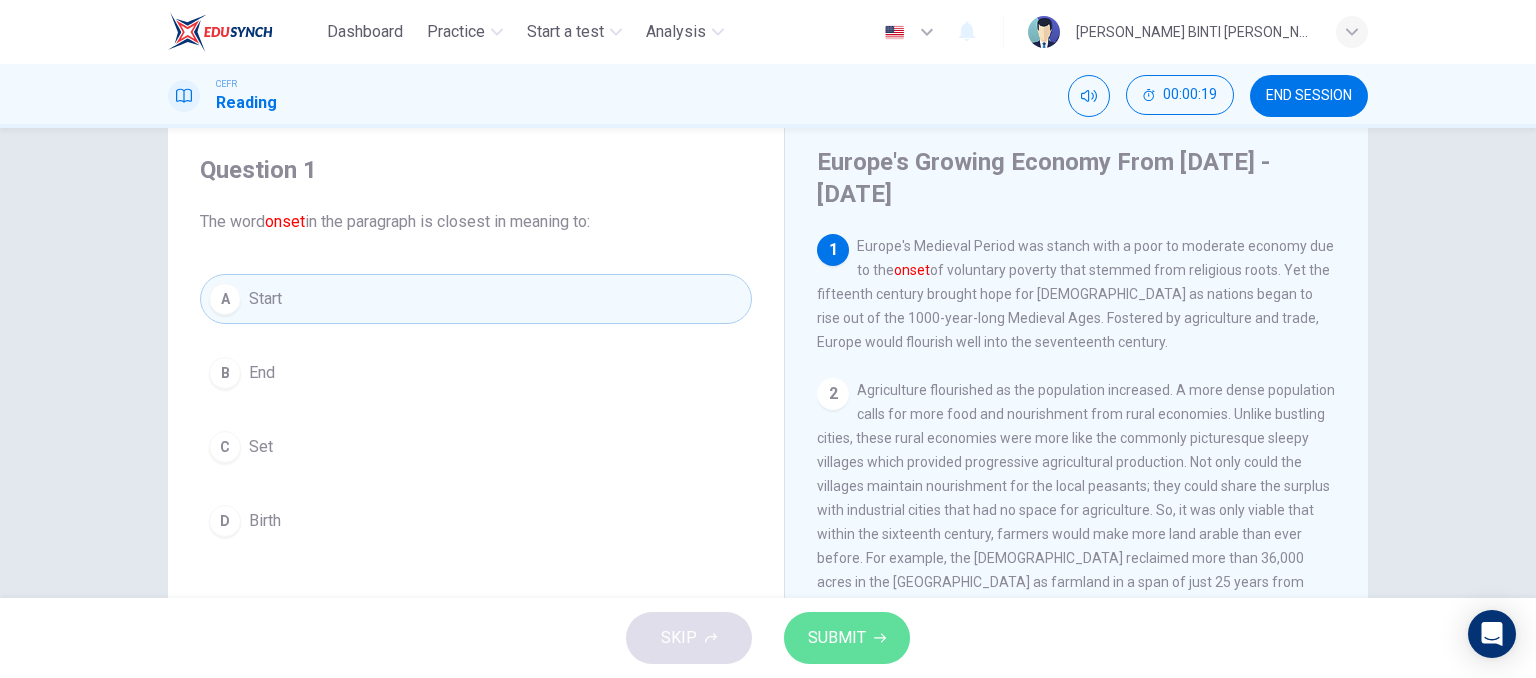 click on "SUBMIT" at bounding box center [837, 638] 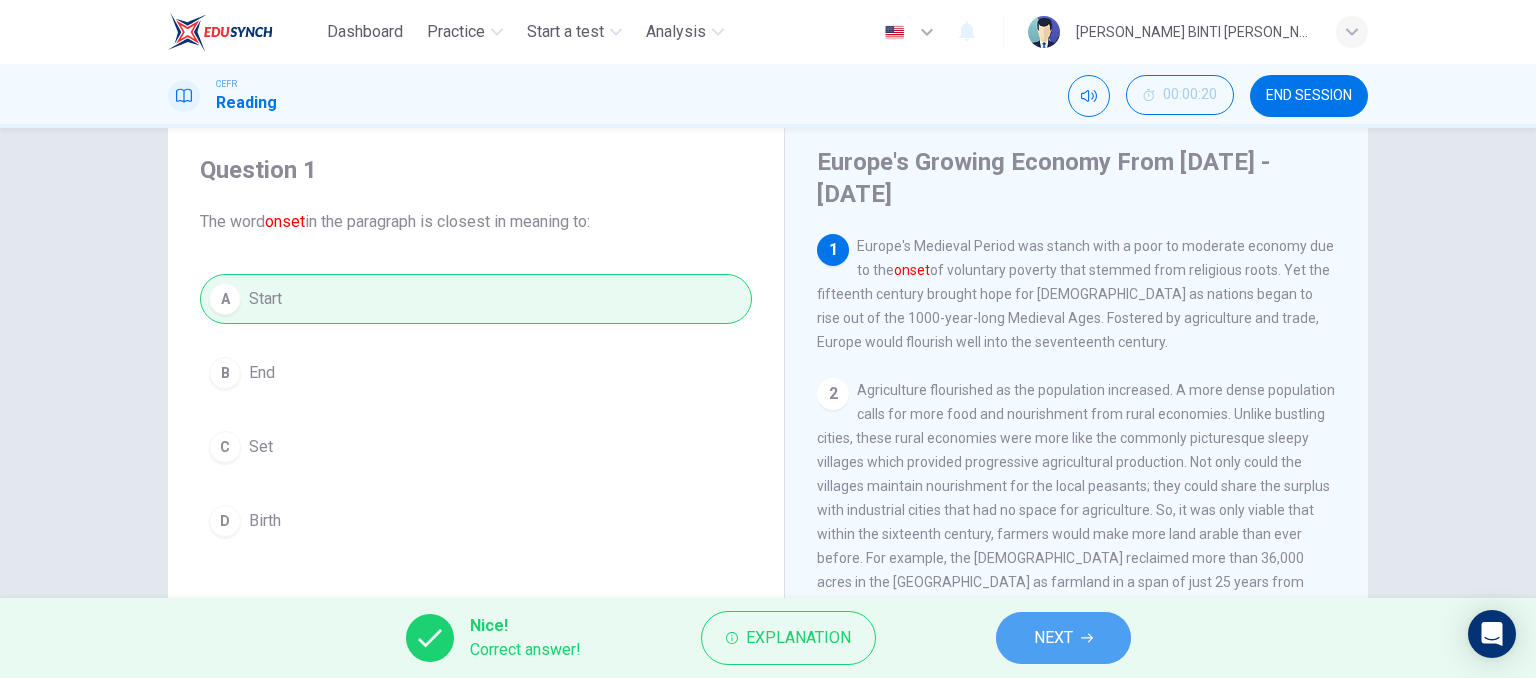 click on "NEXT" at bounding box center [1063, 638] 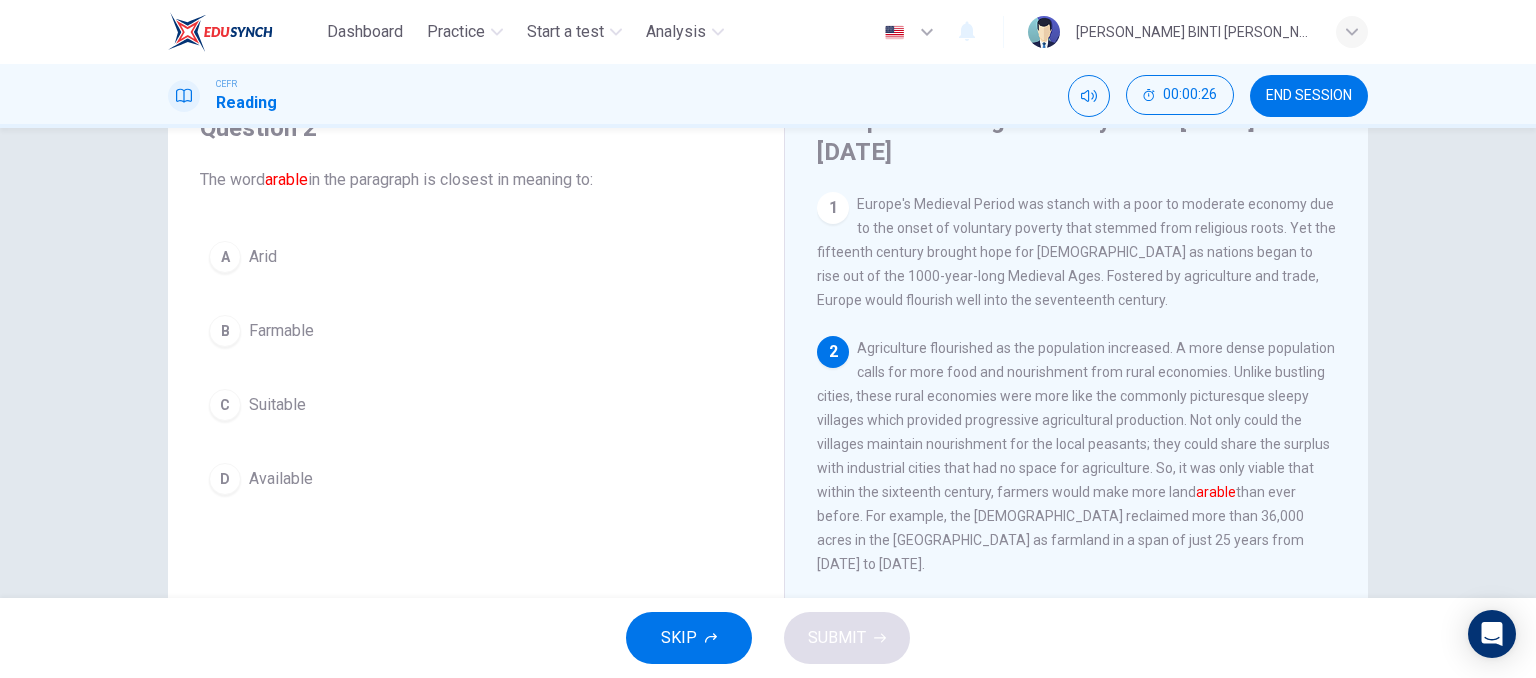 scroll, scrollTop: 175, scrollLeft: 0, axis: vertical 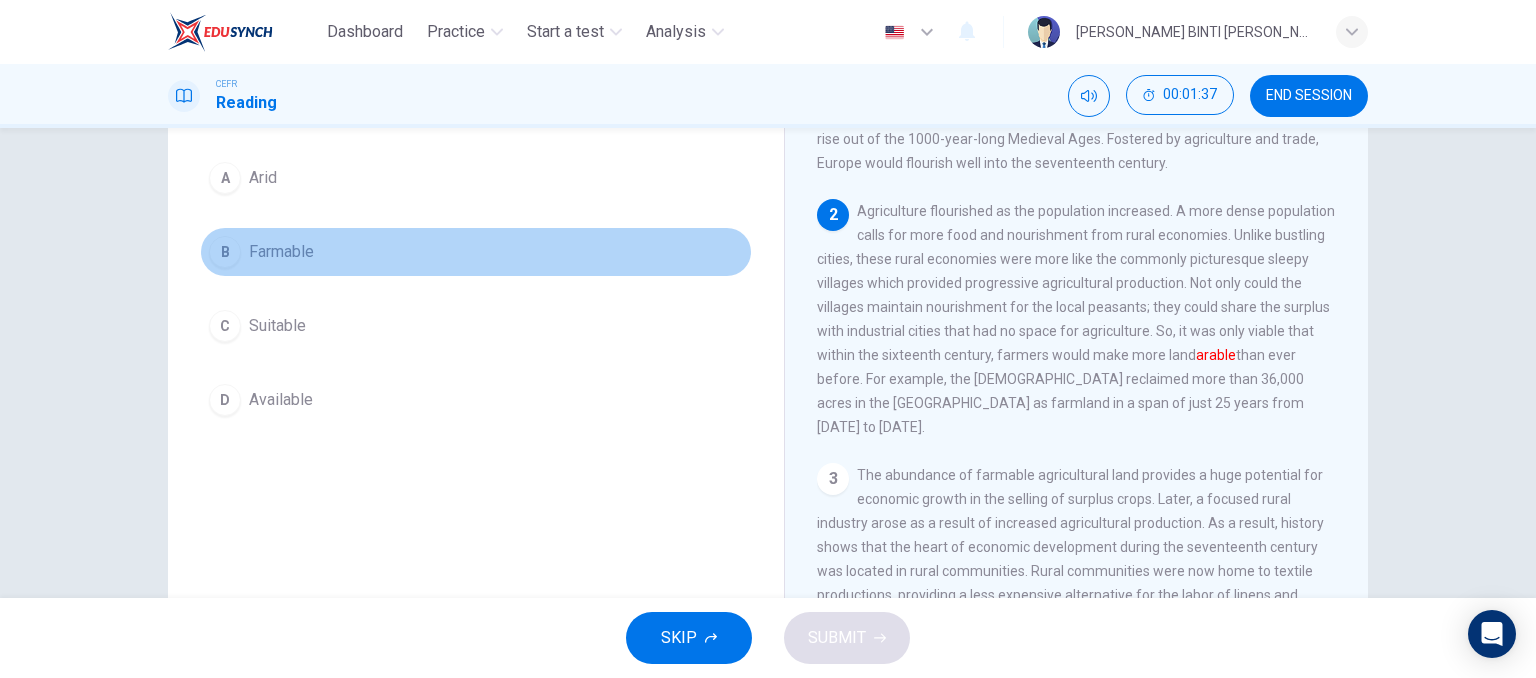 click on "Farmable" at bounding box center (281, 252) 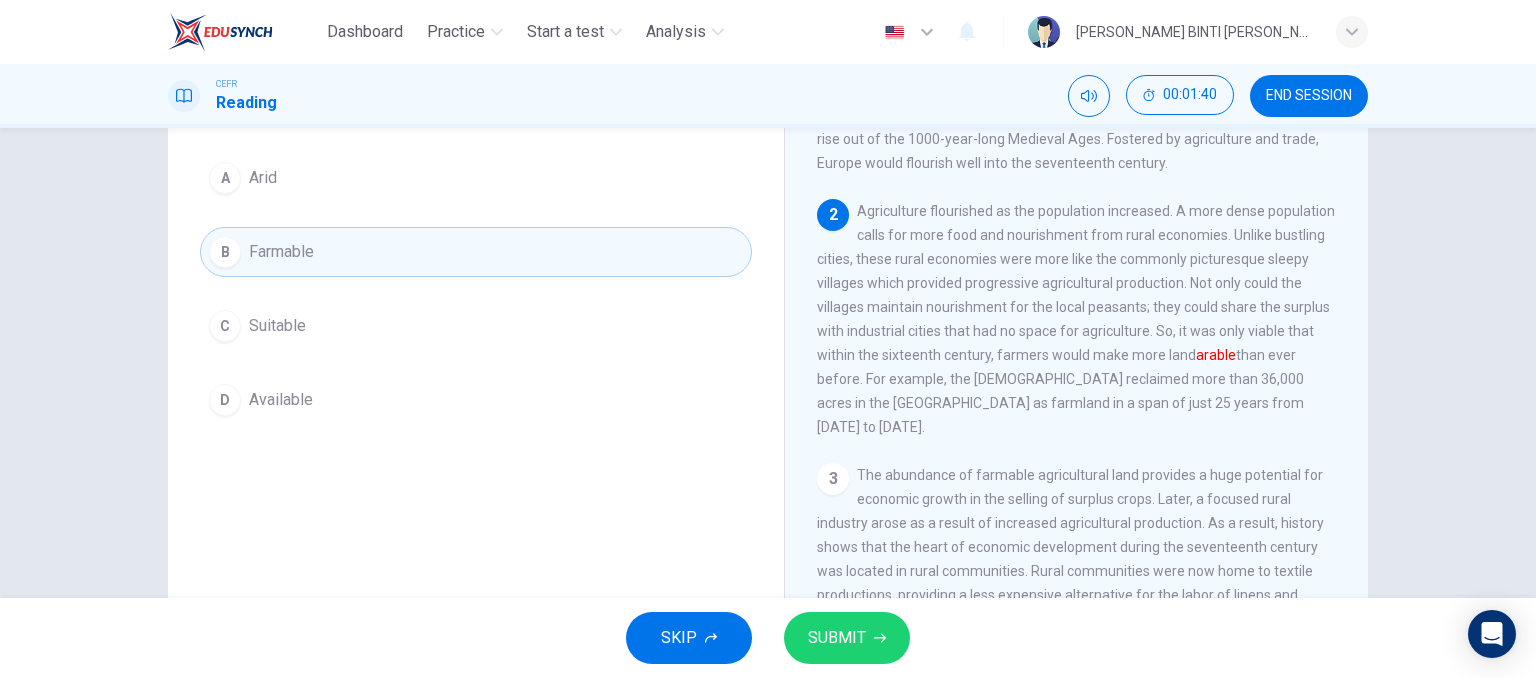 click on "Suitable" at bounding box center [277, 326] 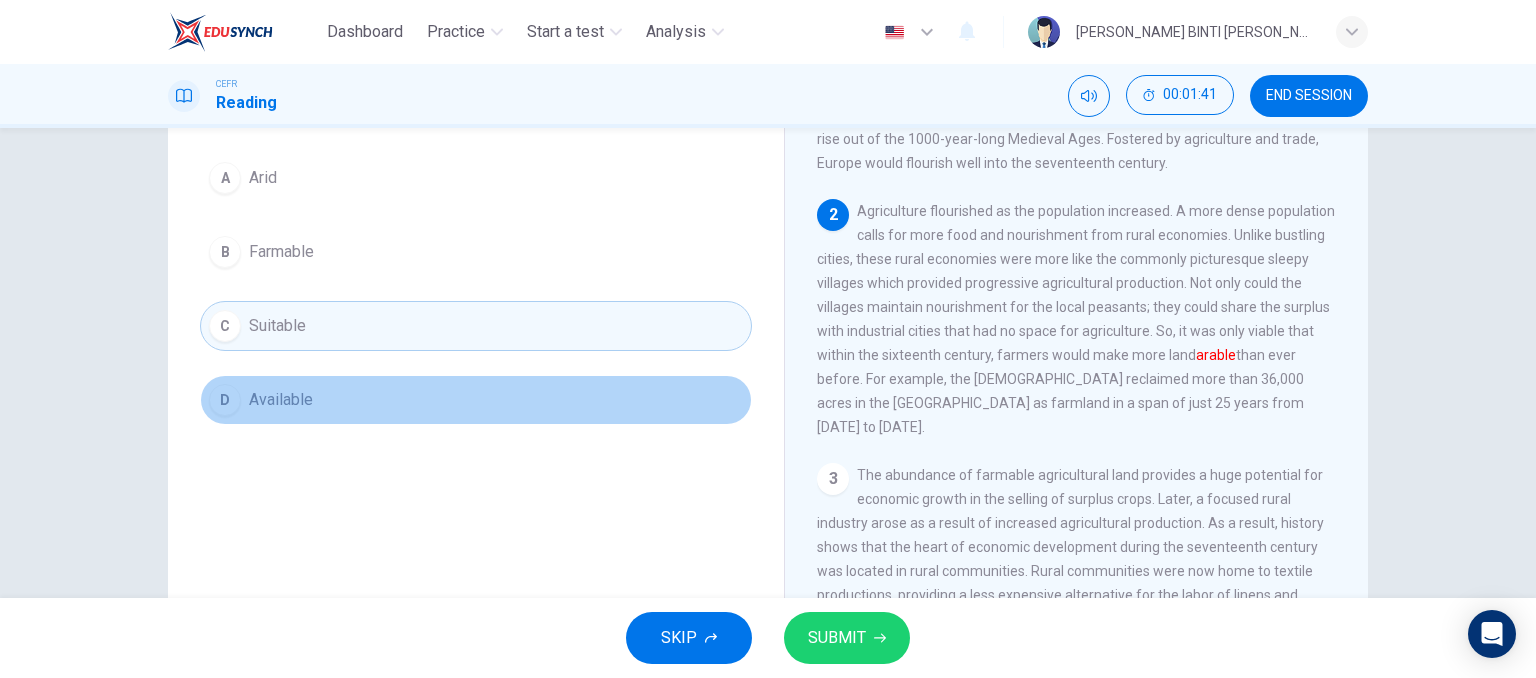 click on "Available" at bounding box center [281, 400] 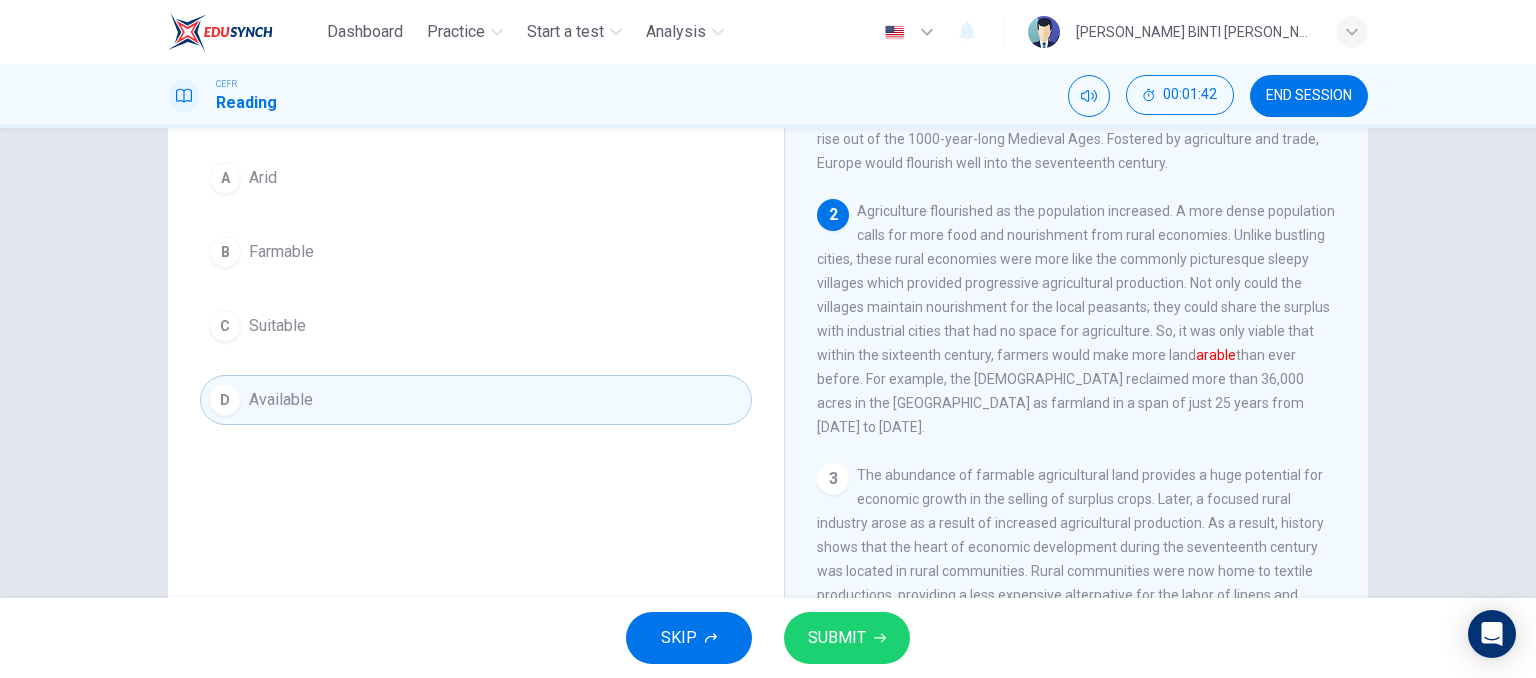 click on "Arid" at bounding box center [263, 178] 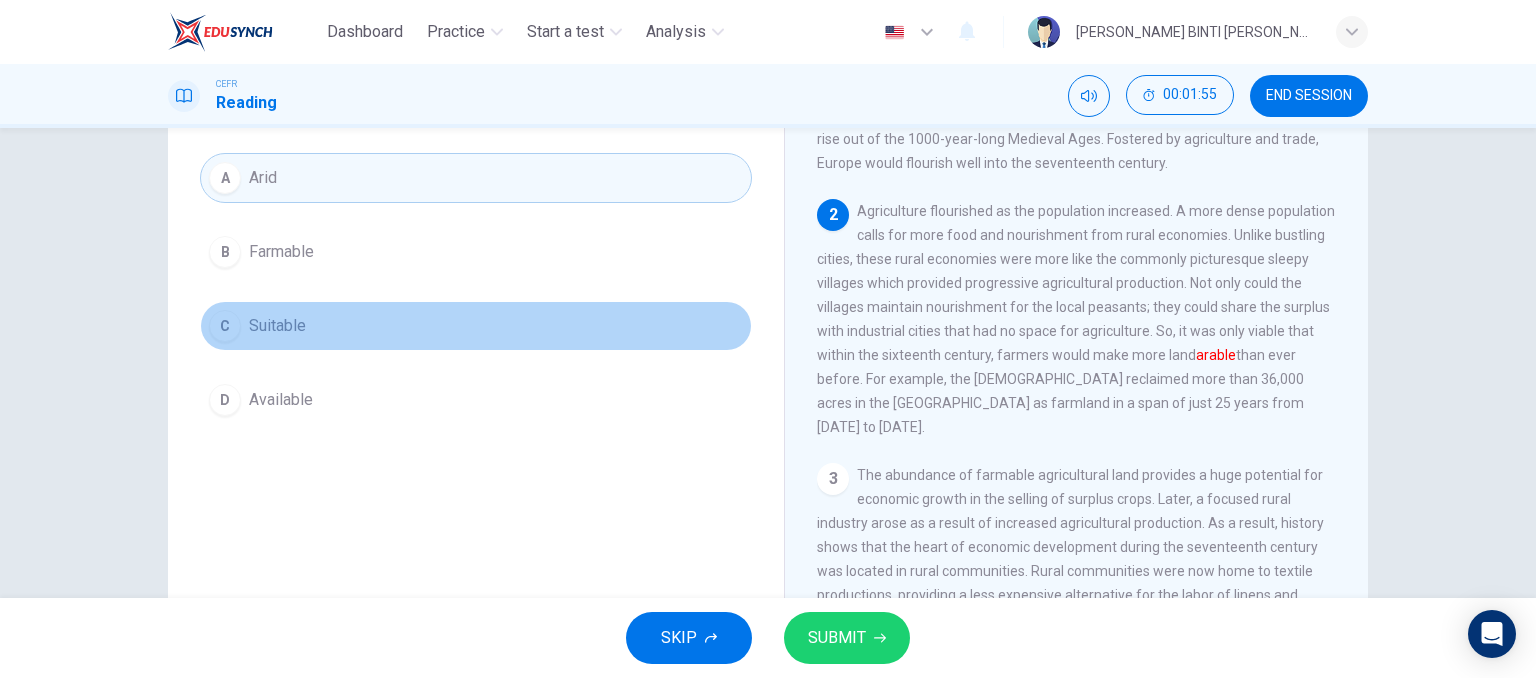 click on "C Suitable" at bounding box center [476, 326] 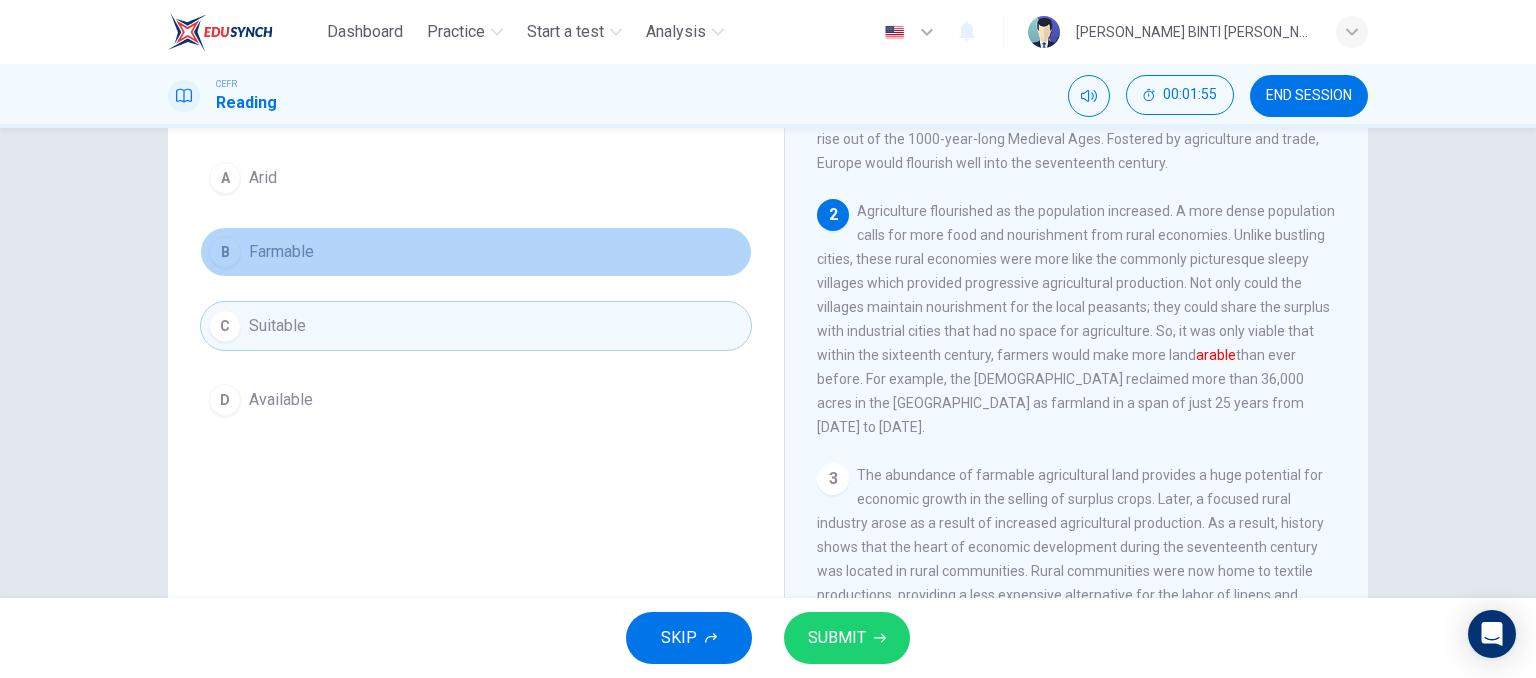 click on "B Farmable" at bounding box center (476, 252) 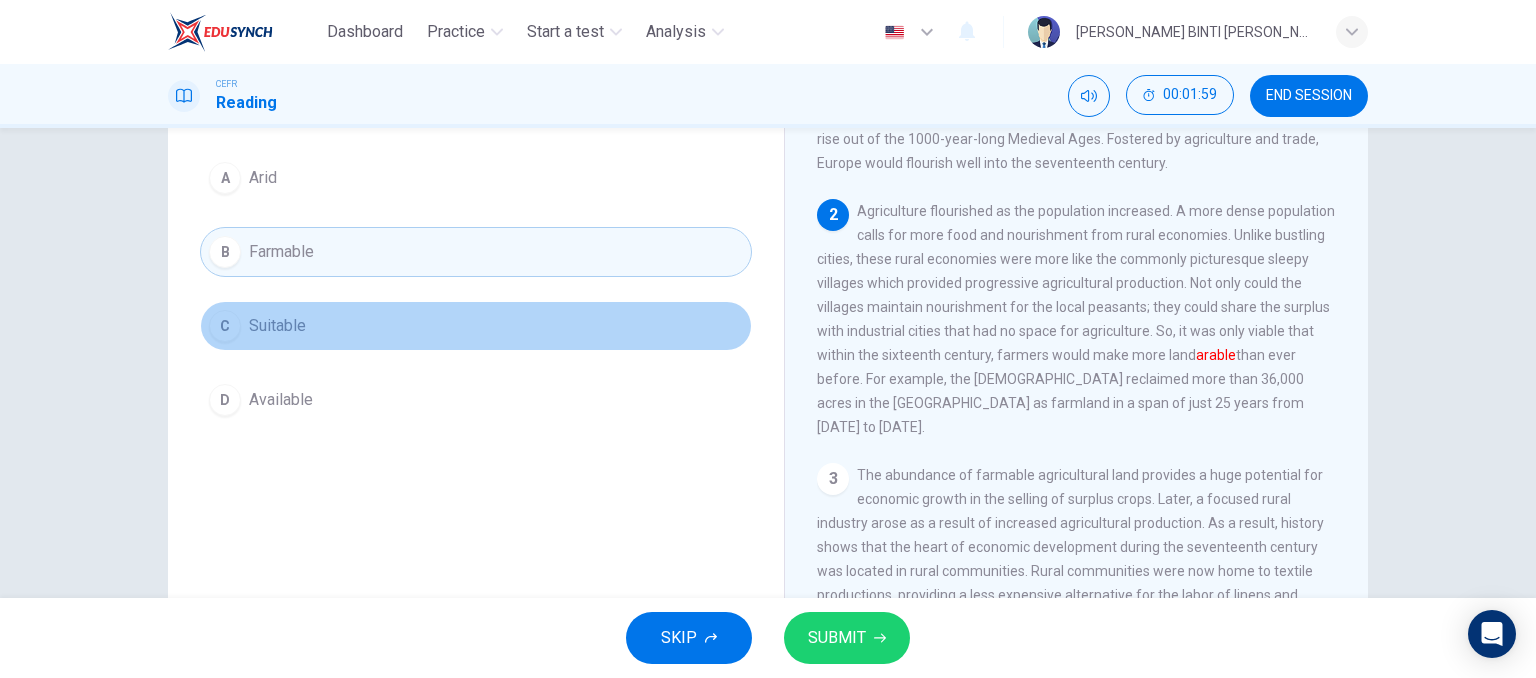 click on "C Suitable" at bounding box center [476, 326] 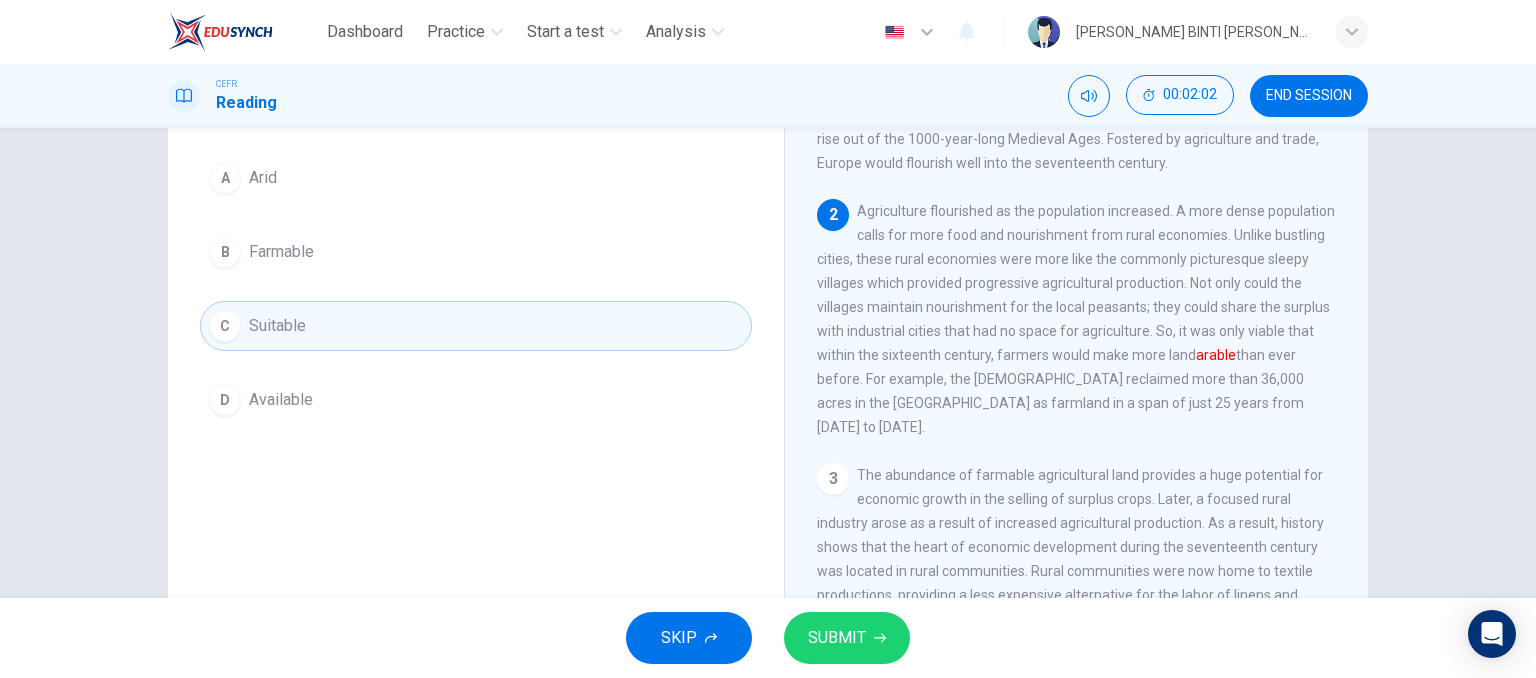 click on "A Arid B Farmable C Suitable D Available" at bounding box center [476, 289] 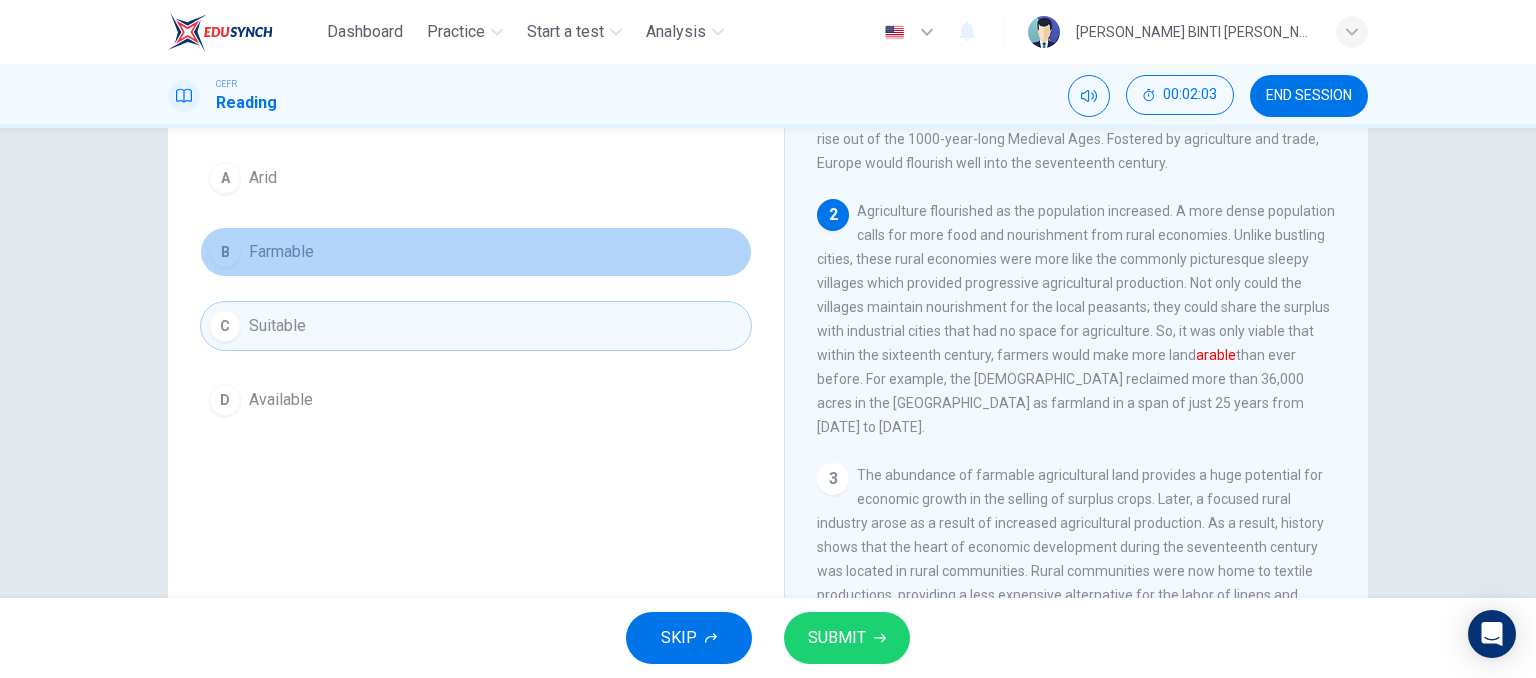 click on "B Farmable" at bounding box center (476, 252) 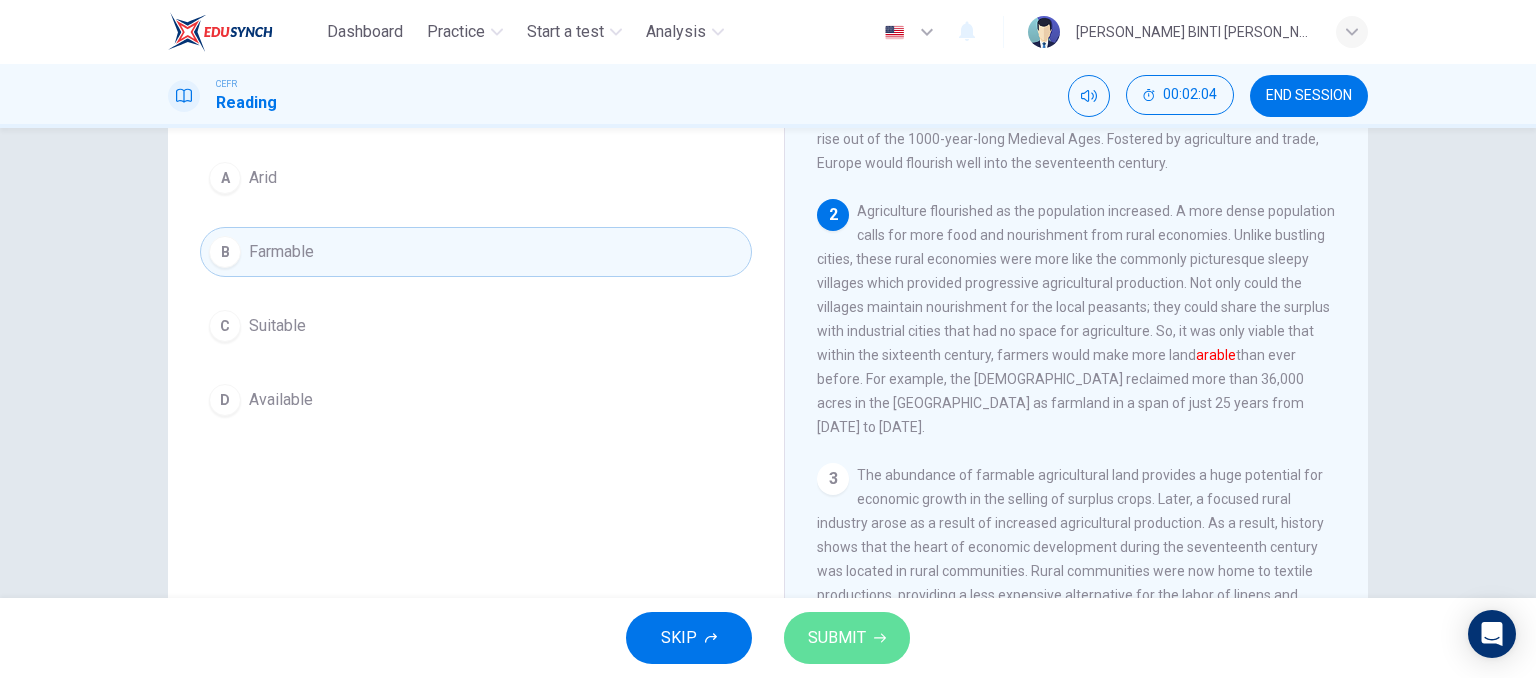 click on "SUBMIT" at bounding box center (837, 638) 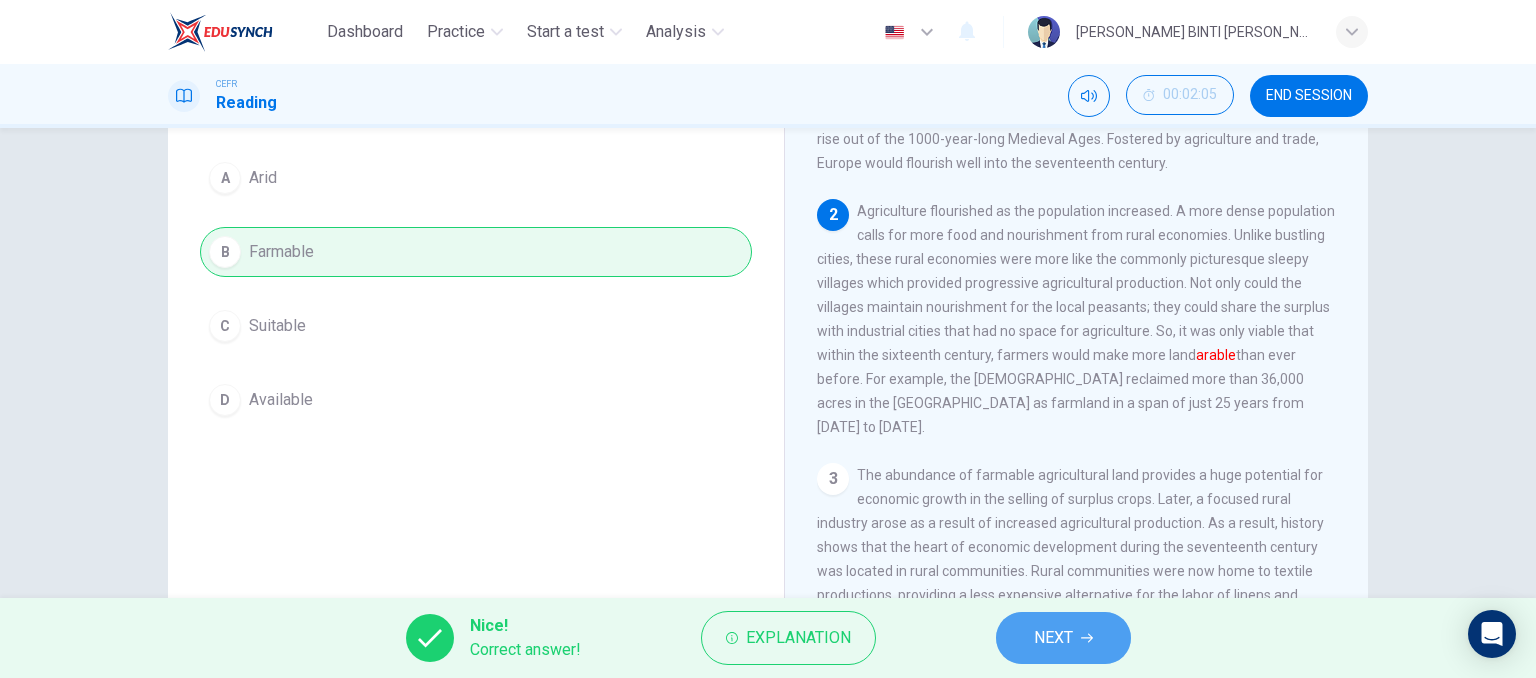 click on "NEXT" at bounding box center (1053, 638) 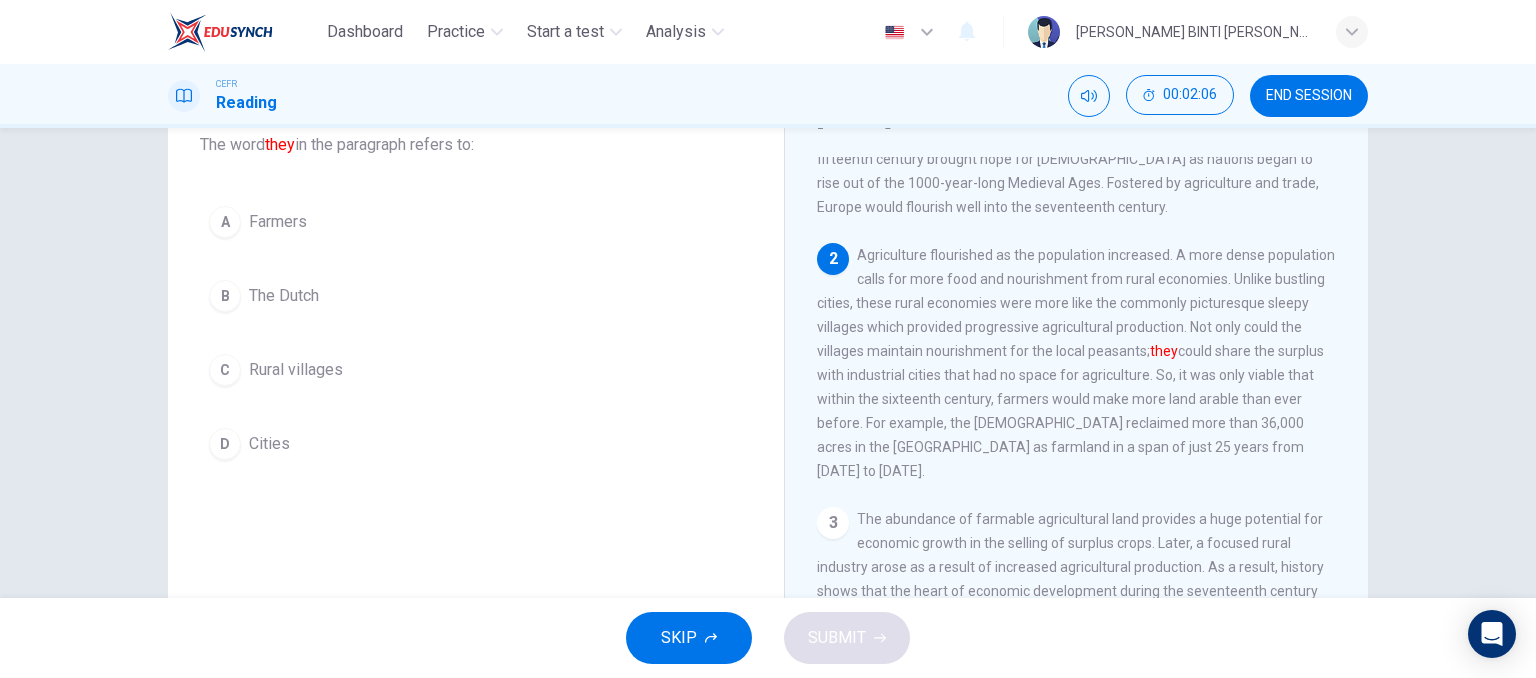 scroll, scrollTop: 132, scrollLeft: 0, axis: vertical 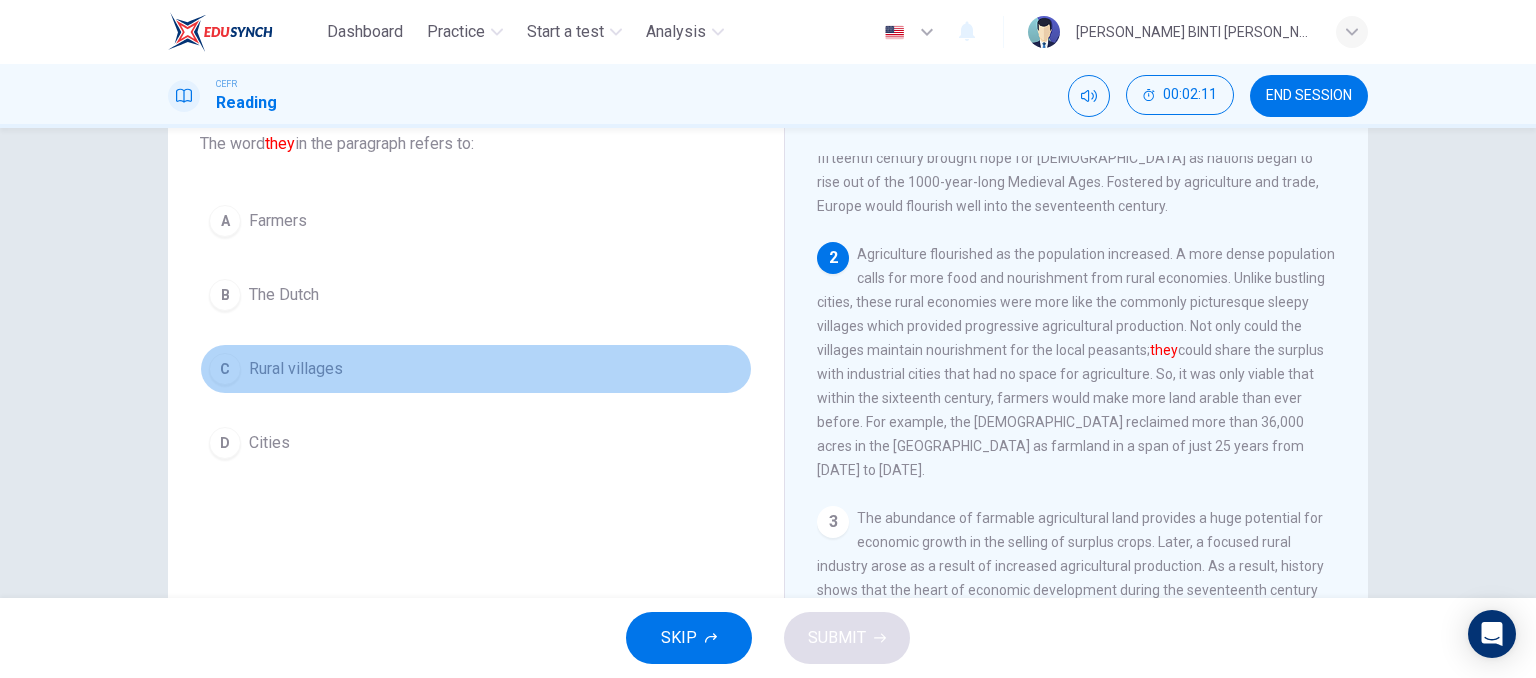 click on "Rural villages" at bounding box center [296, 369] 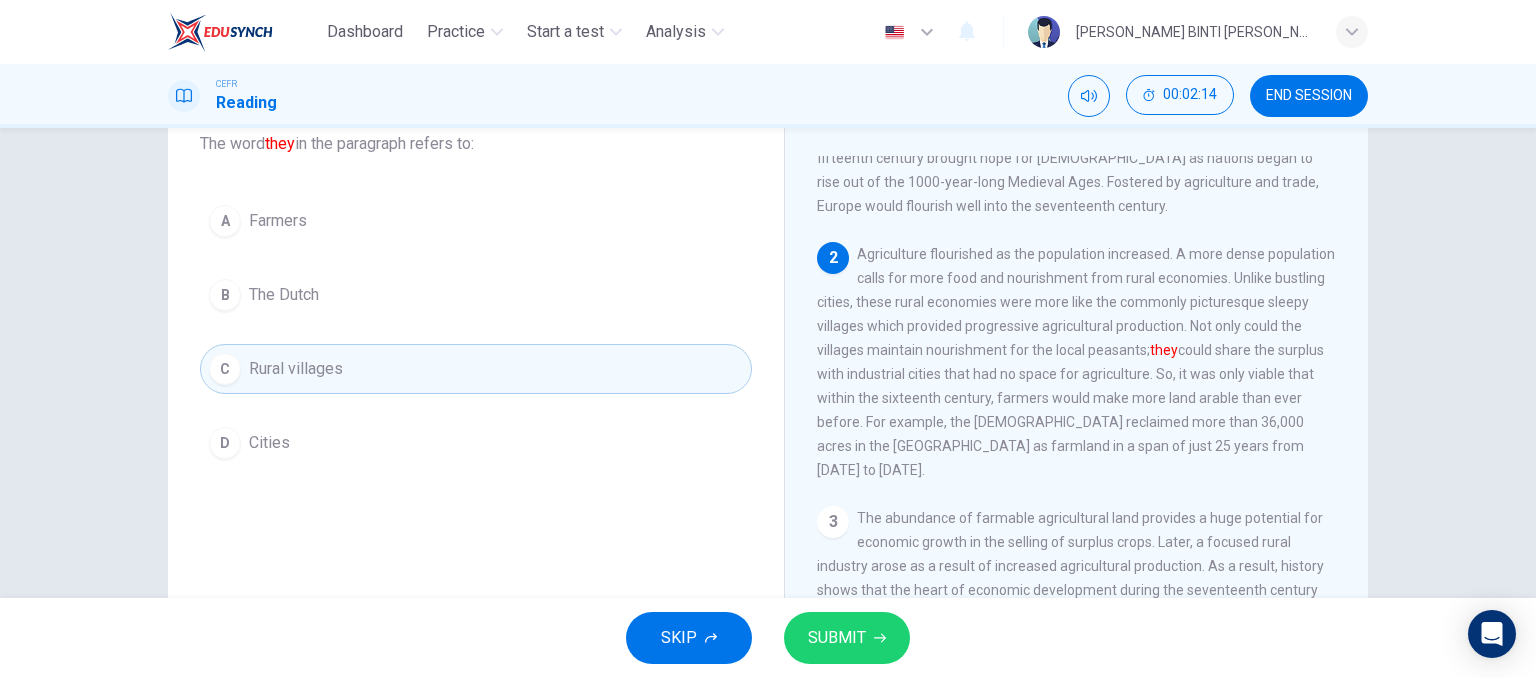 click on "SUBMIT" at bounding box center (847, 638) 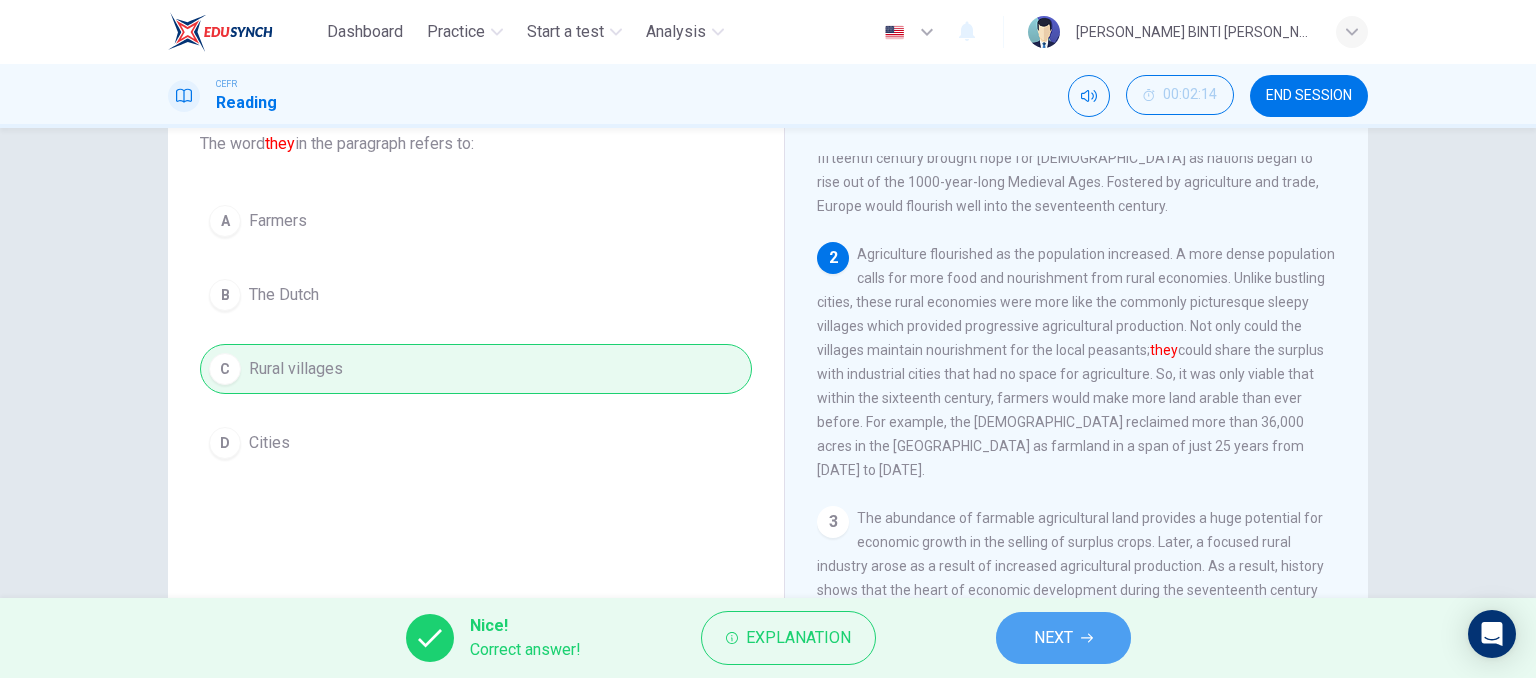 click on "NEXT" at bounding box center (1063, 638) 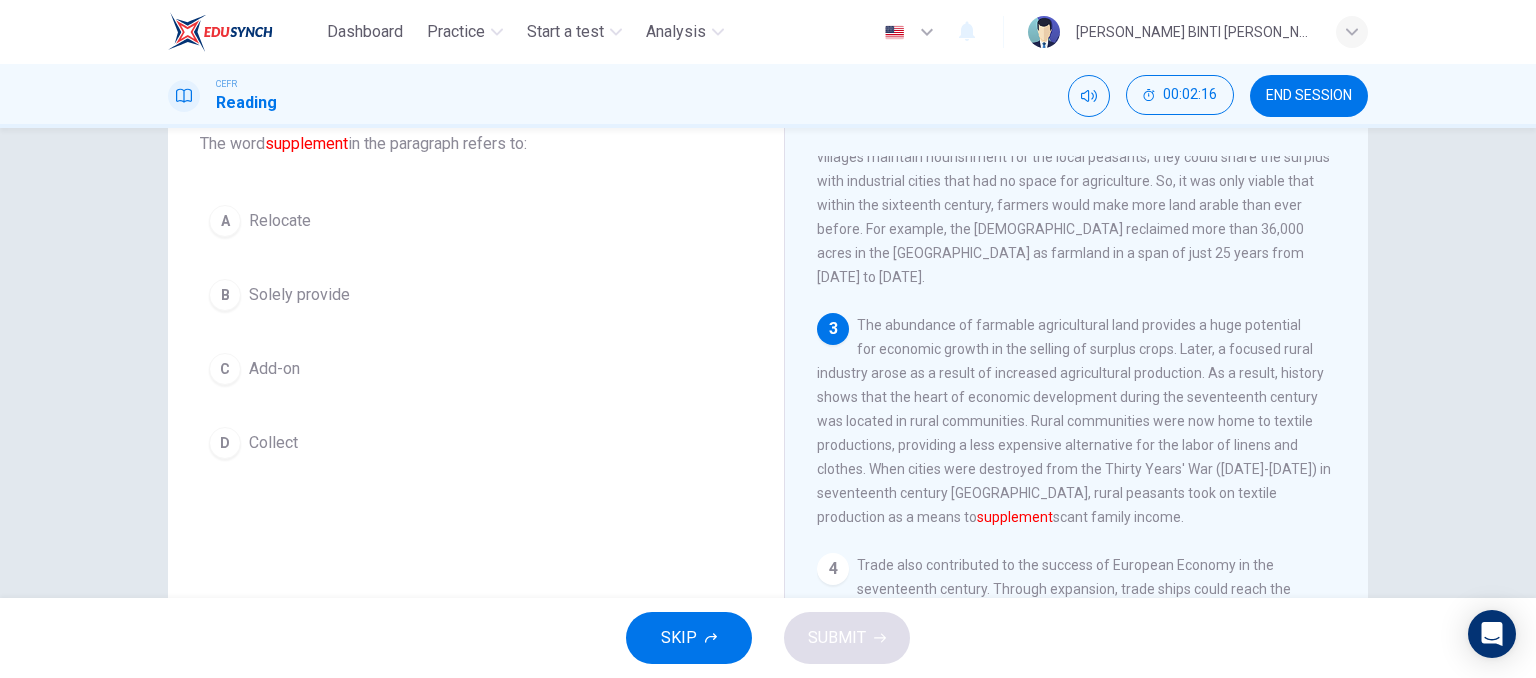 scroll, scrollTop: 250, scrollLeft: 0, axis: vertical 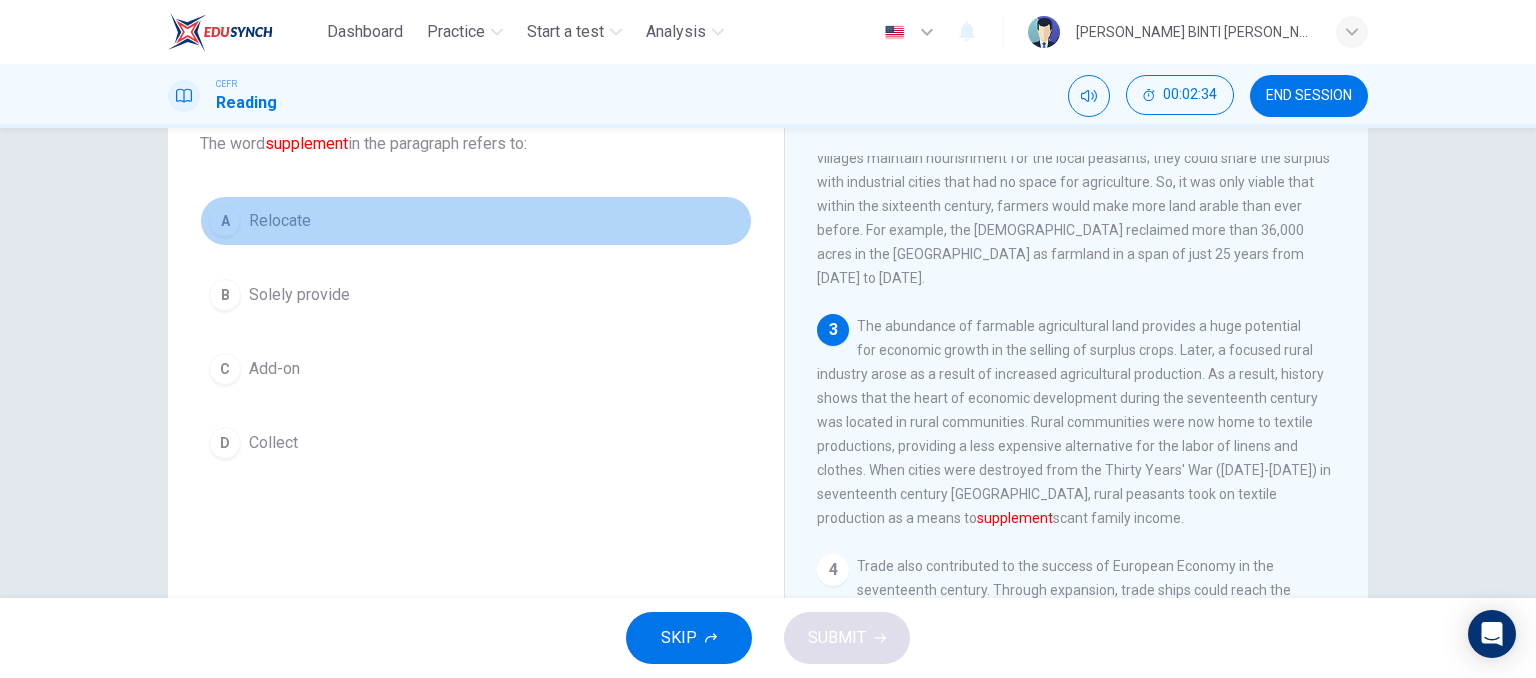 click on "A Relocate" at bounding box center (476, 221) 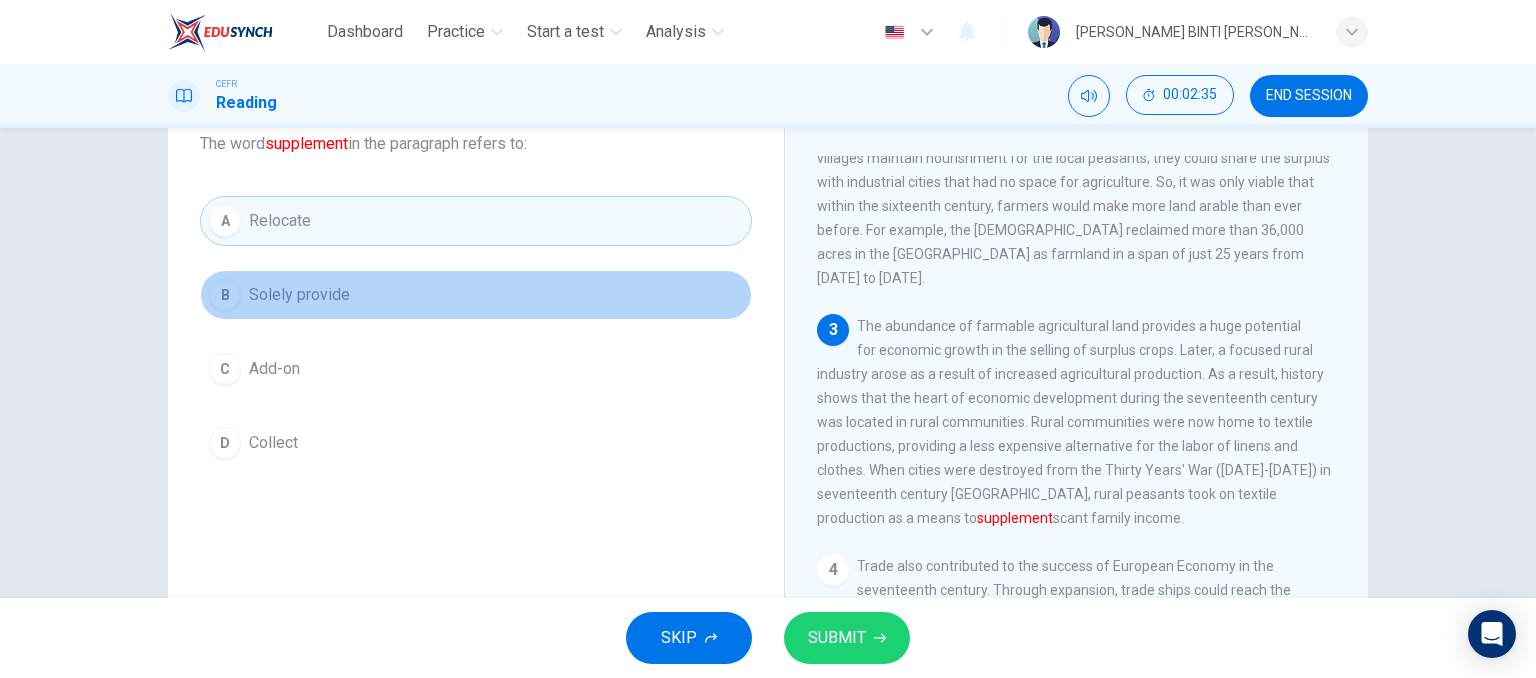 click on "B Solely provide" at bounding box center [476, 295] 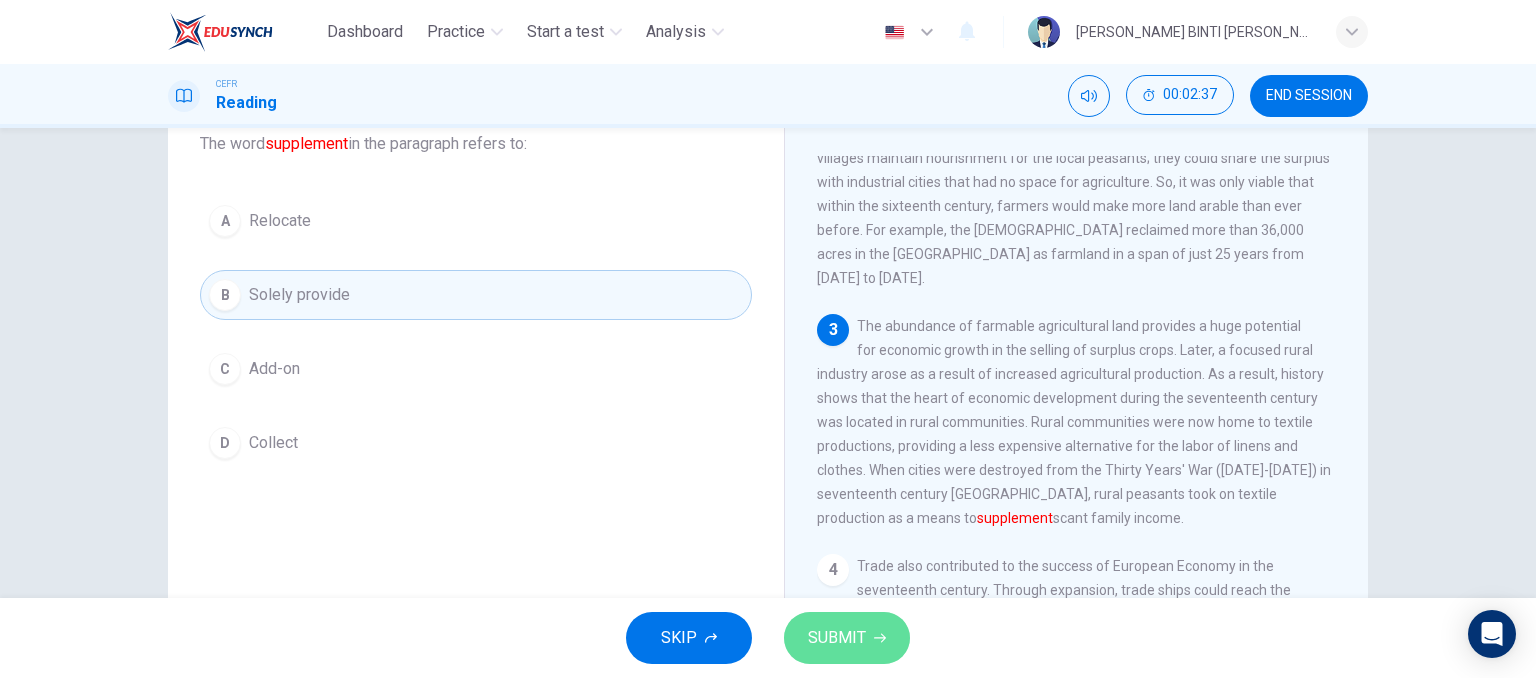 click on "SUBMIT" at bounding box center [837, 638] 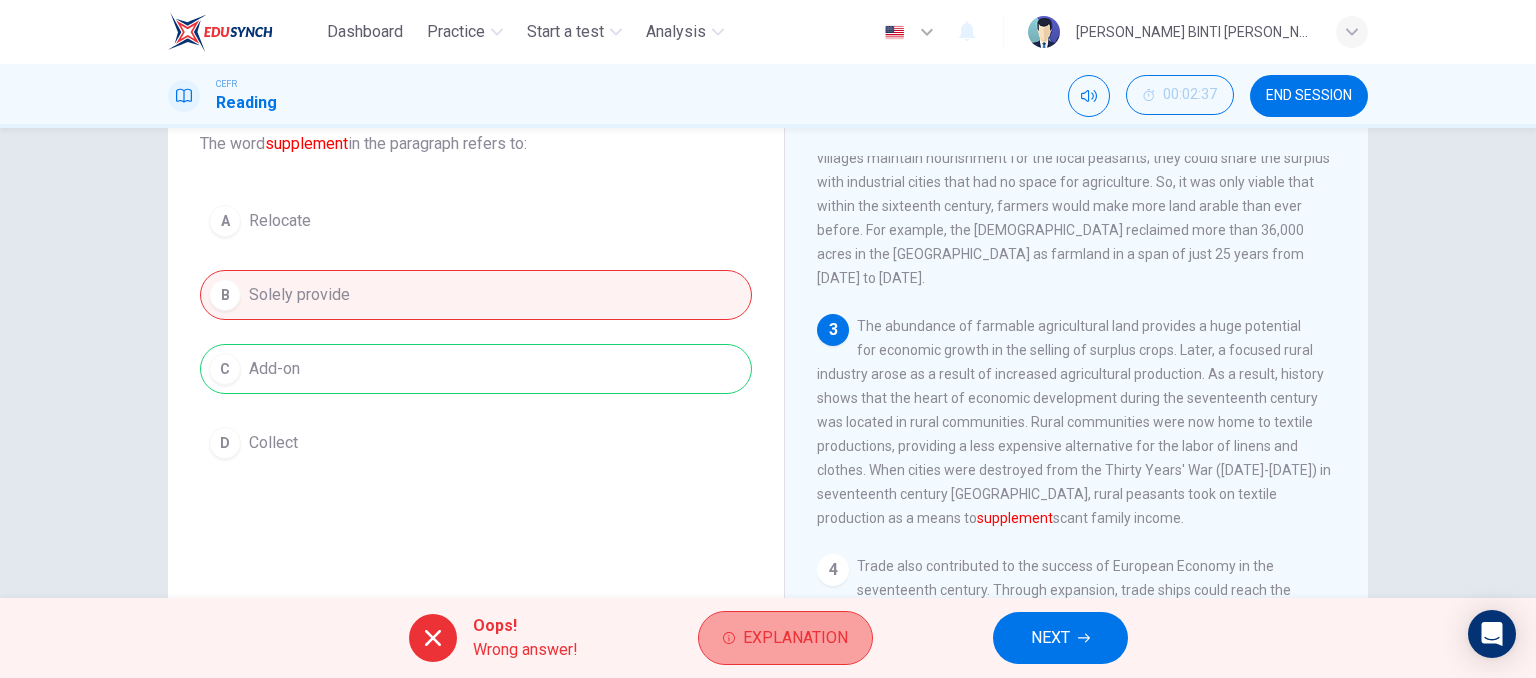 click on "Explanation" at bounding box center [785, 638] 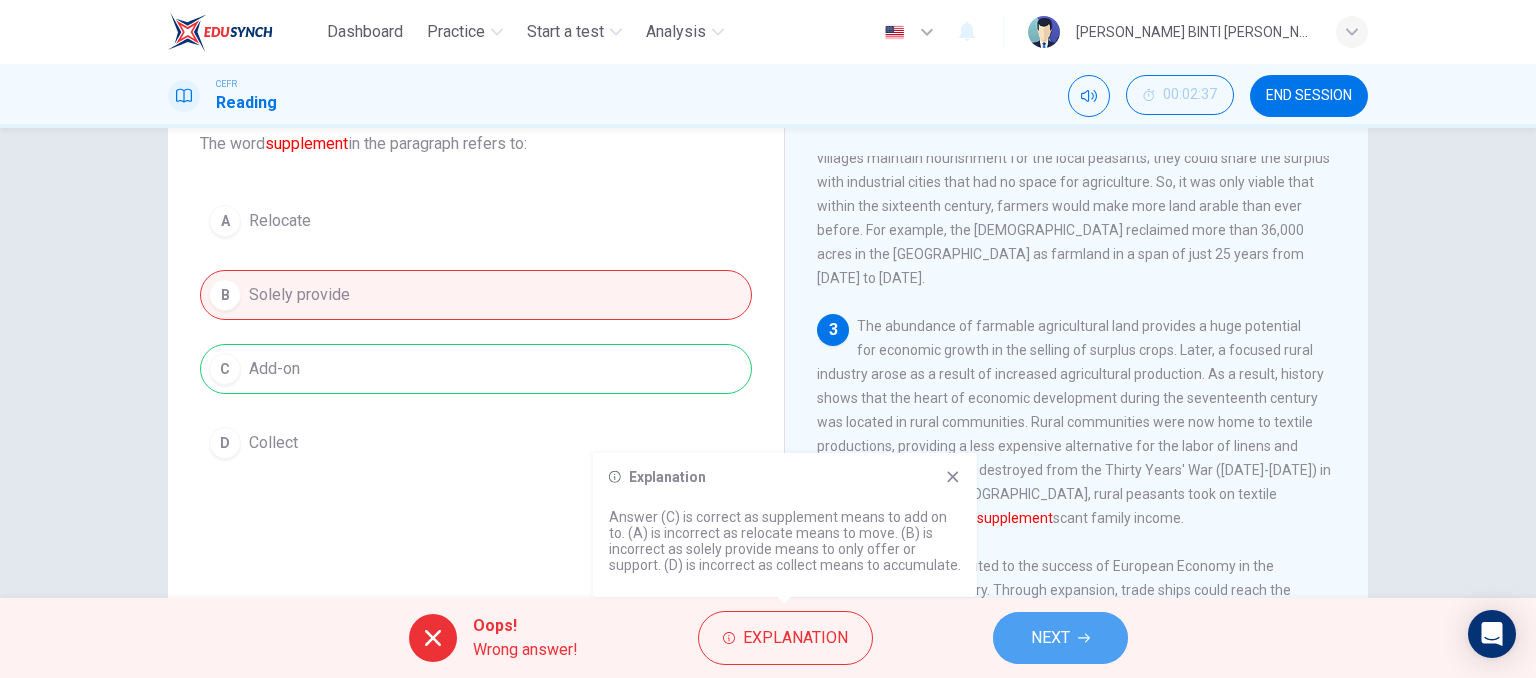 click on "NEXT" at bounding box center [1060, 638] 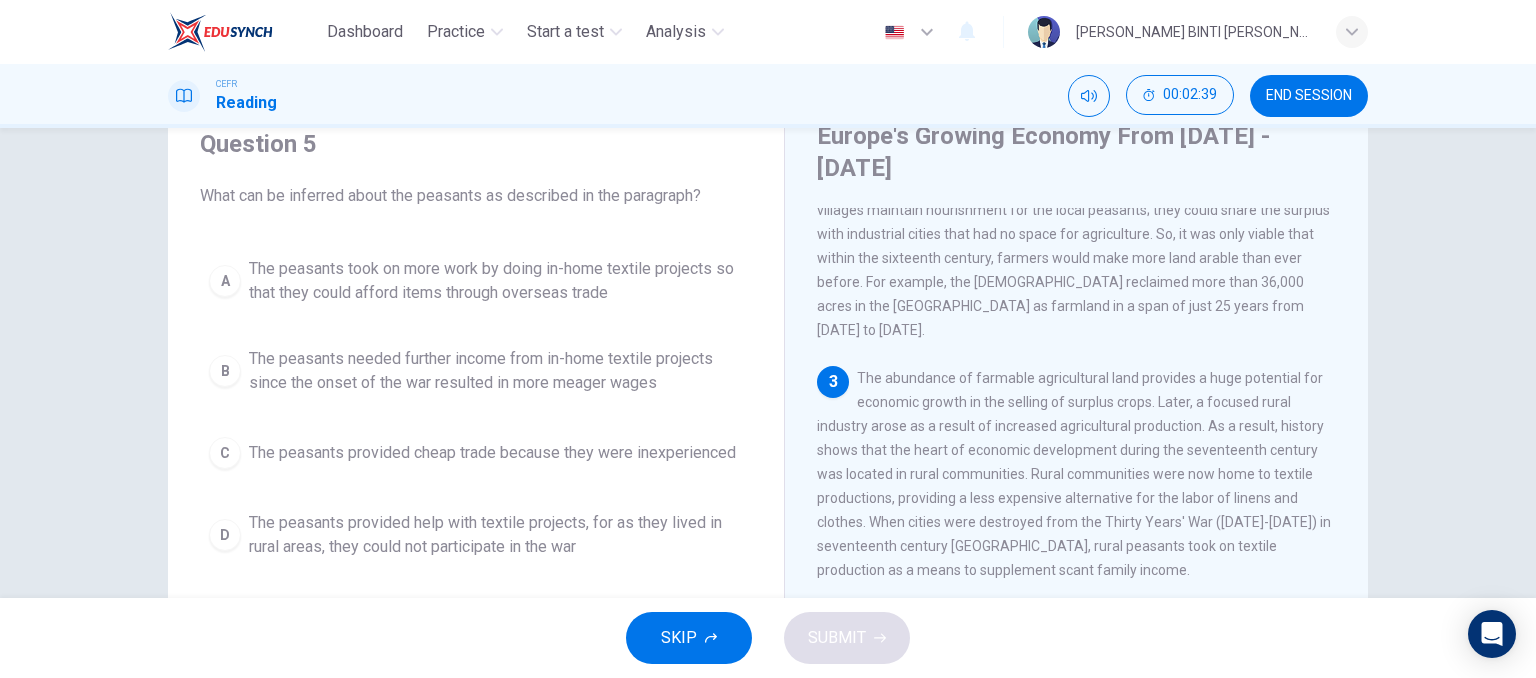 scroll, scrollTop: 80, scrollLeft: 0, axis: vertical 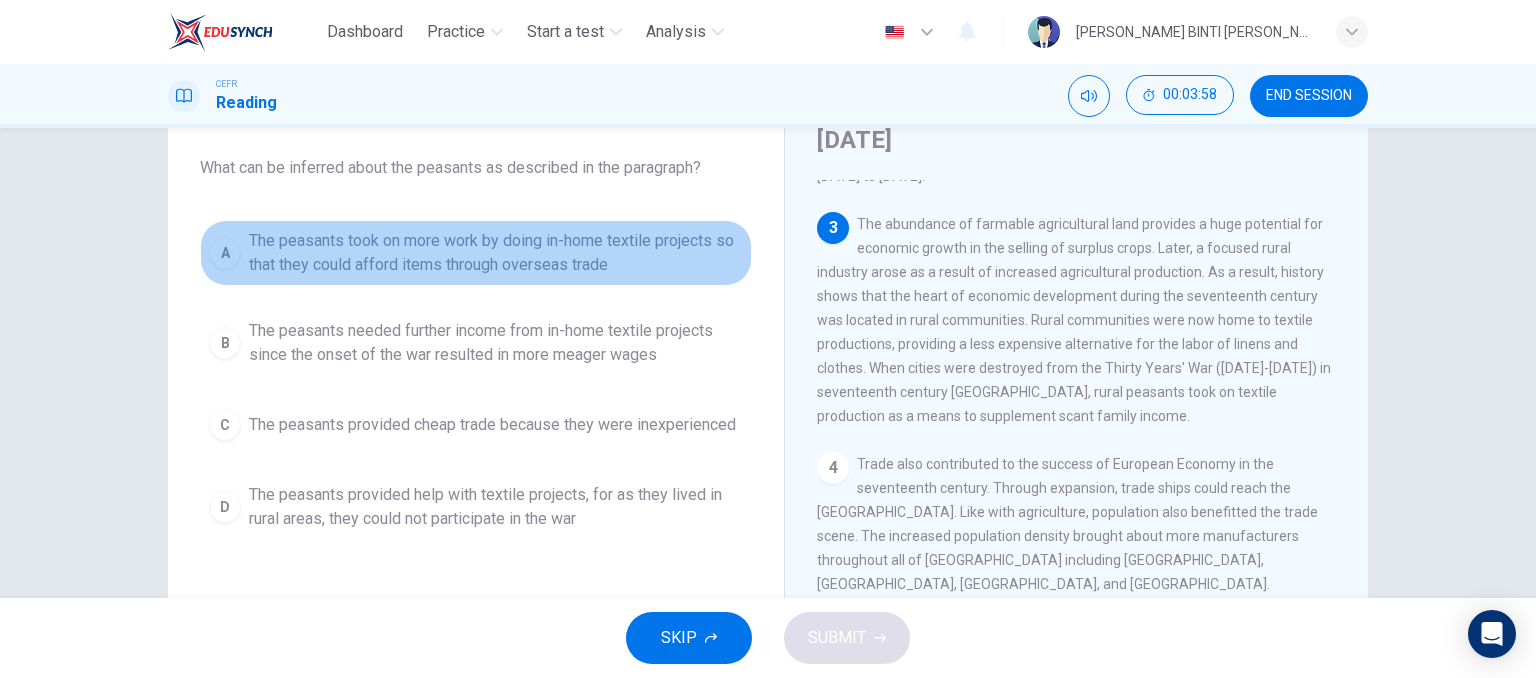 click on "The peasants took on more work by doing in-home textile projects so that they could afford items through overseas trade" at bounding box center (496, 253) 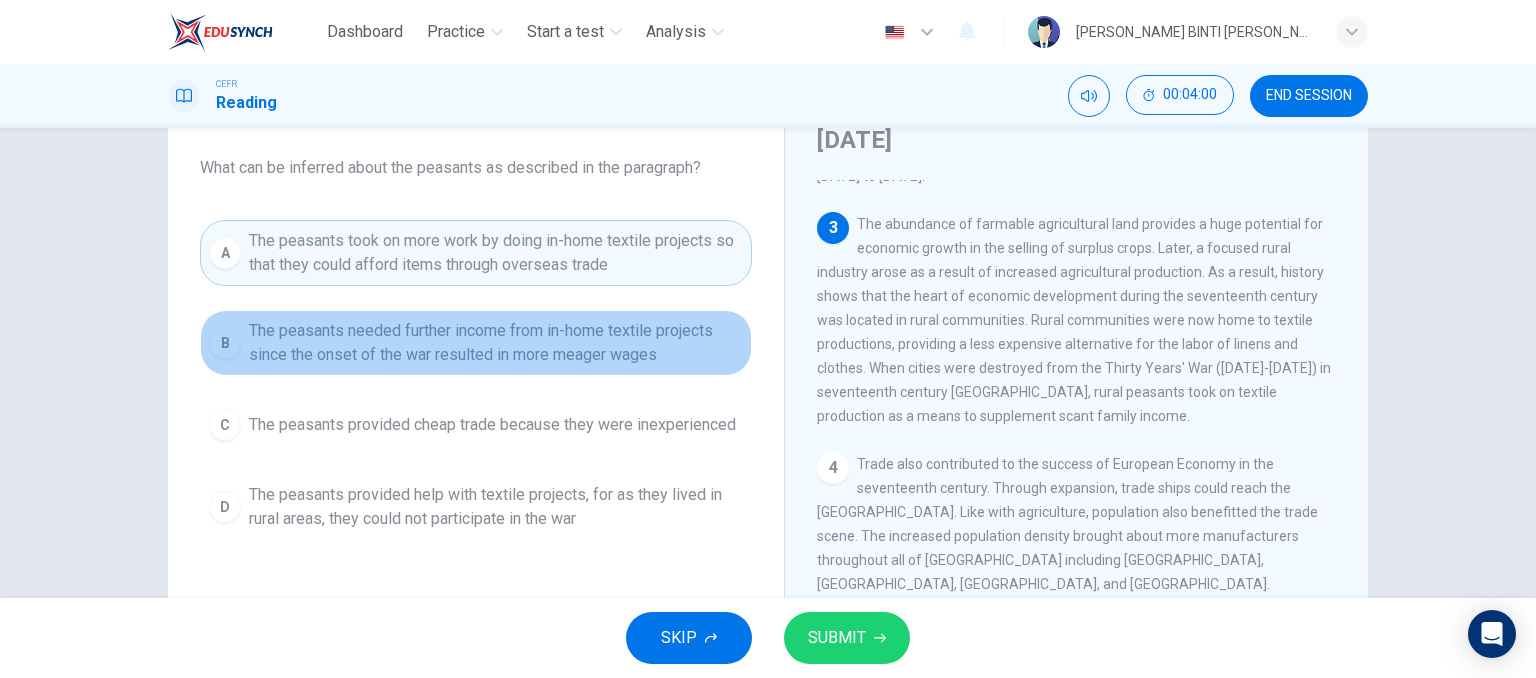 click on "The peasants needed further income from in-home textile projects since the onset of the war resulted in more meager wages" at bounding box center (496, 343) 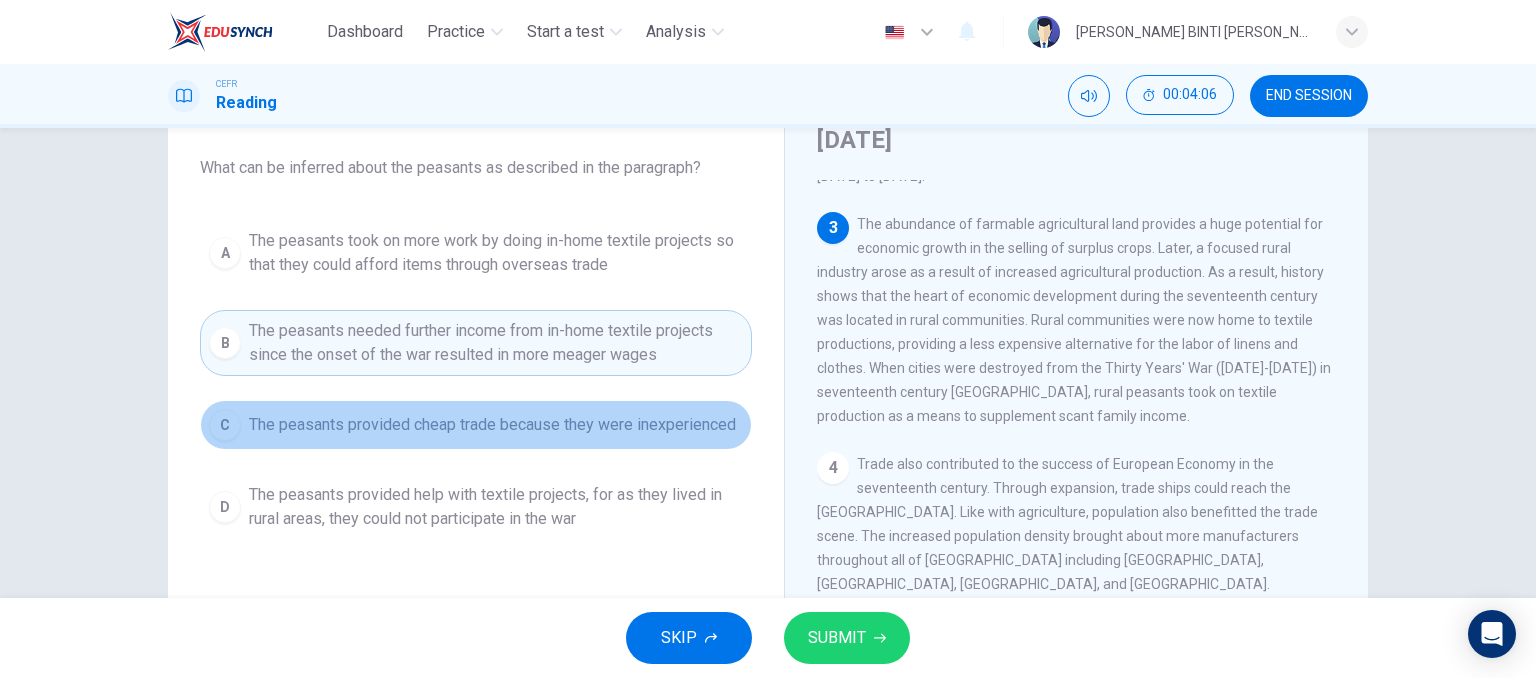 click on "C The peasants provided cheap trade because they were inexperienced" at bounding box center (476, 425) 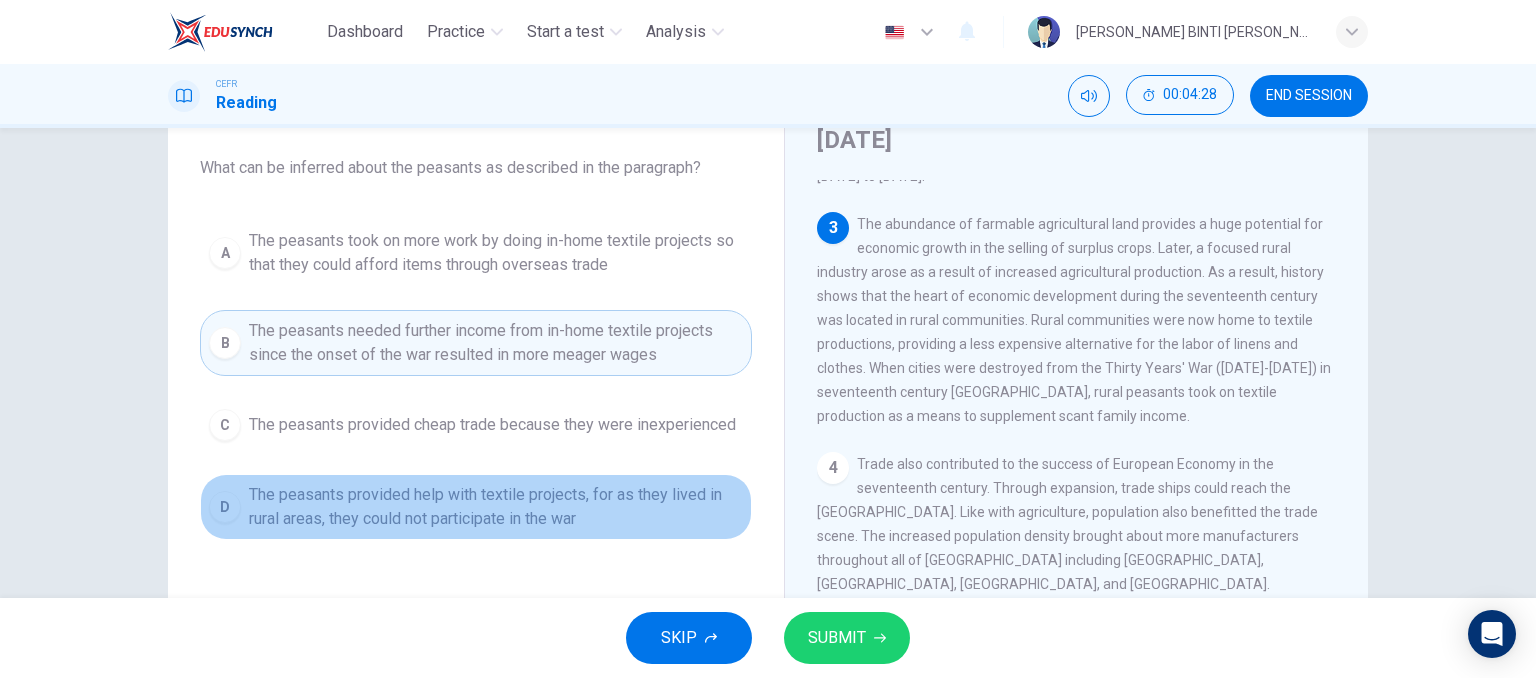 click on "The peasants provided help with textile projects, for as they lived in rural areas, they could not participate in the war" at bounding box center [496, 507] 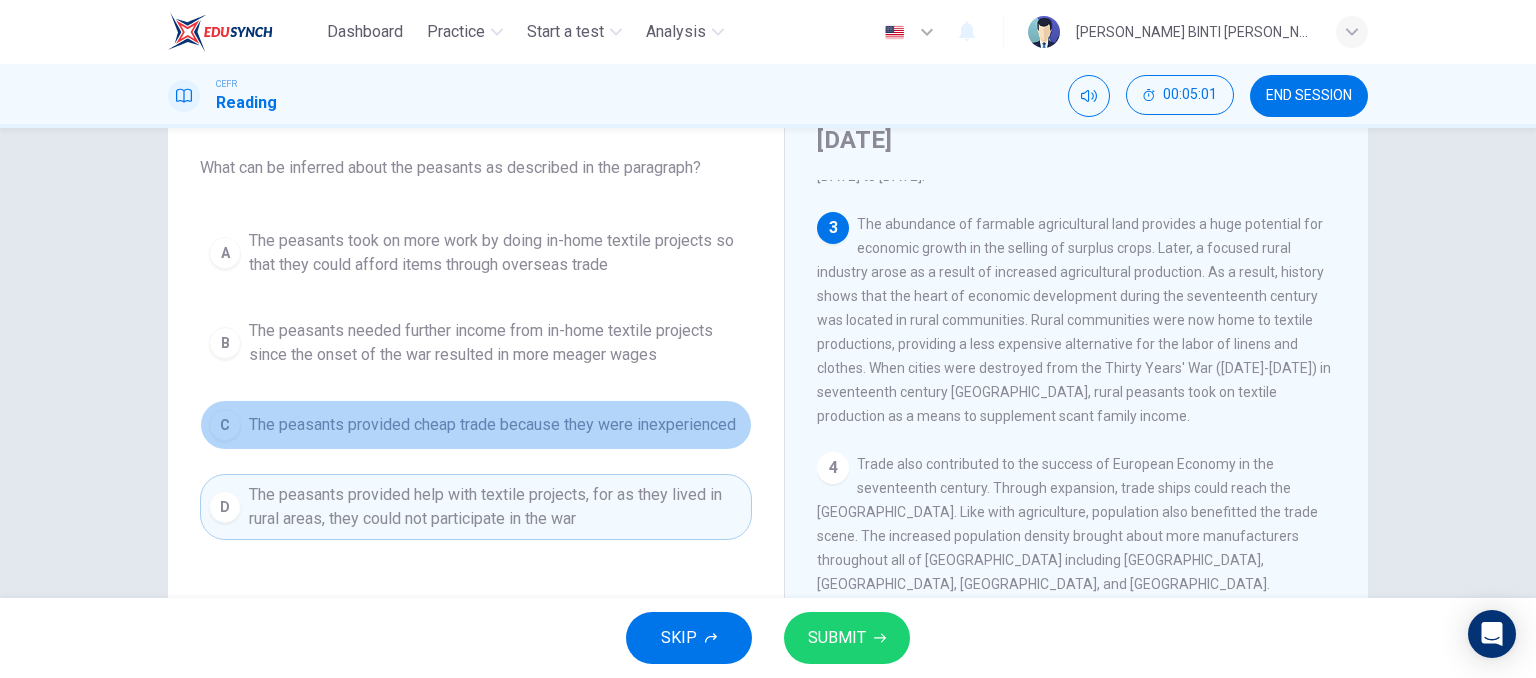 click on "C The peasants provided cheap trade because they were inexperienced" at bounding box center [476, 425] 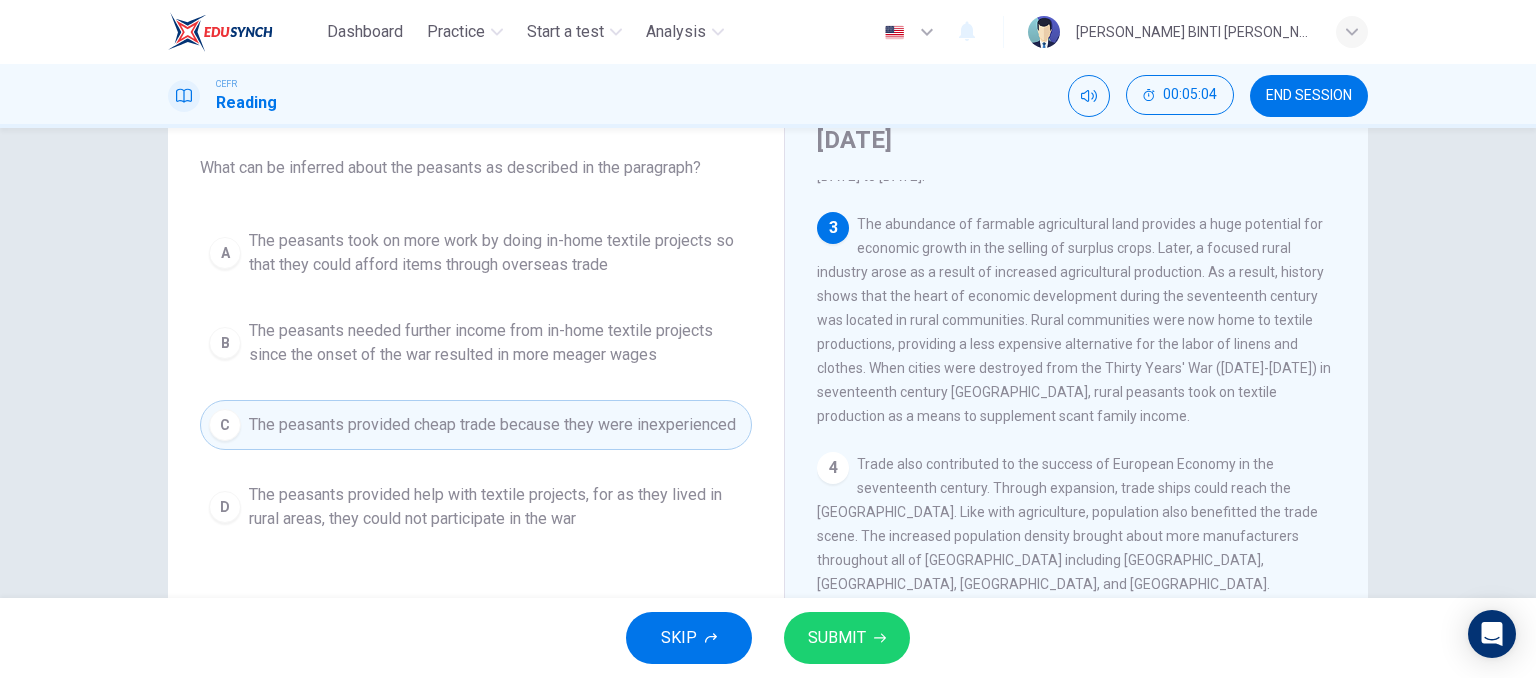 click on "A The peasants took on more work by doing in-home textile projects so that they could afford items through overseas trade B The peasants needed further income from in-home textile projects since the onset of the war resulted in more meager wages C The peasants provided cheap trade because they were inexperienced D The peasants provided help with textile projects, for as they lived in rural areas, they could not participate in the war" at bounding box center (476, 380) 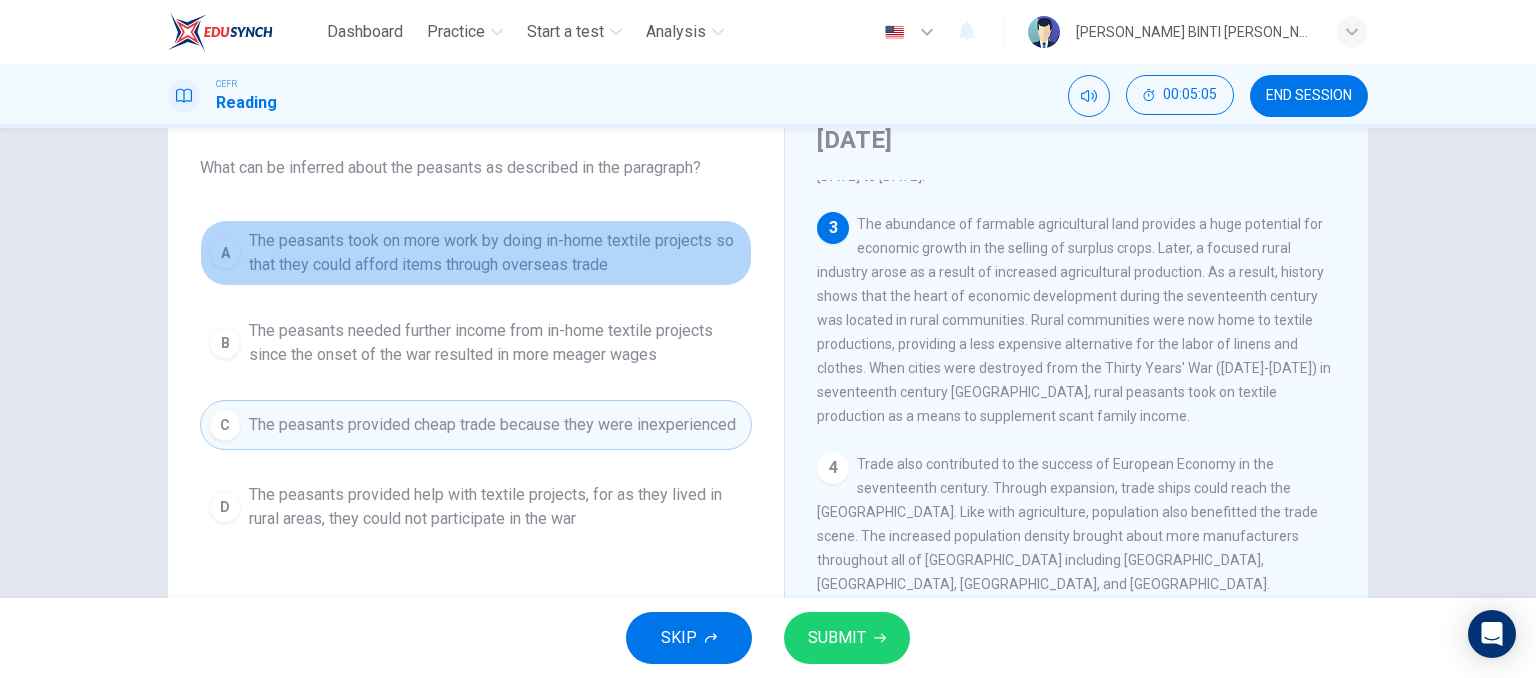 click on "The peasants took on more work by doing in-home textile projects so that they could afford items through overseas trade" at bounding box center (496, 253) 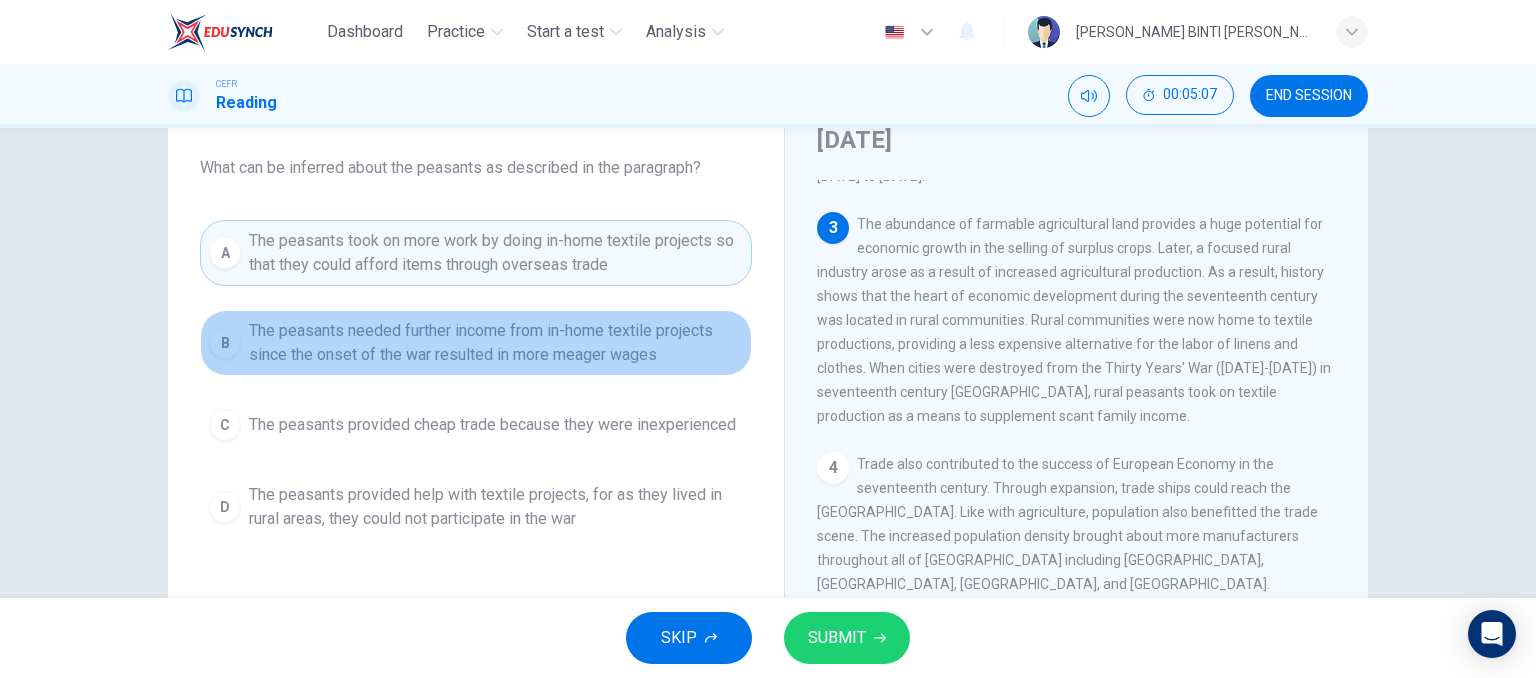 click on "The peasants needed further income from in-home textile projects since the onset of the war resulted in more meager wages" at bounding box center [496, 343] 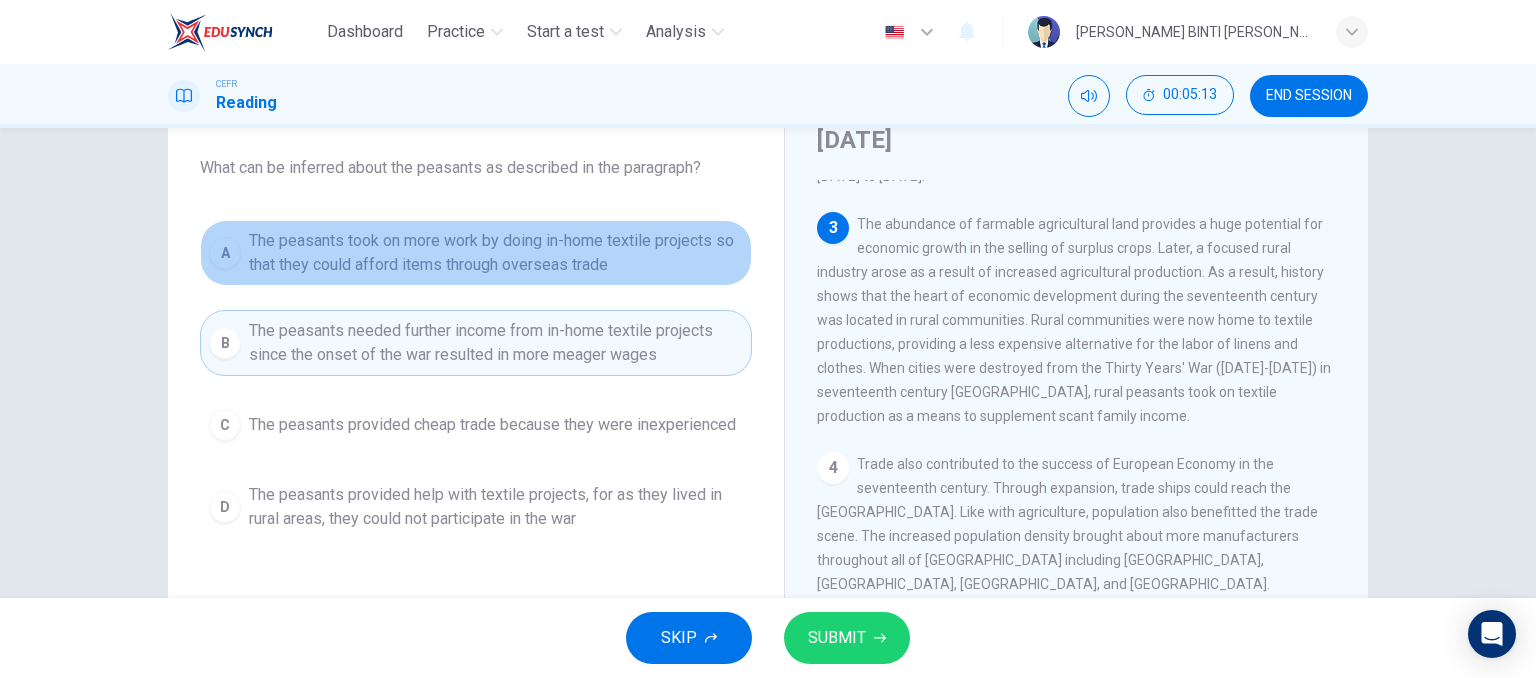 click on "The peasants took on more work by doing in-home textile projects so that they could afford items through overseas trade" at bounding box center (496, 253) 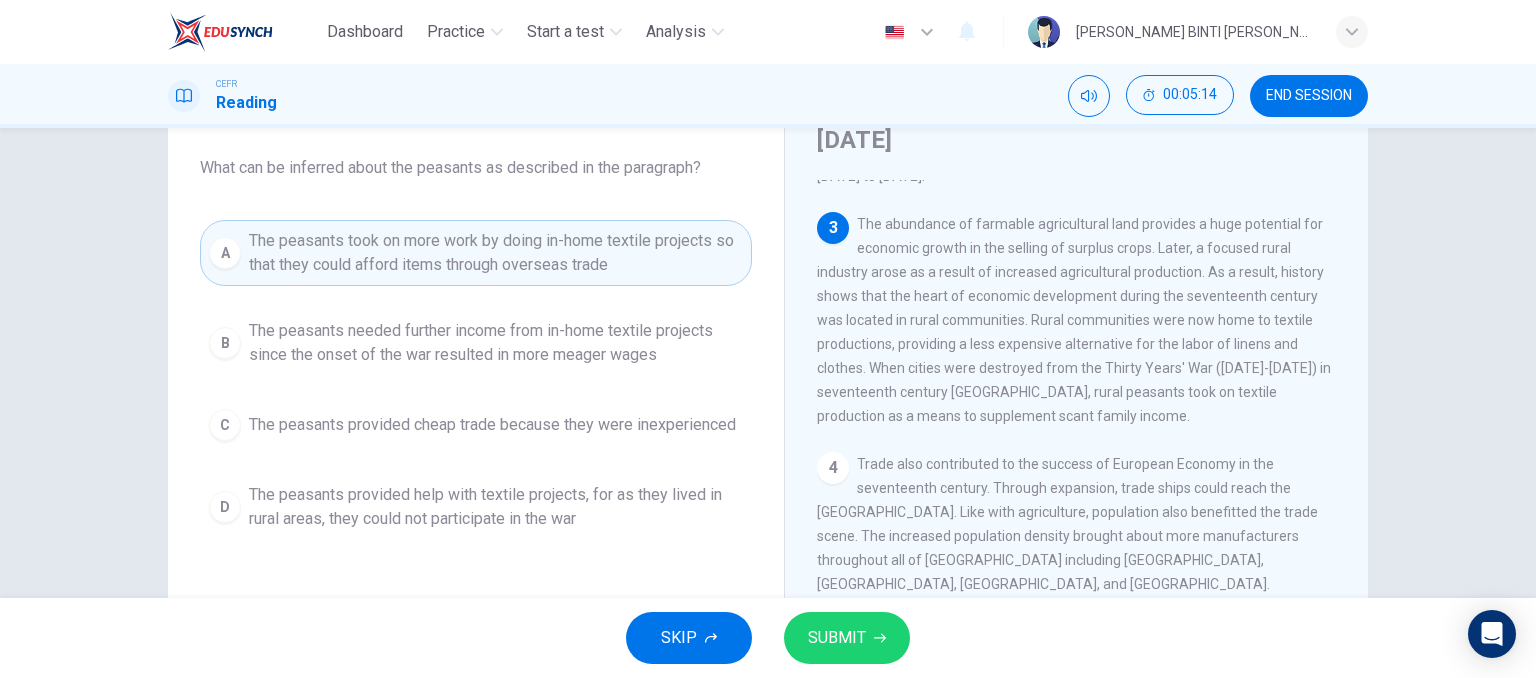 click on "SUBMIT" at bounding box center [847, 638] 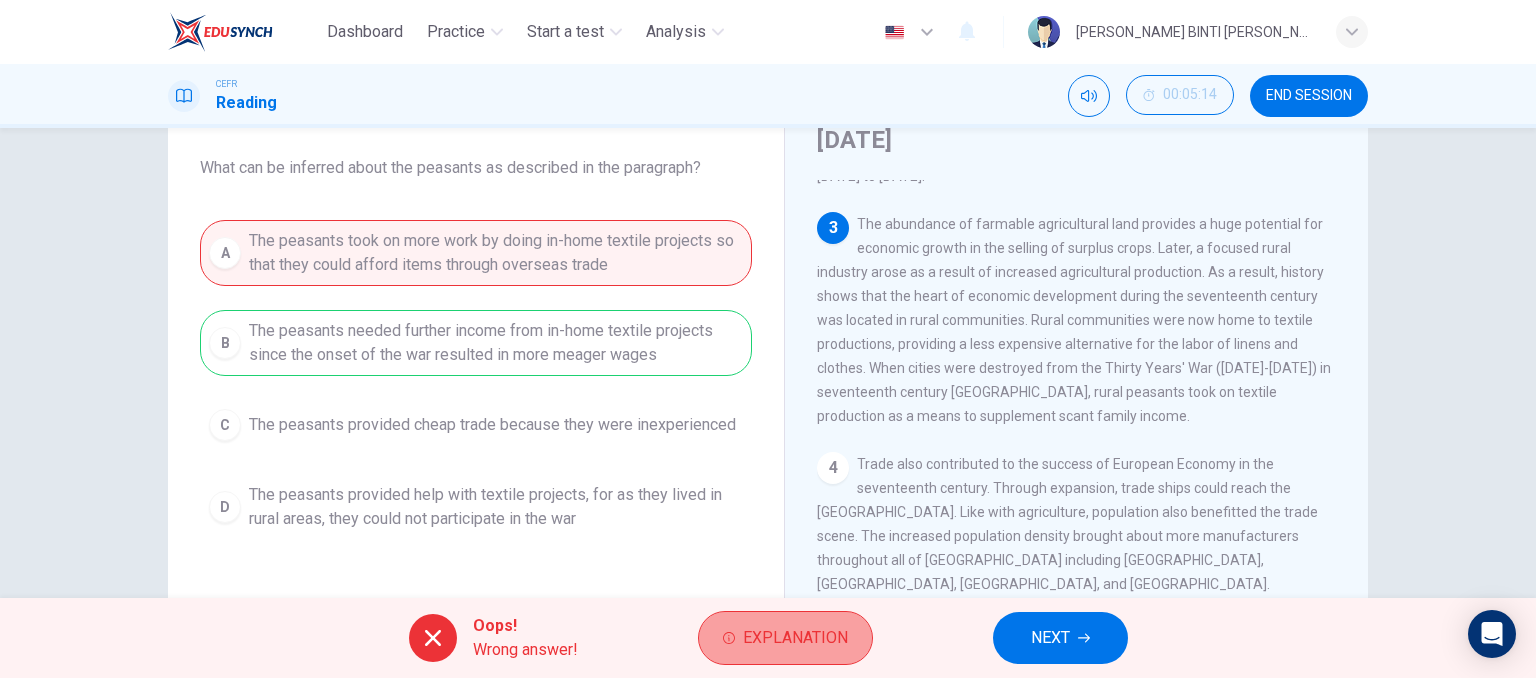 click on "Explanation" at bounding box center (795, 638) 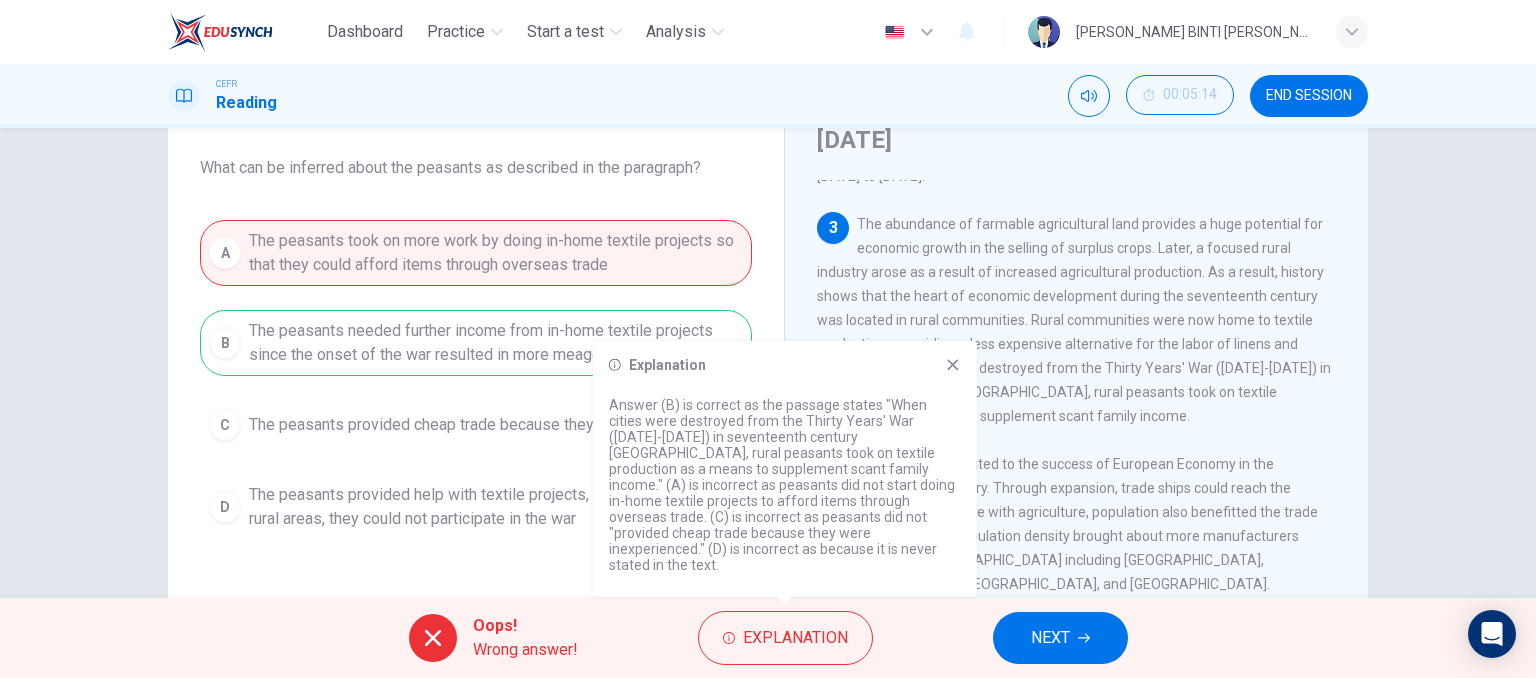 click on "The abundance of farmable agricultural land provides a huge potential for economic growth in the selling of surplus crops. Later, a focused rural industry arose as a result of increased agricultural production. As a result, history shows that the heart of economic development during the seventeenth century was located in rural communities. Rural communities were now home to textile productions, providing a less expensive alternative for the labor of linens and clothes. When cities were destroyed from the Thirty Years' War (1618-1648) in seventeenth century Germany, rural peasants took on textile production as a means to supplement scant family income." at bounding box center [1074, 320] 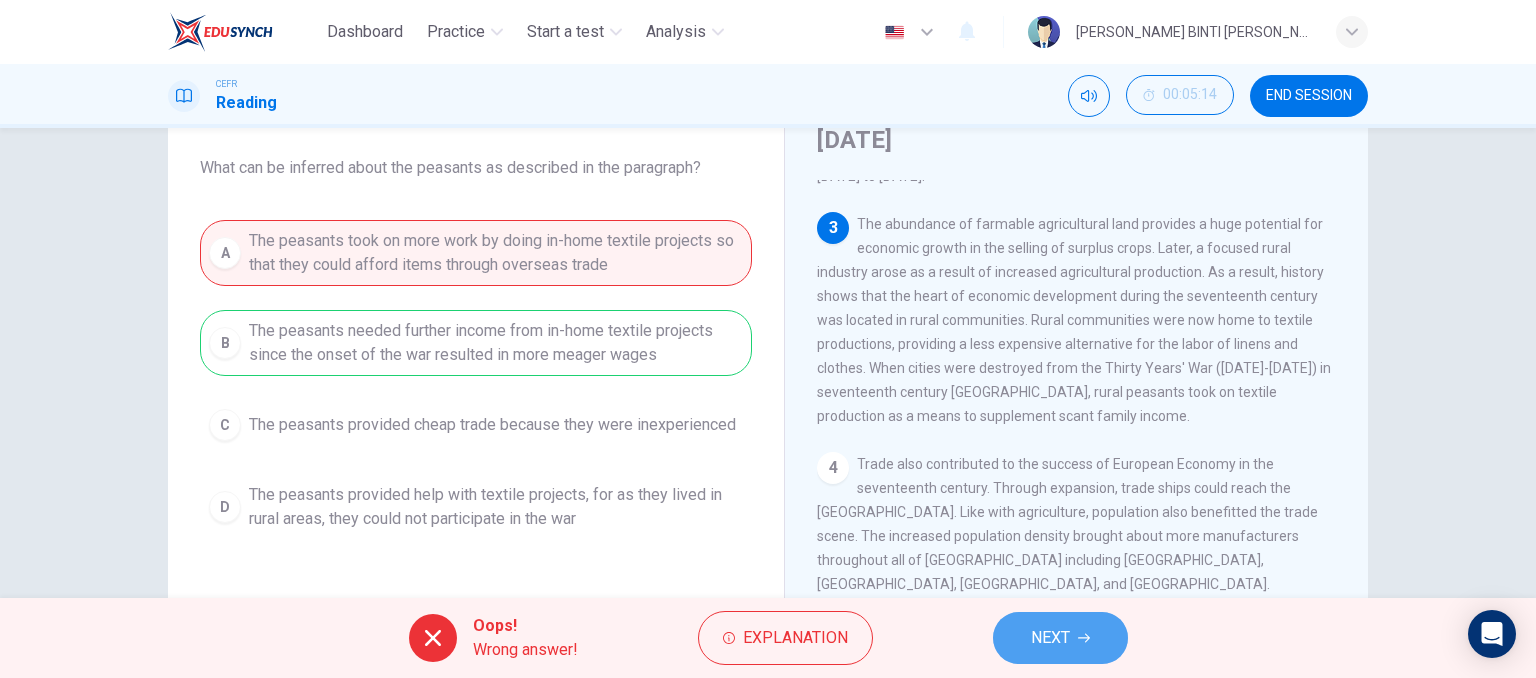 click on "NEXT" at bounding box center (1060, 638) 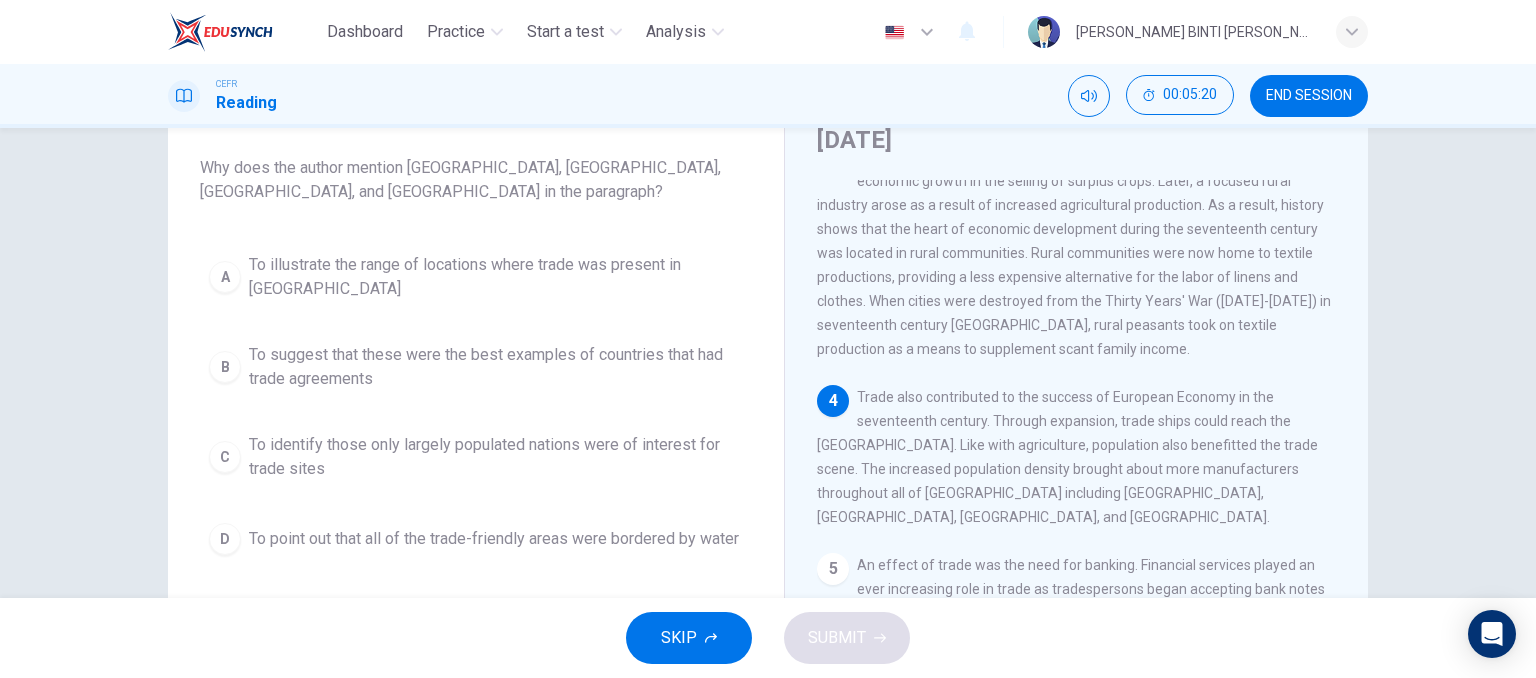 scroll, scrollTop: 444, scrollLeft: 0, axis: vertical 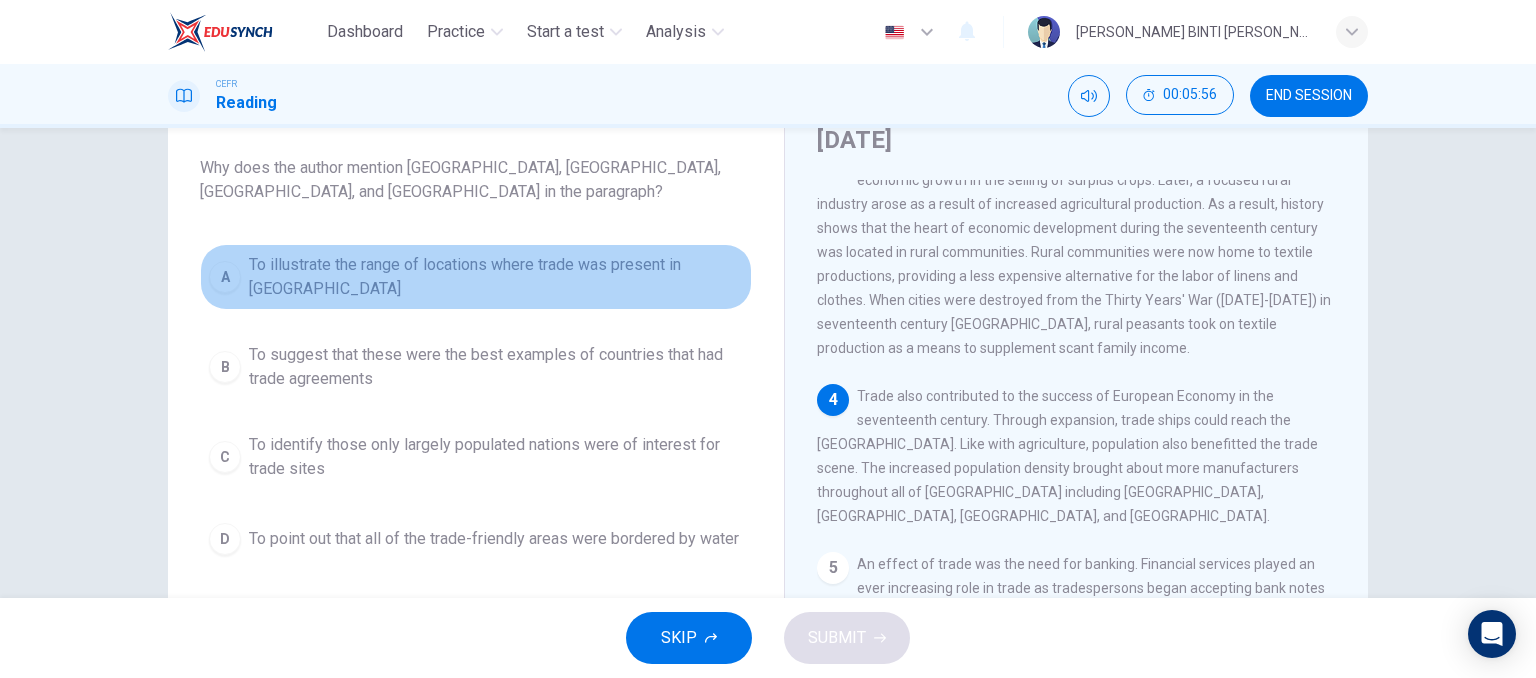click on "To illustrate the range of locations where trade was present in Europe" at bounding box center [496, 277] 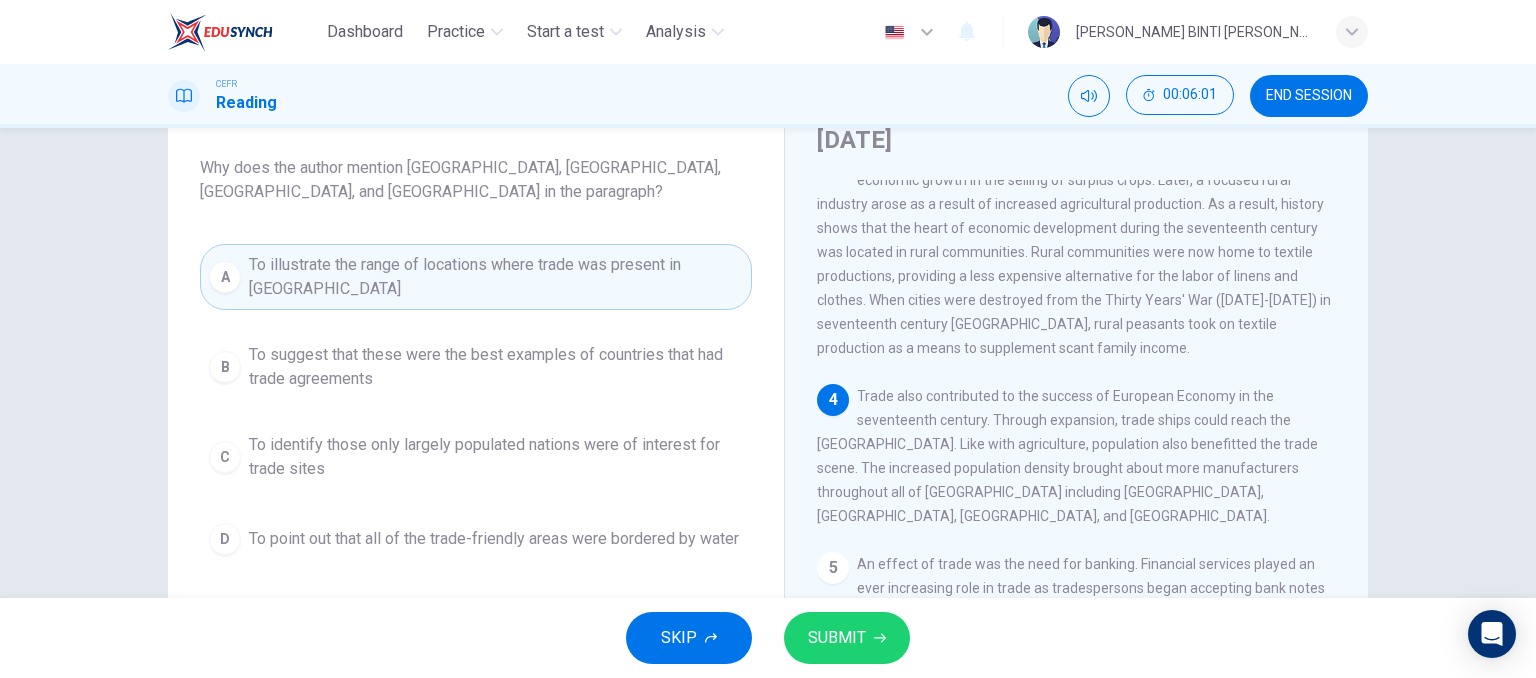 click on "SUBMIT" at bounding box center [847, 638] 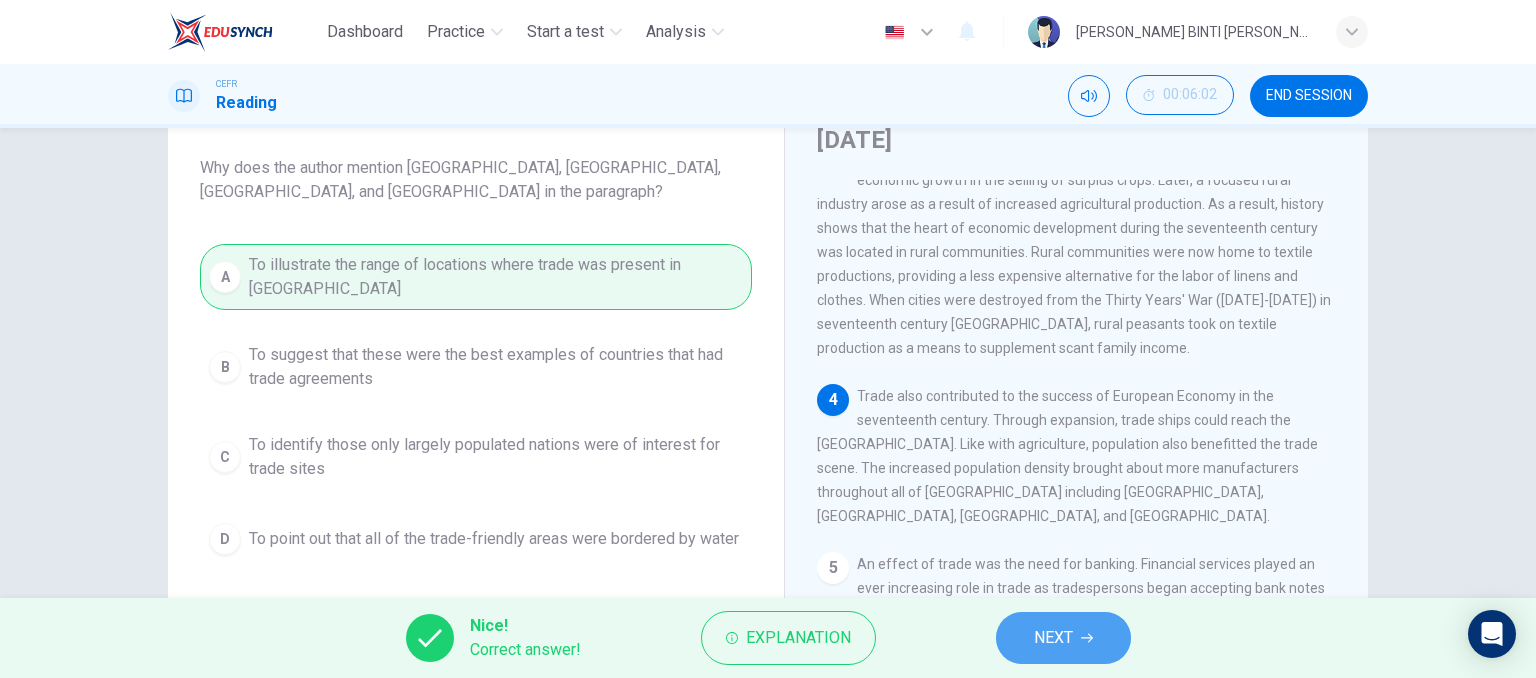 click on "NEXT" at bounding box center (1063, 638) 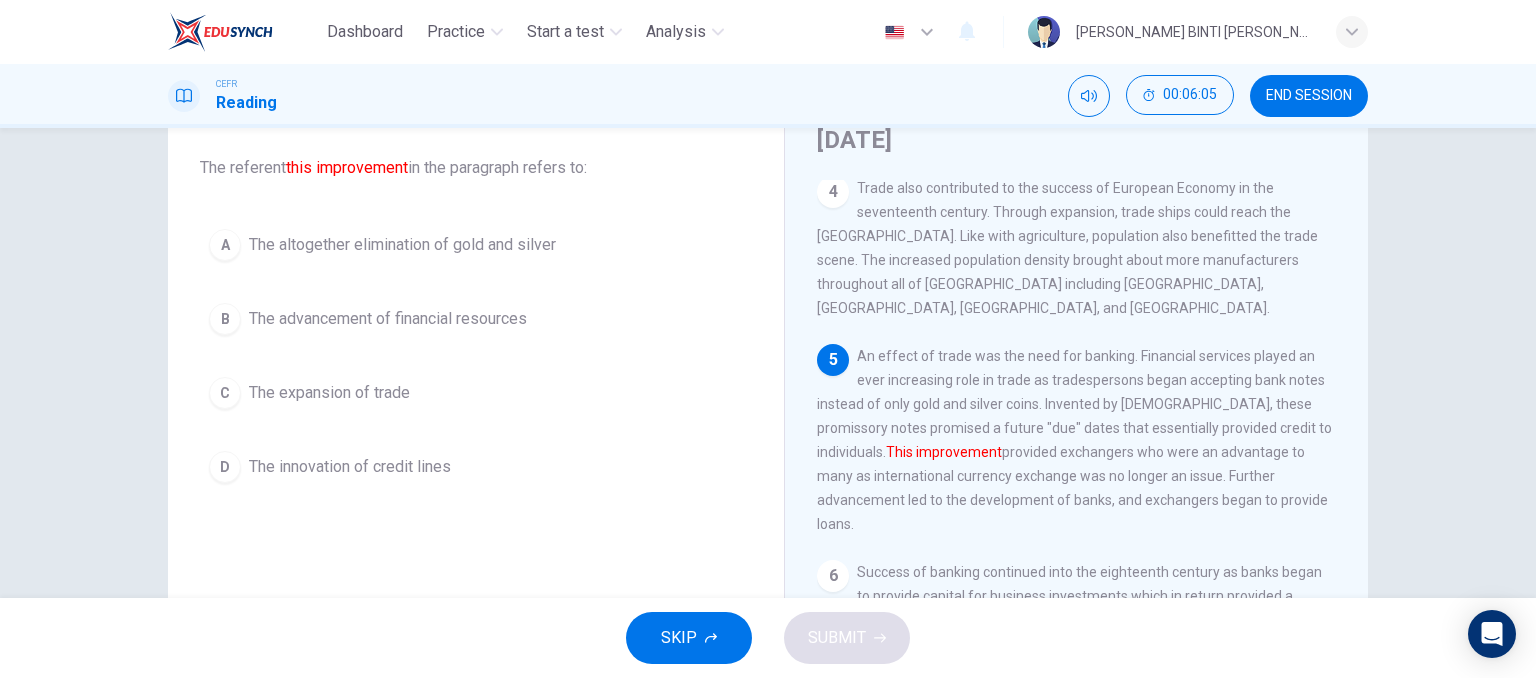 scroll, scrollTop: 652, scrollLeft: 0, axis: vertical 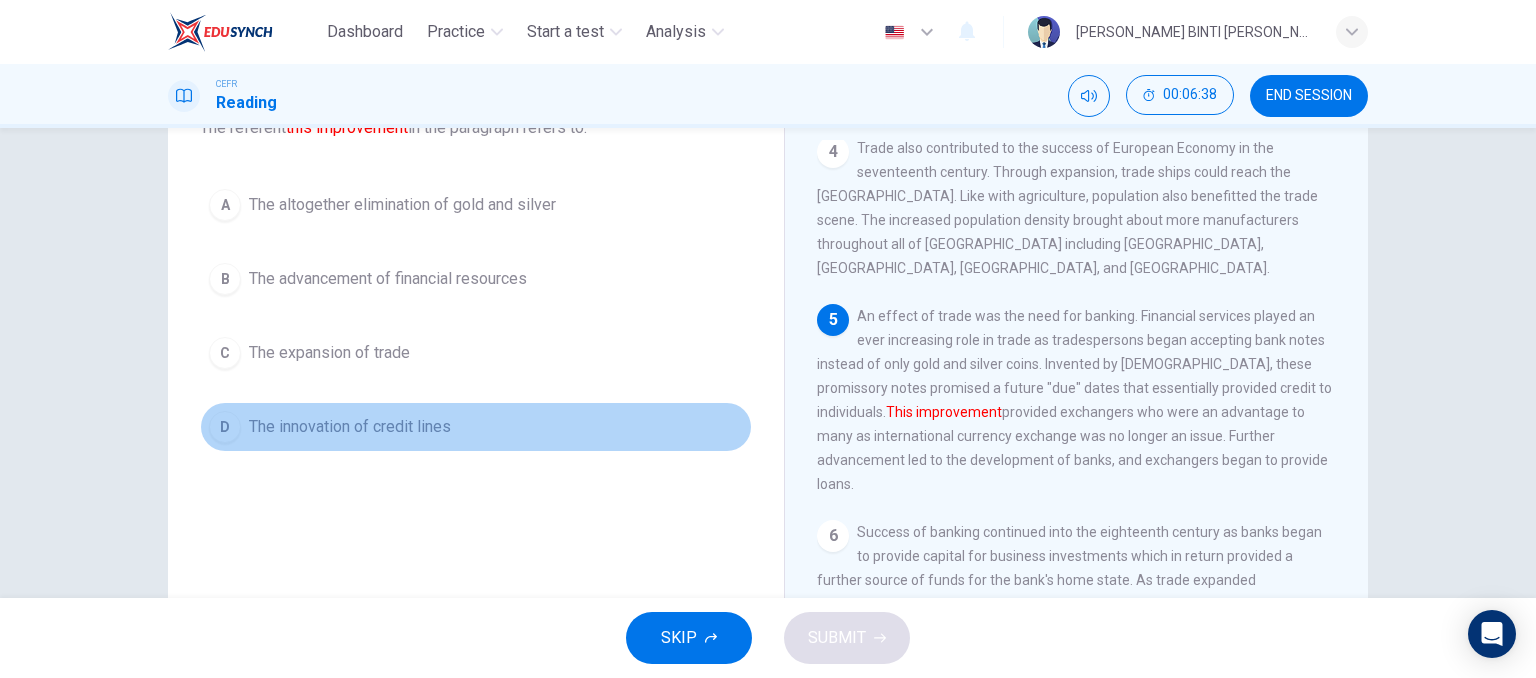 click on "The innovation of credit lines" at bounding box center (350, 427) 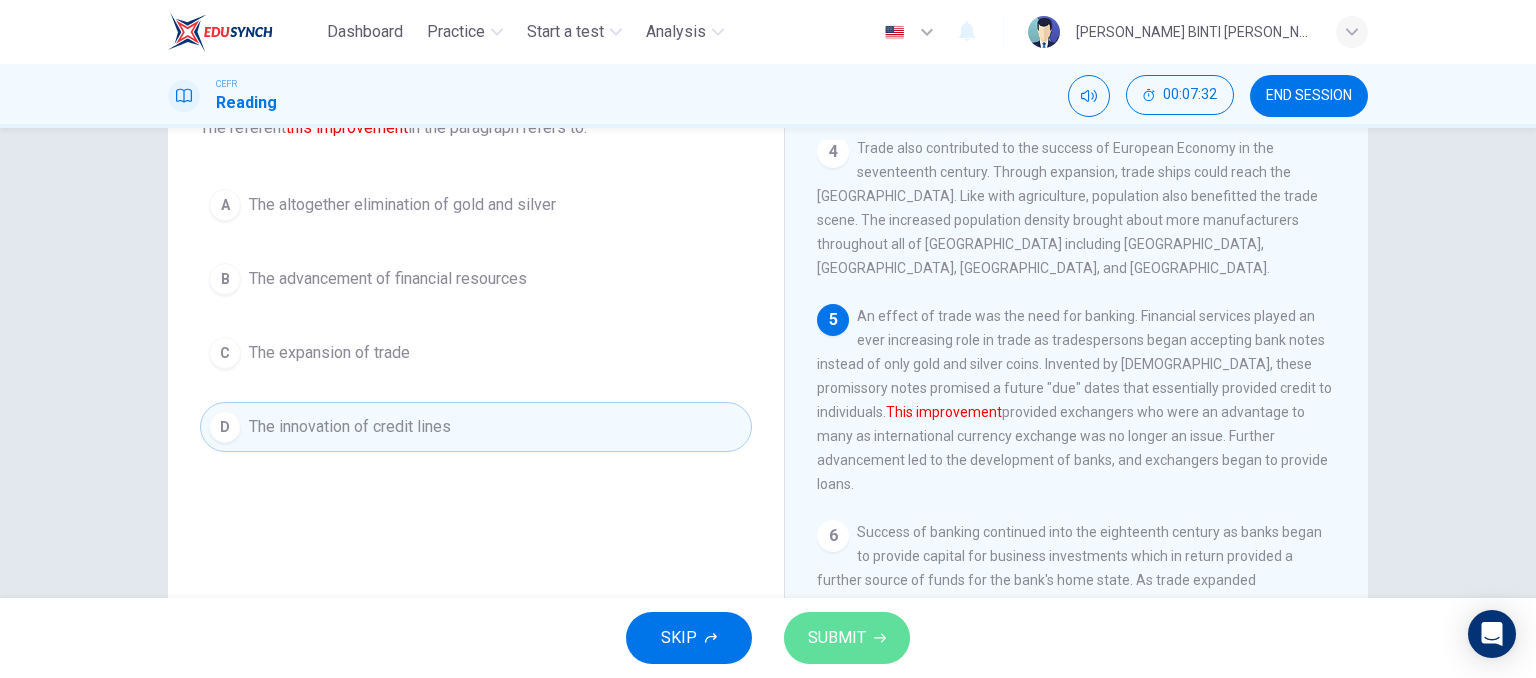 click on "SUBMIT" at bounding box center (837, 638) 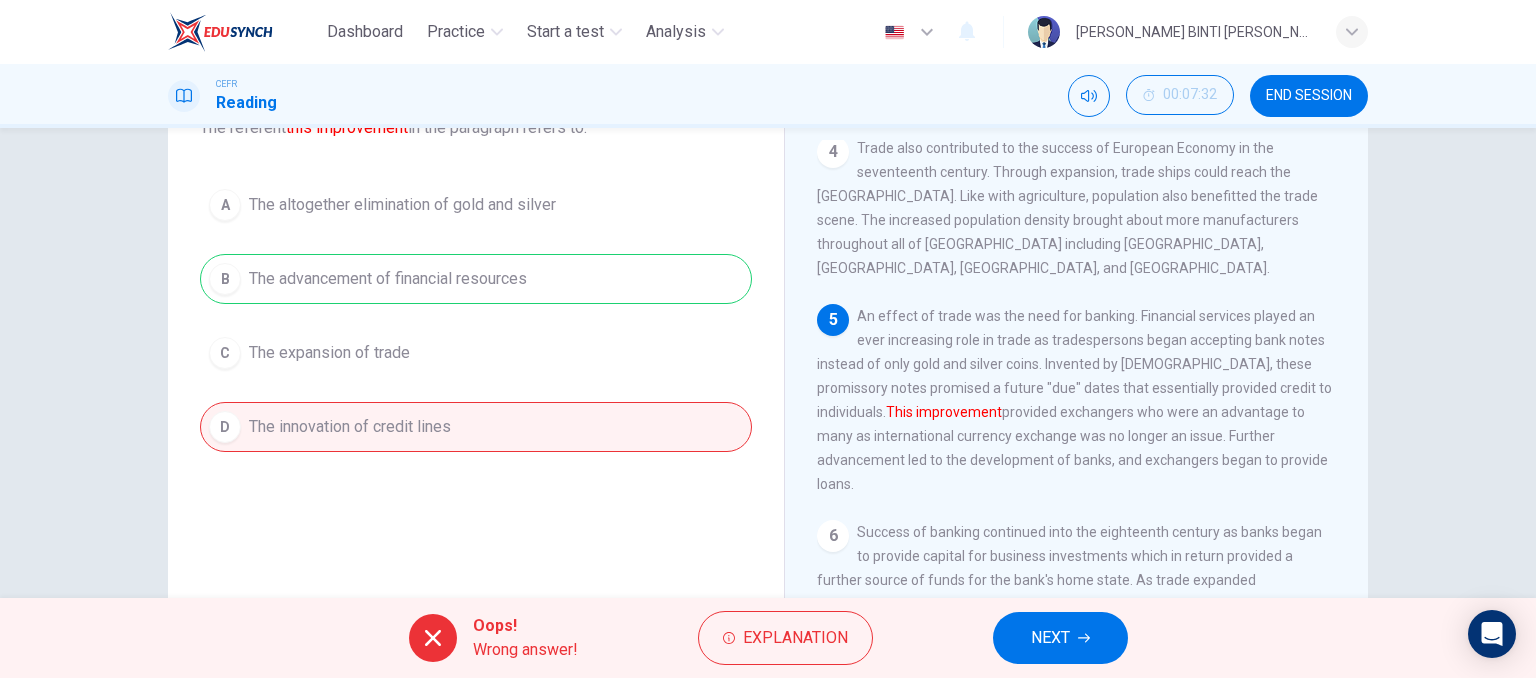click on "A The altogether elimination of gold and silver B The advancement of financial resources C The expansion of trade D The innovation of credit lines" at bounding box center (476, 316) 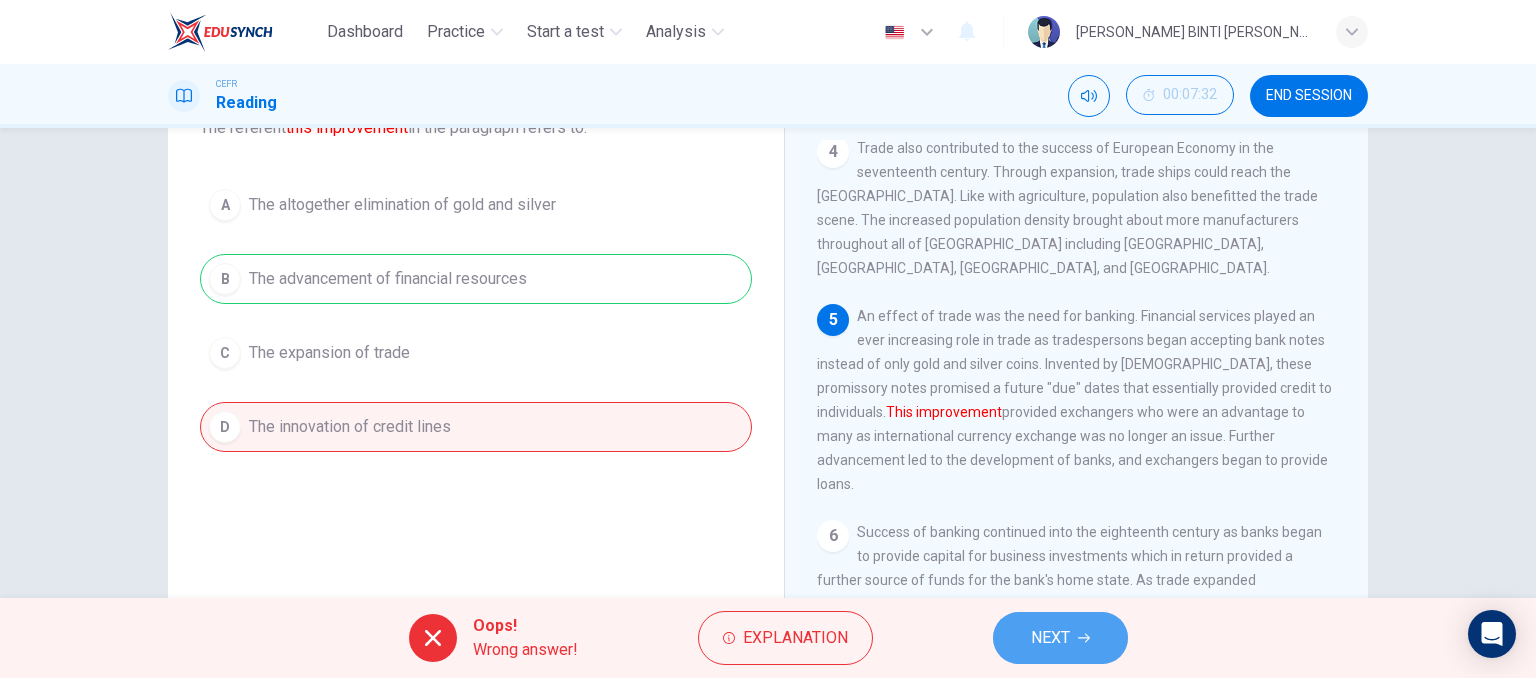 click on "NEXT" at bounding box center [1060, 638] 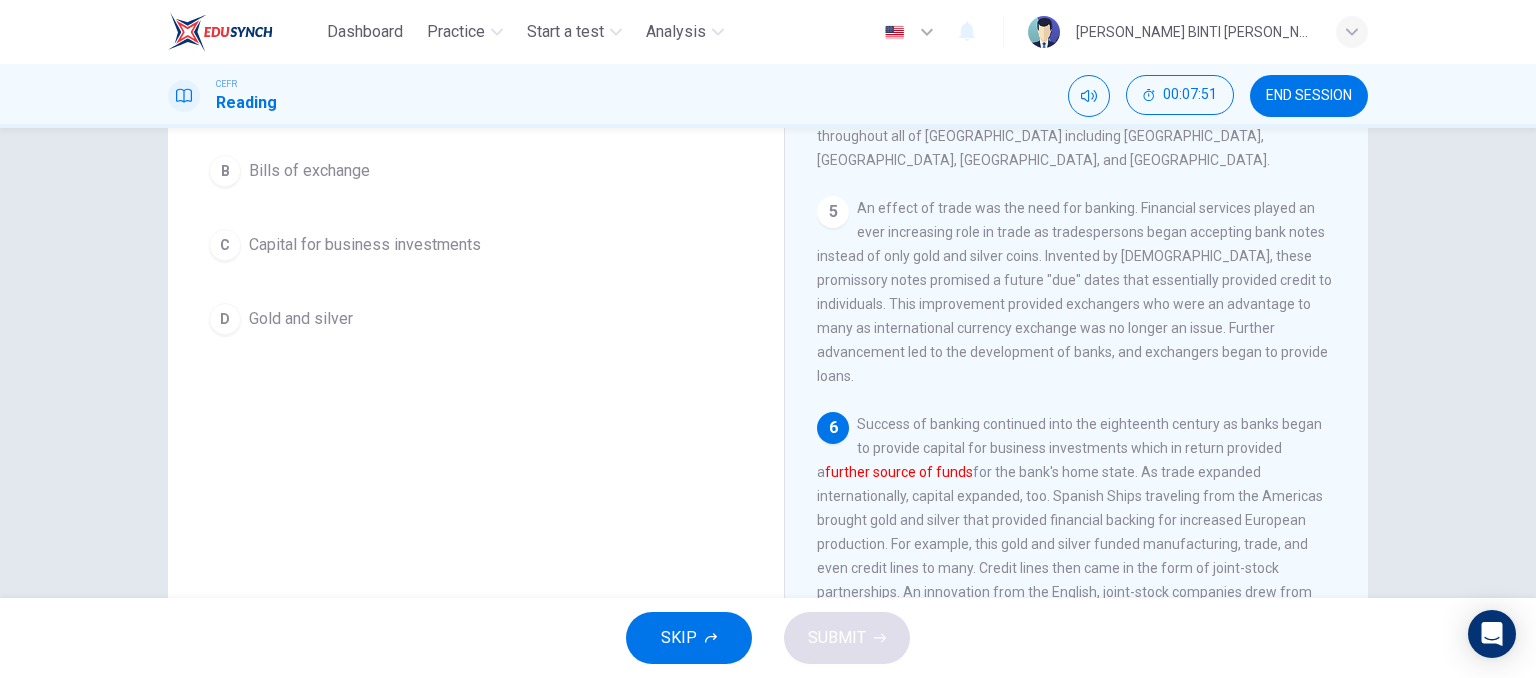 scroll, scrollTop: 305, scrollLeft: 0, axis: vertical 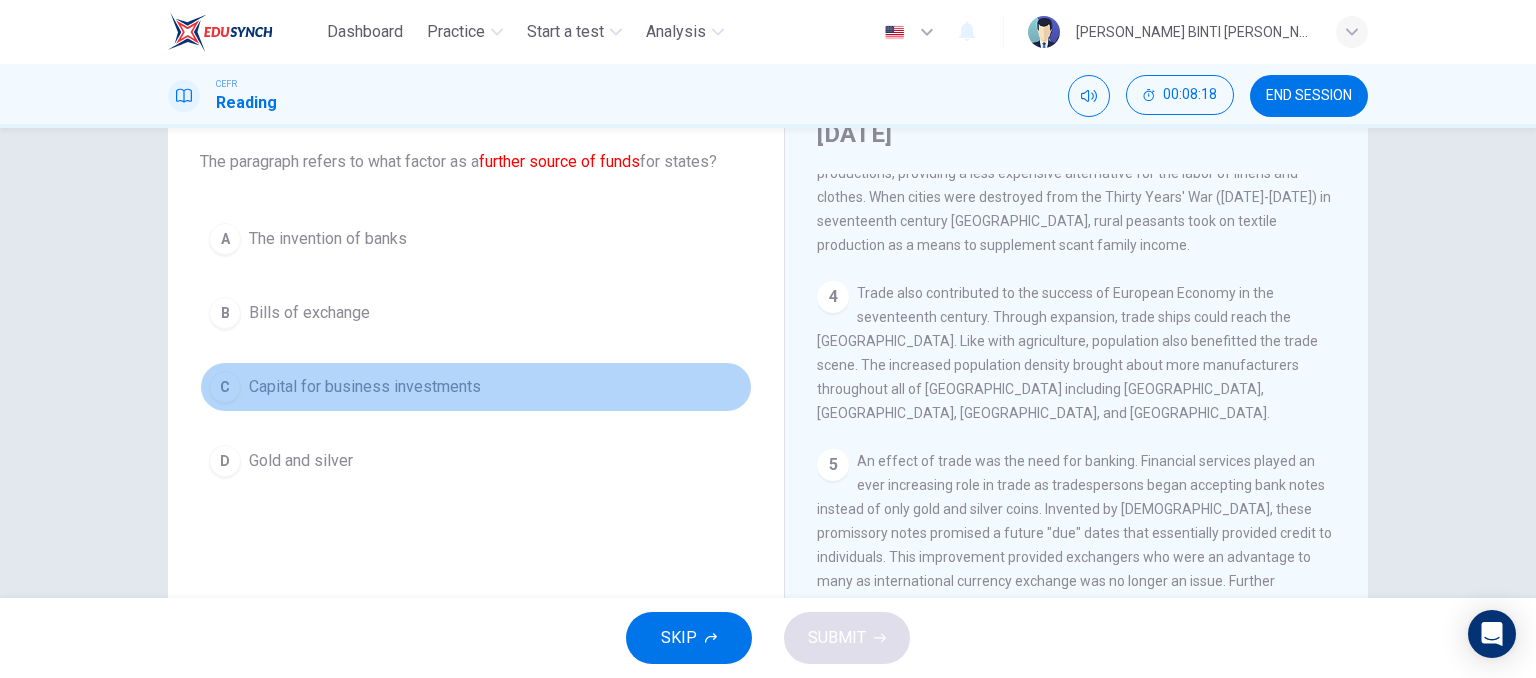 click on "C Capital for business investments" at bounding box center (476, 387) 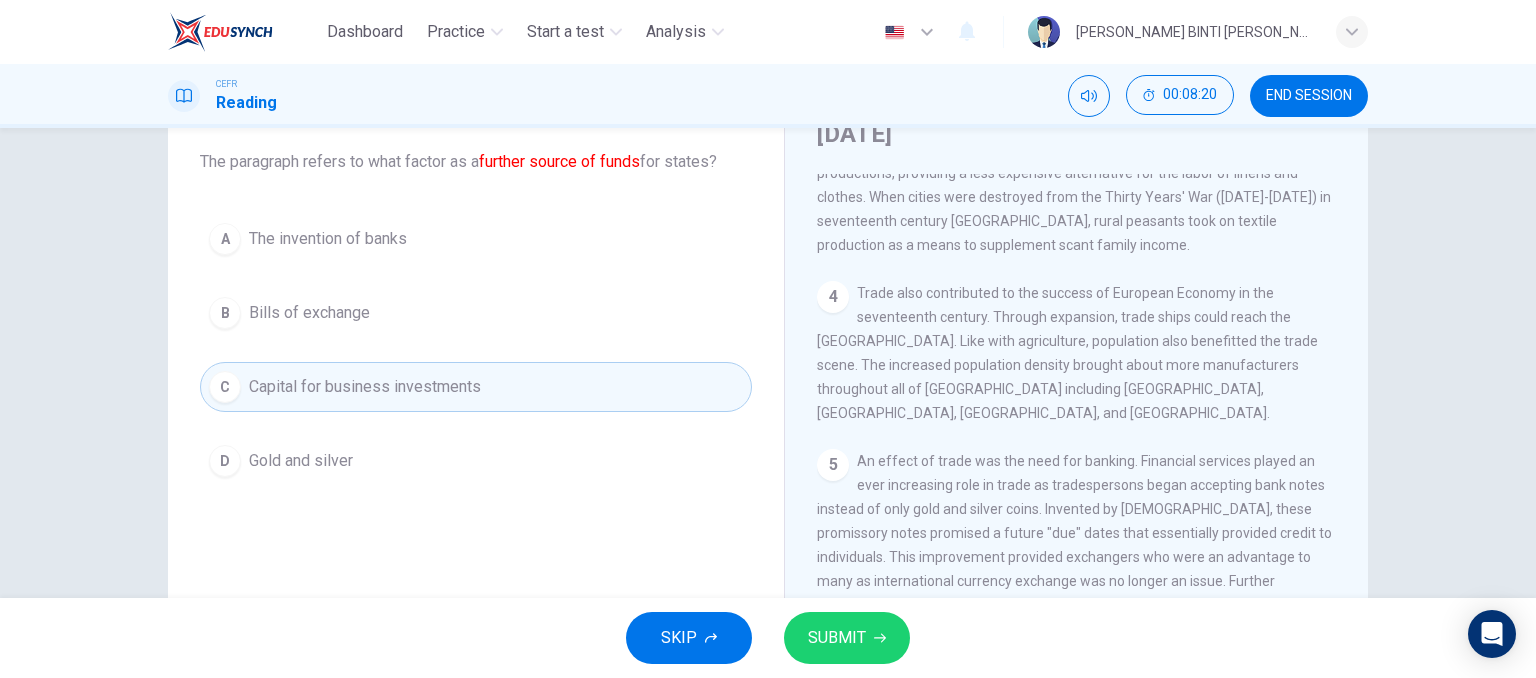 click on "SUBMIT" at bounding box center [837, 638] 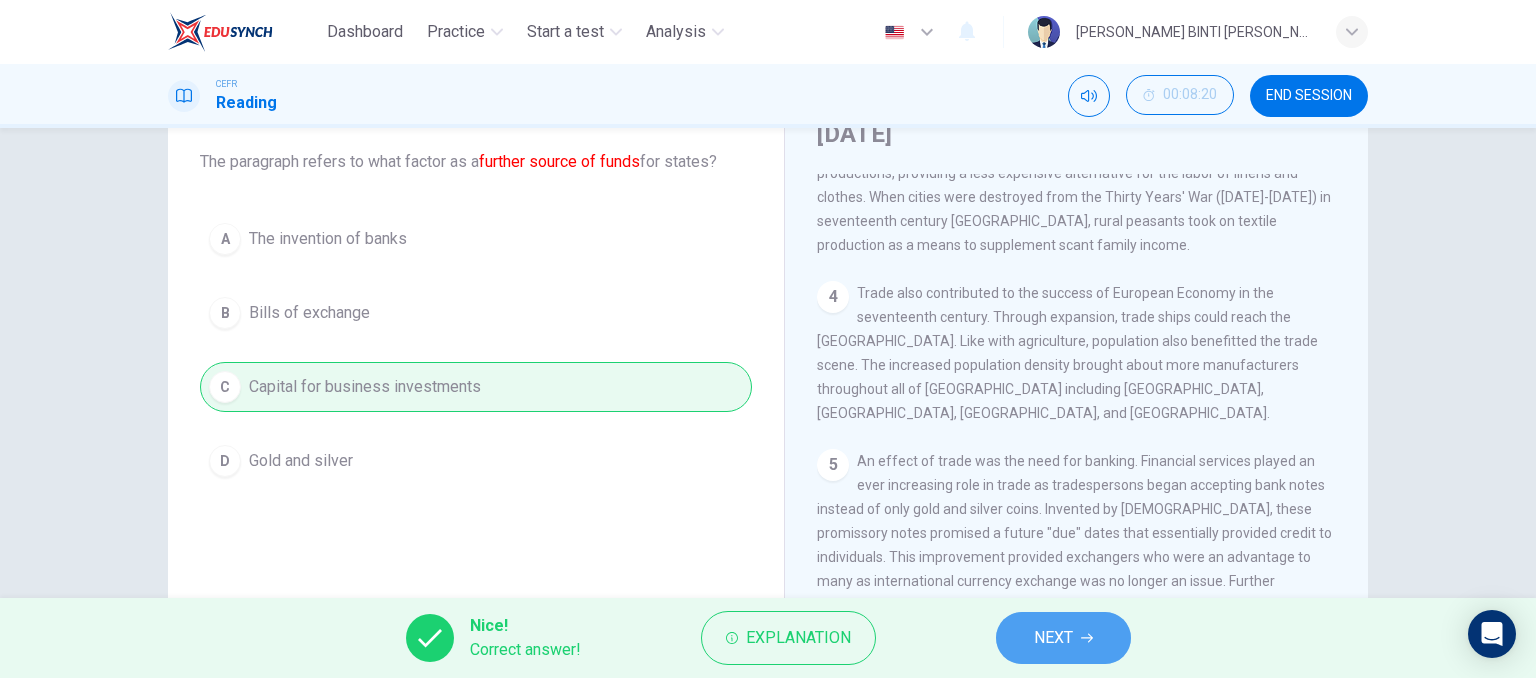 click on "NEXT" at bounding box center [1063, 638] 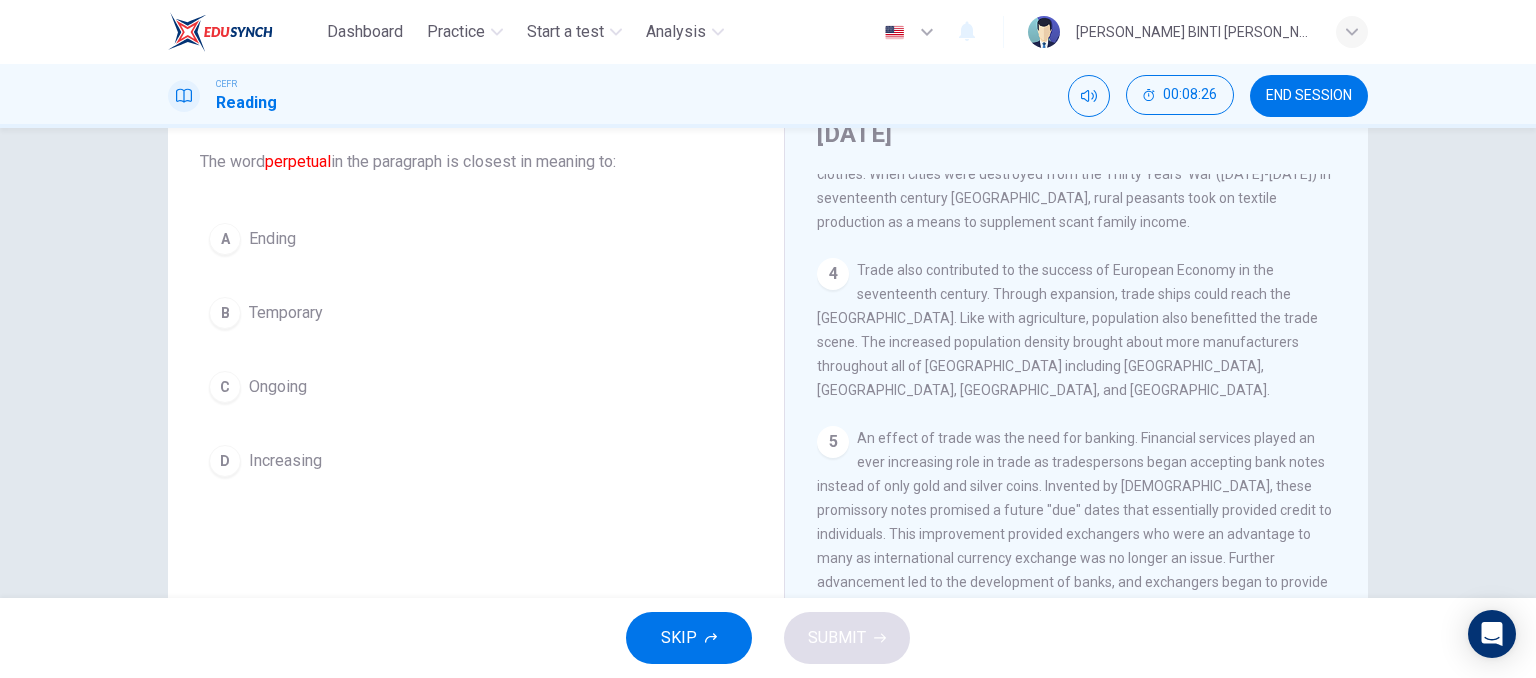scroll, scrollTop: 652, scrollLeft: 0, axis: vertical 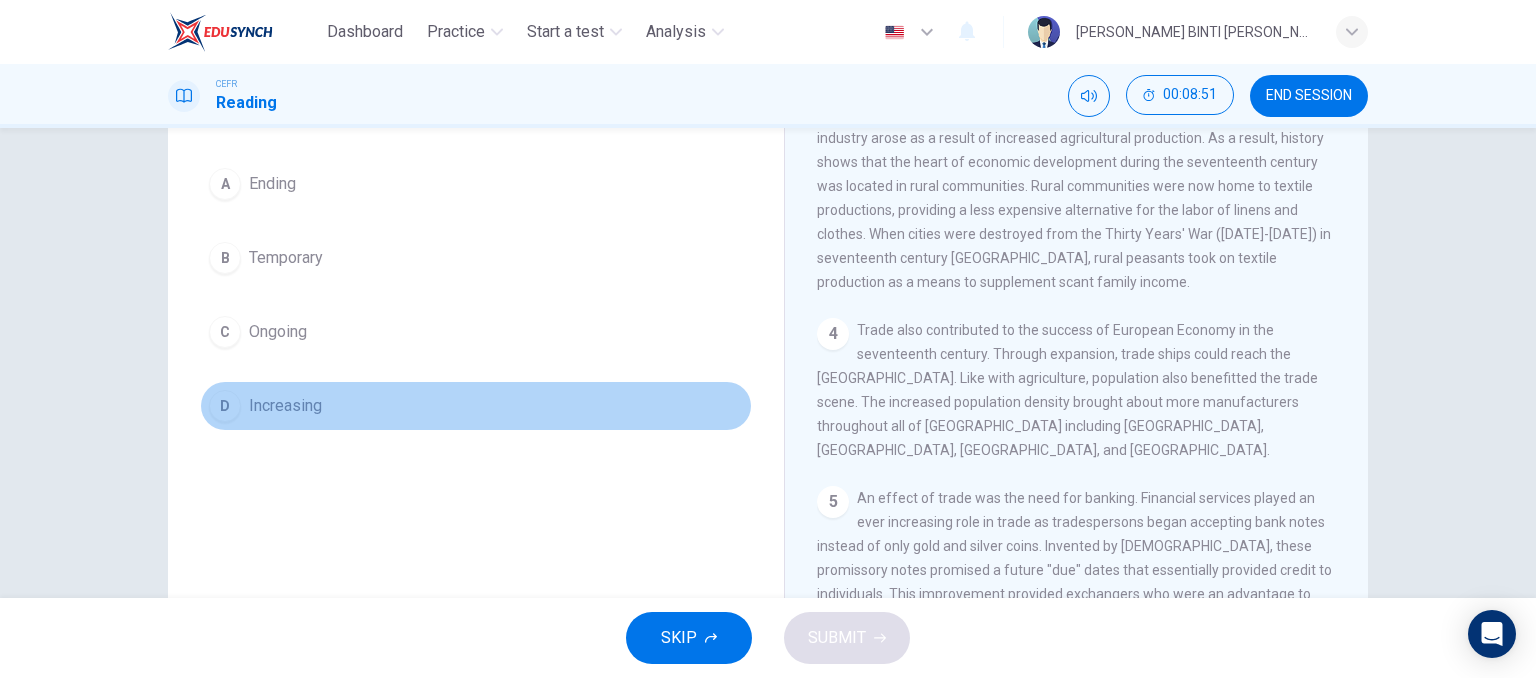 click on "Increasing" at bounding box center (285, 406) 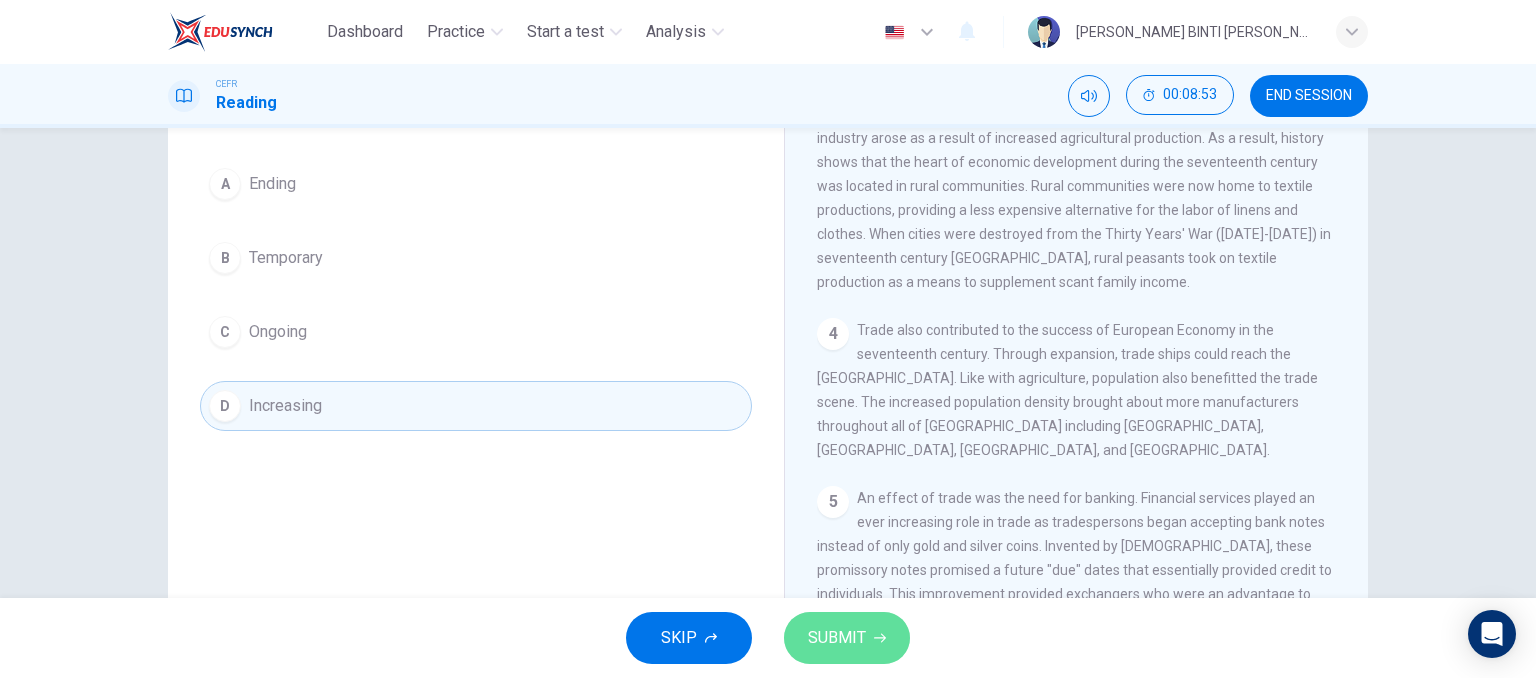 click on "SUBMIT" at bounding box center [847, 638] 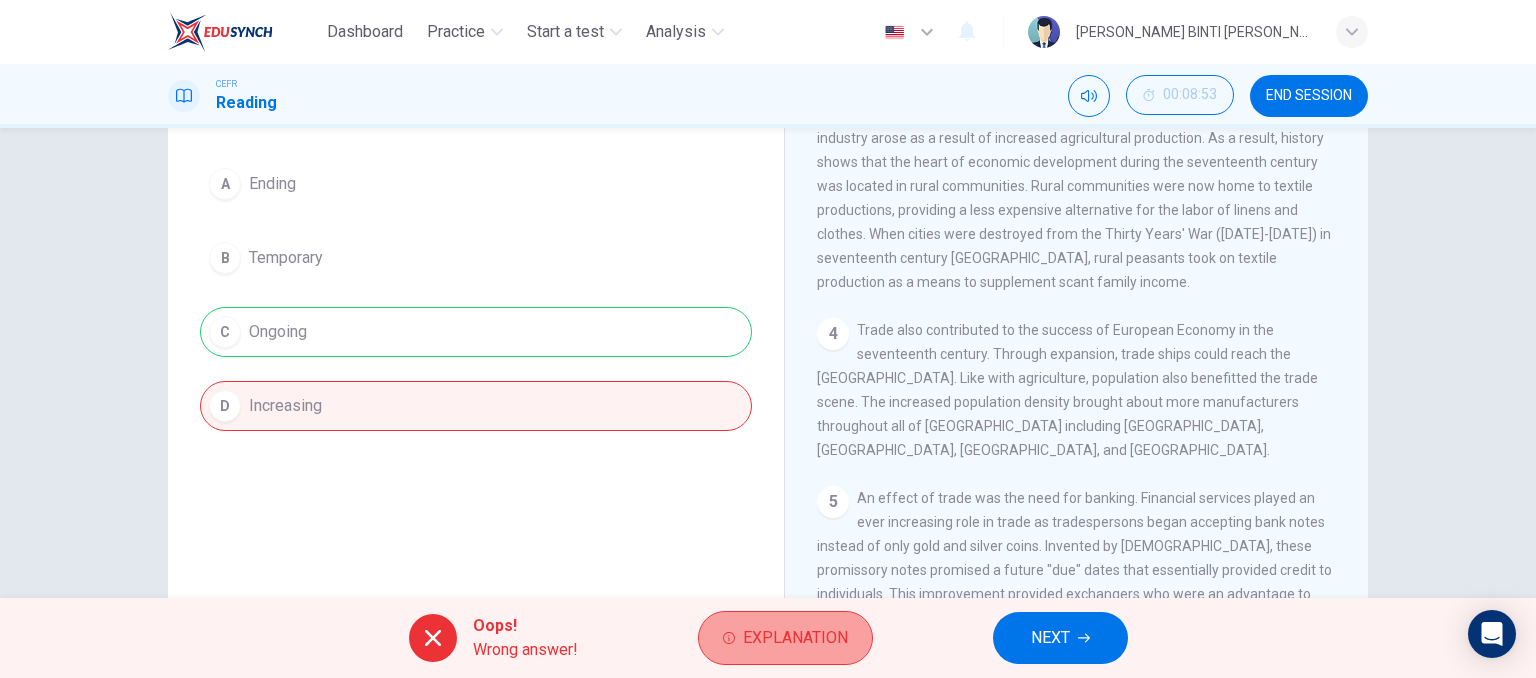 click on "Explanation" at bounding box center [795, 638] 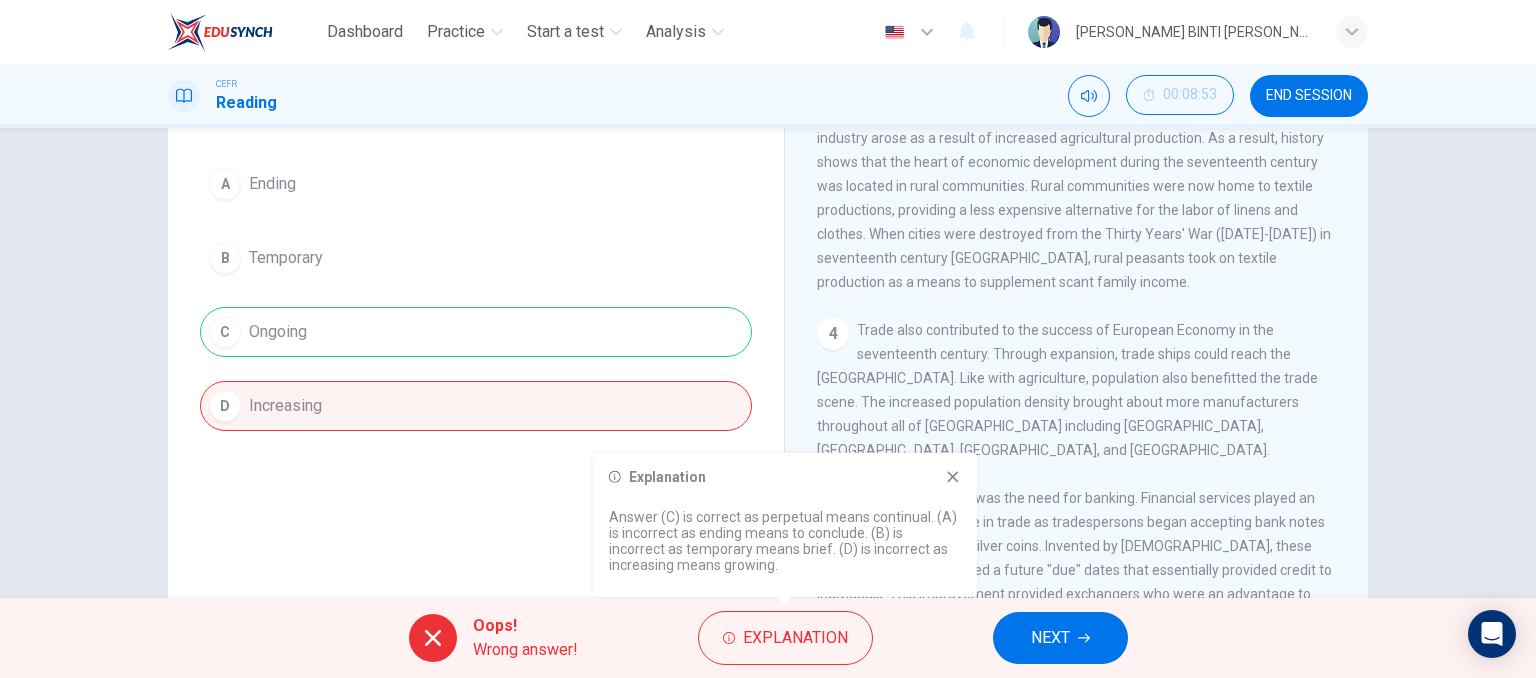 click on "Explanation" at bounding box center (785, 477) 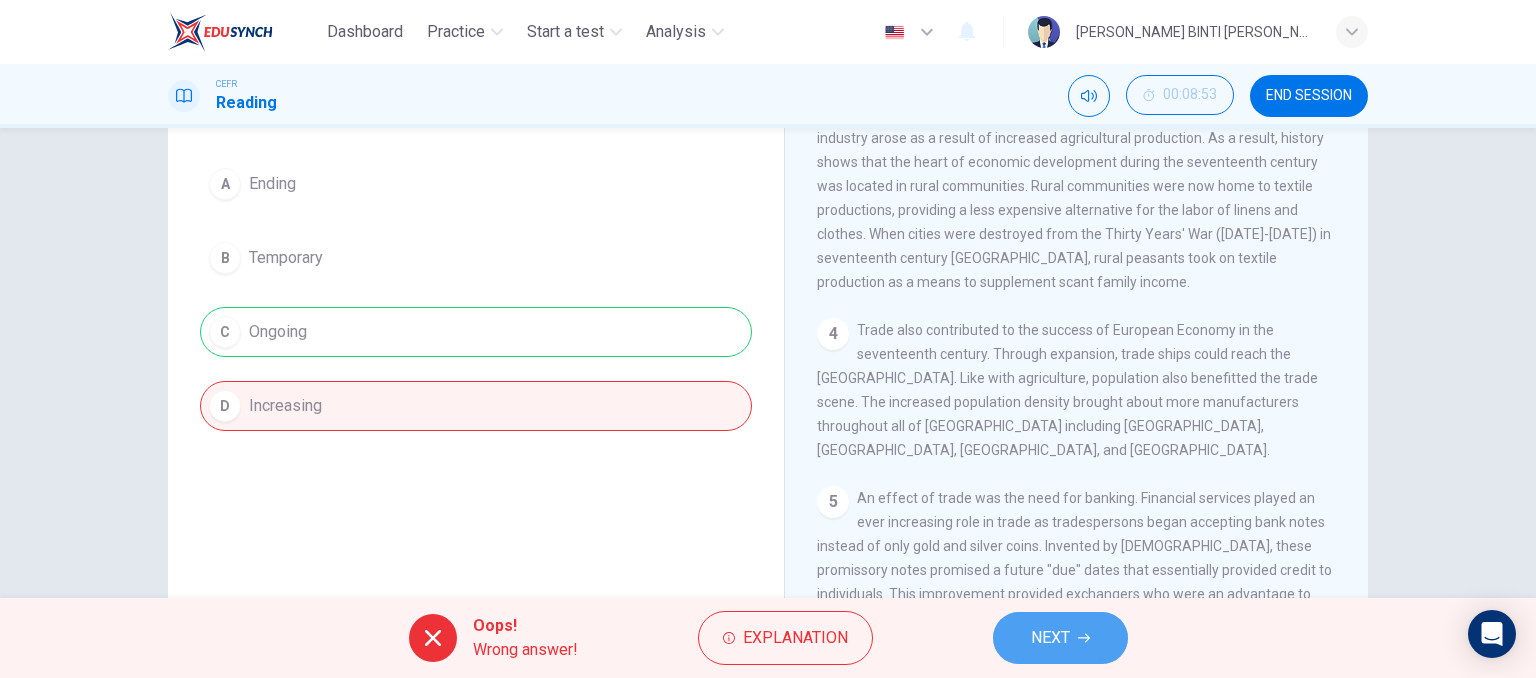 click on "NEXT" at bounding box center (1060, 638) 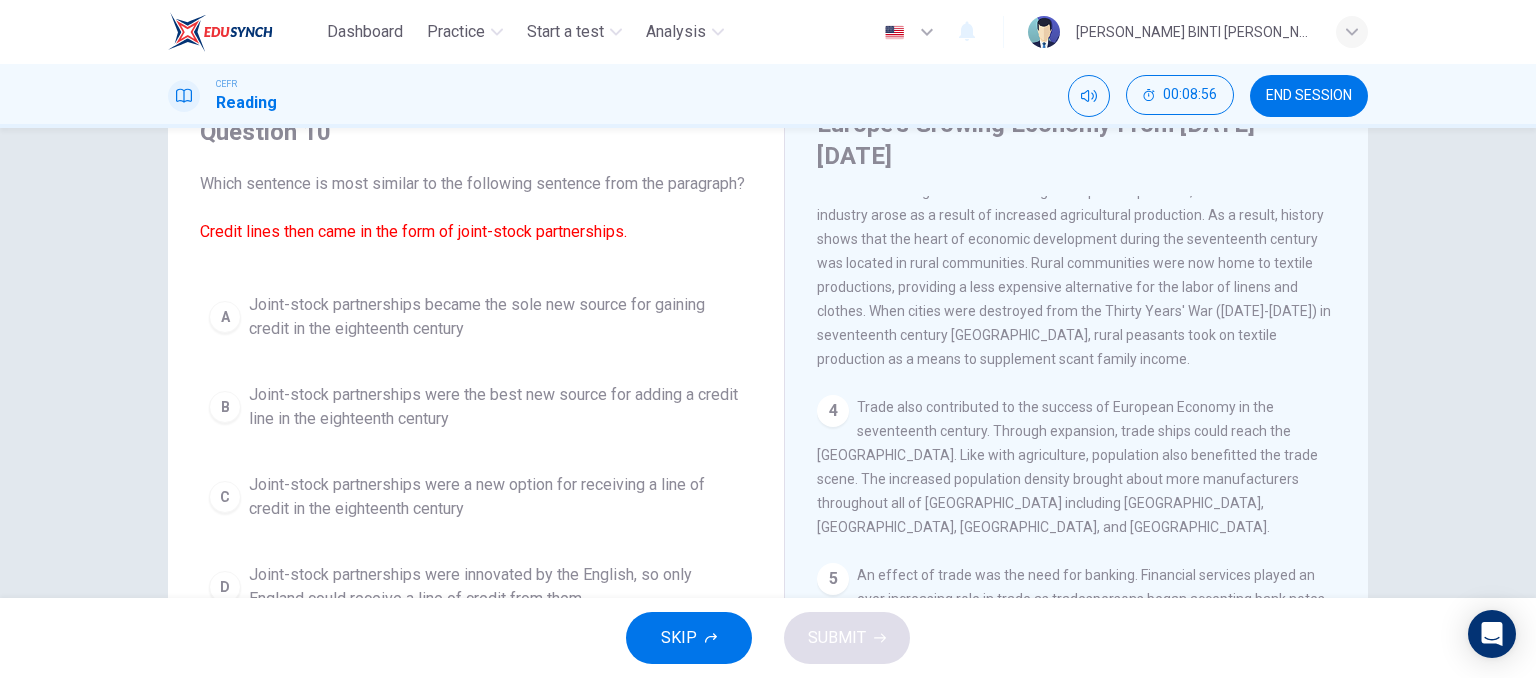 scroll, scrollTop: 146, scrollLeft: 0, axis: vertical 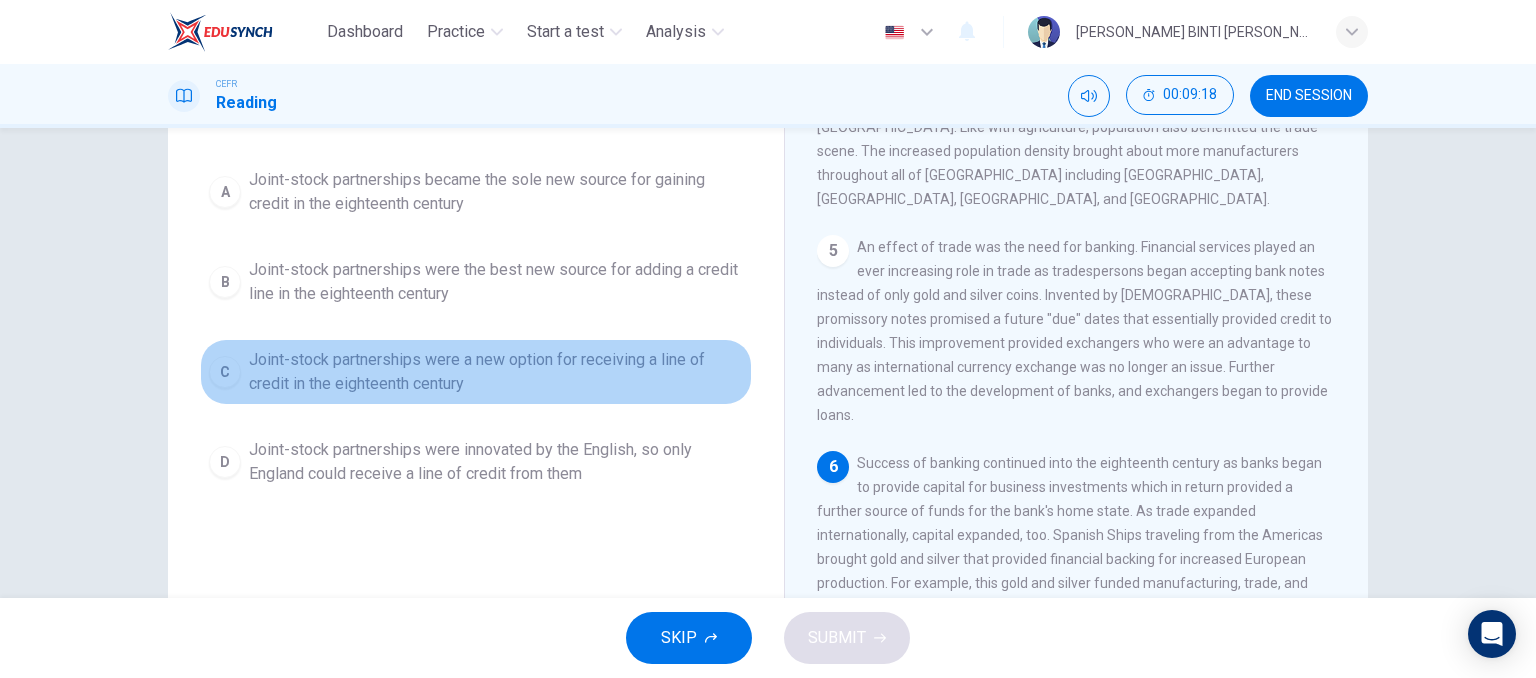 click on "Joint-stock partnerships were a new option for receiving a line of credit in the eighteenth century" at bounding box center (496, 372) 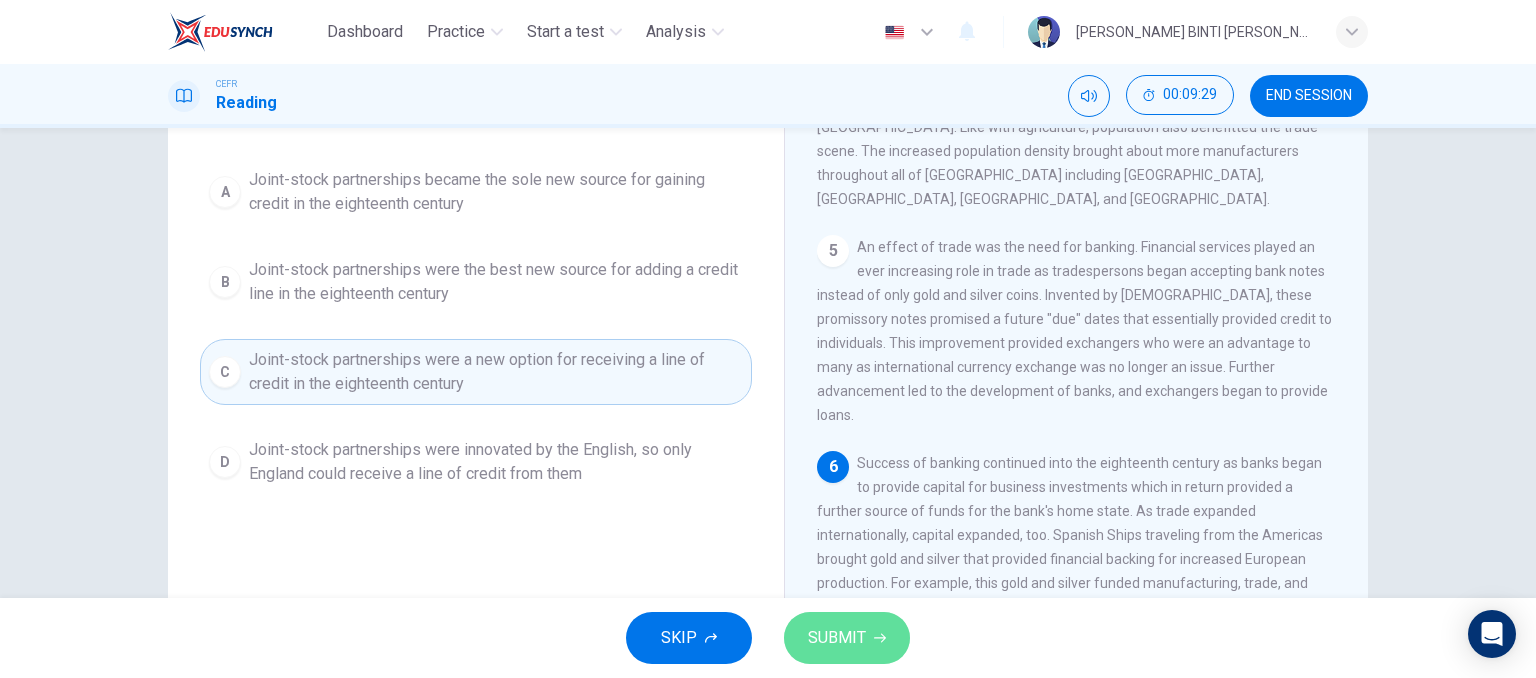 click on "SUBMIT" at bounding box center [837, 638] 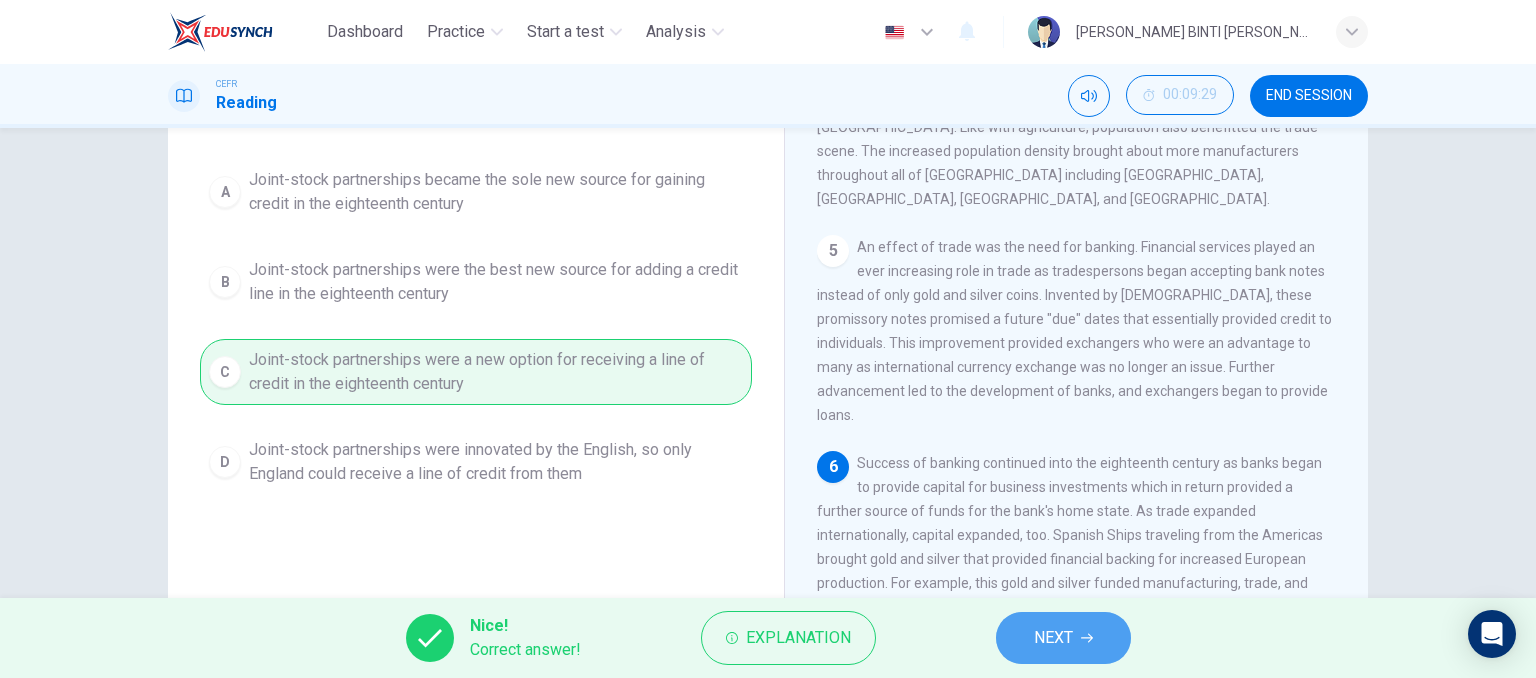 click on "NEXT" at bounding box center [1063, 638] 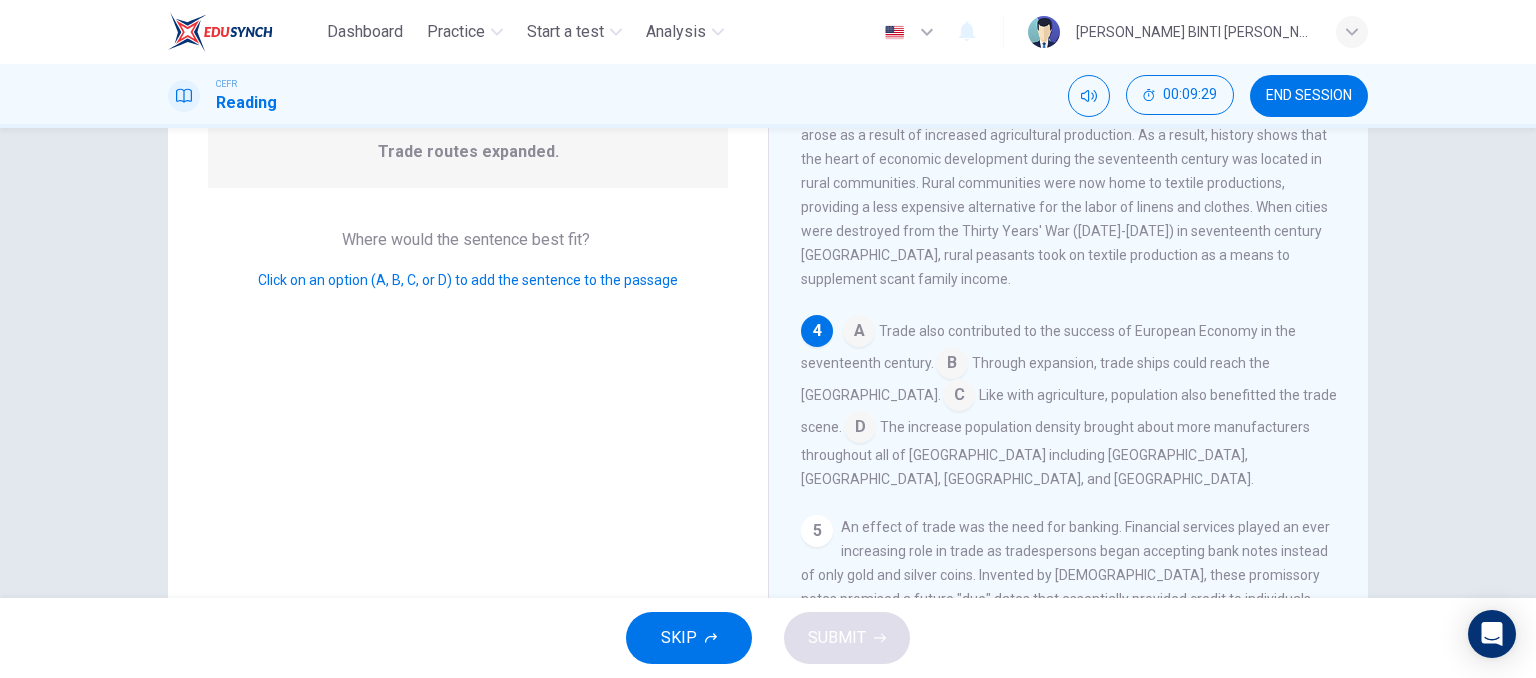scroll, scrollTop: 419, scrollLeft: 0, axis: vertical 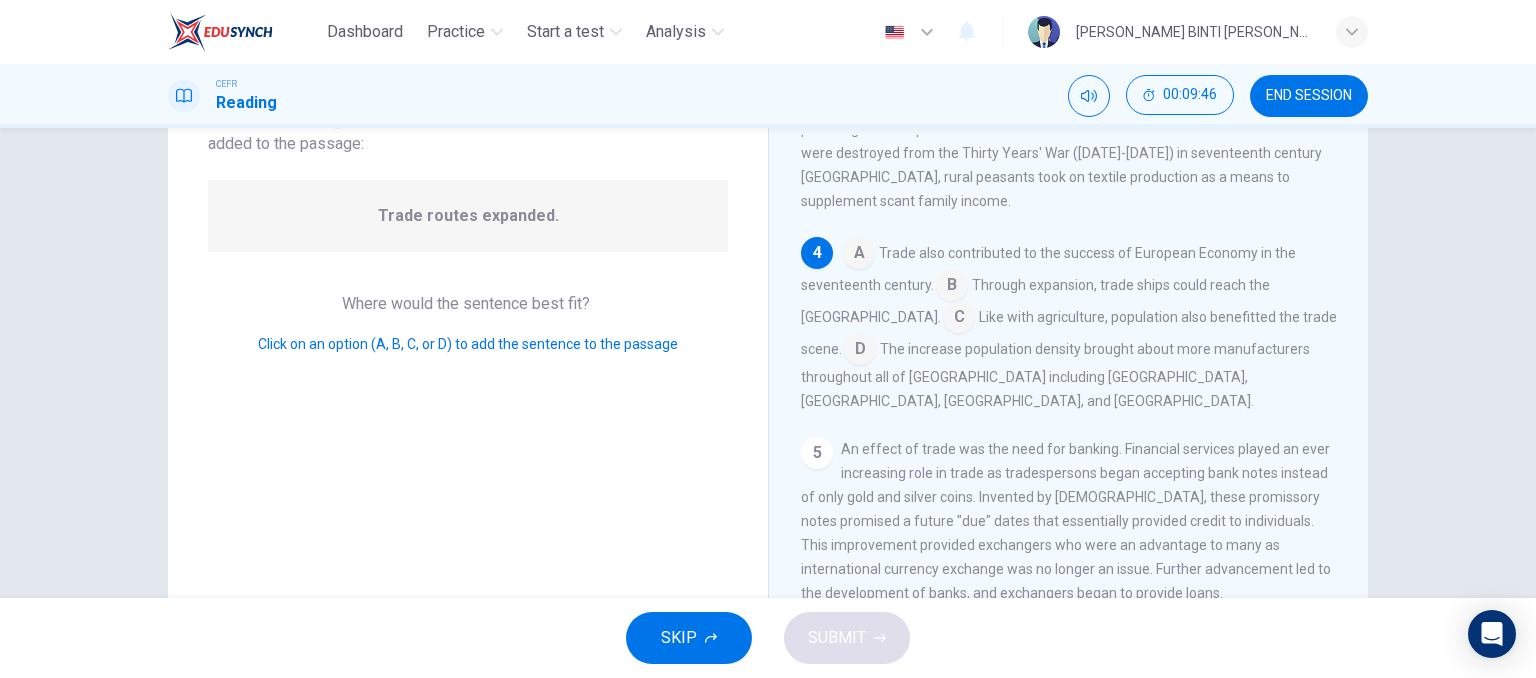 click at bounding box center (952, 287) 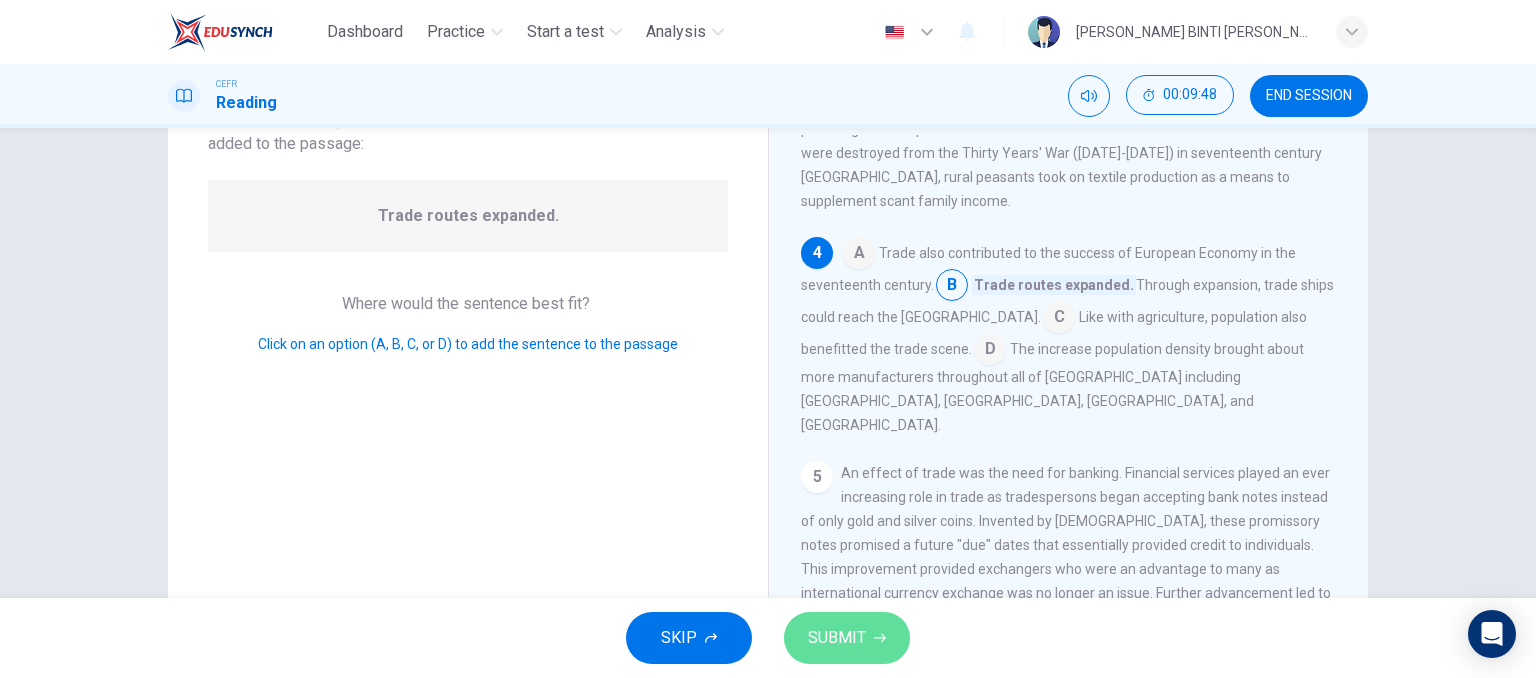 click on "SUBMIT" at bounding box center (837, 638) 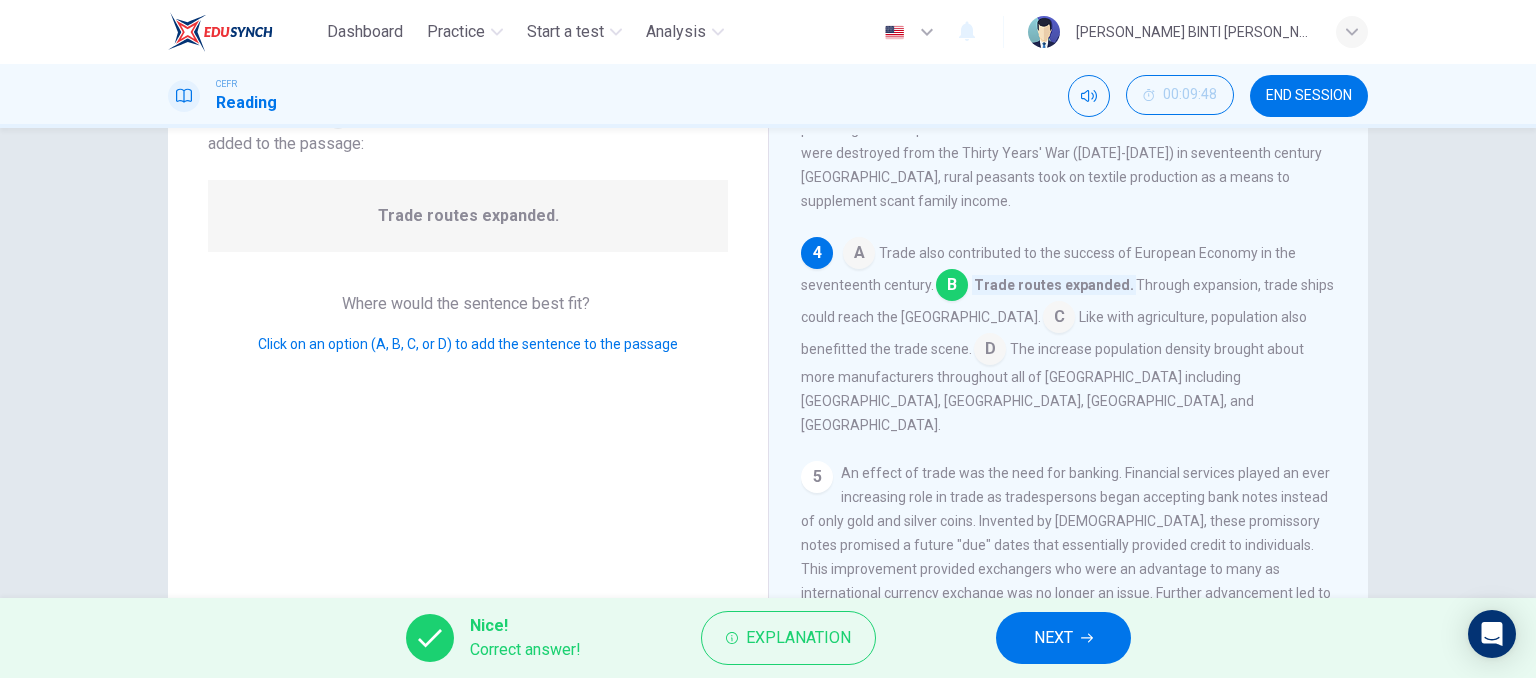 click on "NEXT" at bounding box center [1063, 638] 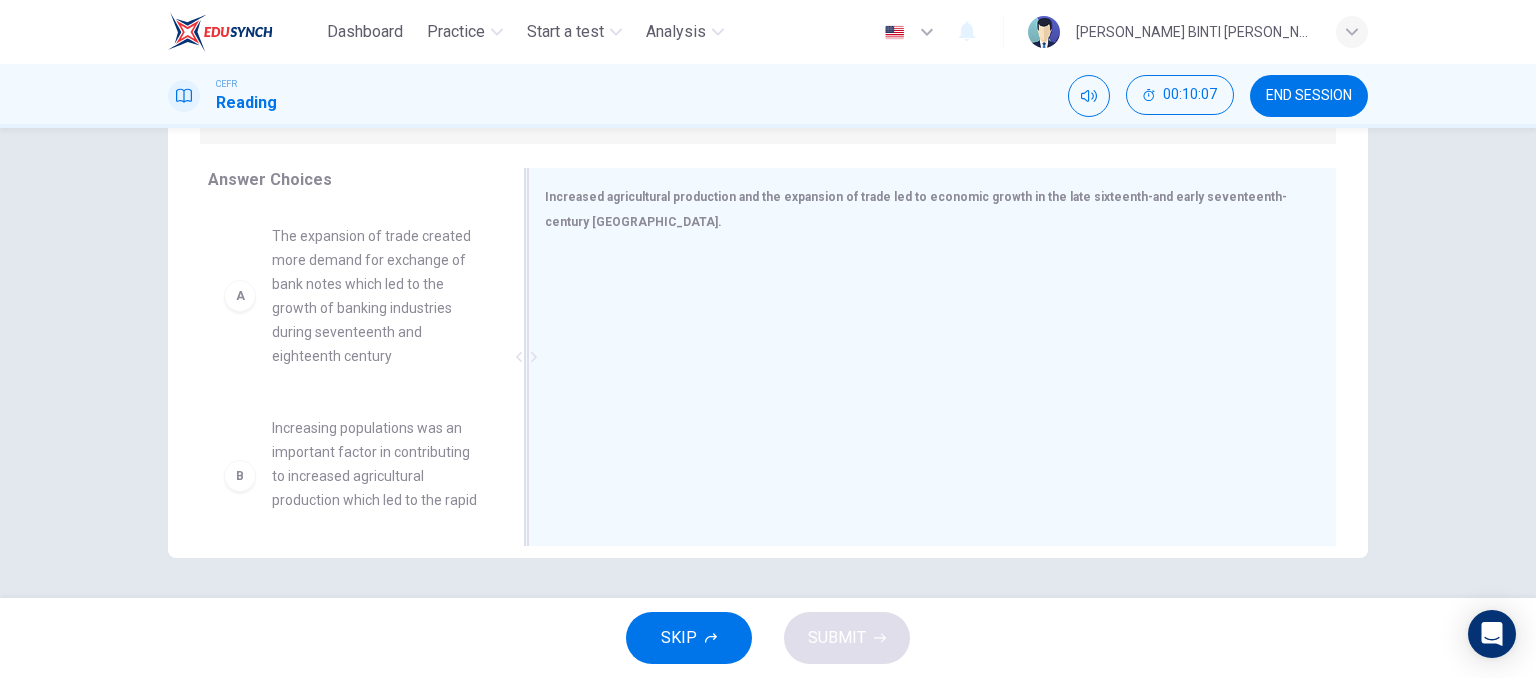 scroll, scrollTop: 304, scrollLeft: 0, axis: vertical 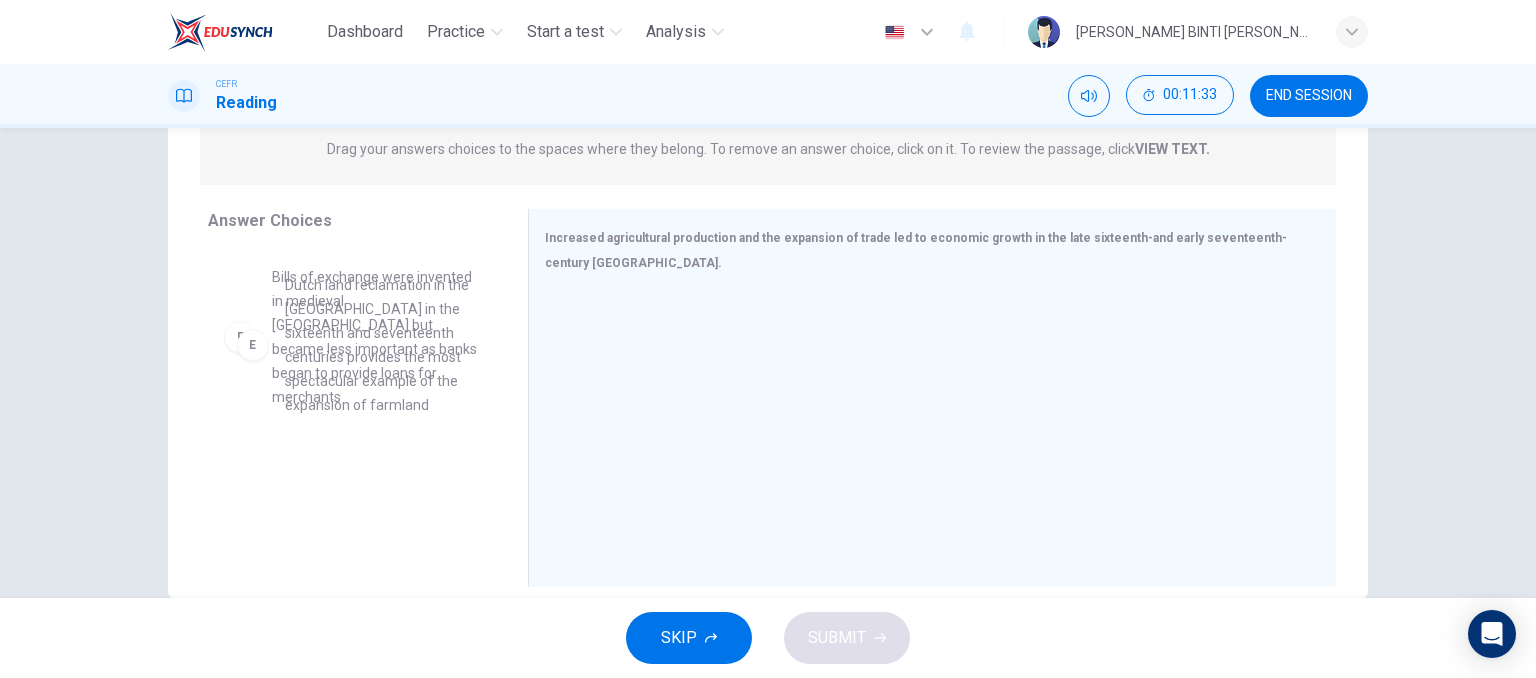 drag, startPoint x: 386, startPoint y: 343, endPoint x: 399, endPoint y: 361, distance: 22.203604 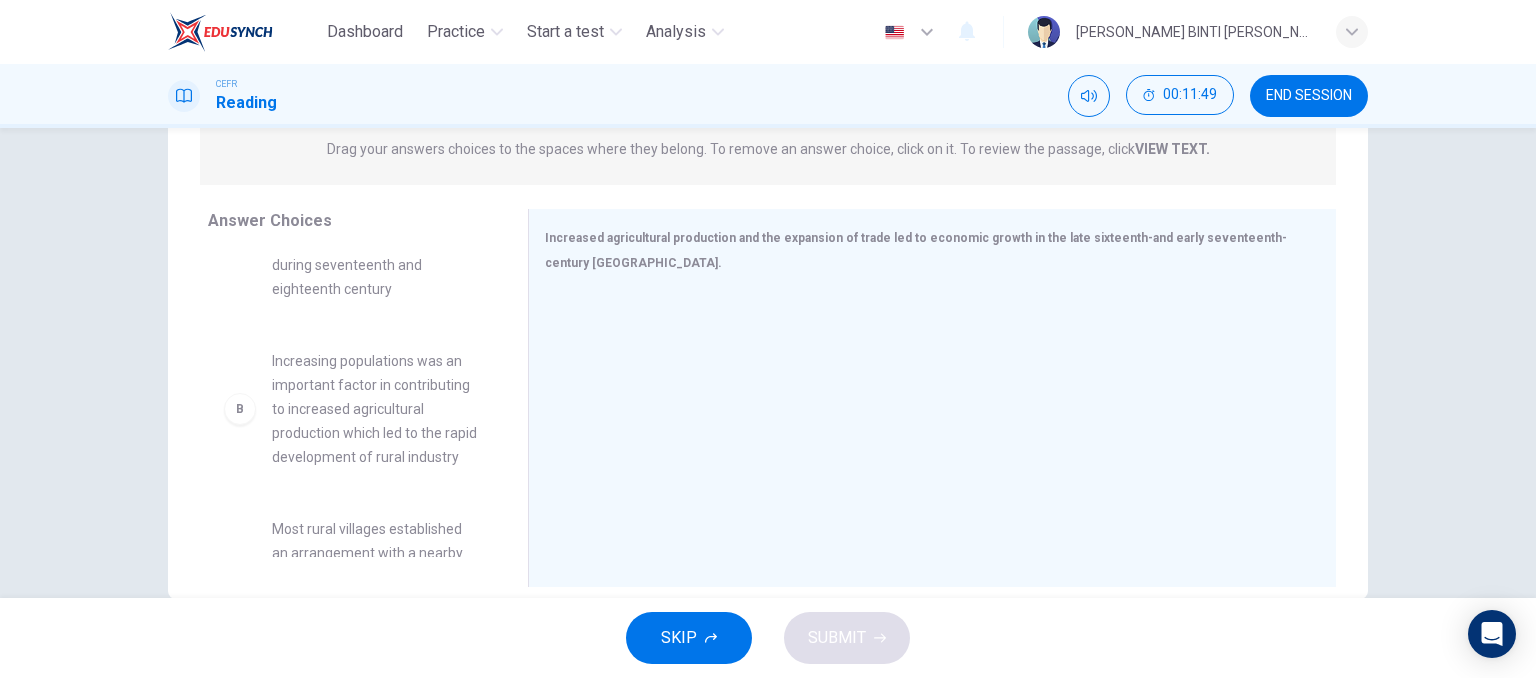 scroll, scrollTop: 111, scrollLeft: 0, axis: vertical 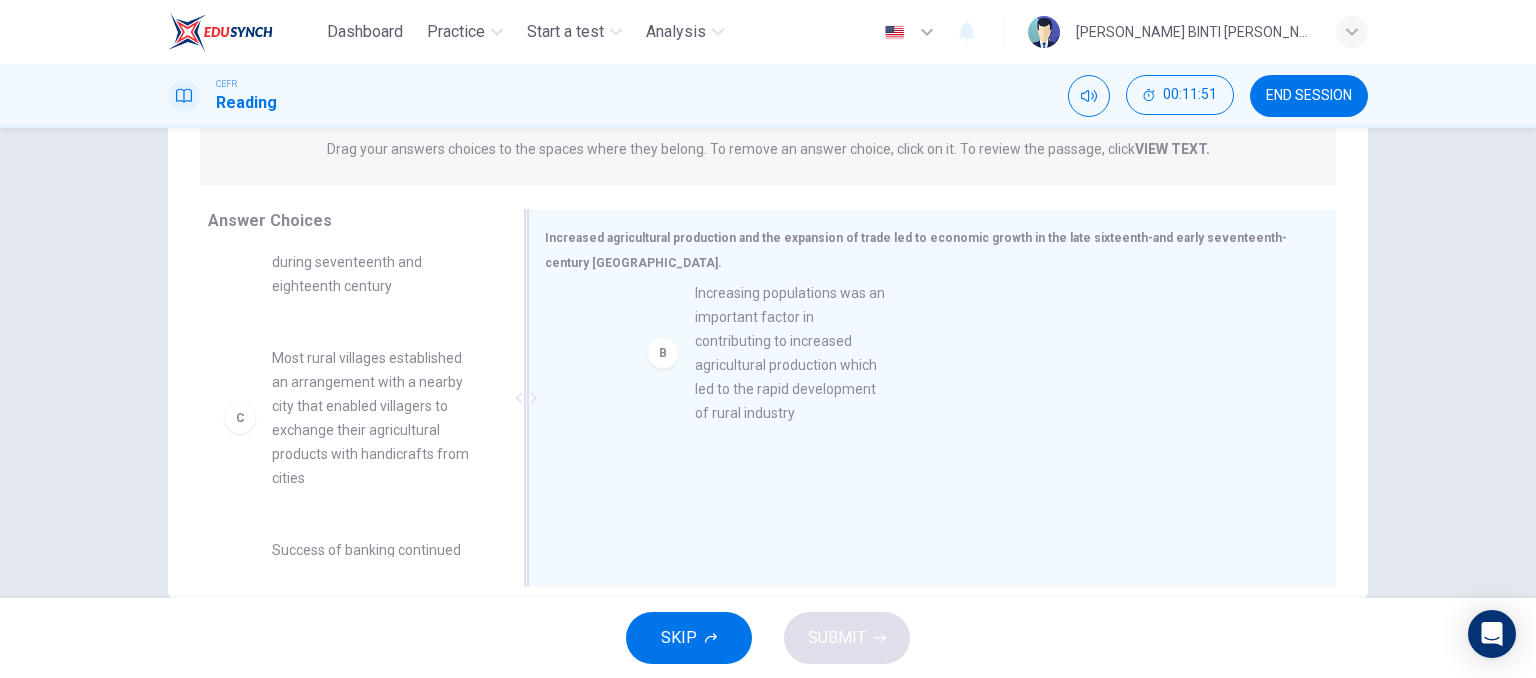 drag, startPoint x: 337, startPoint y: 406, endPoint x: 771, endPoint y: 341, distance: 438.8405 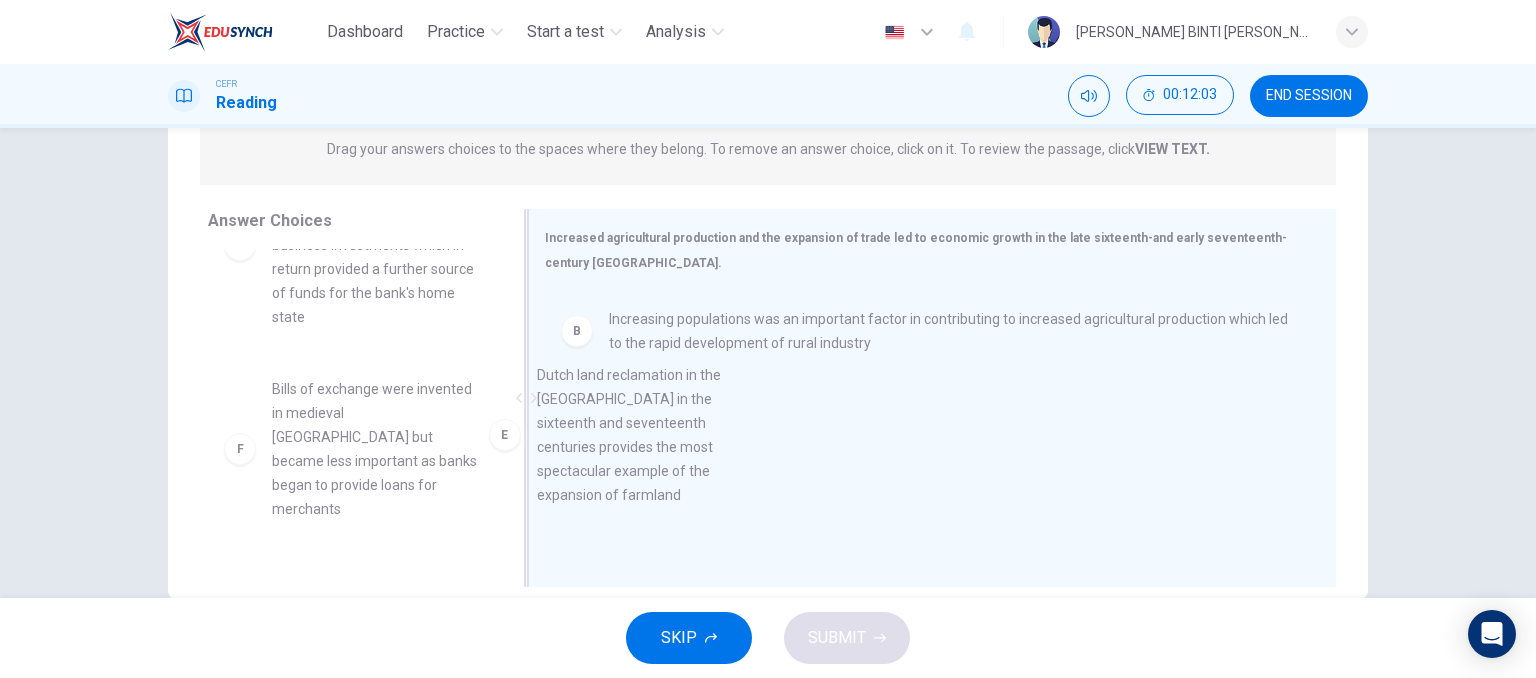 drag, startPoint x: 316, startPoint y: 447, endPoint x: 596, endPoint y: 432, distance: 280.4015 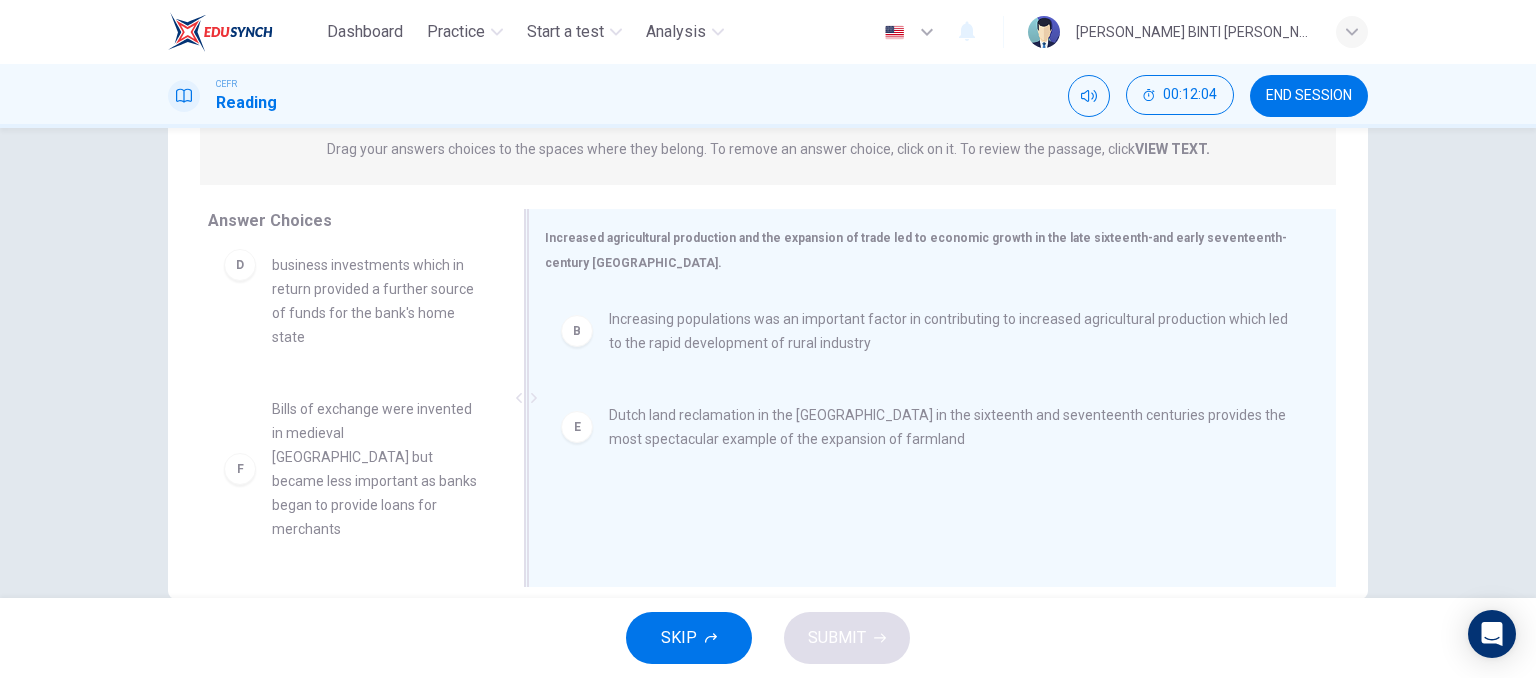 scroll, scrollTop: 420, scrollLeft: 0, axis: vertical 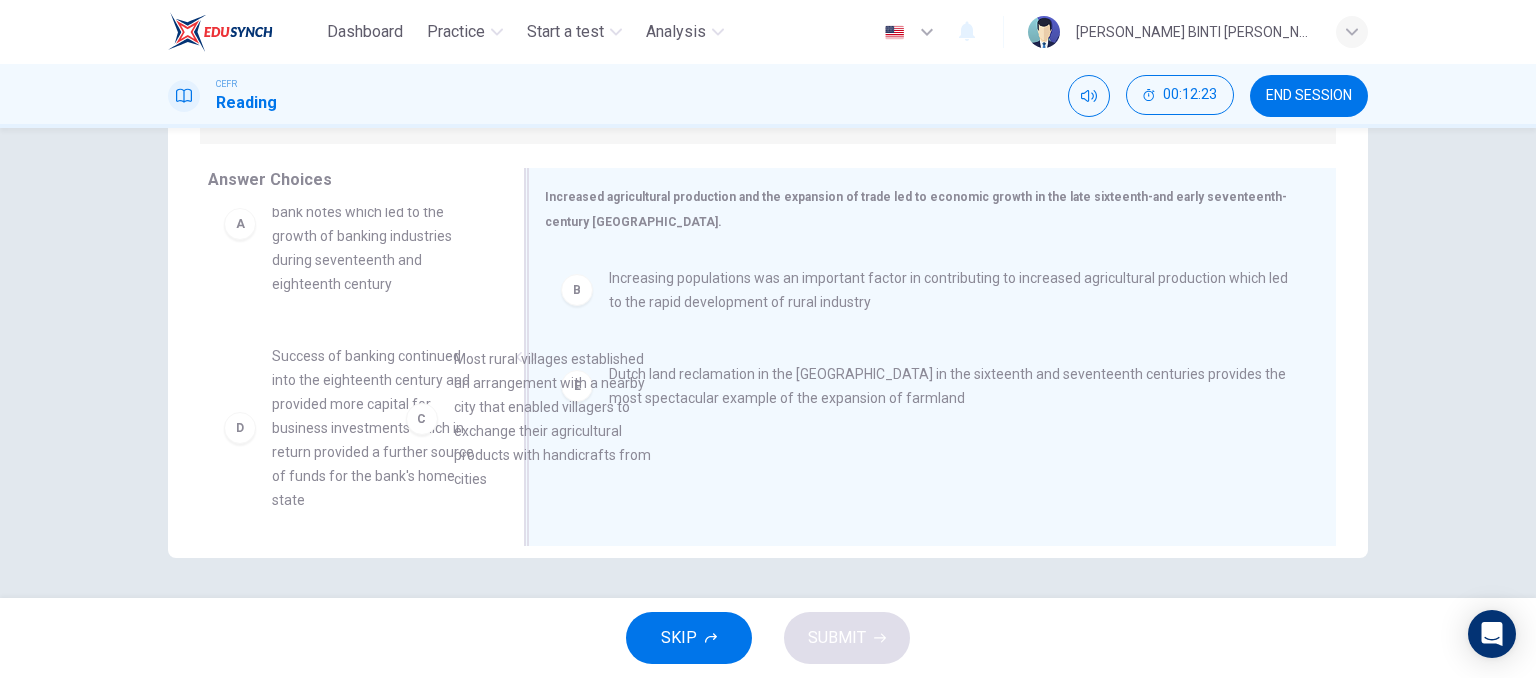 drag, startPoint x: 348, startPoint y: 413, endPoint x: 635, endPoint y: 413, distance: 287 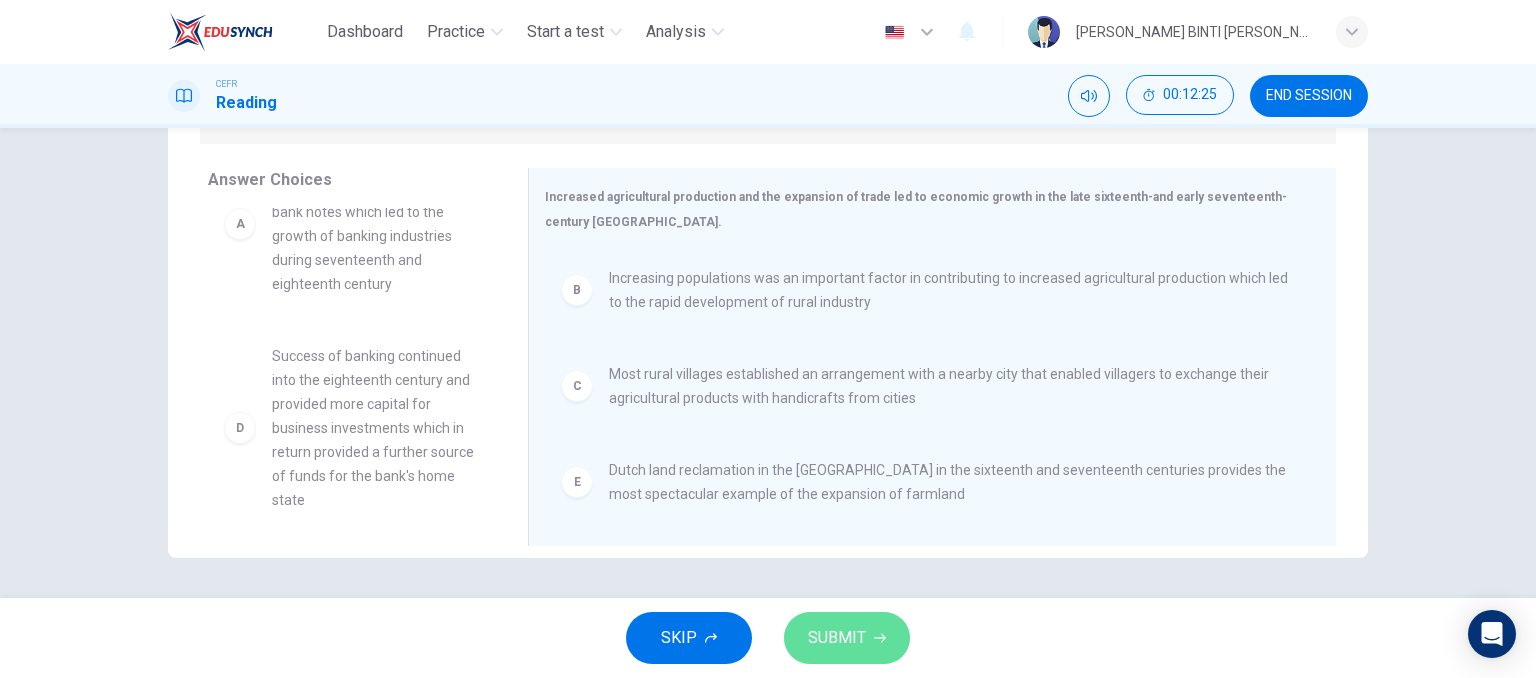 click on "SUBMIT" at bounding box center [847, 638] 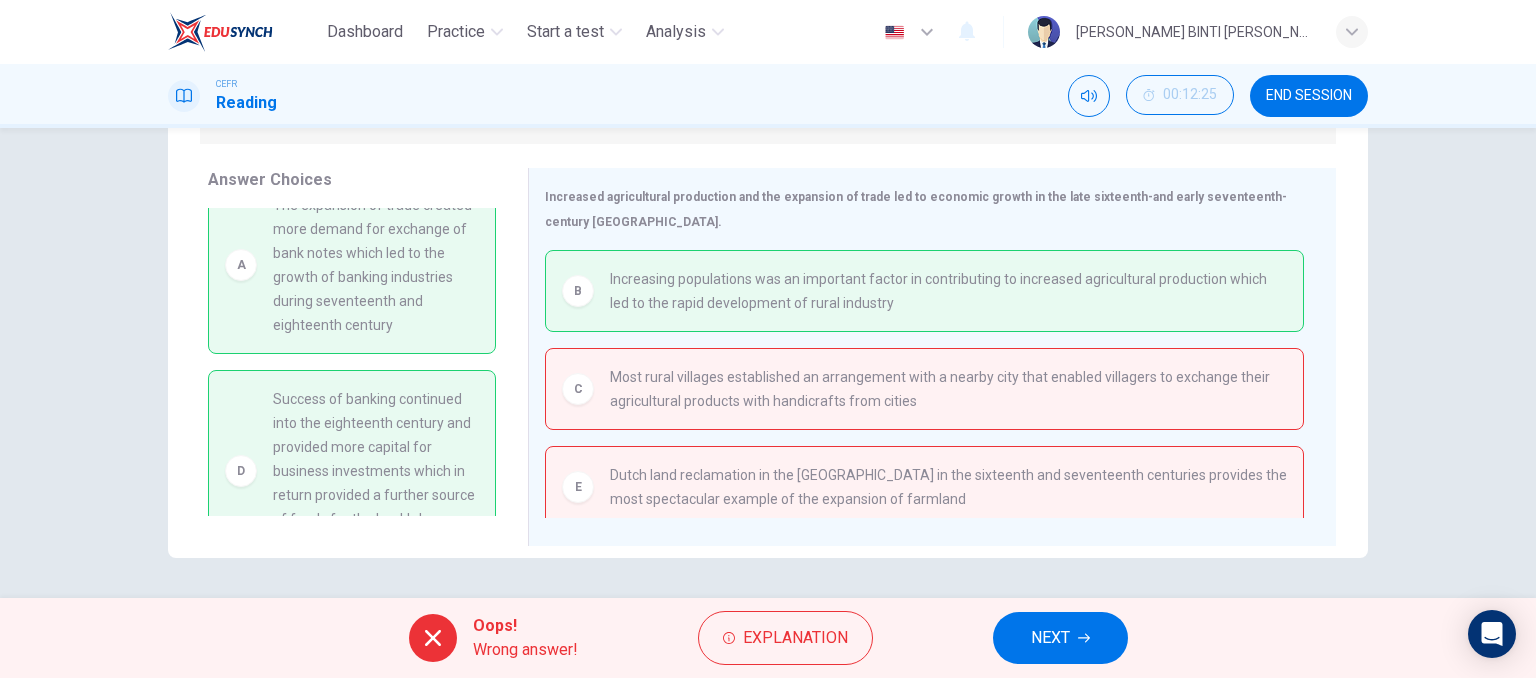 scroll, scrollTop: 0, scrollLeft: 0, axis: both 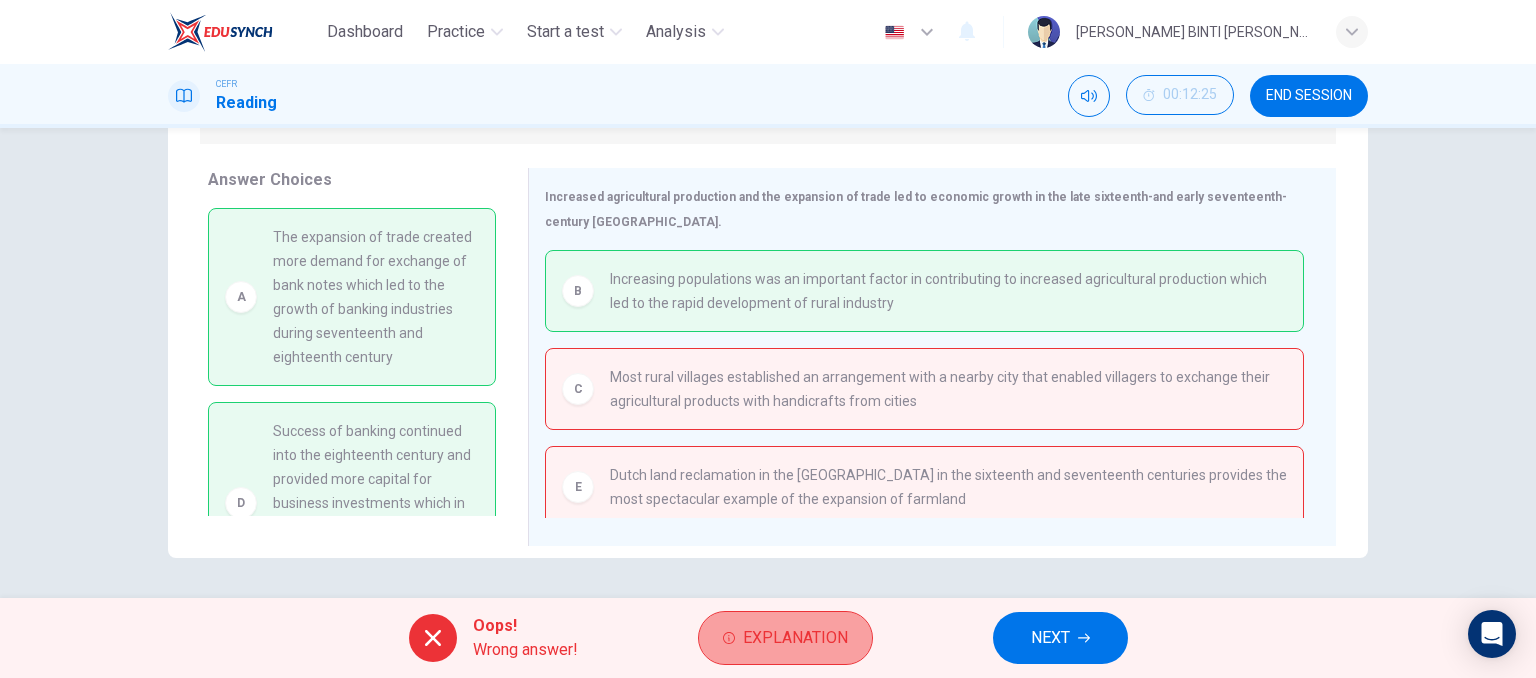click on "Explanation" at bounding box center (785, 638) 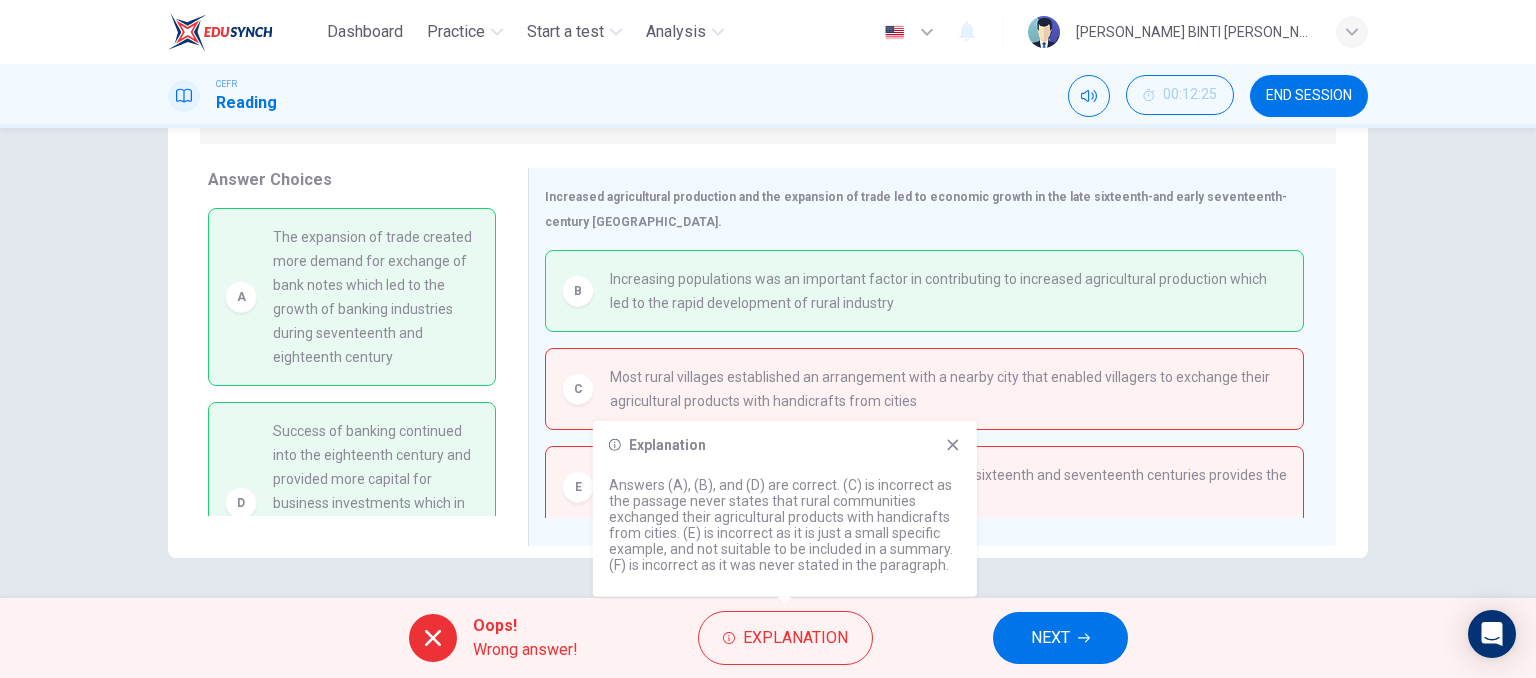 click 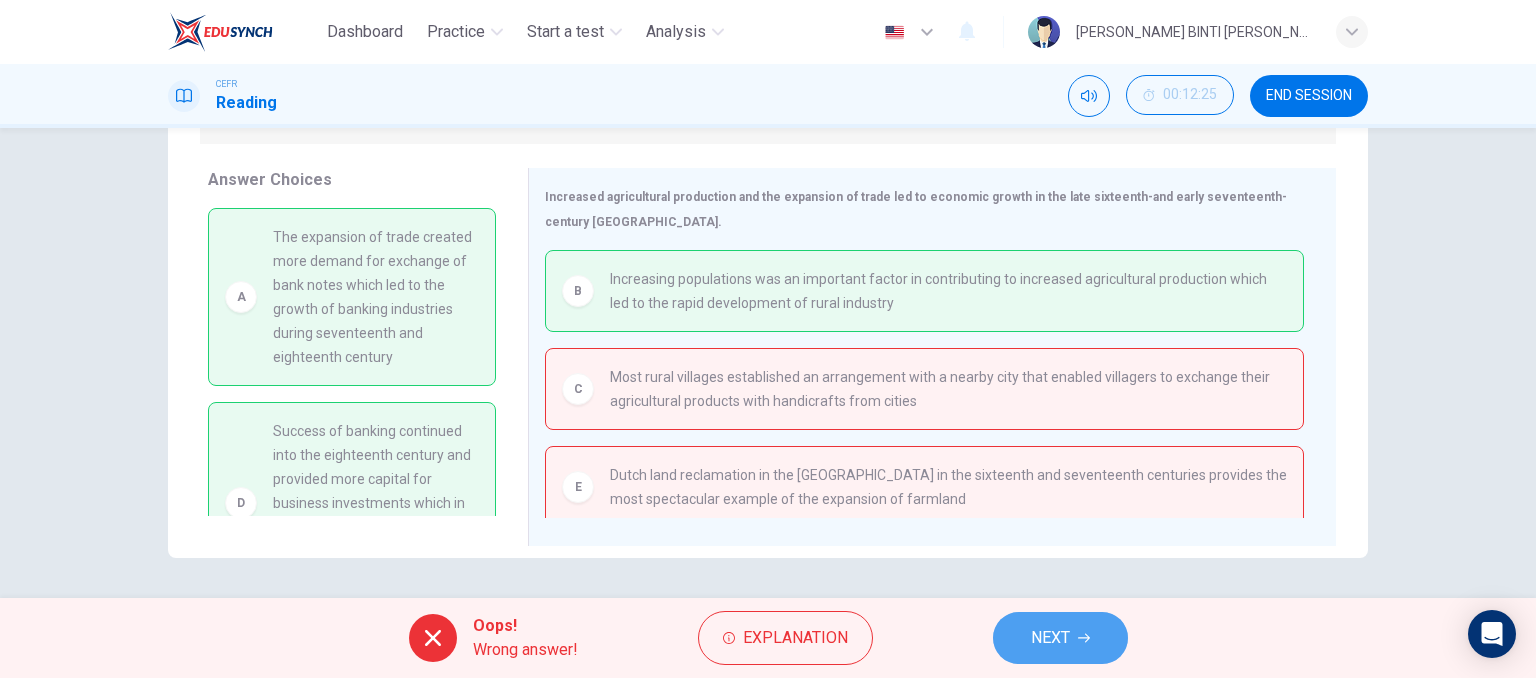 click on "NEXT" at bounding box center [1050, 638] 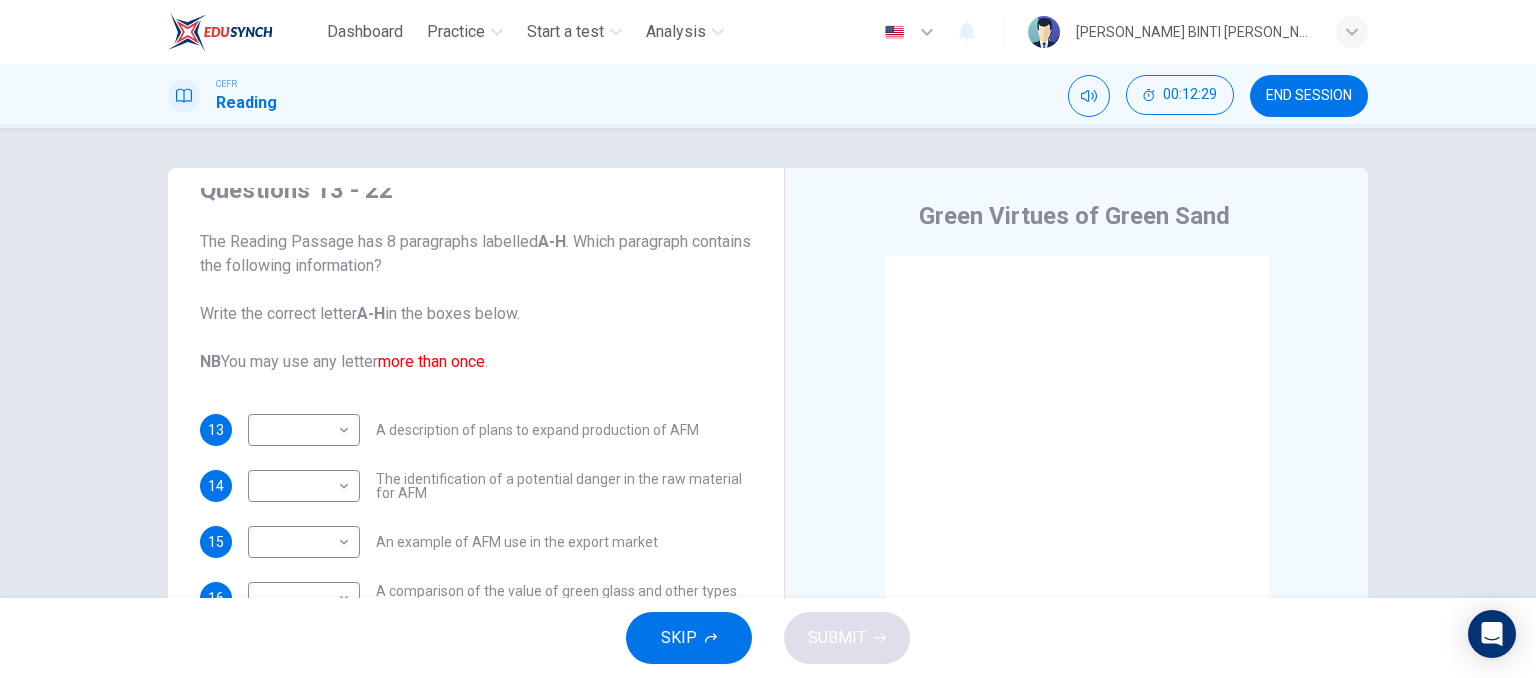 scroll, scrollTop: 6, scrollLeft: 0, axis: vertical 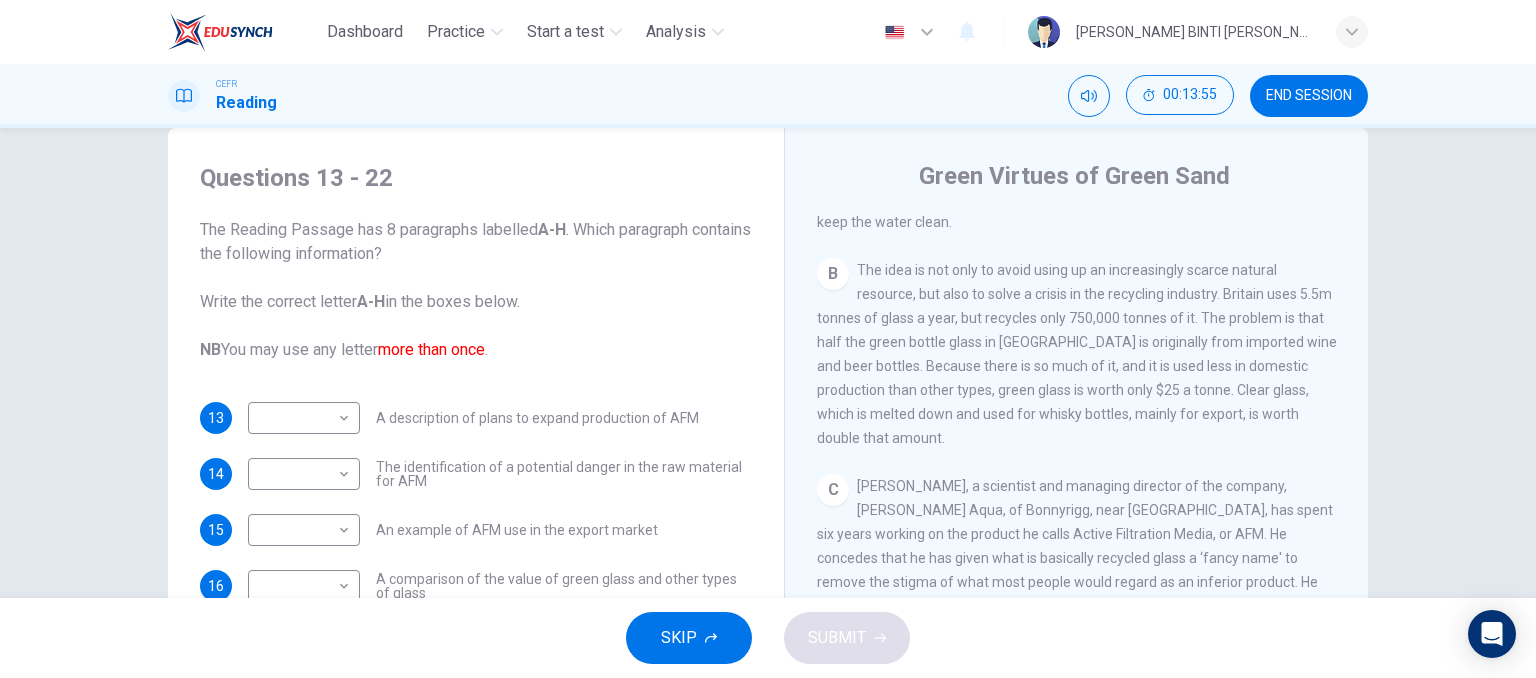 click on "The idea is not only to avoid using up an increasingly scarce natural resource, but also to solve a crisis in the recycling industry. Britain uses 5.5m tonnes of glass a year, but recycles only 750,000 tonnes of it. The problem is that half the green bottle glass in Britain is originally from imported wine and beer bottles. Because there is so much of it, and it is used less in domestic production than other types, green glass is worth only $25 a tonne. Clear glass, which is melted down and used for whisky bottles, mainly for export, is worth double that amount." at bounding box center [1077, 354] 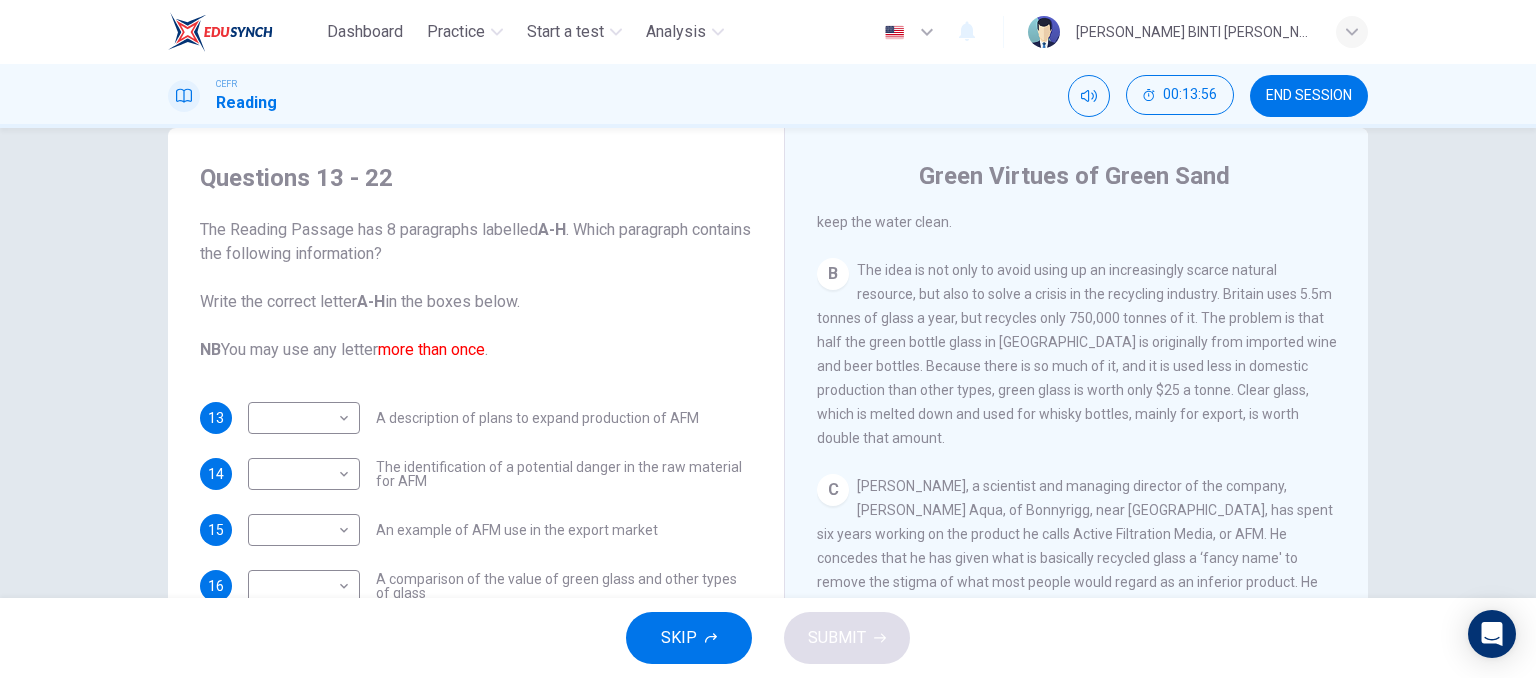 drag, startPoint x: 1096, startPoint y: 302, endPoint x: 1148, endPoint y: 309, distance: 52.46904 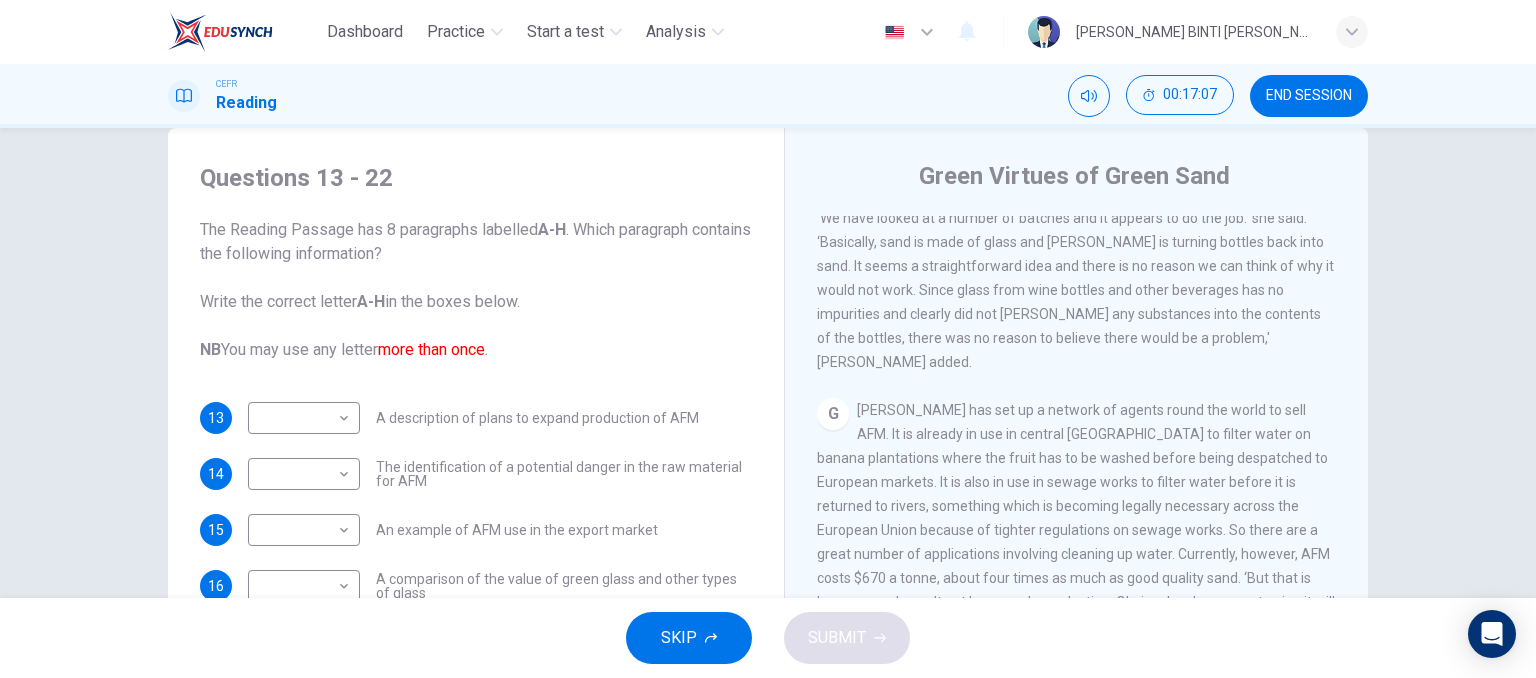 scroll, scrollTop: 1667, scrollLeft: 0, axis: vertical 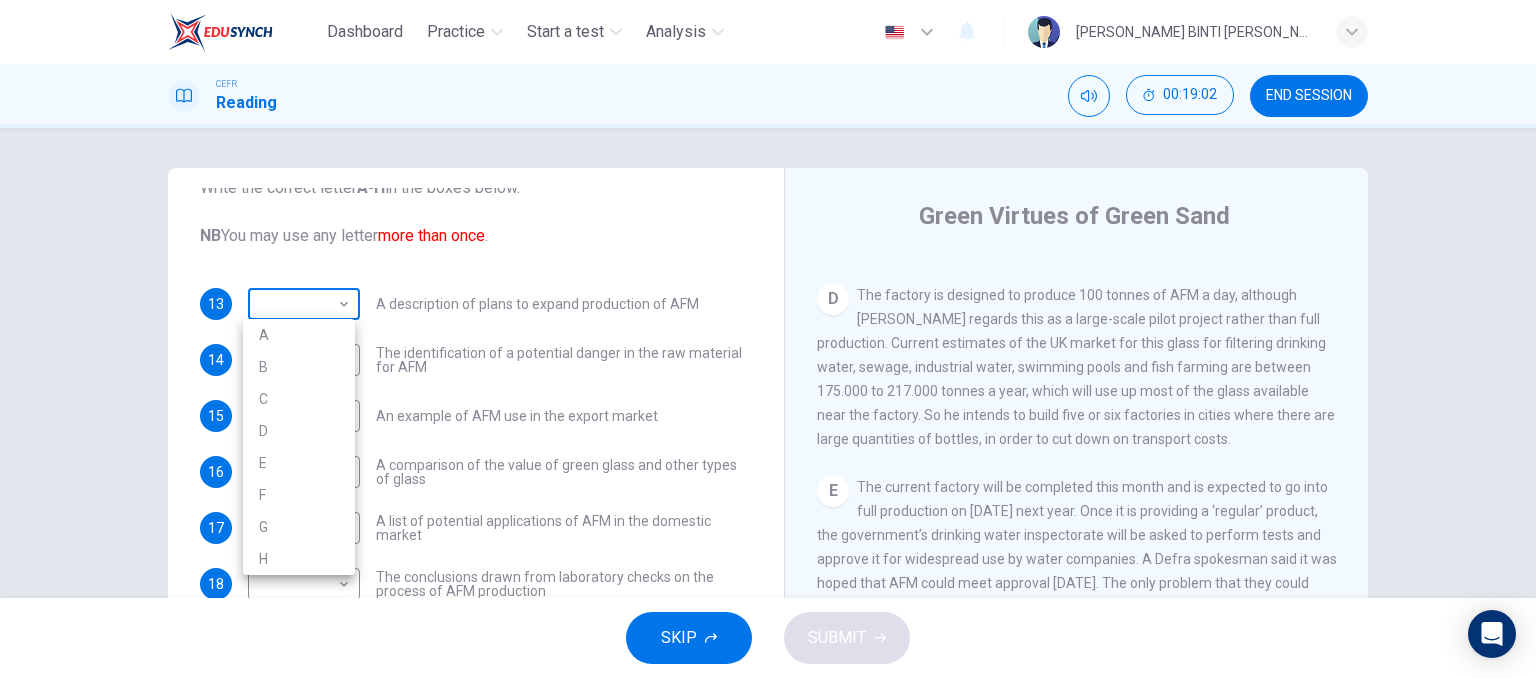 click on "Dashboard Practice Start a test Analysis English en ​ IBTISAM BINTI AHMAD TAJUDIN CEFR Reading 00:19:02 END SESSION Questions 13 - 22 The Reading Passage has 8 paragraphs labelled  A-H . Which paragraph contains the following information?
Write the correct letter  A-H  in the boxes below.
NB  You may use any letter  more than once . 13 ​ ​ A description of plans to expand production of AFM 14 ​ ​ The identification of a potential danger in the raw material for AFM 15 ​ ​ An example of AFM use in the export market 16 ​ ​ A comparison of the value of green glass and other types of glass 17 ​ ​ A list of potential applications of AFM in the domestic market 18 ​ ​ The conclusions drawn from laboratory checks on the process of AFM production 19 ​ ​ The identification of current funding for the production of green sand 20 ​ ​ An explanation of the chosen brand name for crushed green glass 21 ​ ​ A description of plans for exporting AFM 22 ​ ​ Green Virtues of Green Sand" at bounding box center (768, 339) 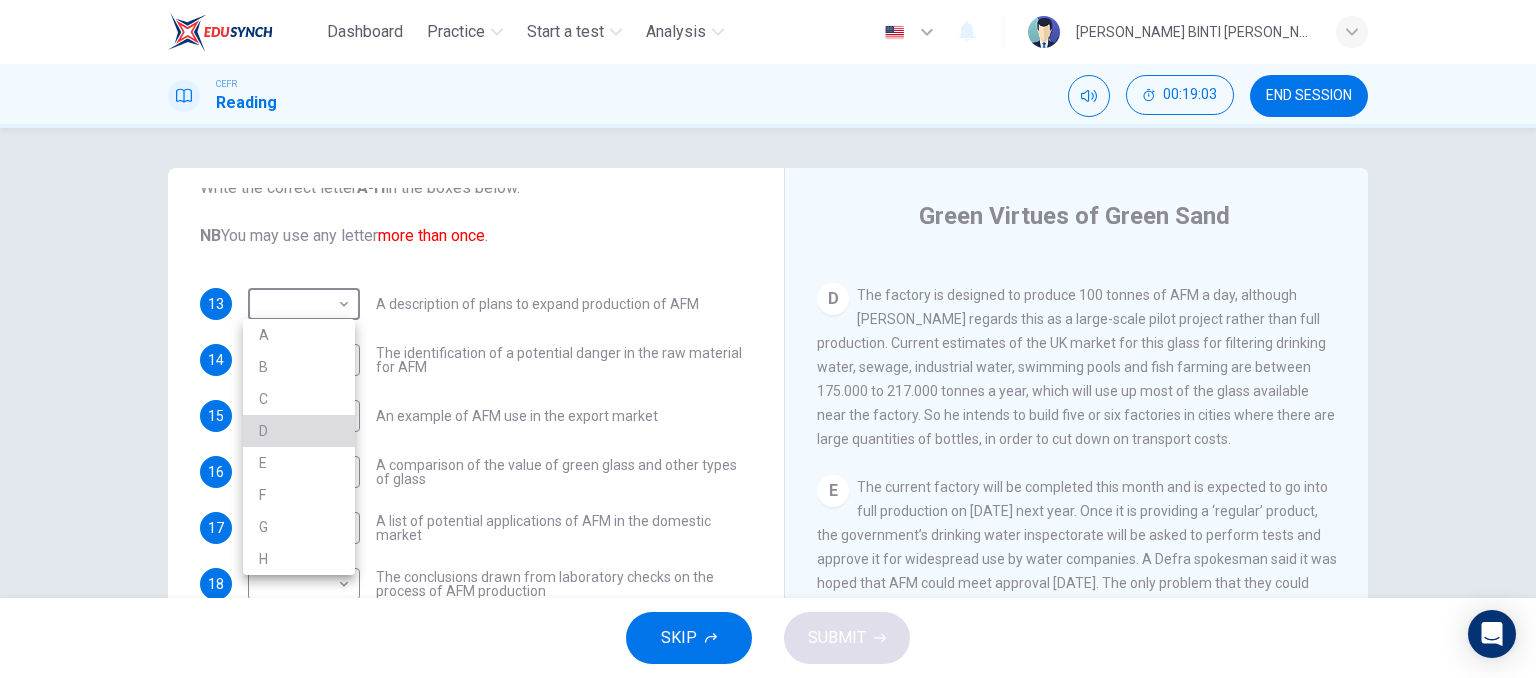 click on "D" at bounding box center [299, 431] 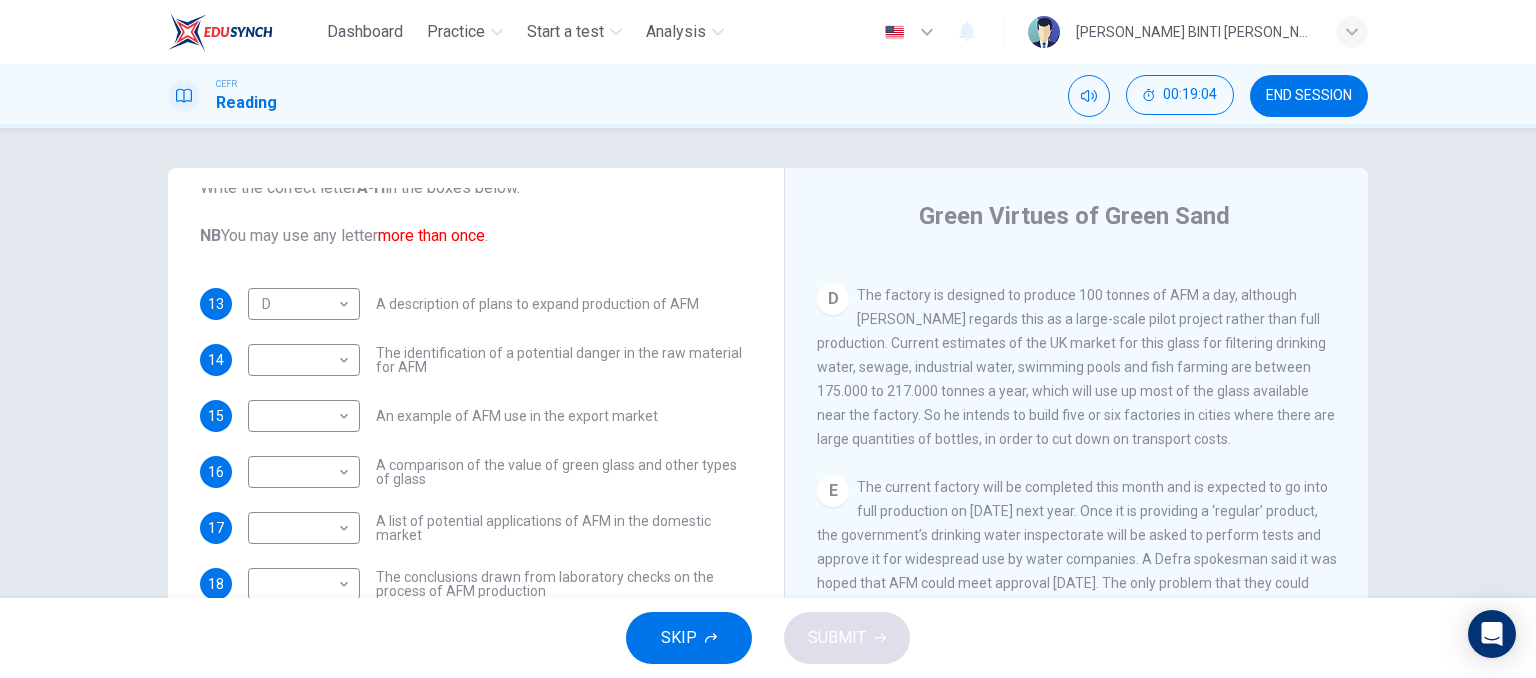 click on "The identification of a potential danger in the raw material for AFM" at bounding box center [564, 360] 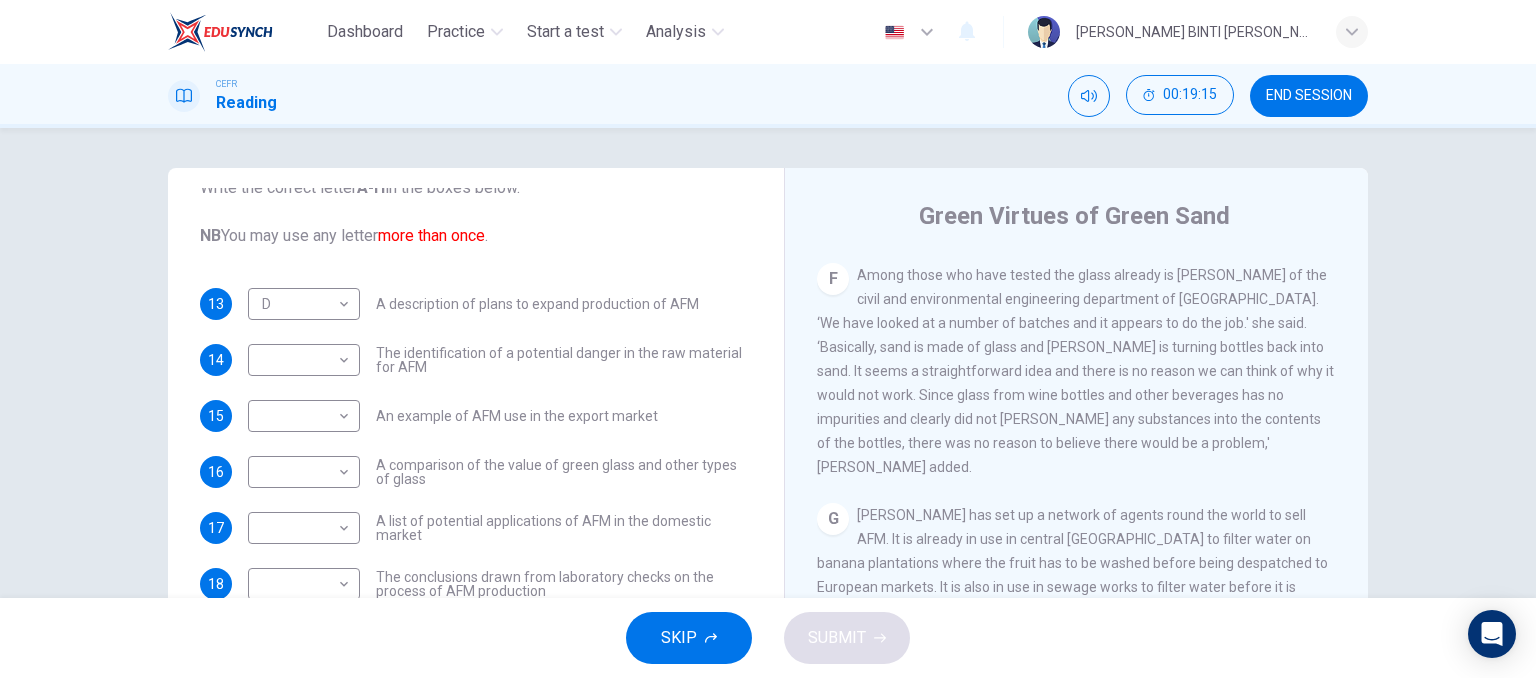 scroll, scrollTop: 1667, scrollLeft: 0, axis: vertical 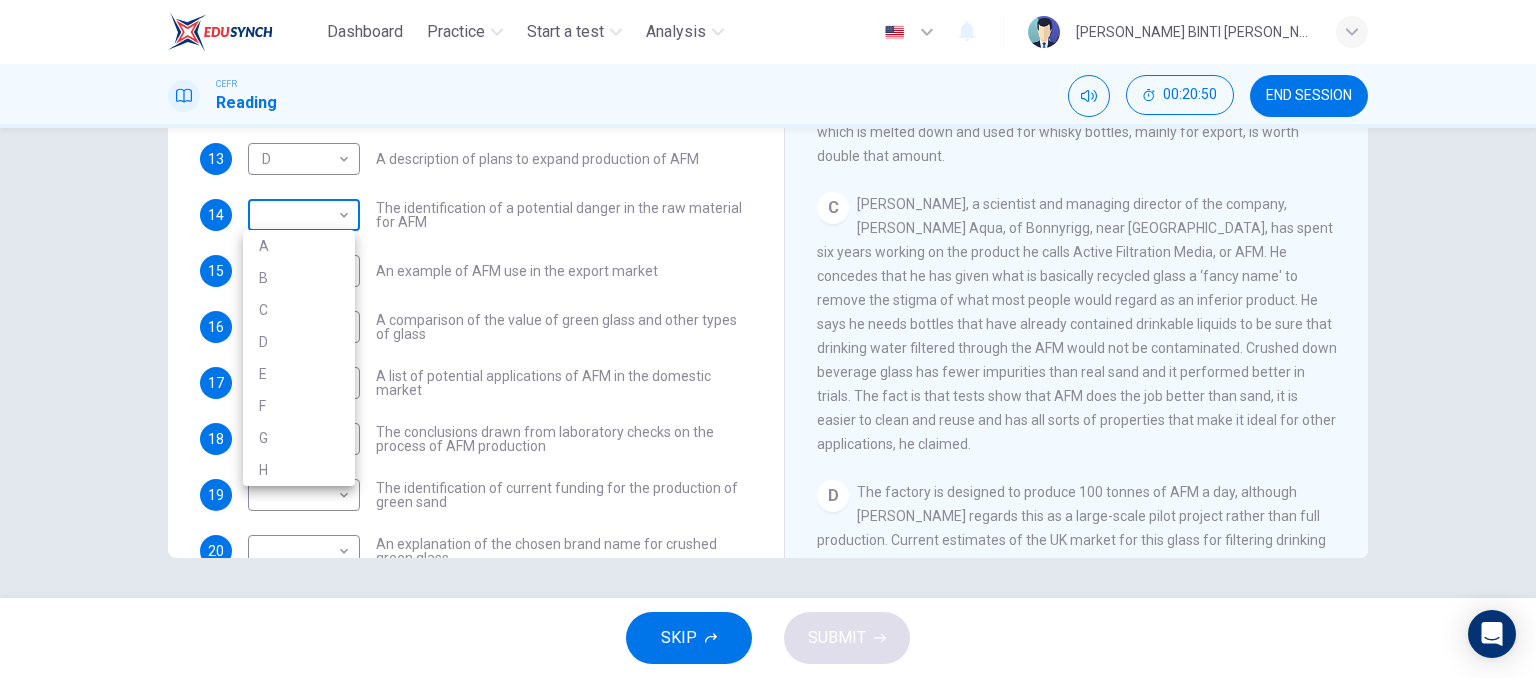 click on "Dashboard Practice Start a test Analysis English en ​ IBTISAM BINTI AHMAD TAJUDIN CEFR Reading 00:20:50 END SESSION Questions 13 - 22 The Reading Passage has 8 paragraphs labelled  A-H . Which paragraph contains the following information?
Write the correct letter  A-H  in the boxes below.
NB  You may use any letter  more than once . 13 D D ​ A description of plans to expand production of AFM 14 ​ ​ The identification of a potential danger in the raw material for AFM 15 ​ ​ An example of AFM use in the export market 16 ​ ​ A comparison of the value of green glass and other types of glass 17 ​ ​ A list of potential applications of AFM in the domestic market 18 ​ ​ The conclusions drawn from laboratory checks on the process of AFM production 19 ​ ​ The identification of current funding for the production of green sand 20 ​ ​ An explanation of the chosen brand name for crushed green glass 21 ​ ​ A description of plans for exporting AFM 22 ​ ​ Green Virtues of Green Sand" at bounding box center [768, 339] 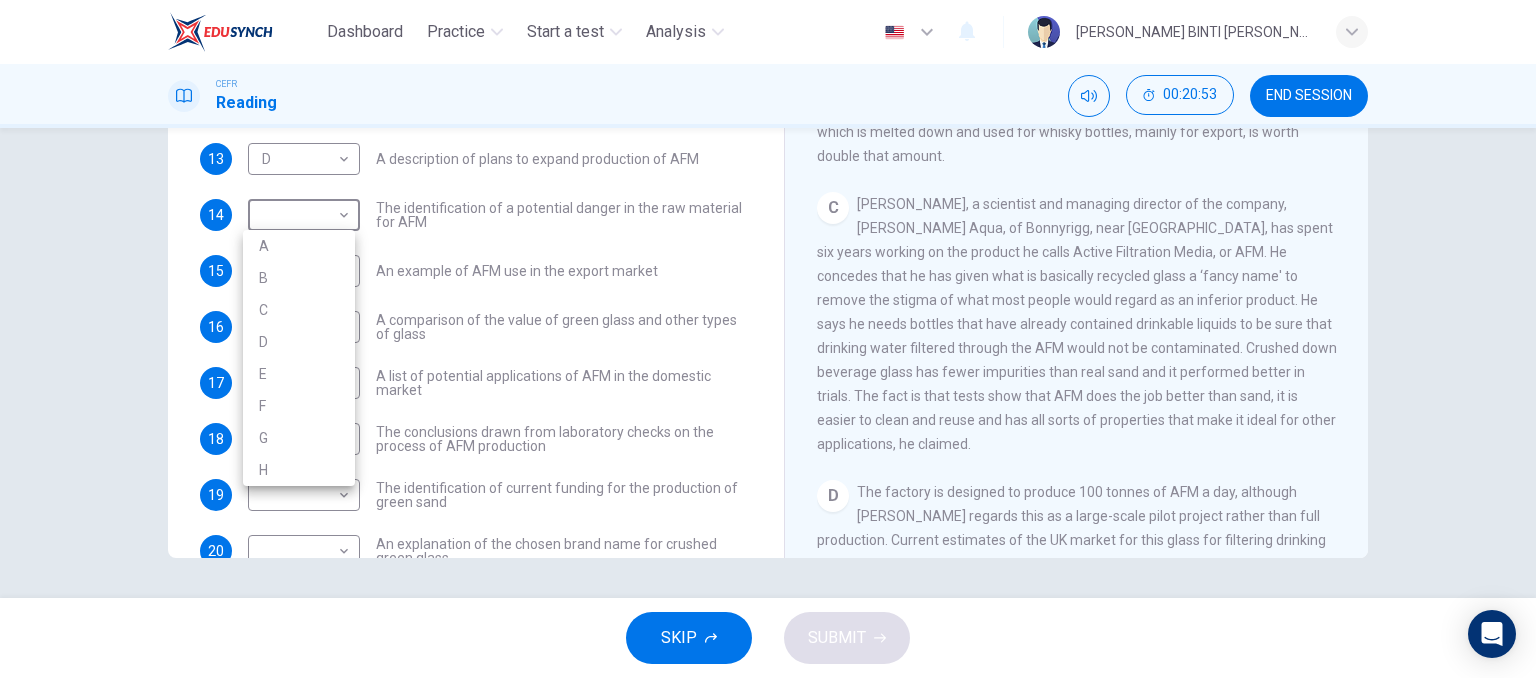 click at bounding box center [768, 339] 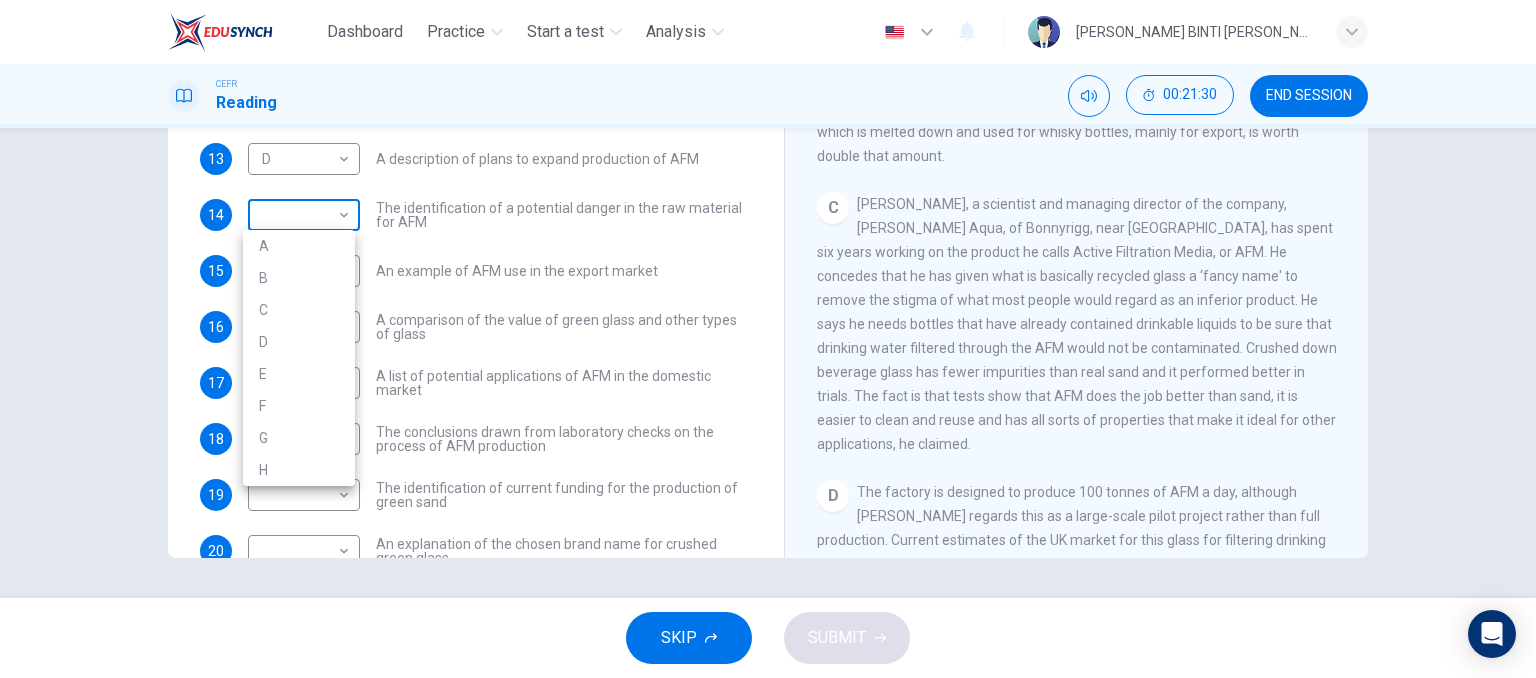 click on "Dashboard Practice Start a test Analysis English en ​ IBTISAM BINTI AHMAD TAJUDIN CEFR Reading 00:21:30 END SESSION Questions 13 - 22 The Reading Passage has 8 paragraphs labelled  A-H . Which paragraph contains the following information?
Write the correct letter  A-H  in the boxes below.
NB  You may use any letter  more than once . 13 D D ​ A description of plans to expand production of AFM 14 ​ ​ The identification of a potential danger in the raw material for AFM 15 ​ ​ An example of AFM use in the export market 16 ​ ​ A comparison of the value of green glass and other types of glass 17 ​ ​ A list of potential applications of AFM in the domestic market 18 ​ ​ The conclusions drawn from laboratory checks on the process of AFM production 19 ​ ​ The identification of current funding for the production of green sand 20 ​ ​ An explanation of the chosen brand name for crushed green glass 21 ​ ​ A description of plans for exporting AFM 22 ​ ​ Green Virtues of Green Sand" at bounding box center (768, 339) 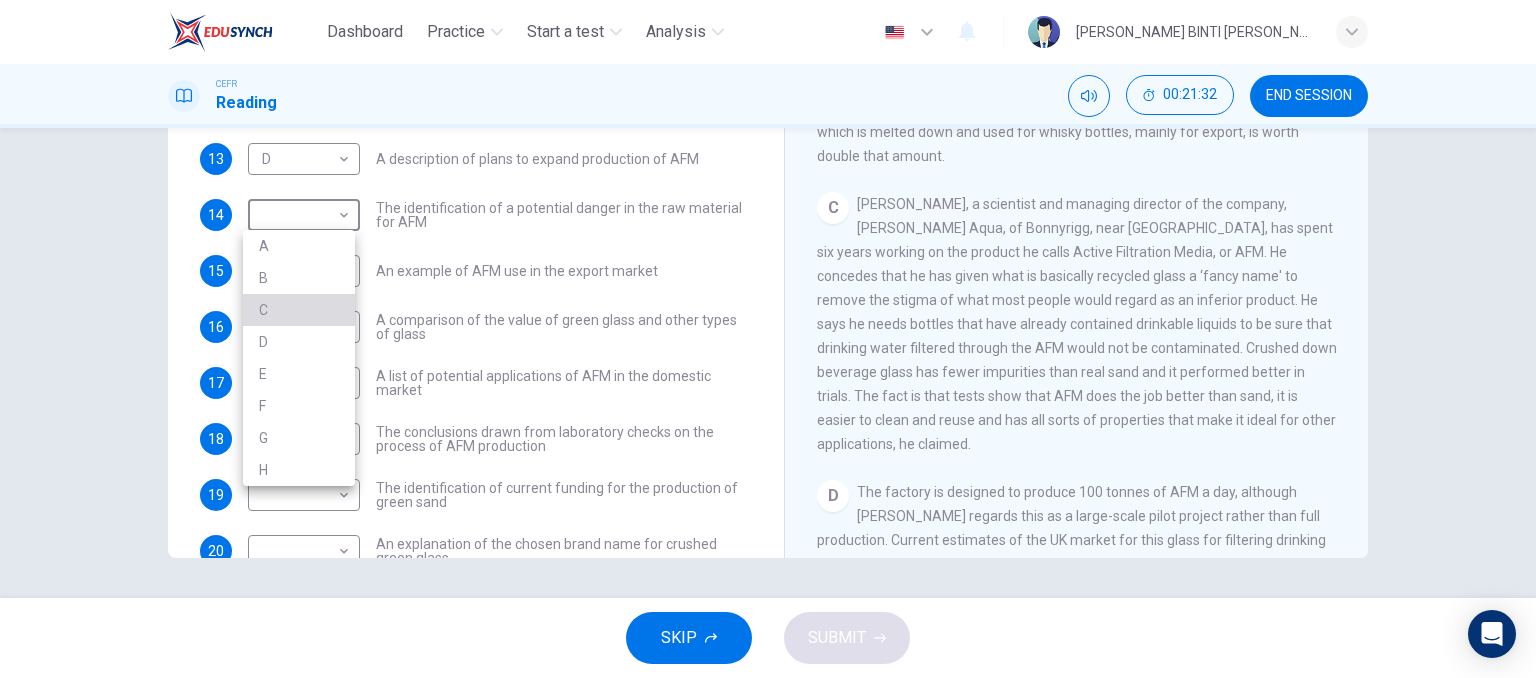 click on "C" at bounding box center [299, 310] 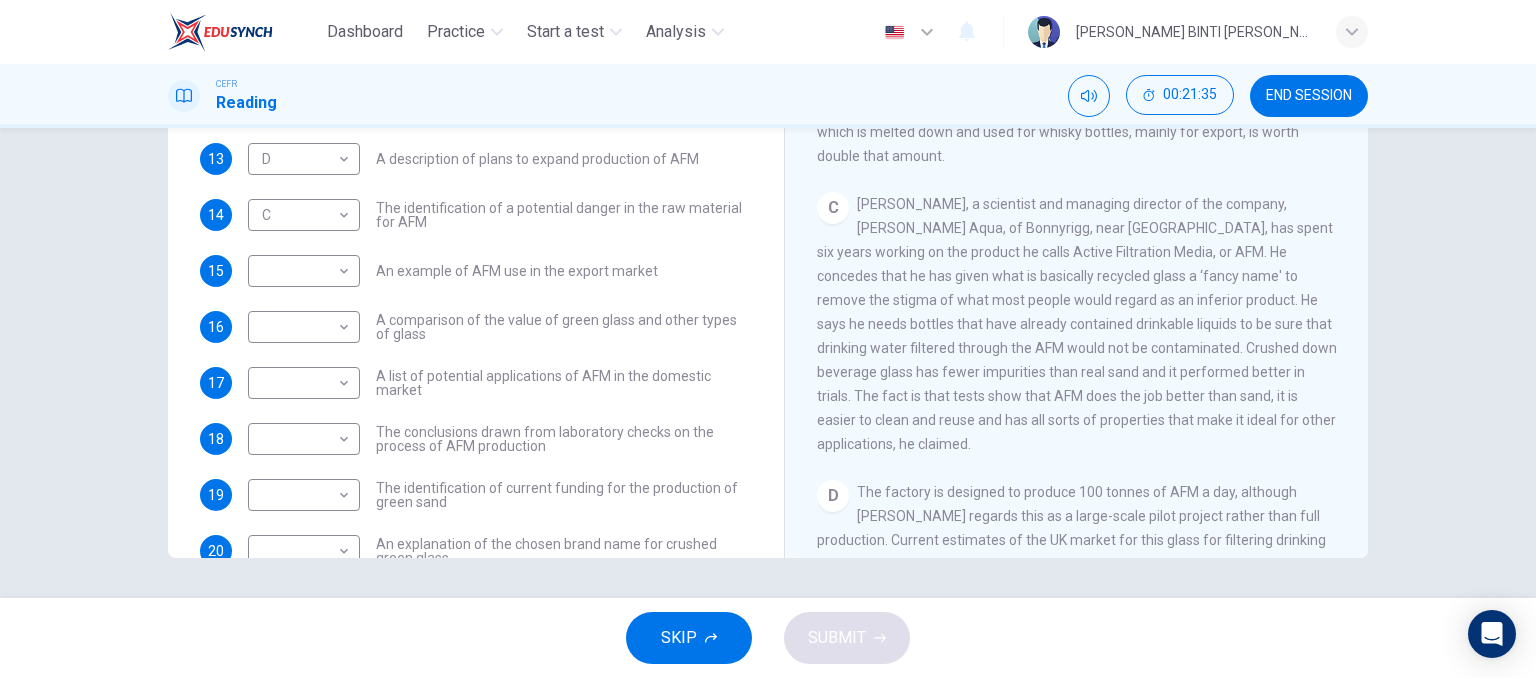 click on "The identification of a potential danger in the raw material for AFM" at bounding box center (564, 215) 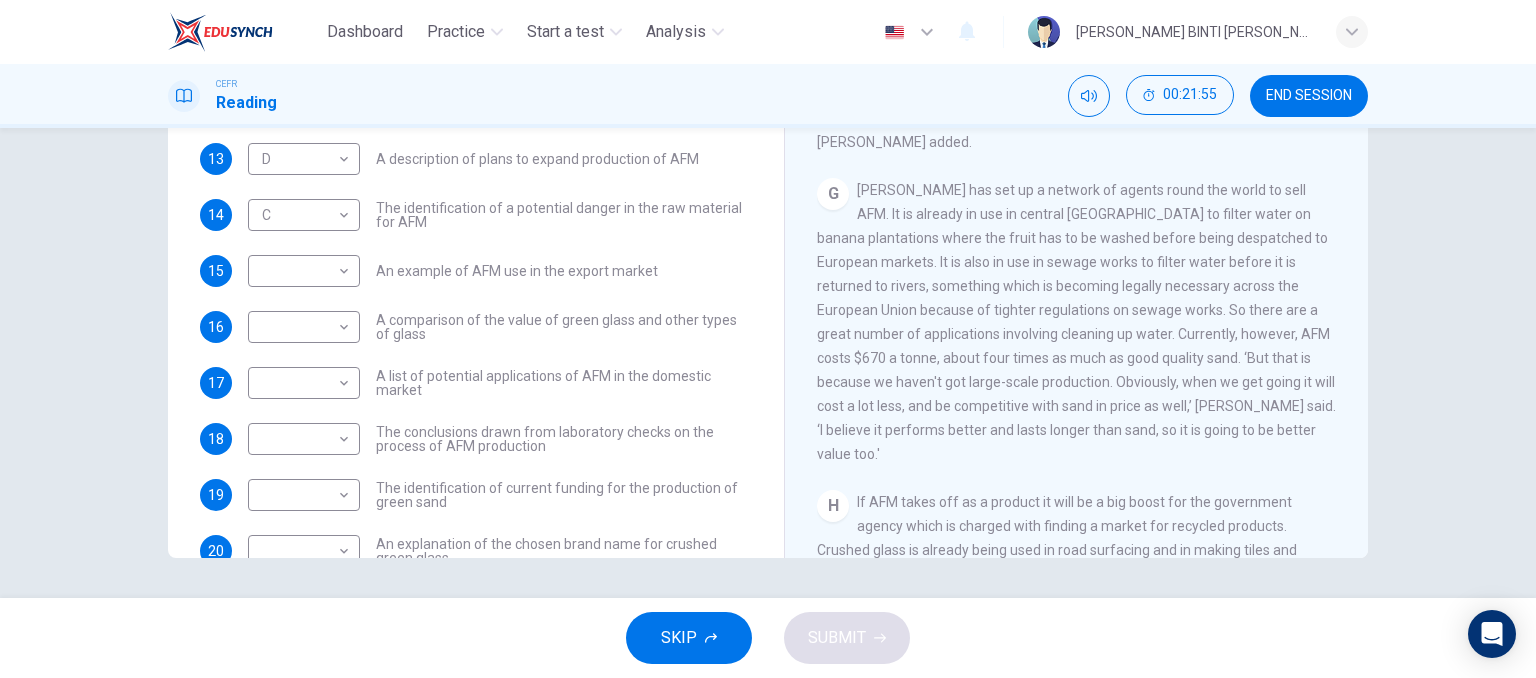 scroll, scrollTop: 1609, scrollLeft: 0, axis: vertical 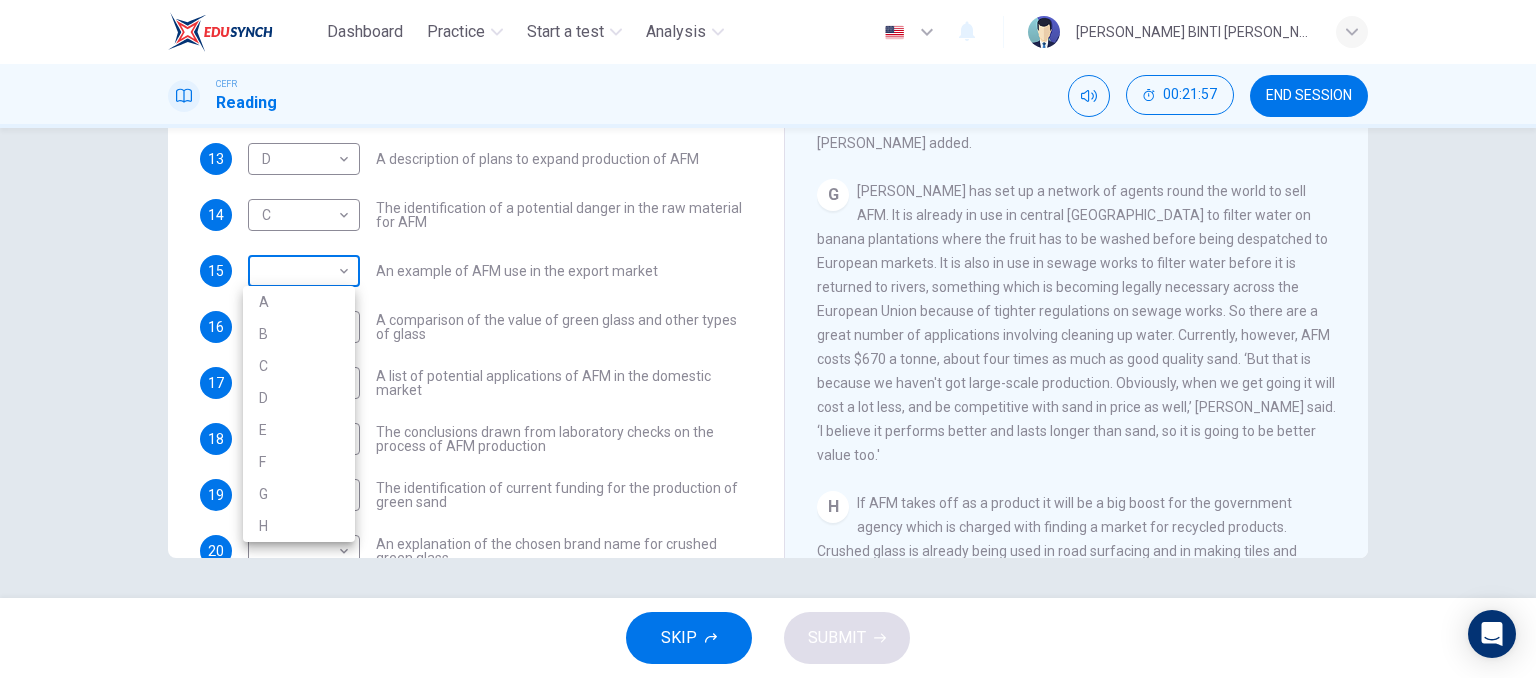 click on "Dashboard Practice Start a test Analysis English en ​ IBTISAM BINTI AHMAD TAJUDIN CEFR Reading 00:21:57 END SESSION Questions 13 - 22 The Reading Passage has 8 paragraphs labelled  A-H . Which paragraph contains the following information?
Write the correct letter  A-H  in the boxes below.
NB  You may use any letter  more than once . 13 D D ​ A description of plans to expand production of AFM 14 C C ​ The identification of a potential danger in the raw material for AFM 15 ​ ​ An example of AFM use in the export market 16 ​ ​ A comparison of the value of green glass and other types of glass 17 ​ ​ A list of potential applications of AFM in the domestic market 18 ​ ​ The conclusions drawn from laboratory checks on the process of AFM production 19 ​ ​ The identification of current funding for the production of green sand 20 ​ ​ An explanation of the chosen brand name for crushed green glass 21 ​ ​ A description of plans for exporting AFM 22 ​ ​ Green Virtues of Green Sand" at bounding box center (768, 339) 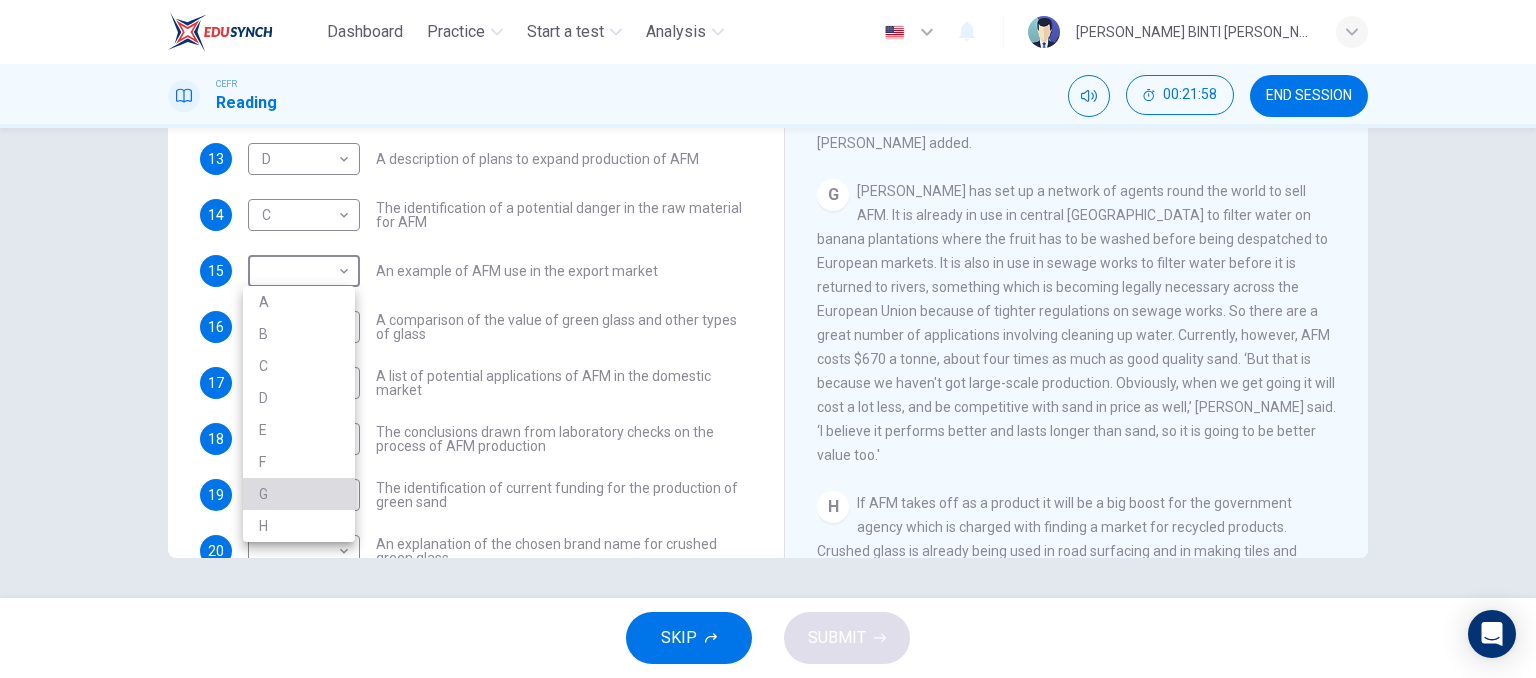 click on "G" at bounding box center [299, 494] 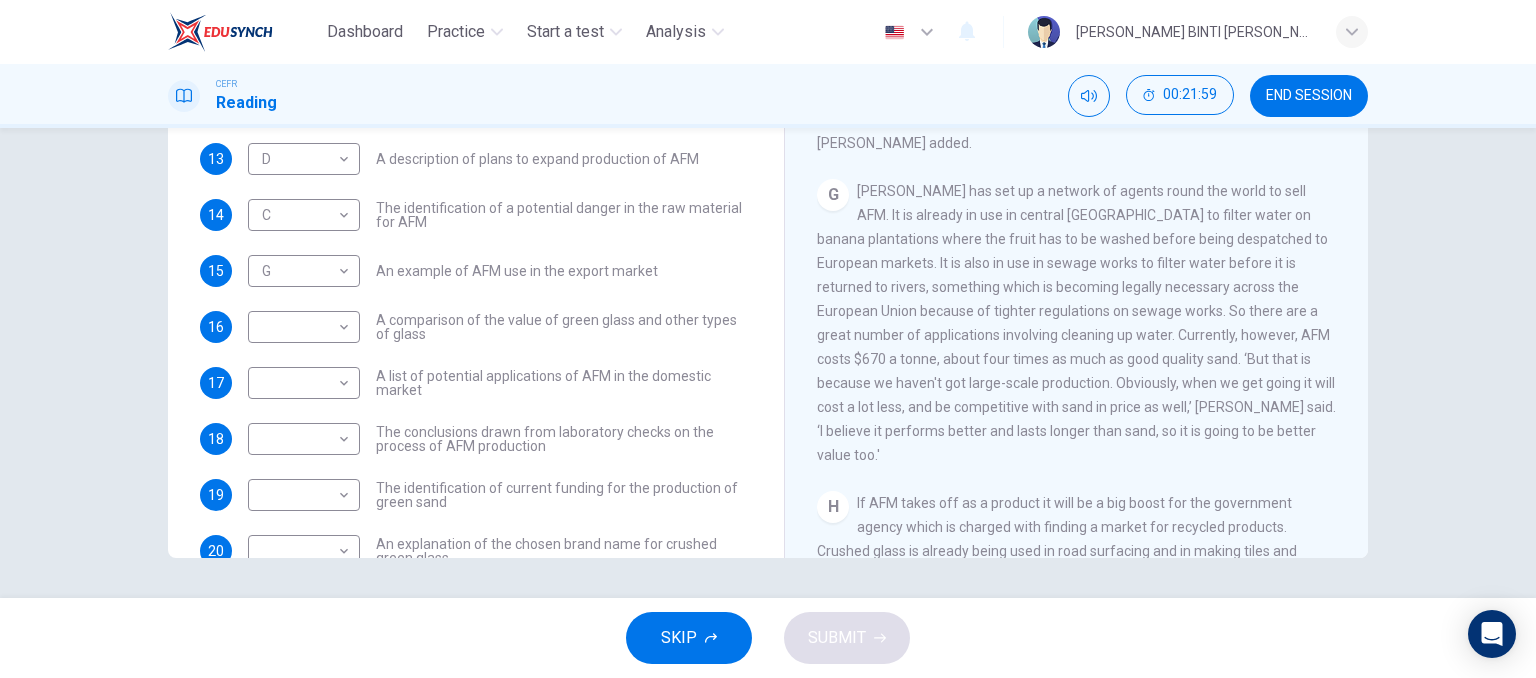 click on "13 D D ​ A description of plans to expand production of AFM 14 C C ​ The identification of a potential danger in the raw material for AFM 15 G G ​ An example of AFM use in the export market 16 ​ ​ A comparison of the value of green glass and other types of glass 17 ​ ​ A list of potential applications of AFM in the domestic market 18 ​ ​ The conclusions drawn from laboratory checks on the process of AFM production 19 ​ ​ The identification of current funding for the production of green sand 20 ​ ​ An explanation of the chosen brand name for crushed green glass 21 ​ ​ A description of plans for exporting AFM 22 ​ ​ A description of what has to happen before AFM is accepted for general use" at bounding box center [476, 411] 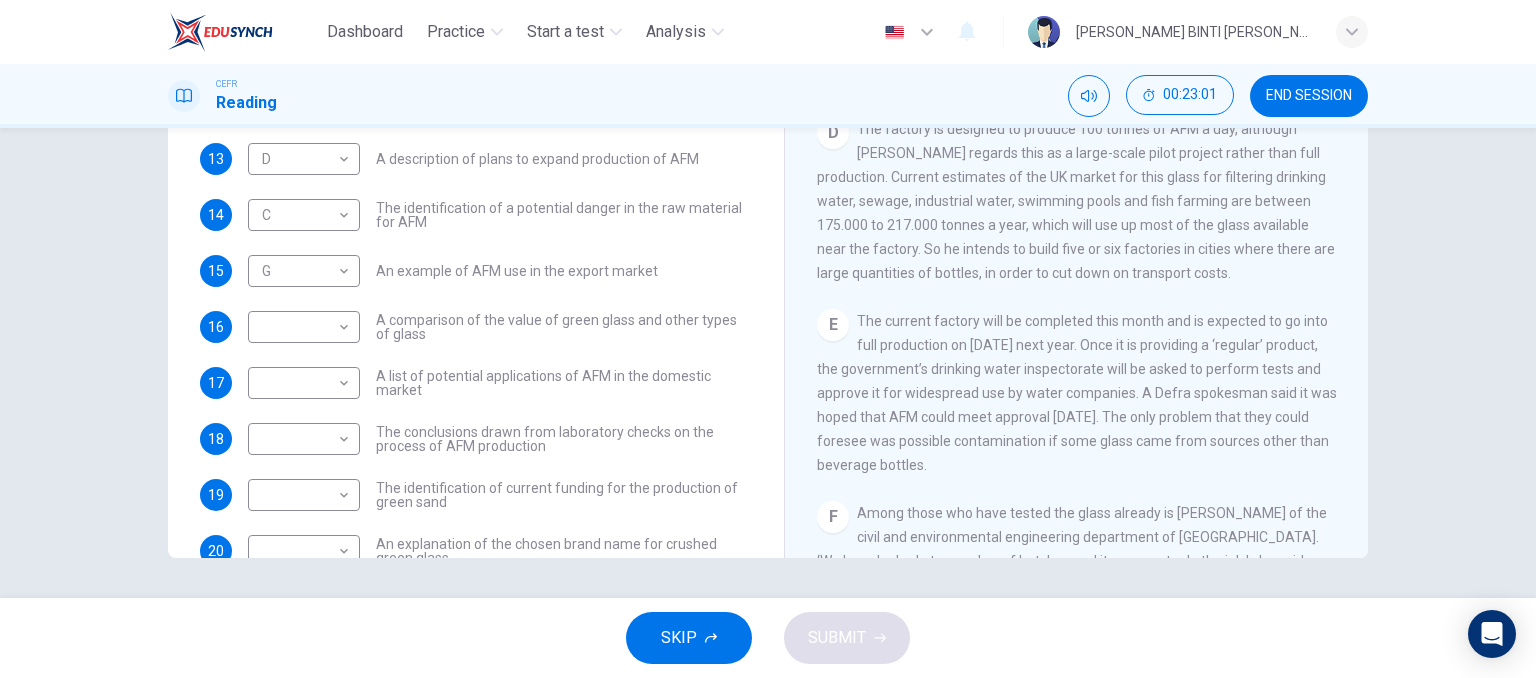scroll, scrollTop: 1022, scrollLeft: 0, axis: vertical 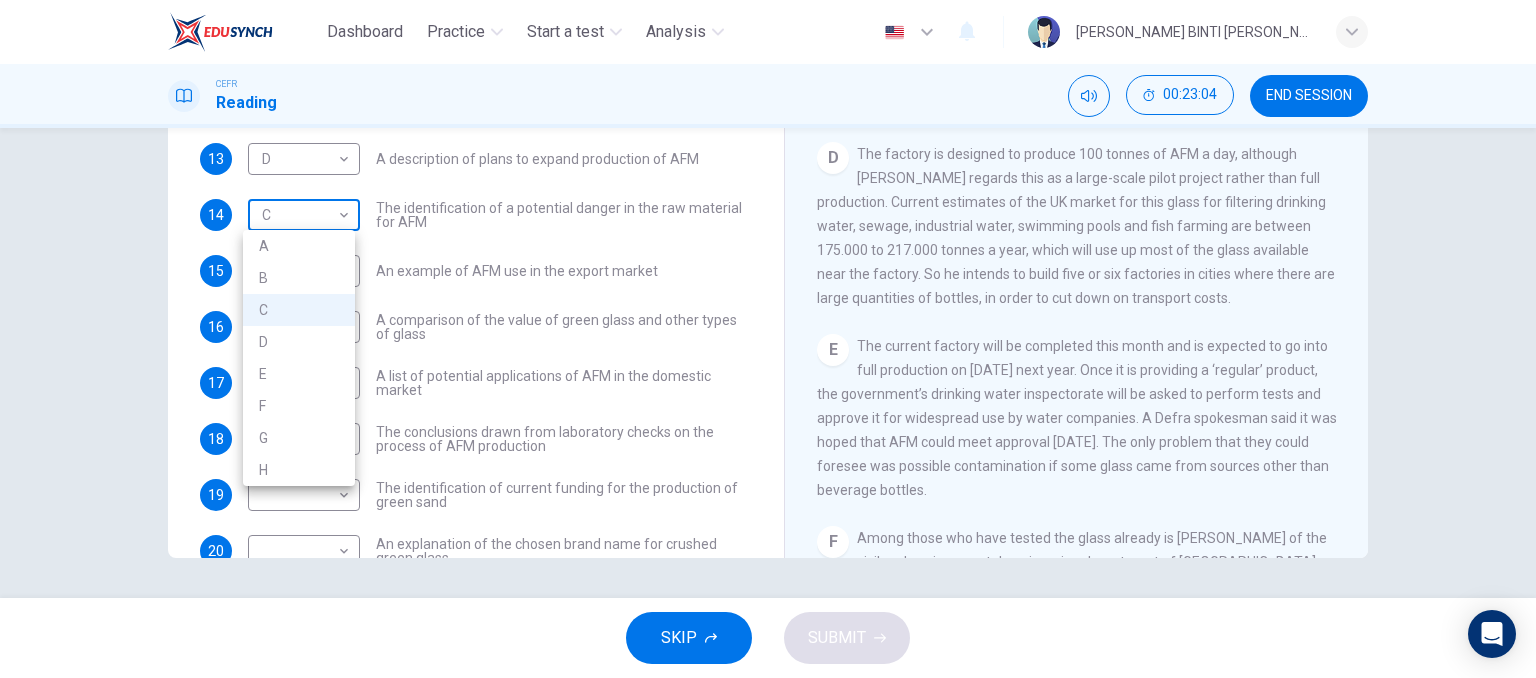 click on "Dashboard Practice Start a test Analysis English en ​ IBTISAM BINTI AHMAD TAJUDIN CEFR Reading 00:23:04 END SESSION Questions 13 - 22 The Reading Passage has 8 paragraphs labelled  A-H . Which paragraph contains the following information?
Write the correct letter  A-H  in the boxes below.
NB  You may use any letter  more than once . 13 D D ​ A description of plans to expand production of AFM 14 C C ​ The identification of a potential danger in the raw material for AFM 15 G G ​ An example of AFM use in the export market 16 ​ ​ A comparison of the value of green glass and other types of glass 17 ​ ​ A list of potential applications of AFM in the domestic market 18 ​ ​ The conclusions drawn from laboratory checks on the process of AFM production 19 ​ ​ The identification of current funding for the production of green sand 20 ​ ​ An explanation of the chosen brand name for crushed green glass 21 ​ ​ A description of plans for exporting AFM 22 ​ ​ Green Virtues of Green Sand" at bounding box center [768, 339] 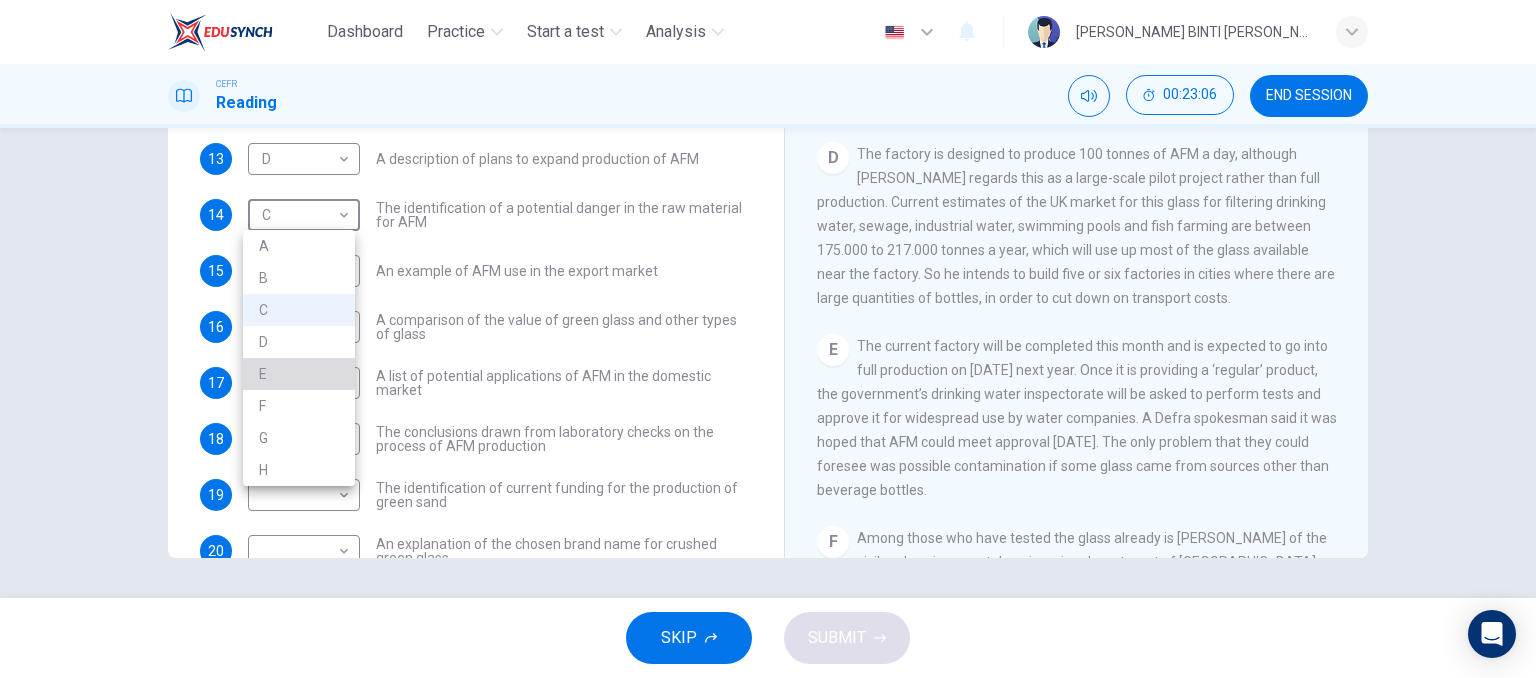 click on "E" at bounding box center [299, 374] 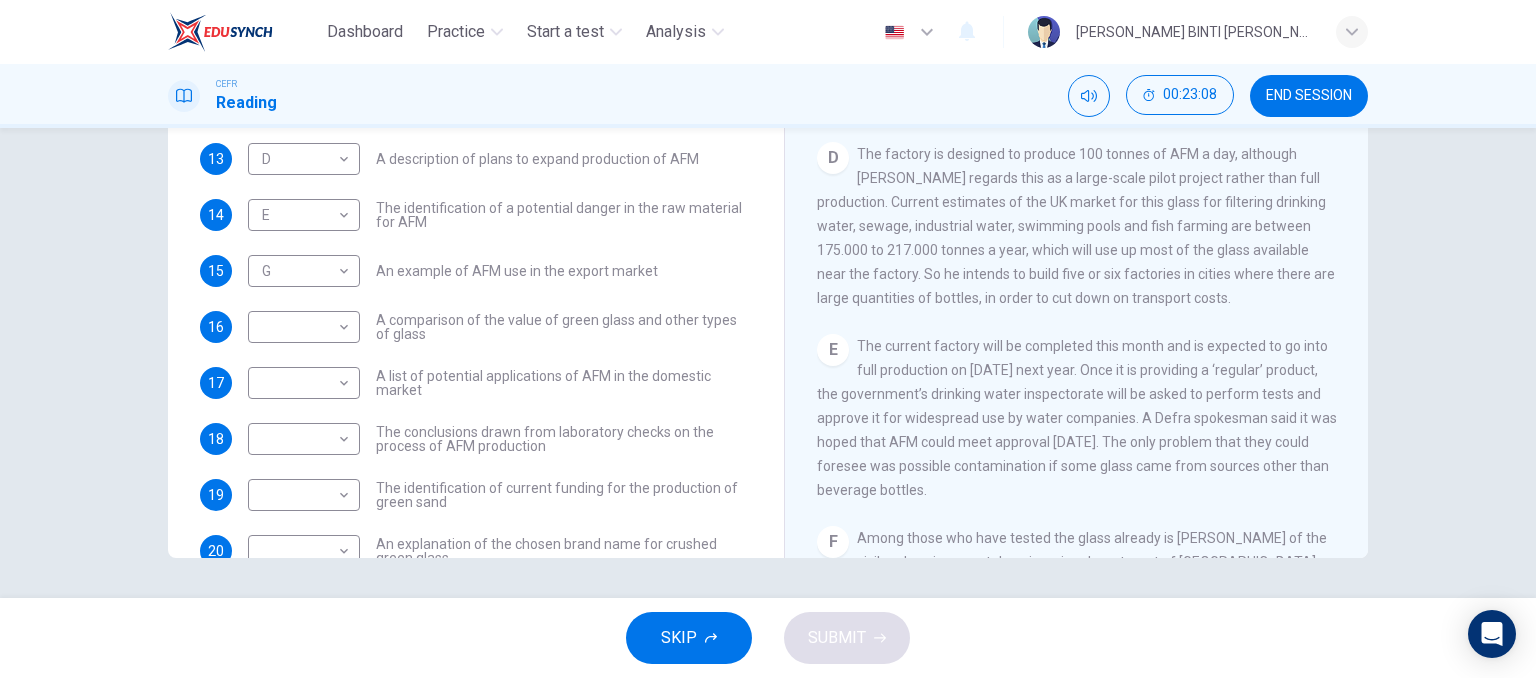 click on "13 D D ​ A description of plans to expand production of AFM 14 E E ​ The identification of a potential danger in the raw material for AFM 15 G G ​ An example of AFM use in the export market 16 ​ ​ A comparison of the value of green glass and other types of glass 17 ​ ​ A list of potential applications of AFM in the domestic market 18 ​ ​ The conclusions drawn from laboratory checks on the process of AFM production 19 ​ ​ The identification of current funding for the production of green sand 20 ​ ​ An explanation of the chosen brand name for crushed green glass 21 ​ ​ A description of plans for exporting AFM 22 ​ ​ A description of what has to happen before AFM is accepted for general use" at bounding box center [476, 411] 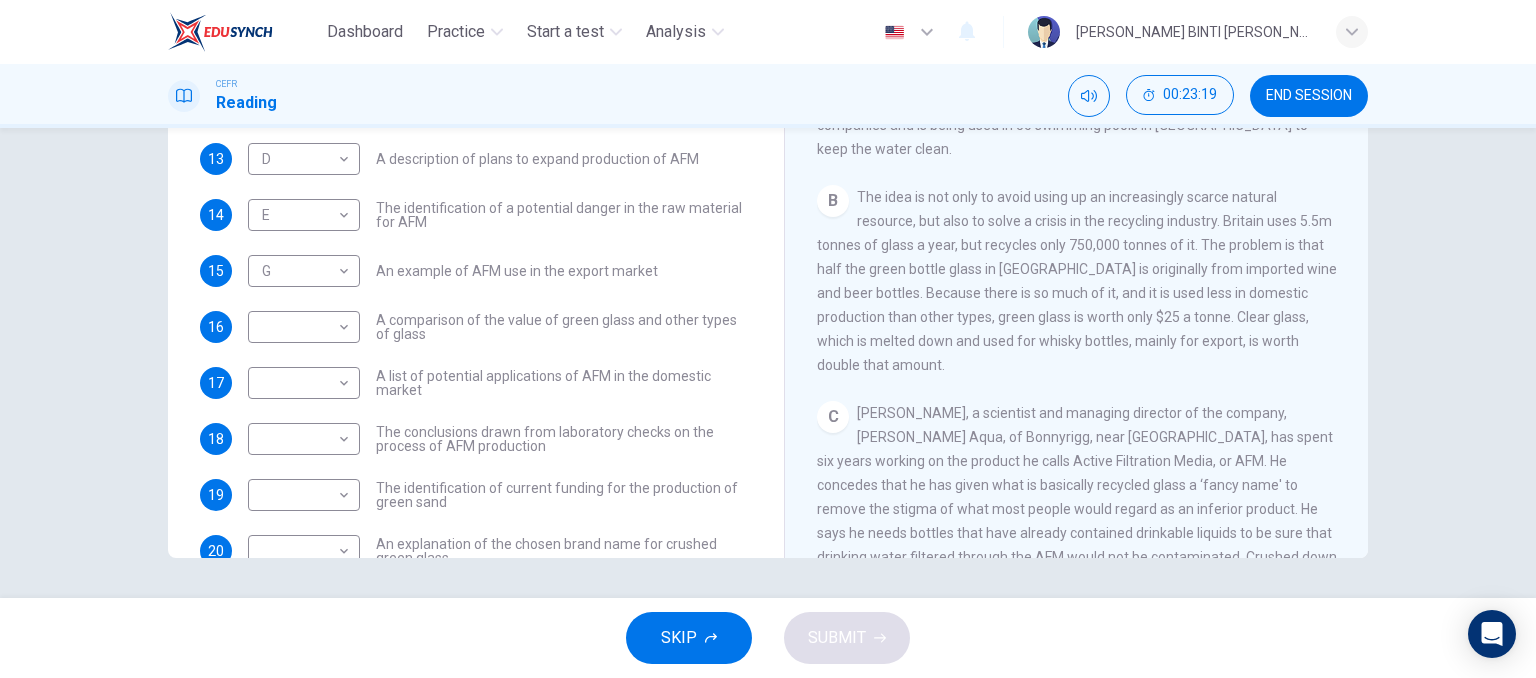 scroll, scrollTop: 472, scrollLeft: 0, axis: vertical 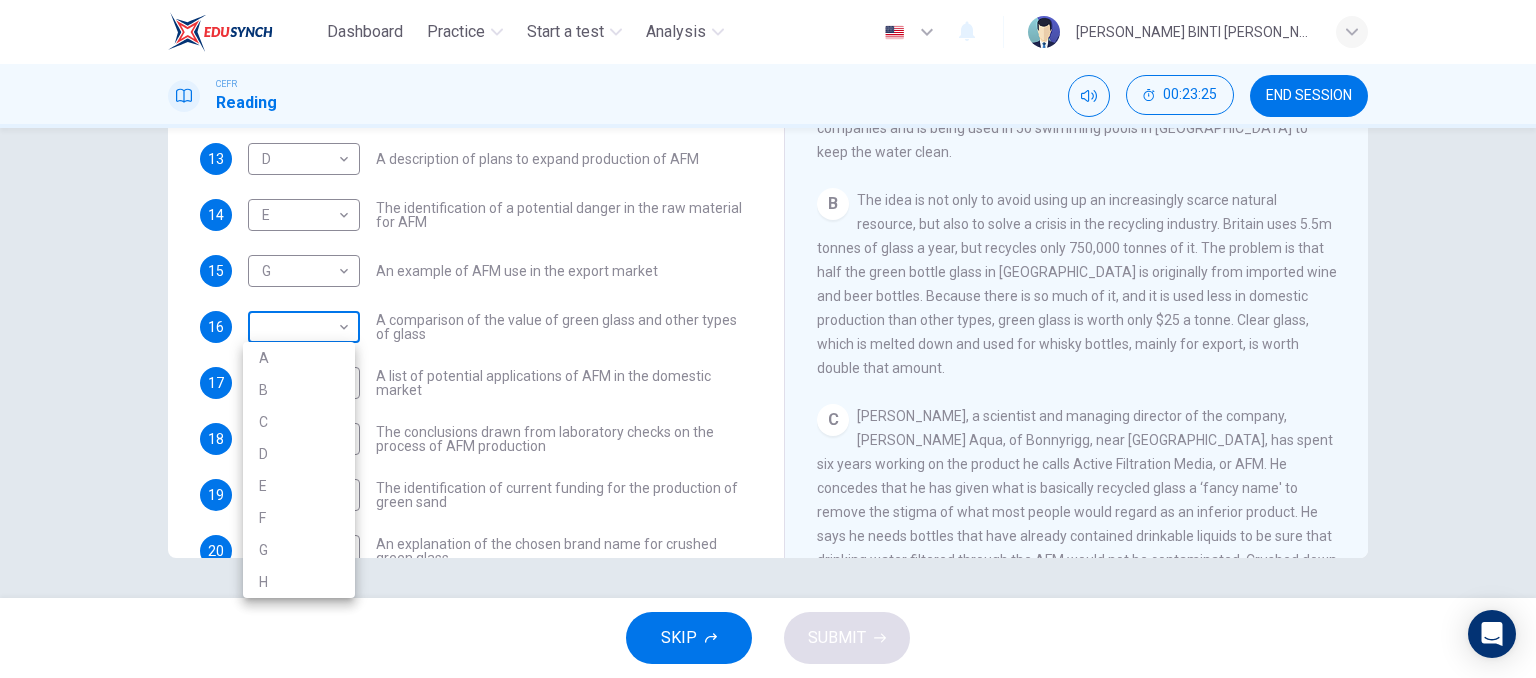 click on "Dashboard Practice Start a test Analysis English en ​ IBTISAM BINTI AHMAD TAJUDIN CEFR Reading 00:23:25 END SESSION Questions 13 - 22 The Reading Passage has 8 paragraphs labelled  A-H . Which paragraph contains the following information?
Write the correct letter  A-H  in the boxes below.
NB  You may use any letter  more than once . 13 D D ​ A description of plans to expand production of AFM 14 E E ​ The identification of a potential danger in the raw material for AFM 15 G G ​ An example of AFM use in the export market 16 ​ ​ A comparison of the value of green glass and other types of glass 17 ​ ​ A list of potential applications of AFM in the domestic market 18 ​ ​ The conclusions drawn from laboratory checks on the process of AFM production 19 ​ ​ The identification of current funding for the production of green sand 20 ​ ​ An explanation of the chosen brand name for crushed green glass 21 ​ ​ A description of plans for exporting AFM 22 ​ ​ Green Virtues of Green Sand" at bounding box center (768, 339) 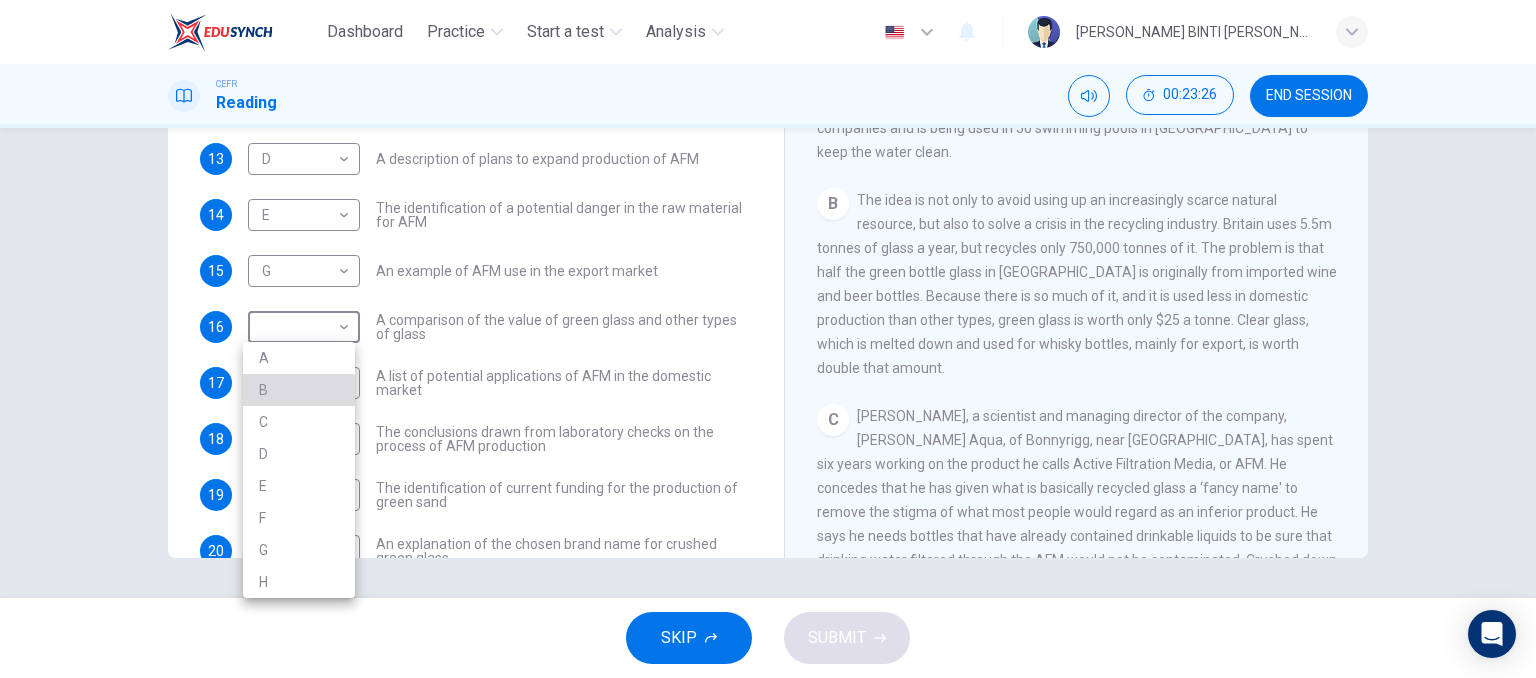 click on "B" at bounding box center (299, 390) 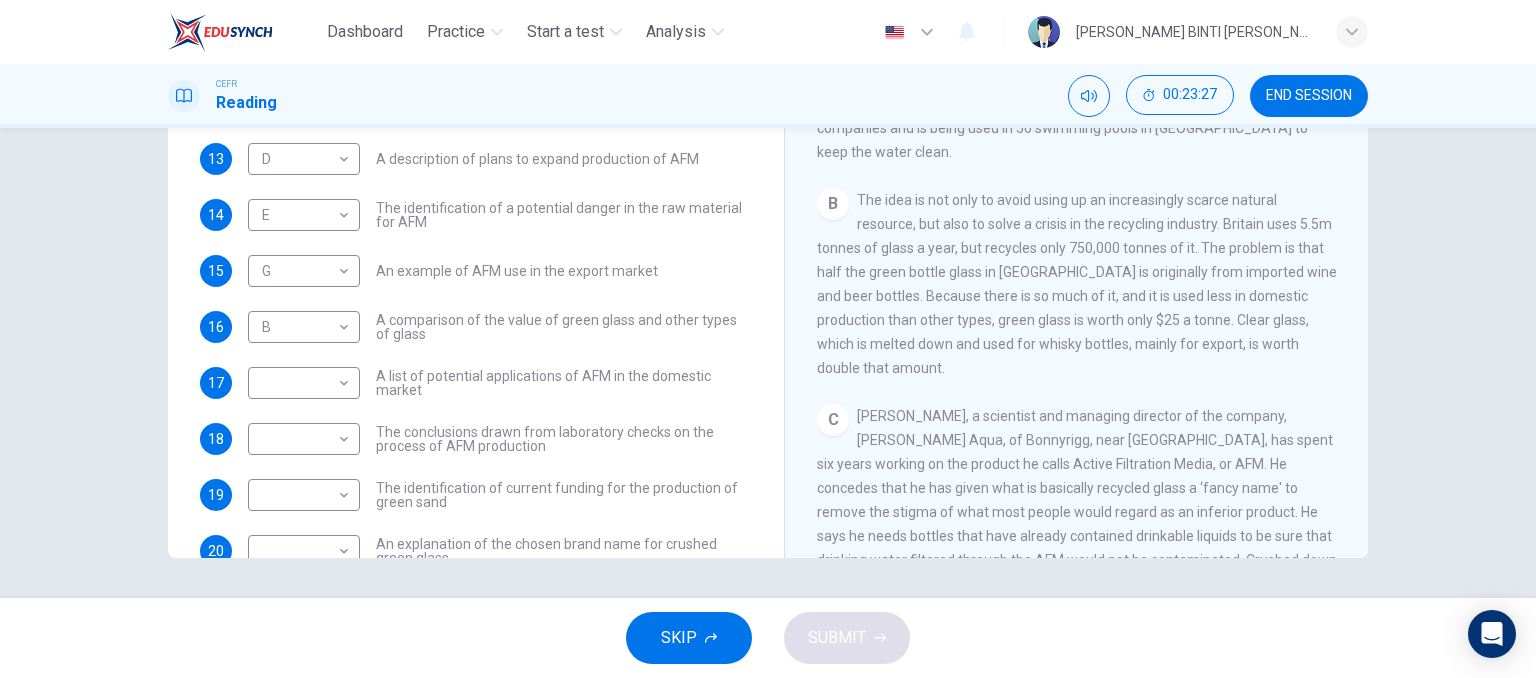click on "A list of potential applications of AFM in the domestic market" at bounding box center [564, 383] 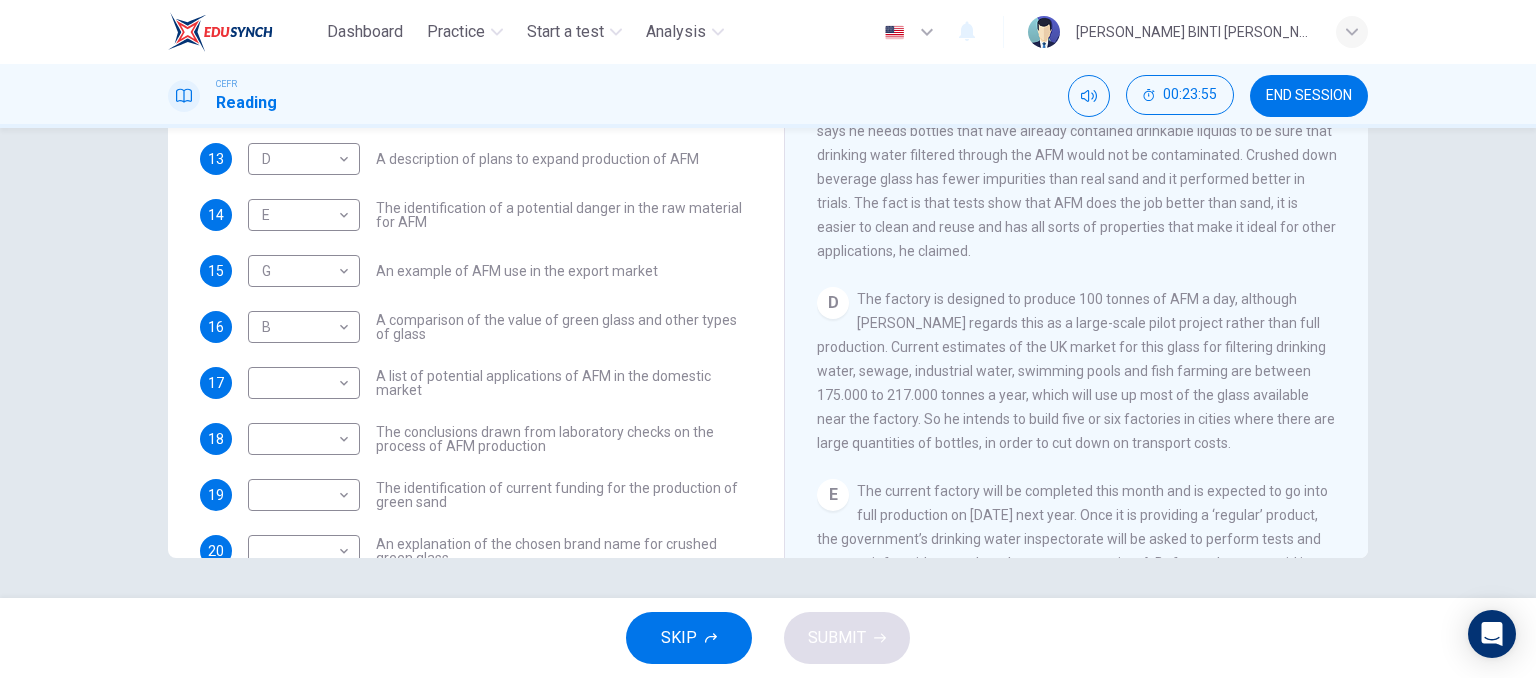 scroll, scrollTop: 817, scrollLeft: 0, axis: vertical 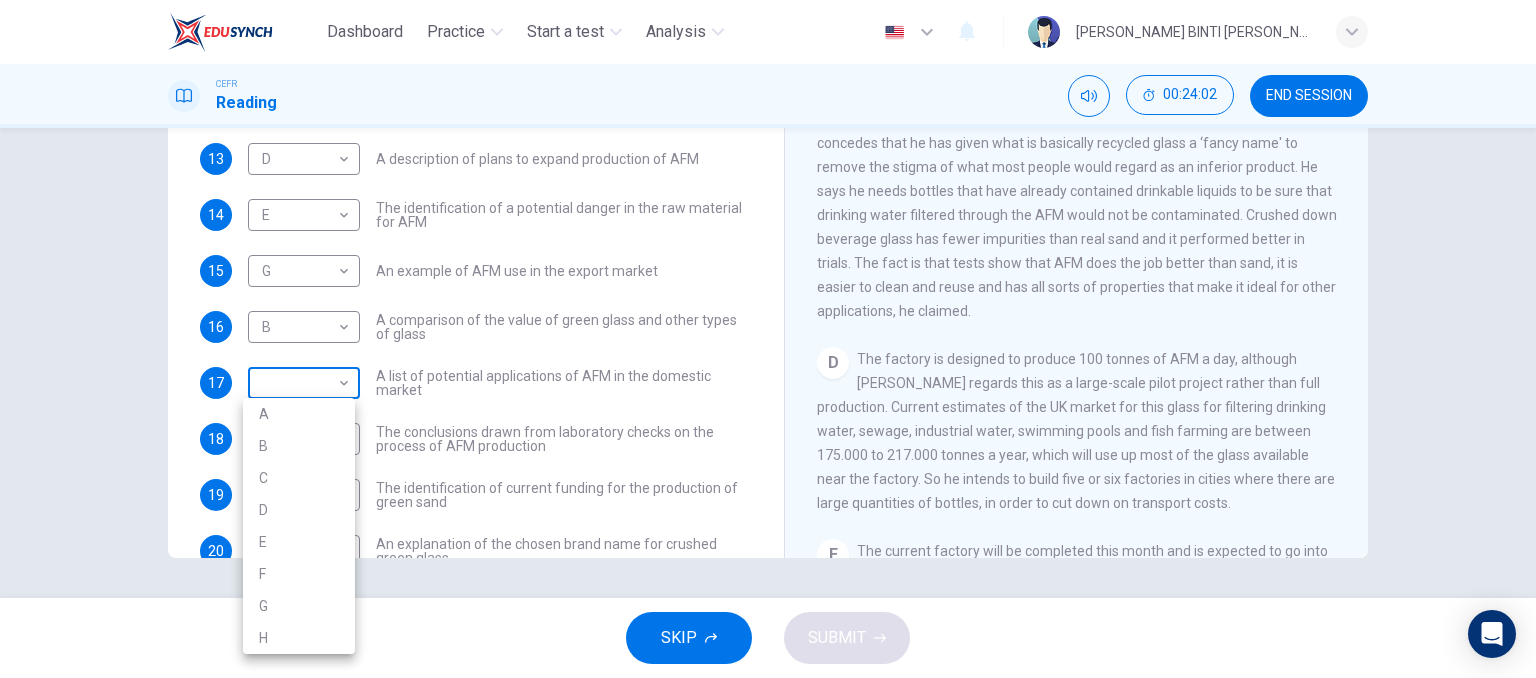 click on "Dashboard Practice Start a test Analysis English en ​ IBTISAM BINTI AHMAD TAJUDIN CEFR Reading 00:24:02 END SESSION Questions 13 - 22 The Reading Passage has 8 paragraphs labelled  A-H . Which paragraph contains the following information?
Write the correct letter  A-H  in the boxes below.
NB  You may use any letter  more than once . 13 D D ​ A description of plans to expand production of AFM 14 E E ​ The identification of a potential danger in the raw material for AFM 15 G G ​ An example of AFM use in the export market 16 B B ​ A comparison of the value of green glass and other types of glass 17 ​ ​ A list of potential applications of AFM in the domestic market 18 ​ ​ The conclusions drawn from laboratory checks on the process of AFM production 19 ​ ​ The identification of current funding for the production of green sand 20 ​ ​ An explanation of the chosen brand name for crushed green glass 21 ​ ​ A description of plans for exporting AFM 22 ​ ​ Green Virtues of Green Sand" at bounding box center (768, 339) 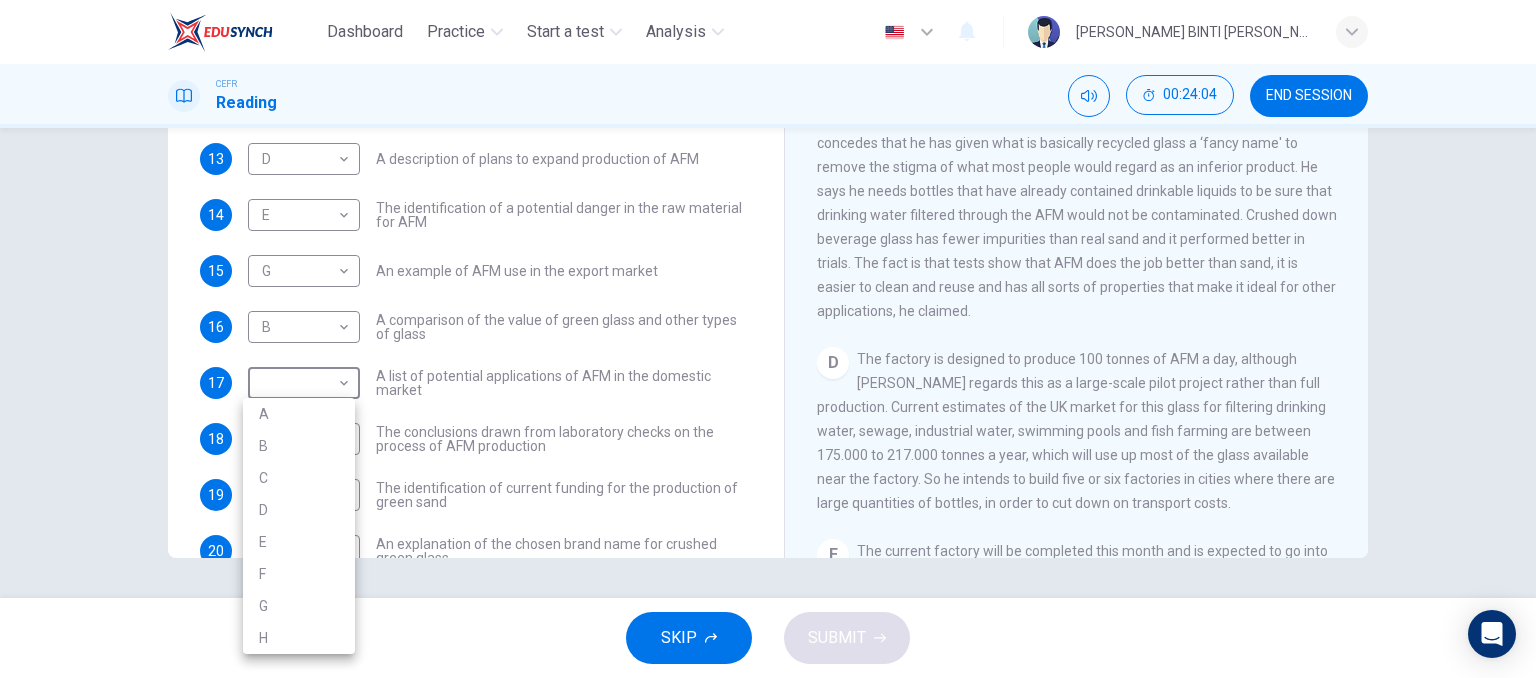 click on "D" at bounding box center (299, 510) 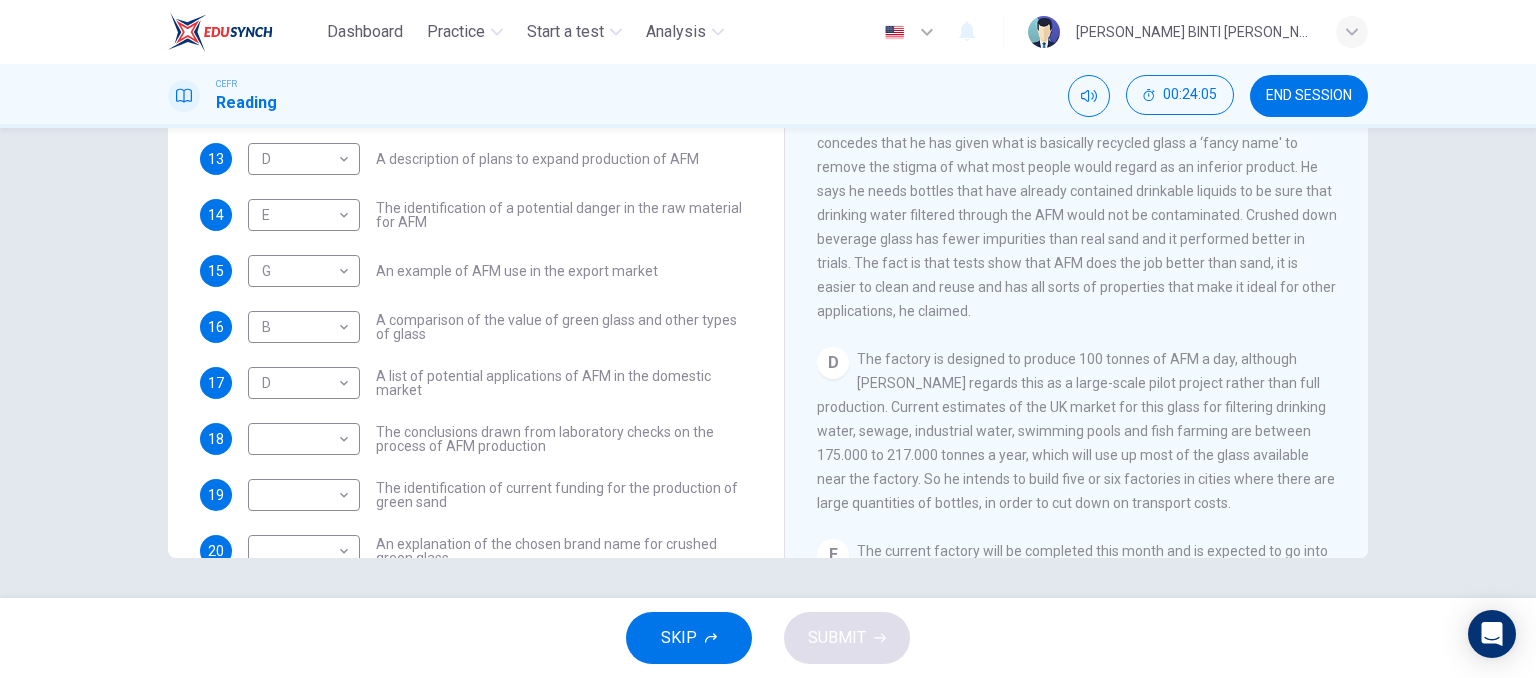 click on "The factory is designed to produce 100 tonnes of AFM a day, although Mr. Dryden regards this as a large-scale pilot project rather than full production. Current estimates of the UK market for this glass for filtering drinking water, sewage, industrial water, swimming pools and fish farming are between 175.000 to 217.000 tonnes a year, which will use up most of the glass available near the factory. So he intends to build five or six factories in cities where there are large quantities of bottles, in order to cut down on transport costs." at bounding box center [1076, 431] 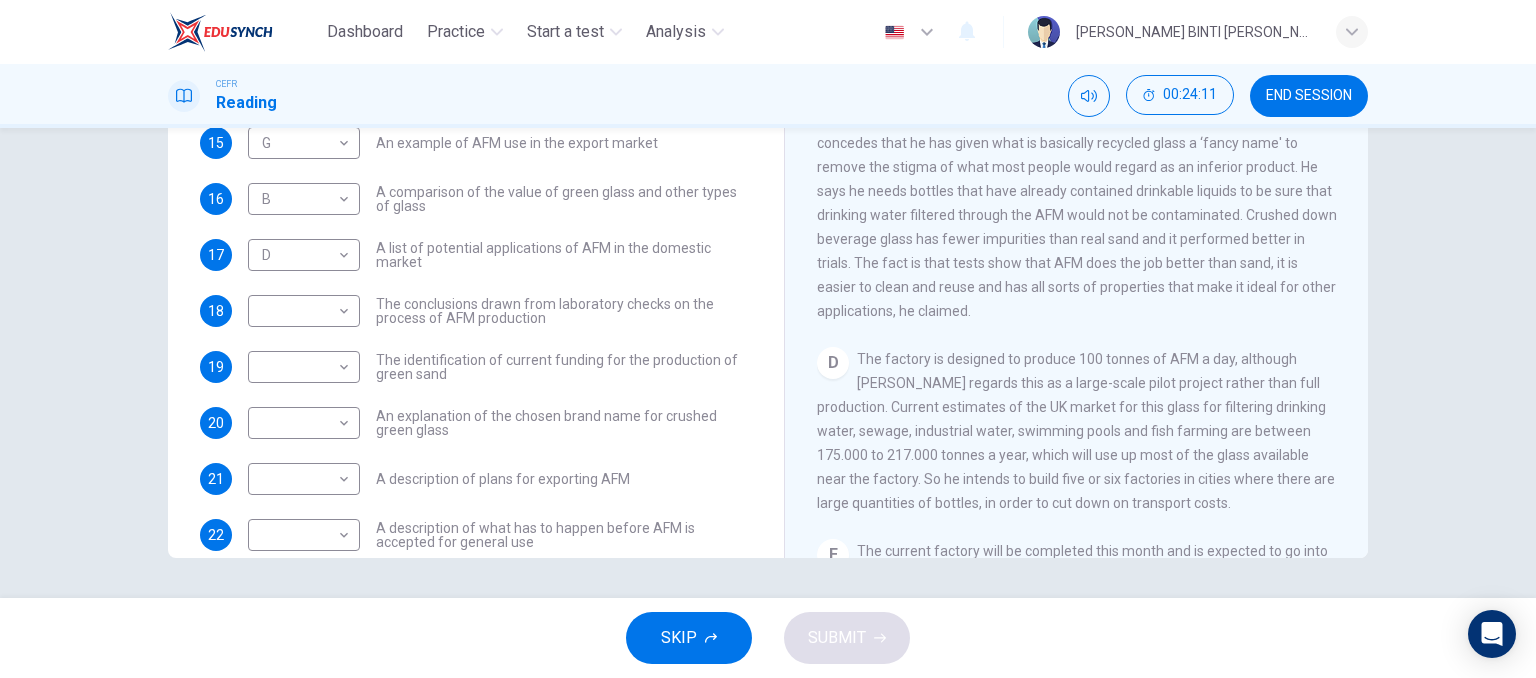 scroll, scrollTop: 160, scrollLeft: 0, axis: vertical 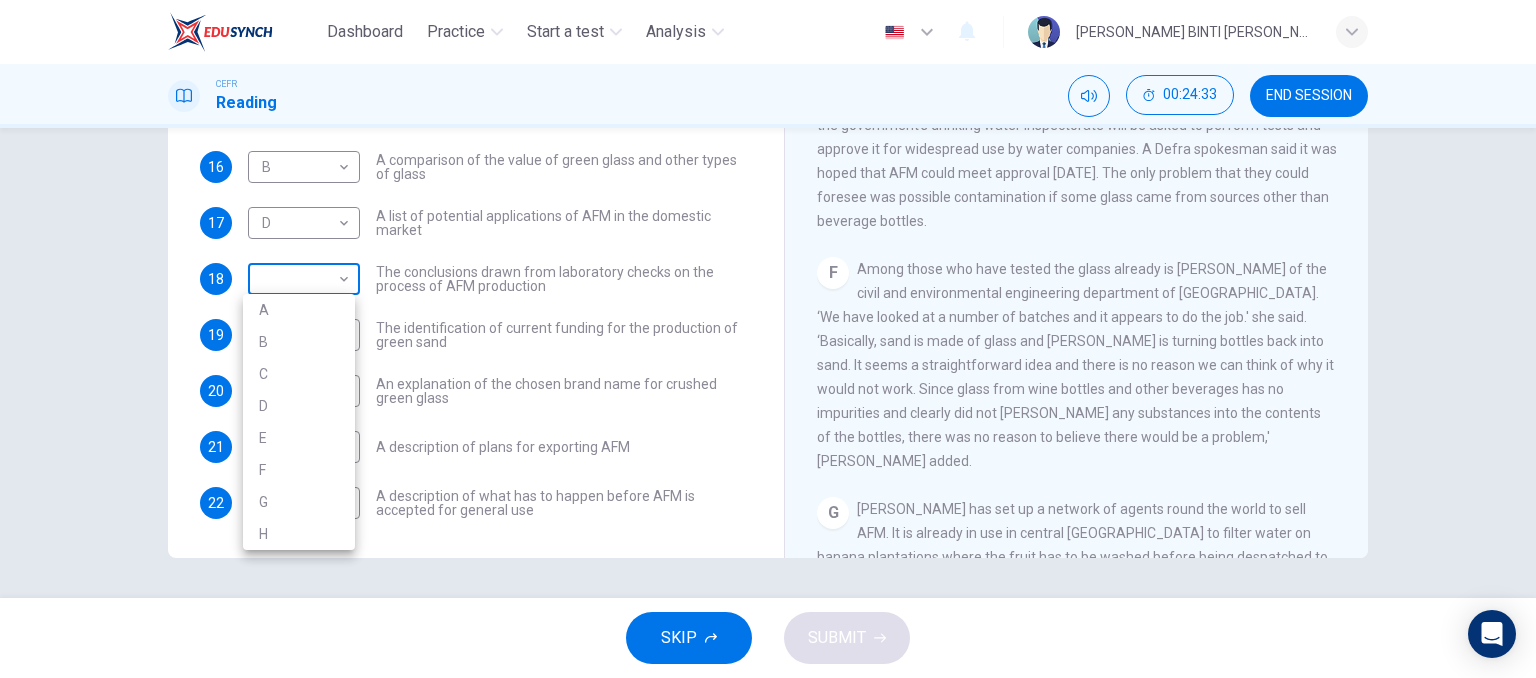 click on "Dashboard Practice Start a test Analysis English en ​ IBTISAM BINTI AHMAD TAJUDIN CEFR Reading 00:24:33 END SESSION Questions 13 - 22 The Reading Passage has 8 paragraphs labelled  A-H . Which paragraph contains the following information?
Write the correct letter  A-H  in the boxes below.
NB  You may use any letter  more than once . 13 D D ​ A description of plans to expand production of AFM 14 E E ​ The identification of a potential danger in the raw material for AFM 15 G G ​ An example of AFM use in the export market 16 B B ​ A comparison of the value of green glass and other types of glass 17 D D ​ A list of potential applications of AFM in the domestic market 18 ​ ​ The conclusions drawn from laboratory checks on the process of AFM production 19 ​ ​ The identification of current funding for the production of green sand 20 ​ ​ An explanation of the chosen brand name for crushed green glass 21 ​ ​ A description of plans for exporting AFM 22 ​ ​ Green Virtues of Green Sand" at bounding box center (768, 339) 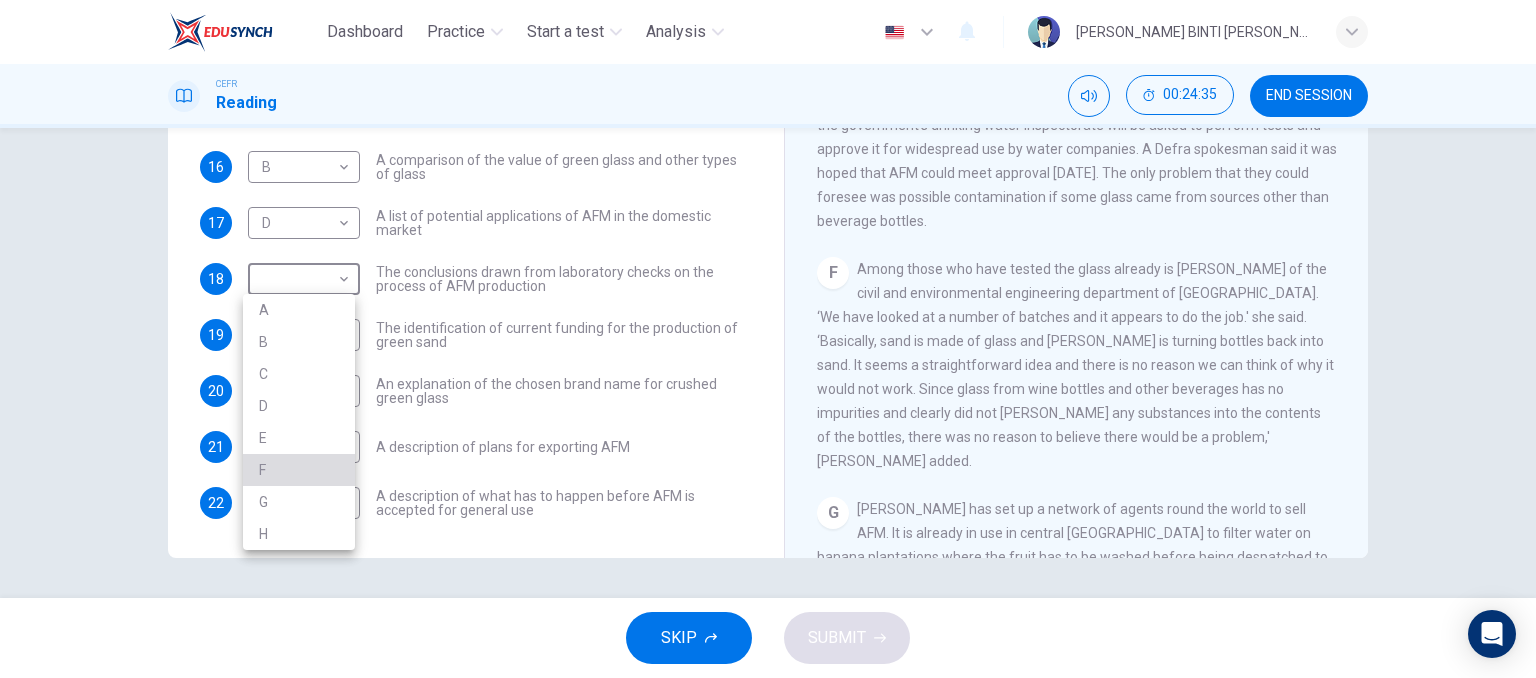 click on "F" at bounding box center (299, 470) 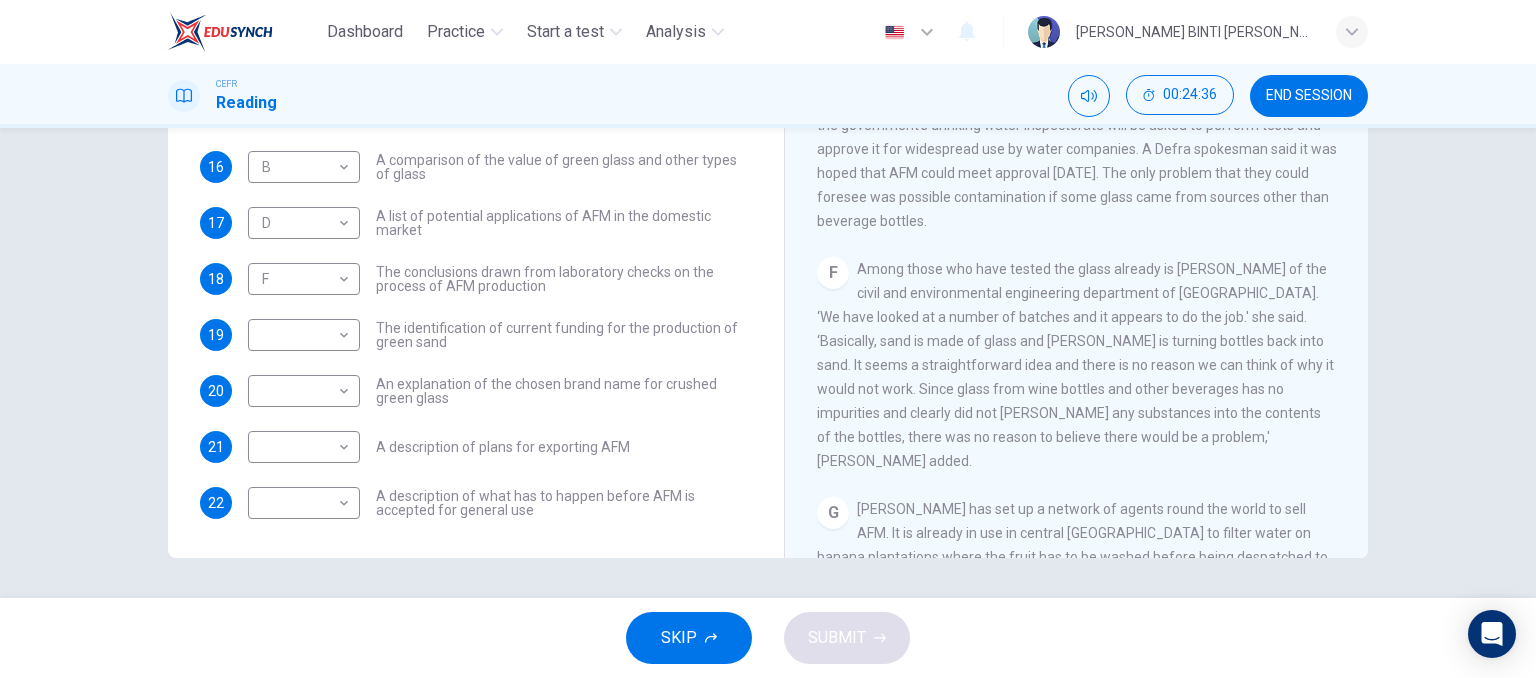 click on "13 D D ​ A description of plans to expand production of AFM 14 E E ​ The identification of a potential danger in the raw material for AFM 15 G G ​ An example of AFM use in the export market 16 B B ​ A comparison of the value of green glass and other types of glass 17 D D ​ A list of potential applications of AFM in the domestic market 18 F F ​ The conclusions drawn from laboratory checks on the process of AFM production 19 ​ ​ The identification of current funding for the production of green sand 20 ​ ​ An explanation of the chosen brand name for crushed green glass 21 ​ ​ A description of plans for exporting AFM 22 ​ ​ A description of what has to happen before AFM is accepted for general use" at bounding box center (476, 251) 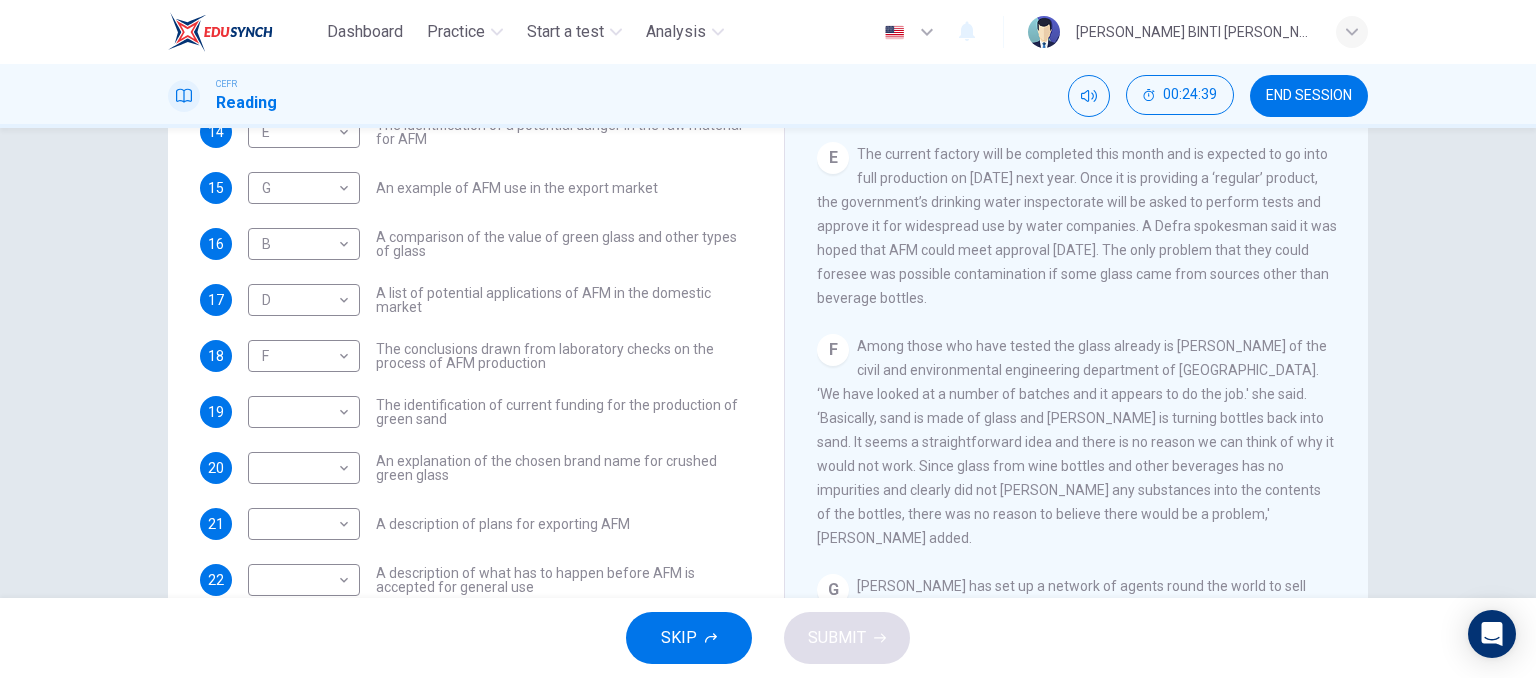 scroll, scrollTop: 305, scrollLeft: 0, axis: vertical 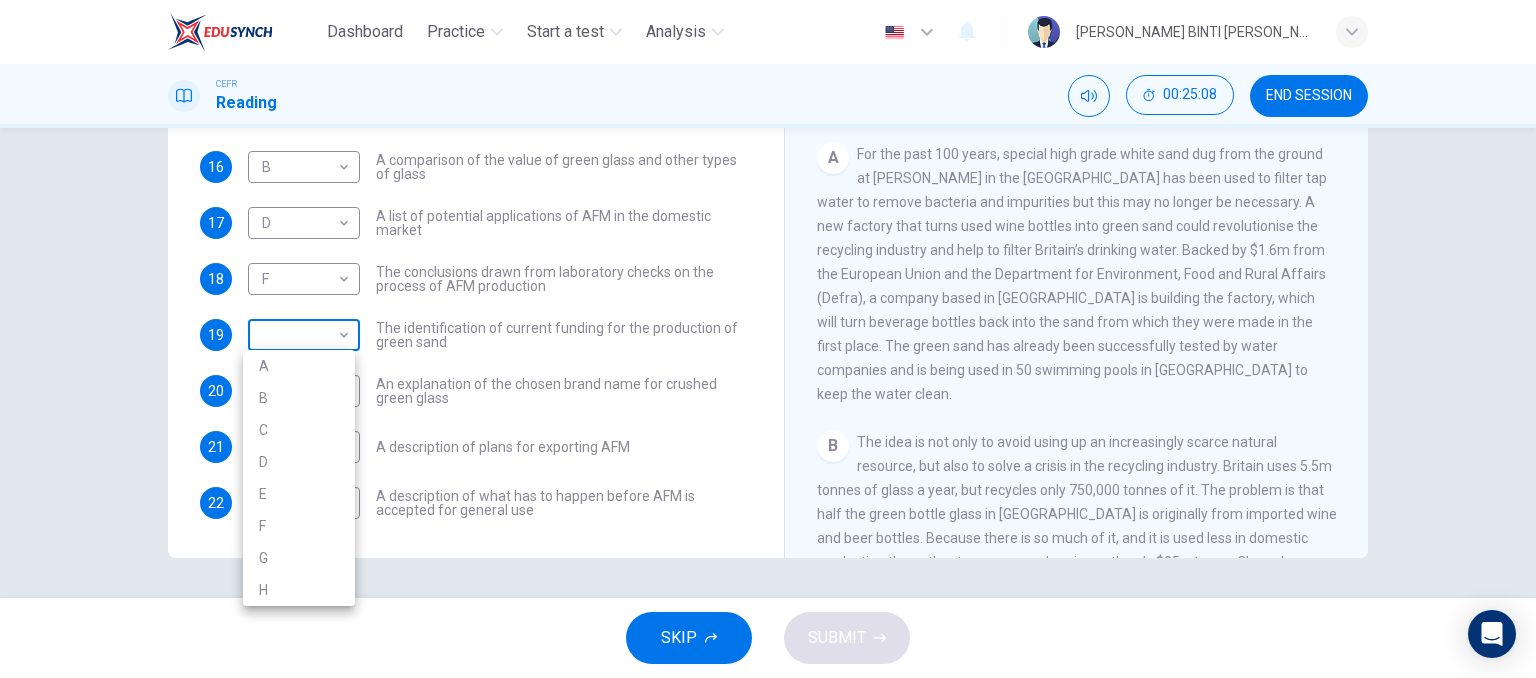 click on "Dashboard Practice Start a test Analysis English en ​ IBTISAM BINTI AHMAD TAJUDIN CEFR Reading 00:25:08 END SESSION Questions 13 - 22 The Reading Passage has 8 paragraphs labelled  A-H . Which paragraph contains the following information?
Write the correct letter  A-H  in the boxes below.
NB  You may use any letter  more than once . 13 D D ​ A description of plans to expand production of AFM 14 E E ​ The identification of a potential danger in the raw material for AFM 15 G G ​ An example of AFM use in the export market 16 B B ​ A comparison of the value of green glass and other types of glass 17 D D ​ A list of potential applications of AFM in the domestic market 18 F F ​ The conclusions drawn from laboratory checks on the process of AFM production 19 ​ ​ The identification of current funding for the production of green sand 20 ​ ​ An explanation of the chosen brand name for crushed green glass 21 ​ ​ A description of plans for exporting AFM 22 ​ ​ Green Virtues of Green Sand" at bounding box center [768, 339] 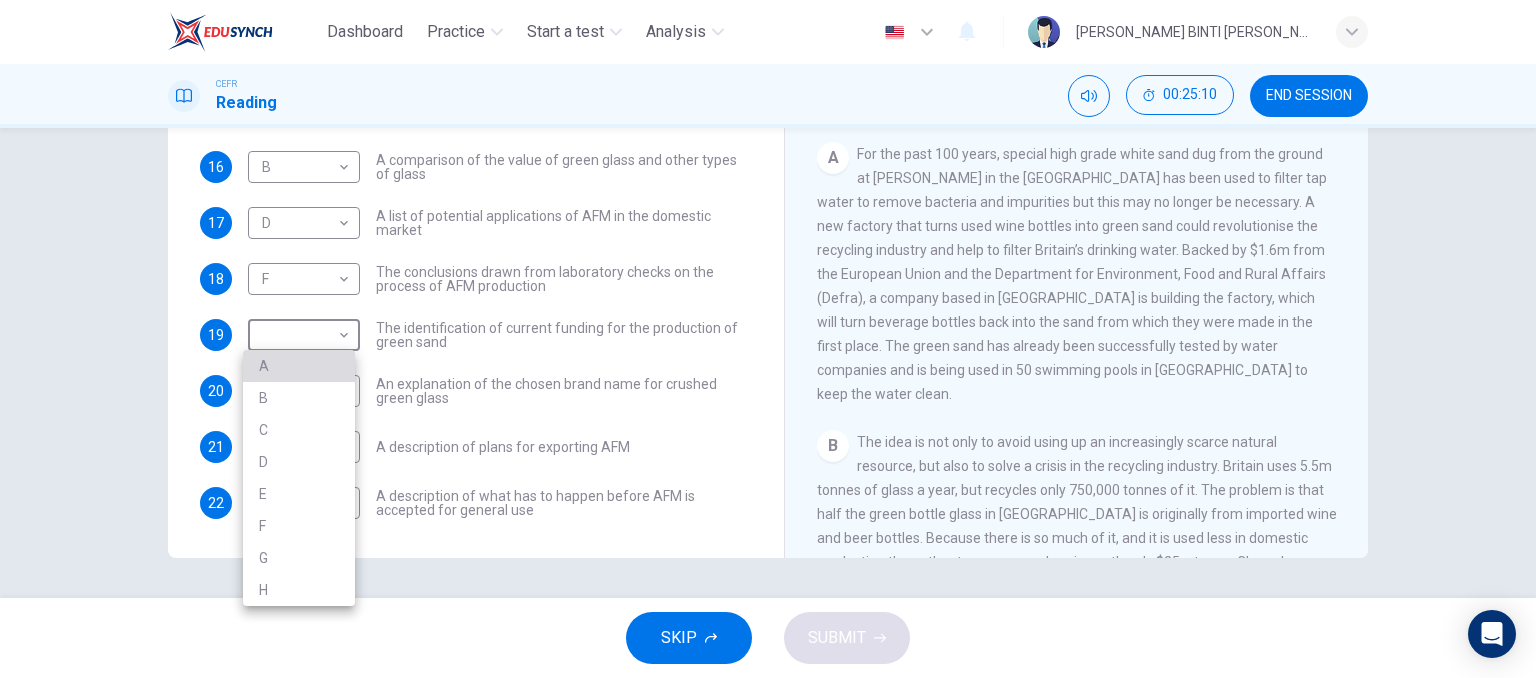 click on "A" at bounding box center [299, 366] 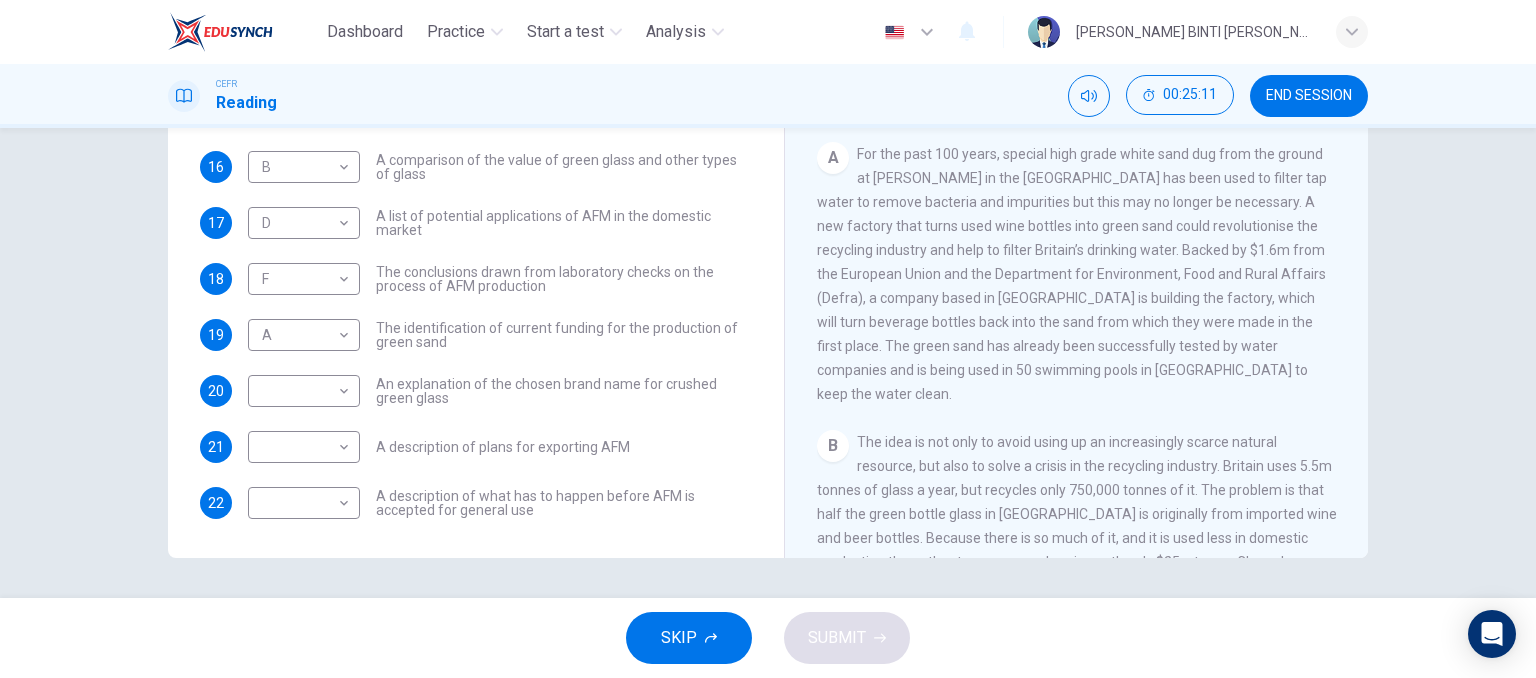 click on "13 D D ​ A description of plans to expand production of AFM 14 E E ​ The identification of a potential danger in the raw material for AFM 15 G G ​ An example of AFM use in the export market 16 B B ​ A comparison of the value of green glass and other types of glass 17 D D ​ A list of potential applications of AFM in the domestic market 18 F F ​ The conclusions drawn from laboratory checks on the process of AFM production 19 A A ​ The identification of current funding for the production of green sand 20 ​ ​ An explanation of the chosen brand name for crushed green glass 21 ​ ​ A description of plans for exporting AFM 22 ​ ​ A description of what has to happen before AFM is accepted for general use" at bounding box center (476, 251) 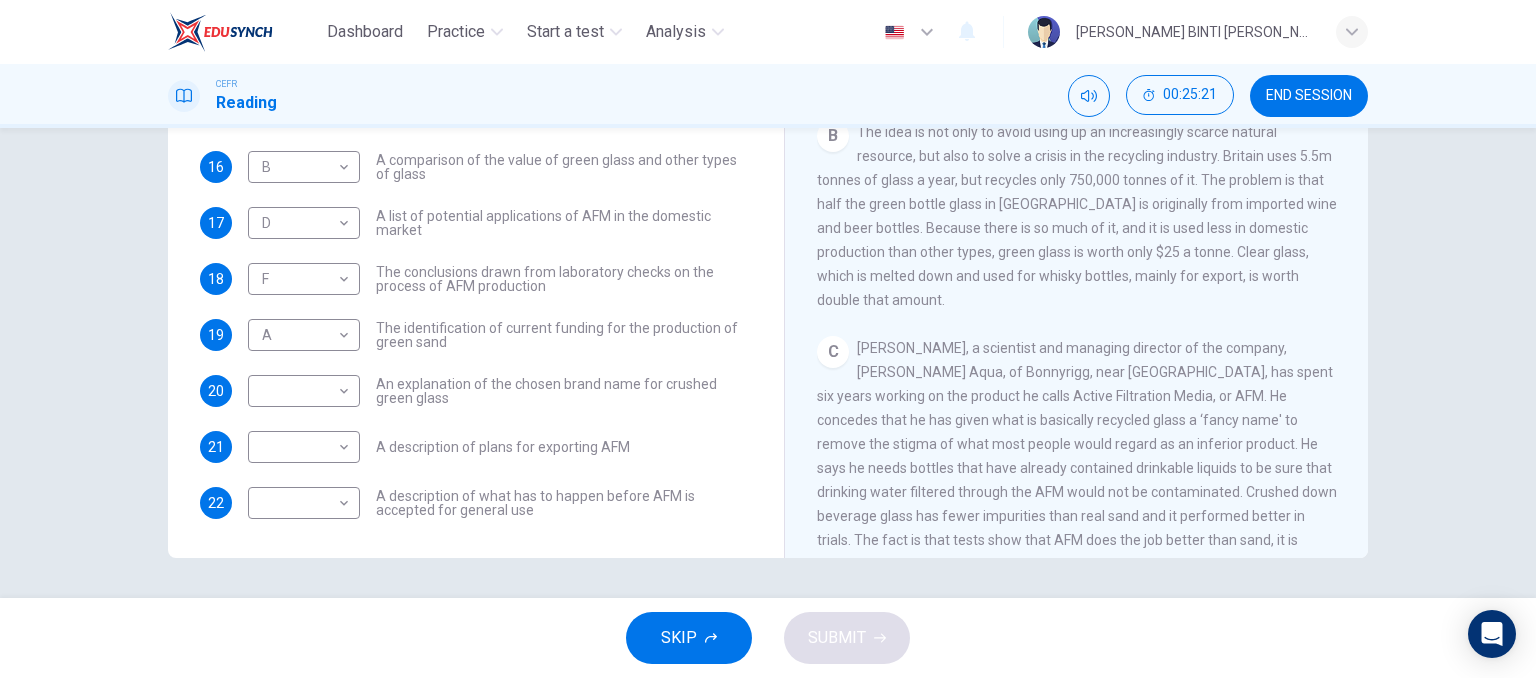 scroll, scrollTop: 627, scrollLeft: 0, axis: vertical 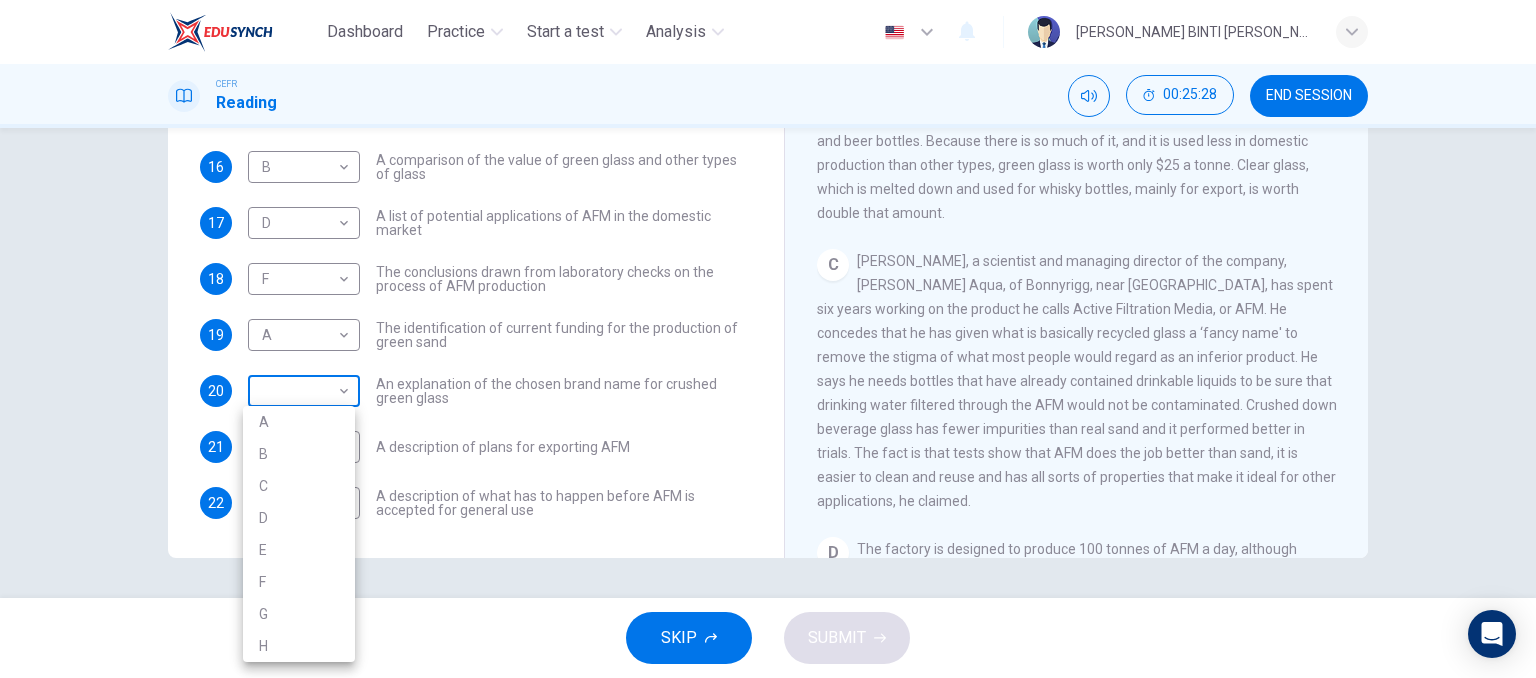 click on "Dashboard Practice Start a test Analysis English en ​ IBTISAM BINTI AHMAD TAJUDIN CEFR Reading 00:25:28 END SESSION Questions 13 - 22 The Reading Passage has 8 paragraphs labelled  A-H . Which paragraph contains the following information?
Write the correct letter  A-H  in the boxes below.
NB  You may use any letter  more than once . 13 D D ​ A description of plans to expand production of AFM 14 E E ​ The identification of a potential danger in the raw material for AFM 15 G G ​ An example of AFM use in the export market 16 B B ​ A comparison of the value of green glass and other types of glass 17 D D ​ A list of potential applications of AFM in the domestic market 18 F F ​ The conclusions drawn from laboratory checks on the process of AFM production 19 A A ​ The identification of current funding for the production of green sand 20 ​ ​ An explanation of the chosen brand name for crushed green glass 21 ​ ​ A description of plans for exporting AFM 22 ​ ​ Green Virtues of Green Sand" at bounding box center [768, 339] 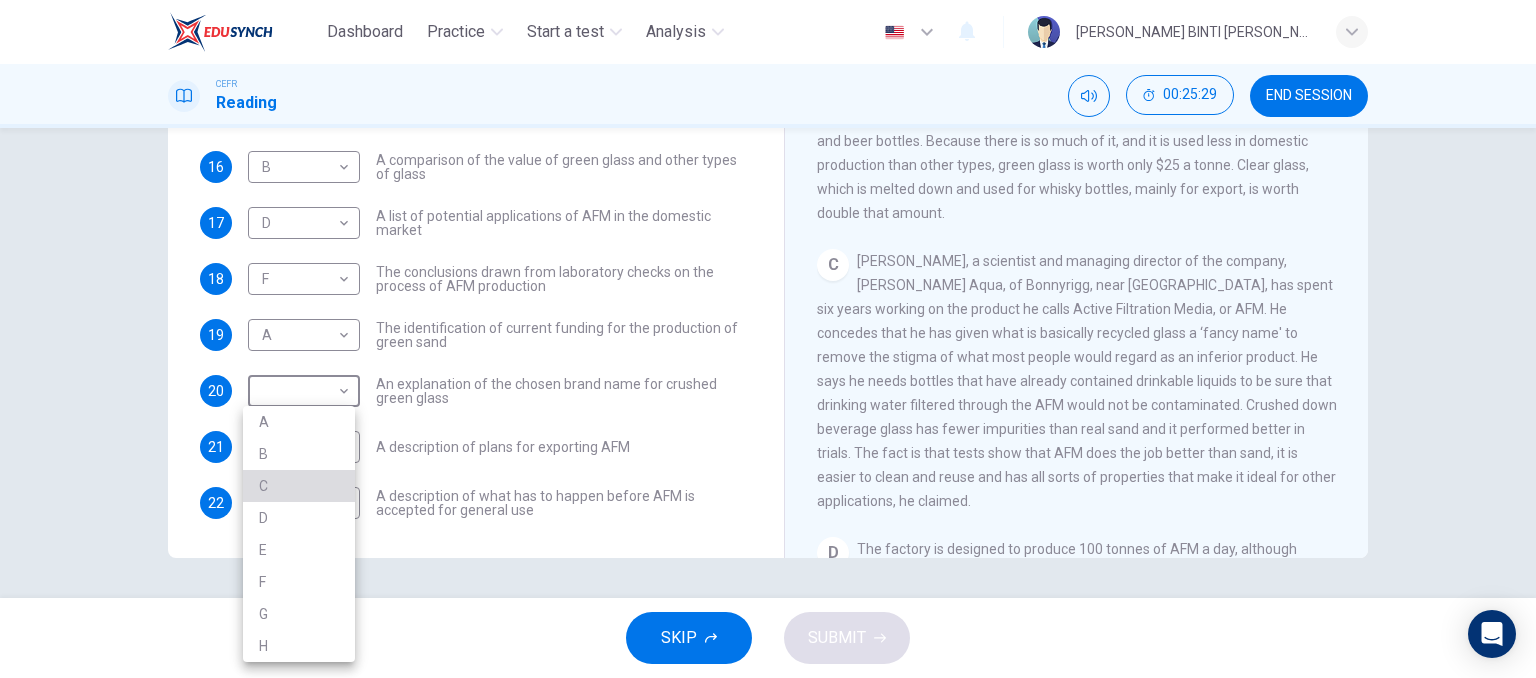 click on "C" at bounding box center (299, 486) 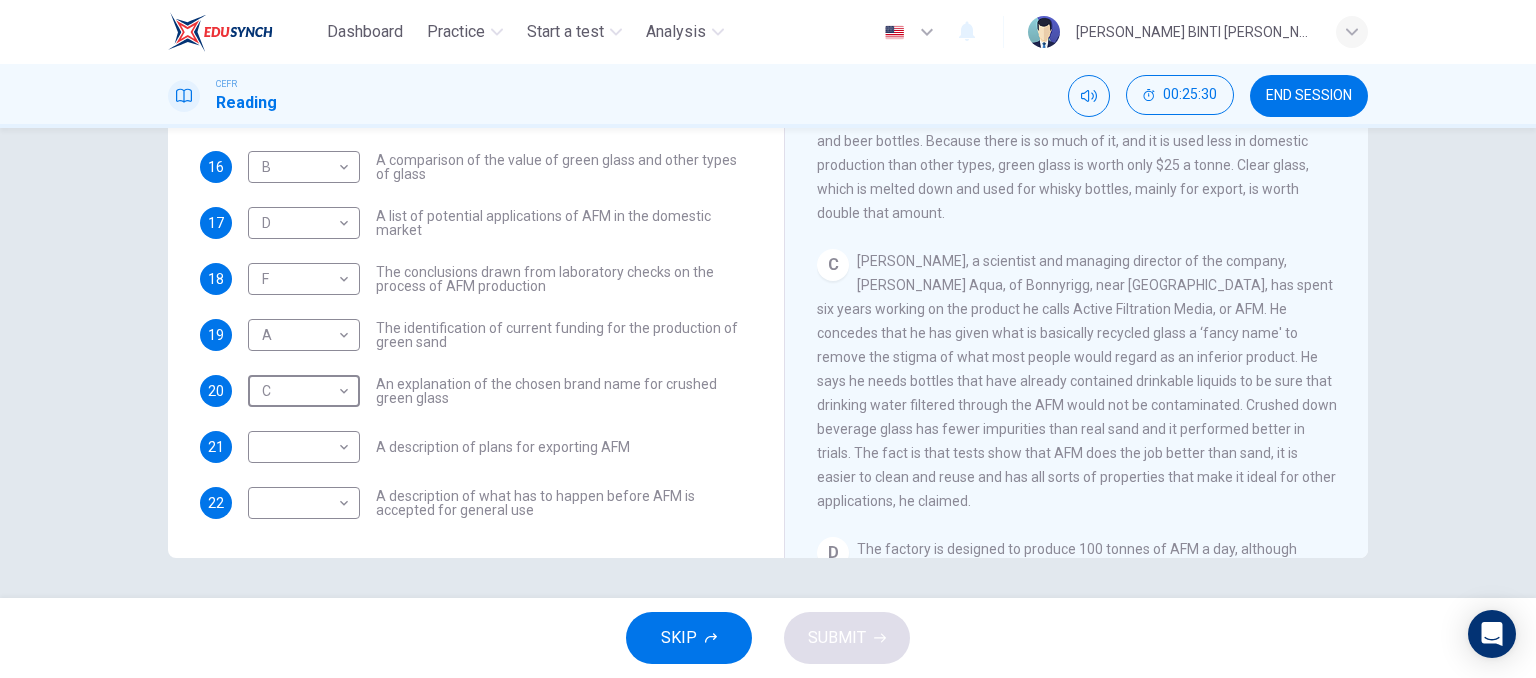 click on "​ ​ A description of plans for exporting AFM" at bounding box center [439, 447] 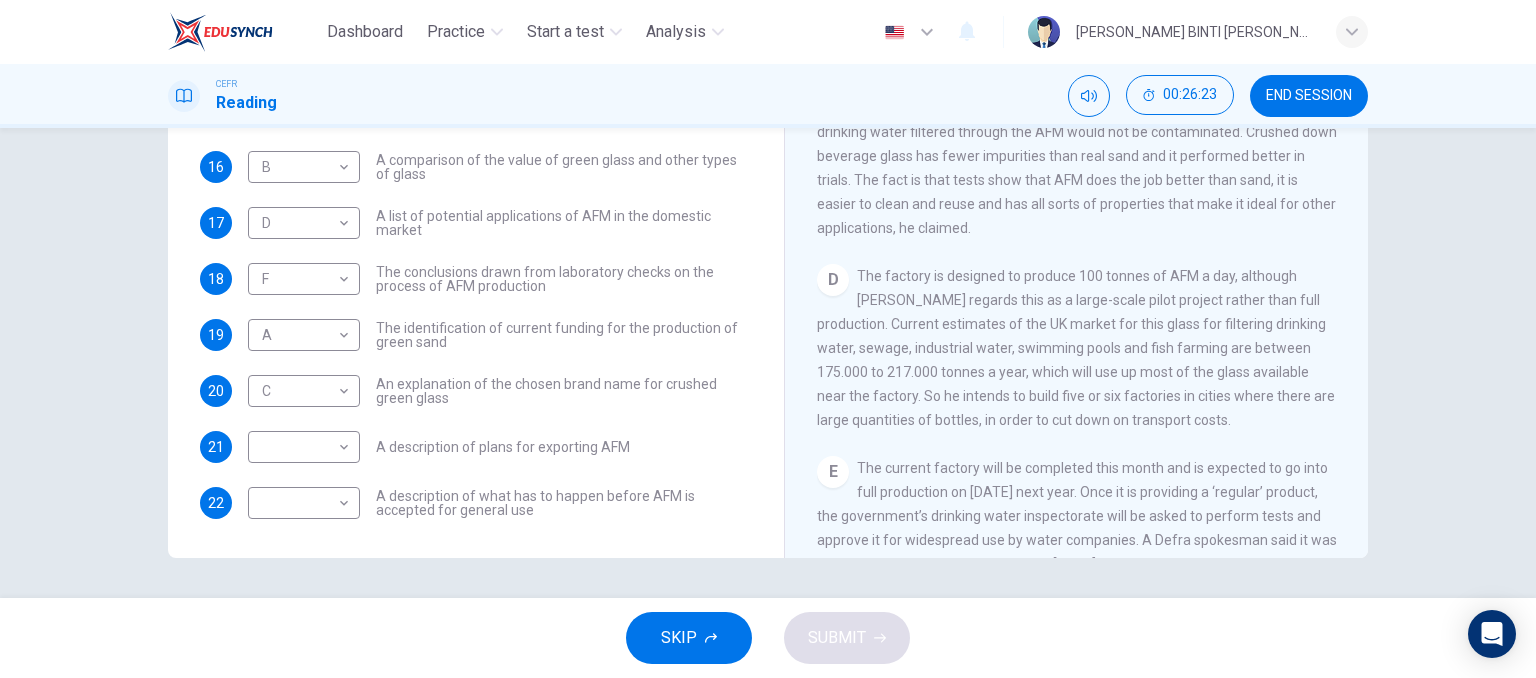 scroll, scrollTop: 899, scrollLeft: 0, axis: vertical 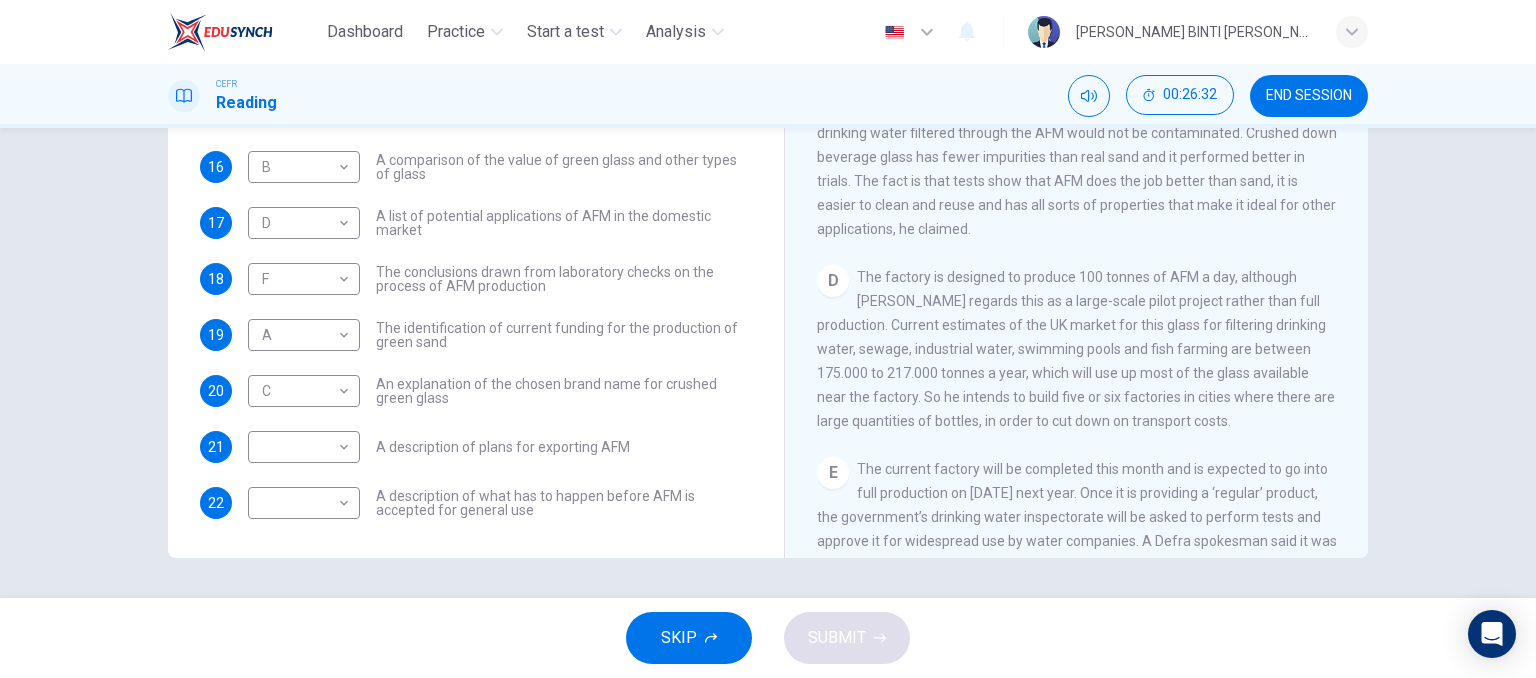 click on "The factory is designed to produce 100 tonnes of AFM a day, although Mr. Dryden regards this as a large-scale pilot project rather than full production. Current estimates of the UK market for this glass for filtering drinking water, sewage, industrial water, swimming pools and fish farming are between 175.000 to 217.000 tonnes a year, which will use up most of the glass available near the factory. So he intends to build five or six factories in cities where there are large quantities of bottles, in order to cut down on transport costs." at bounding box center (1076, 349) 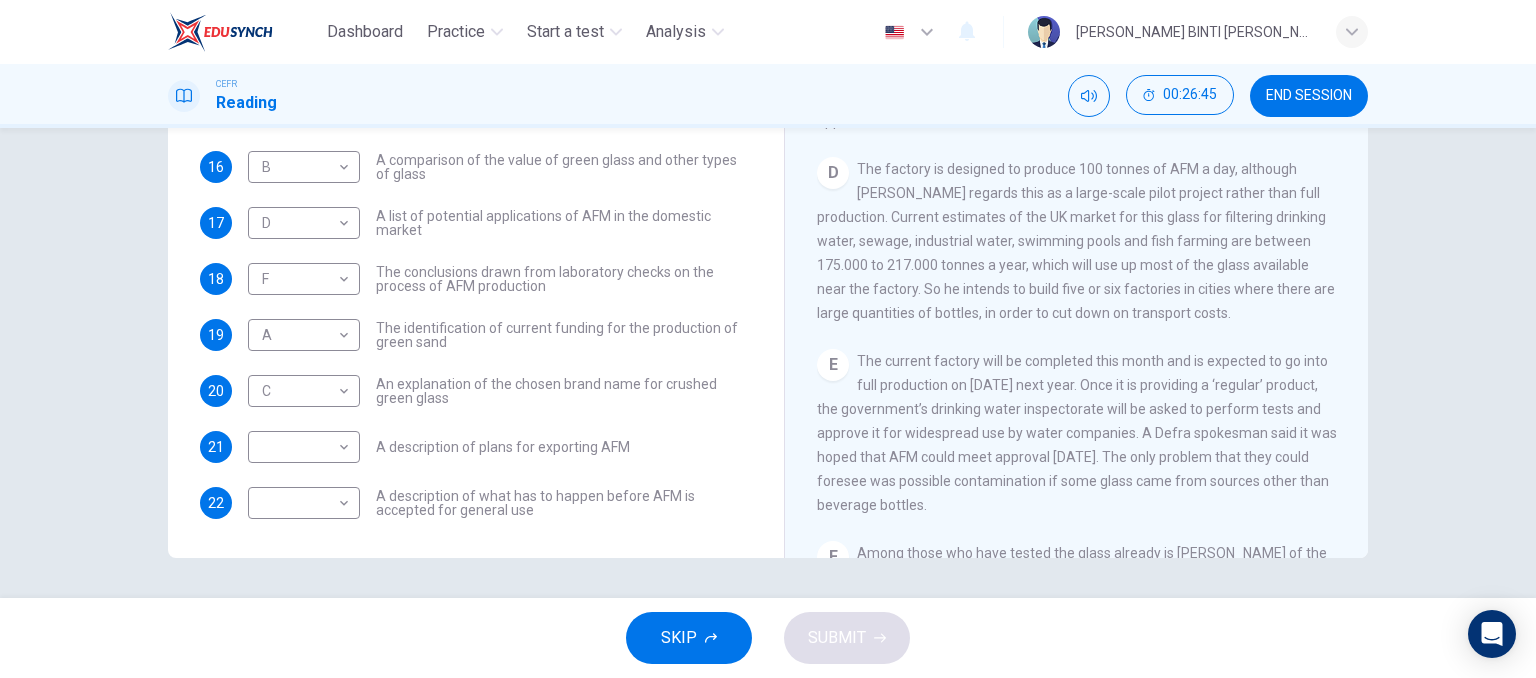 scroll, scrollTop: 1009, scrollLeft: 0, axis: vertical 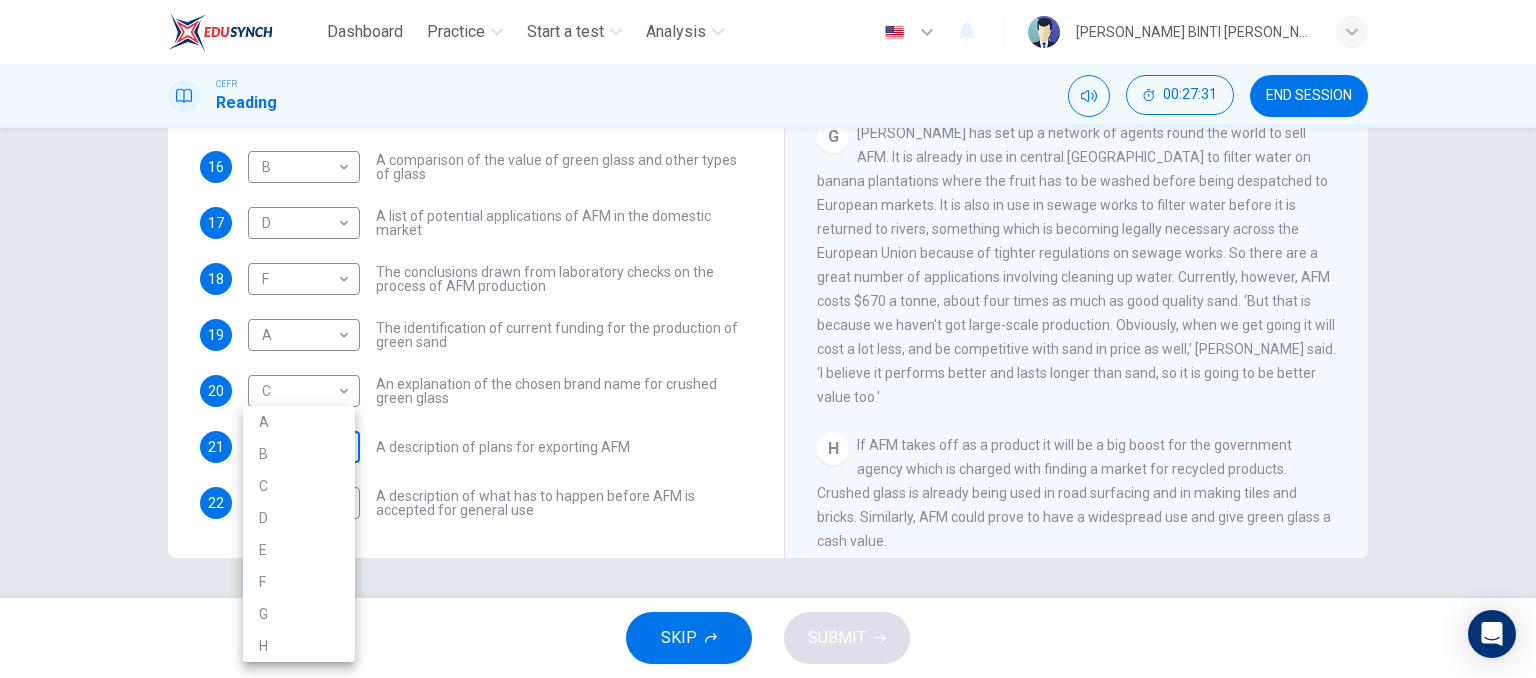 click on "Dashboard Practice Start a test Analysis English en ​ IBTISAM BINTI AHMAD TAJUDIN CEFR Reading 00:27:31 END SESSION Questions 13 - 22 The Reading Passage has 8 paragraphs labelled  A-H . Which paragraph contains the following information?
Write the correct letter  A-H  in the boxes below.
NB  You may use any letter  more than once . 13 D D ​ A description of plans to expand production of AFM 14 E E ​ The identification of a potential danger in the raw material for AFM 15 G G ​ An example of AFM use in the export market 16 B B ​ A comparison of the value of green glass and other types of glass 17 D D ​ A list of potential applications of AFM in the domestic market 18 F F ​ The conclusions drawn from laboratory checks on the process of AFM production 19 A A ​ The identification of current funding for the production of green sand 20 C C ​ An explanation of the chosen brand name for crushed green glass 21 ​ ​ A description of plans for exporting AFM 22 ​ ​ Green Virtues of Green Sand" at bounding box center (768, 339) 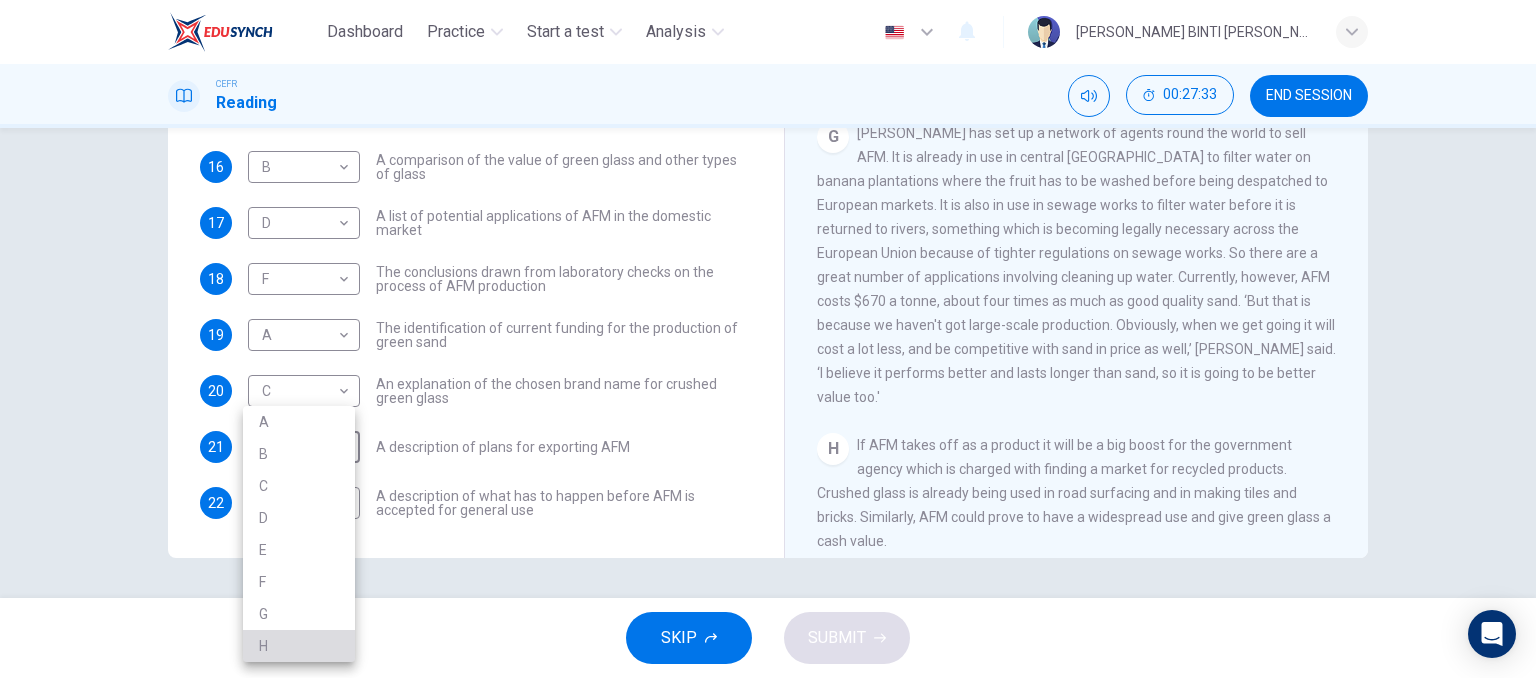 click on "H" at bounding box center [299, 646] 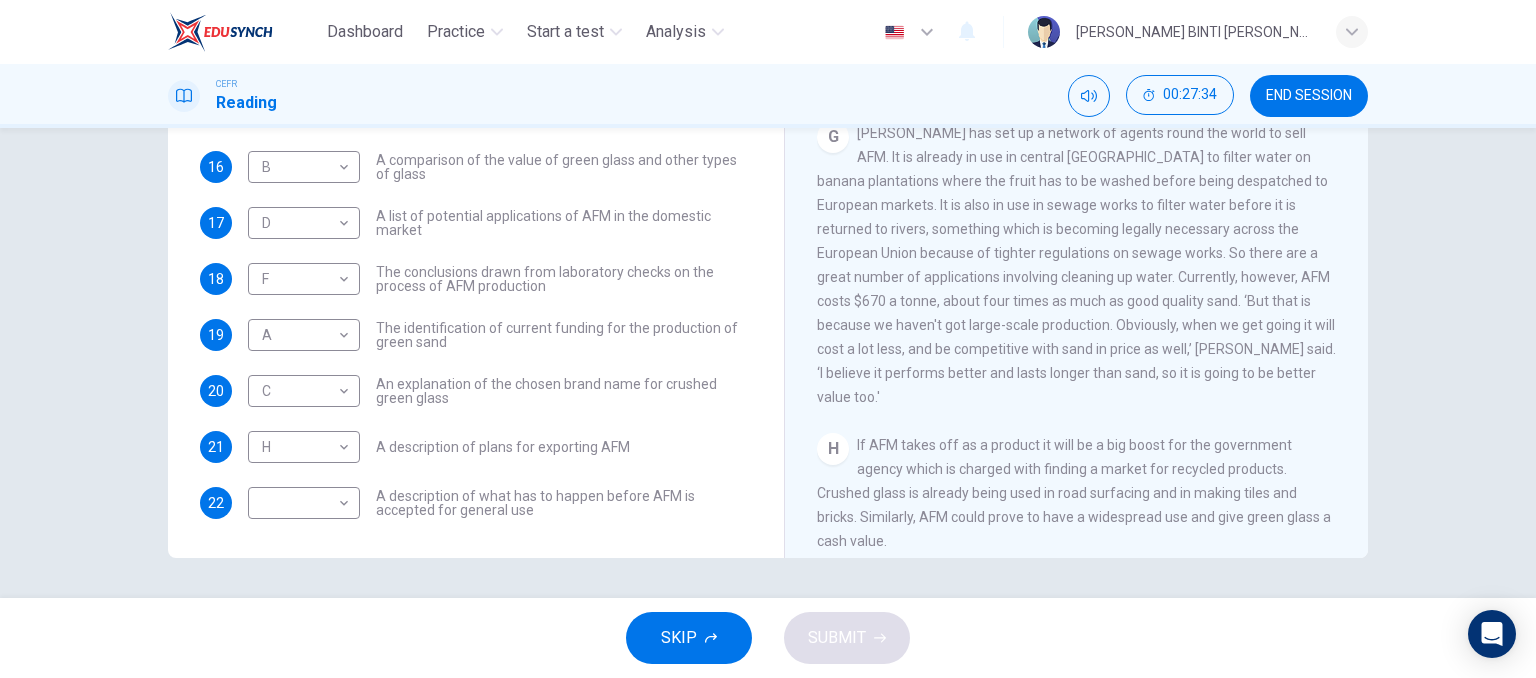 click on "Mr. Dryden has set up a network of agents round the world to sell AFM. It is already in use in central America to filter water on banana plantations where the fruit has to be washed before being despatched to European markets. It is also in use in sewage works to filter water before it is returned to rivers, something which is becoming legally necessary across the European Union because of tighter regulations on sewage works. So there are a great number of applications involving cleaning up water. Currently, however, AFM costs $670 a tonne, about four times as much as good quality sand. ‘But that is because we haven't got large-scale production. Obviously, when we get going it will cost a lot less, and be competitive with sand in price as well,’ Mr. Dryden said. ‘I believe it performs better and lasts longer than sand, so it is going to be better value too.'" at bounding box center [1076, 265] 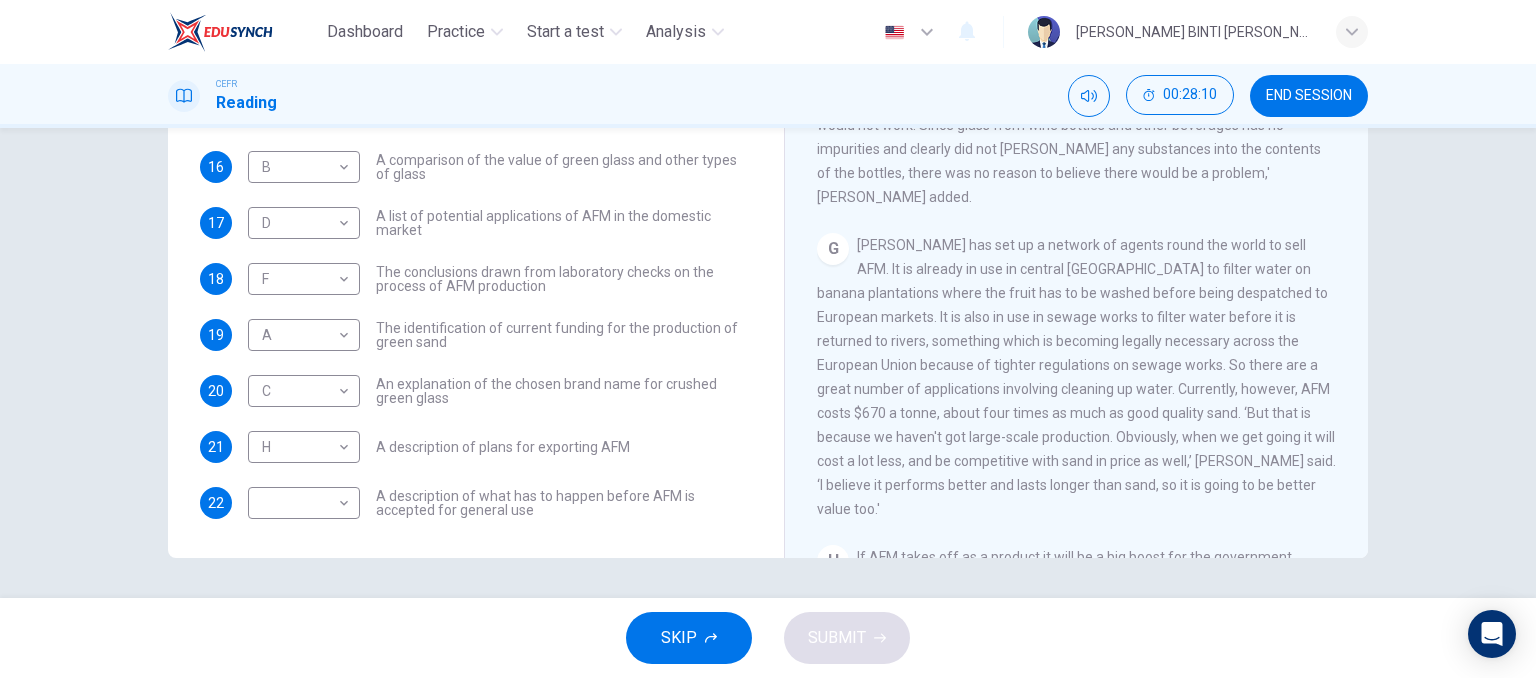 scroll, scrollTop: 1556, scrollLeft: 0, axis: vertical 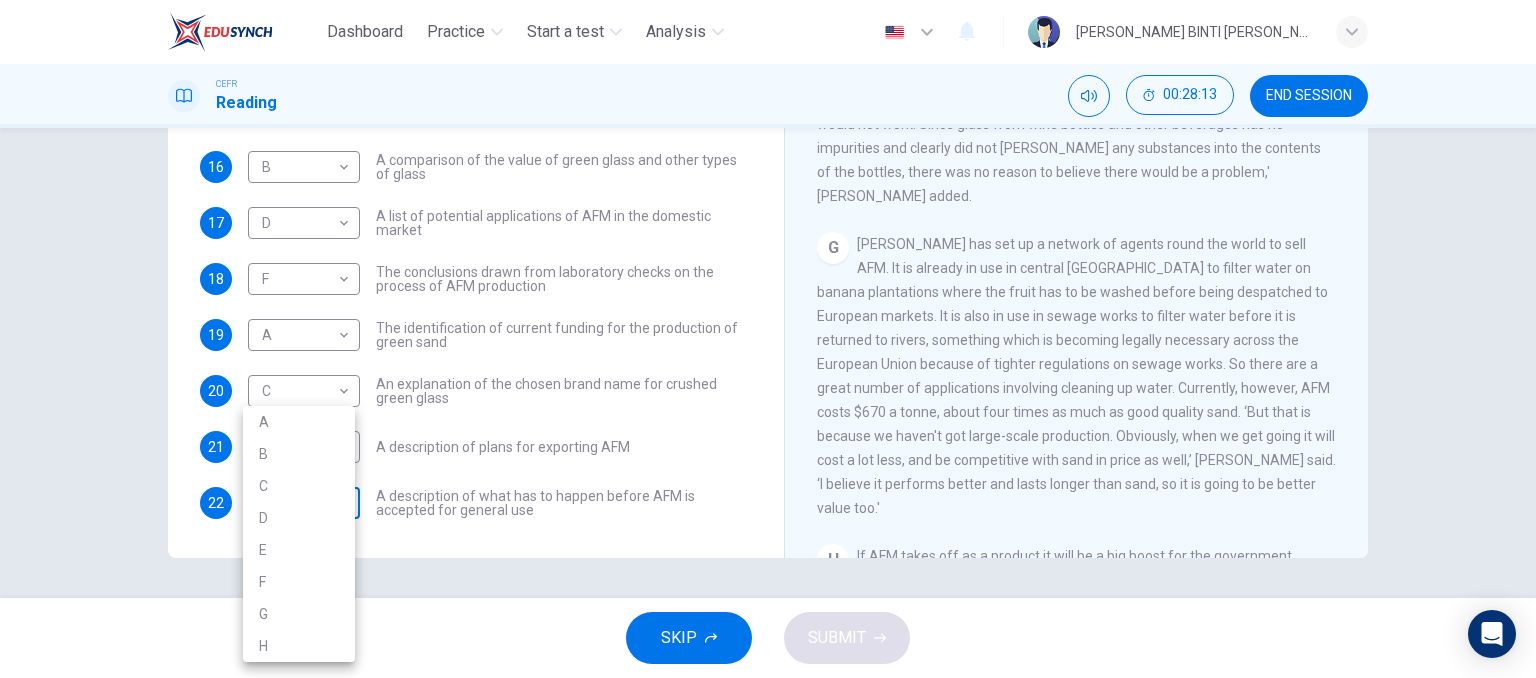 click on "Dashboard Practice Start a test Analysis English en ​ IBTISAM BINTI AHMAD TAJUDIN CEFR Reading 00:28:13 END SESSION Questions 13 - 22 The Reading Passage has 8 paragraphs labelled  A-H . Which paragraph contains the following information?
Write the correct letter  A-H  in the boxes below.
NB  You may use any letter  more than once . 13 D D ​ A description of plans to expand production of AFM 14 E E ​ The identification of a potential danger in the raw material for AFM 15 G G ​ An example of AFM use in the export market 16 B B ​ A comparison of the value of green glass and other types of glass 17 D D ​ A list of potential applications of AFM in the domestic market 18 F F ​ The conclusions drawn from laboratory checks on the process of AFM production 19 A A ​ The identification of current funding for the production of green sand 20 C C ​ An explanation of the chosen brand name for crushed green glass 21 H H ​ A description of plans for exporting AFM 22 ​ ​ Green Virtues of Green Sand" at bounding box center [768, 339] 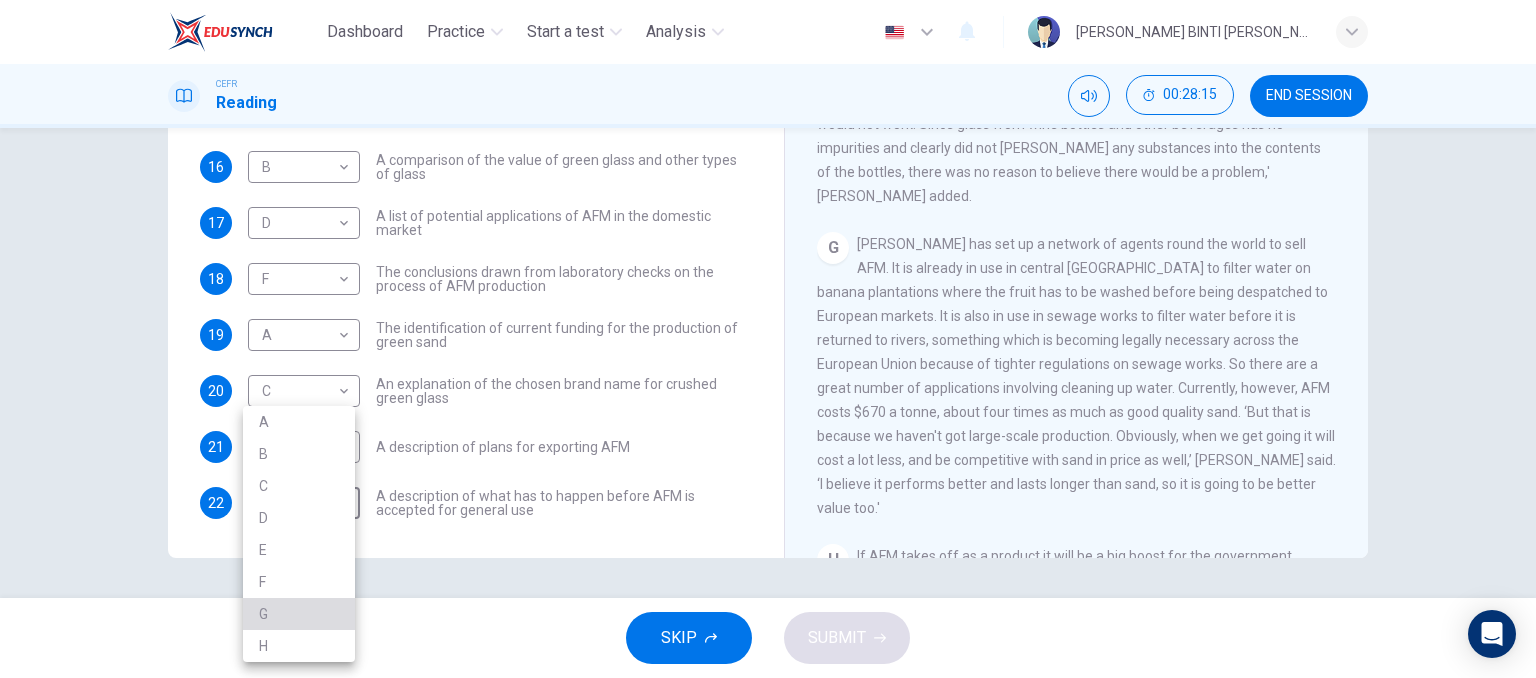 click on "G" at bounding box center [299, 614] 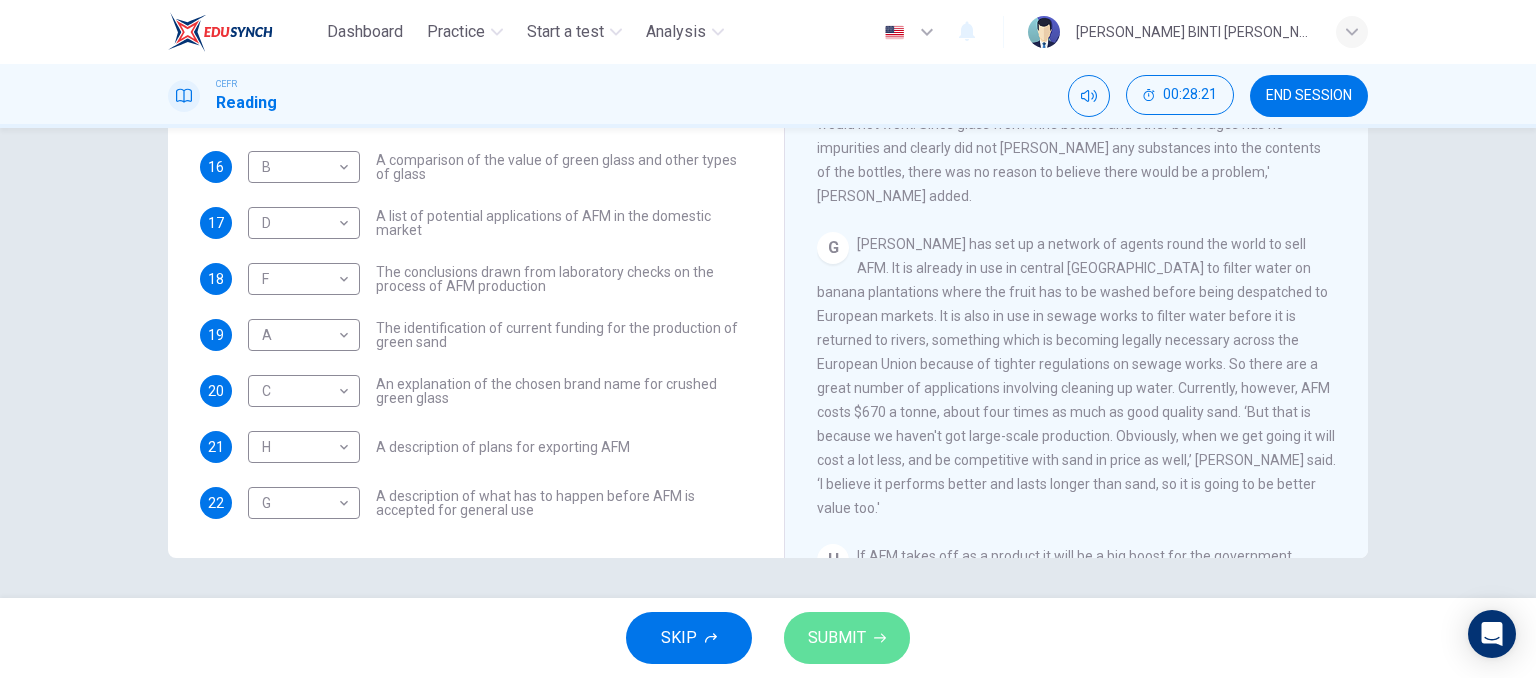 click on "SUBMIT" at bounding box center (837, 638) 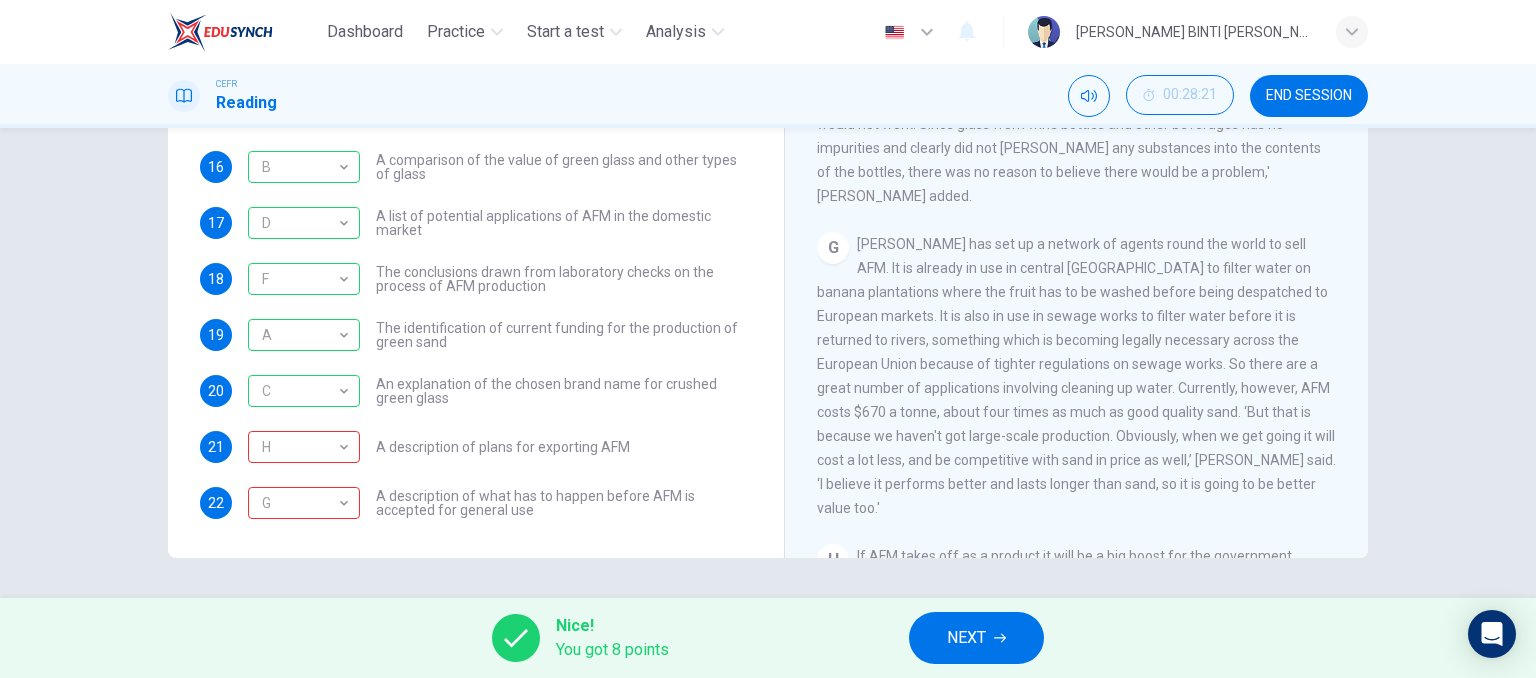 scroll, scrollTop: 160, scrollLeft: 0, axis: vertical 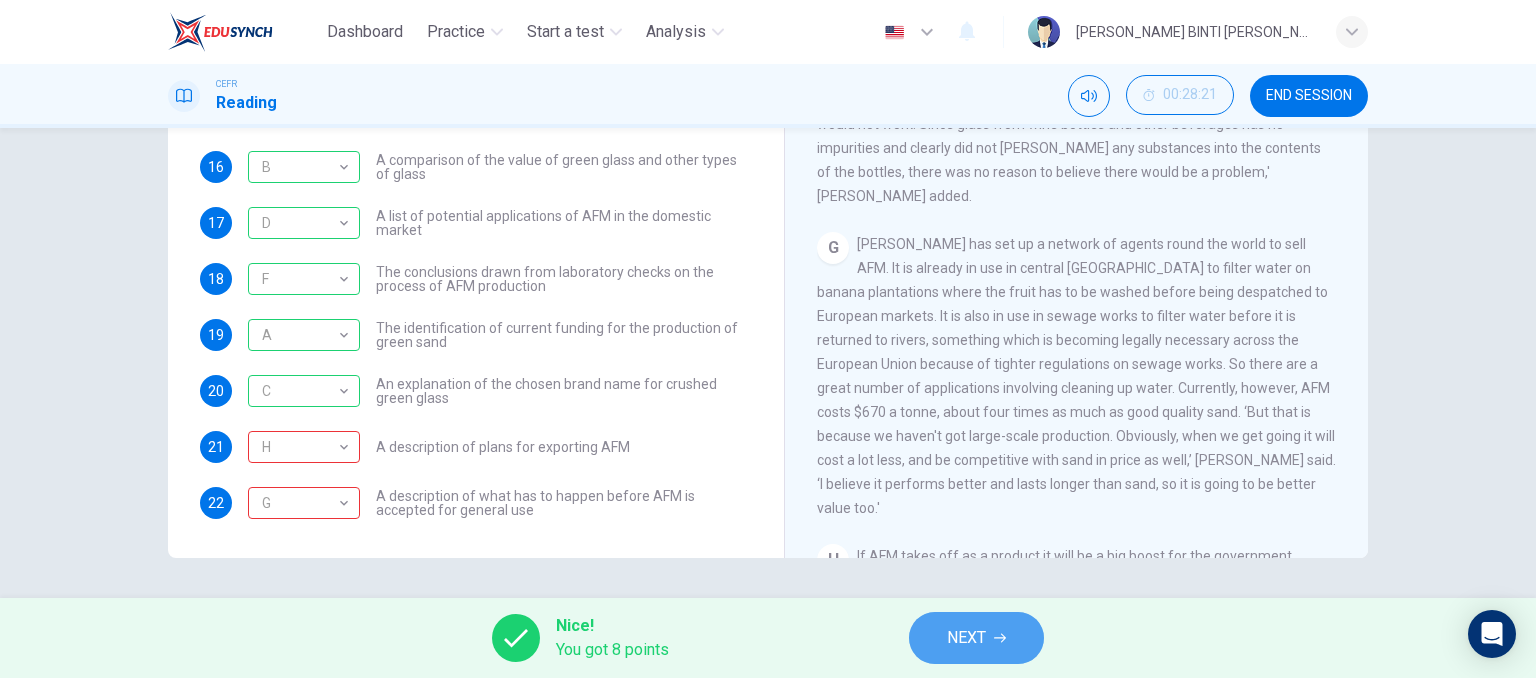 click on "NEXT" at bounding box center (966, 638) 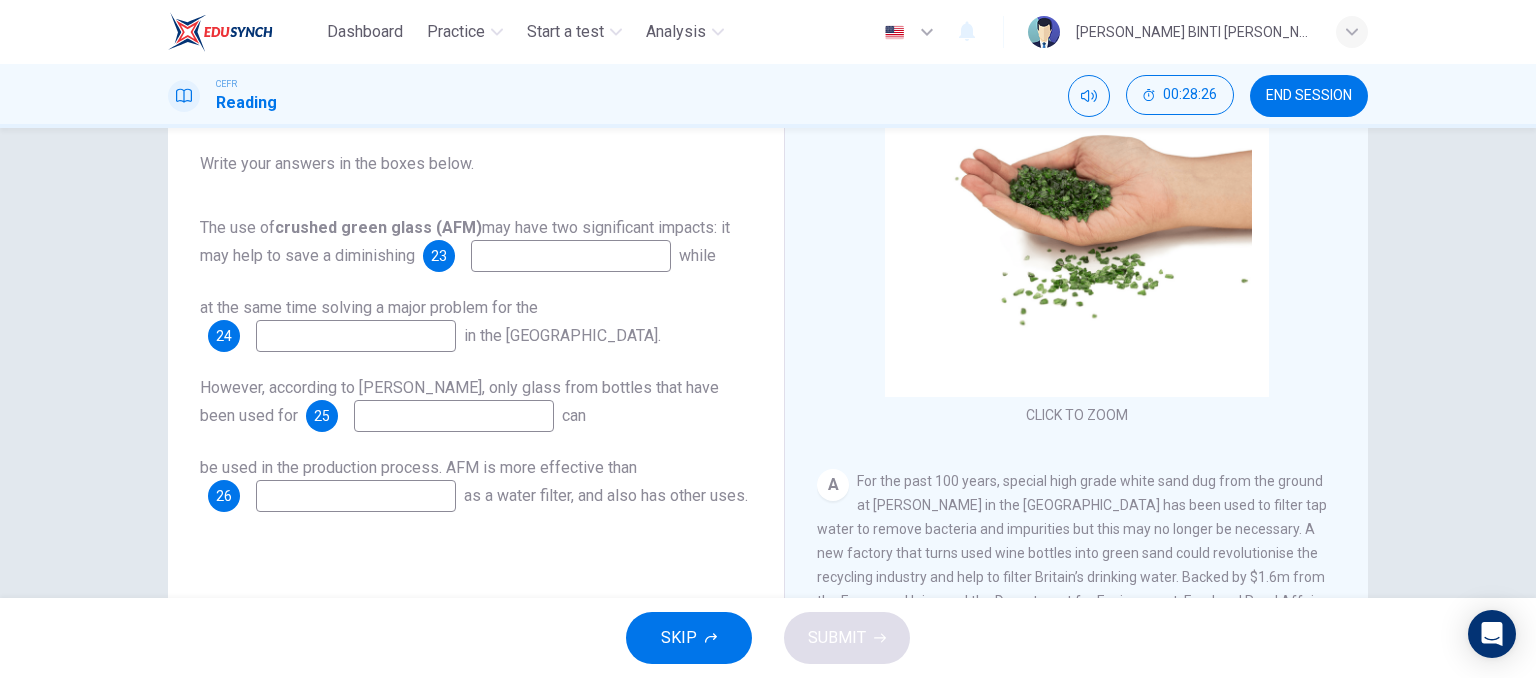scroll, scrollTop: 208, scrollLeft: 0, axis: vertical 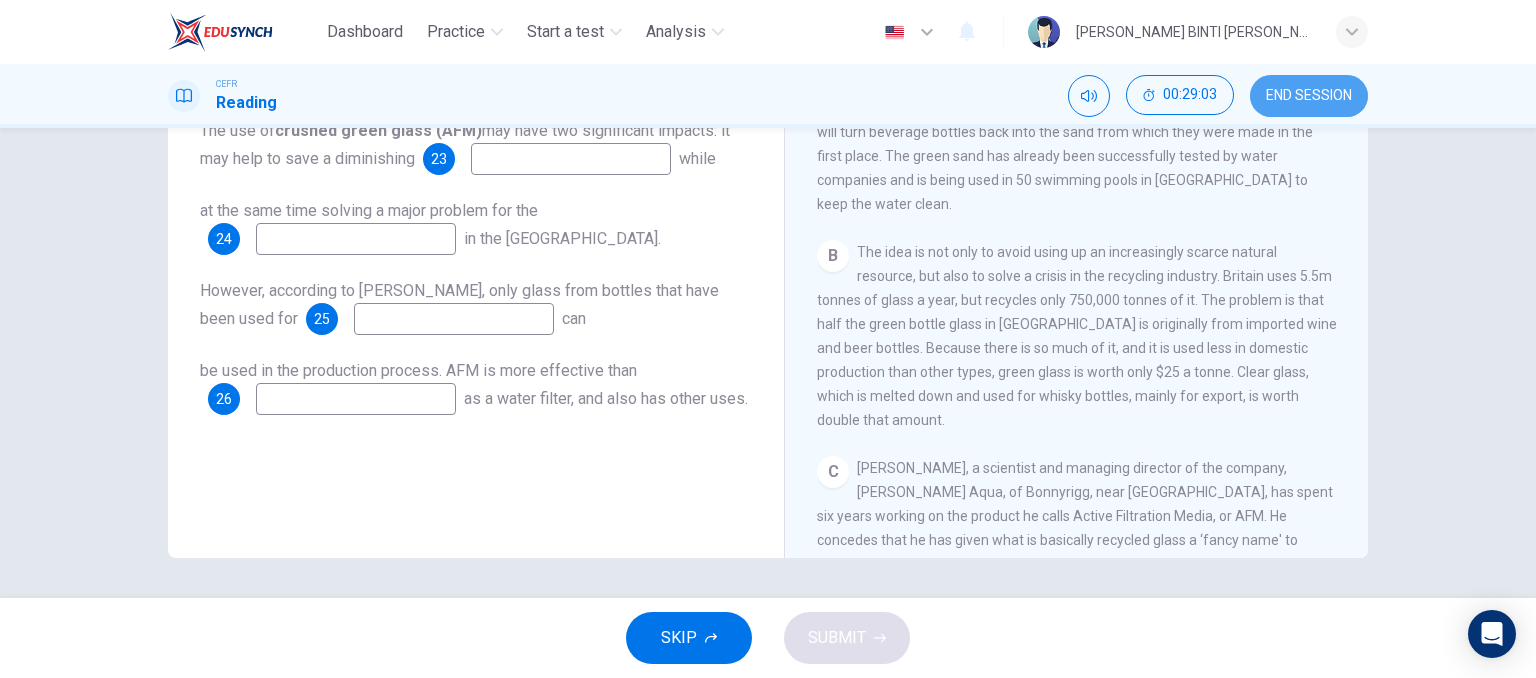 click on "END SESSION" at bounding box center (1309, 96) 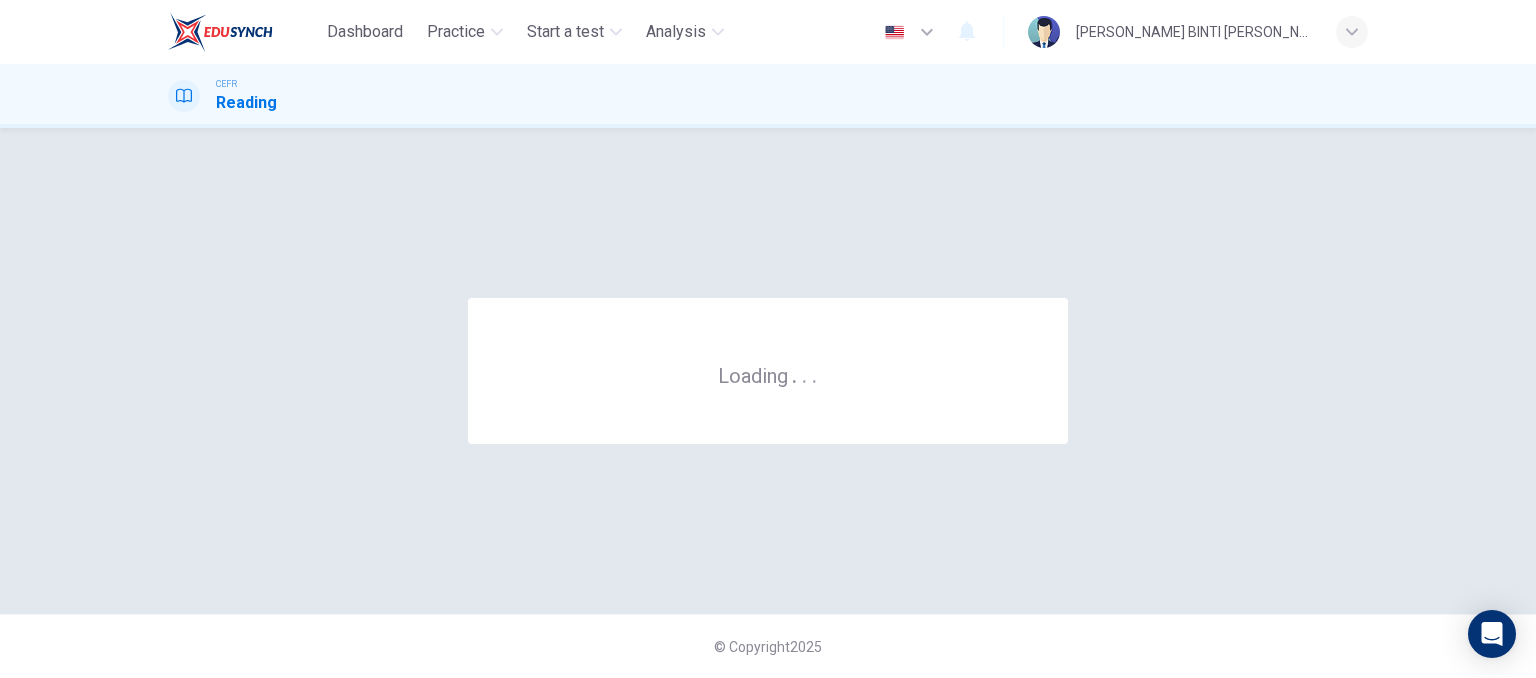 scroll, scrollTop: 0, scrollLeft: 0, axis: both 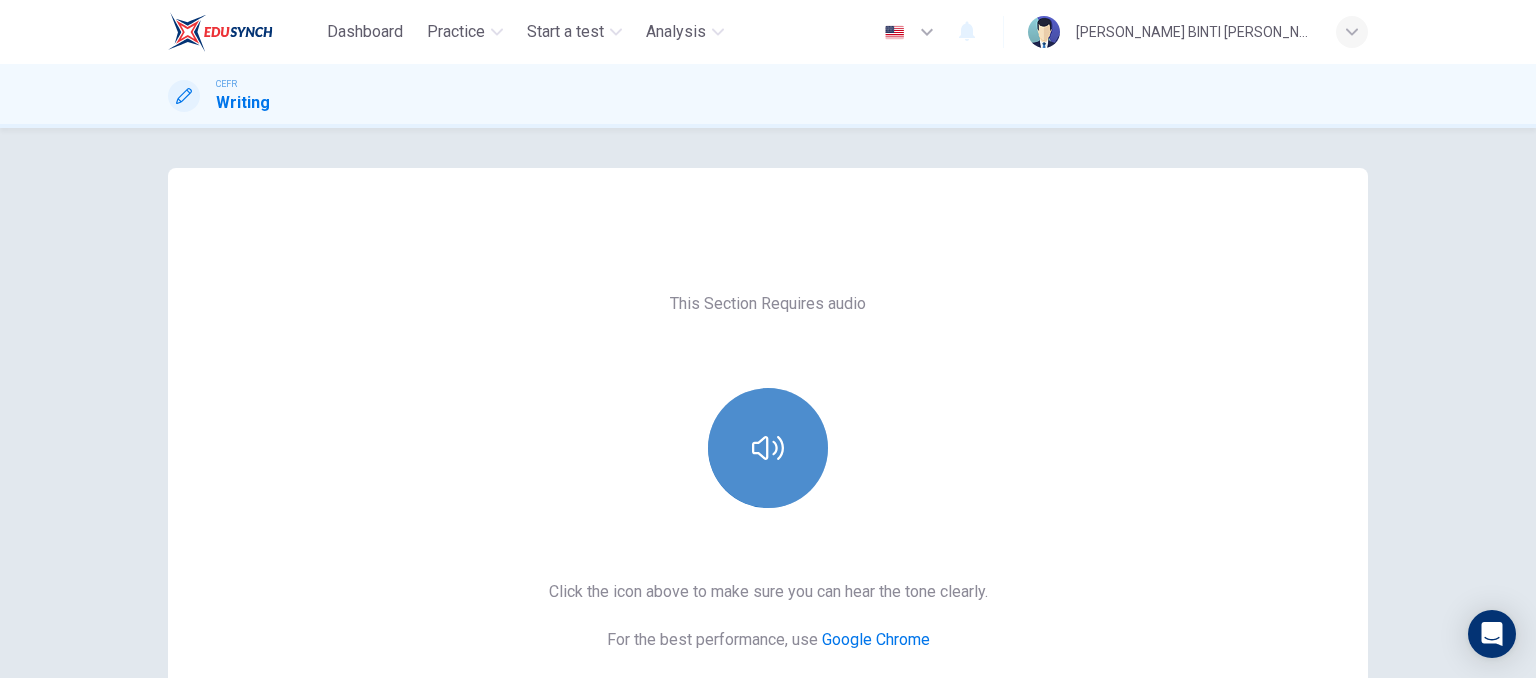 click at bounding box center (768, 448) 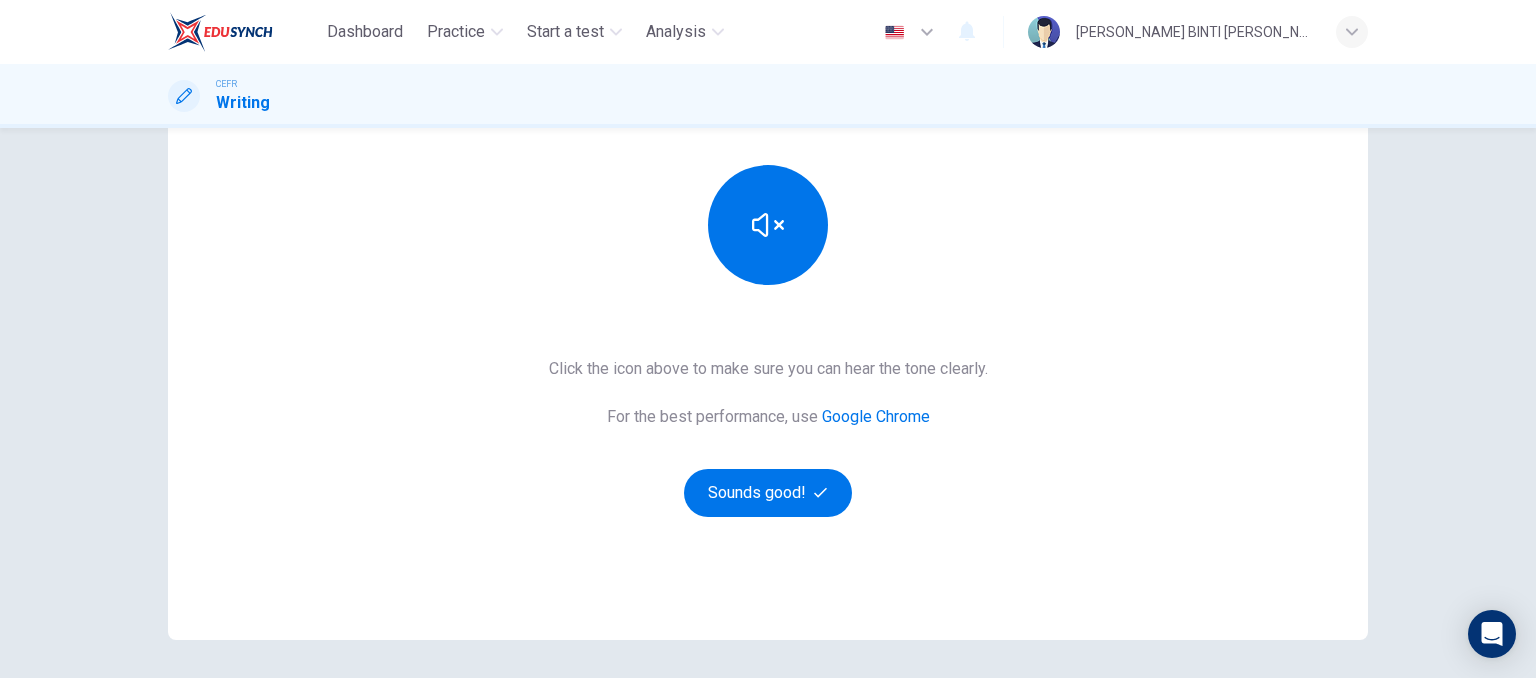 scroll, scrollTop: 226, scrollLeft: 0, axis: vertical 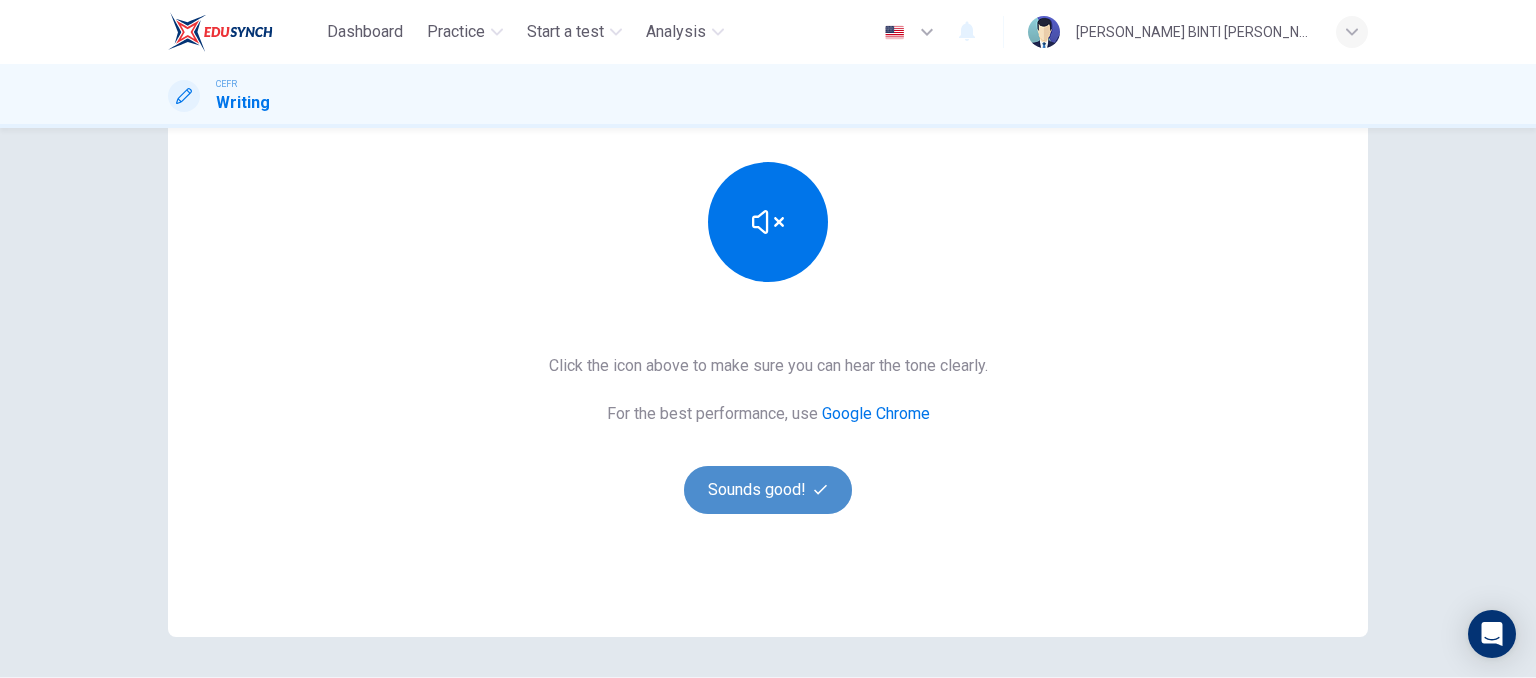 click on "Sounds good!" at bounding box center [768, 490] 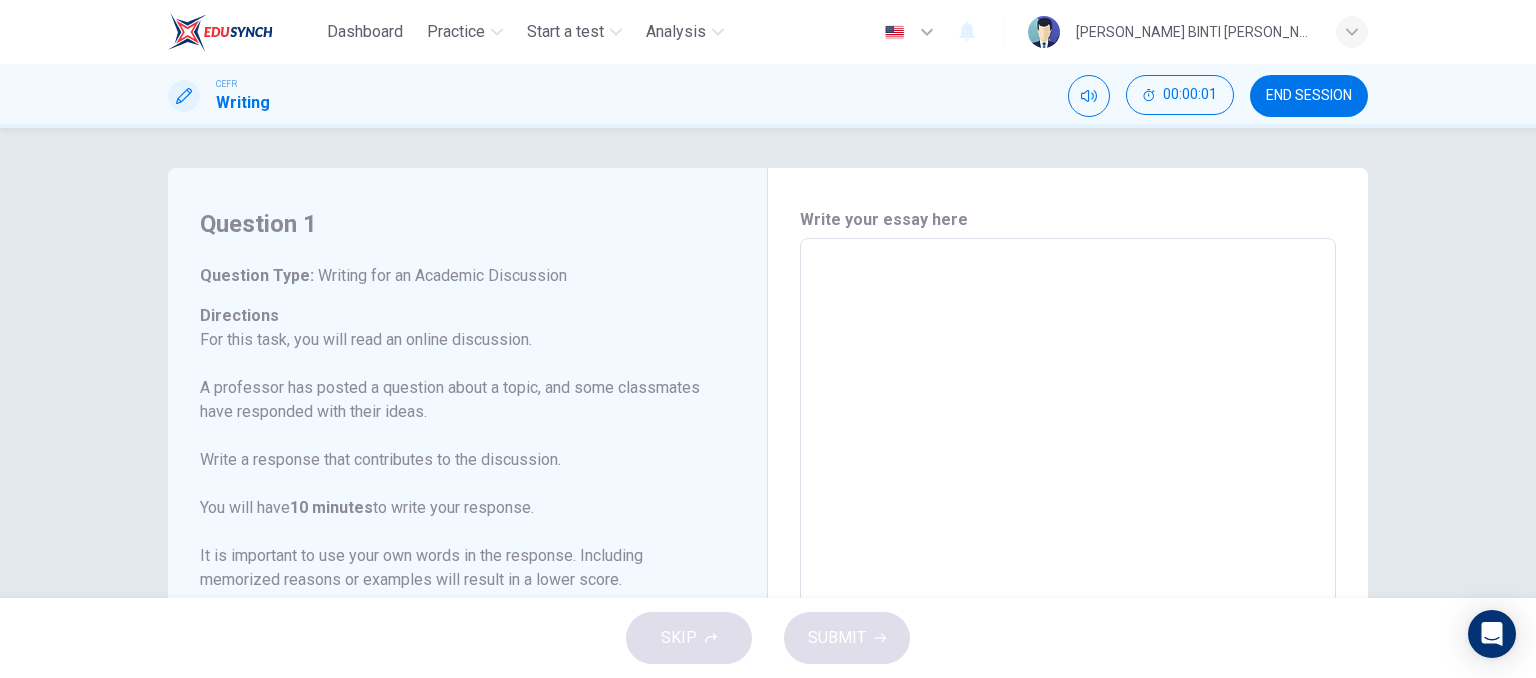 scroll, scrollTop: 0, scrollLeft: 0, axis: both 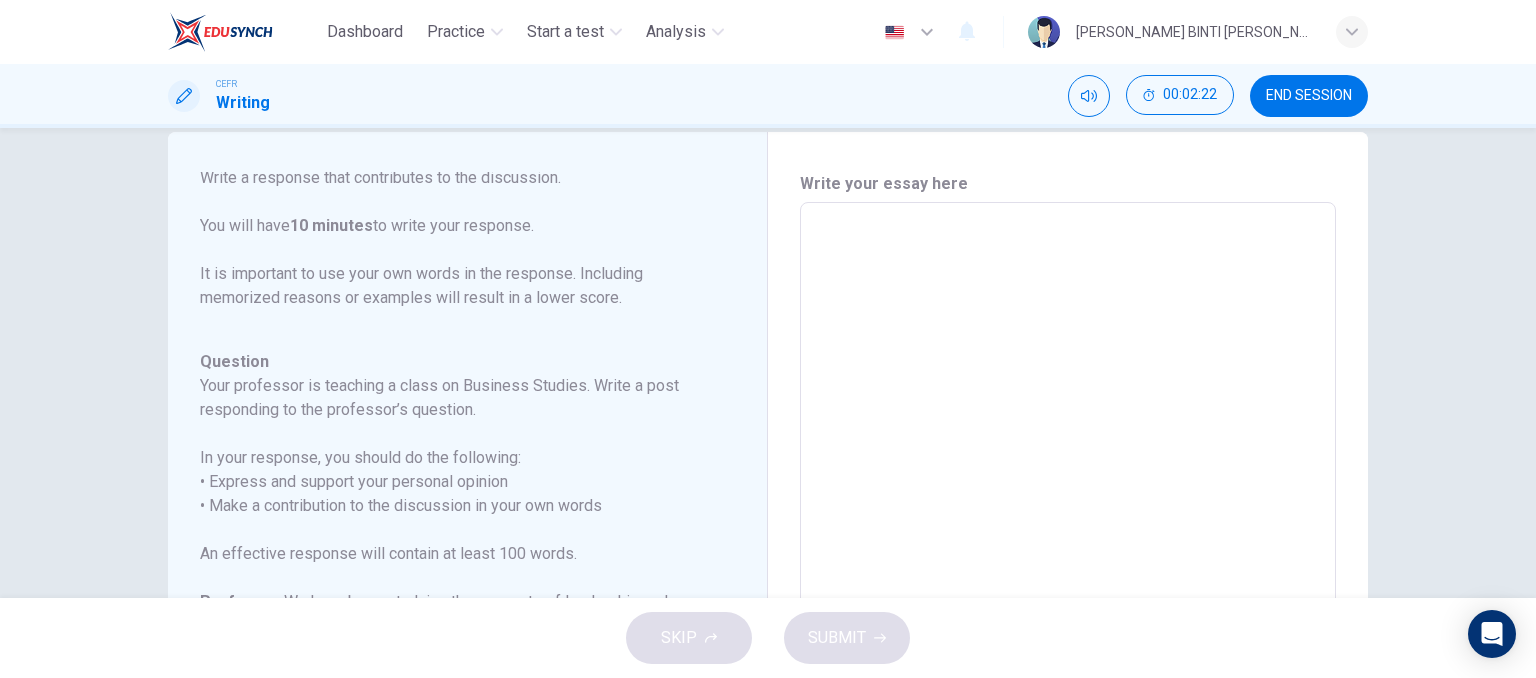 click at bounding box center [1068, 536] 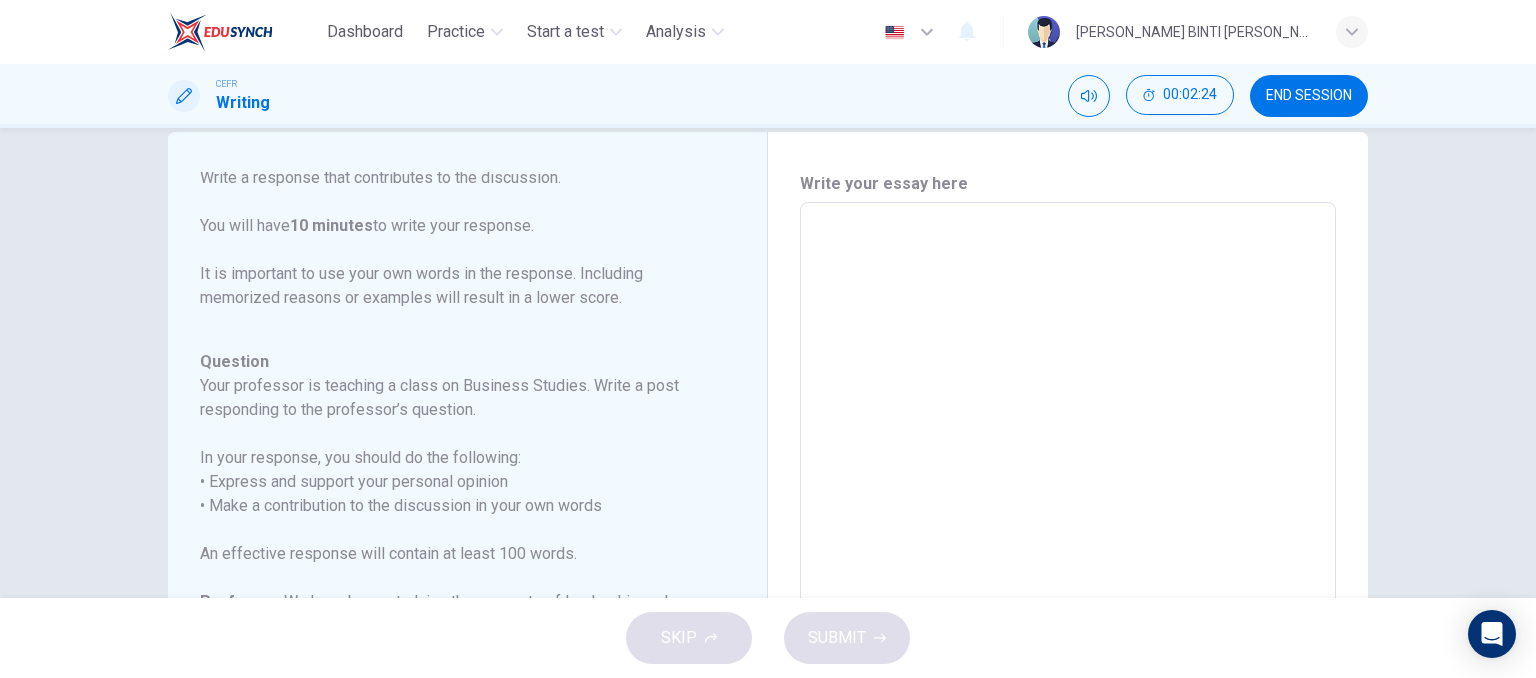 type on "I" 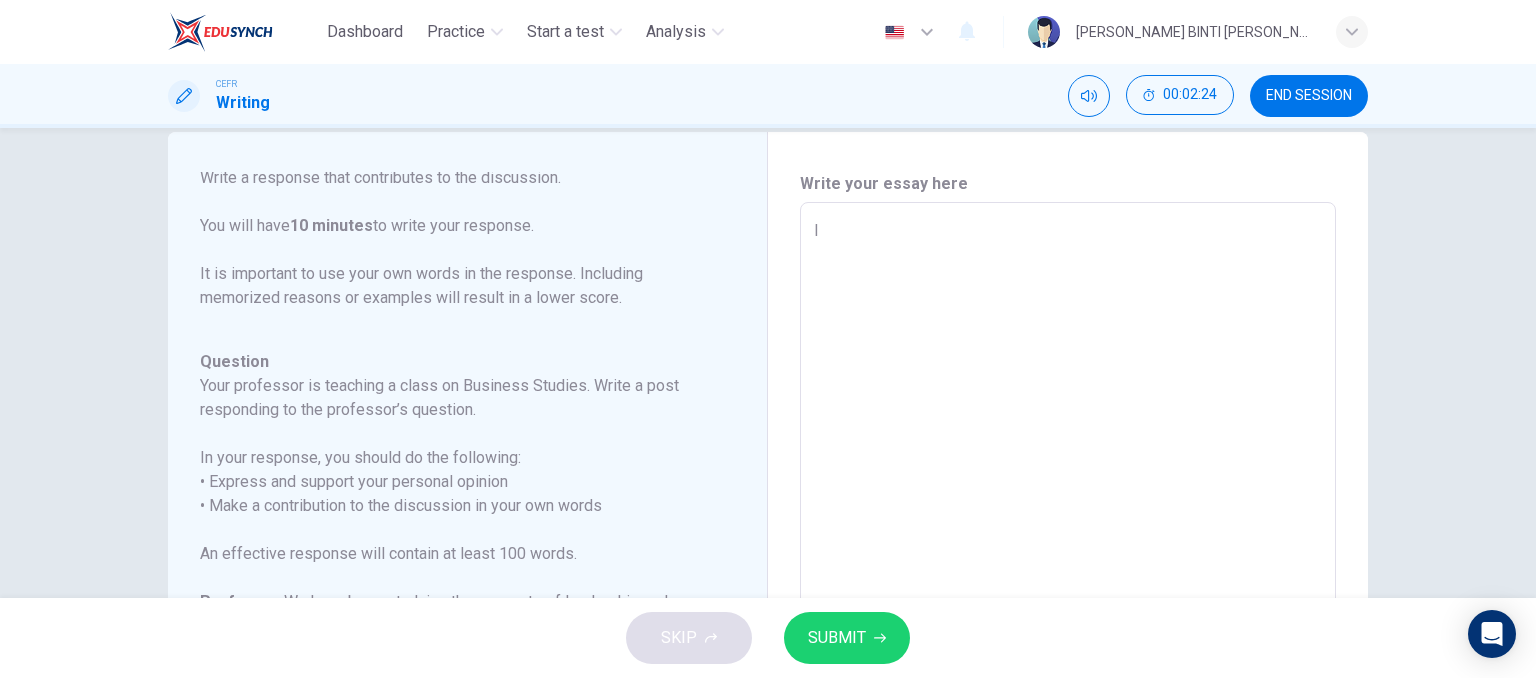 type on "x" 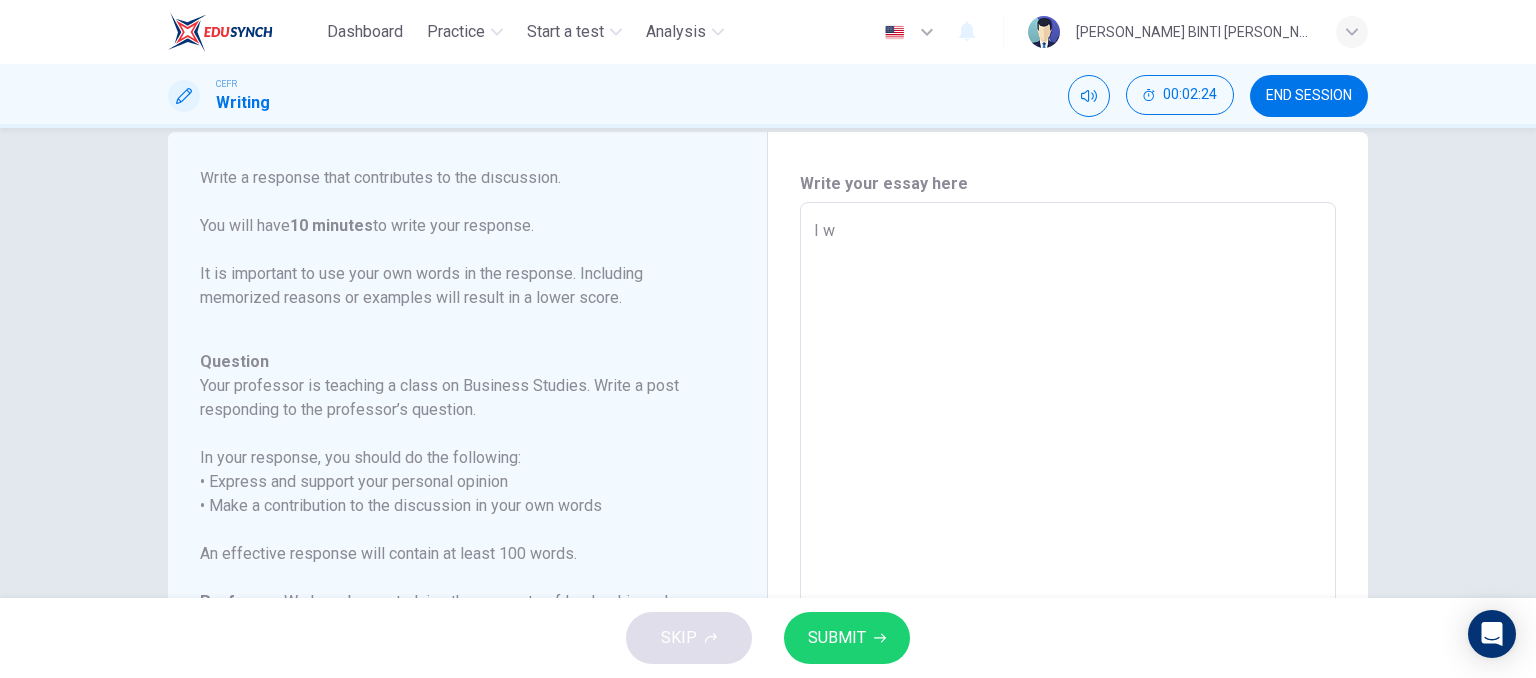 type on "x" 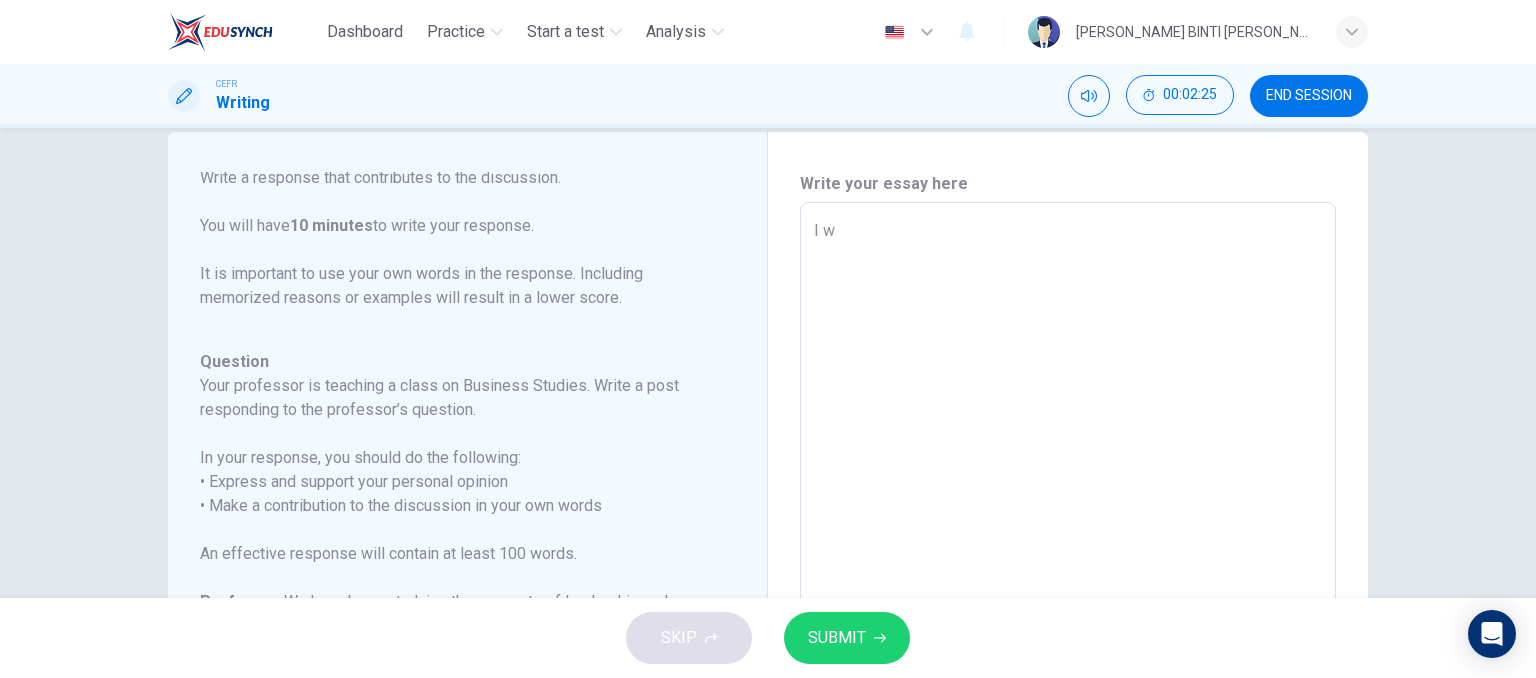 type on "I wo" 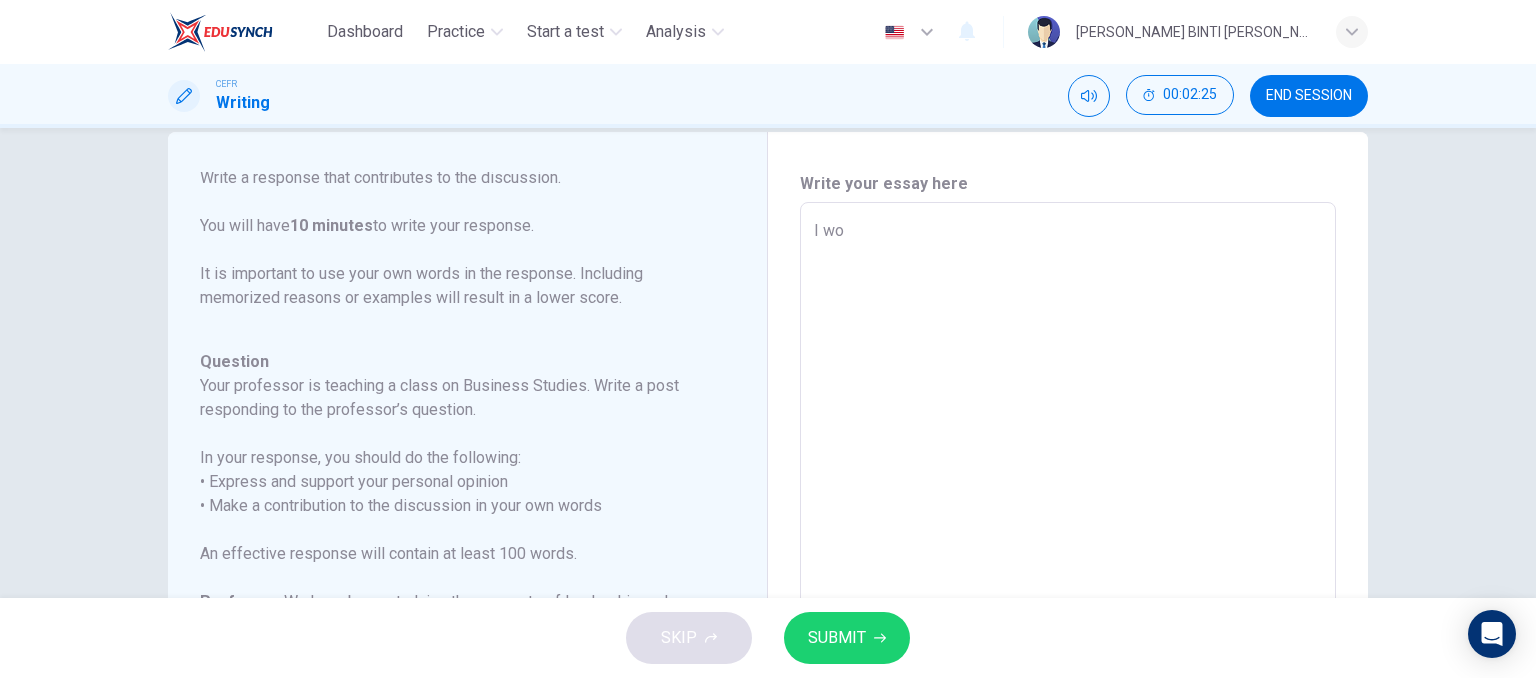 type on "I wou" 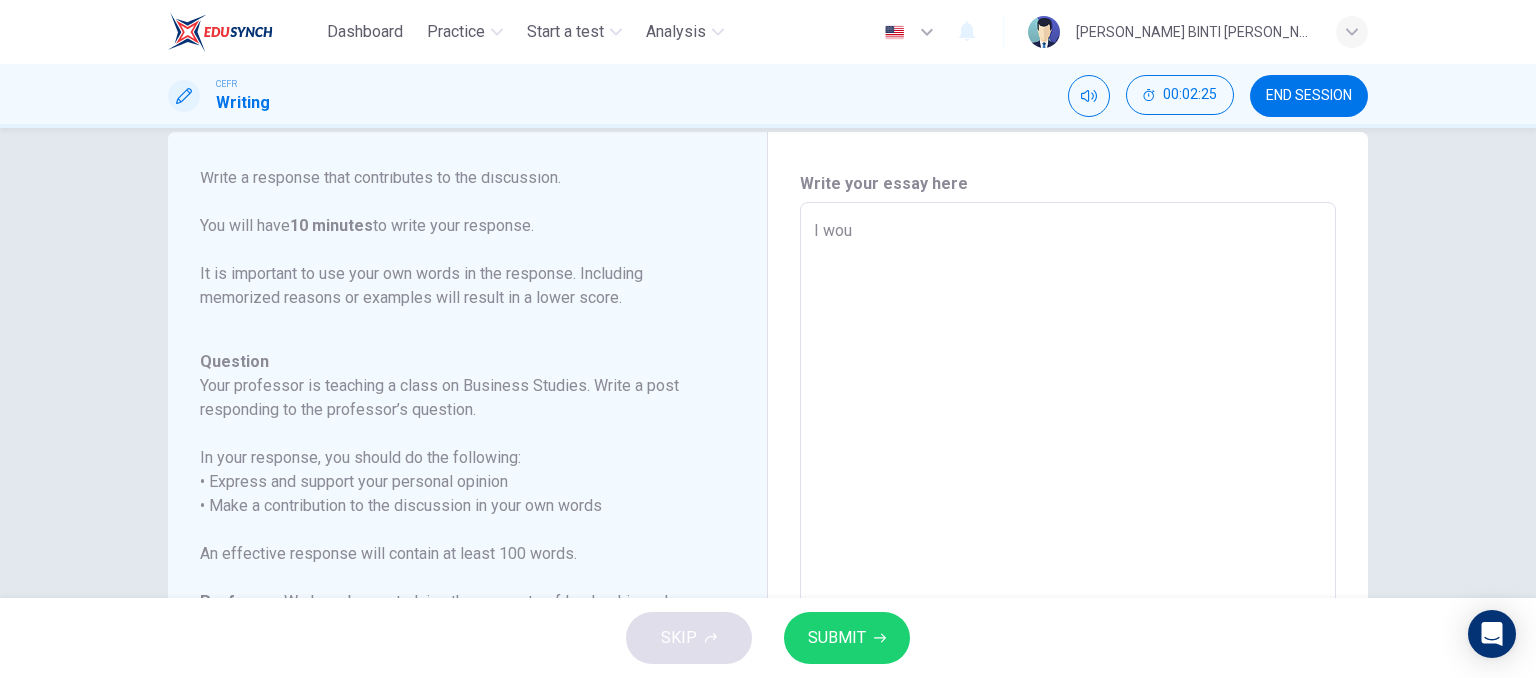 type on "x" 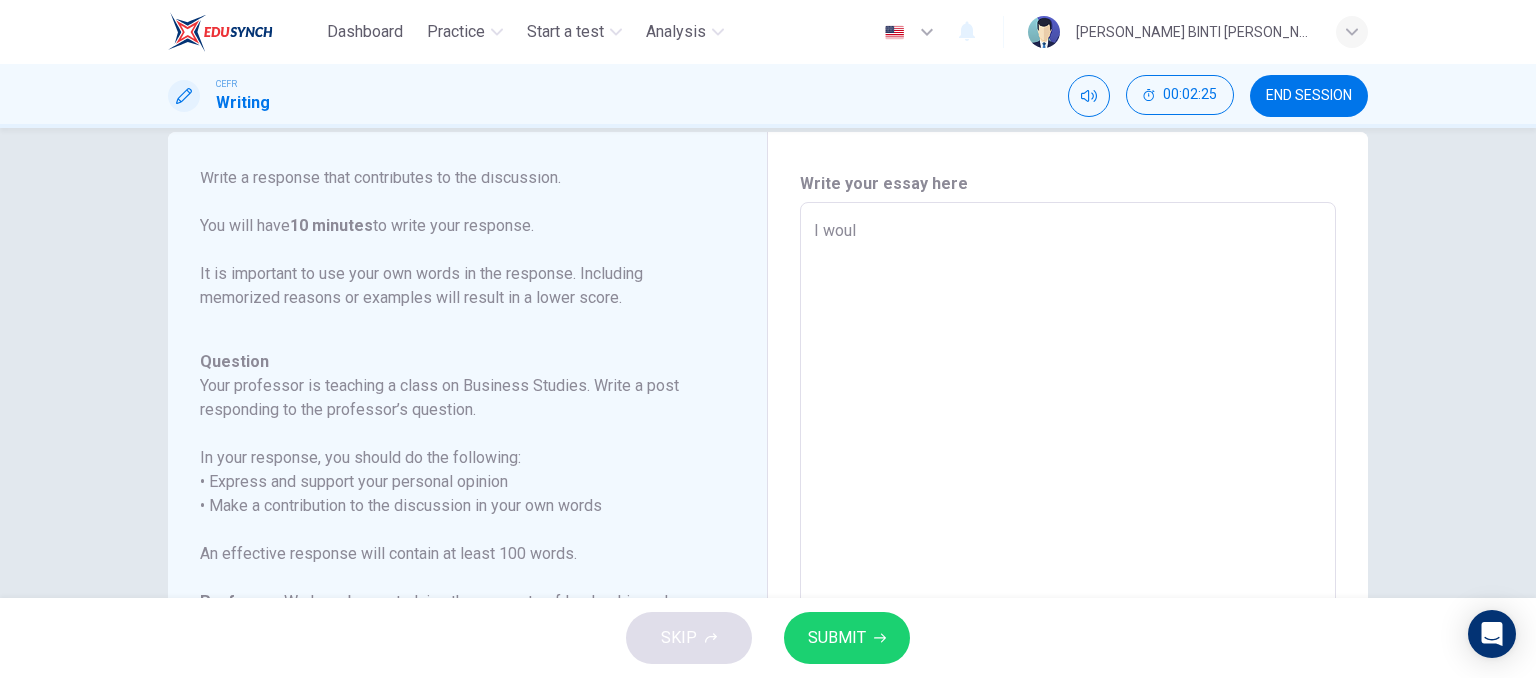 type on "x" 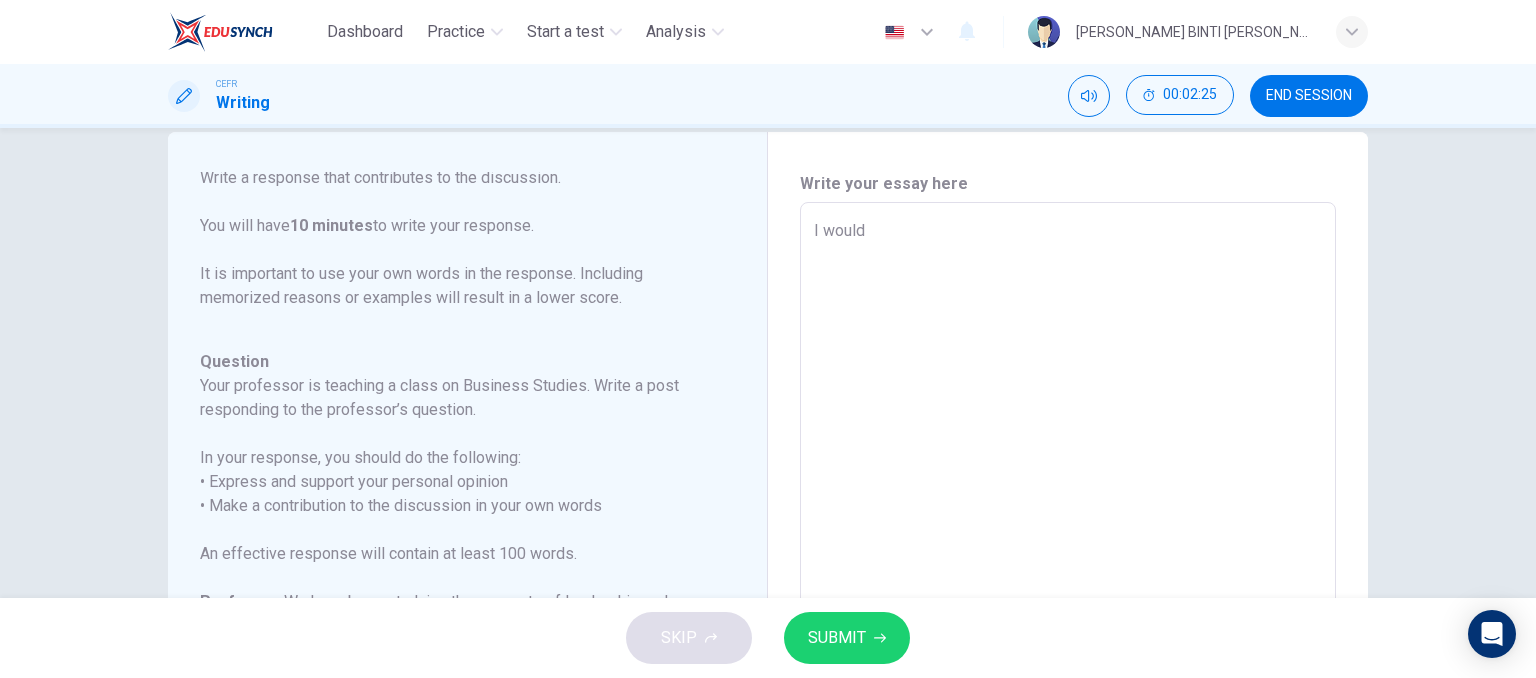 type on "x" 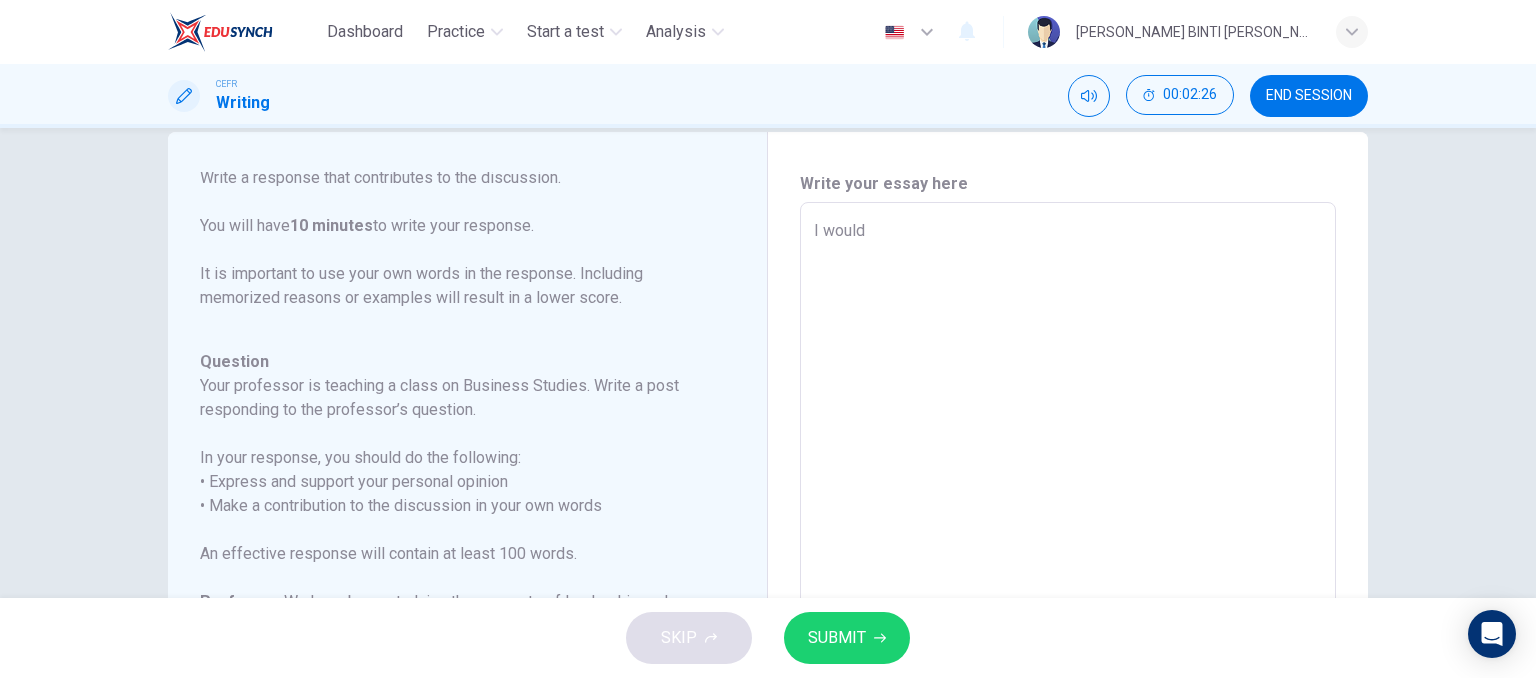 type on "I would h" 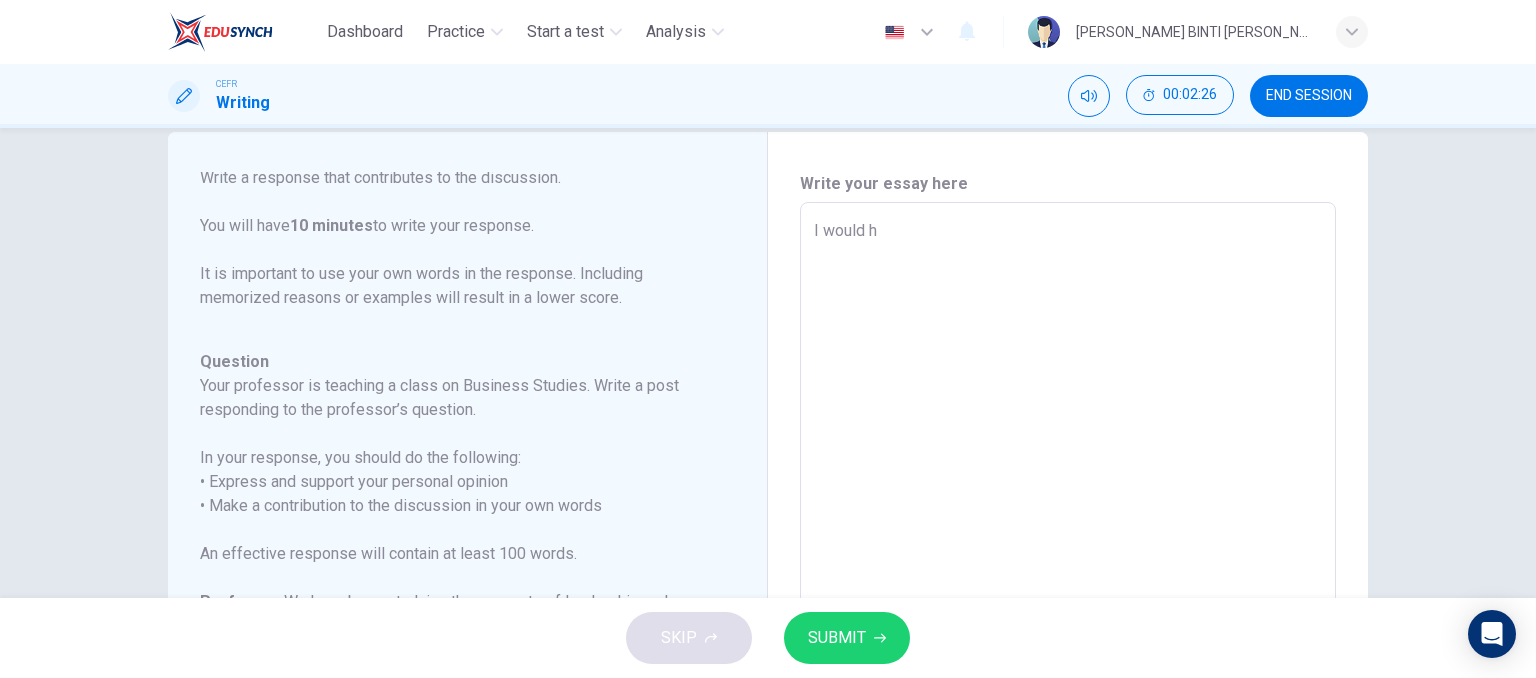 type on "I would ha" 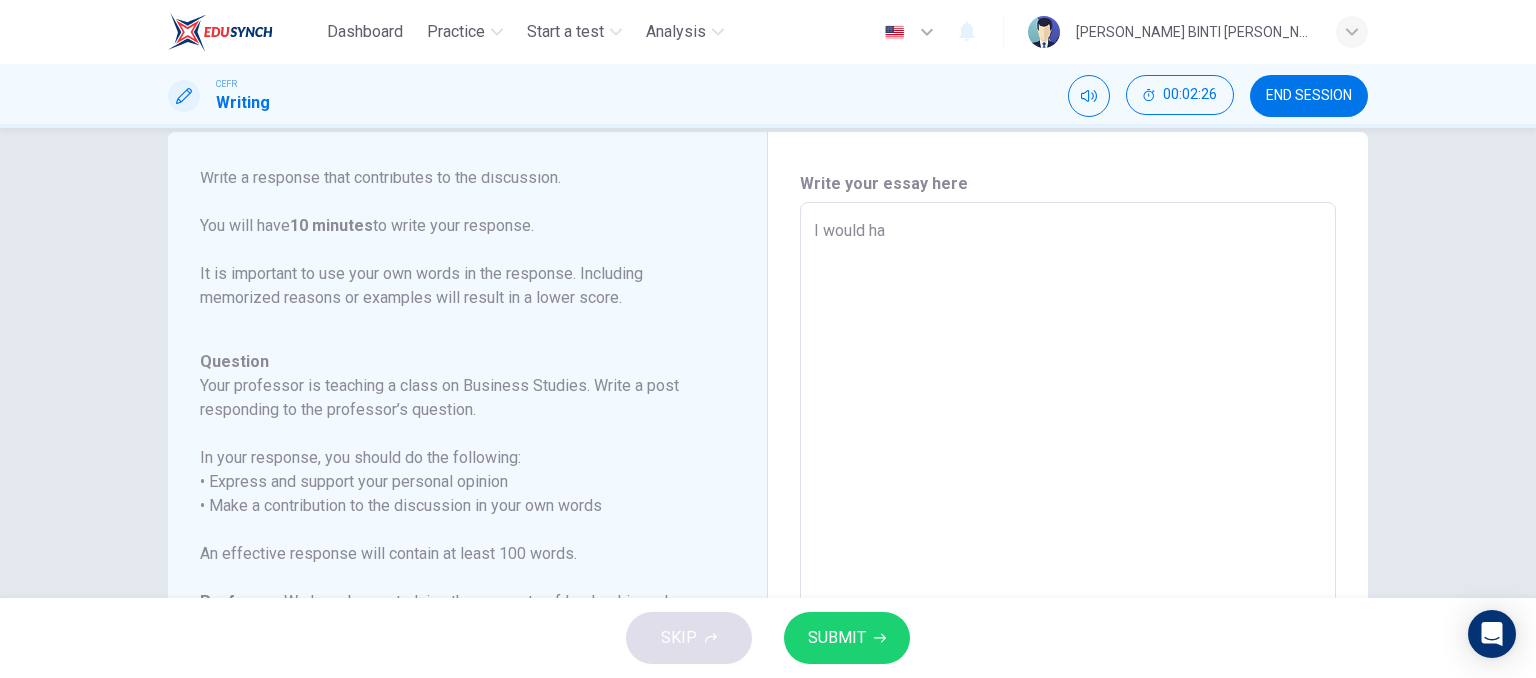 type on "x" 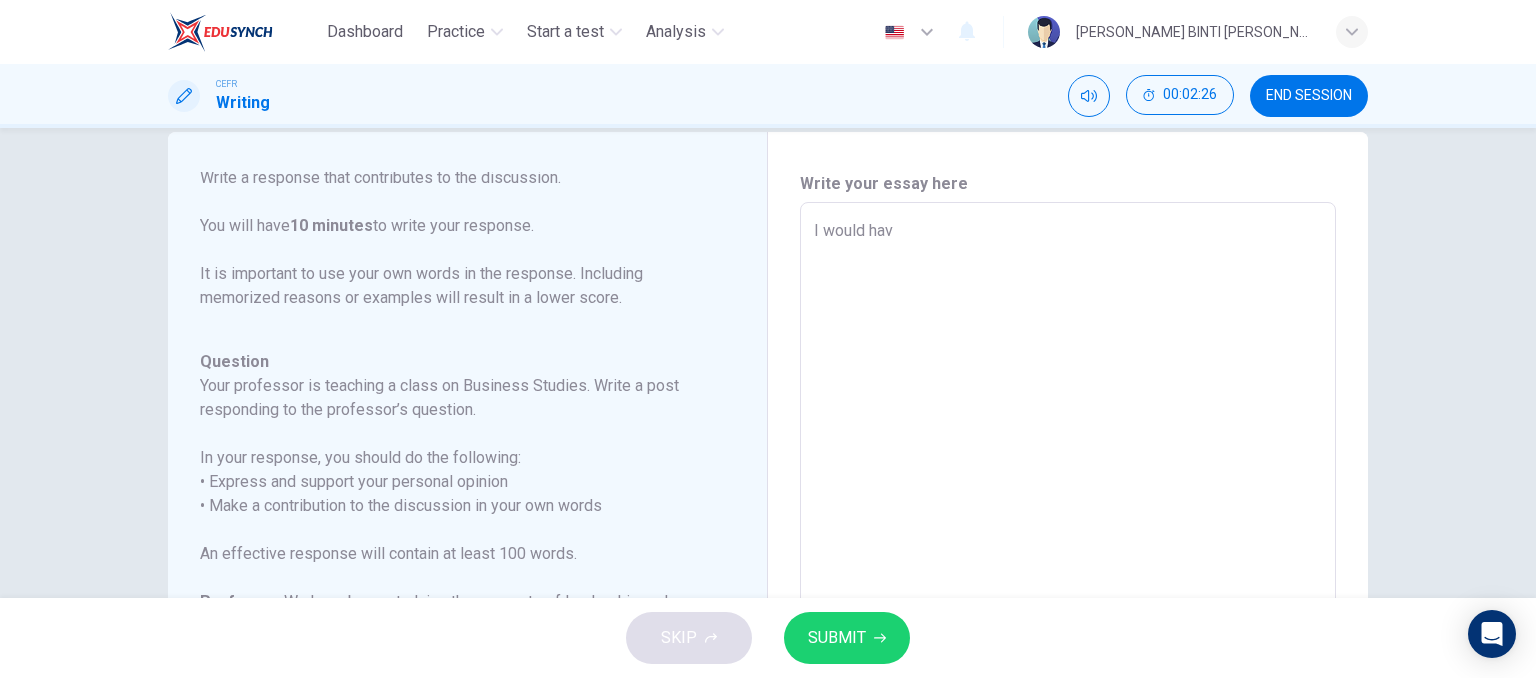 type on "x" 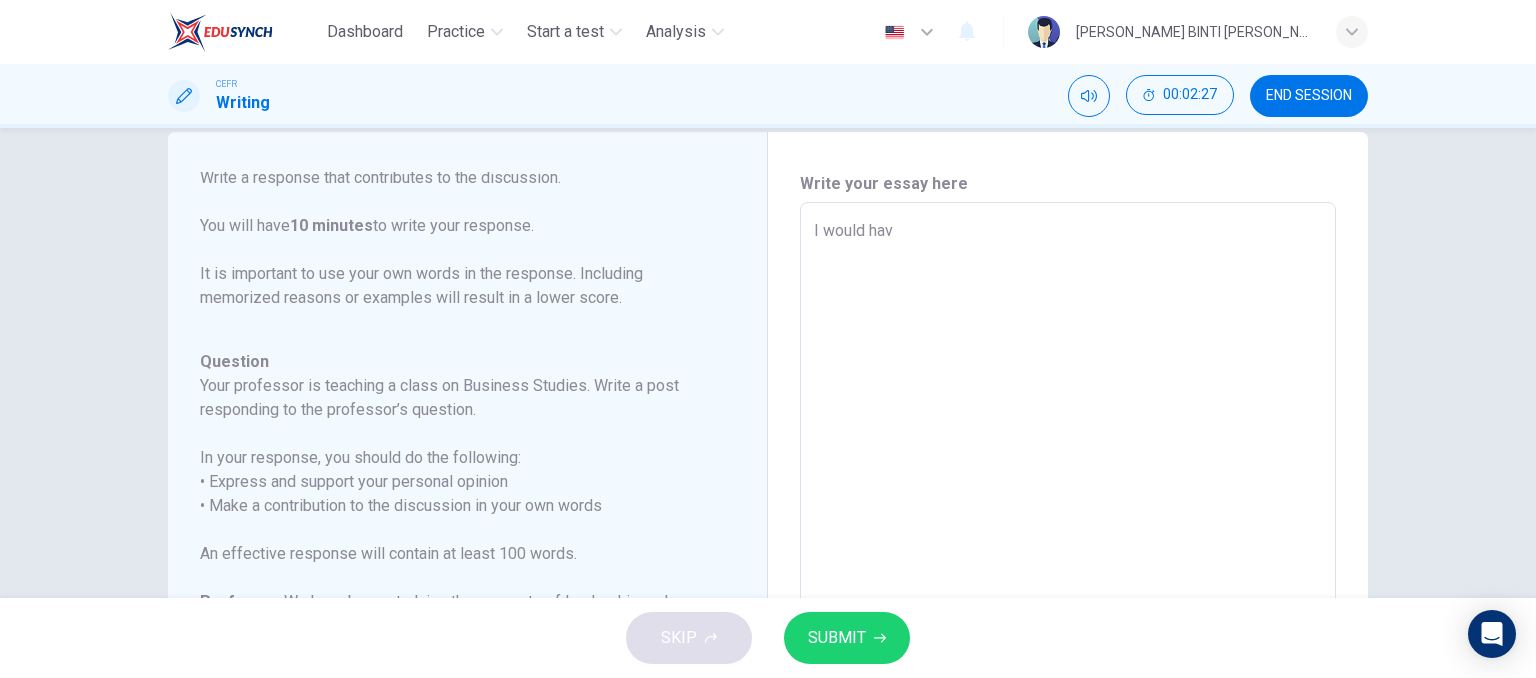 type on "I would hav e" 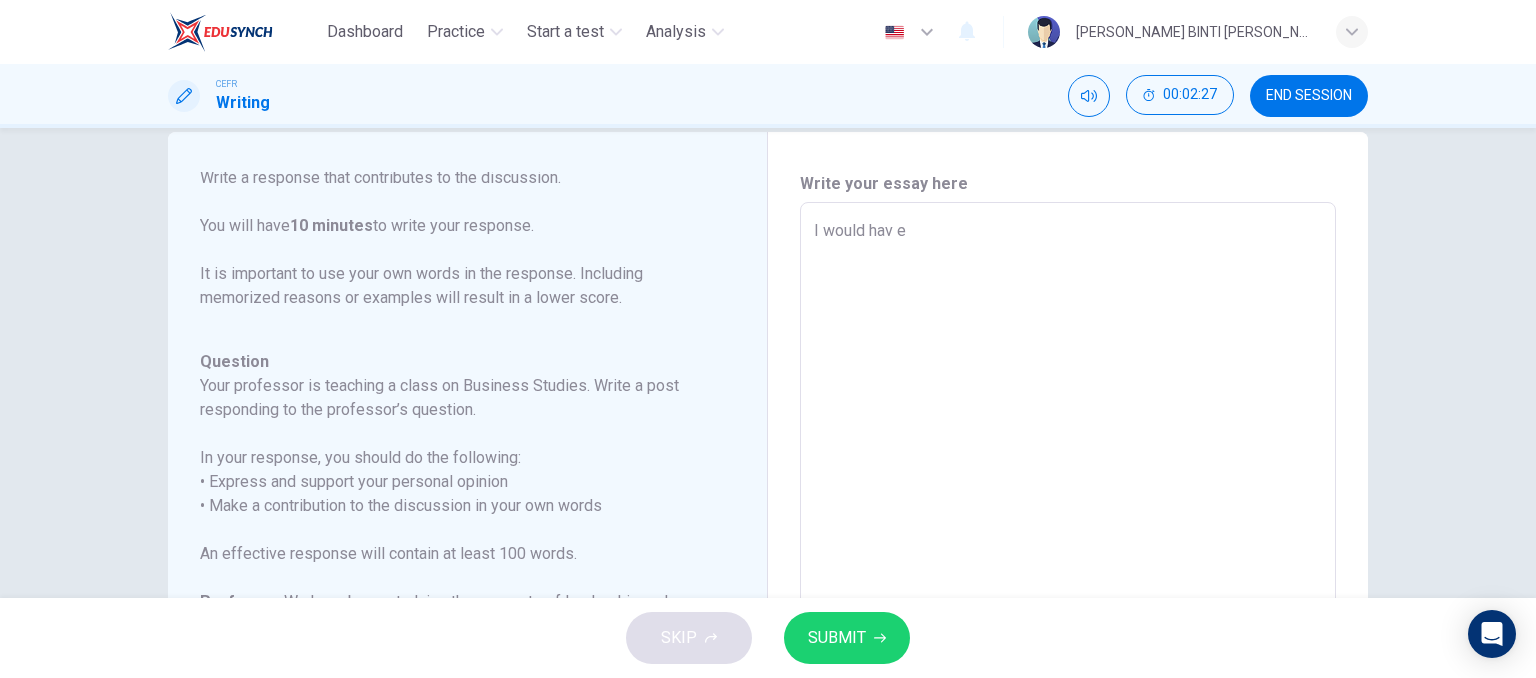 type on "I would hav" 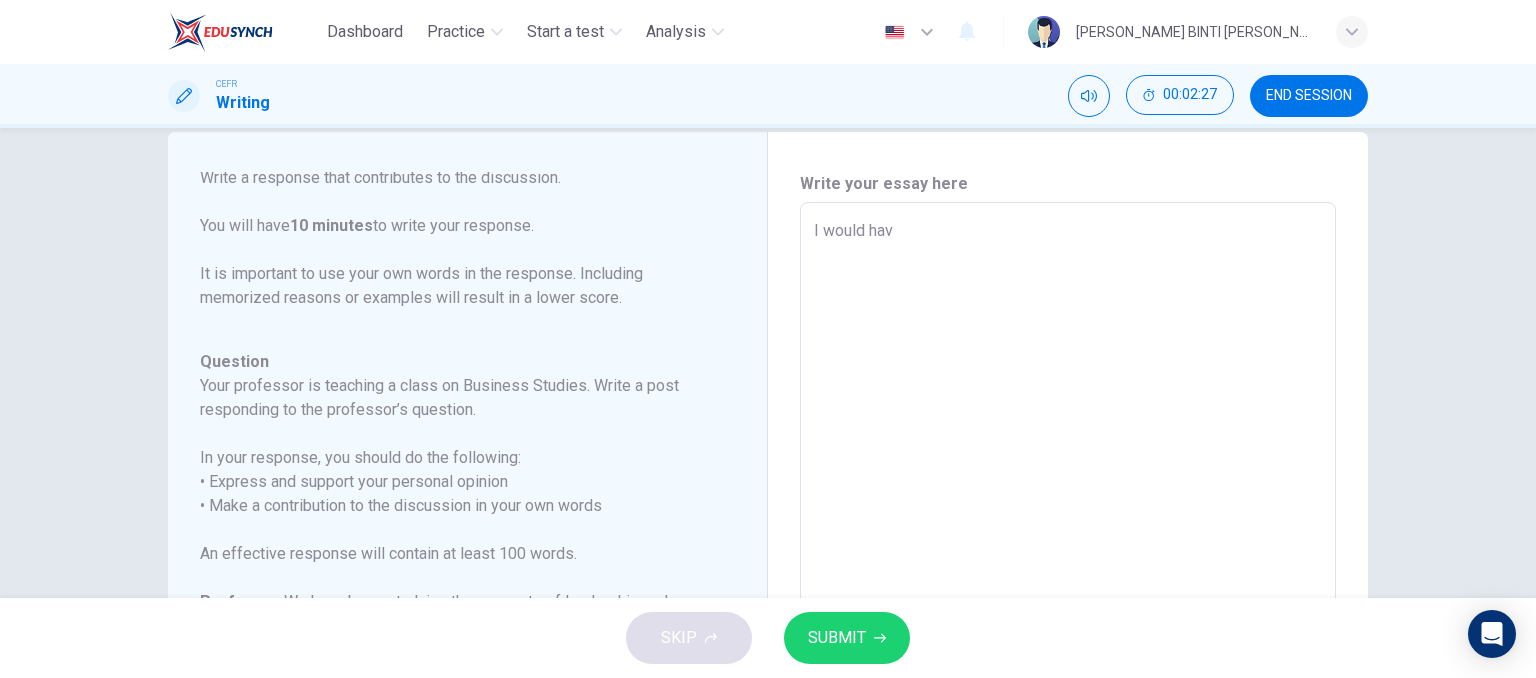 type on "x" 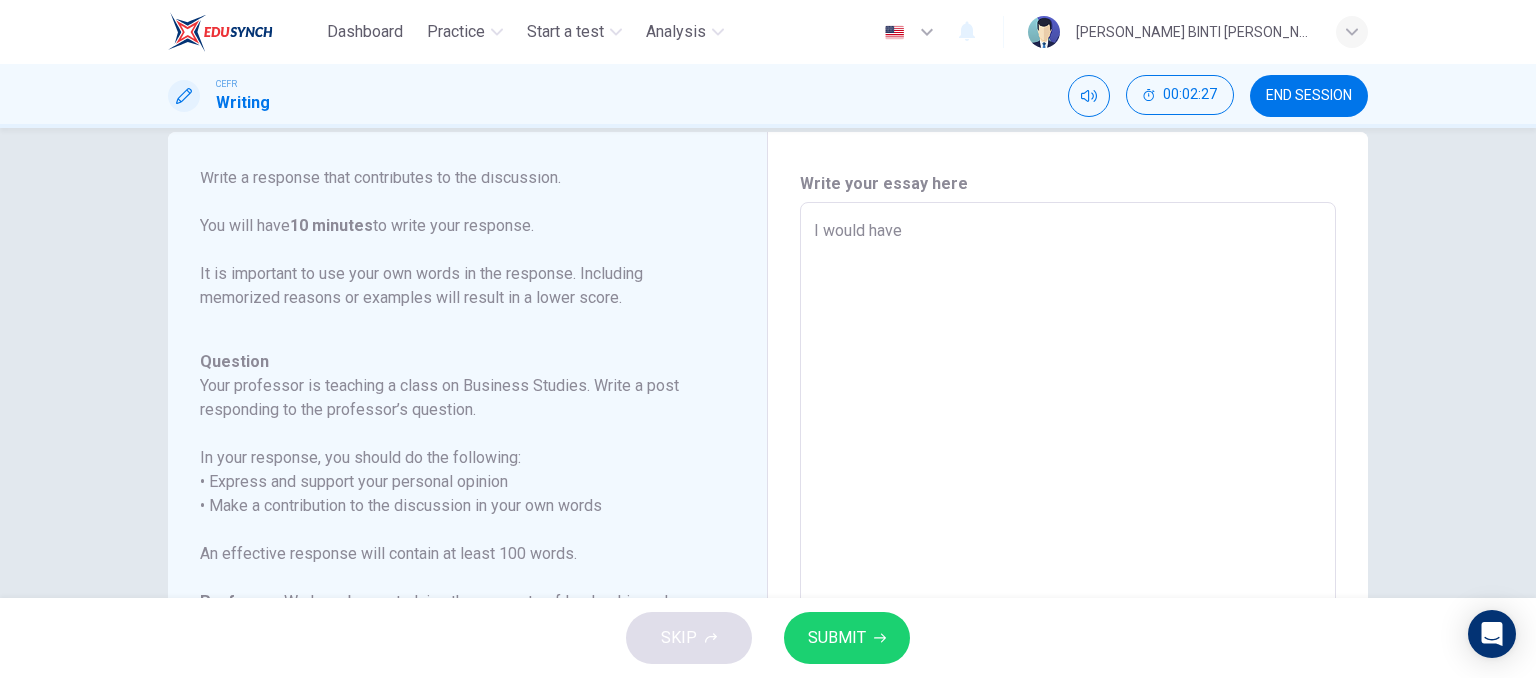 type on "x" 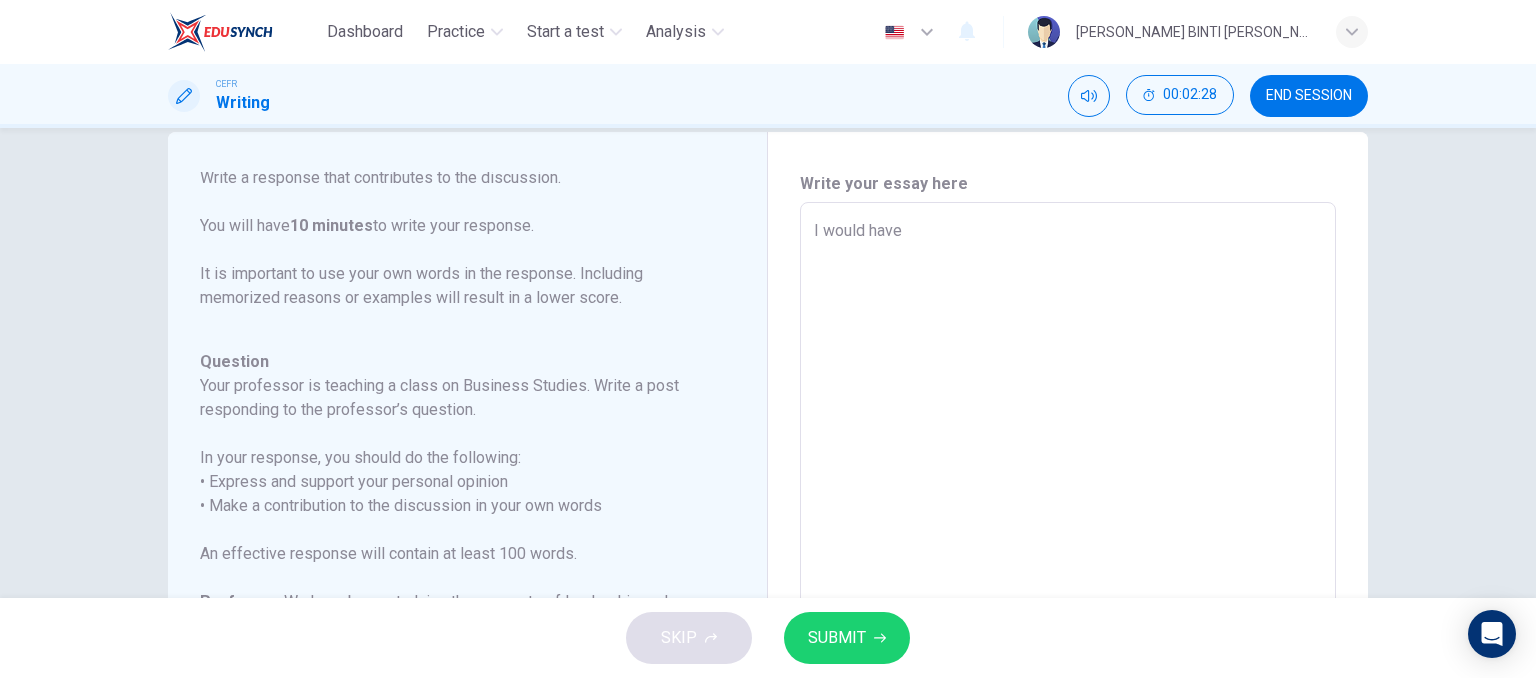 type on "I would have t" 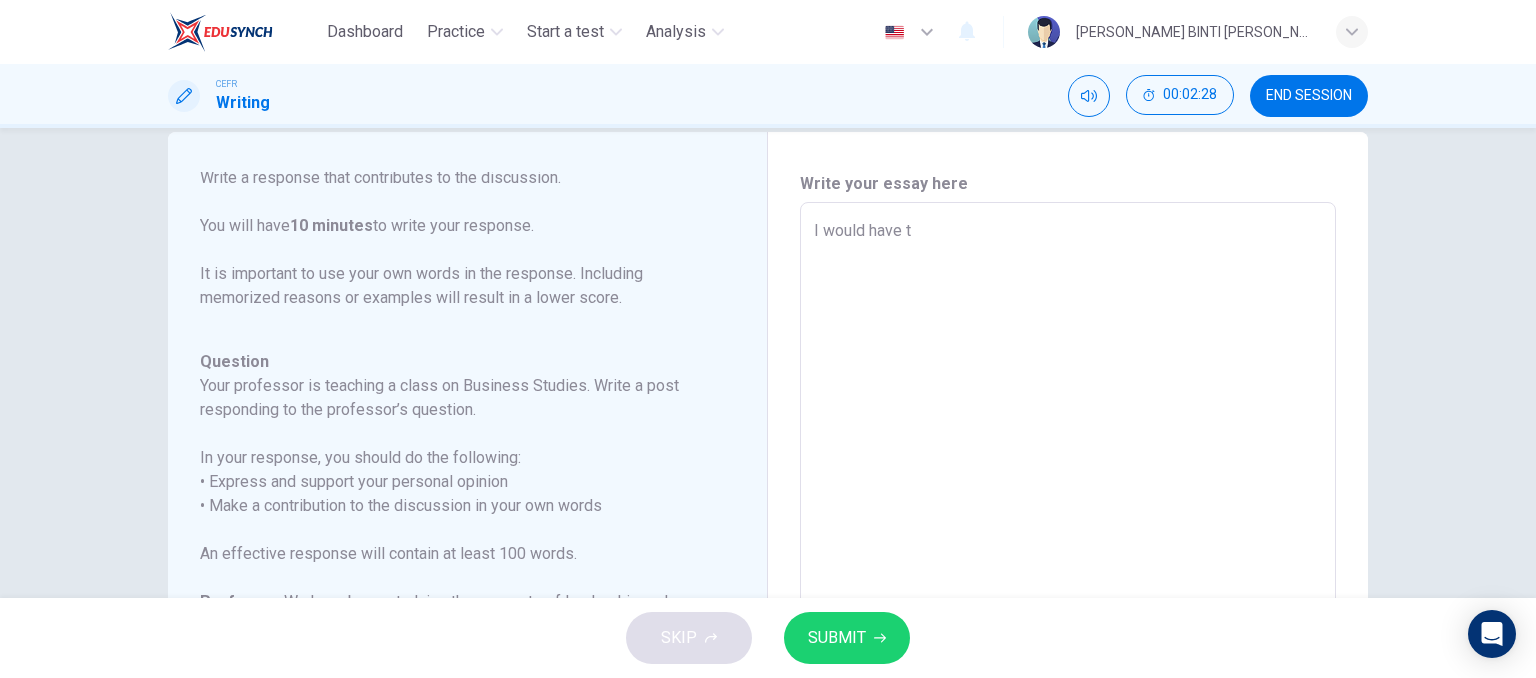 type on "x" 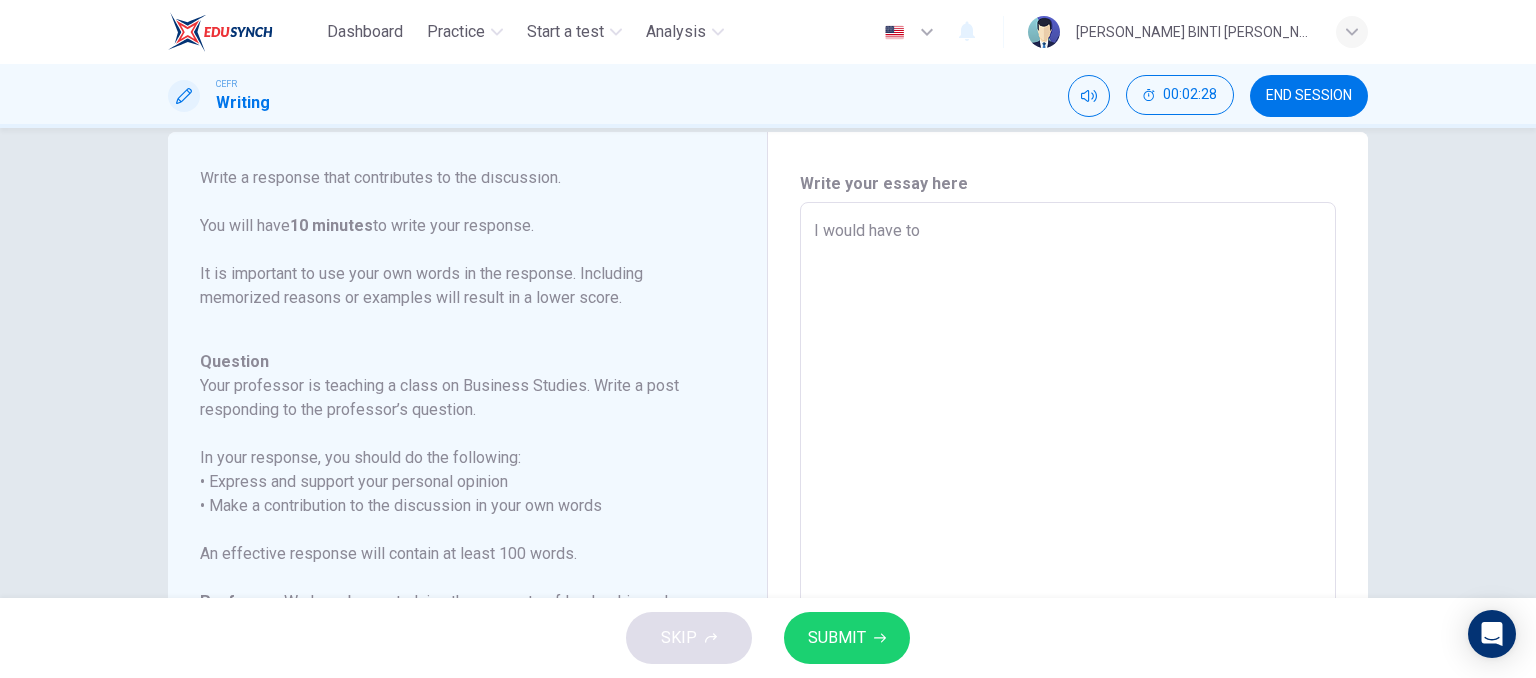 type on "x" 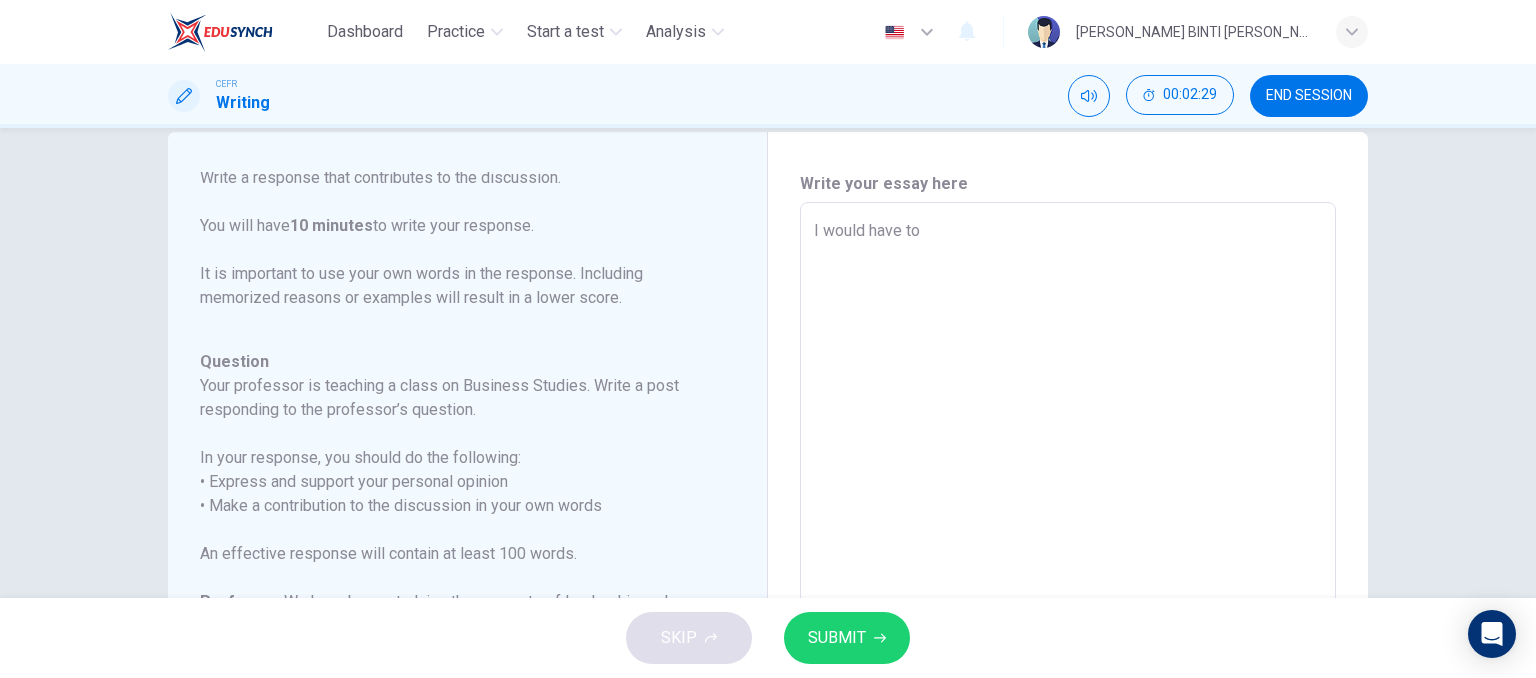 type on "I would have to" 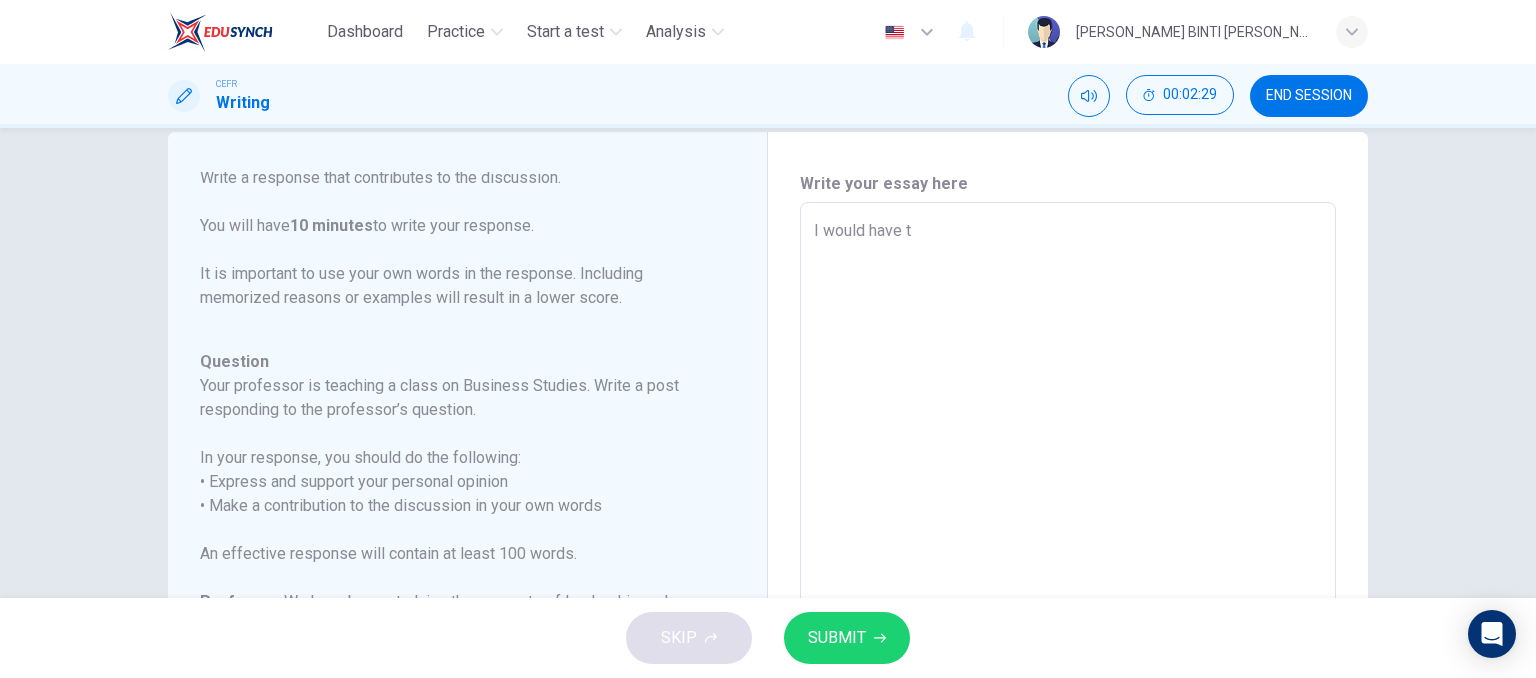 type on "I would have" 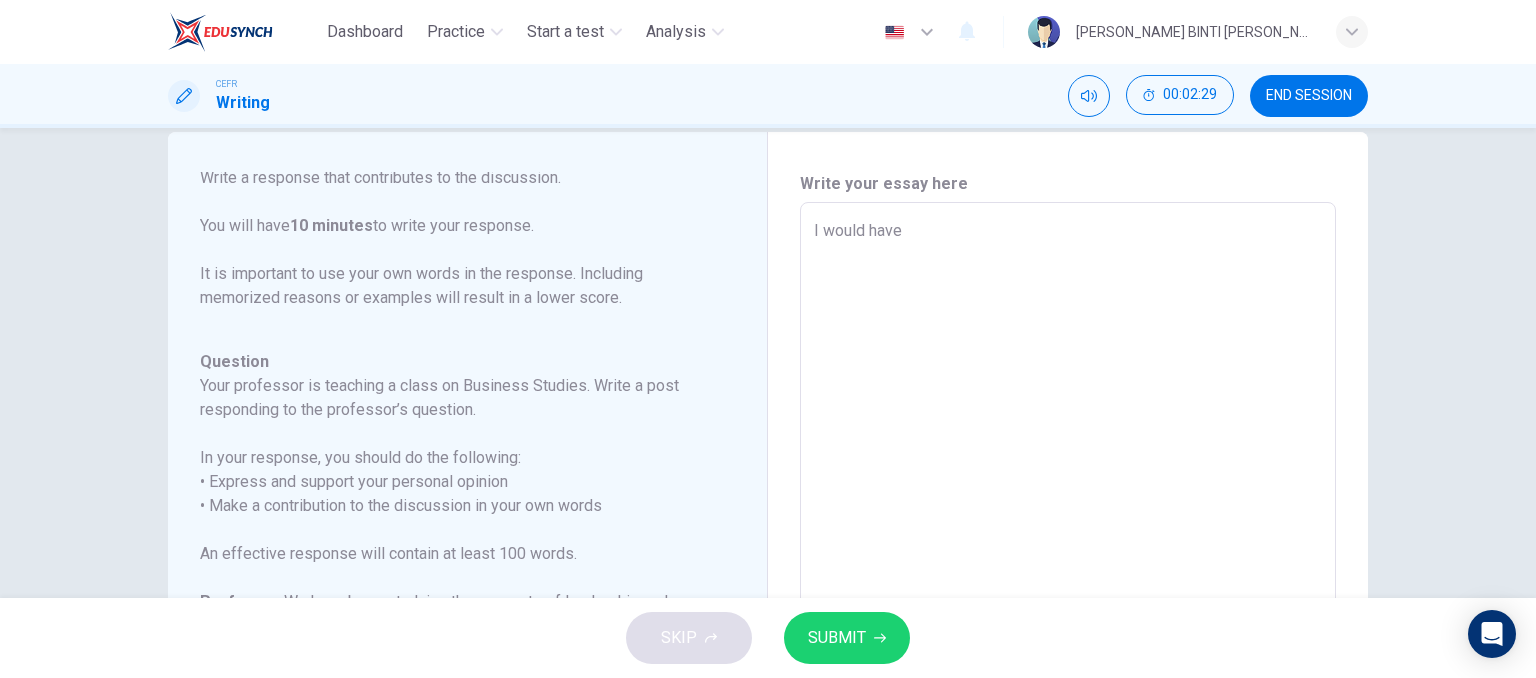 type on "I would have" 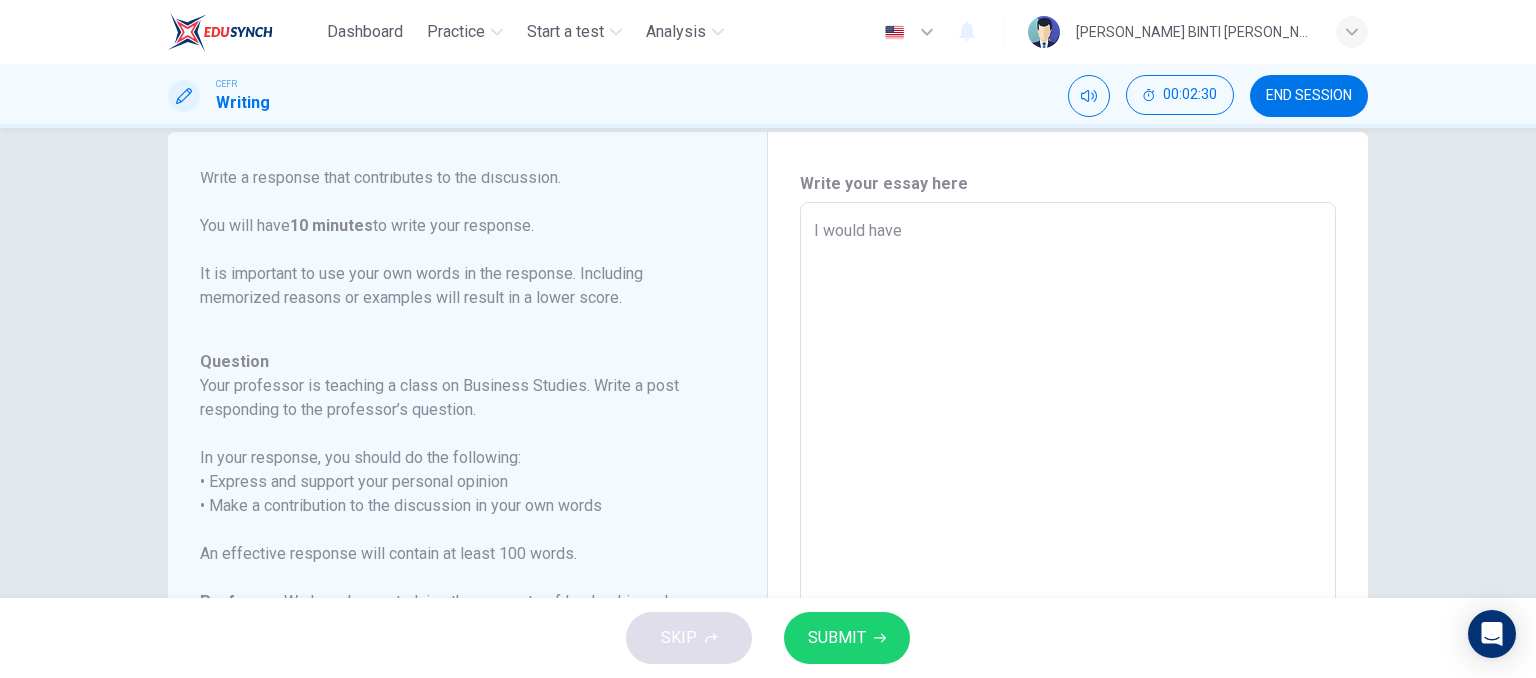 type on "x" 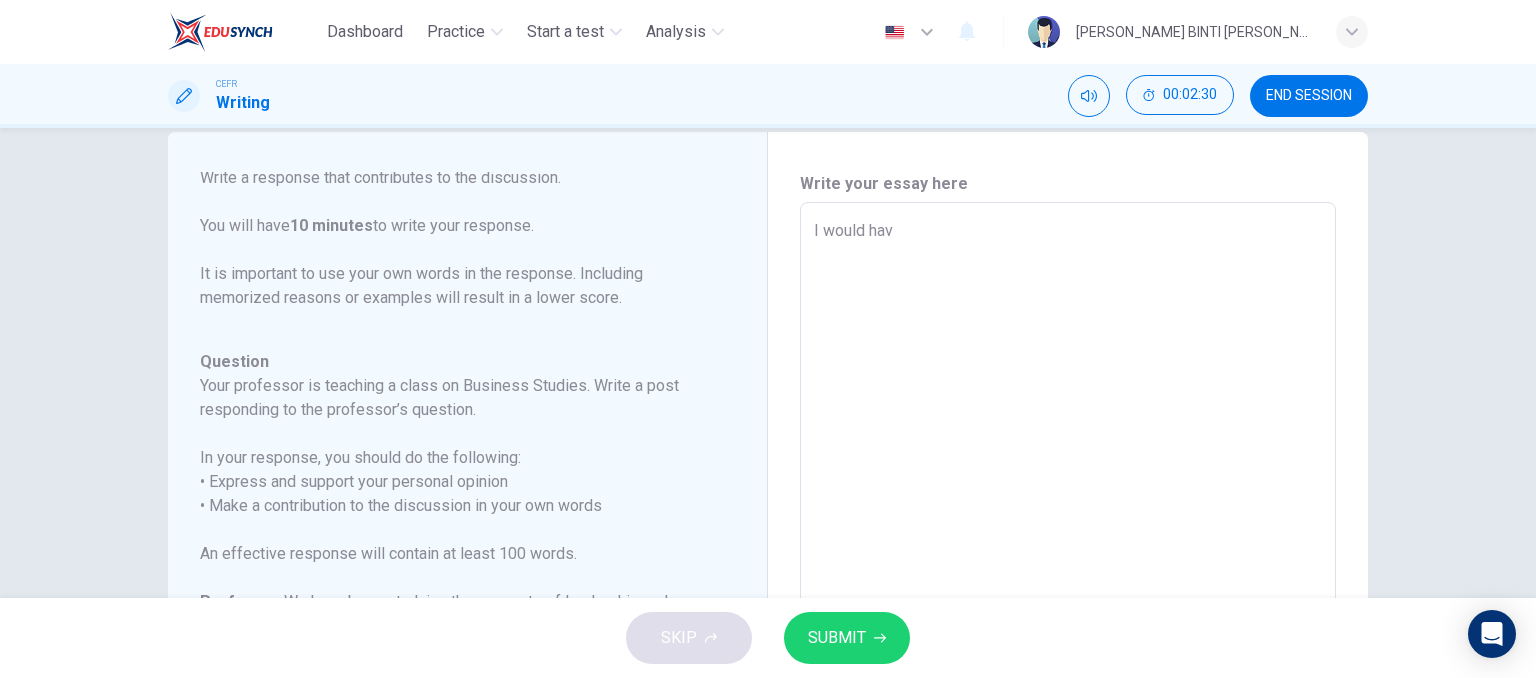 type on "I would ha" 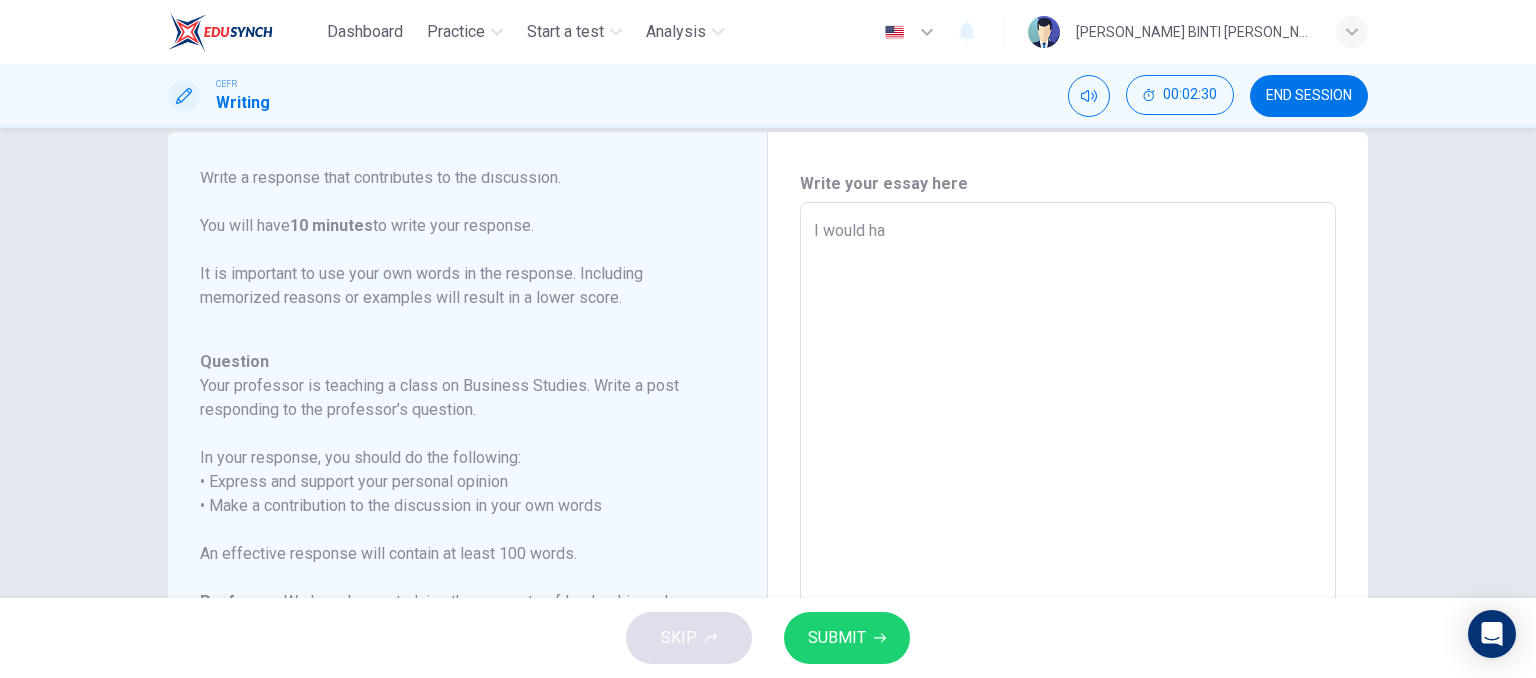 type on "I would h" 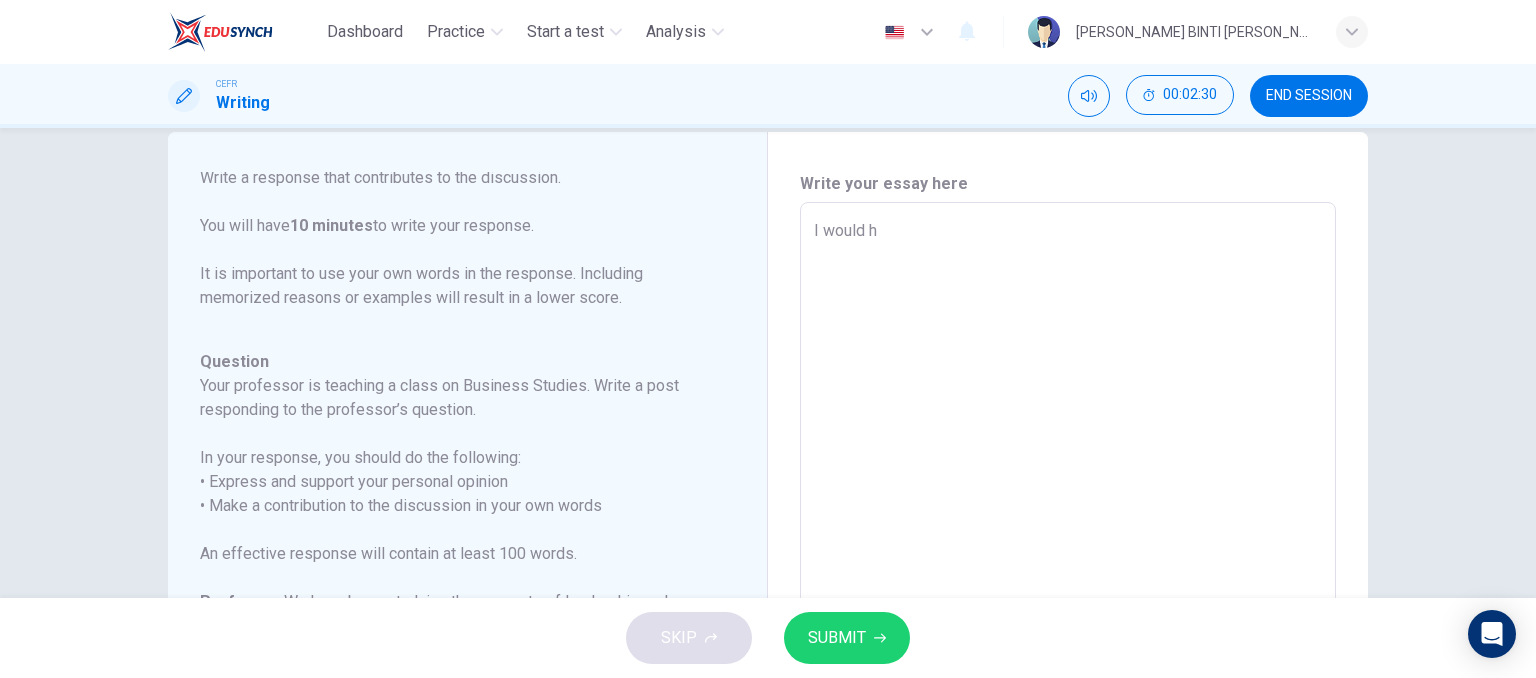 type on "I would" 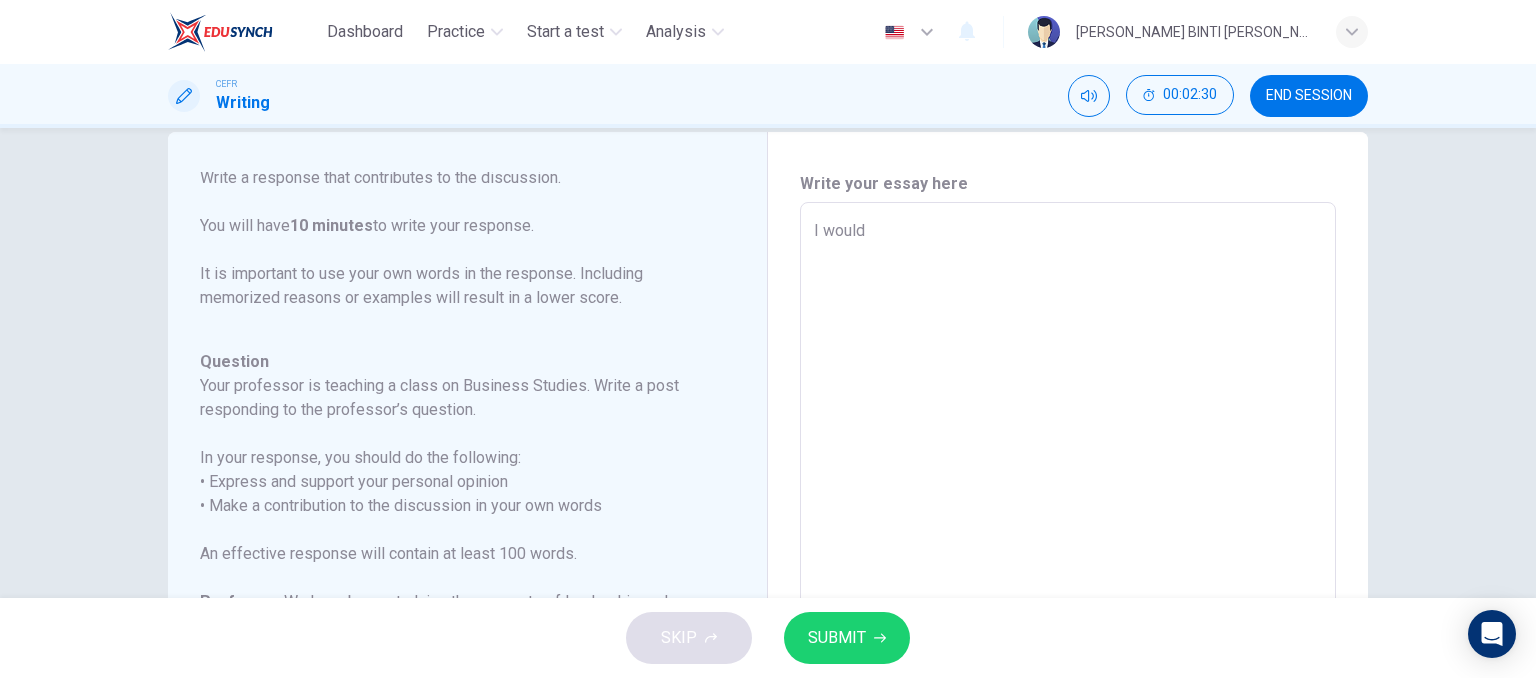 type on "I woul" 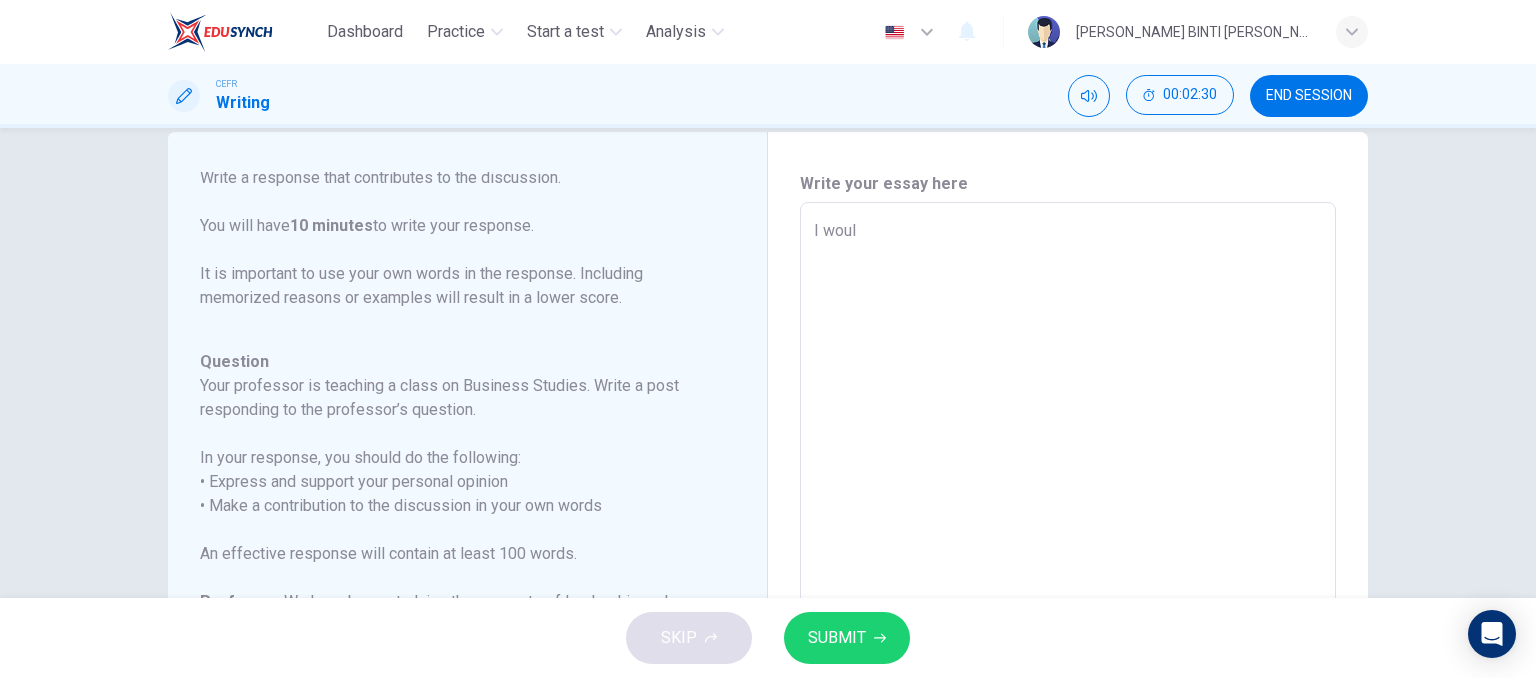 type on "I wou" 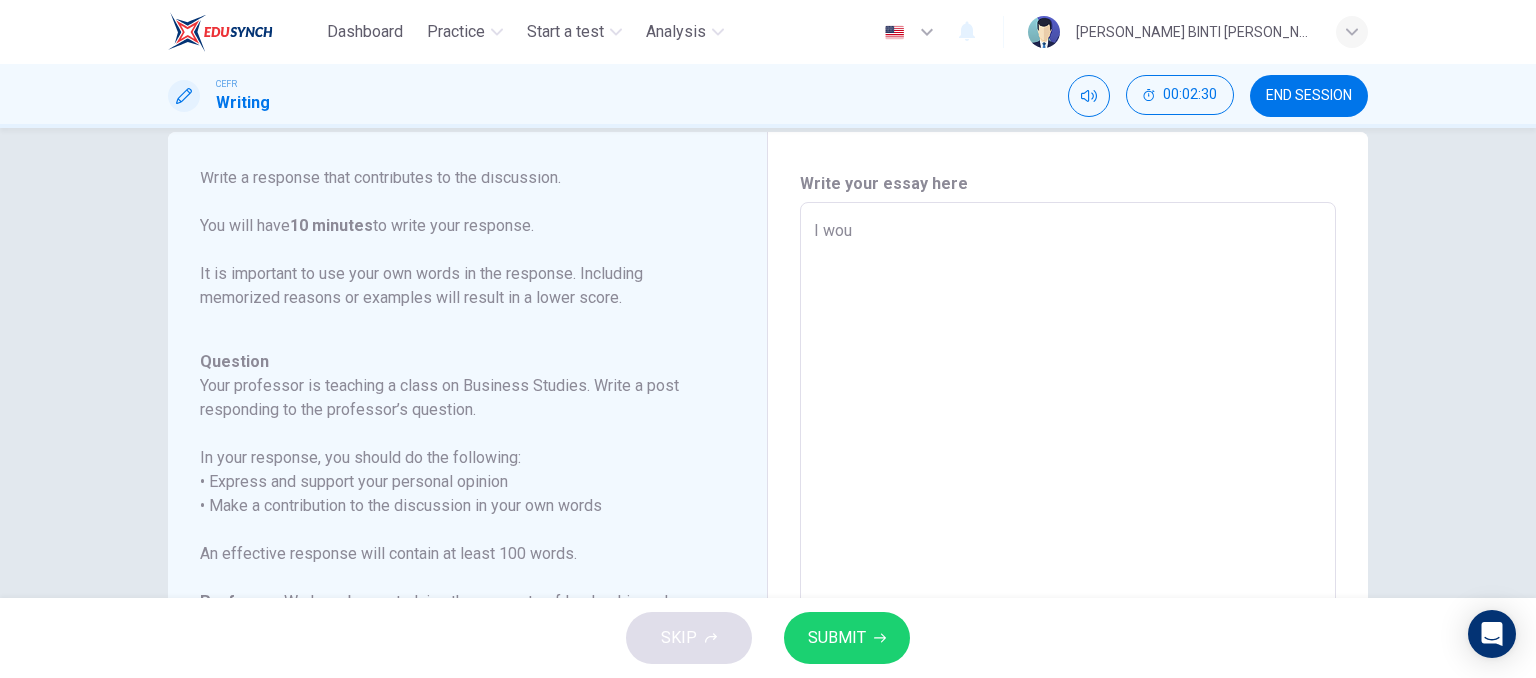type on "I wo" 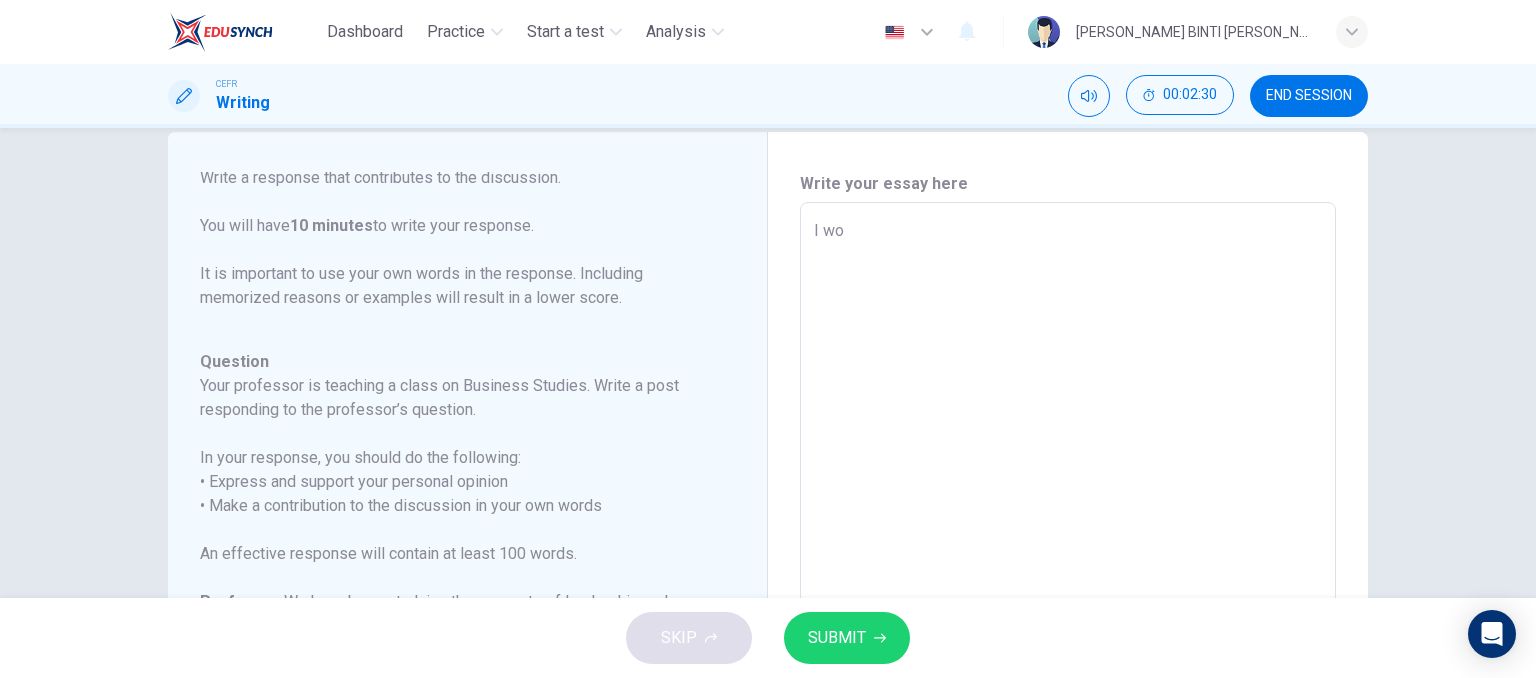 type on "I w" 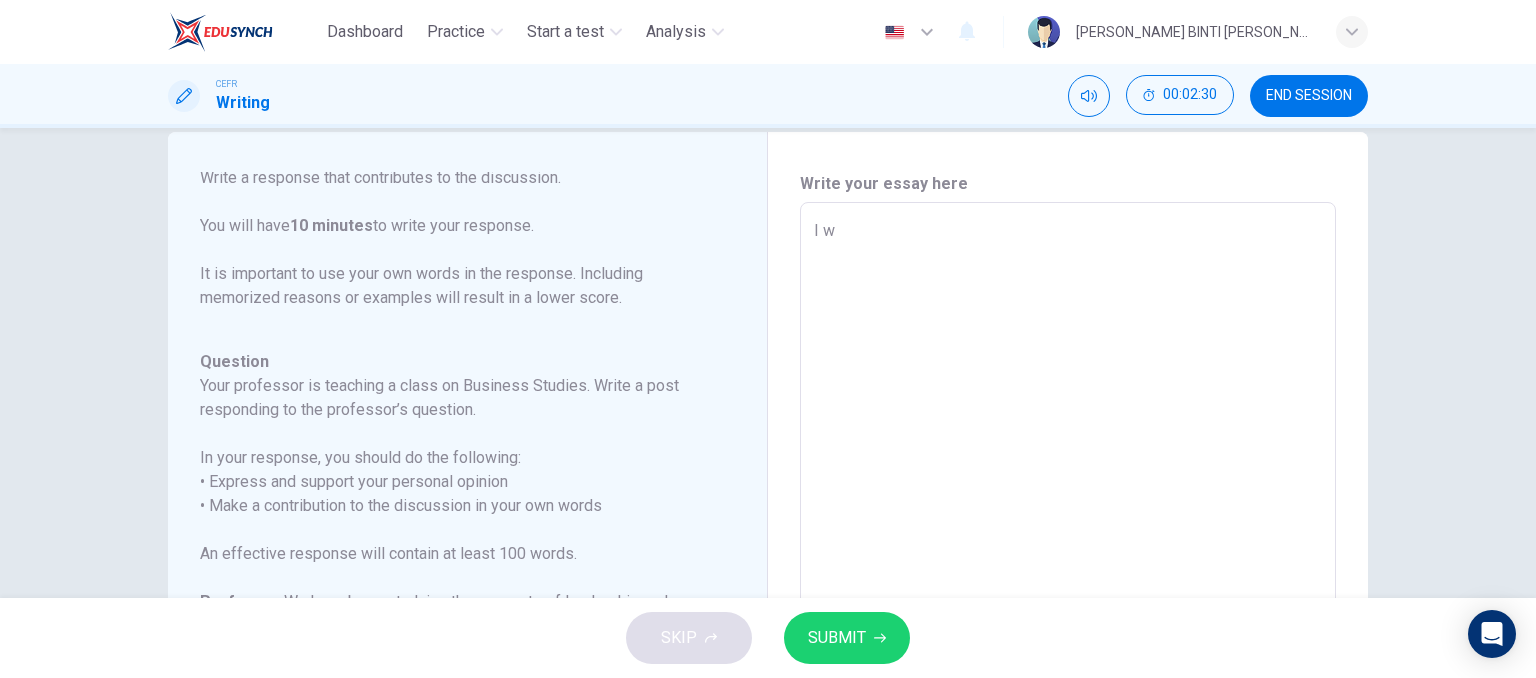 type on "I" 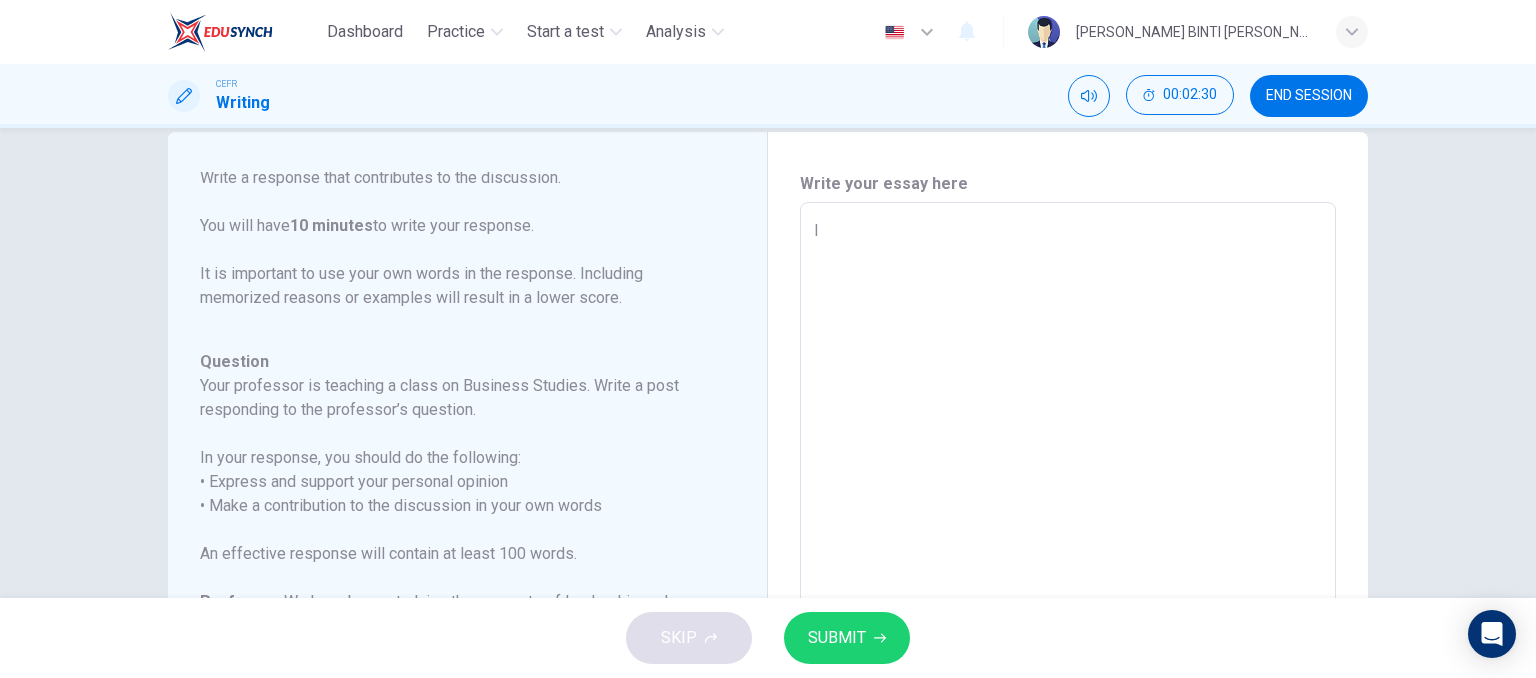 type on "I" 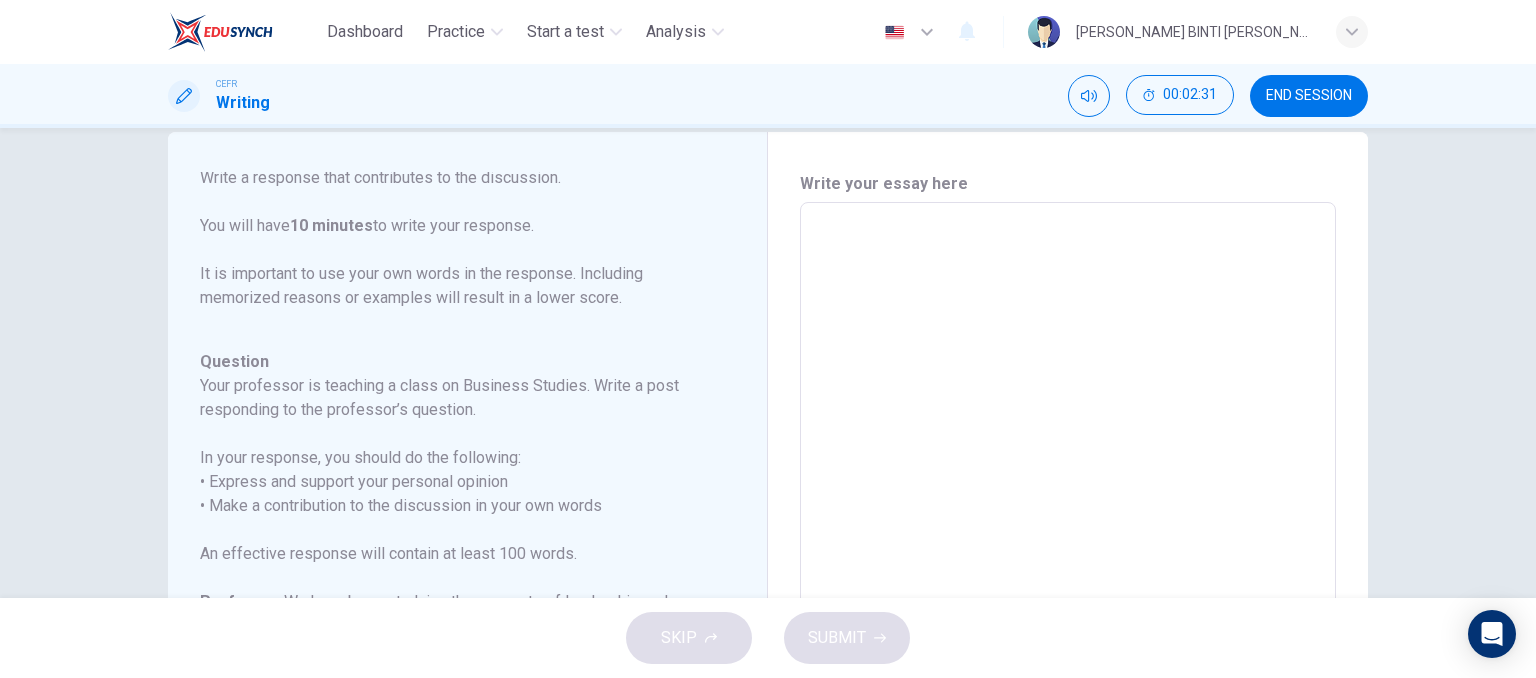 type on "W" 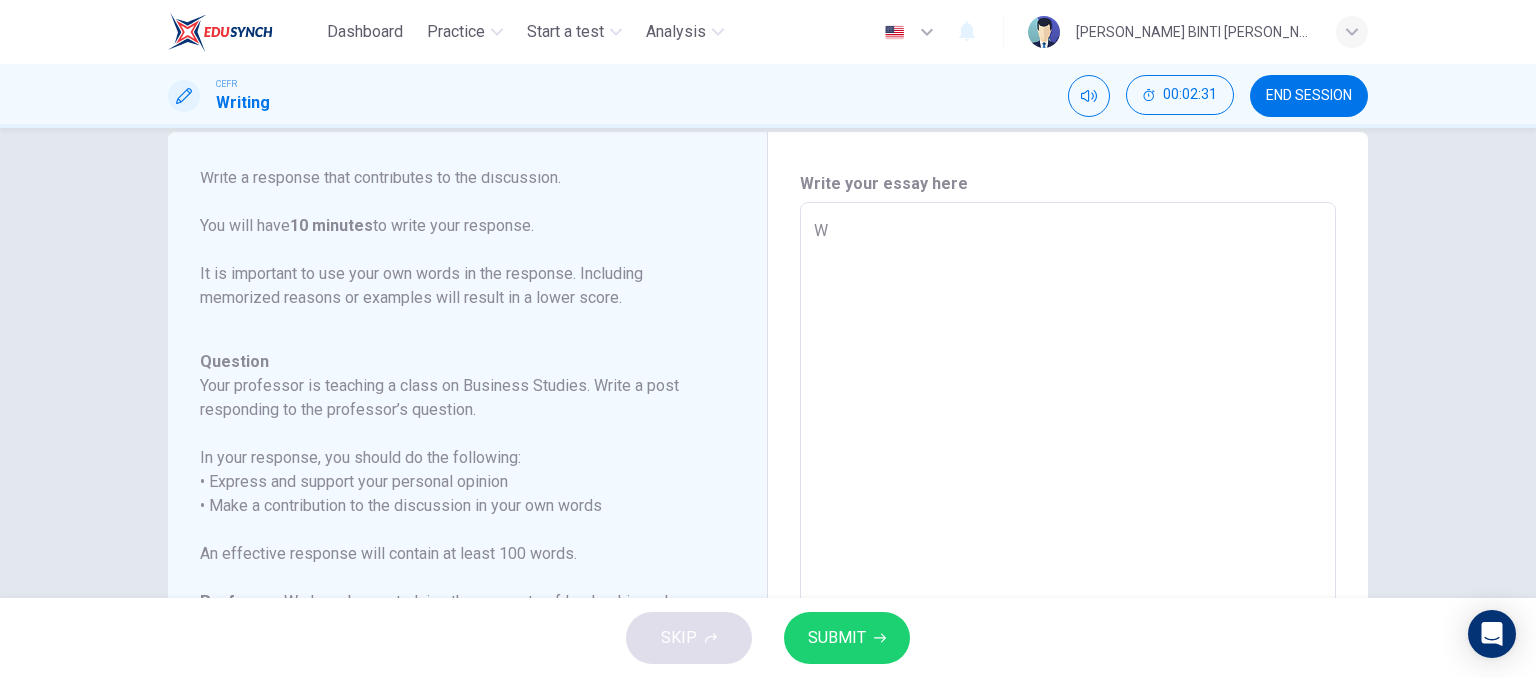 type on "Wh" 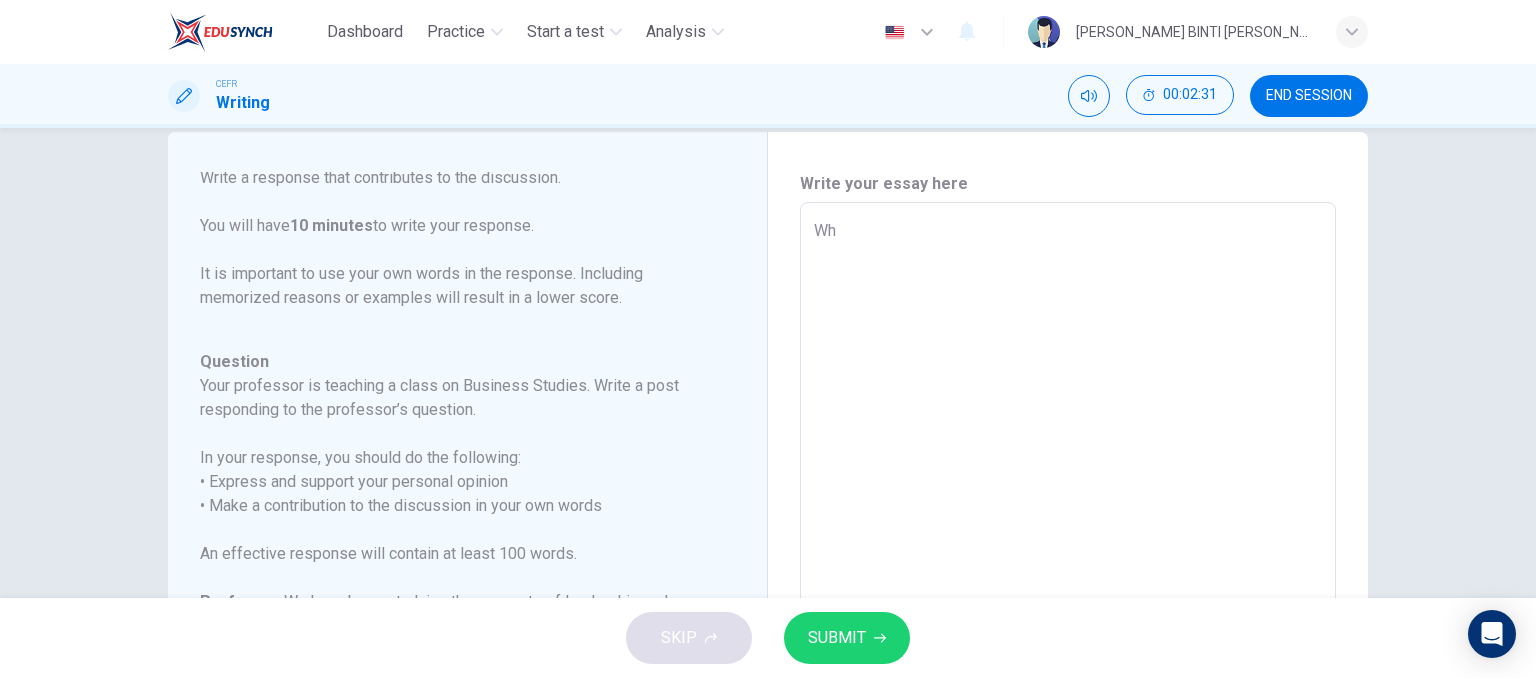 type on "x" 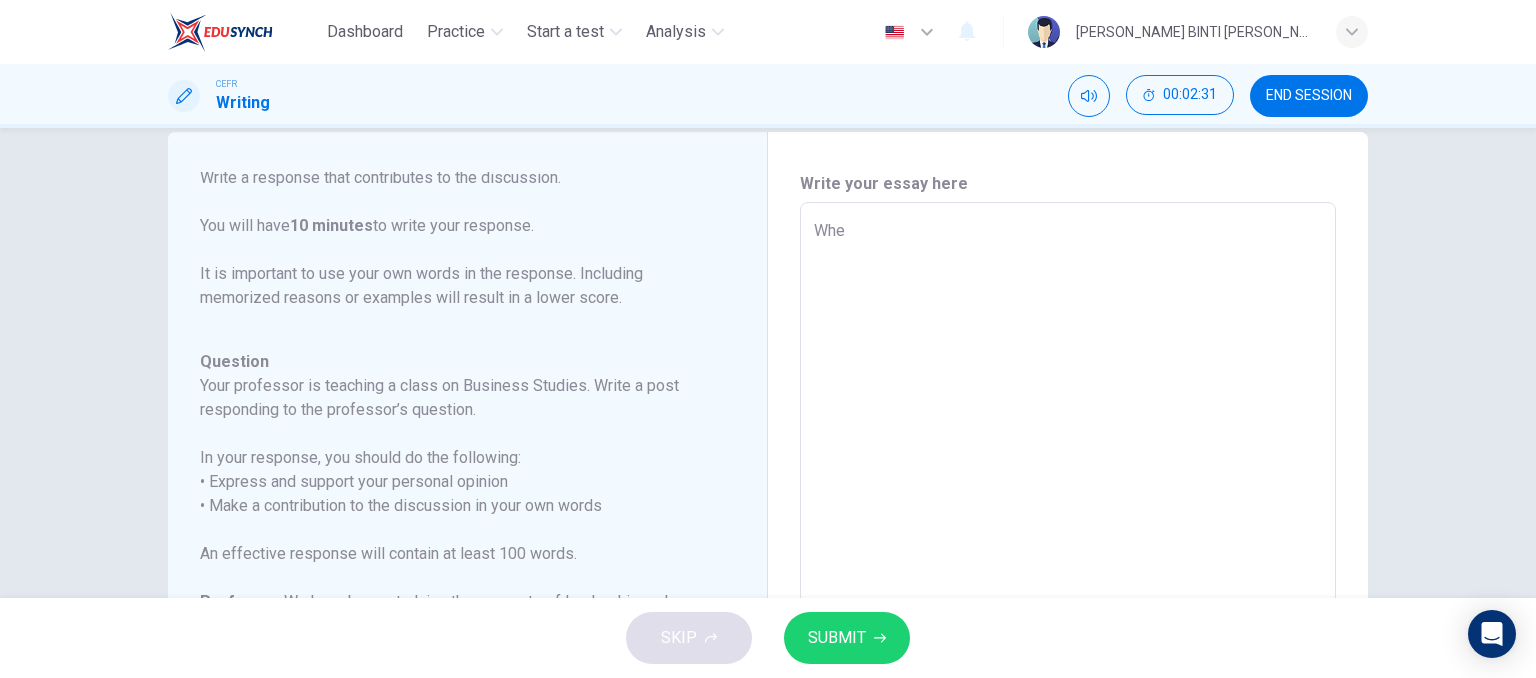type on "x" 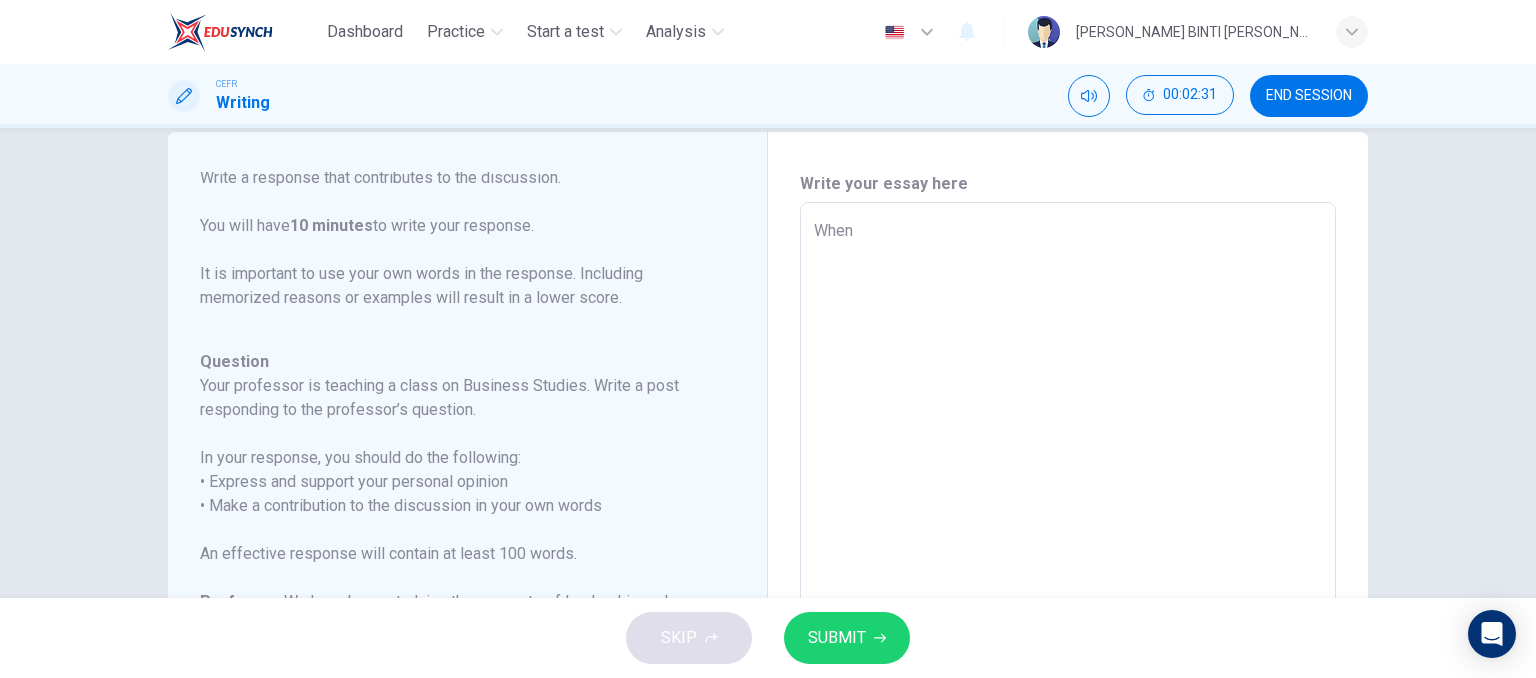 type on "x" 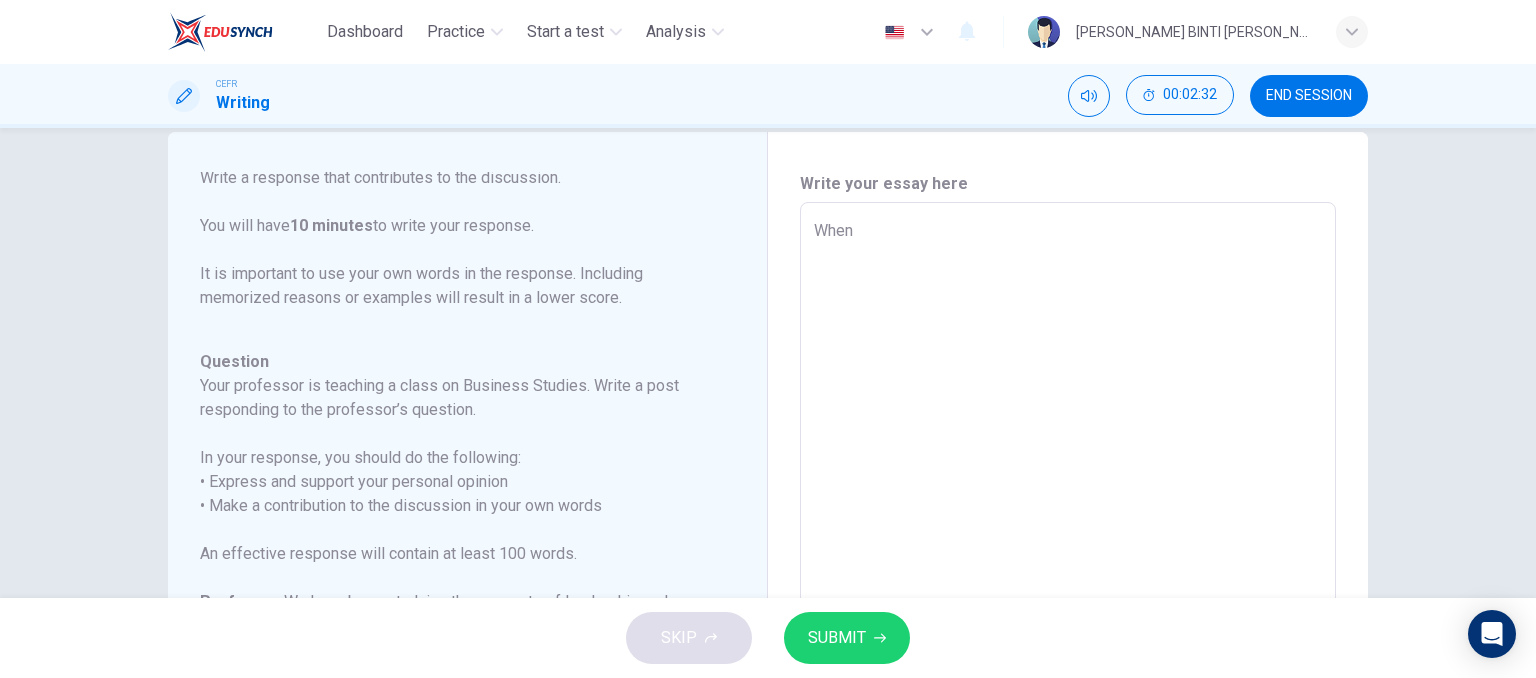 type on "When w" 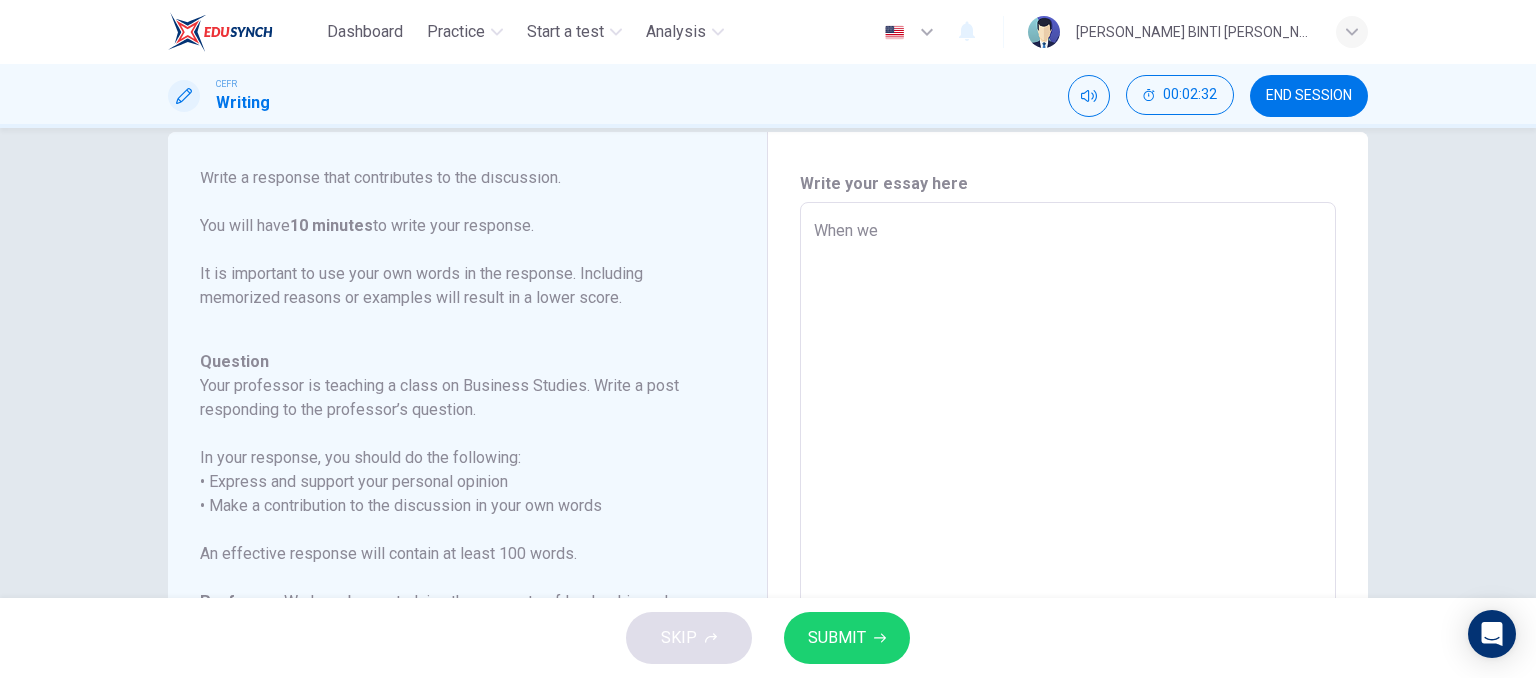 type on "When we" 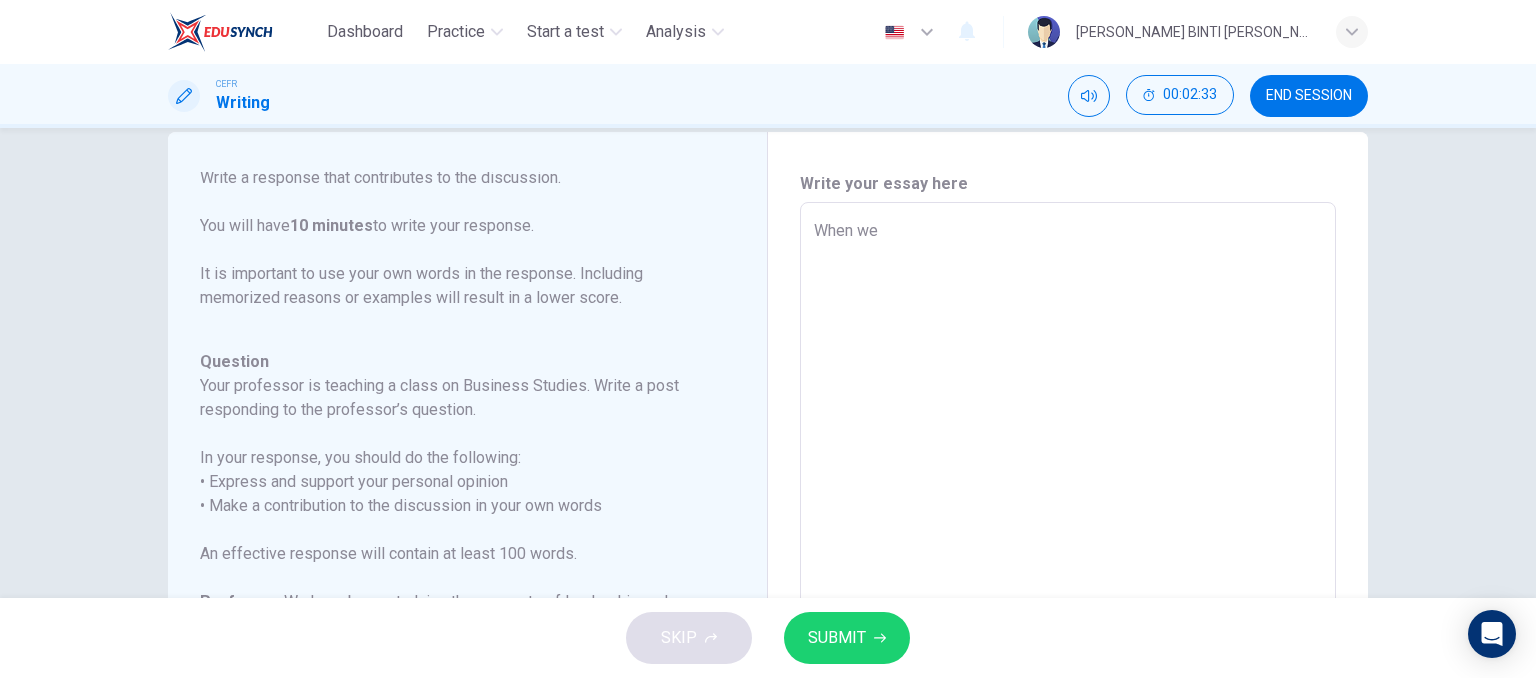 type on "When we a" 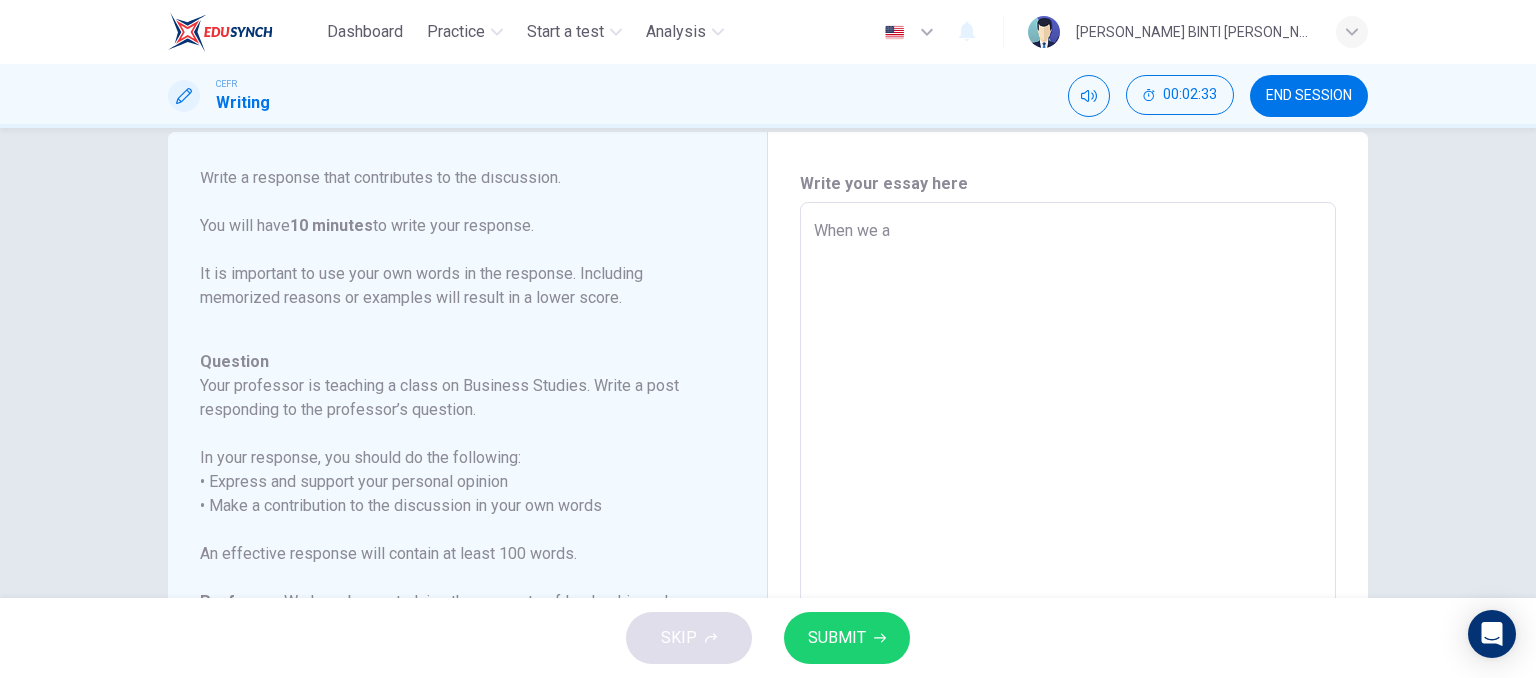 type on "x" 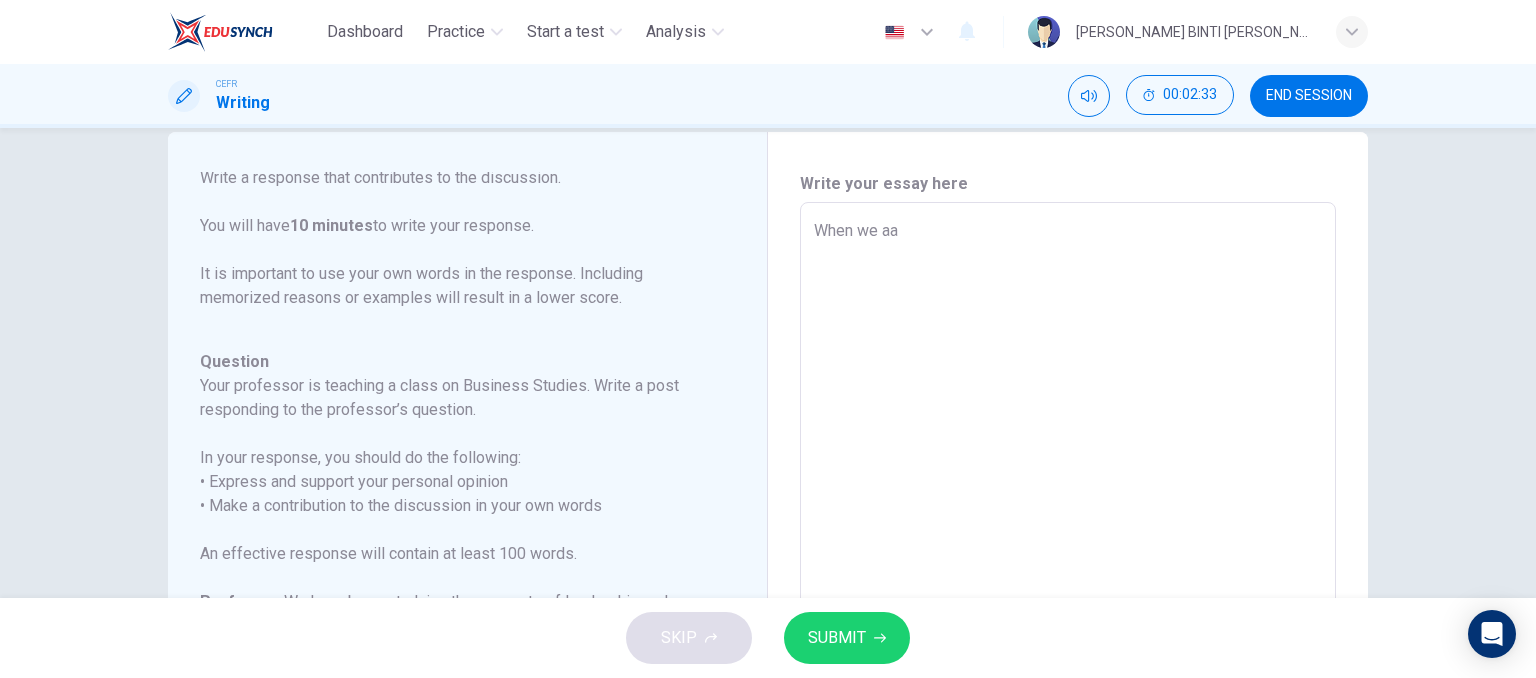 type on "x" 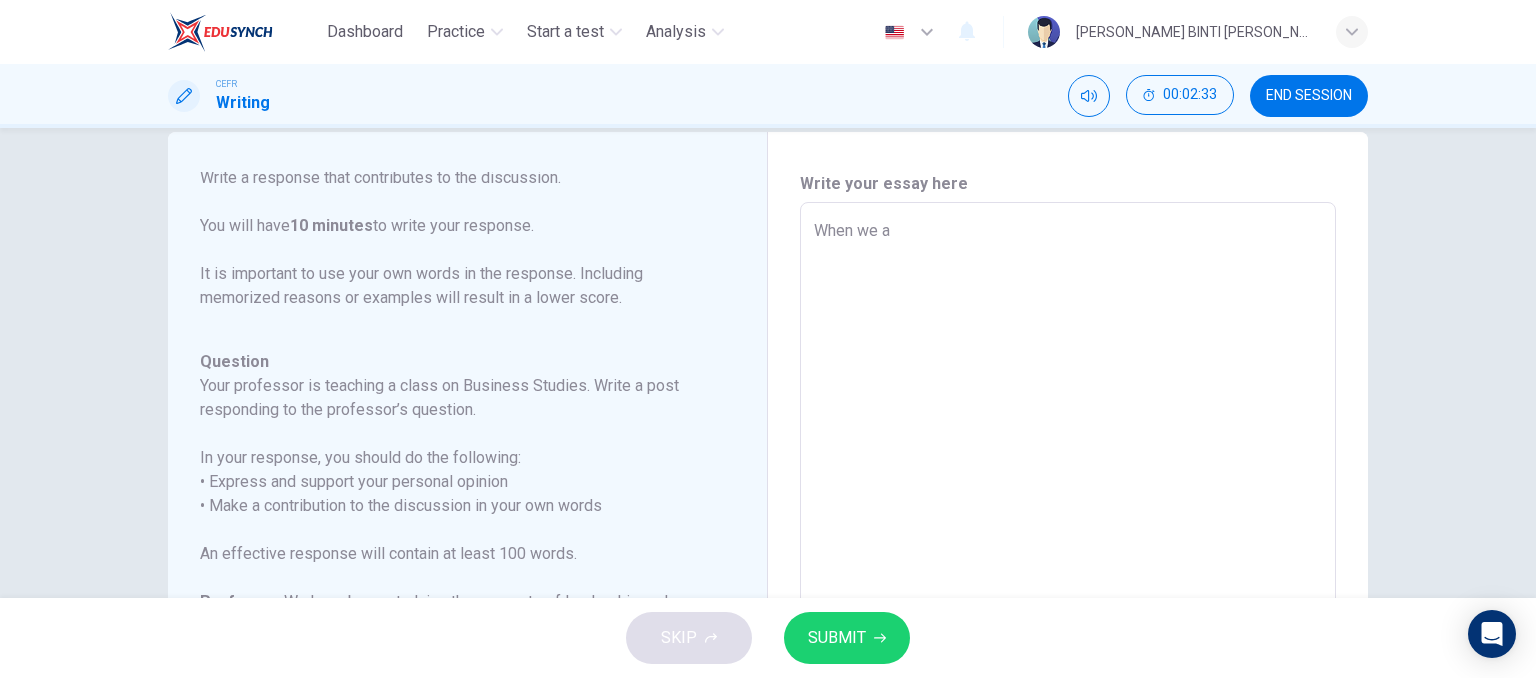 type on "x" 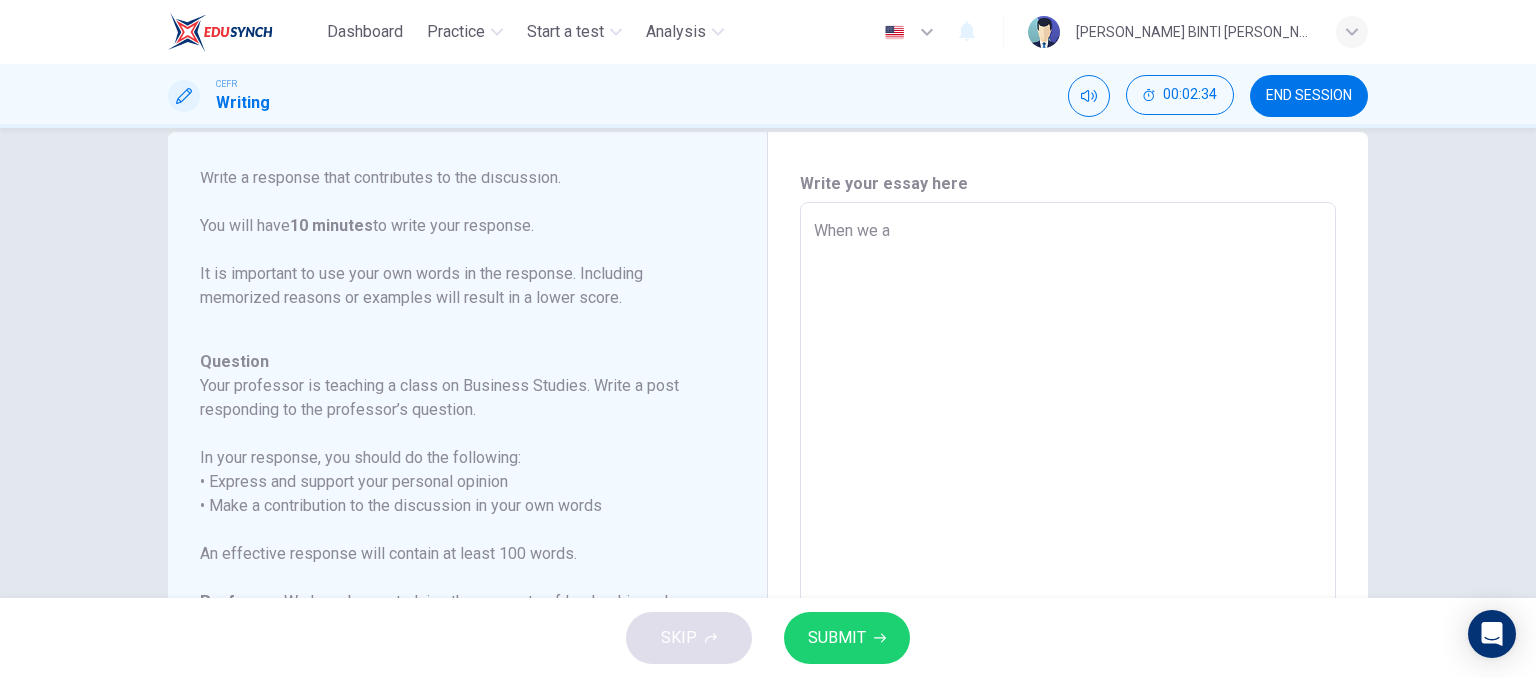 type on "When we ar" 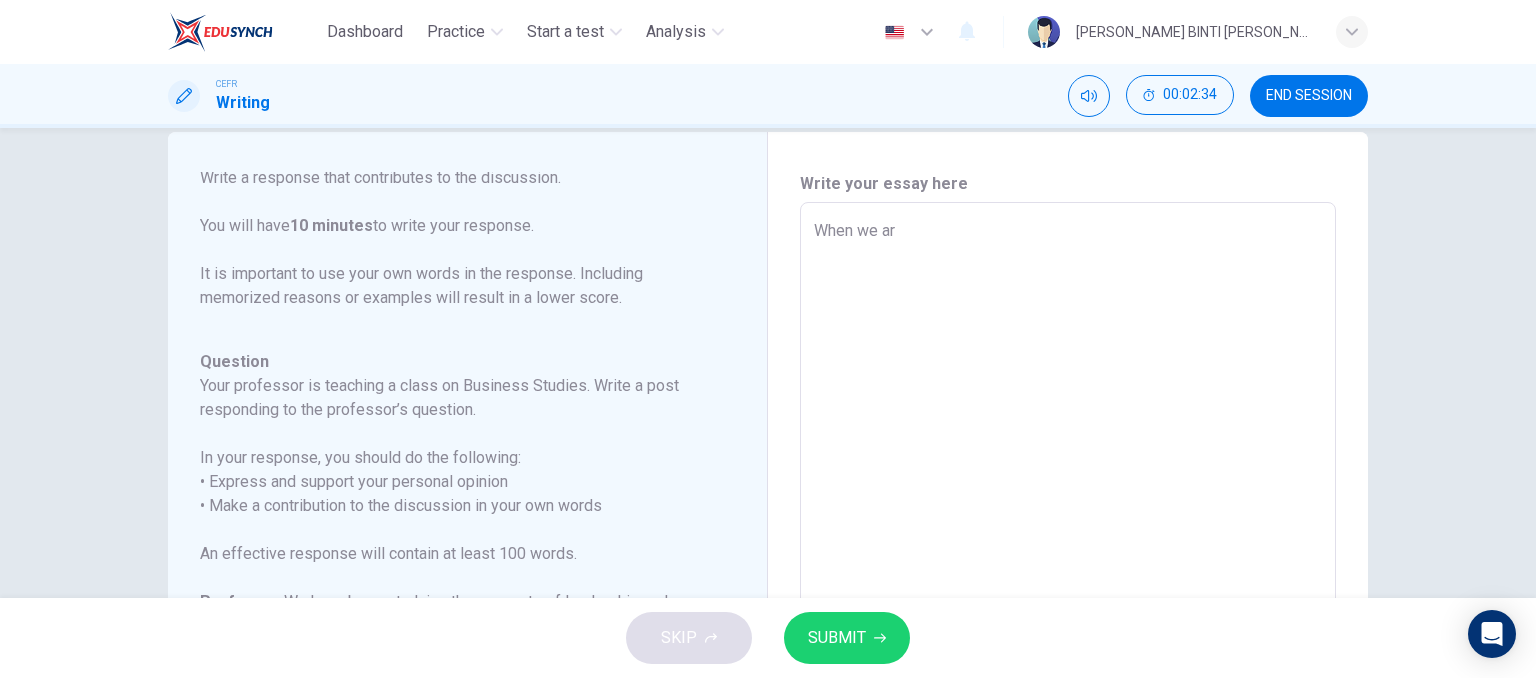 type on "When we are" 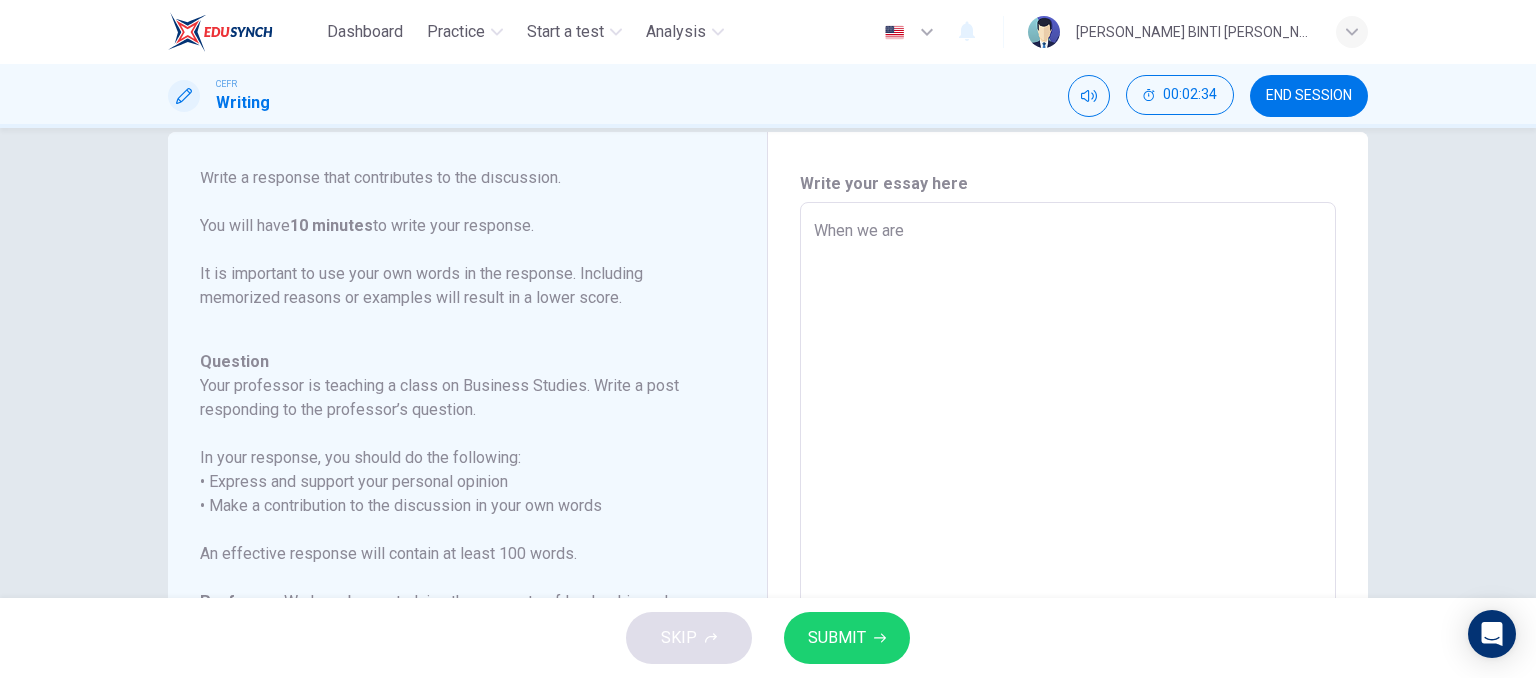 type on "x" 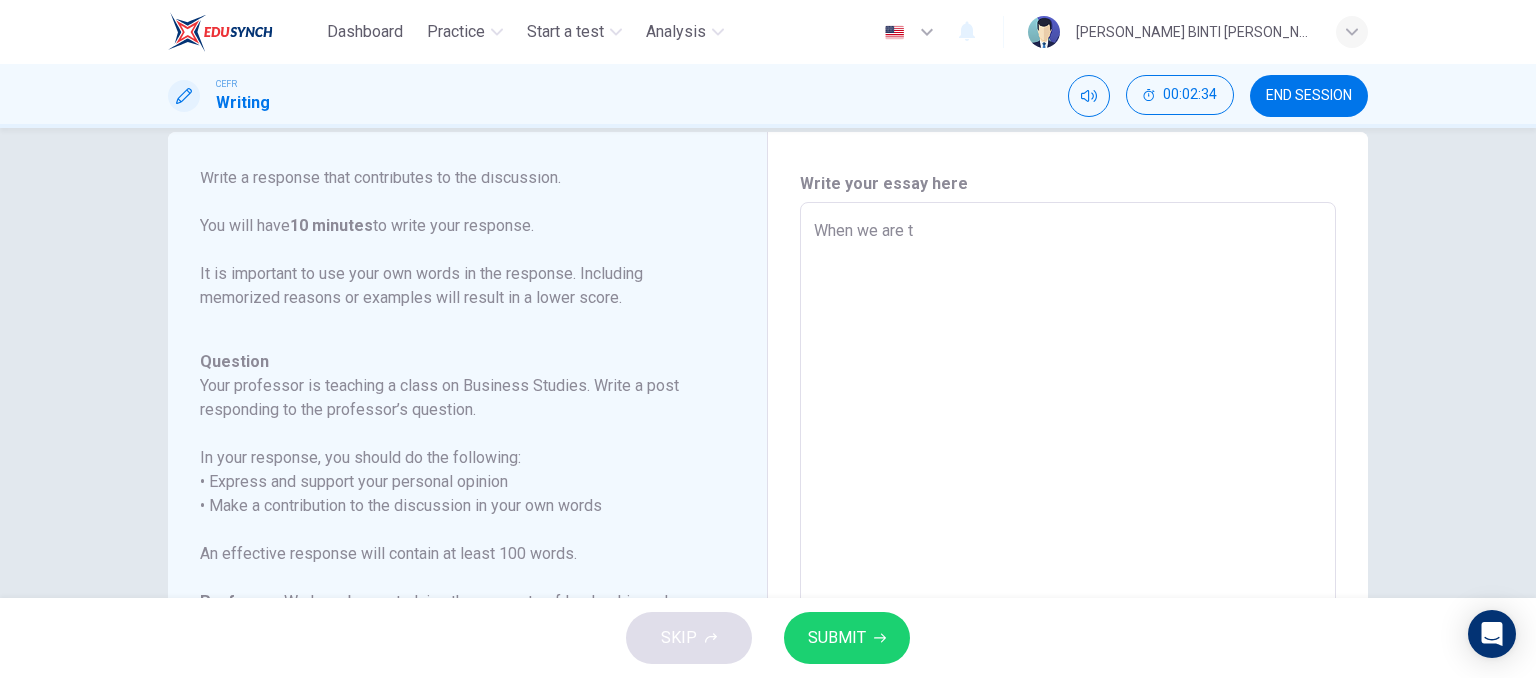 type on "x" 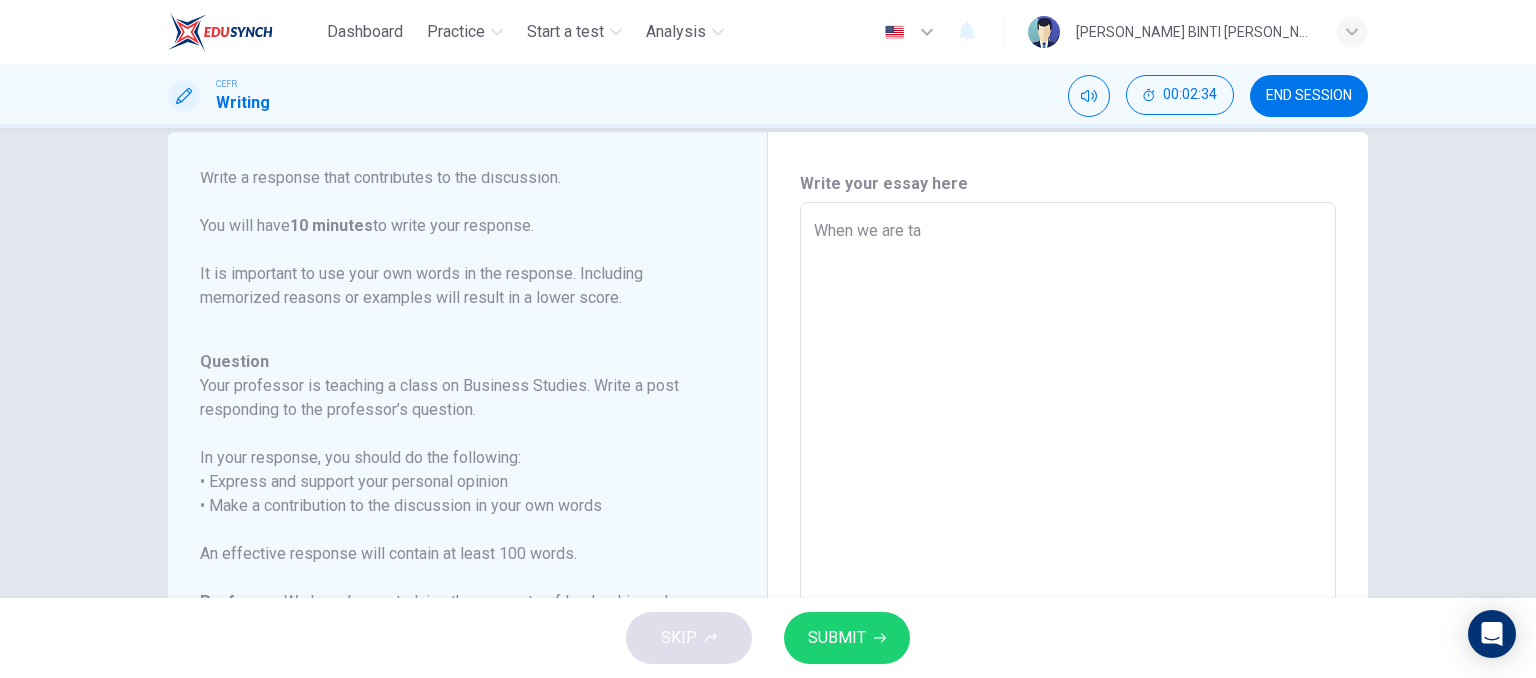 type on "x" 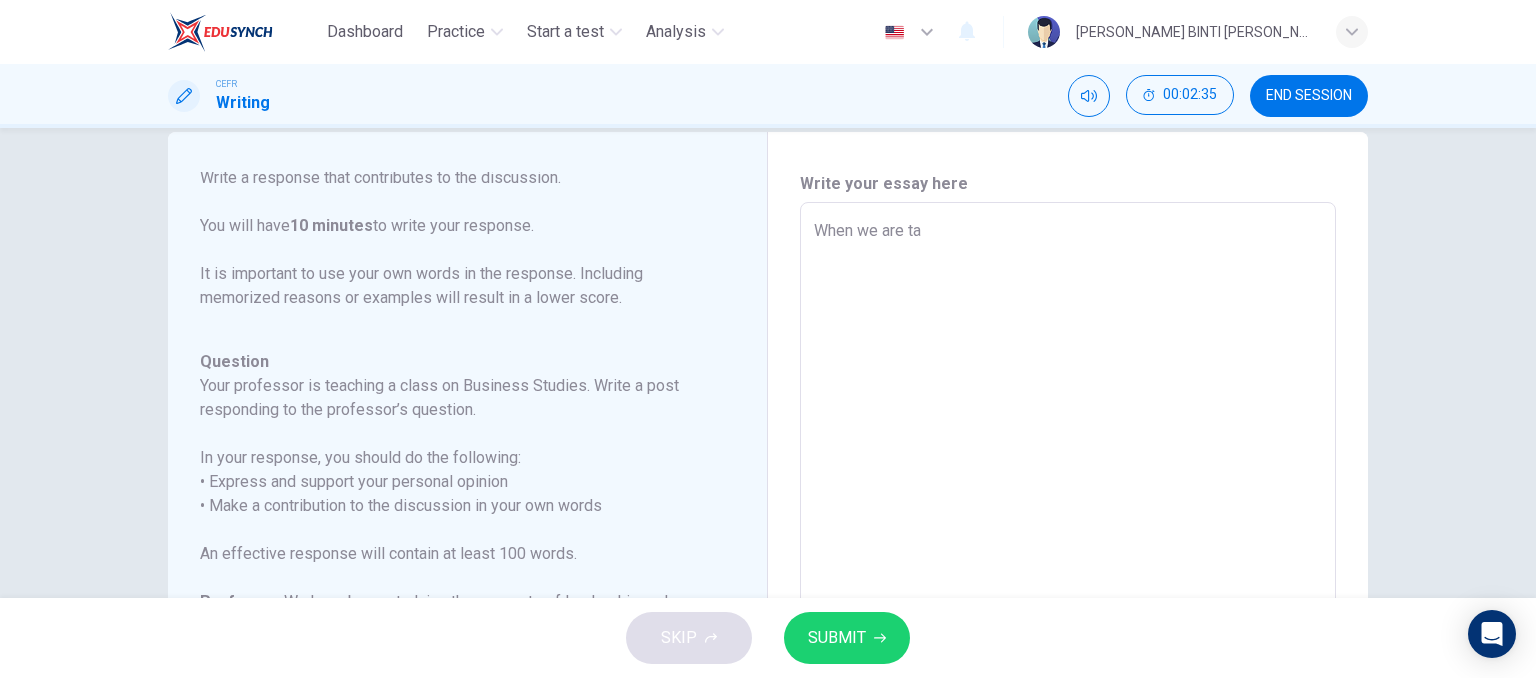 type on "When we are tal" 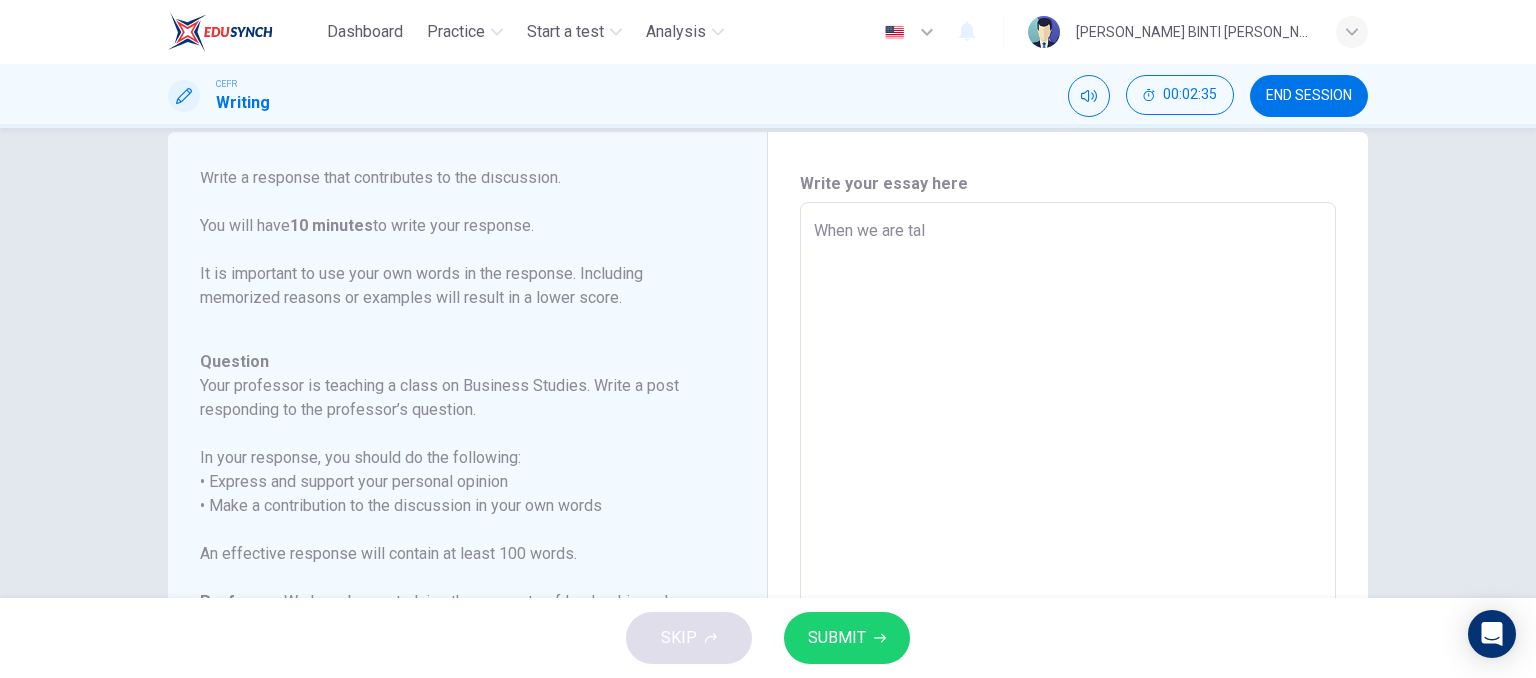 type on "When we are talk" 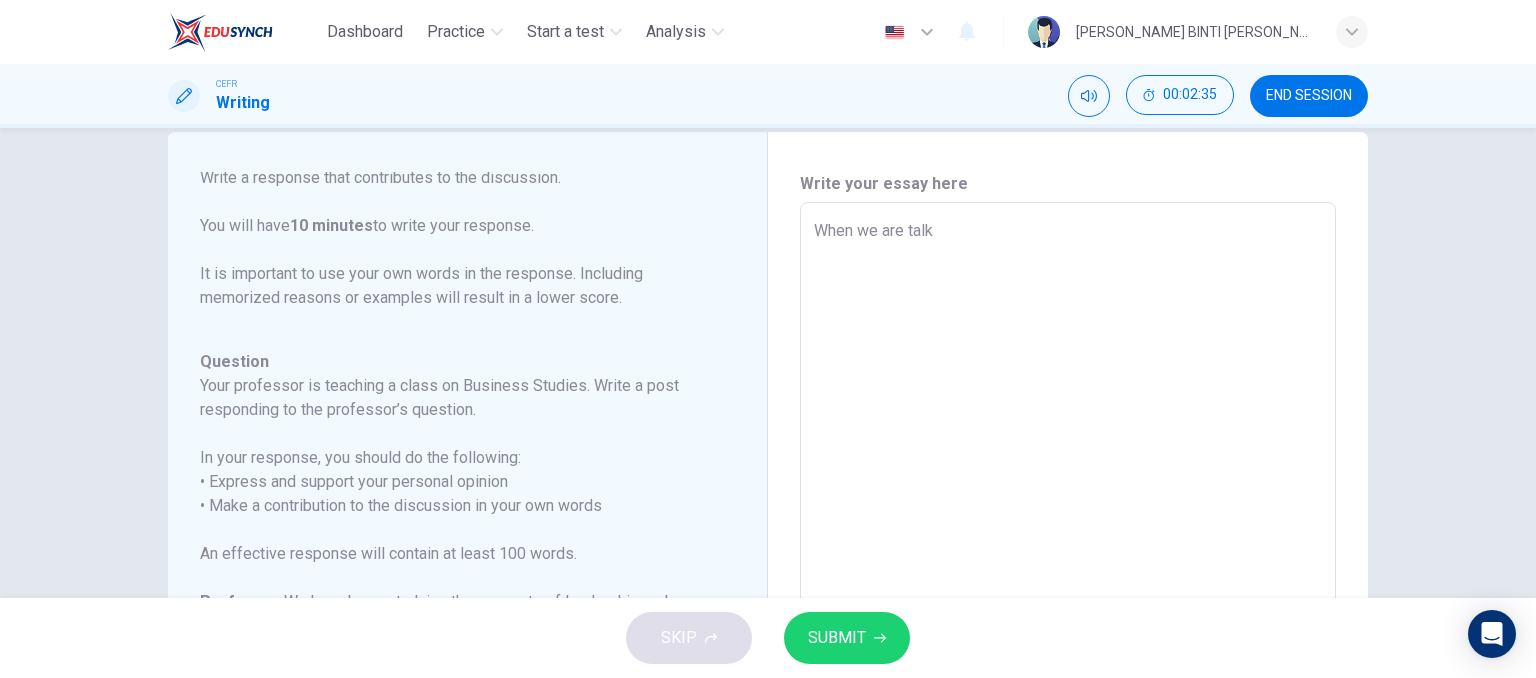type on "x" 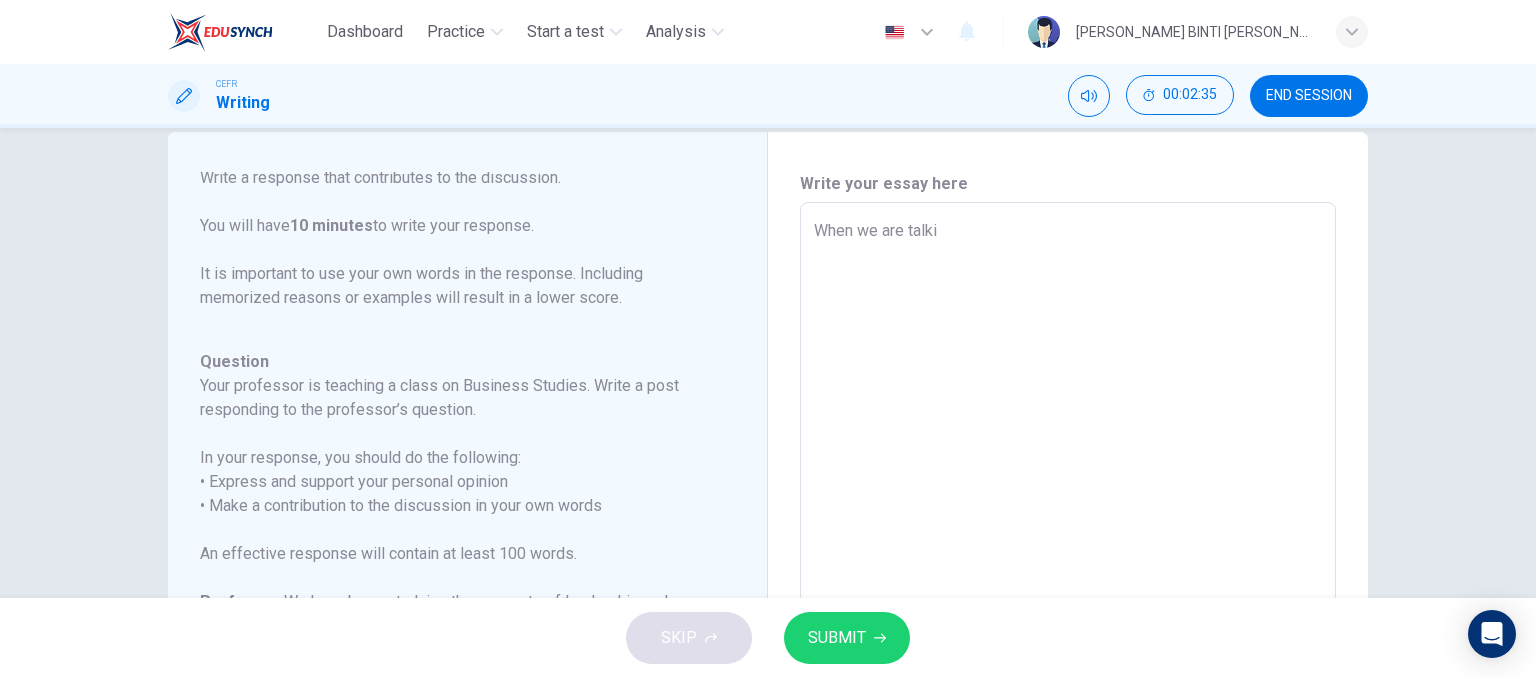 type on "x" 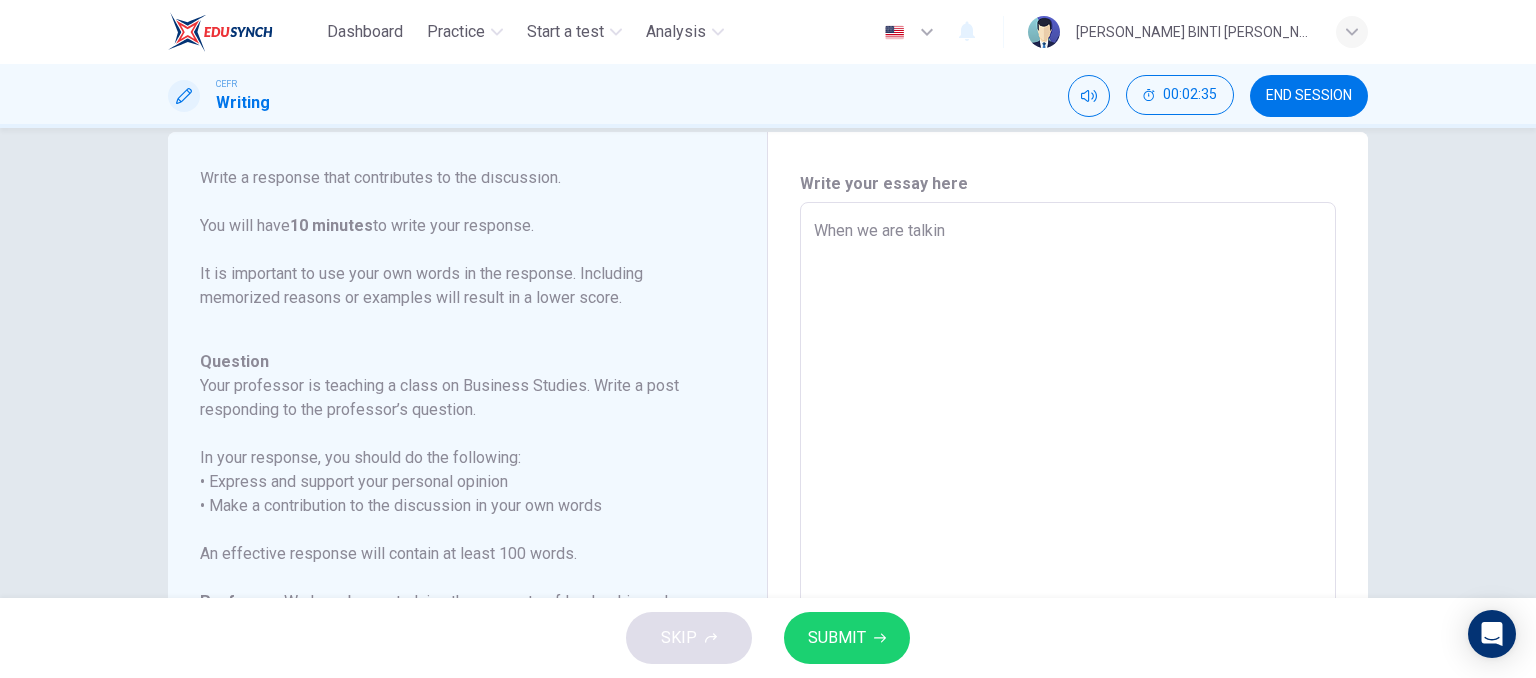 type on "x" 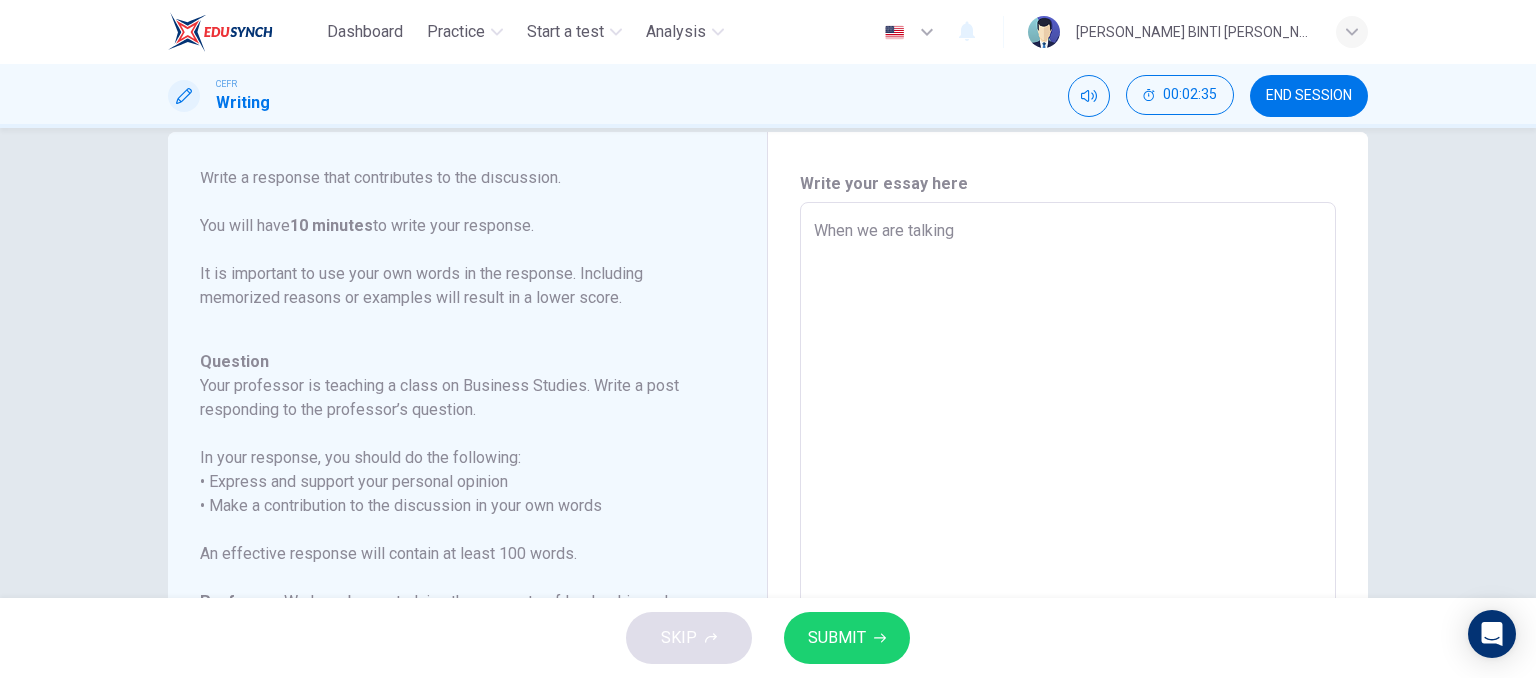 type on "x" 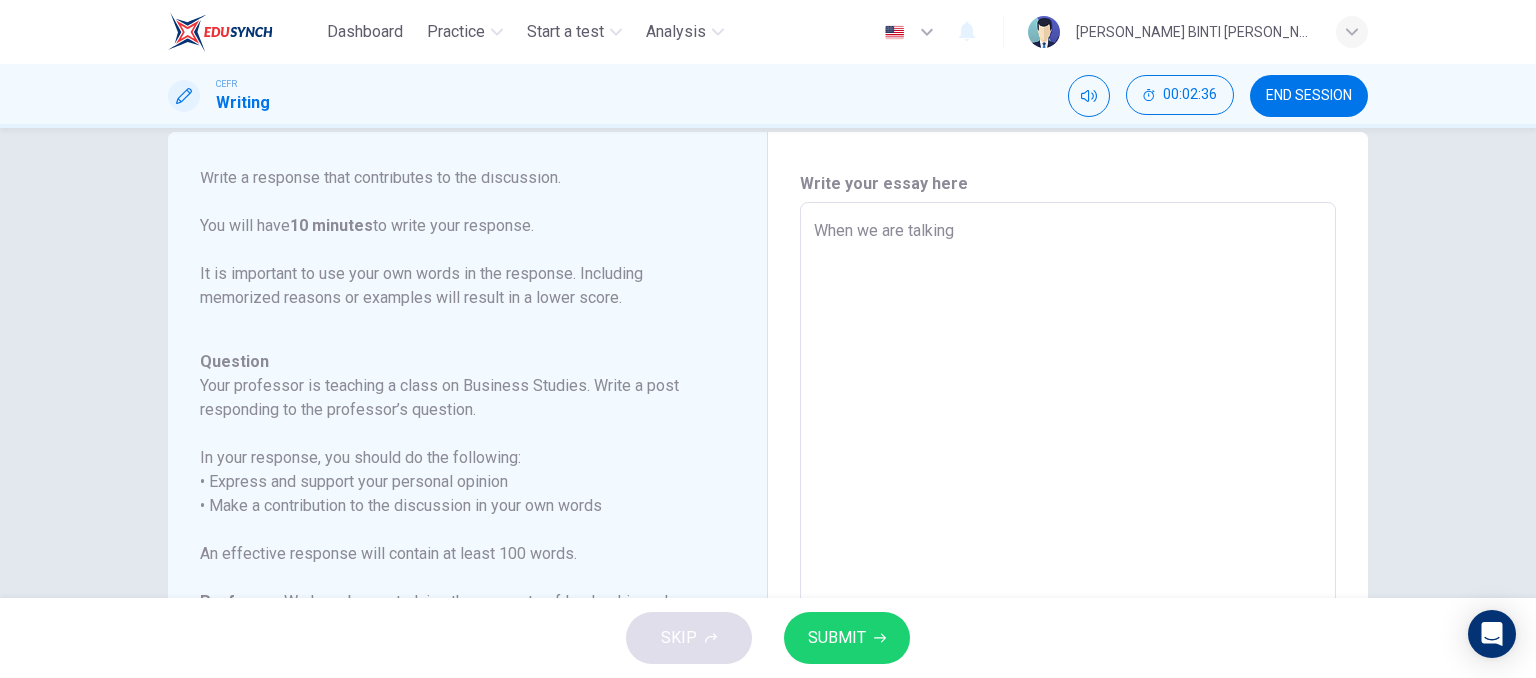 type on "When we are talking a" 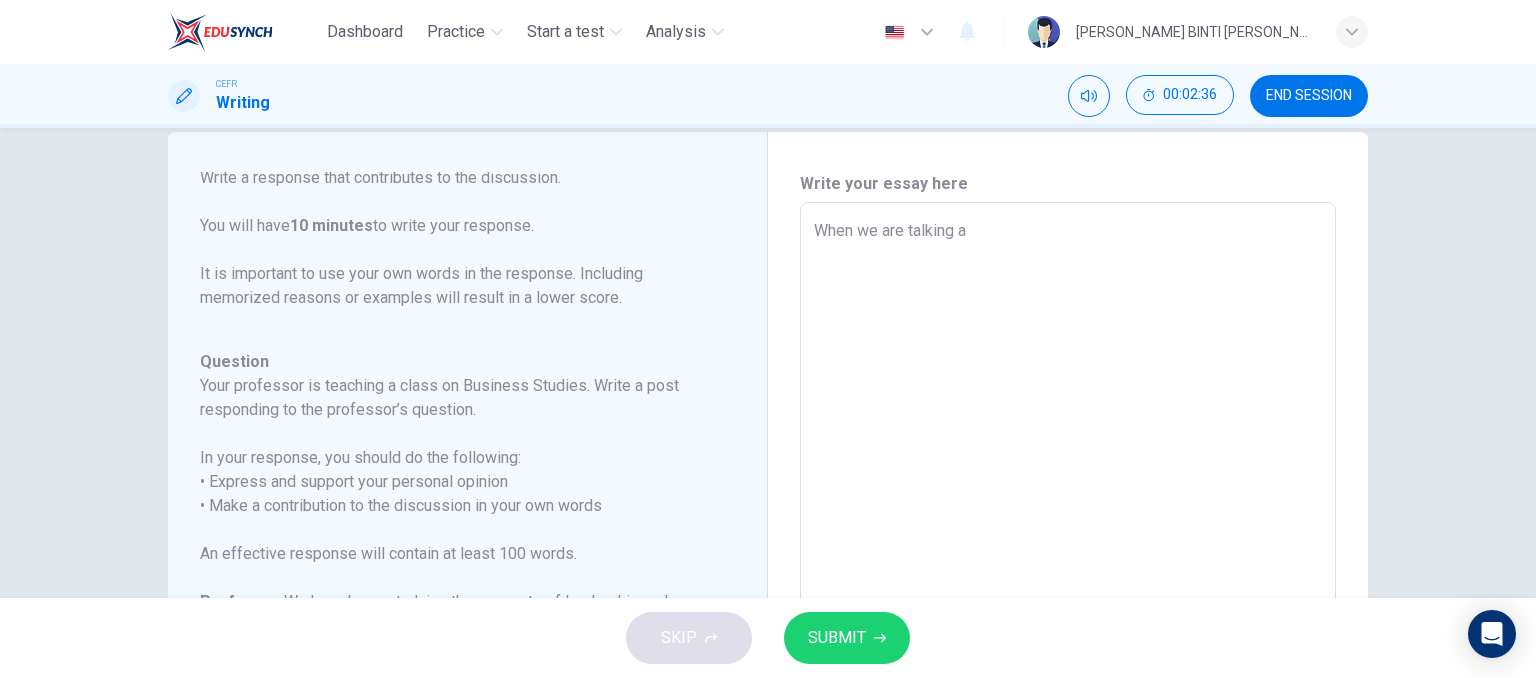 type on "x" 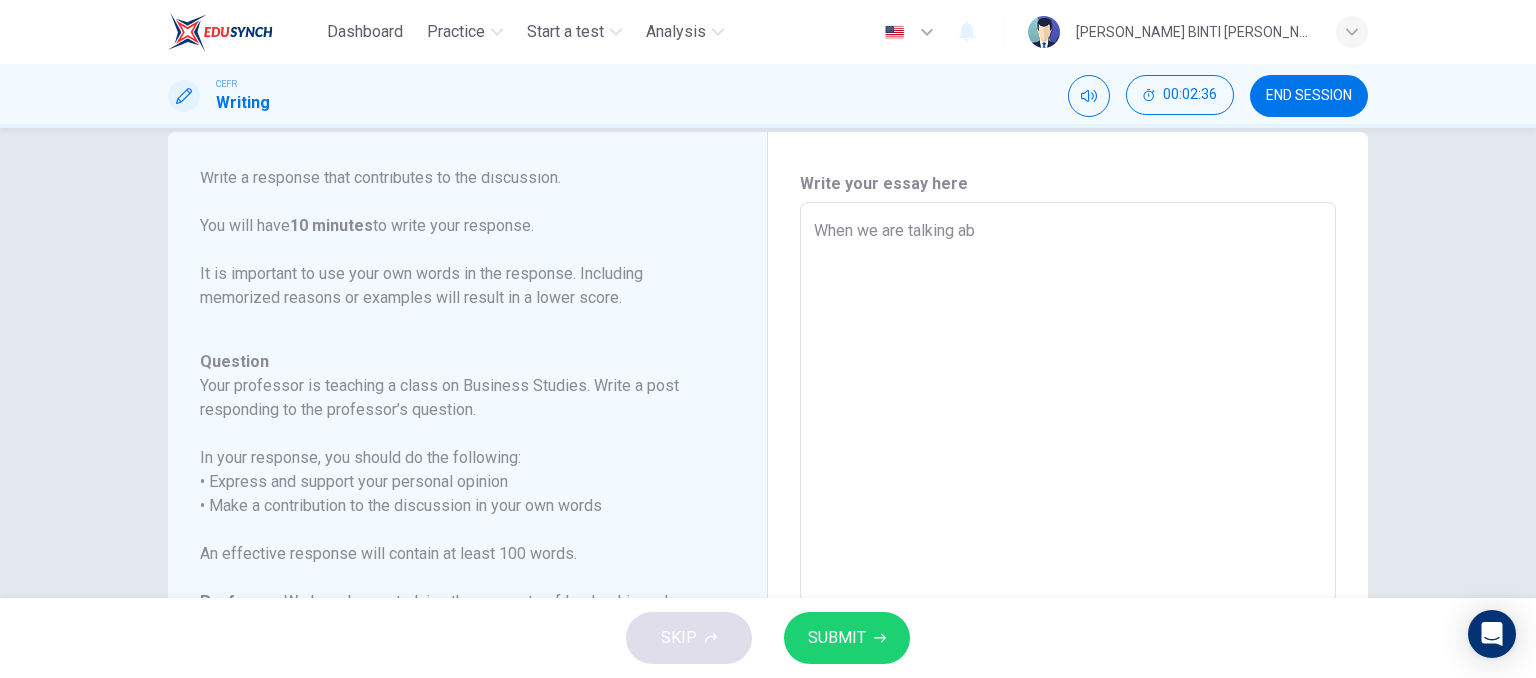 type on "x" 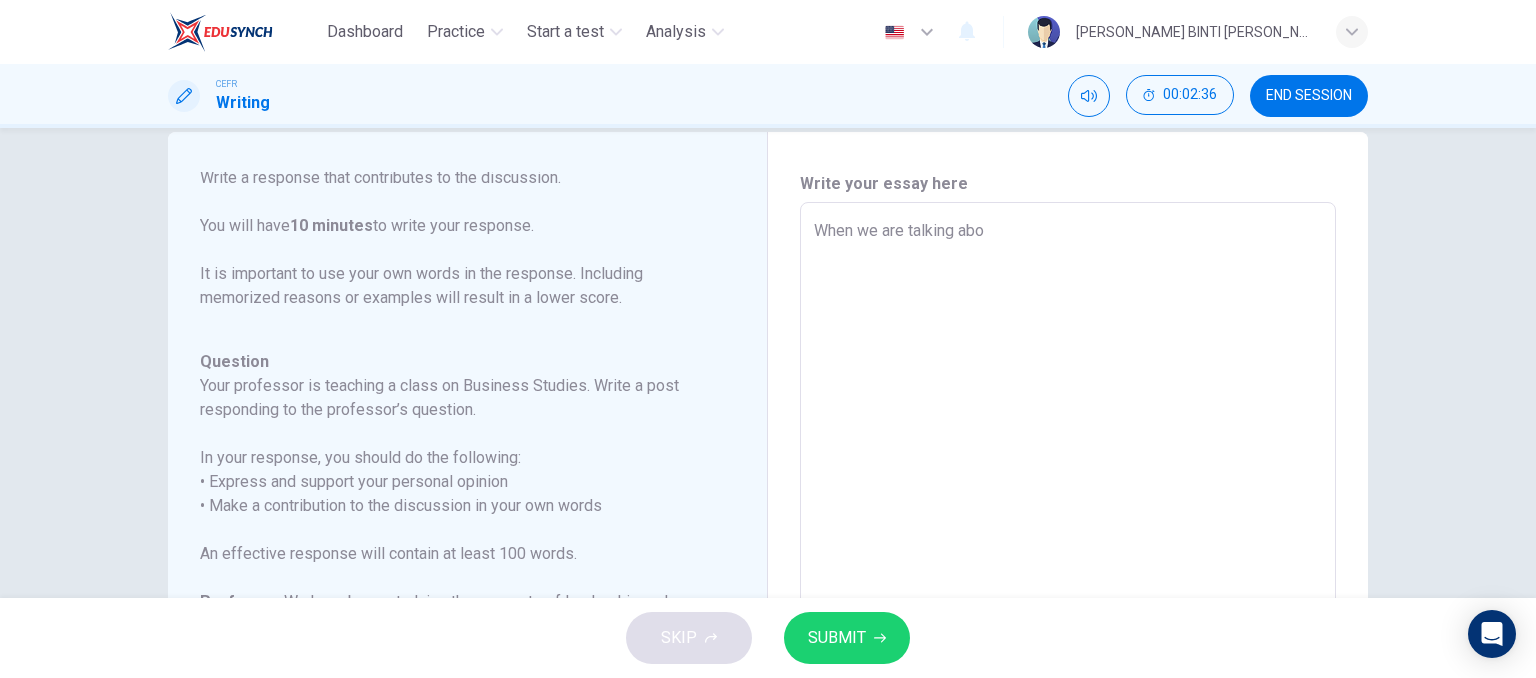 type on "x" 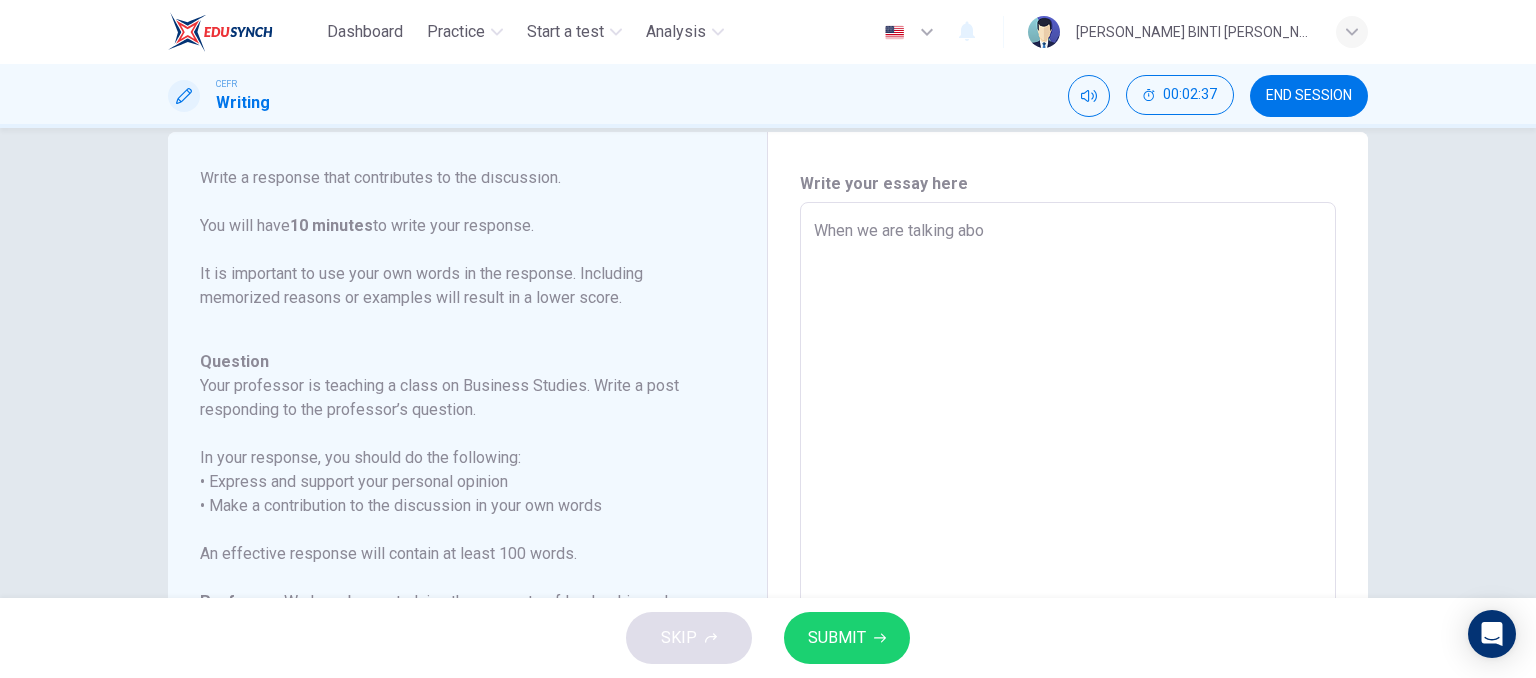 type on "When we are talking abou" 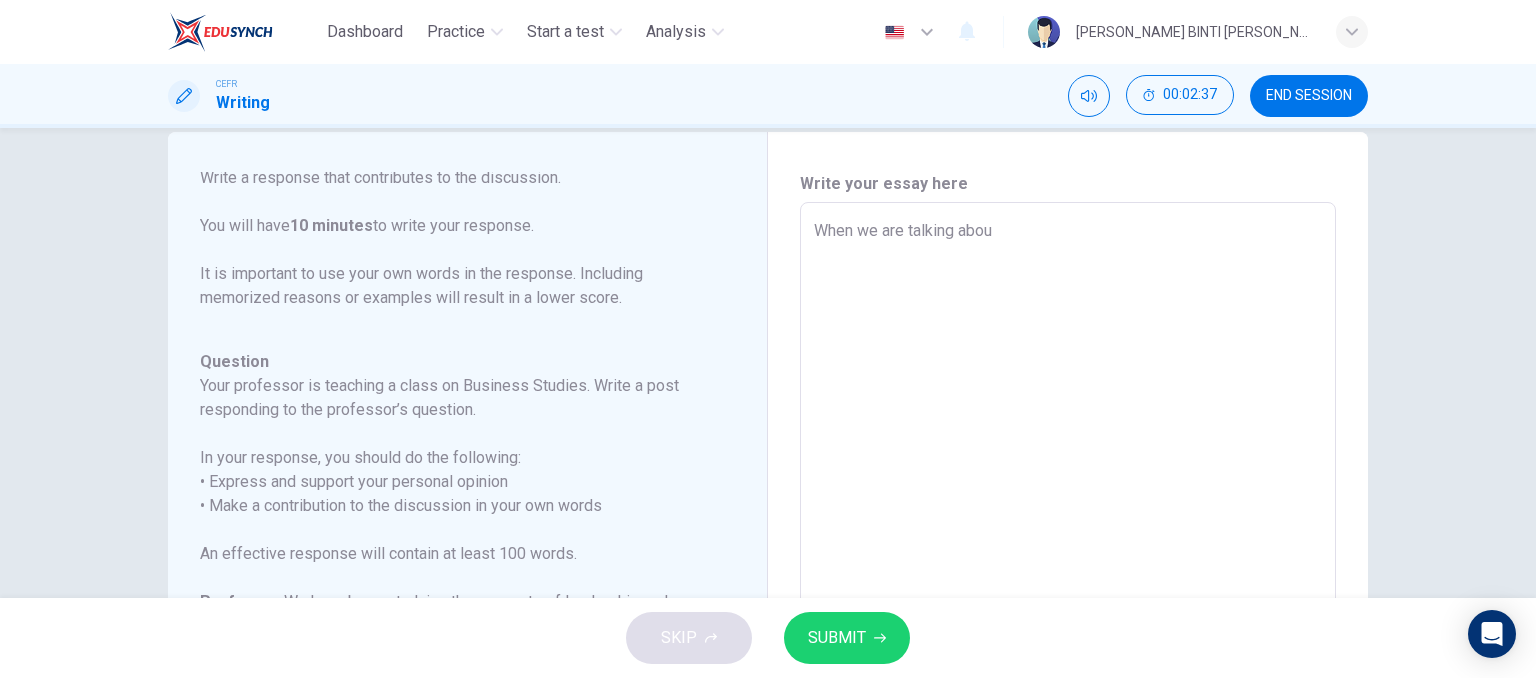 type on "x" 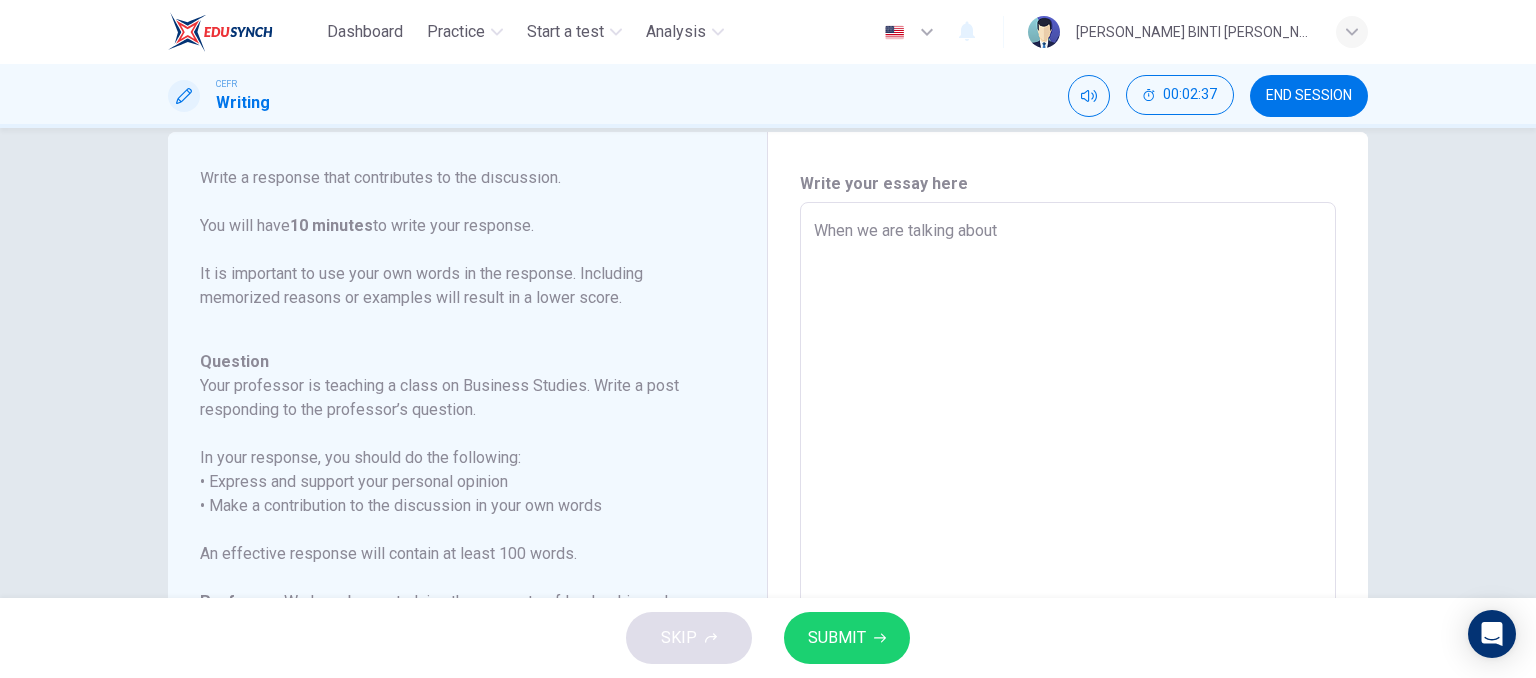 type on "x" 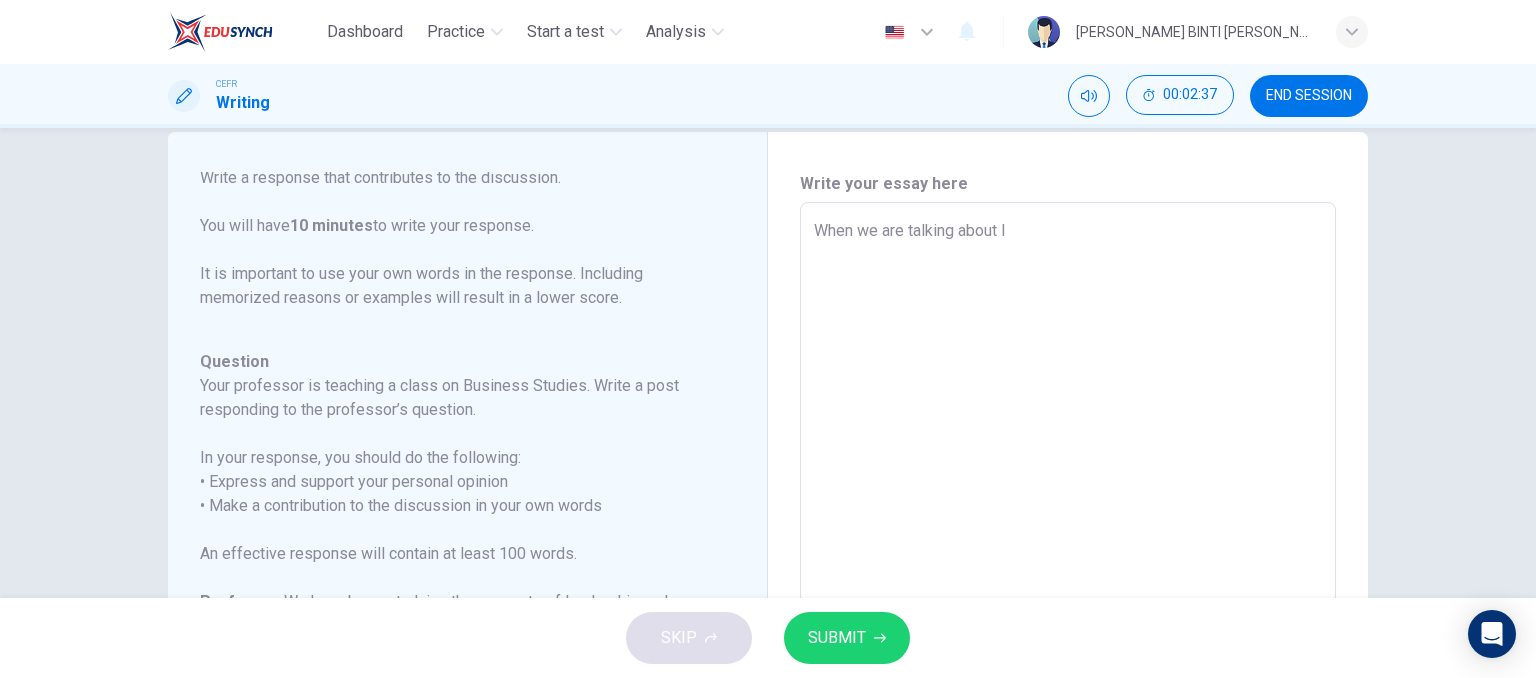 type on "x" 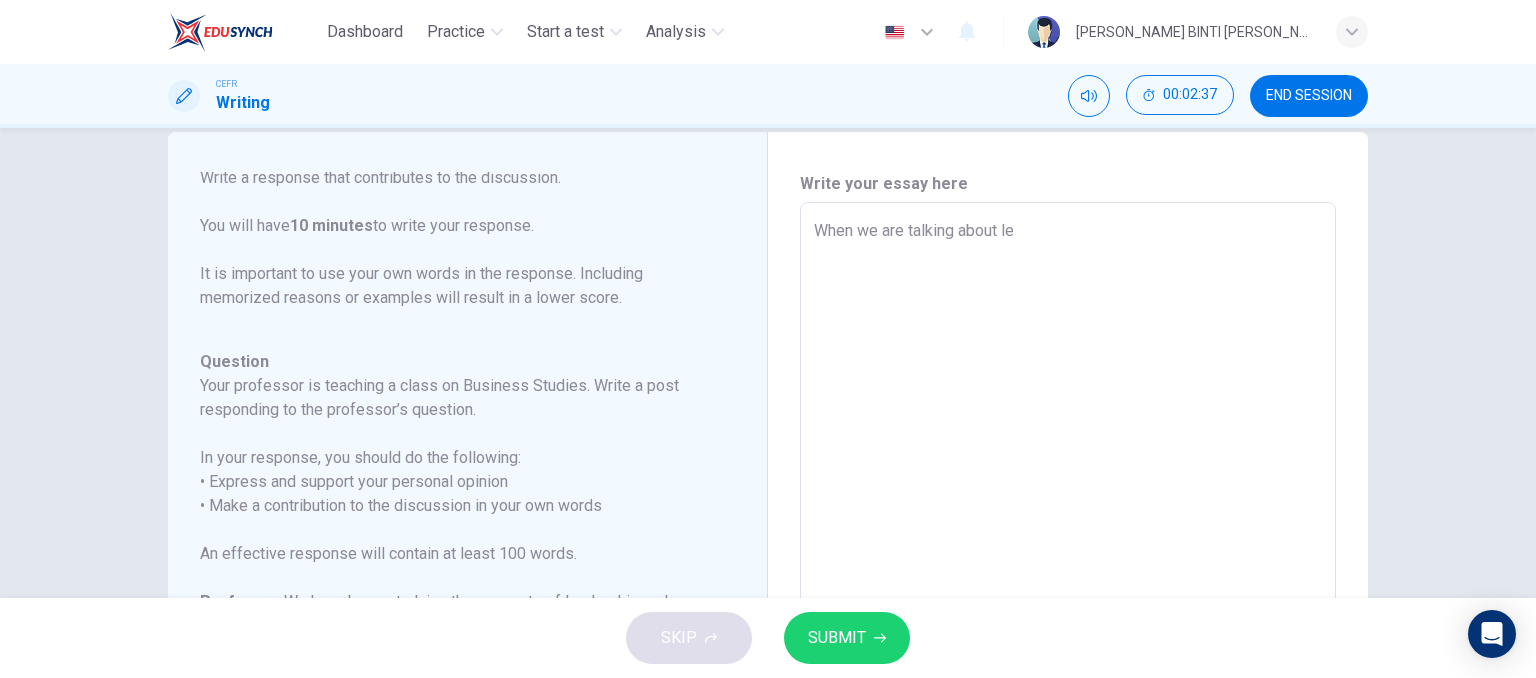 type on "x" 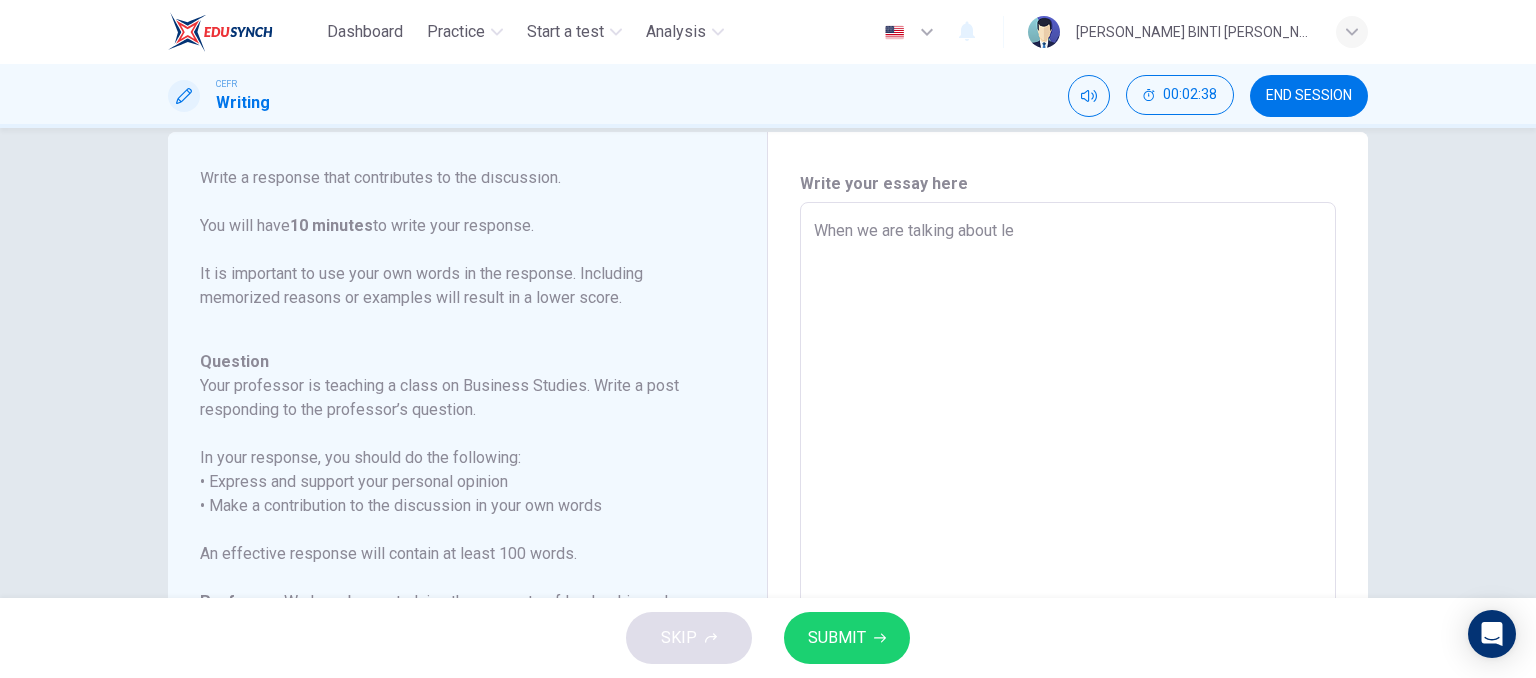 type on "When we are talking about lea" 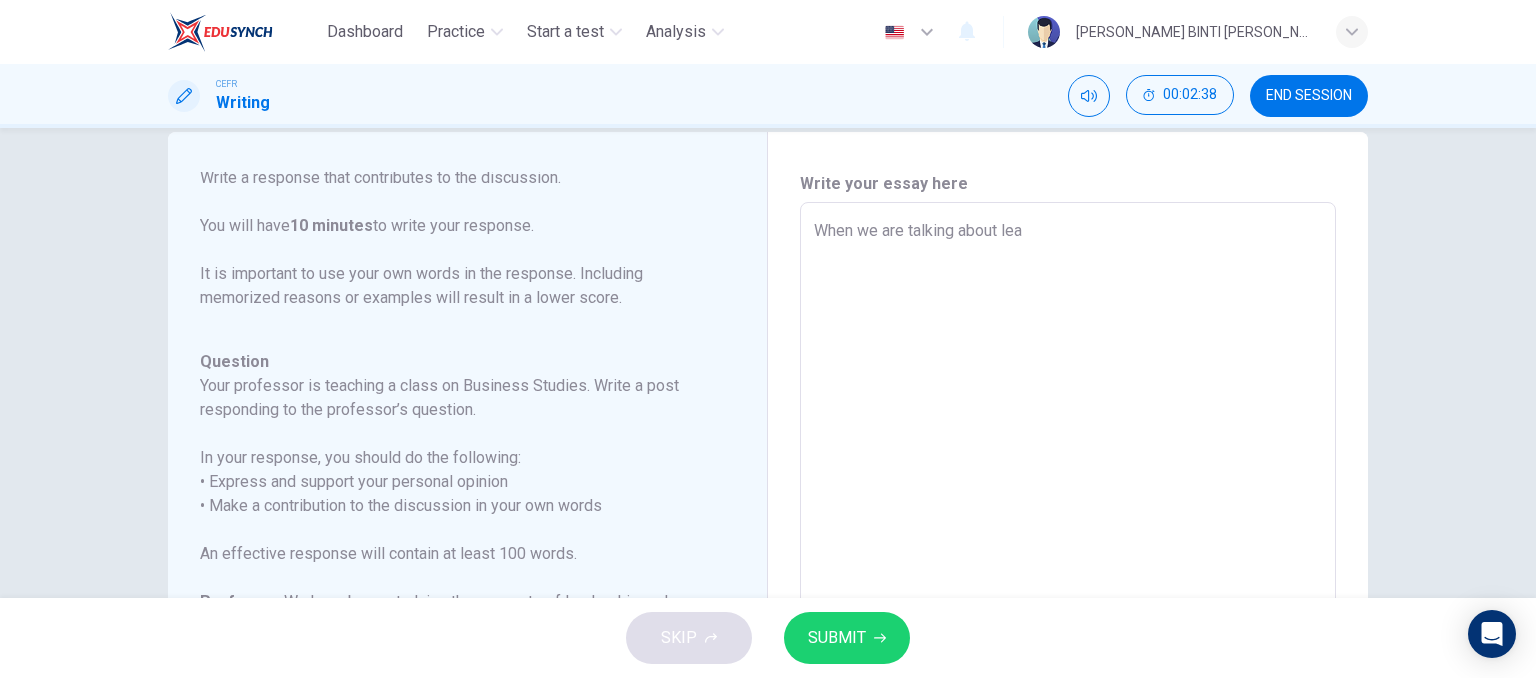 type on "When we are talking about lead" 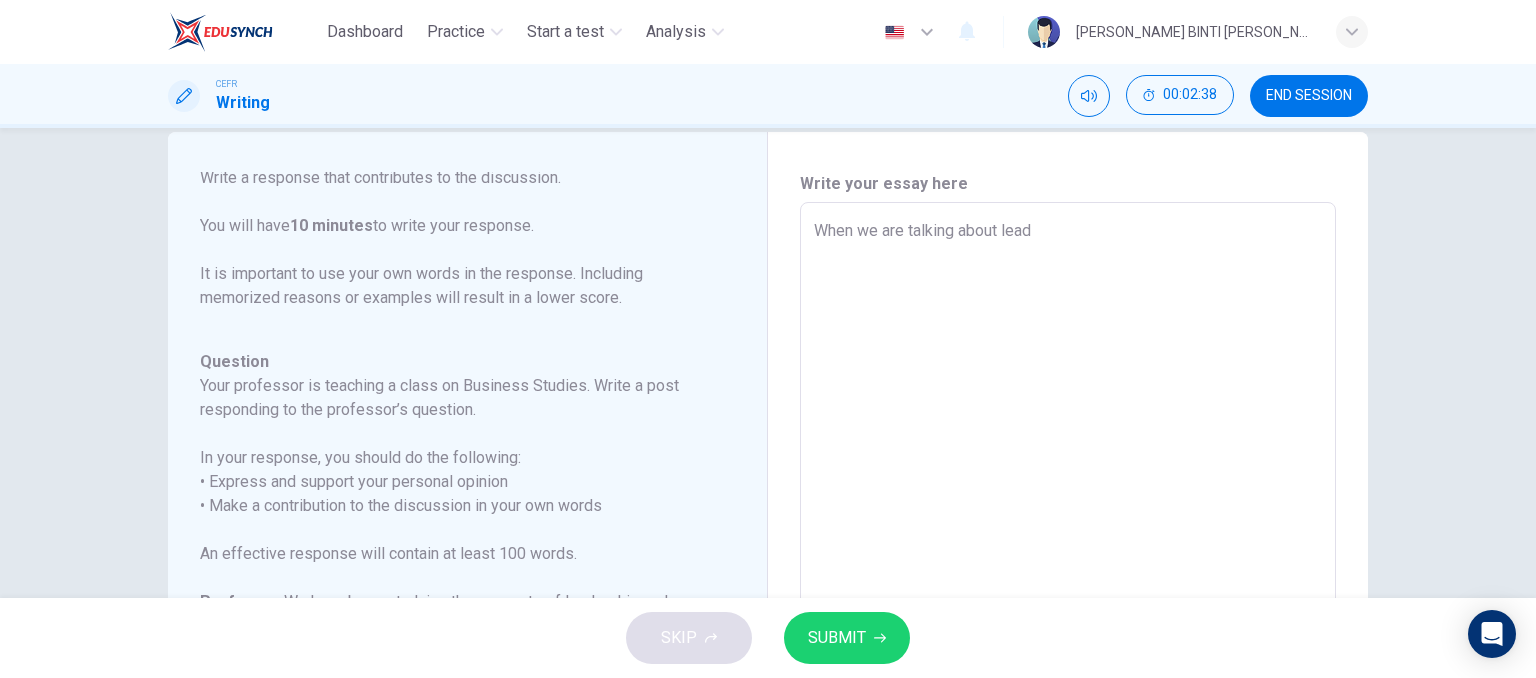 type on "x" 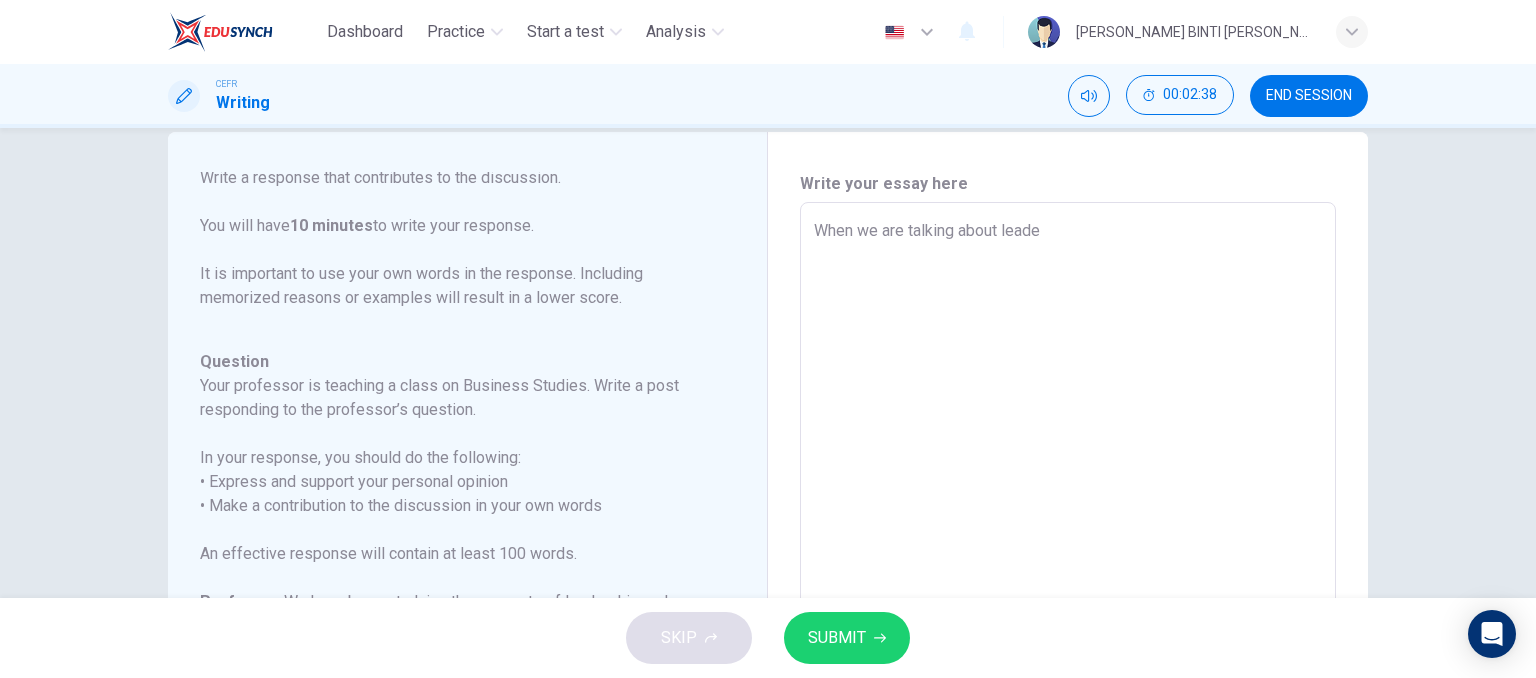 type on "x" 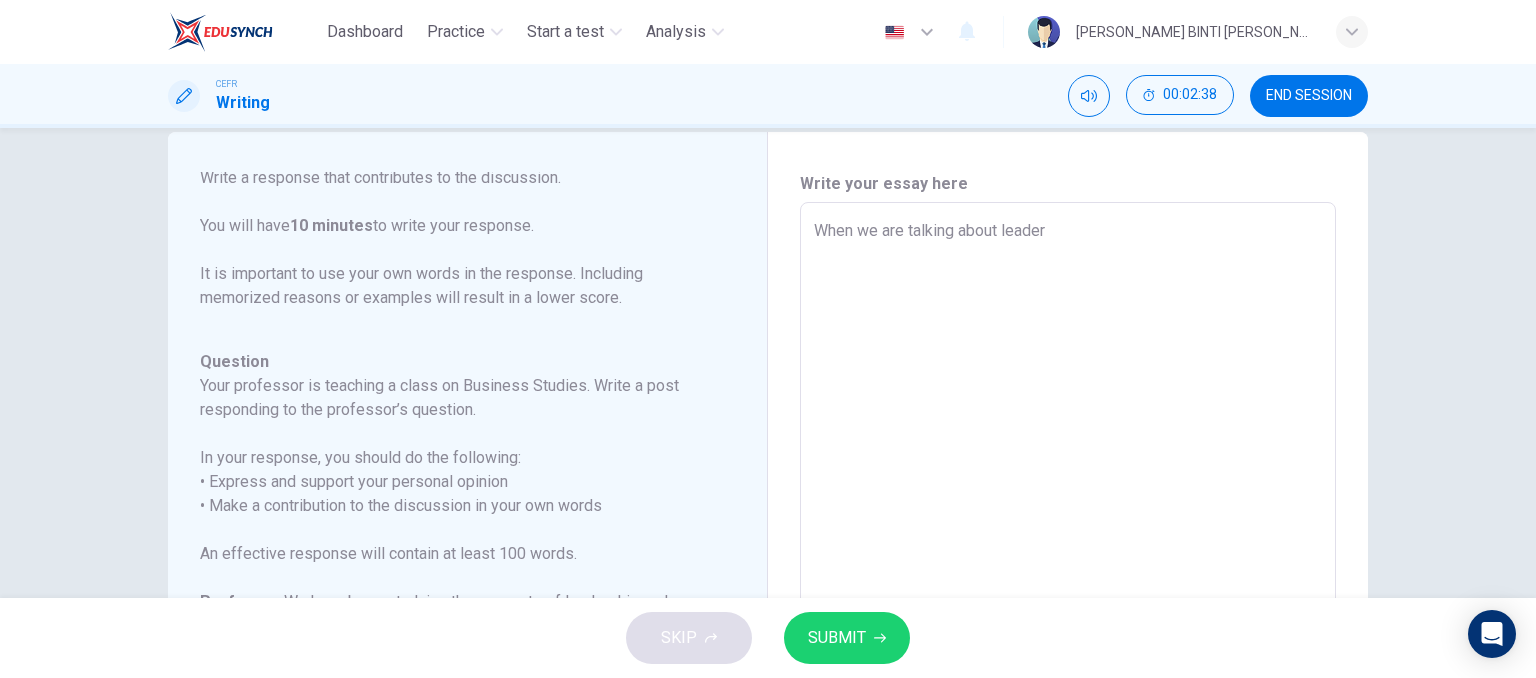 type on "x" 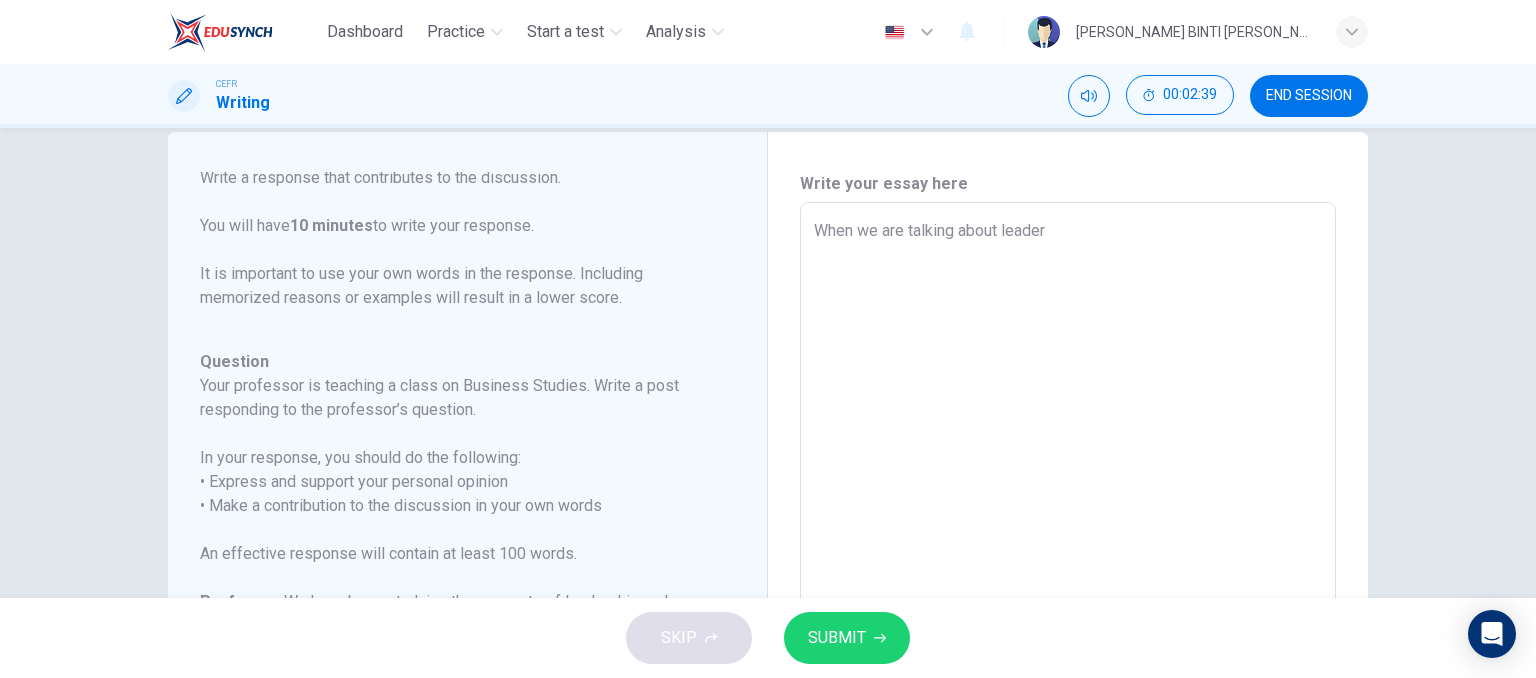 type on "When we are talking about leaders" 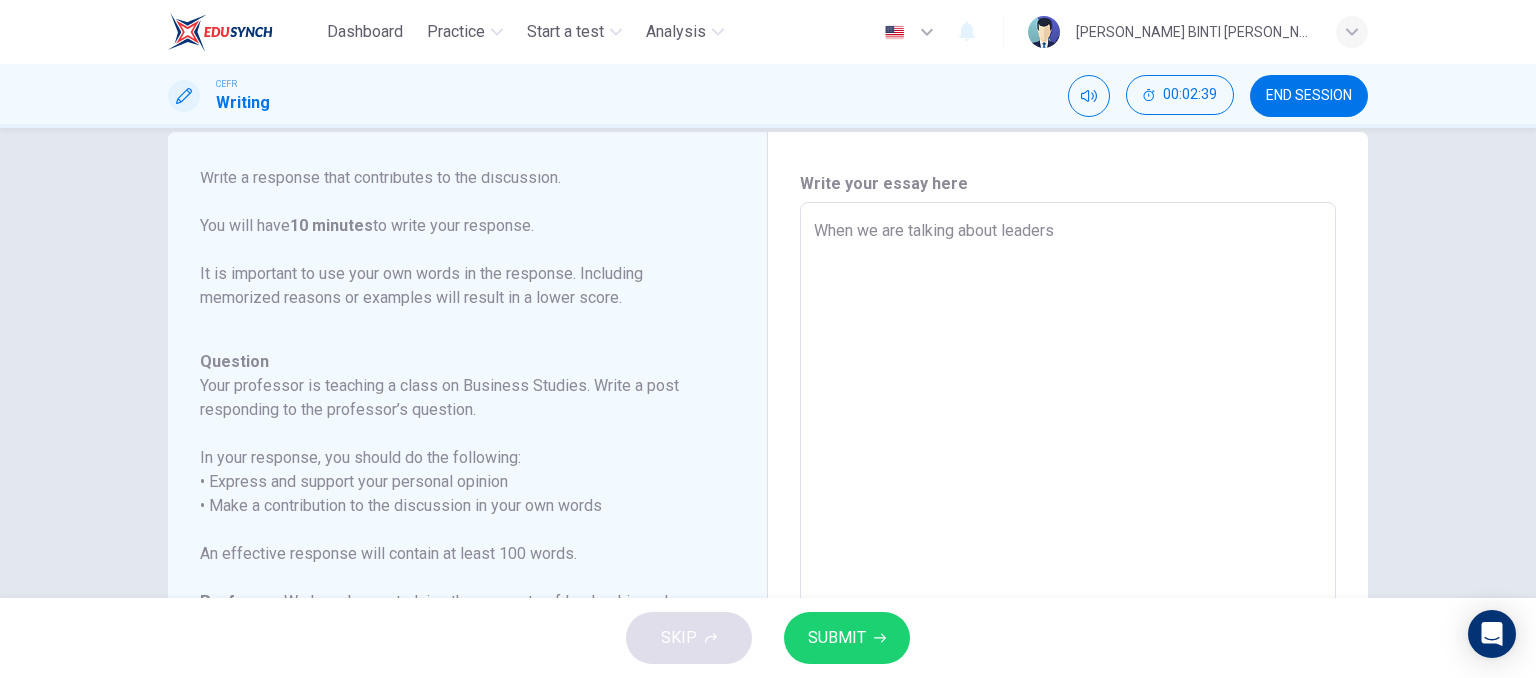 type on "When we are talking about leadersh" 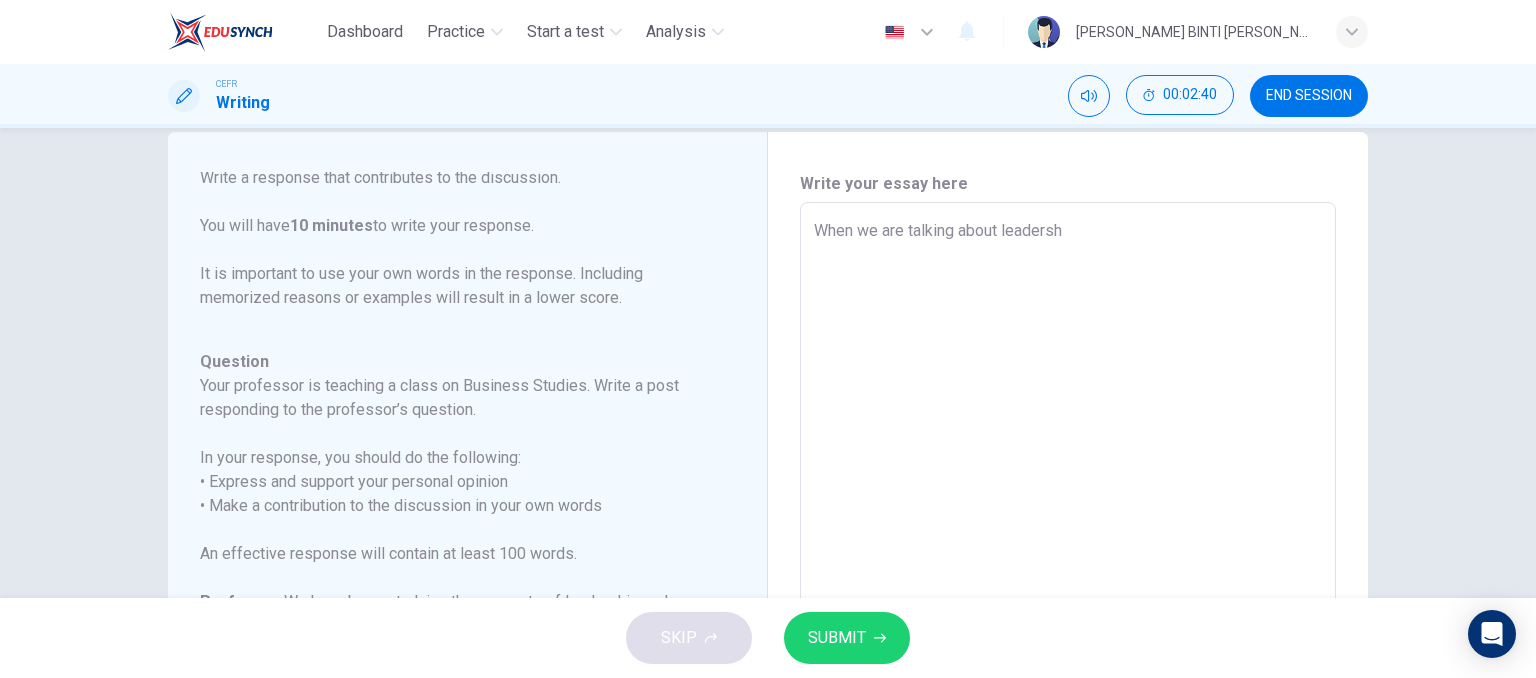 type on "When we are talking about leadershi" 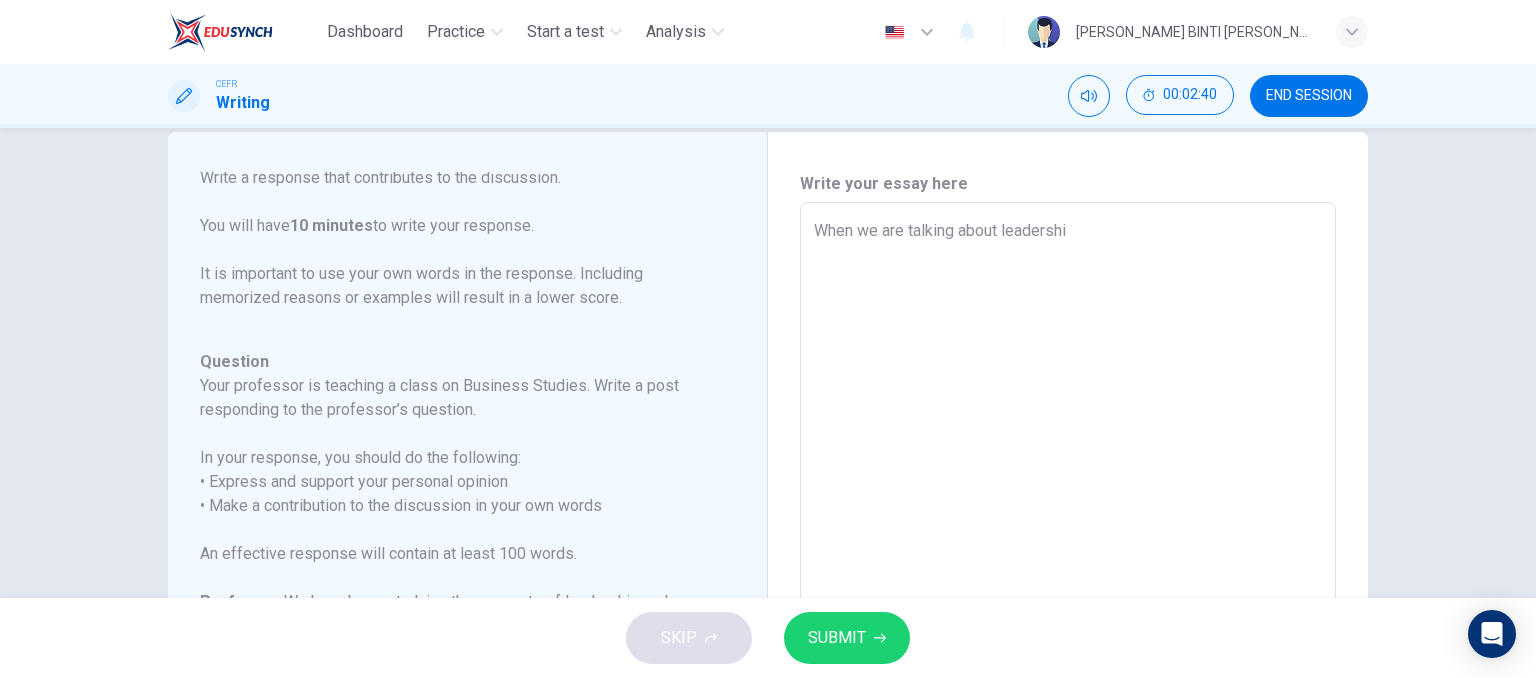 type on "x" 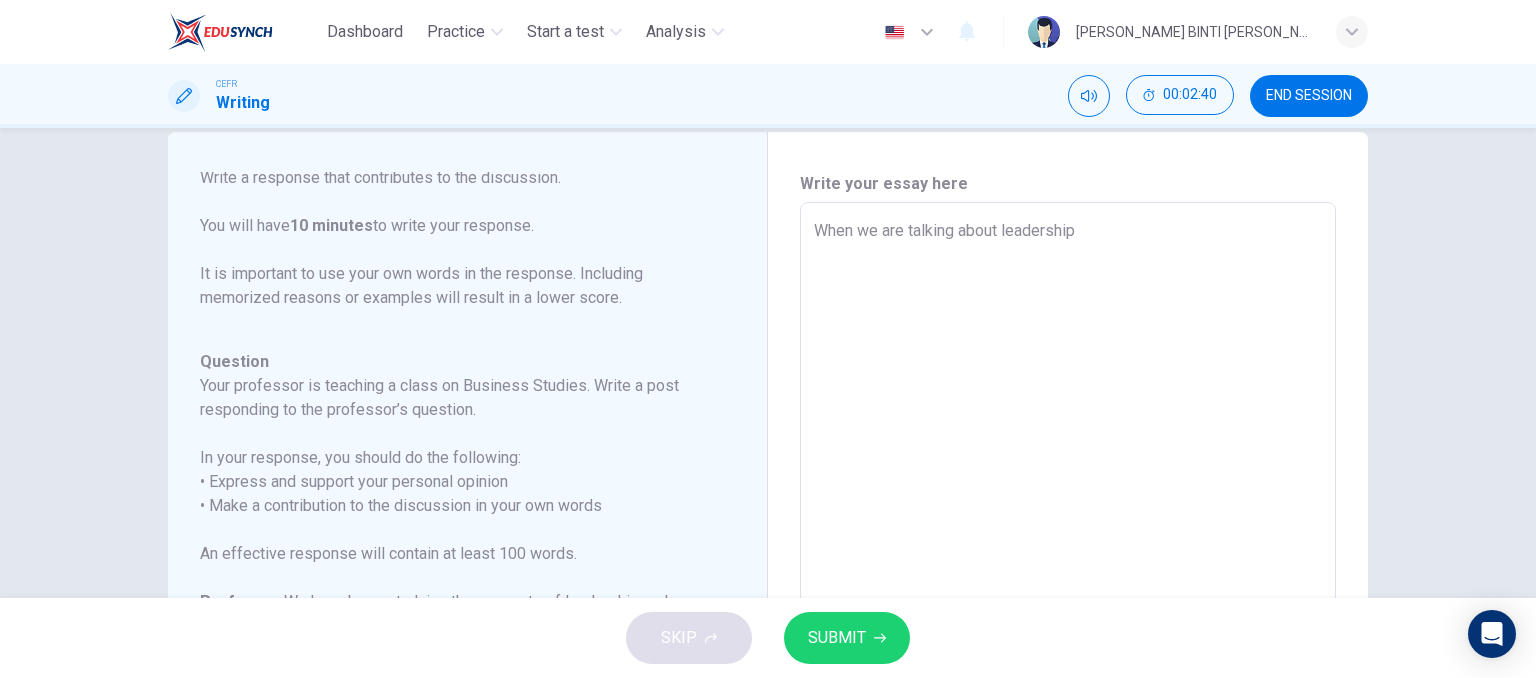 type on "x" 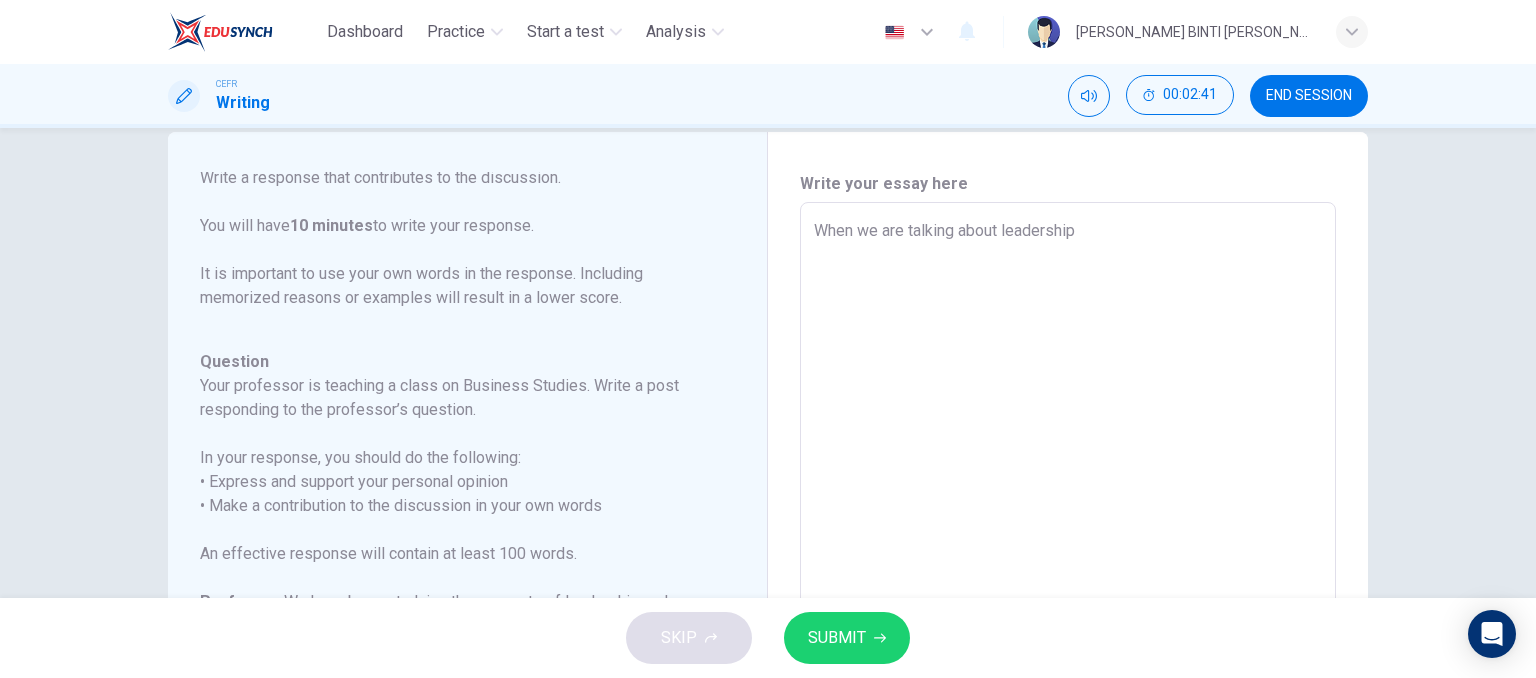 type on "When we are talking about leadership" 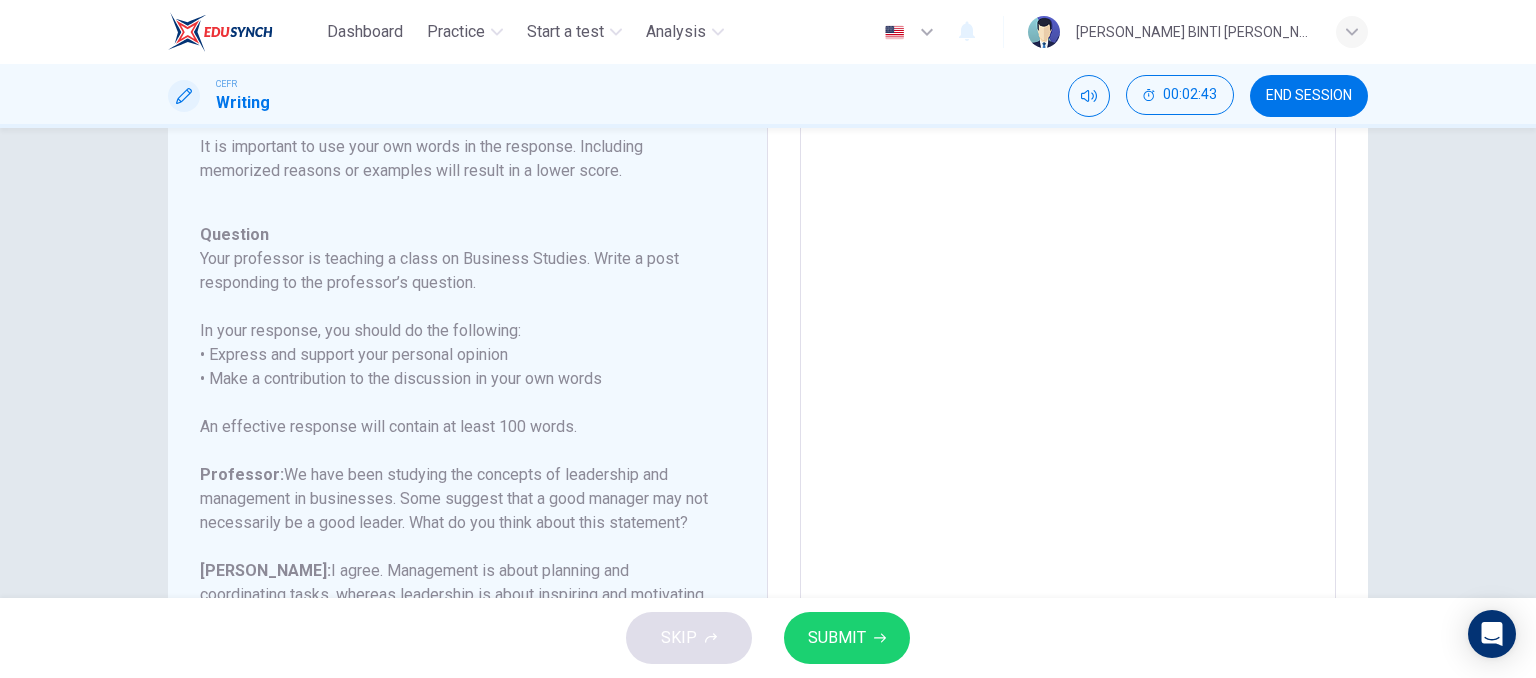 scroll, scrollTop: 167, scrollLeft: 0, axis: vertical 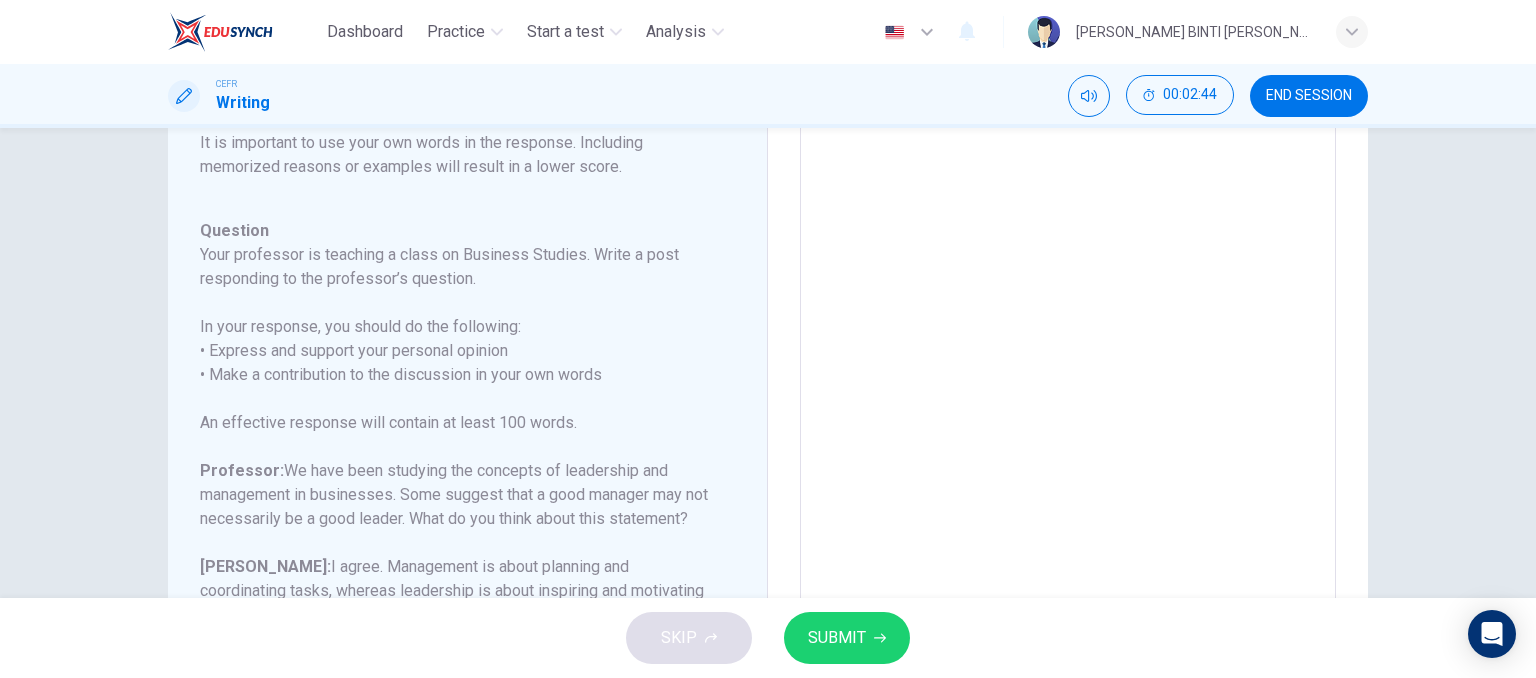 type on "When we are talking about leadership ," 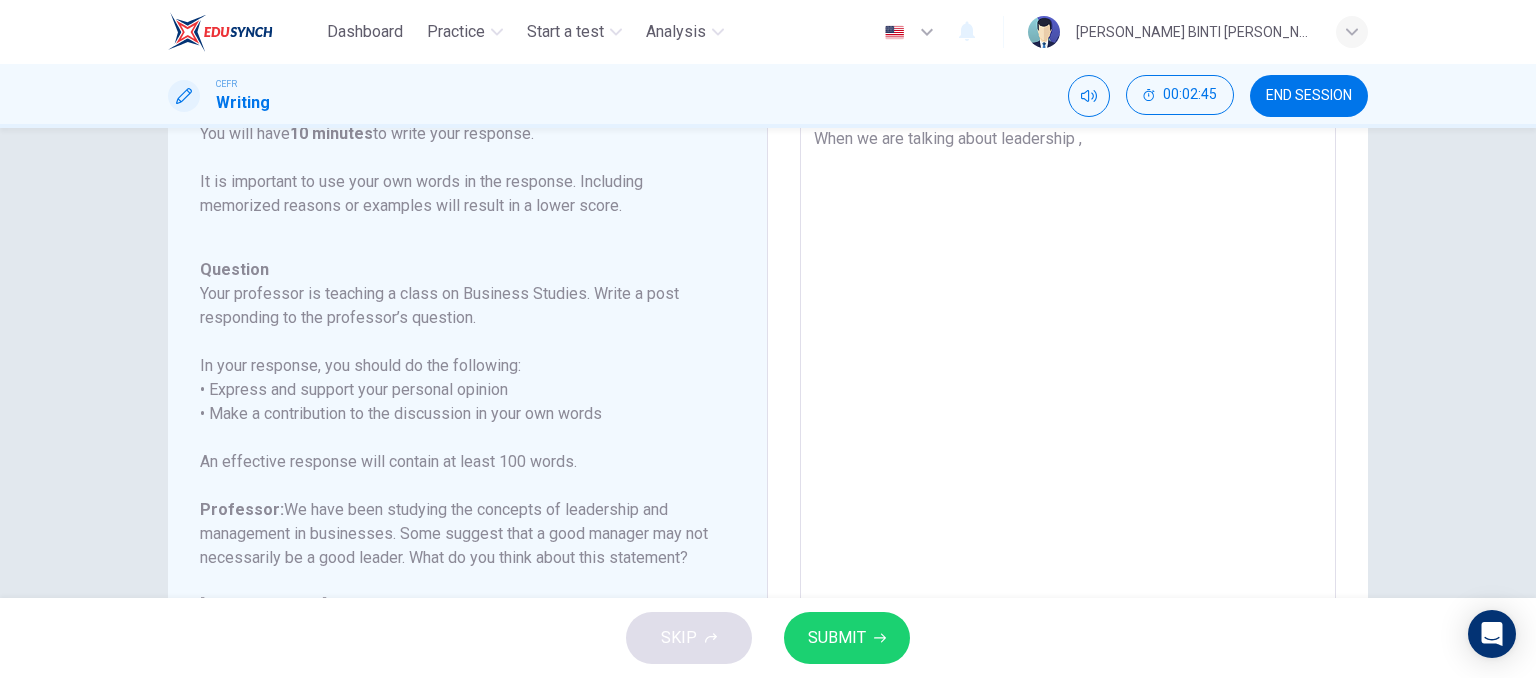 type on "When we are talking about leadership ," 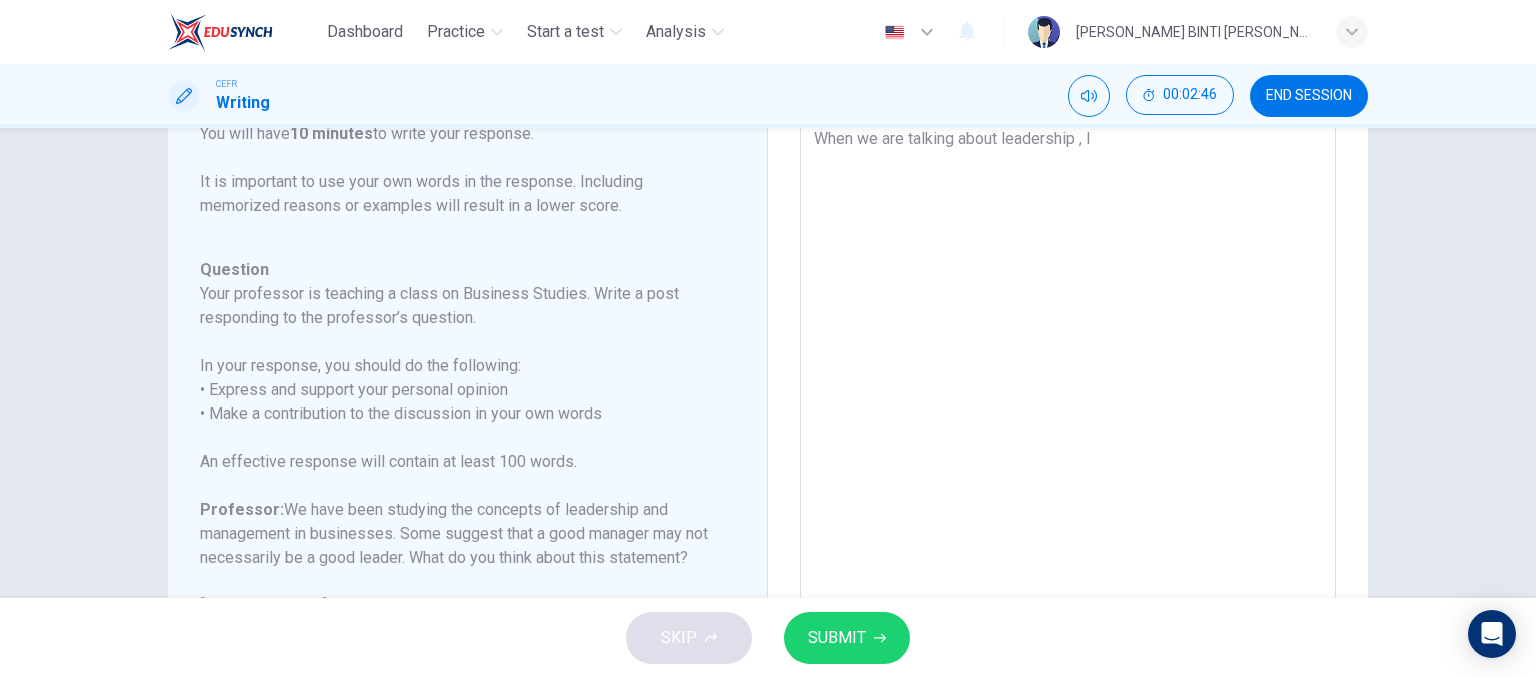 type on "When we are talking about leadership , I" 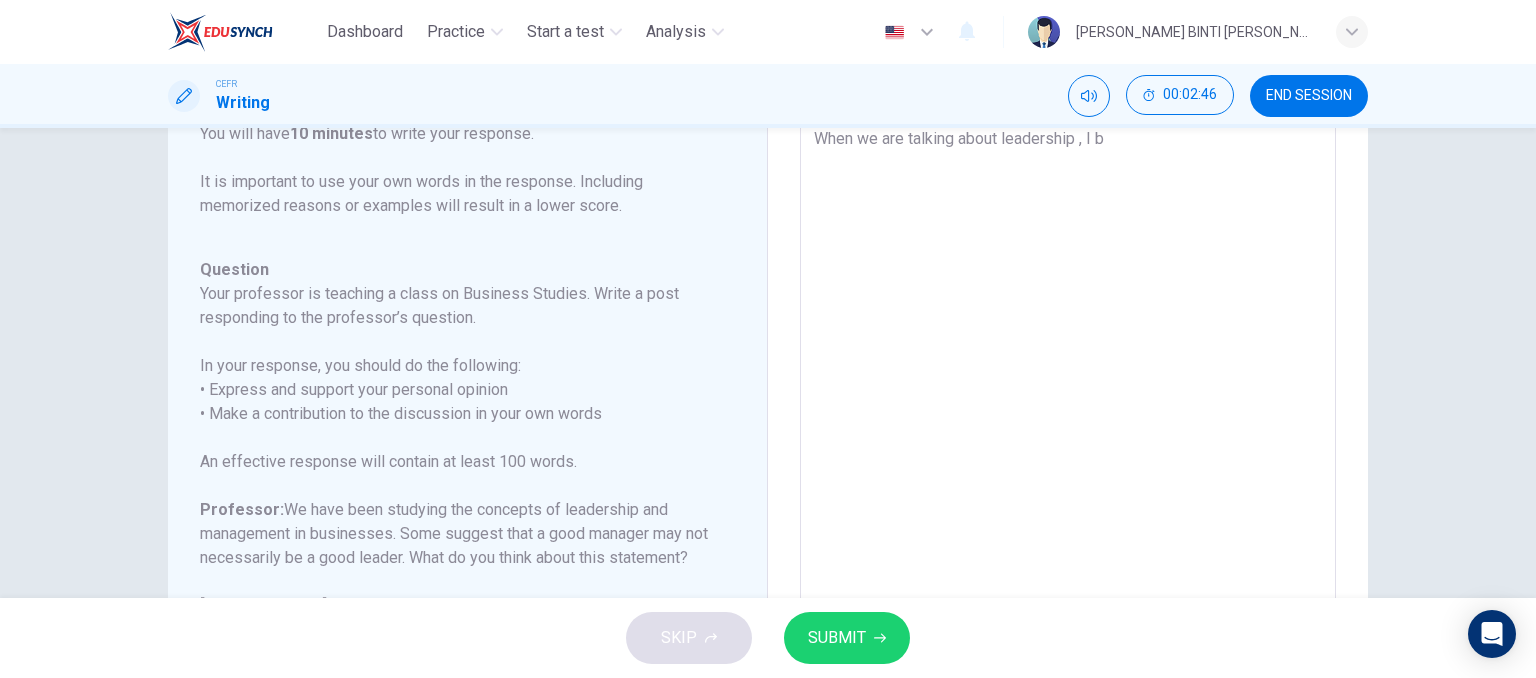 type on "x" 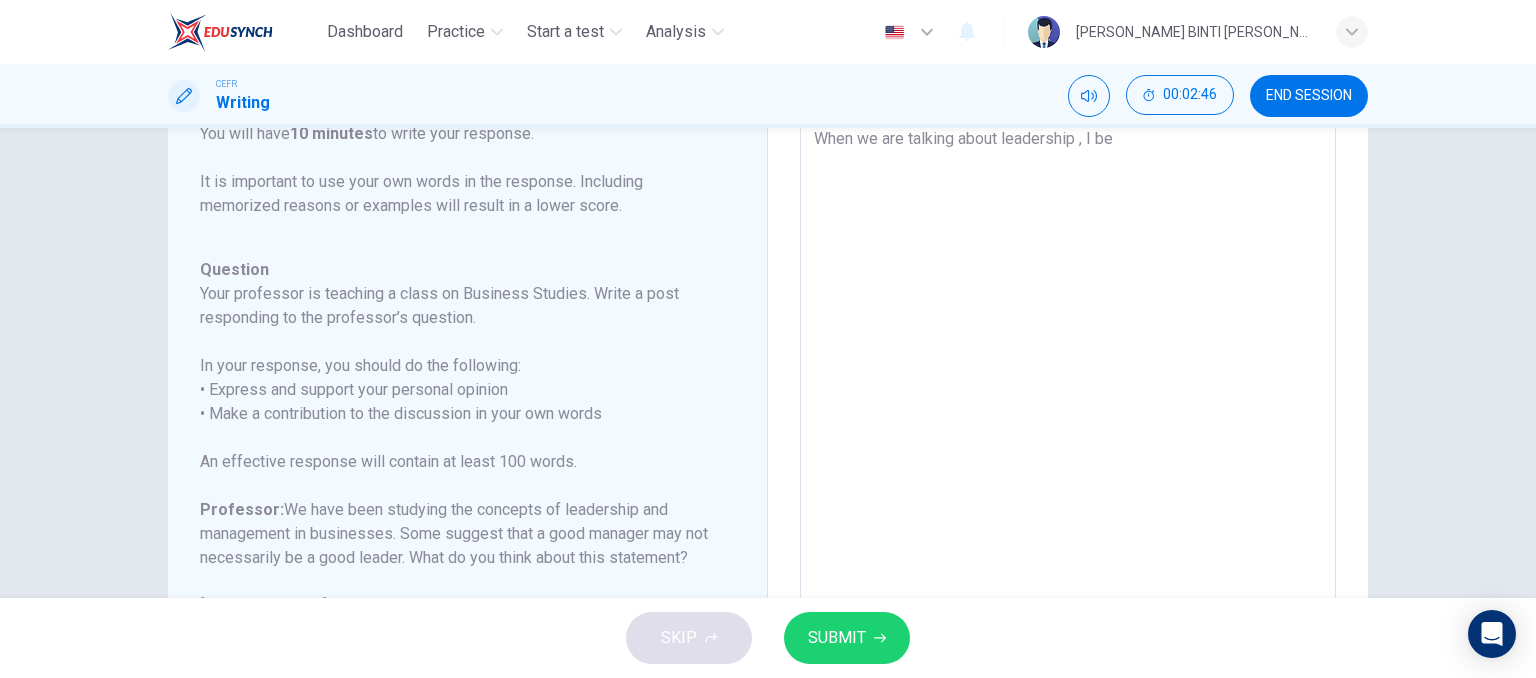 type on "x" 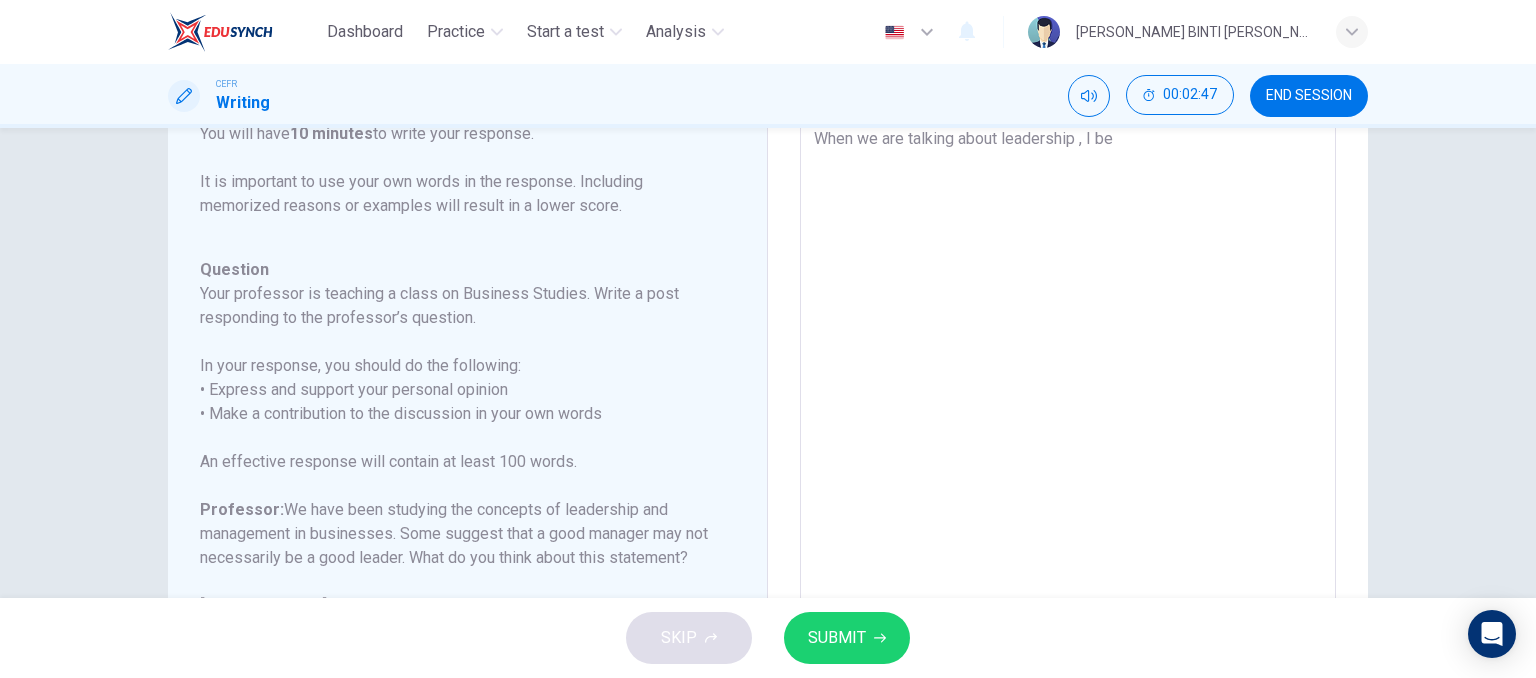 type on "When we are talking about leadership , I b" 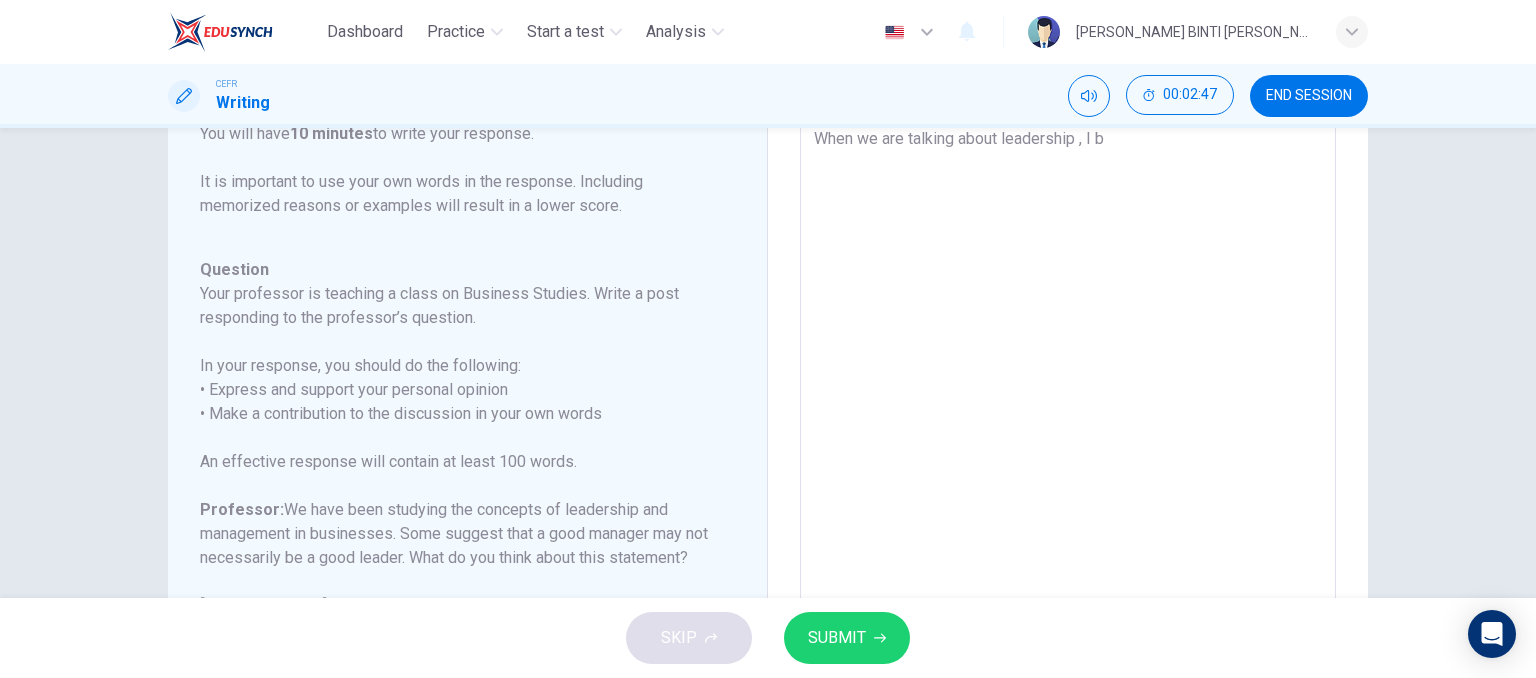 type on "When we are talking about leadership , I" 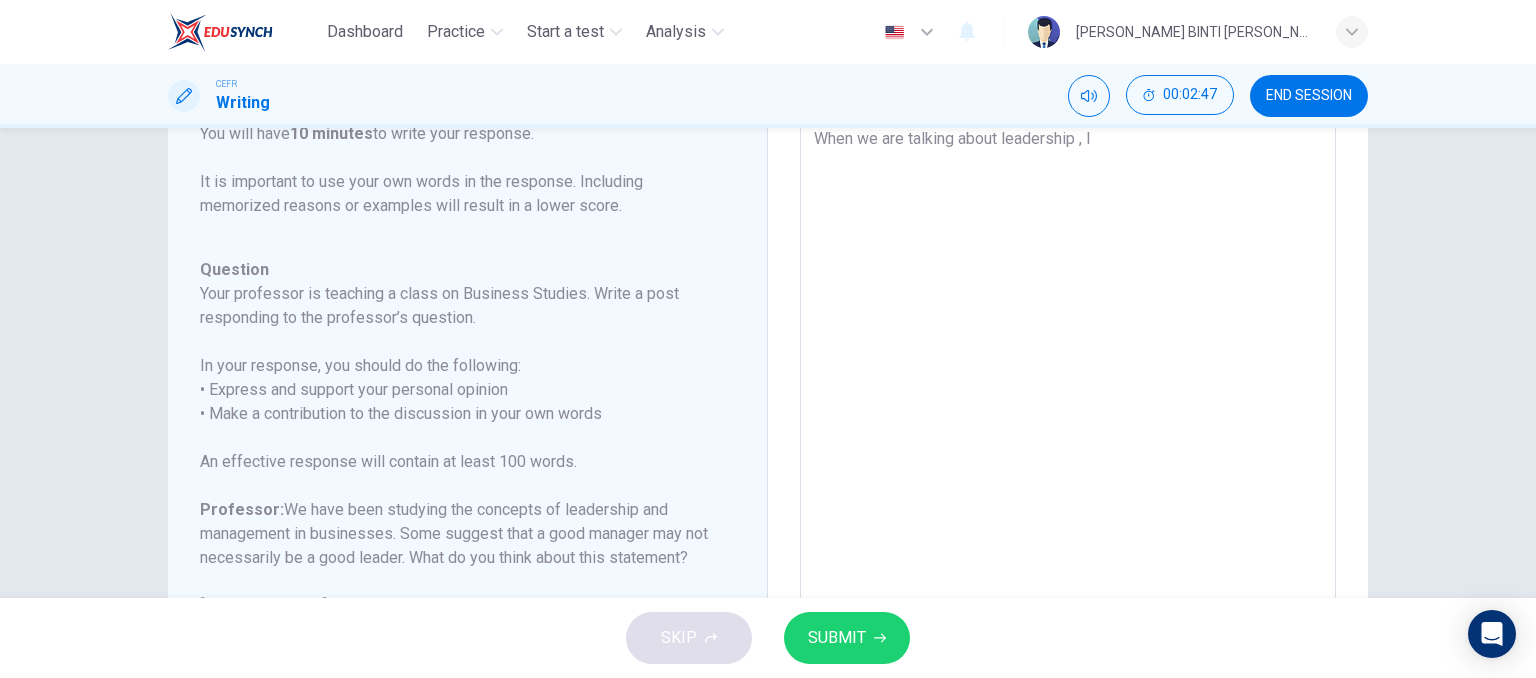 type on "x" 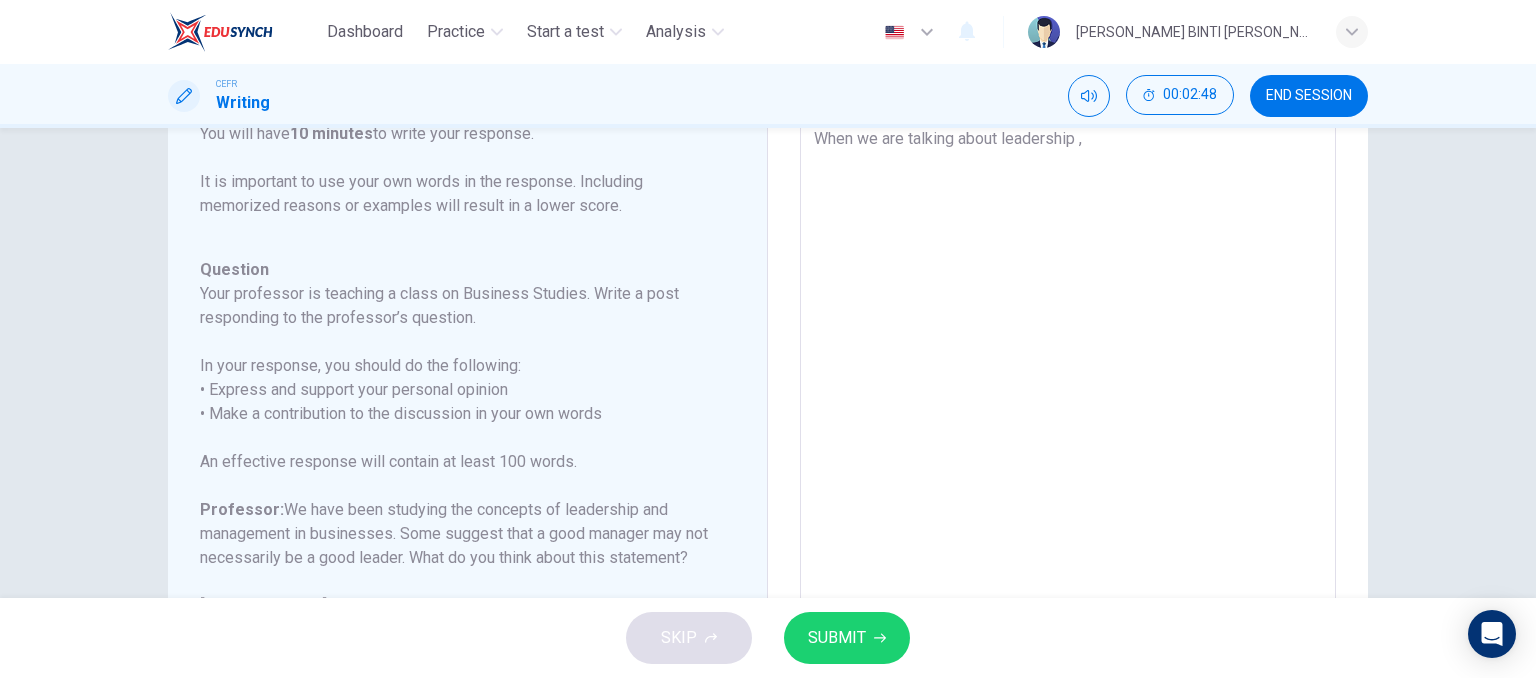 type on "When we are talking about leadership , m" 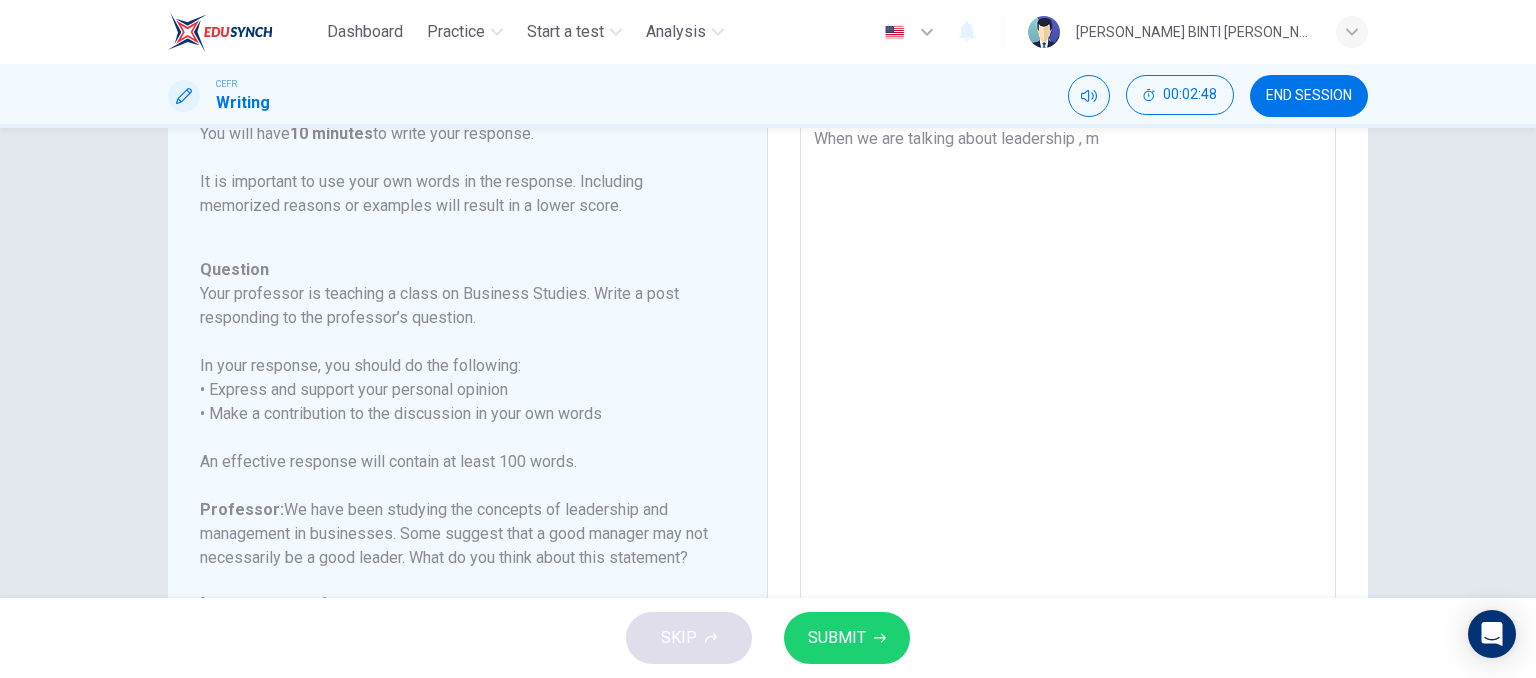 type on "x" 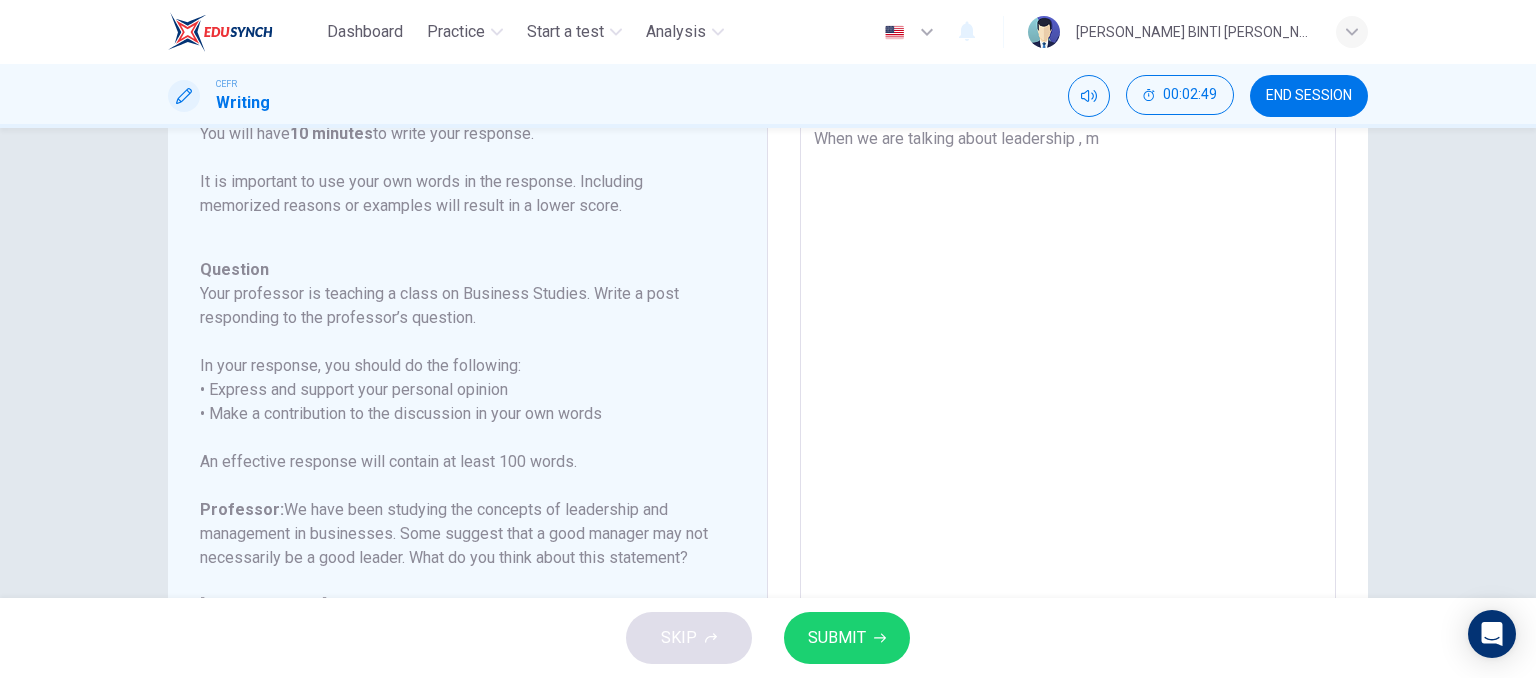 type on "When we are talking about leadership ," 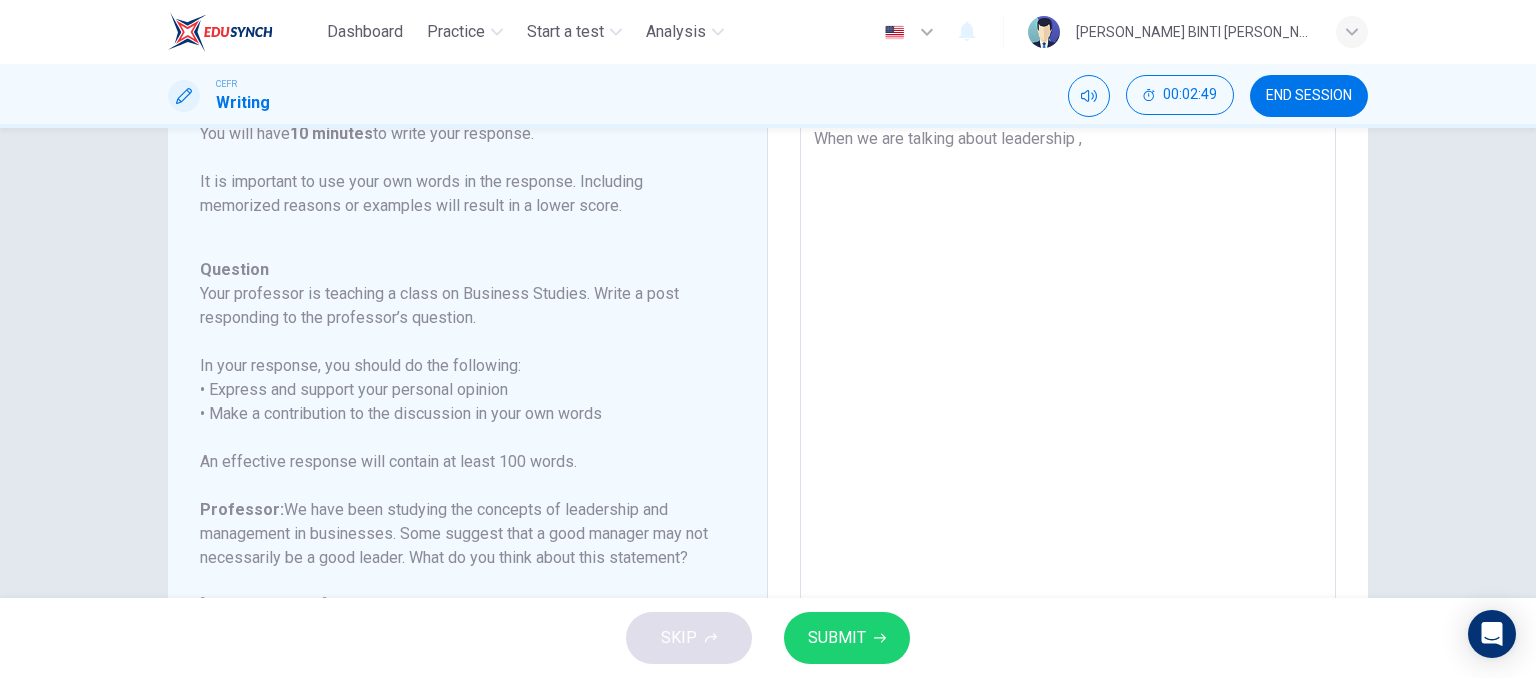type on "x" 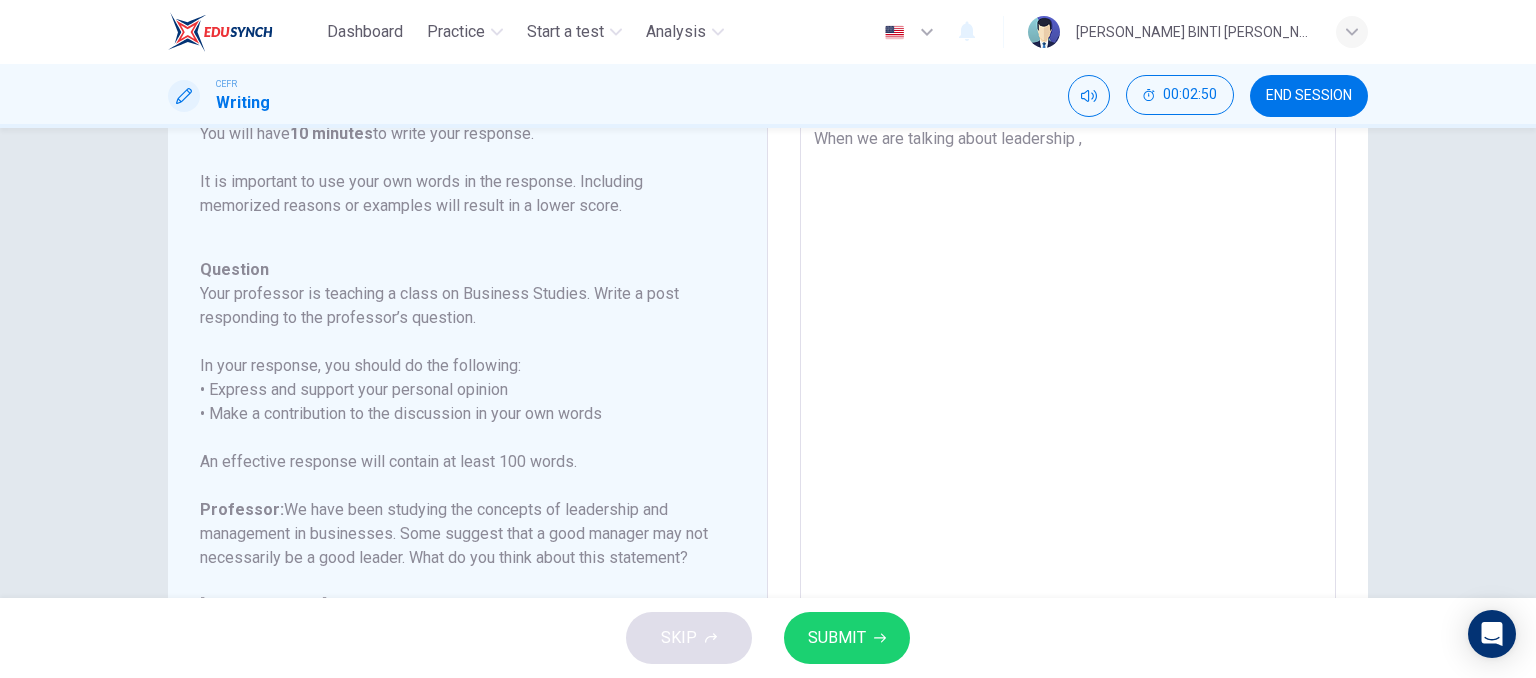 type on "When we are talking about leadership , +" 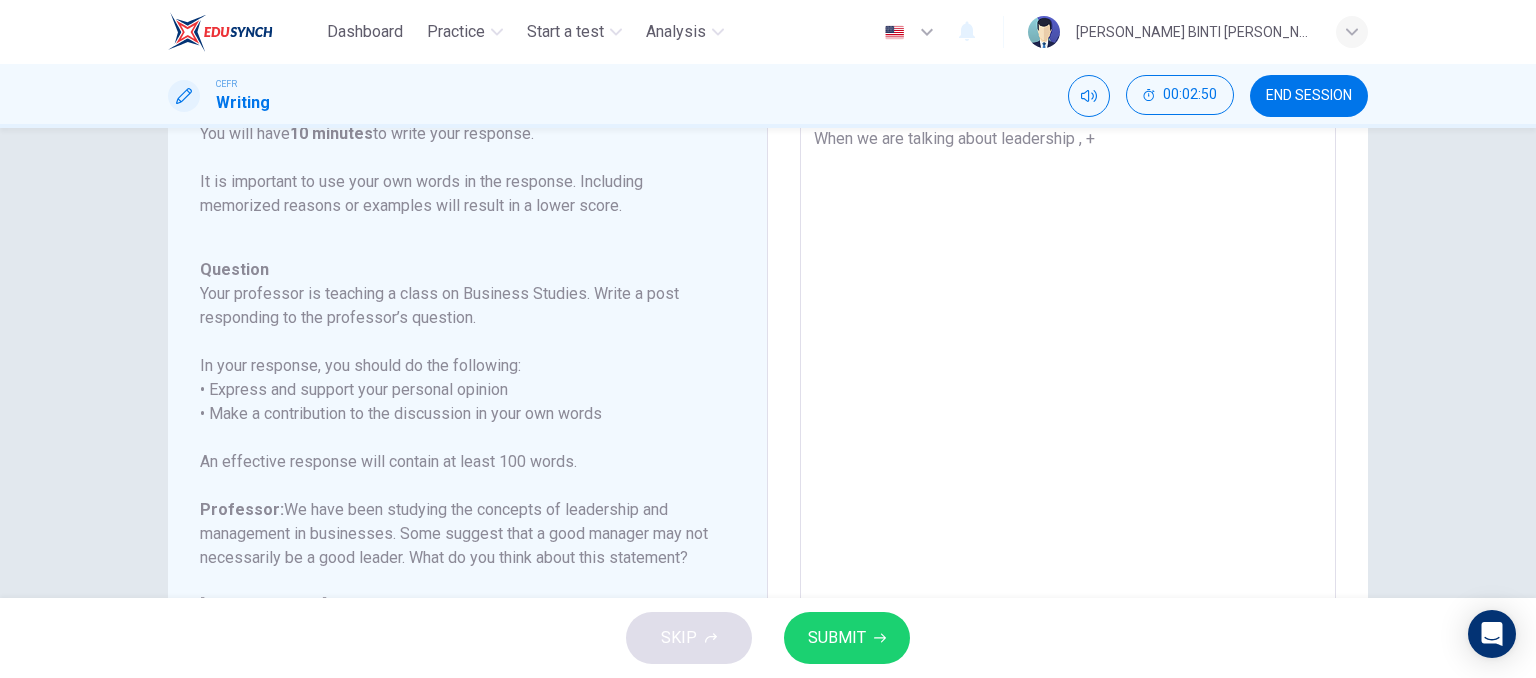 type on "When we are talking about leadership ," 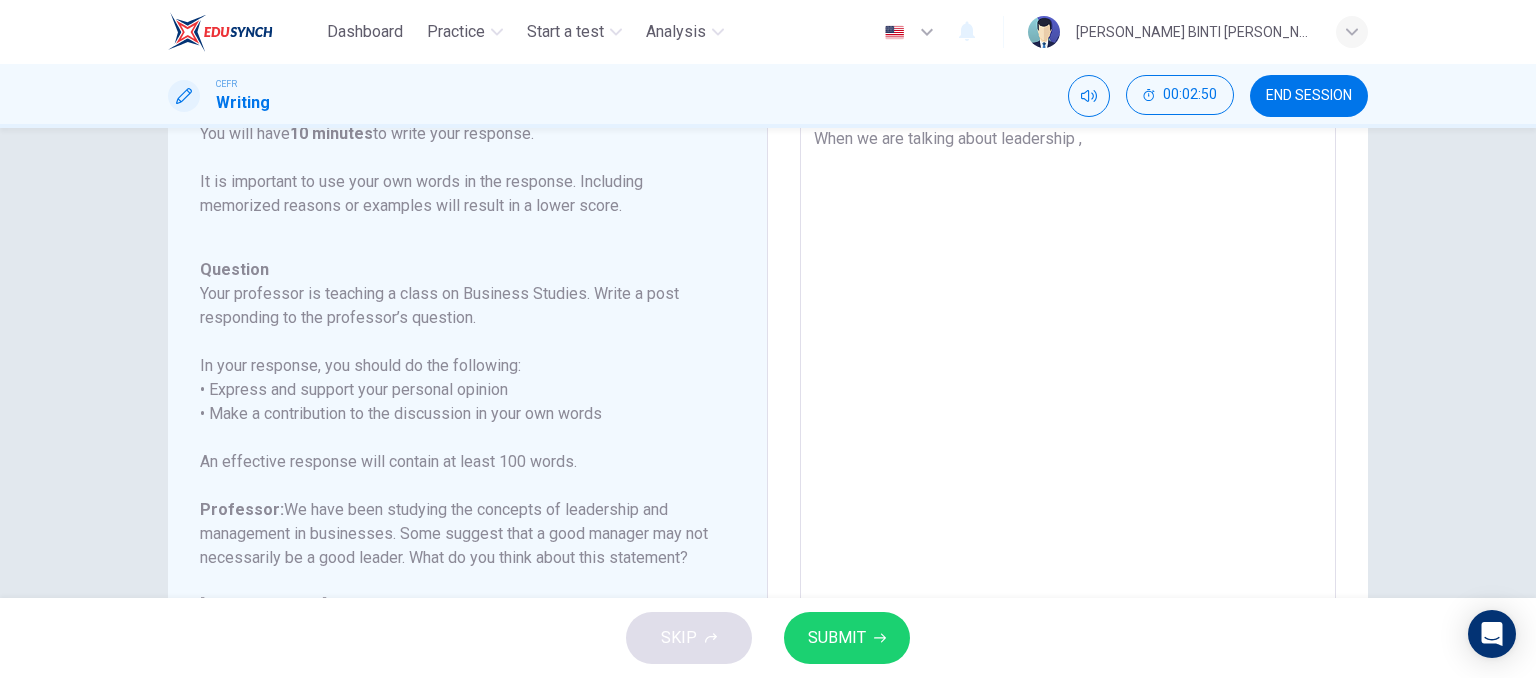 type on "x" 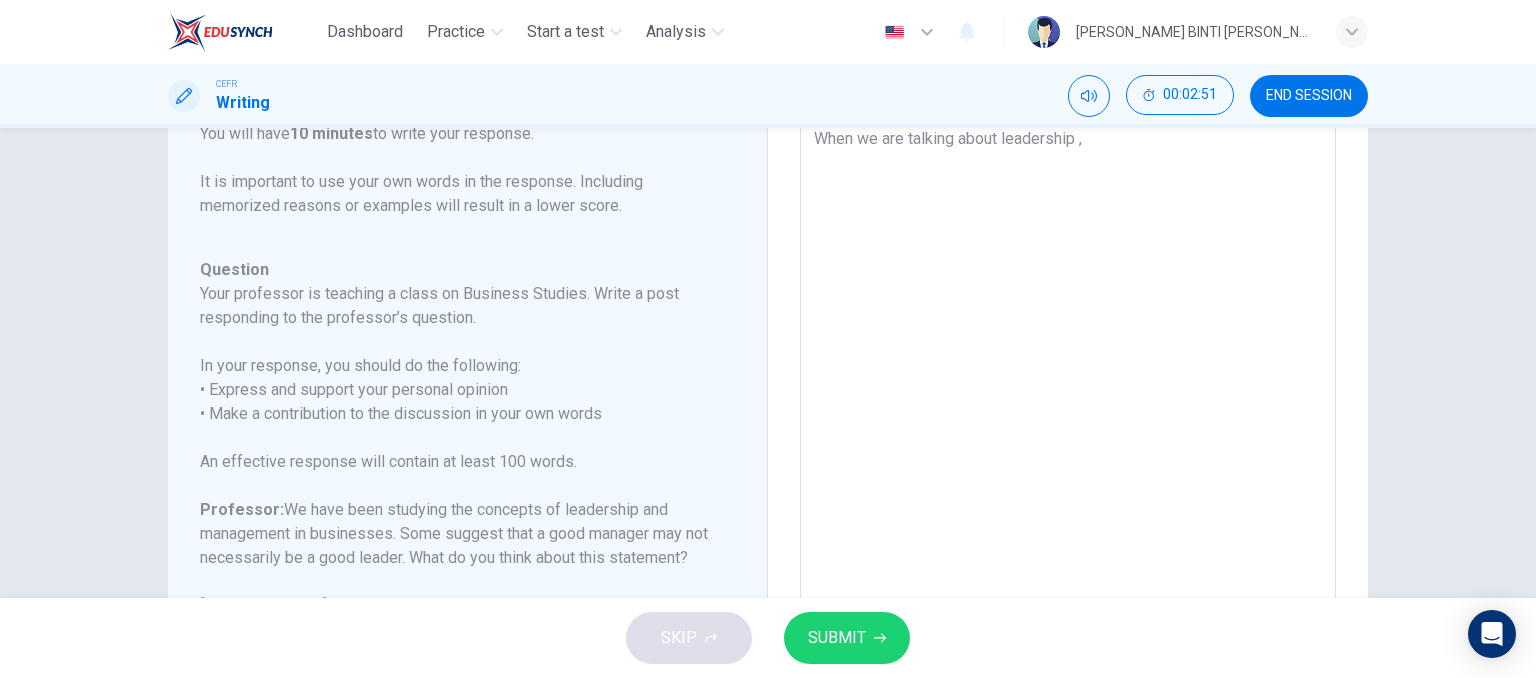 type on "When we are talking about leadership , i" 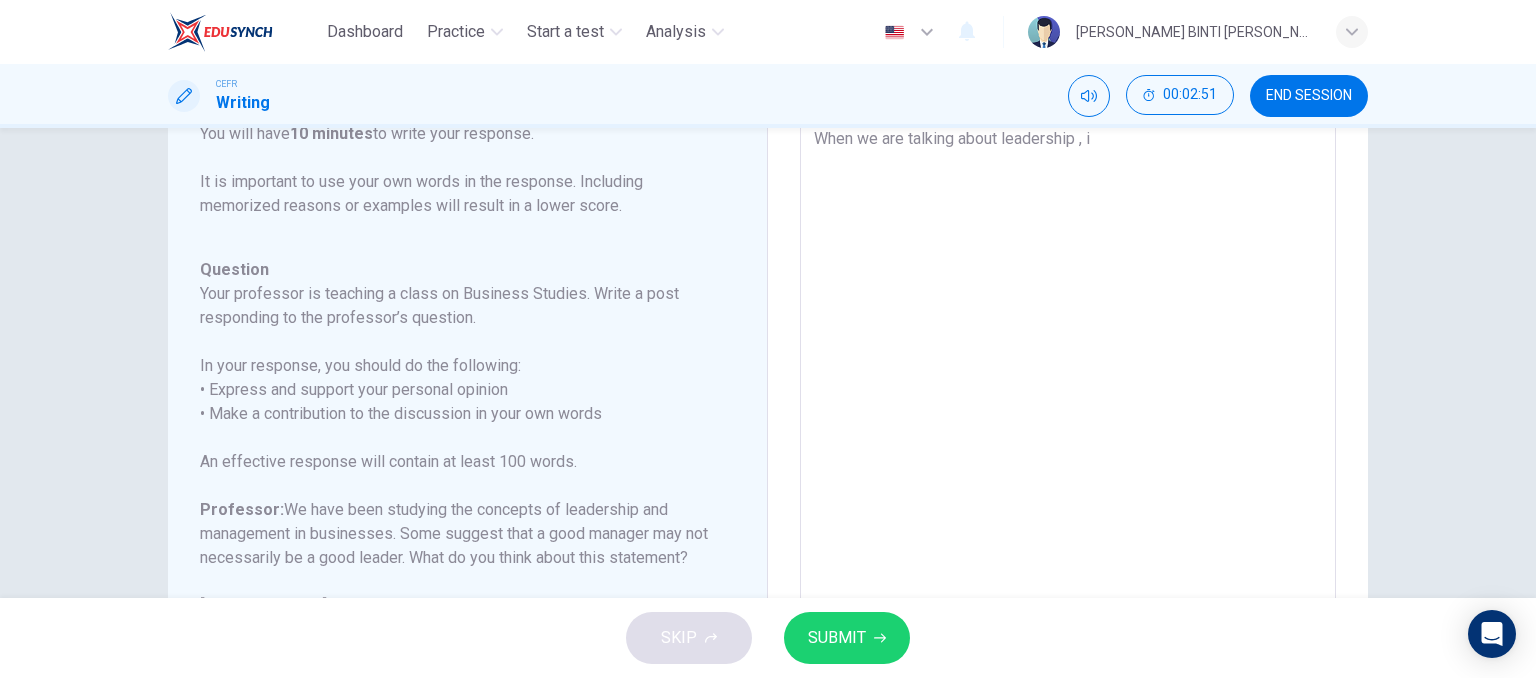 type on "When we are talking about leadership , in" 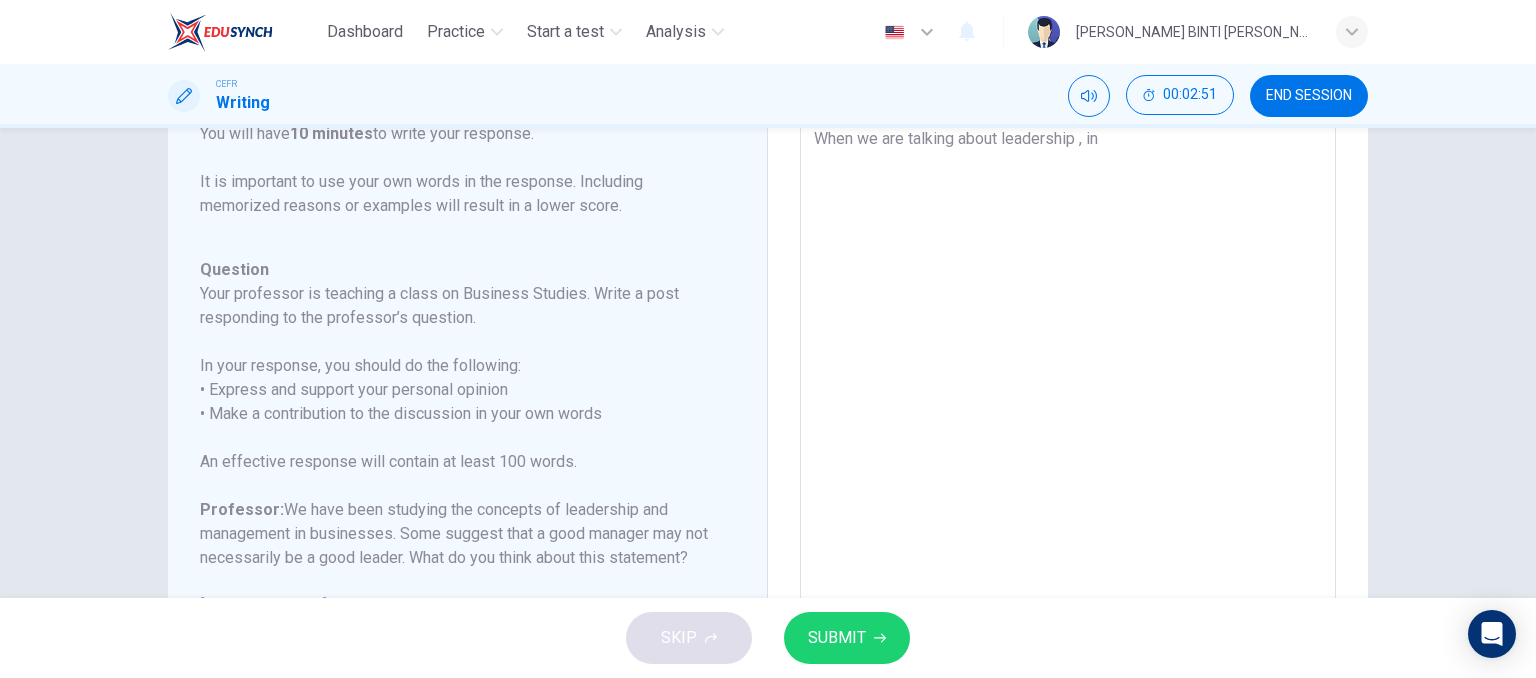 type on "x" 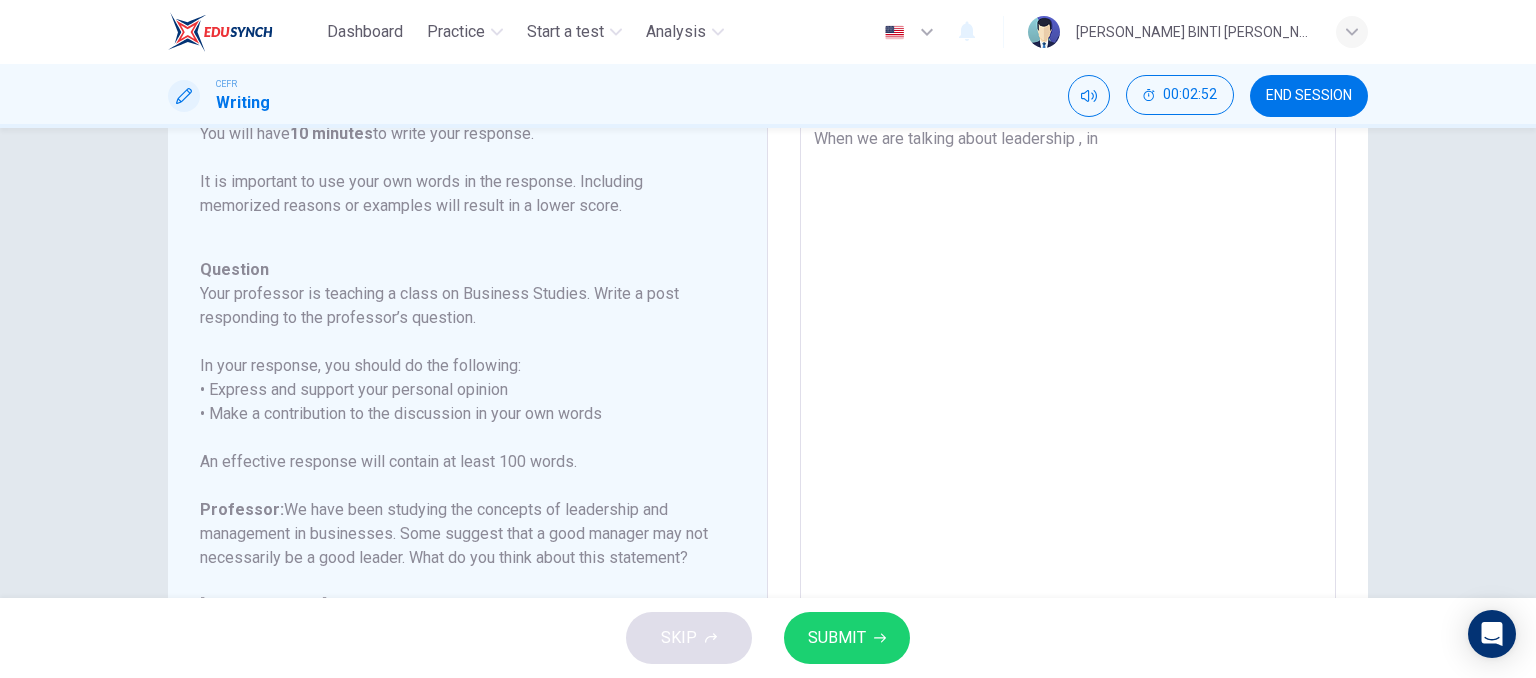 type on "When we are talking about leadership , in m" 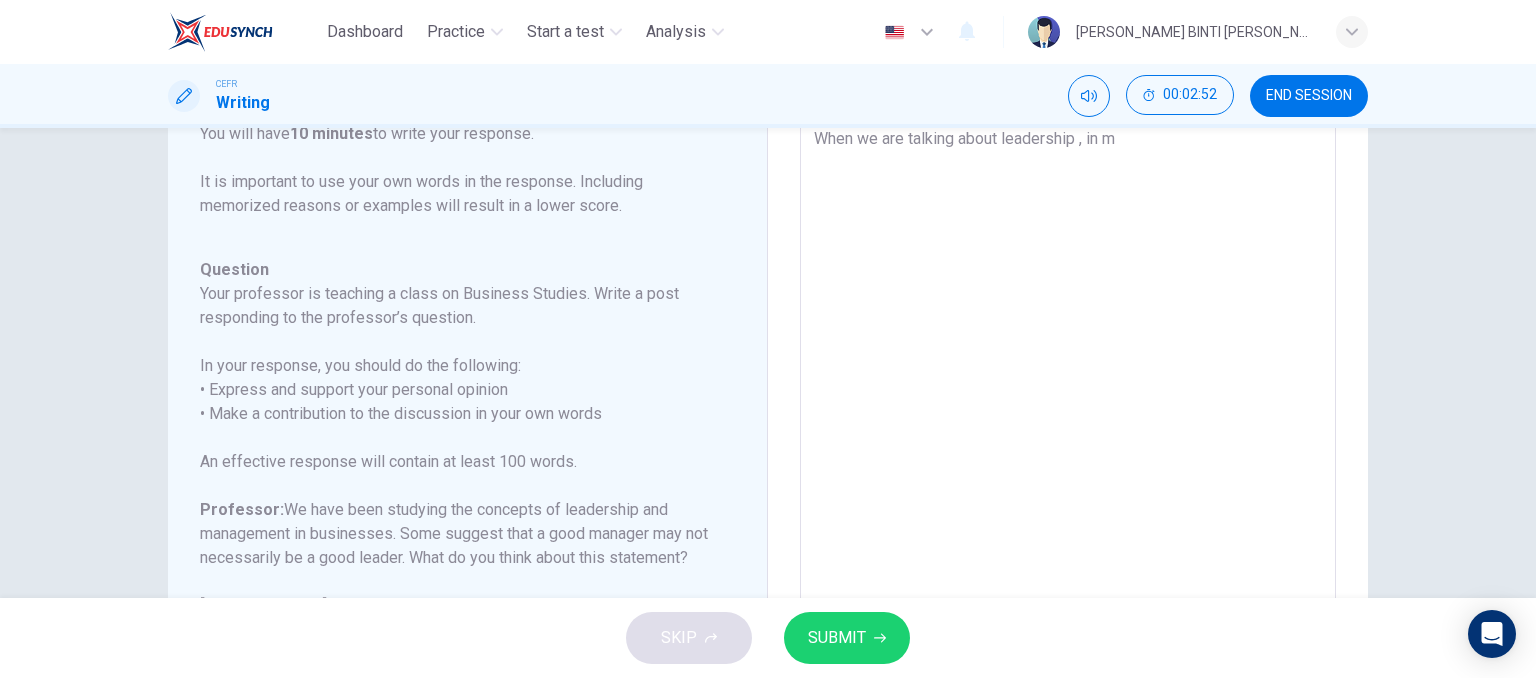 type on "When we are talking about leadership , in my" 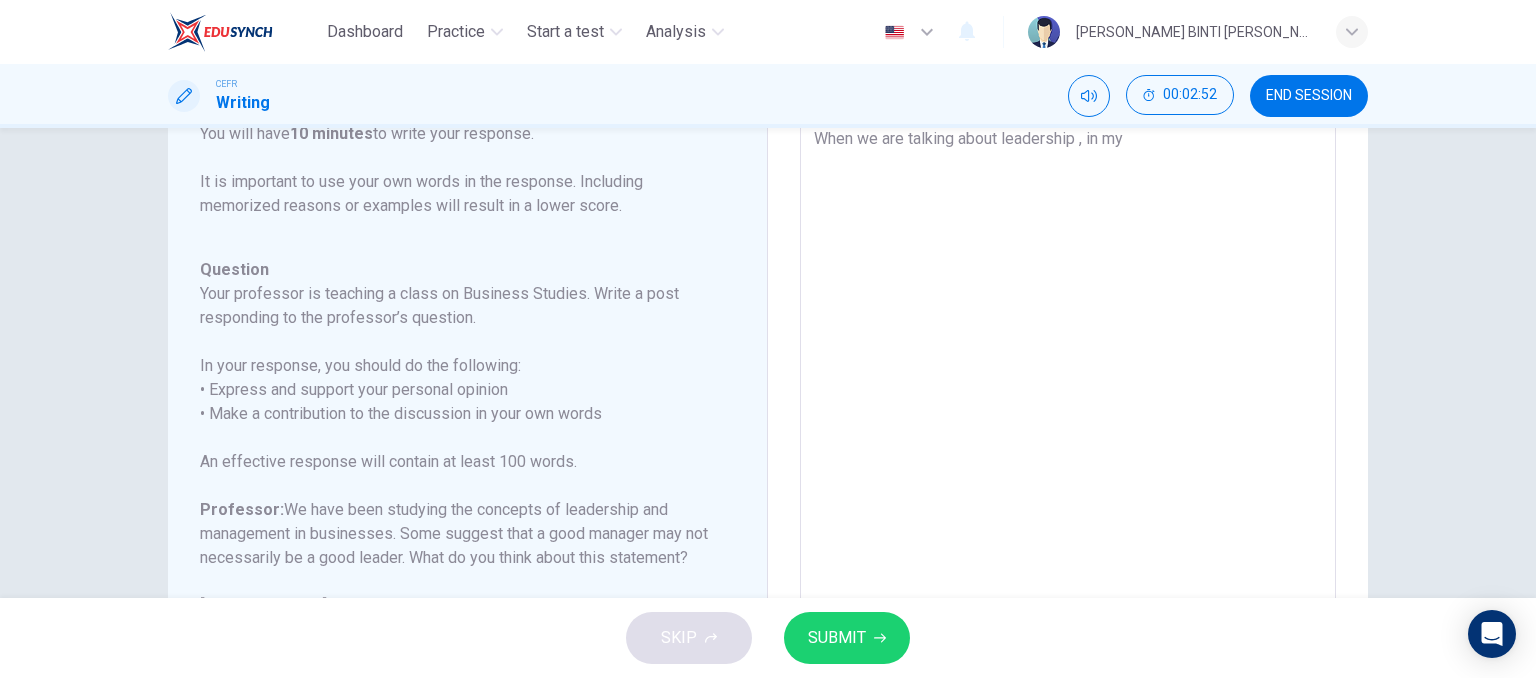 type on "x" 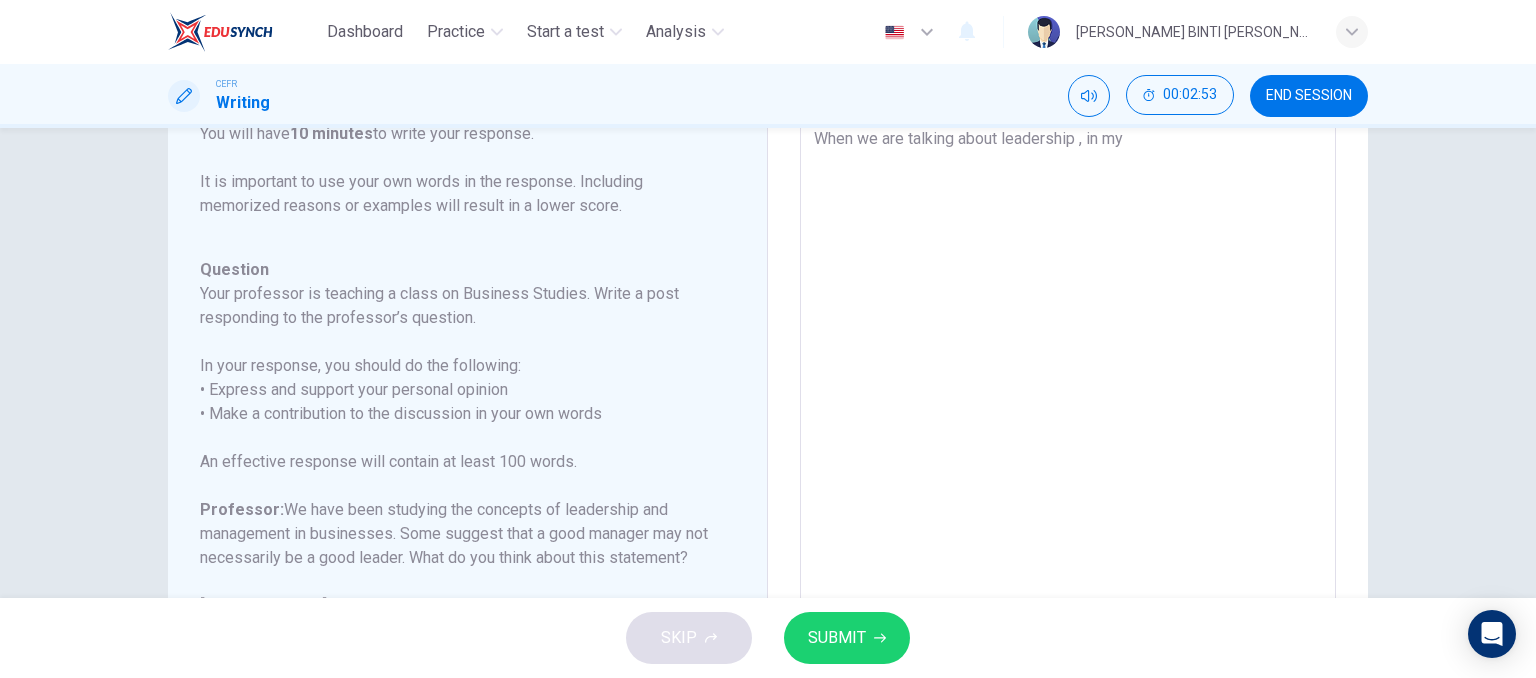 type on "When we are talking about leadership , in my" 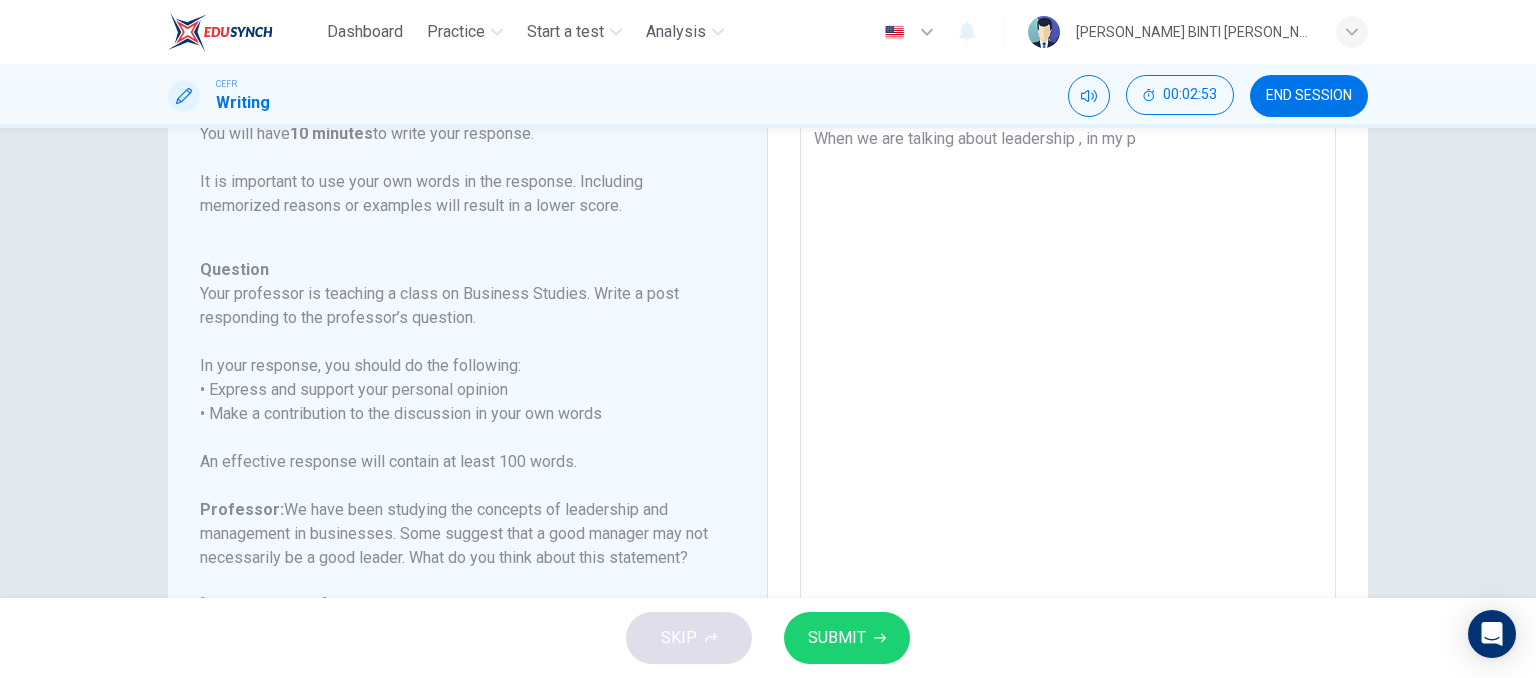 type on "x" 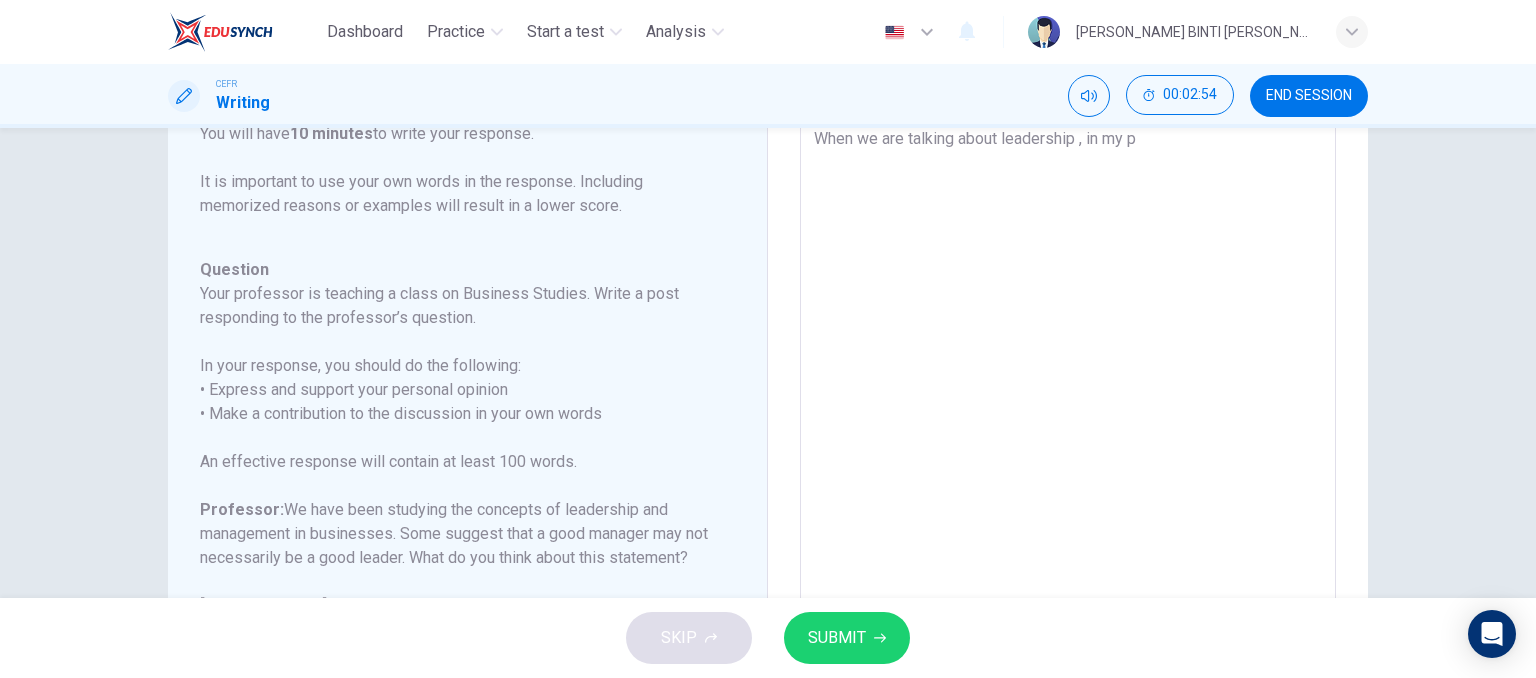 type on "When we are talking about leadership , in my po" 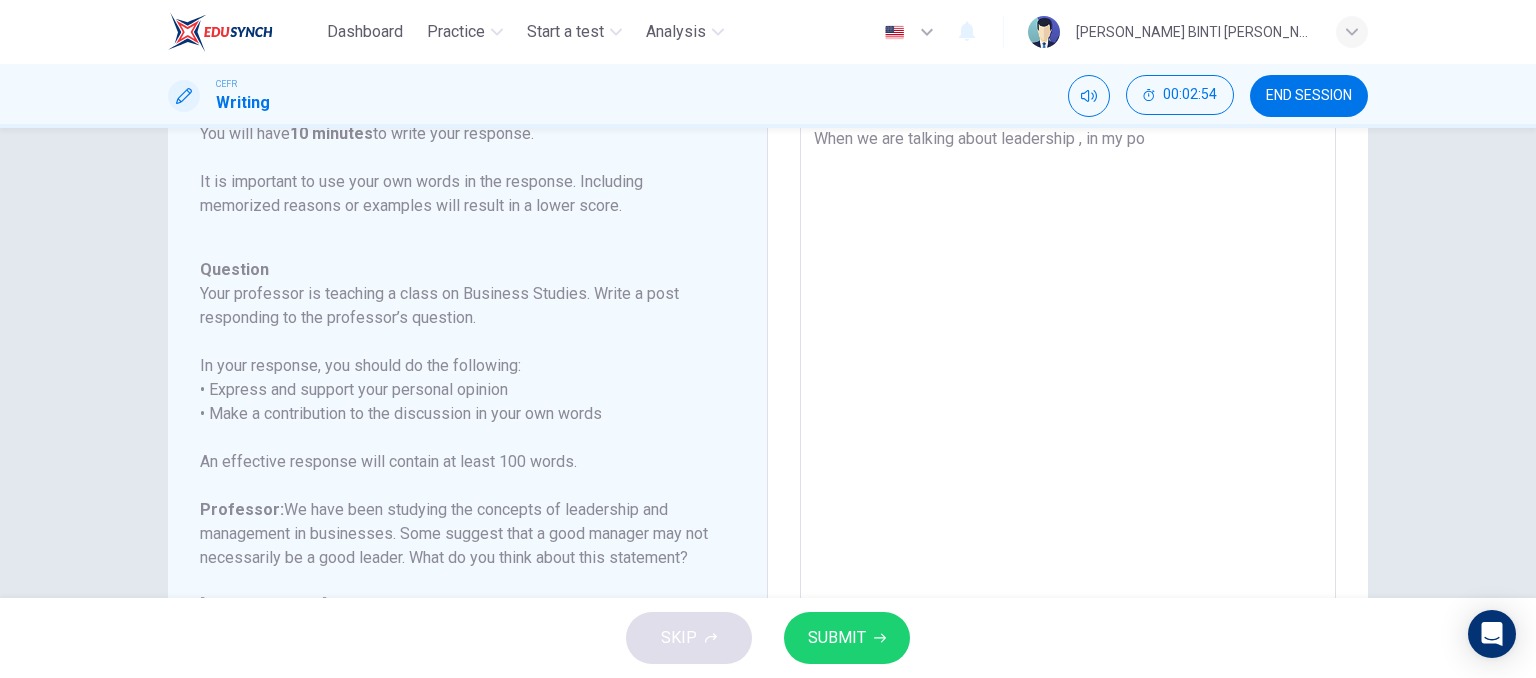 type on "When we are talking about leadership , in my poi" 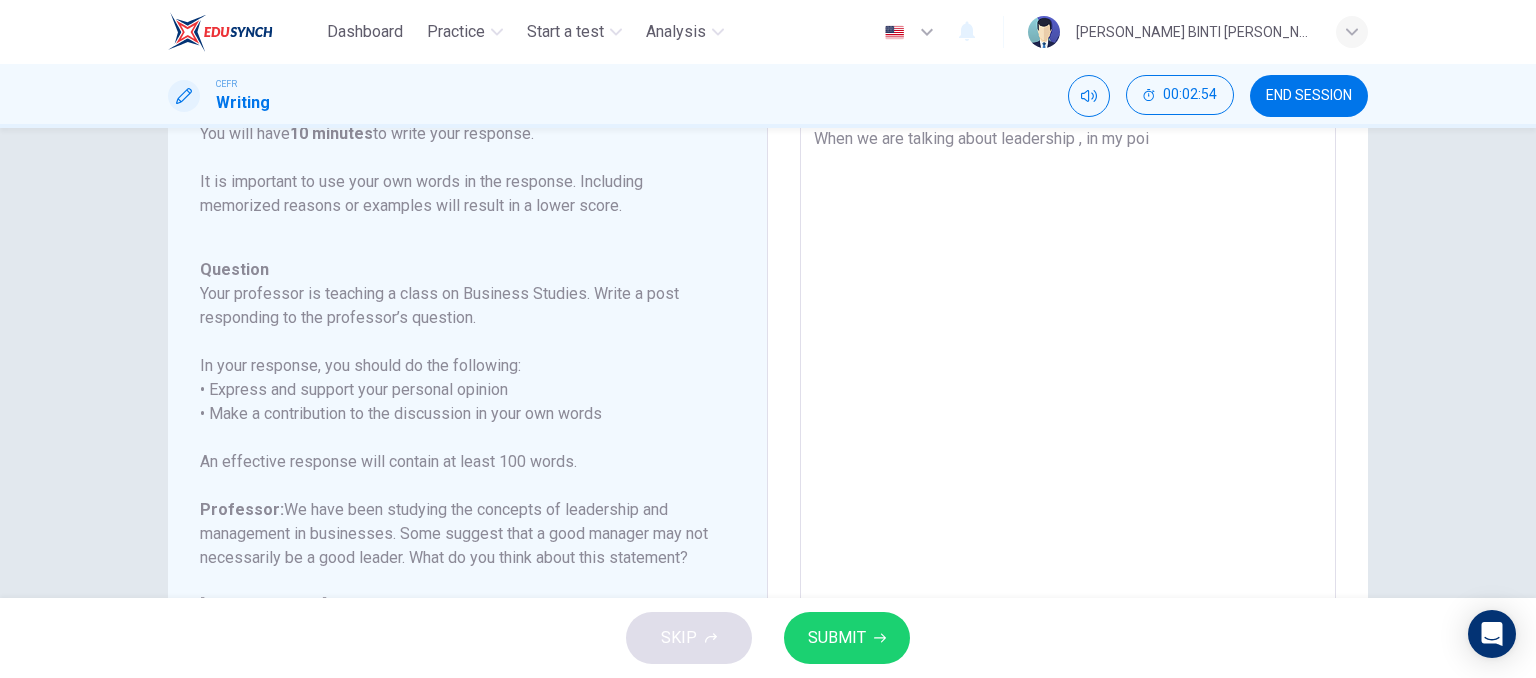 type on "x" 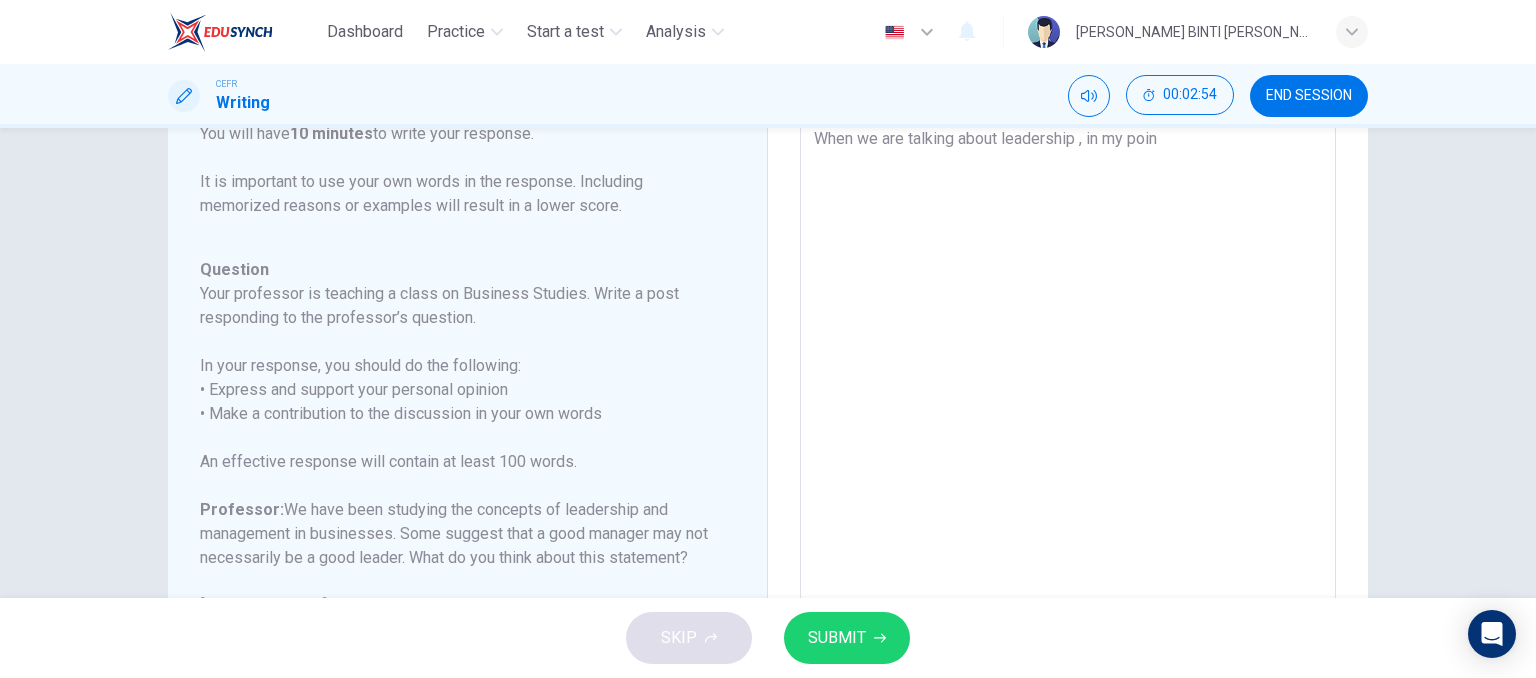 type on "x" 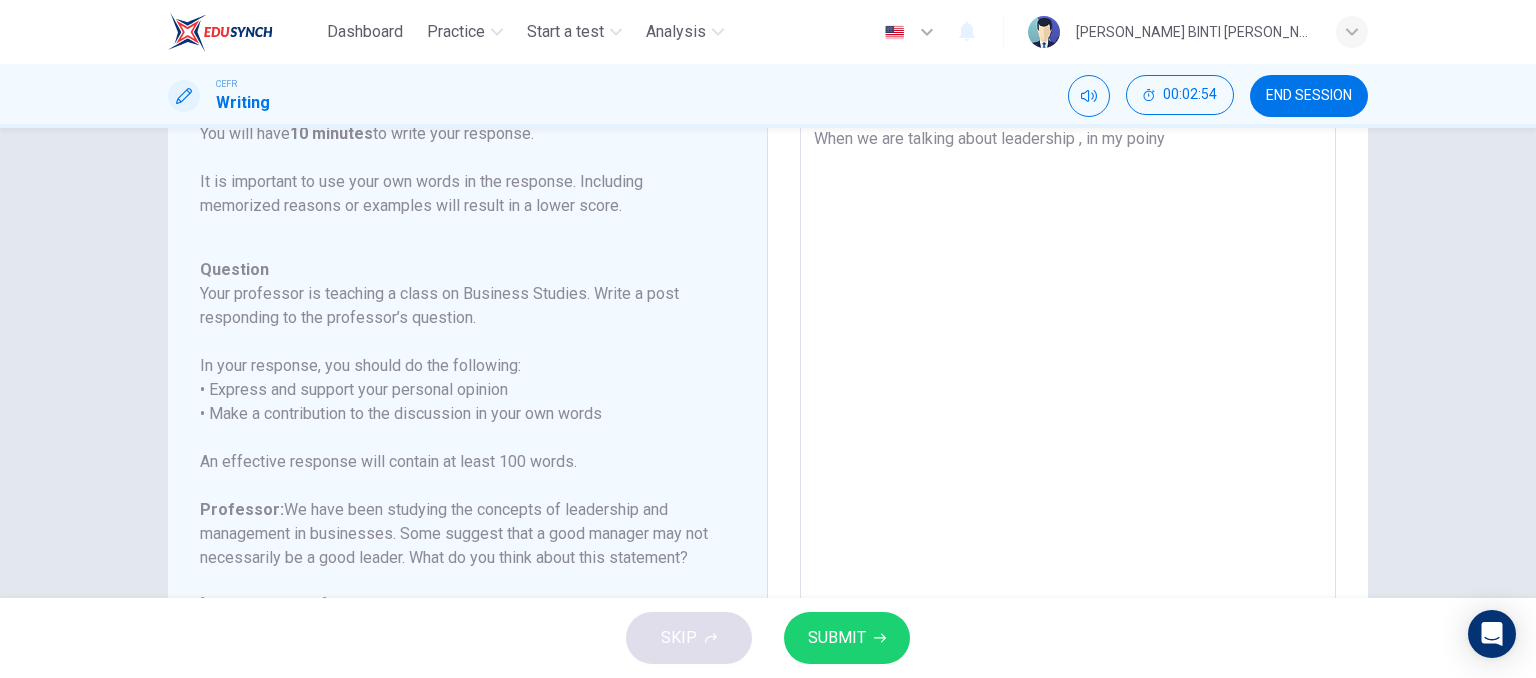 type on "x" 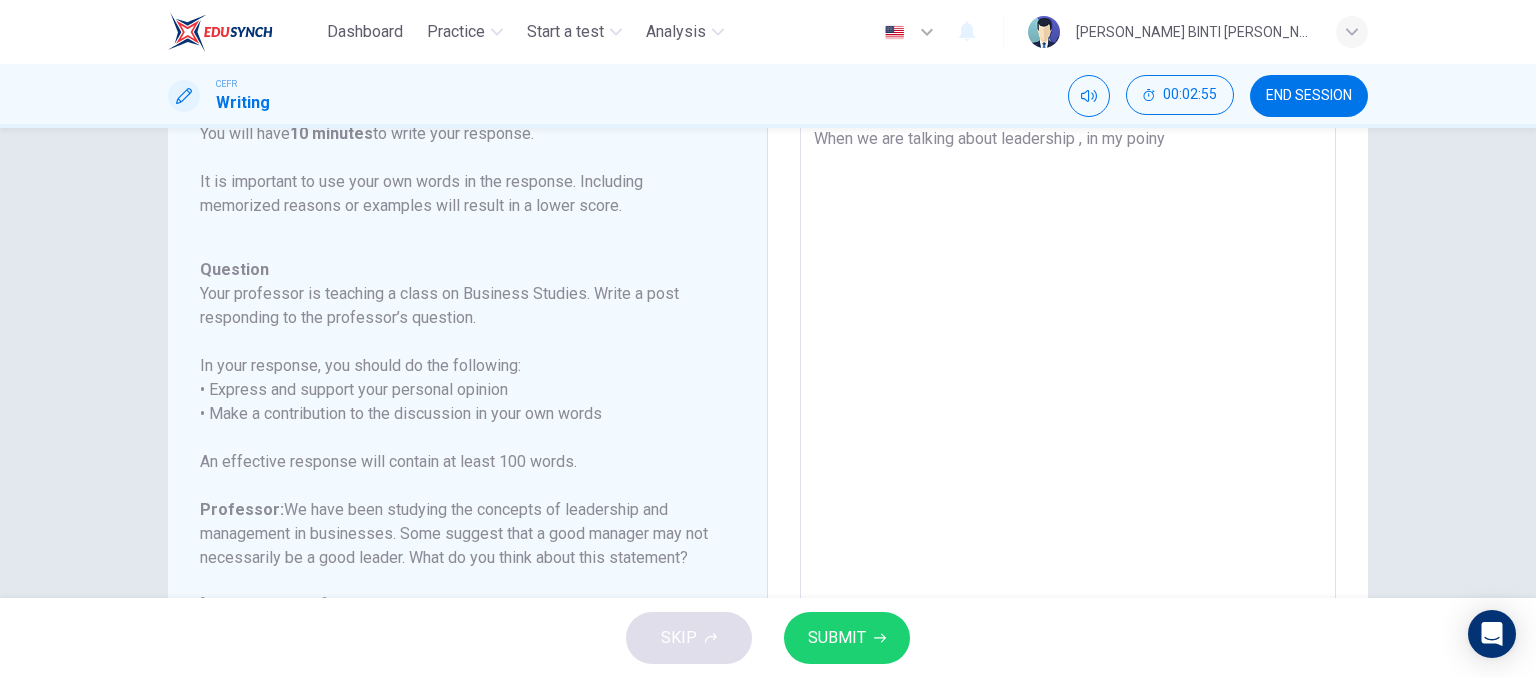 type on "When we are talking about leadership , in my poiny" 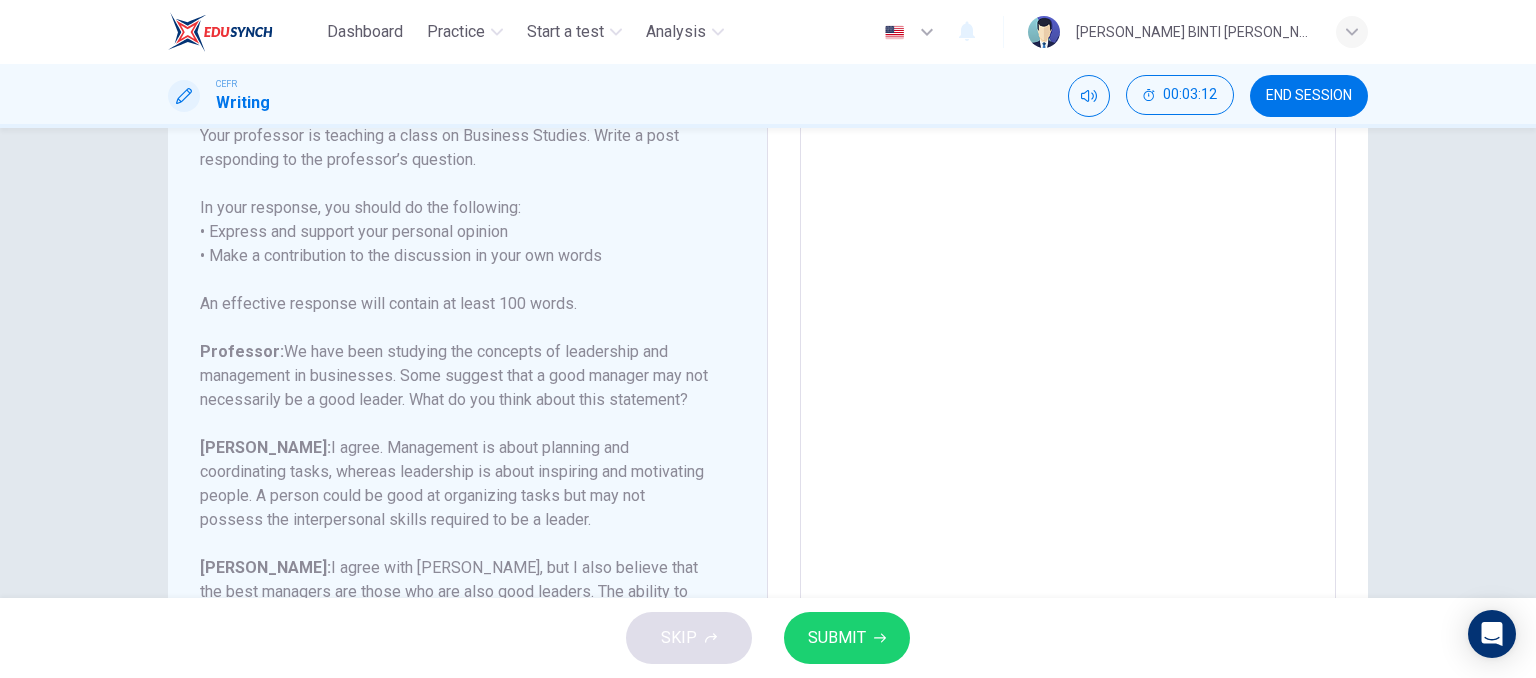 scroll, scrollTop: 290, scrollLeft: 0, axis: vertical 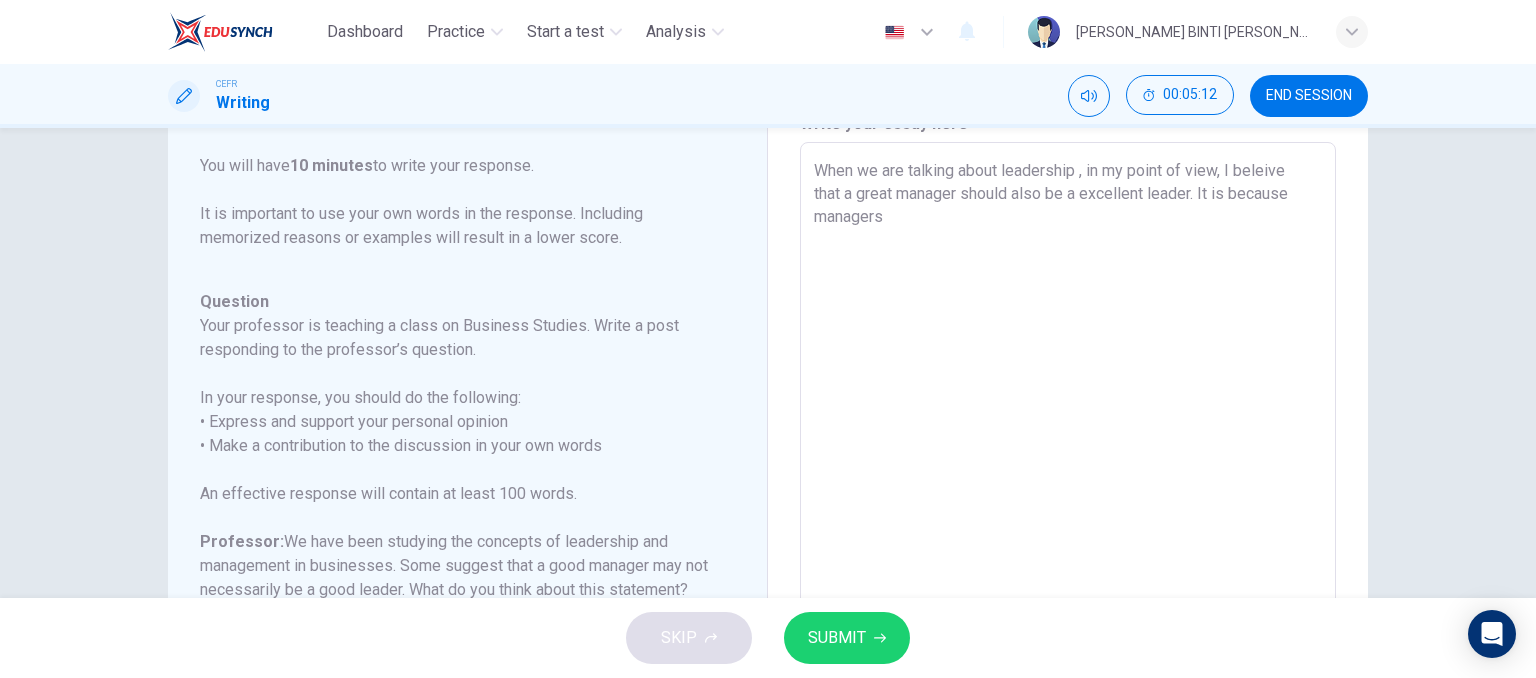 click on "When we are talking about leadership , in my point of view, I beleive that a great manager should also be a excellent leader. It is because managers  x ​" at bounding box center [1068, 476] 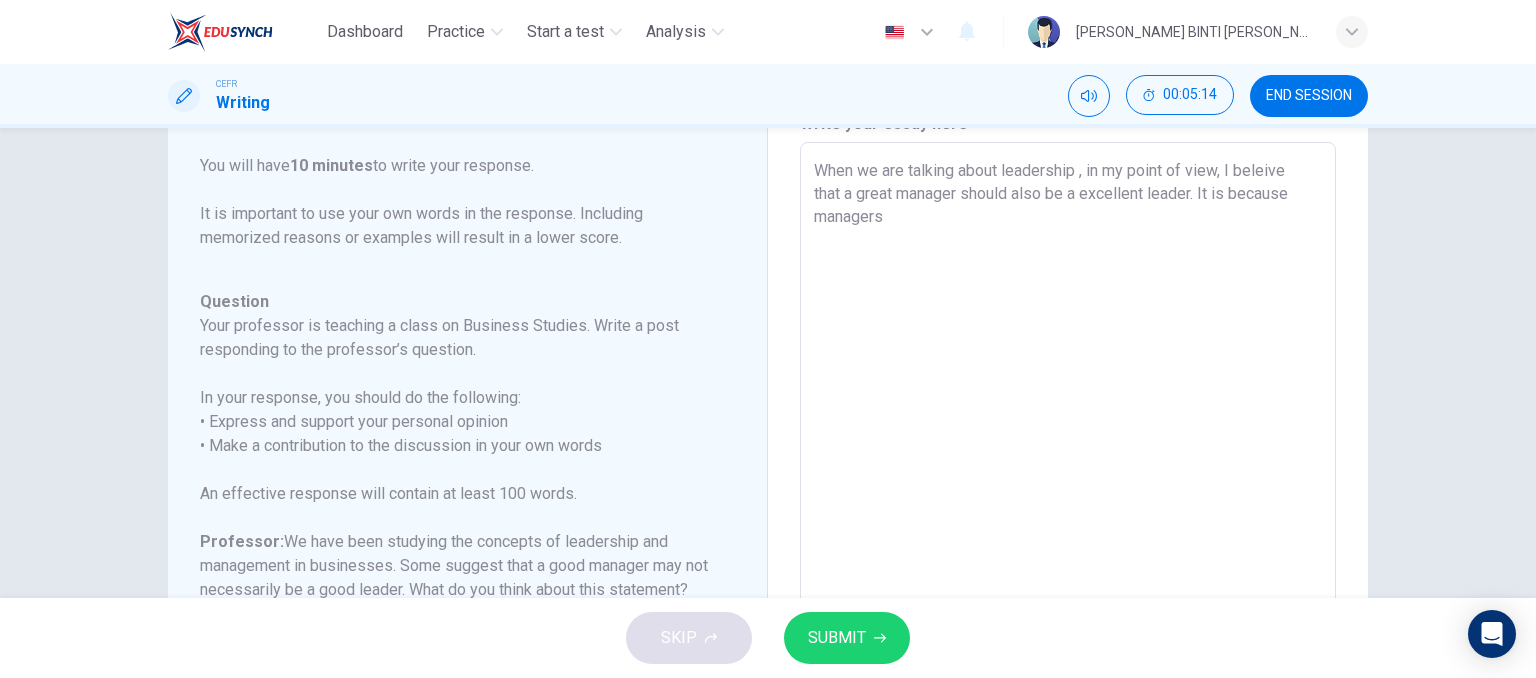 click on "When we are talking about leadership , in my point of view, I beleive that a great manager should also be a excellent leader. It is because managers" at bounding box center [1068, 476] 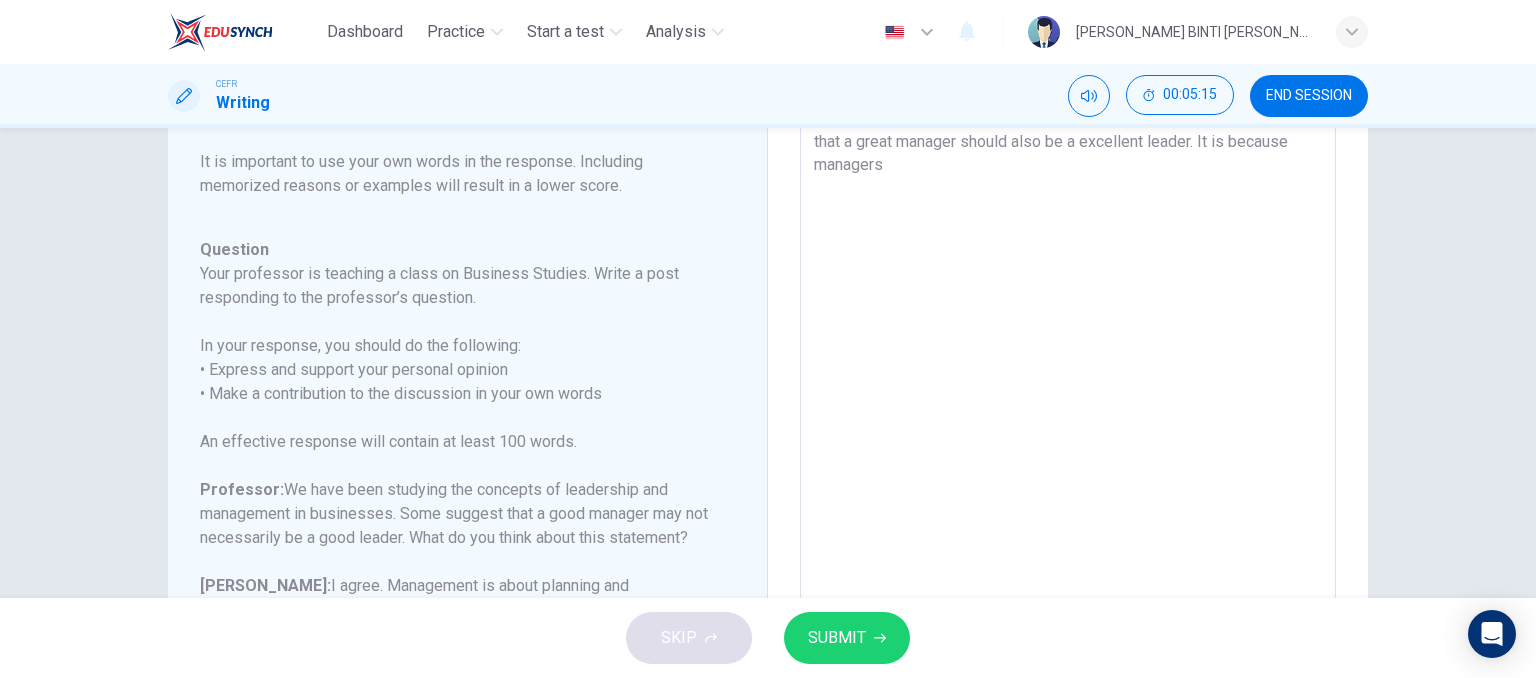 scroll, scrollTop: 92, scrollLeft: 0, axis: vertical 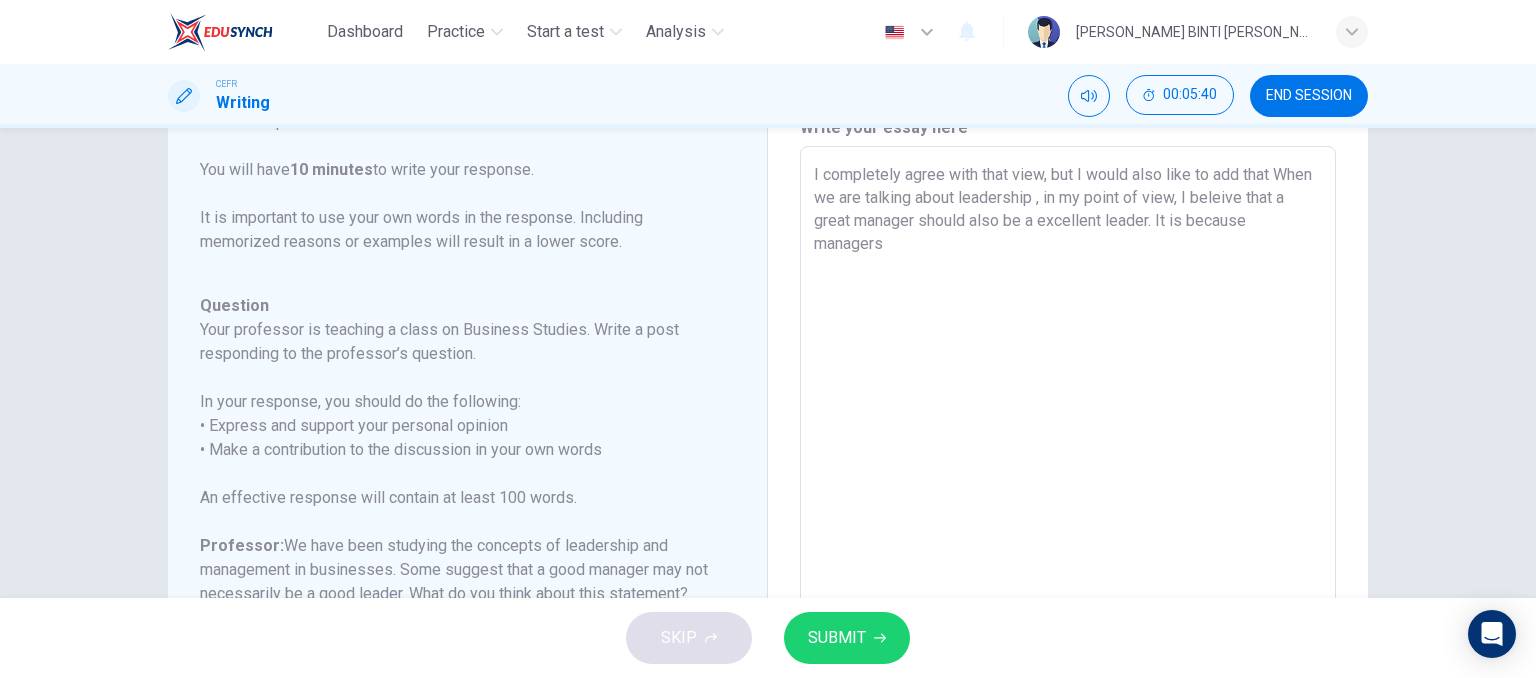 click on "I completely agree with that view, but I would also like to add that When we are talking about leadership , in my point of view, I beleive that a great manager should also be a excellent leader. It is because managers" at bounding box center [1068, 480] 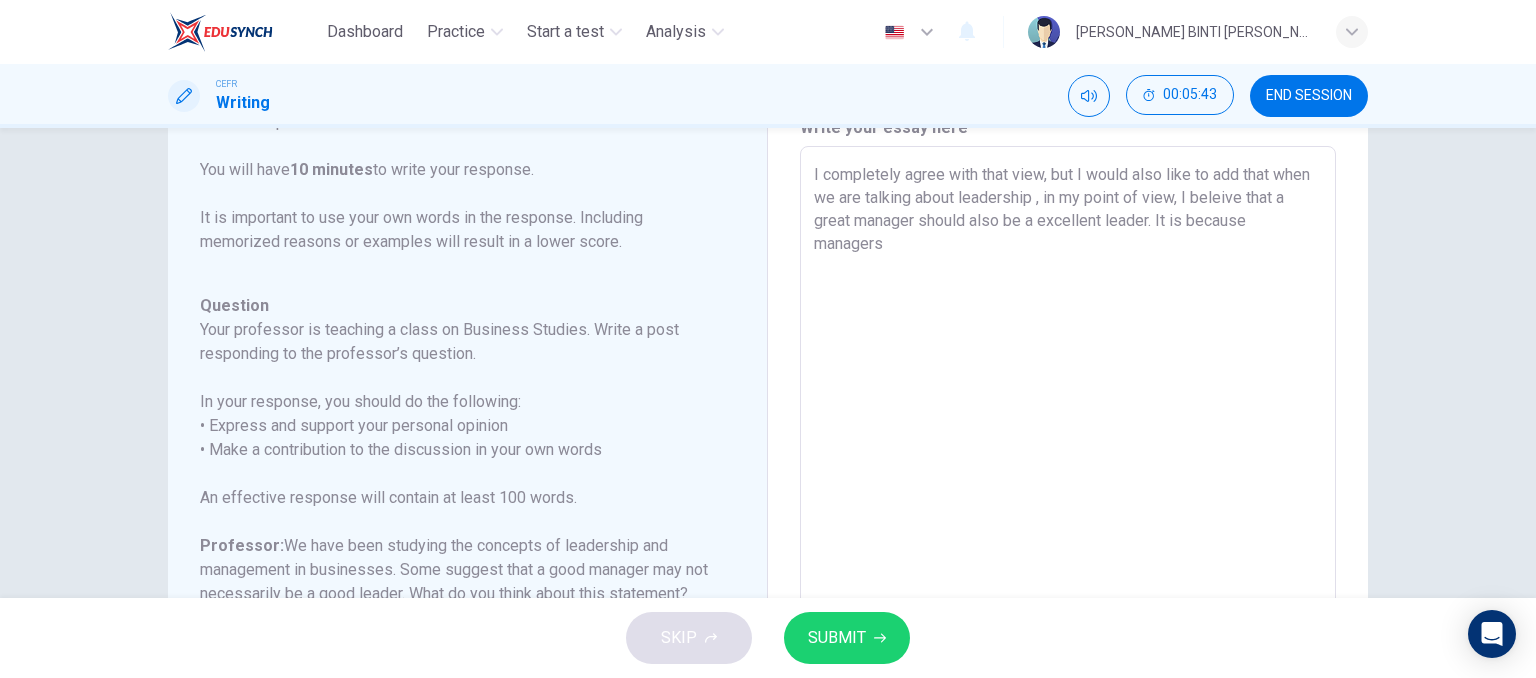 click on "I completely agree with that view, but I would also like to add that when we are talking about leadership , in my point of view, I beleive that a great manager should also be a excellent leader. It is because managers" at bounding box center [1068, 480] 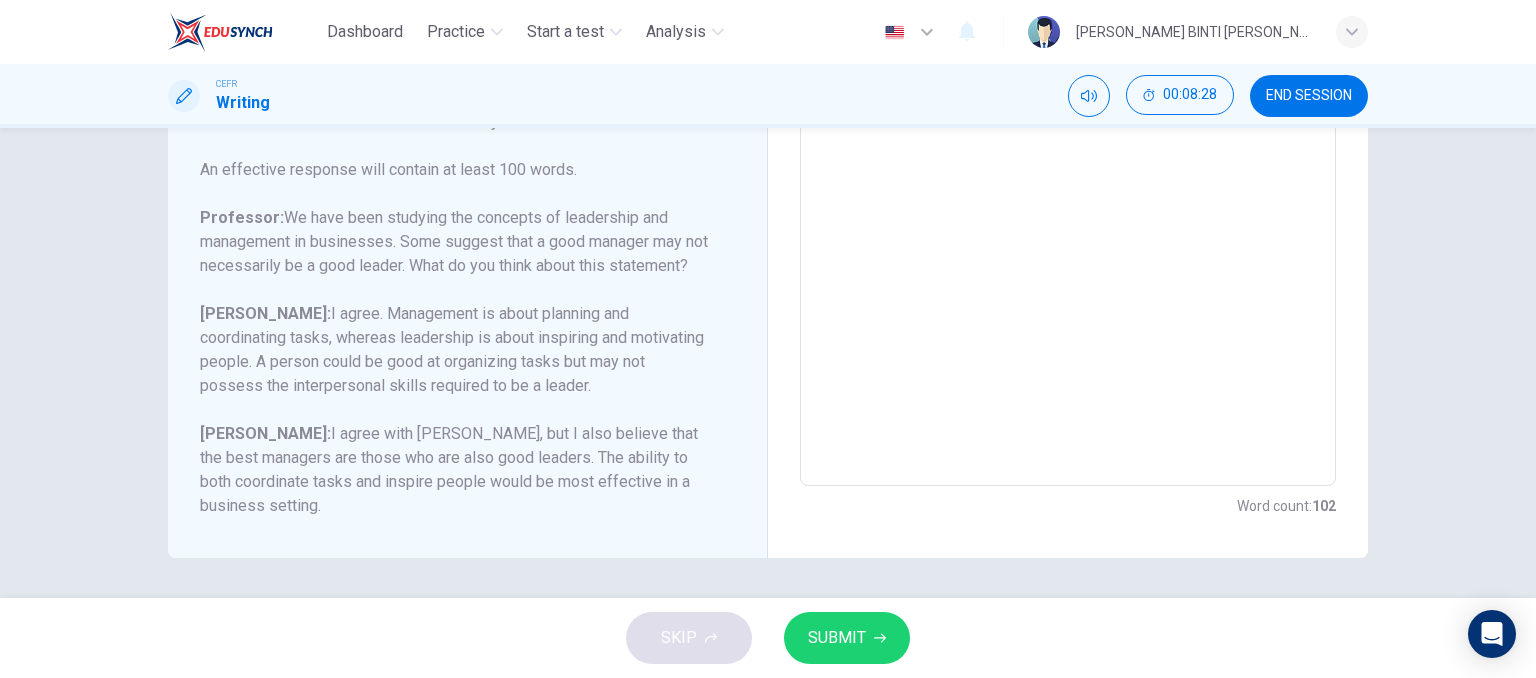 scroll, scrollTop: 420, scrollLeft: 0, axis: vertical 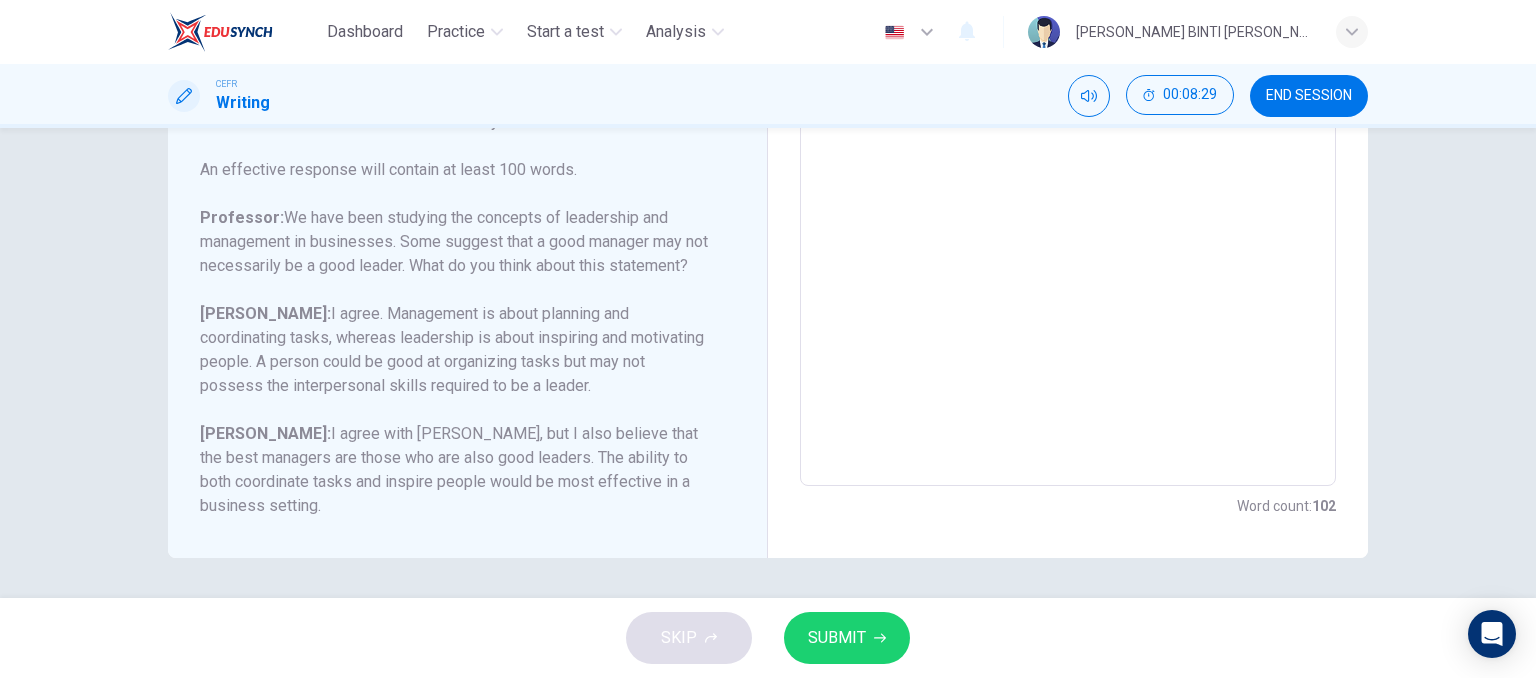 click on "Write your essay here I completely agree with that view, but I would also like to add that when we are talking about leadership , in my point of view, I beleive that a great manager should also be a excellent leader. It is because managers are the one who controls every affairs that happens withing a particular company, including workers, stocks, logistics and so on. There are myriads of different scope that a m,anager should master. Hence, this shows a significant roles of a manager to have an excellent leadership in order to have the best flow and result at the [PERSON_NAME] of the day.  x ​ Word count :  102" at bounding box center [1068, 153] 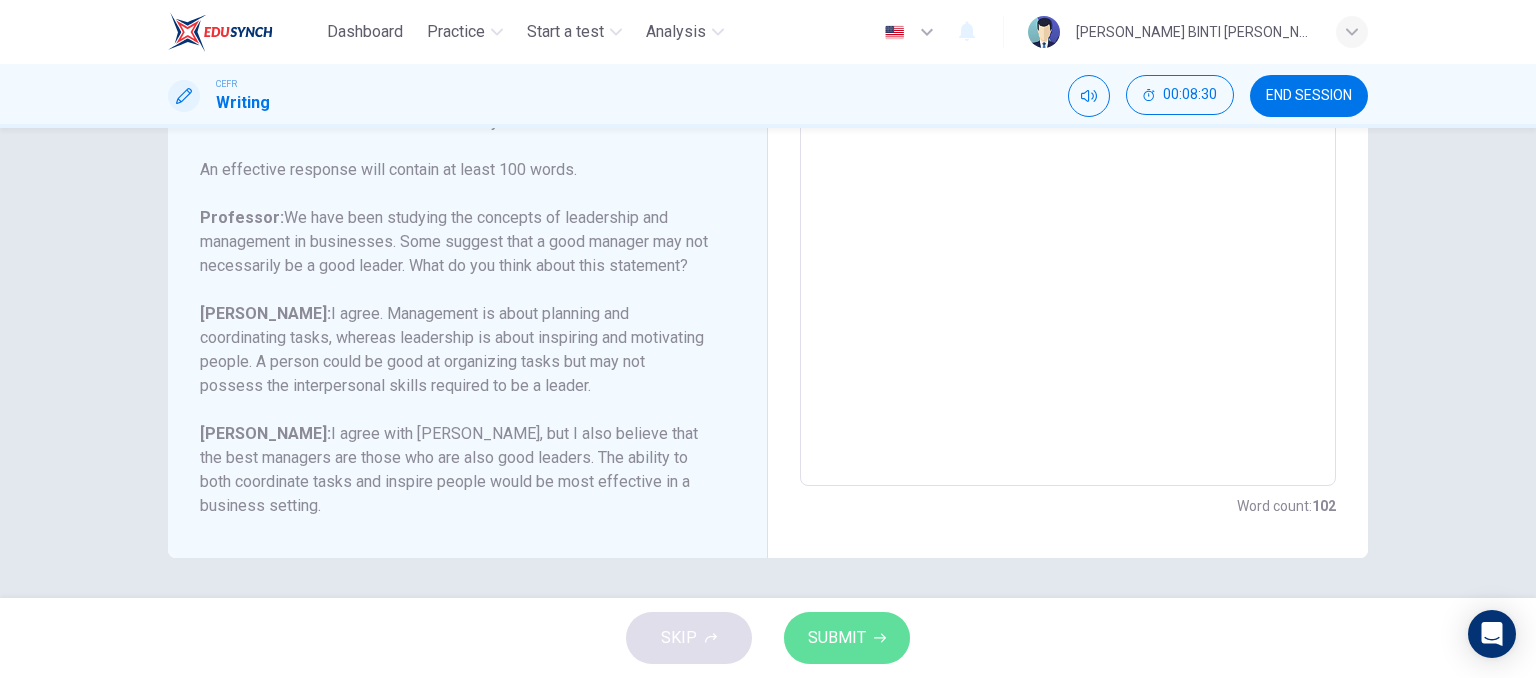 click on "SUBMIT" at bounding box center [847, 638] 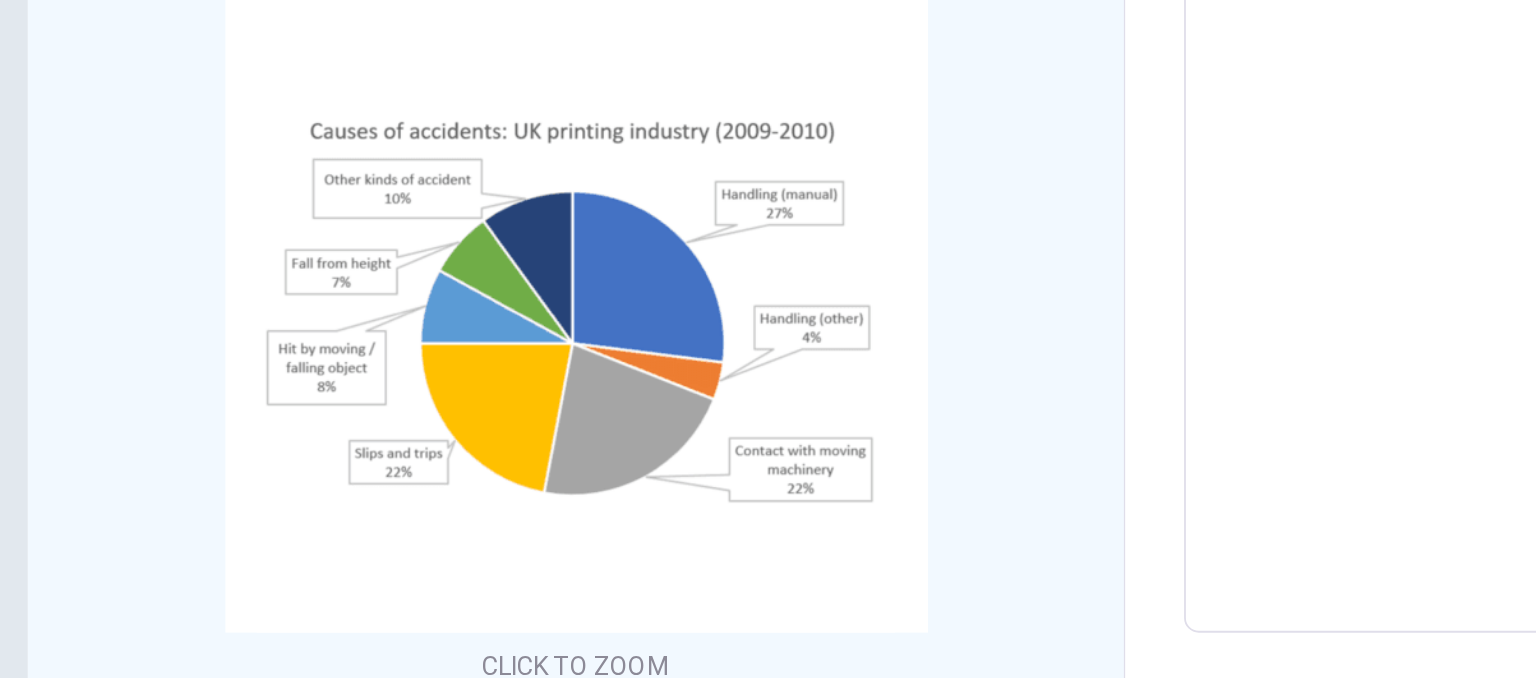 scroll, scrollTop: 299, scrollLeft: 0, axis: vertical 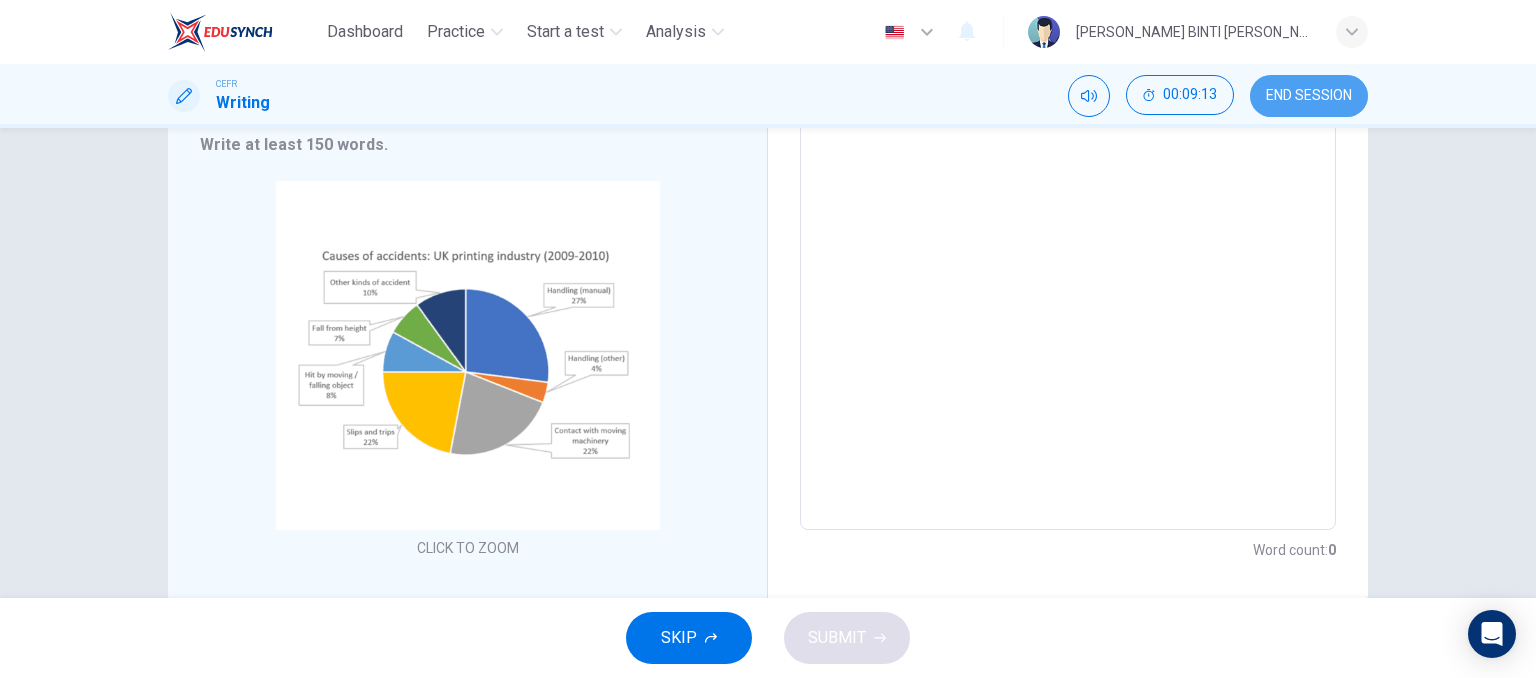 click on "END SESSION" at bounding box center (1309, 96) 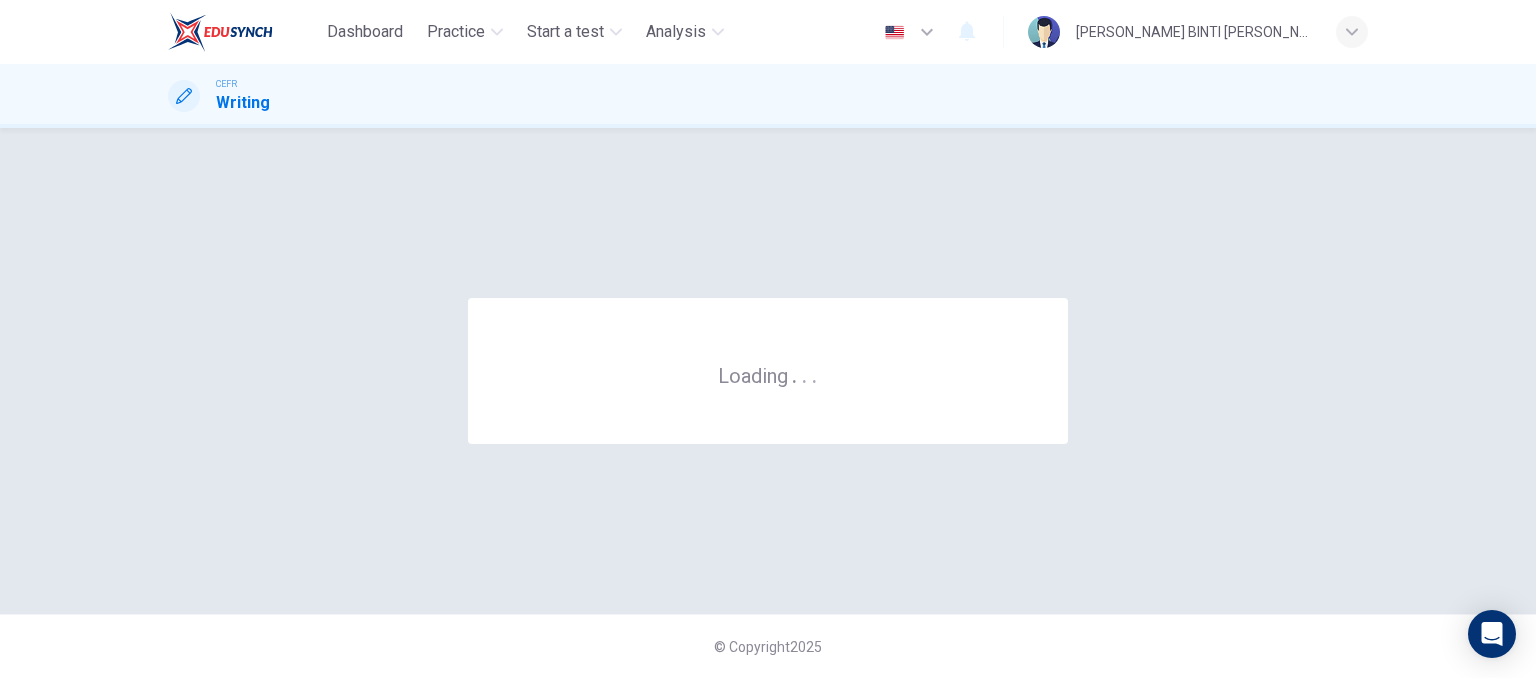 scroll, scrollTop: 0, scrollLeft: 0, axis: both 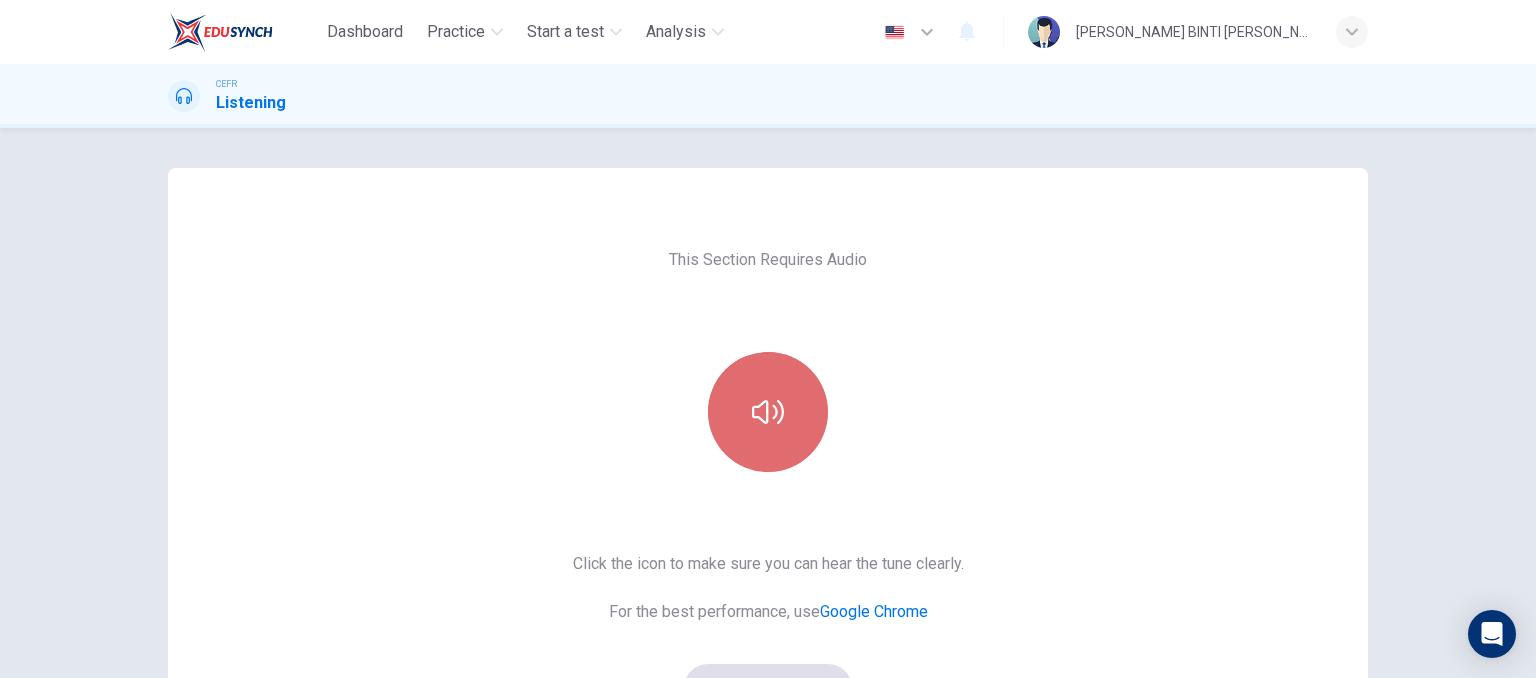 click at bounding box center [768, 412] 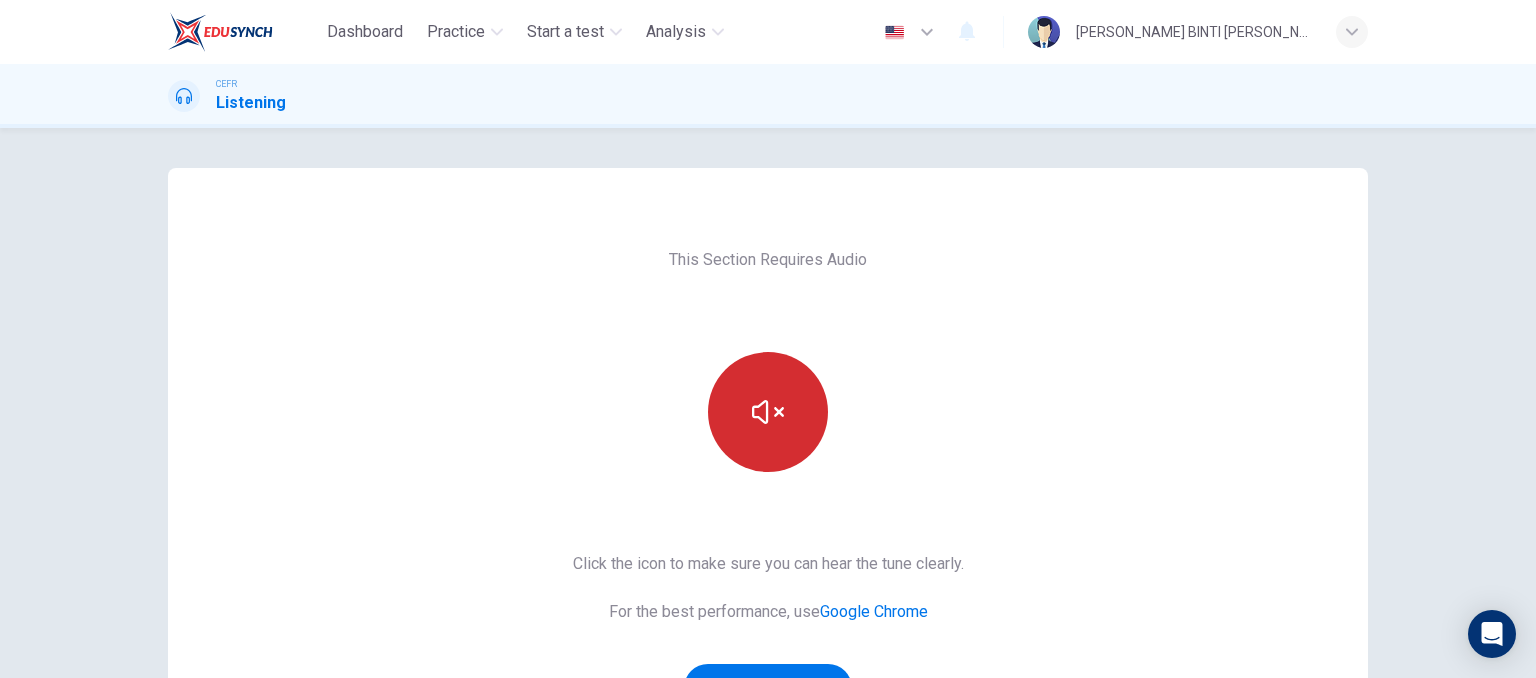 click at bounding box center [768, 412] 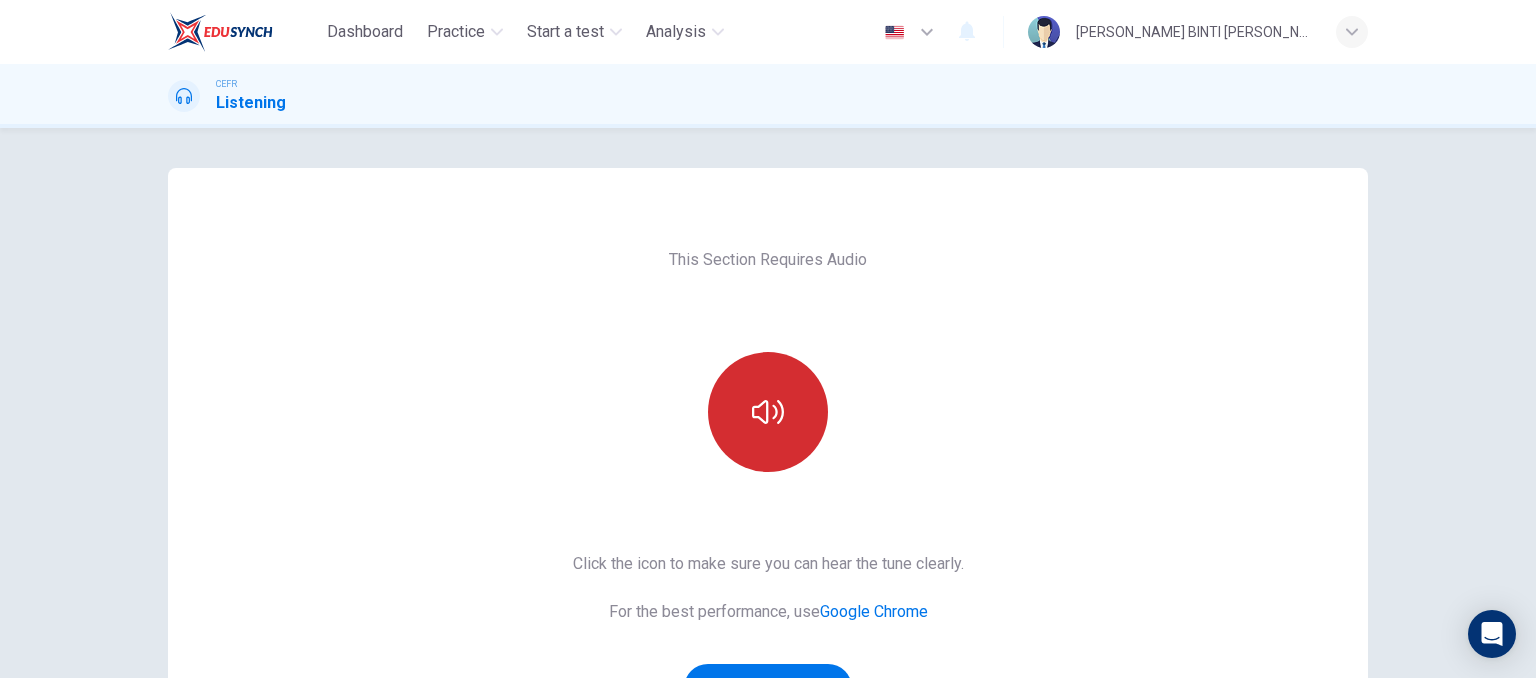 scroll, scrollTop: 264, scrollLeft: 0, axis: vertical 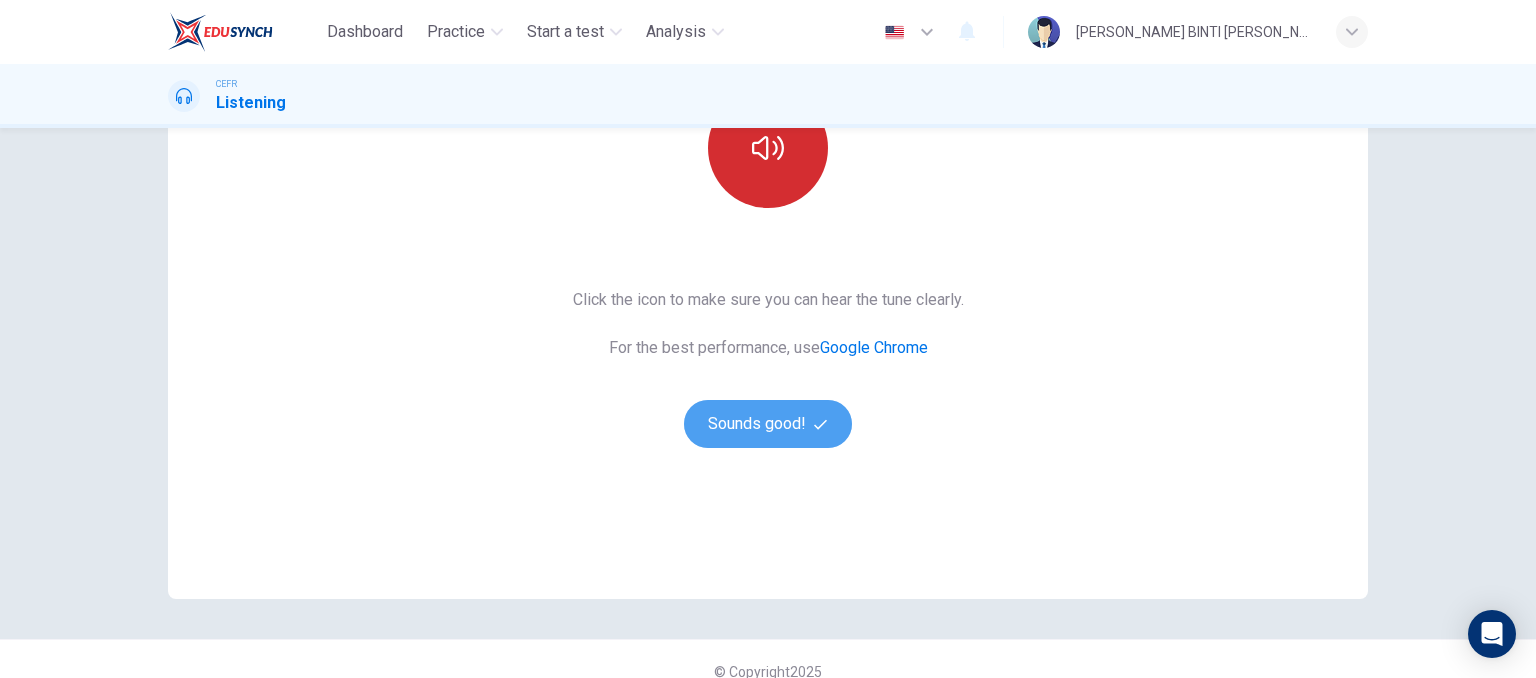 click on "Sounds good!" at bounding box center [768, 424] 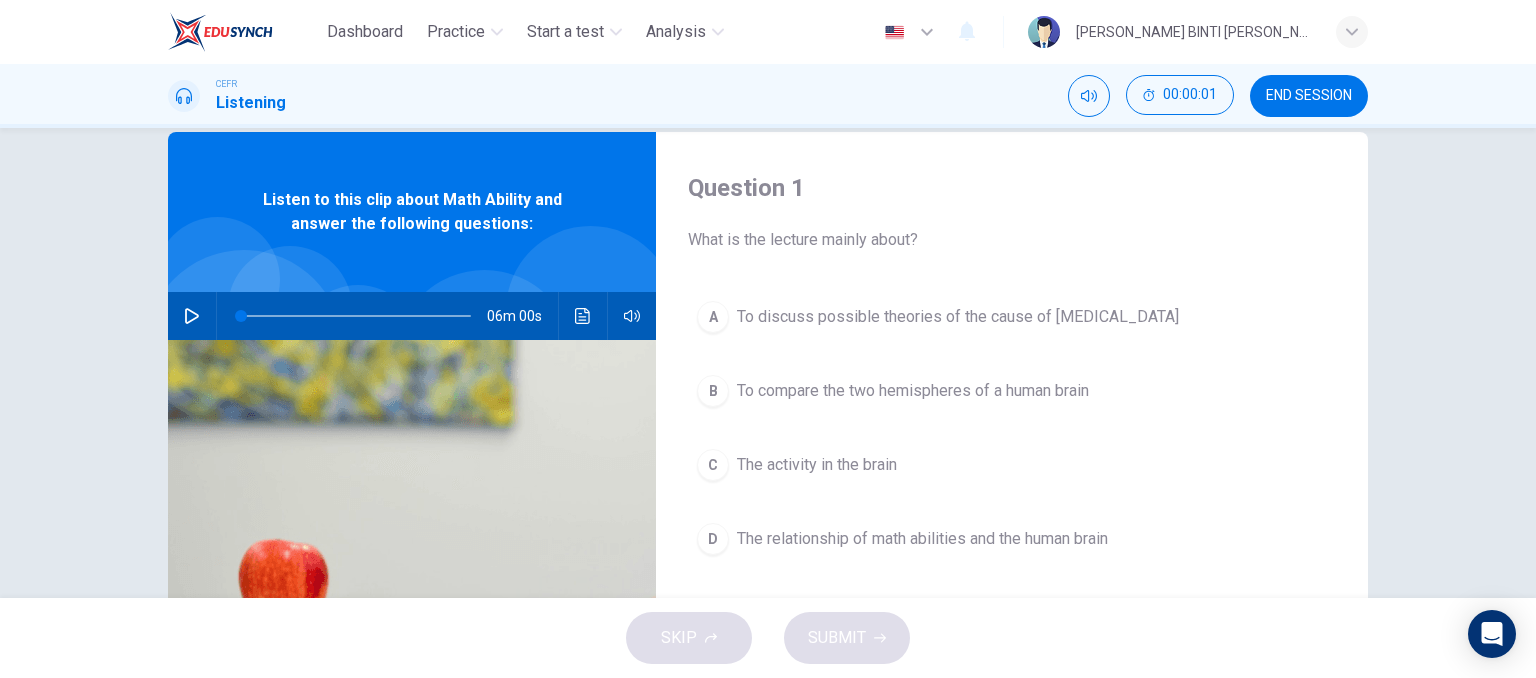 scroll, scrollTop: 0, scrollLeft: 0, axis: both 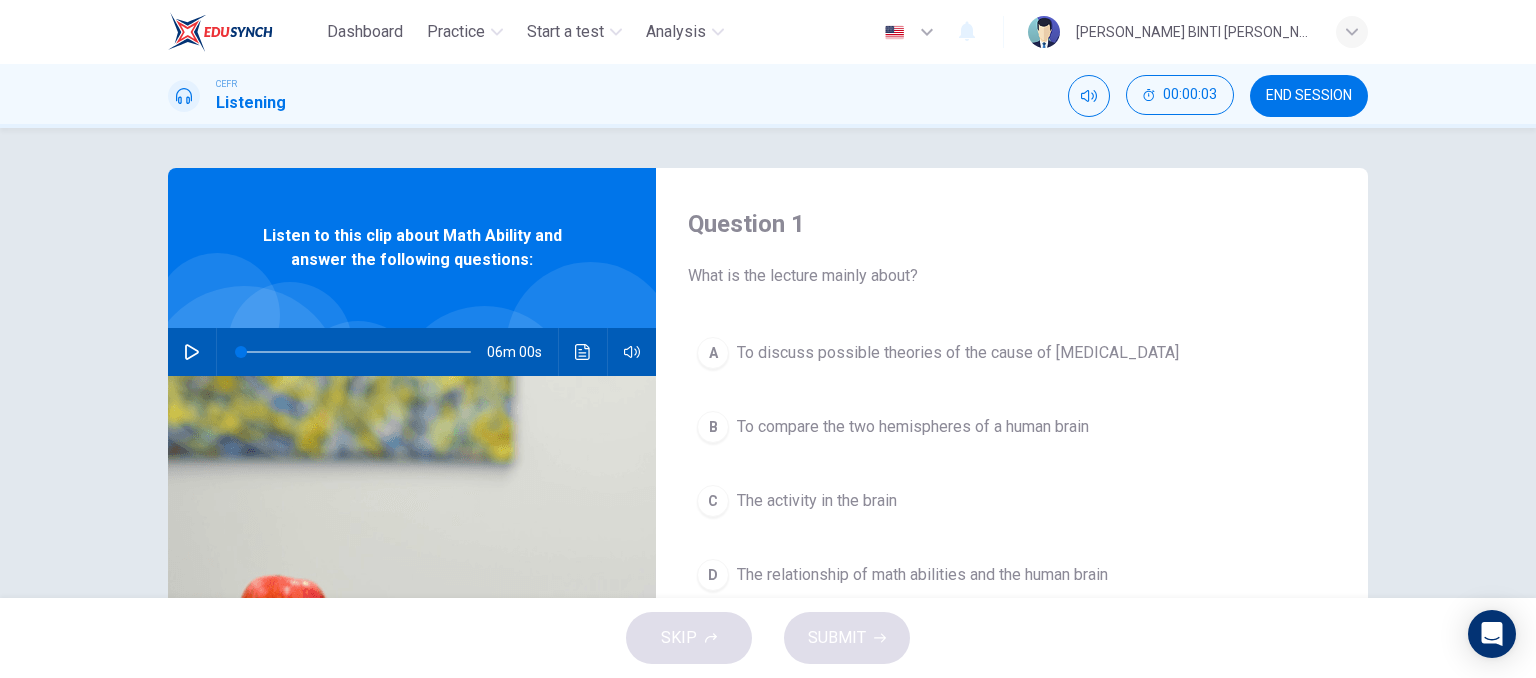 click at bounding box center [192, 352] 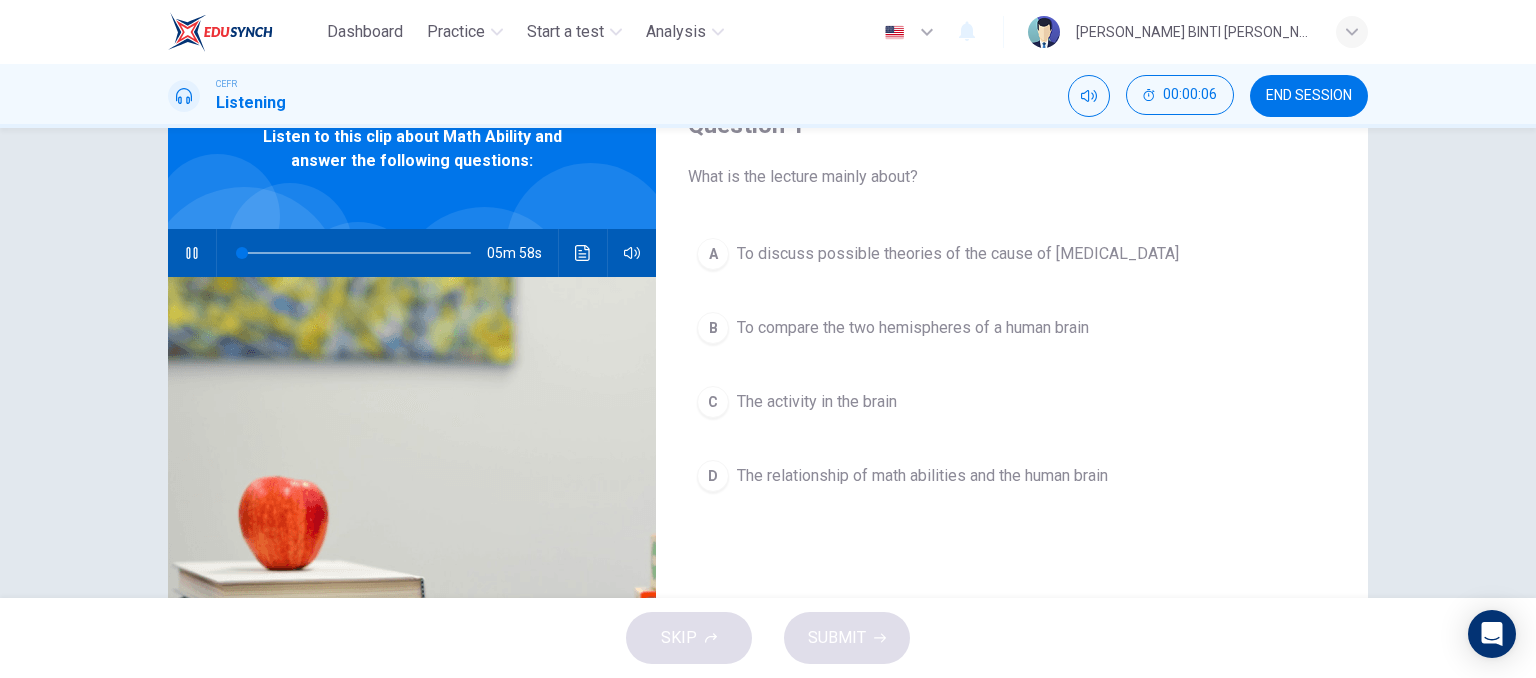 scroll, scrollTop: 96, scrollLeft: 0, axis: vertical 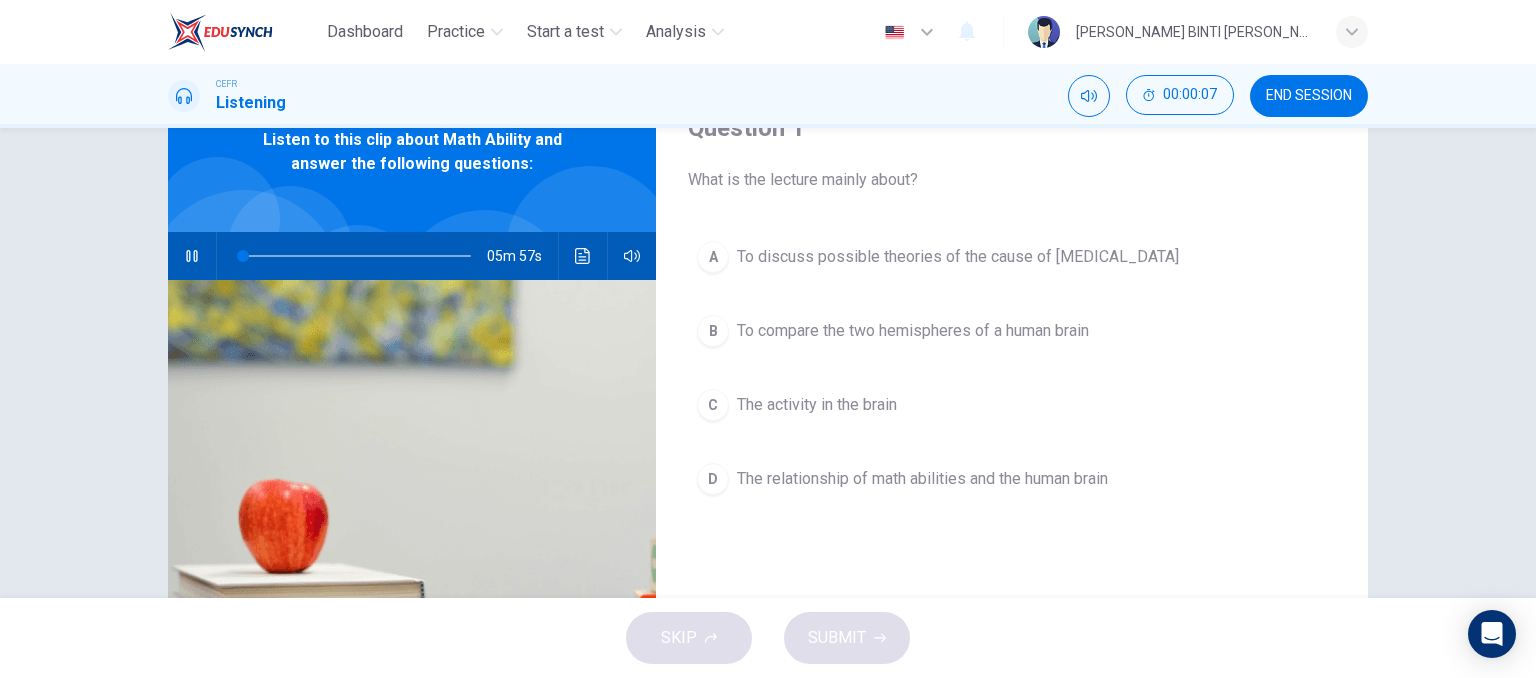 type on "1" 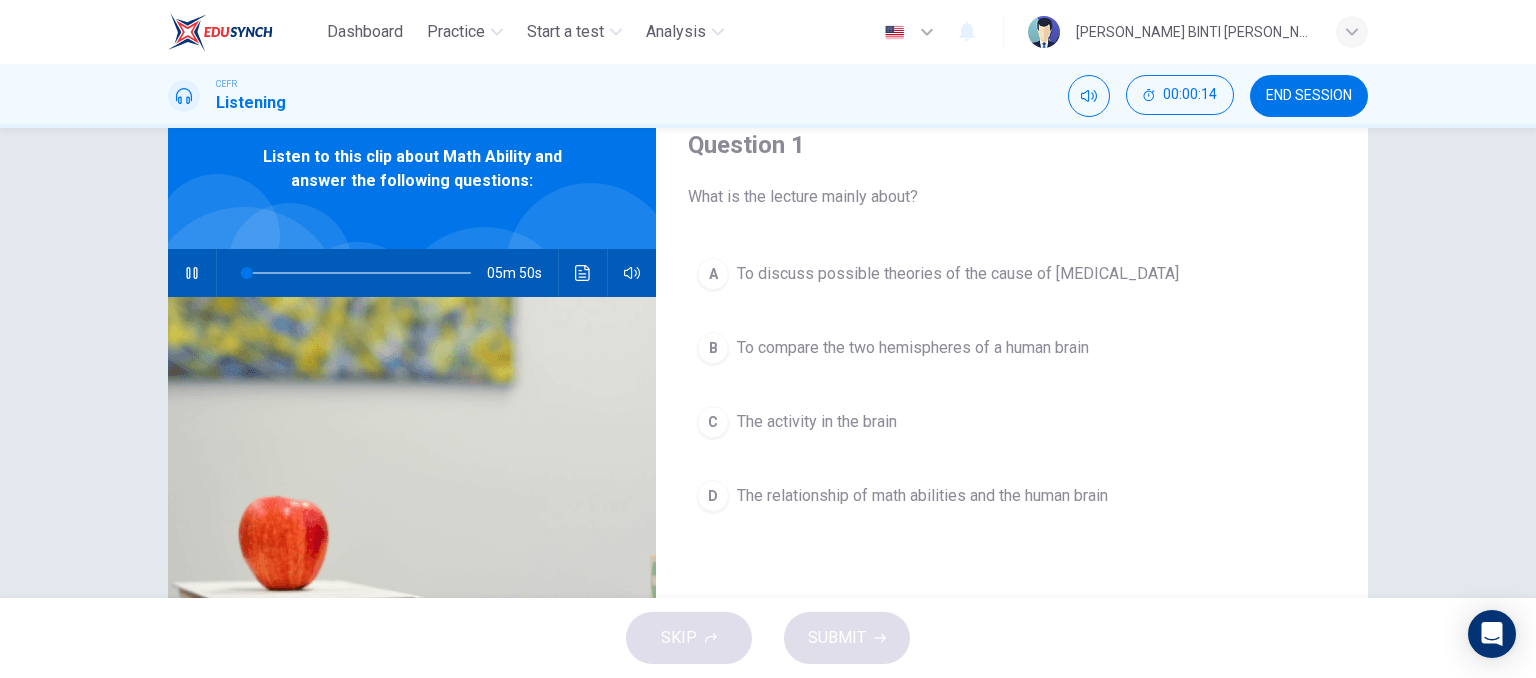 scroll, scrollTop: 78, scrollLeft: 0, axis: vertical 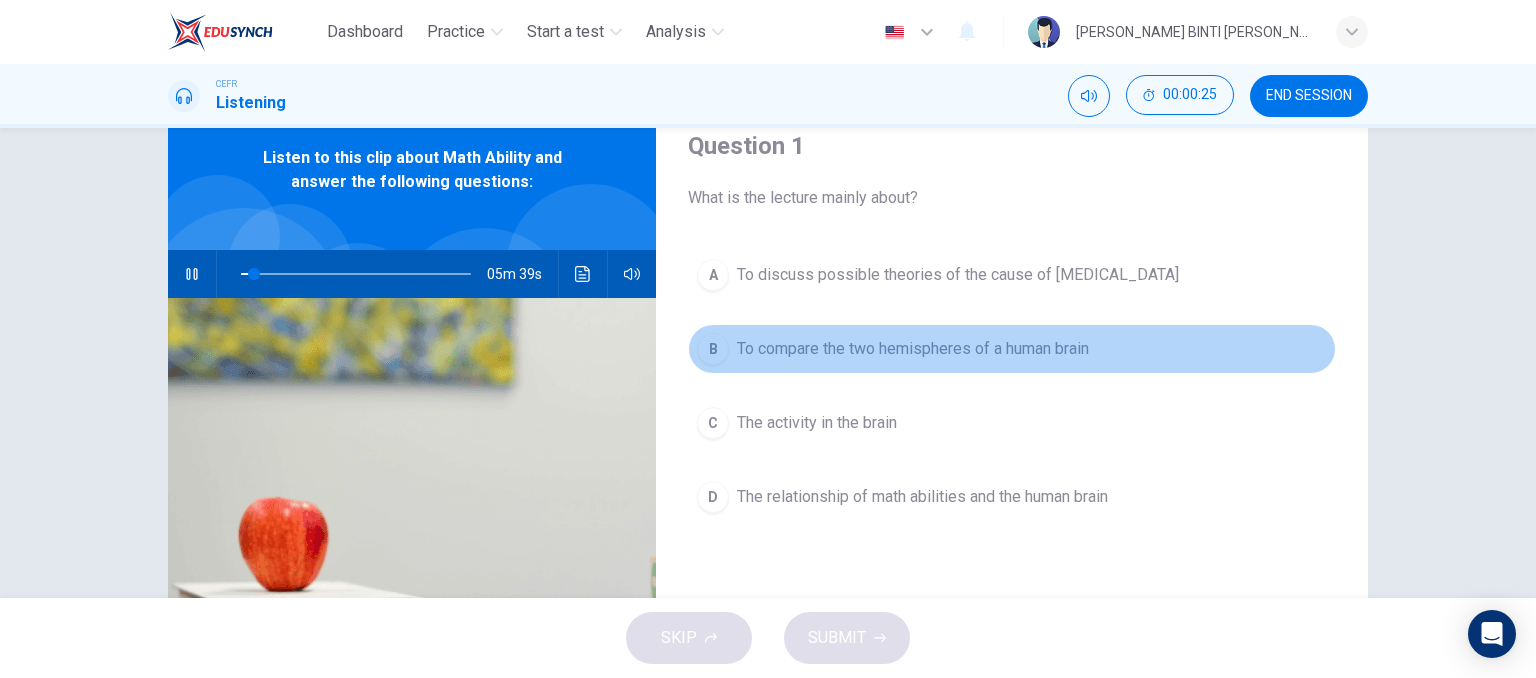 click on "To compare the two hemispheres of a human brain" at bounding box center (913, 349) 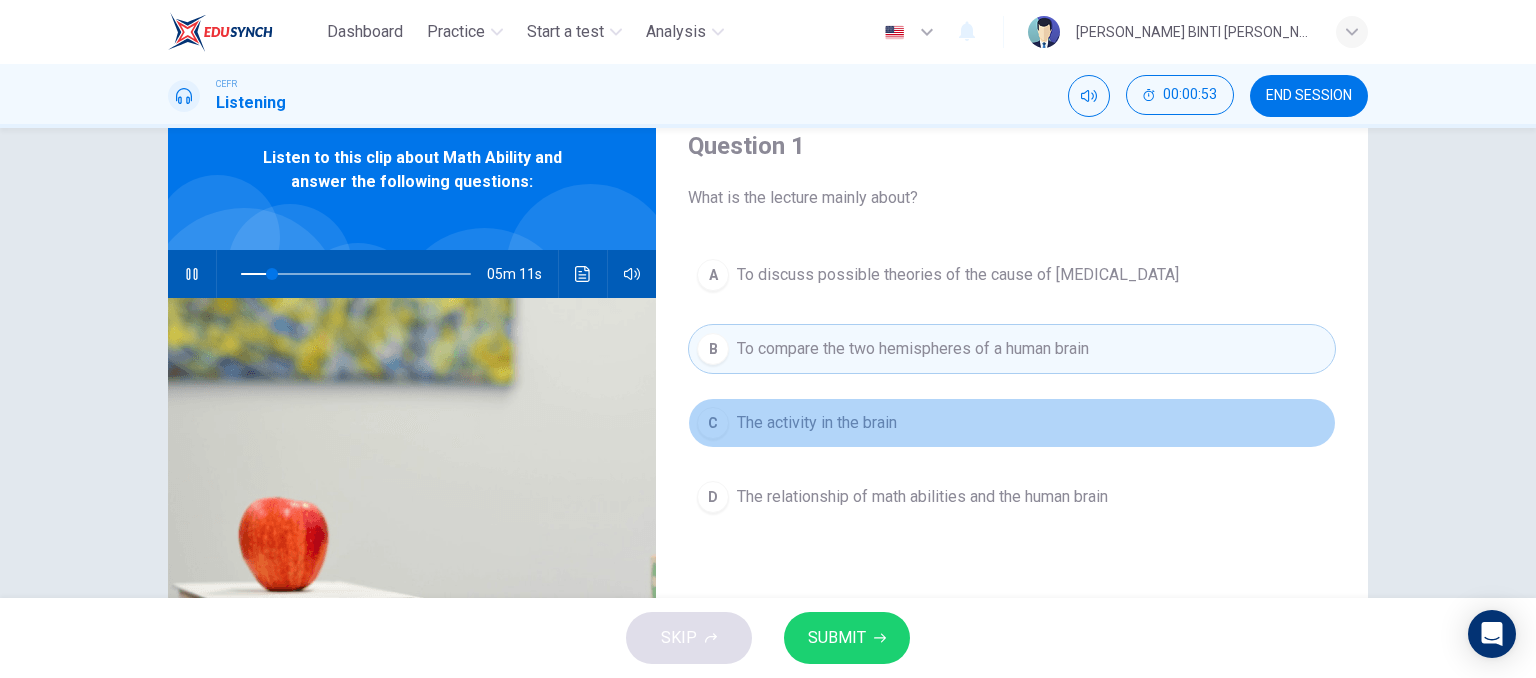 click on "C The activity in the brain" at bounding box center (1012, 423) 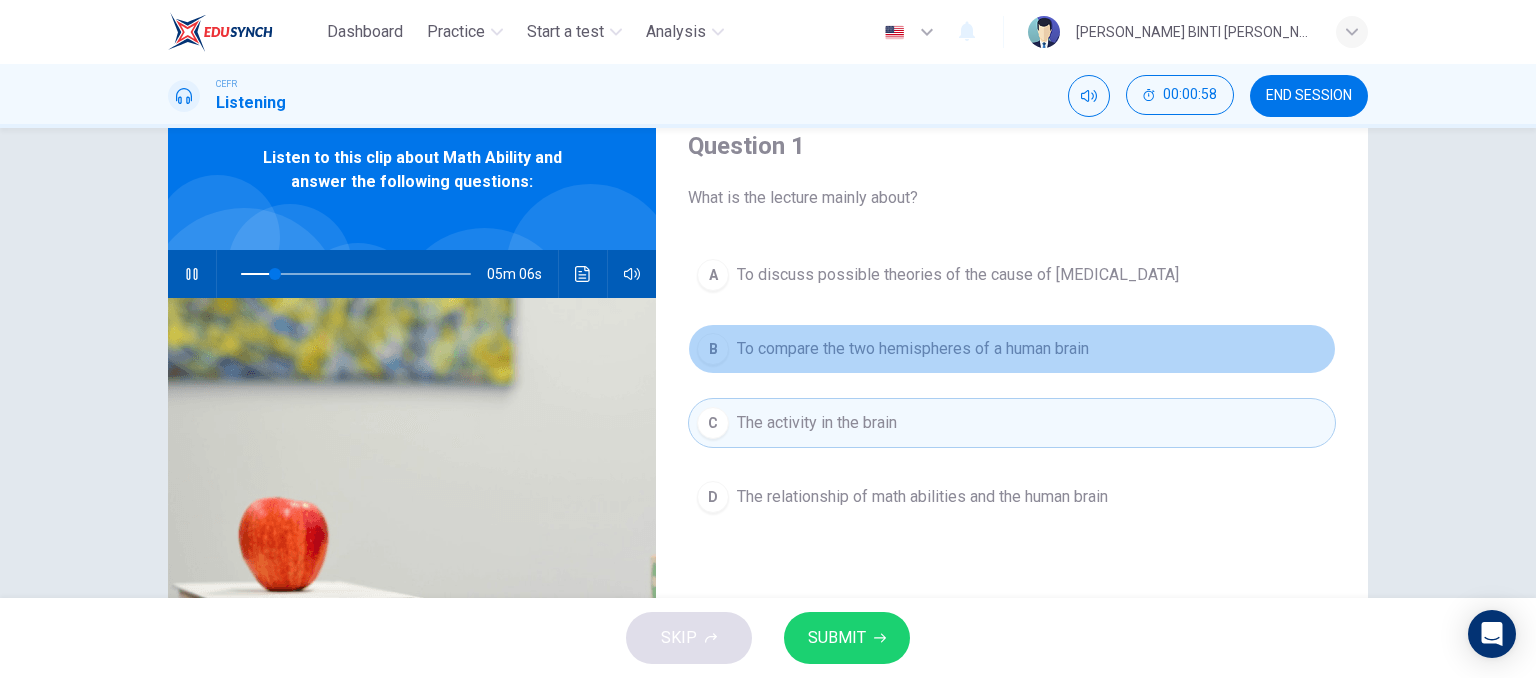 click on "To compare the two hemispheres of a human brain" at bounding box center (913, 349) 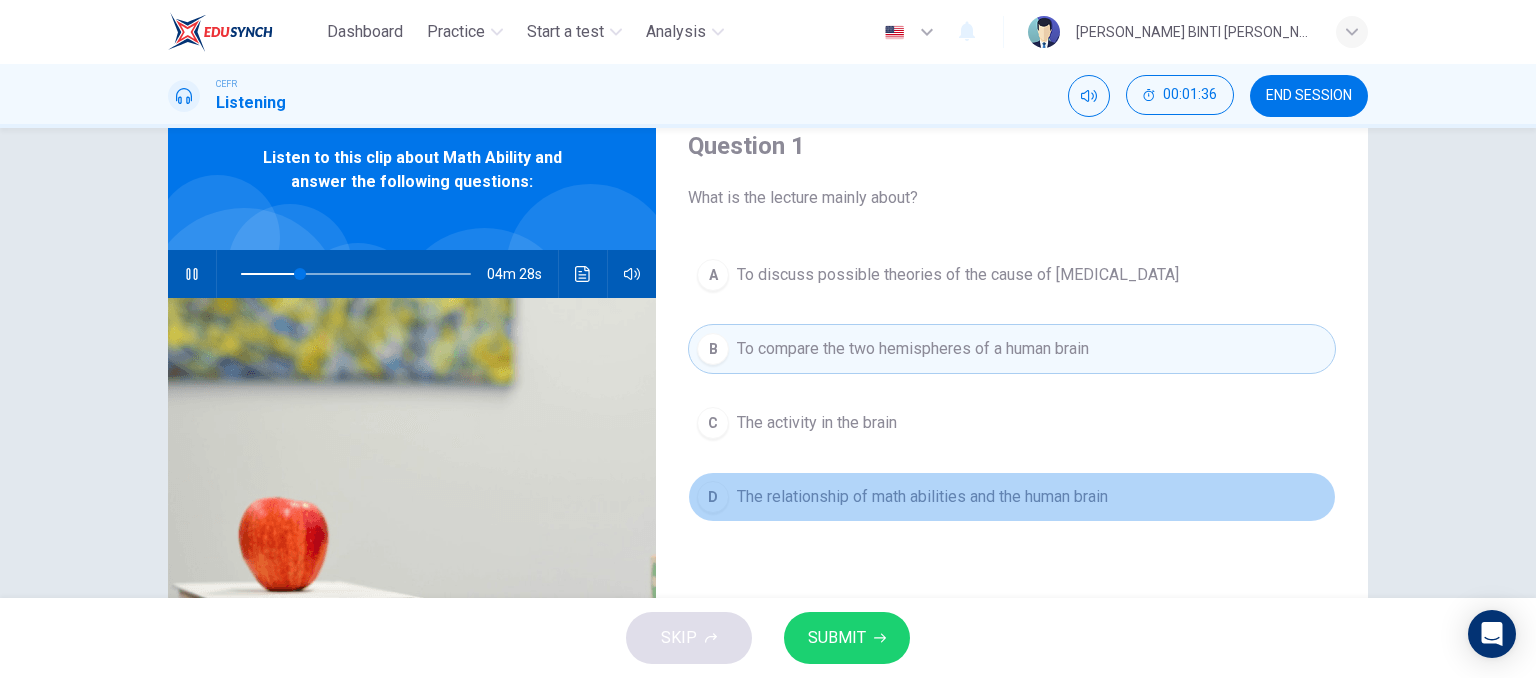click on "The relationship of math abilities and the human brain" at bounding box center [922, 497] 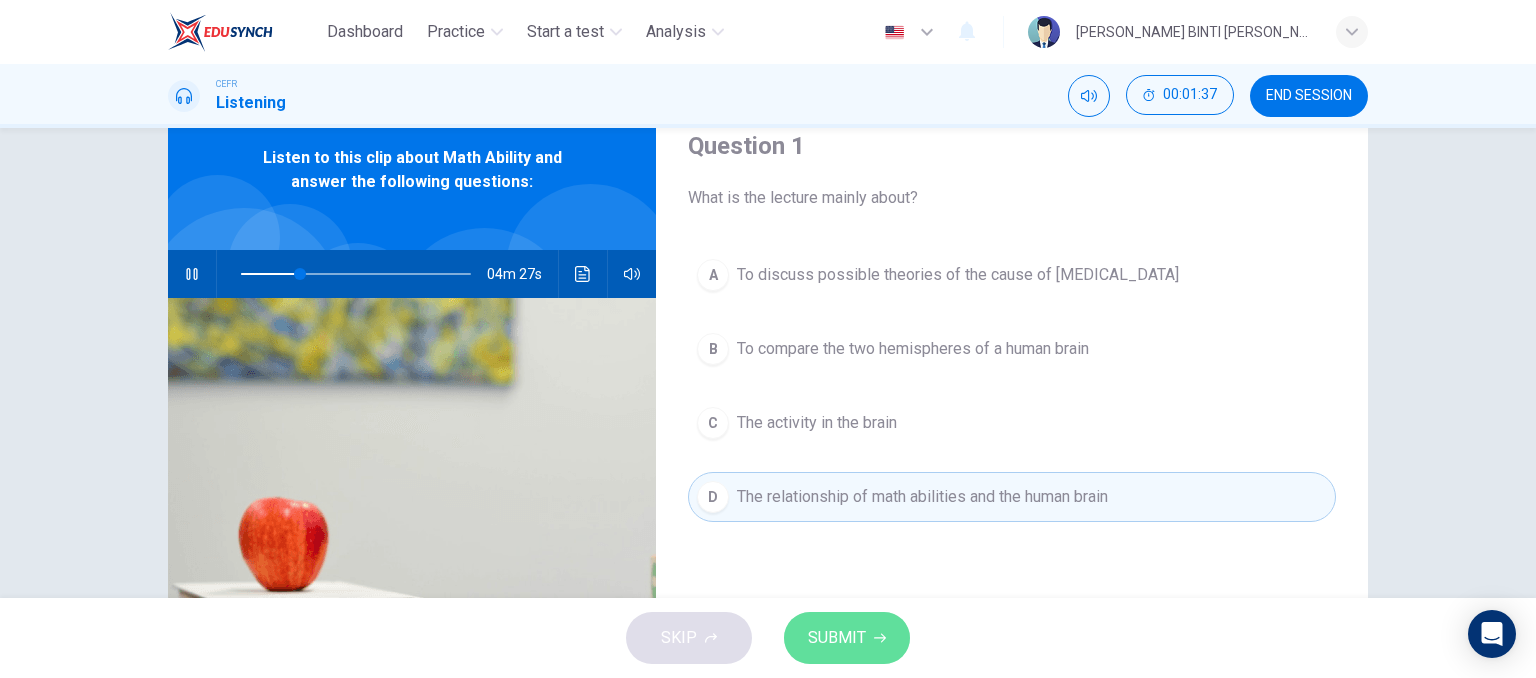 click on "SUBMIT" at bounding box center (837, 638) 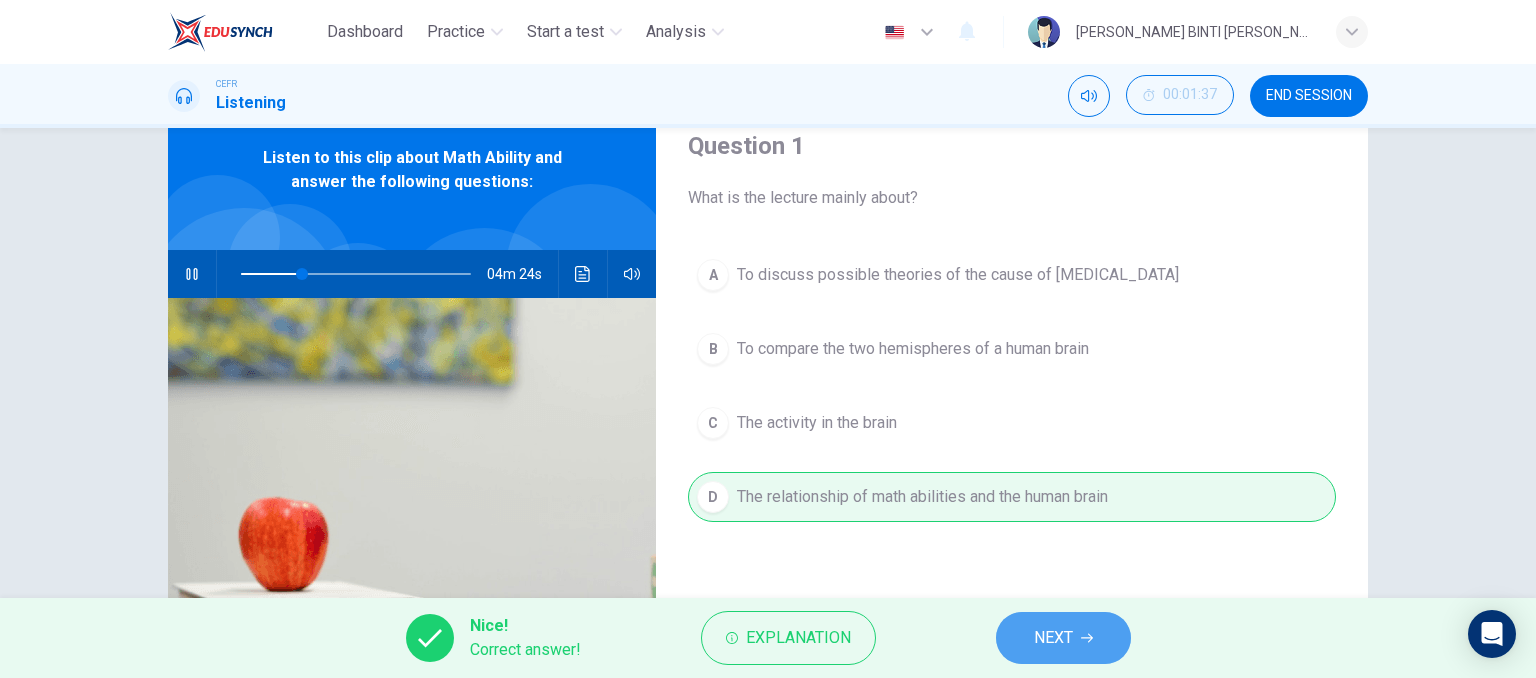 click on "NEXT" at bounding box center (1053, 638) 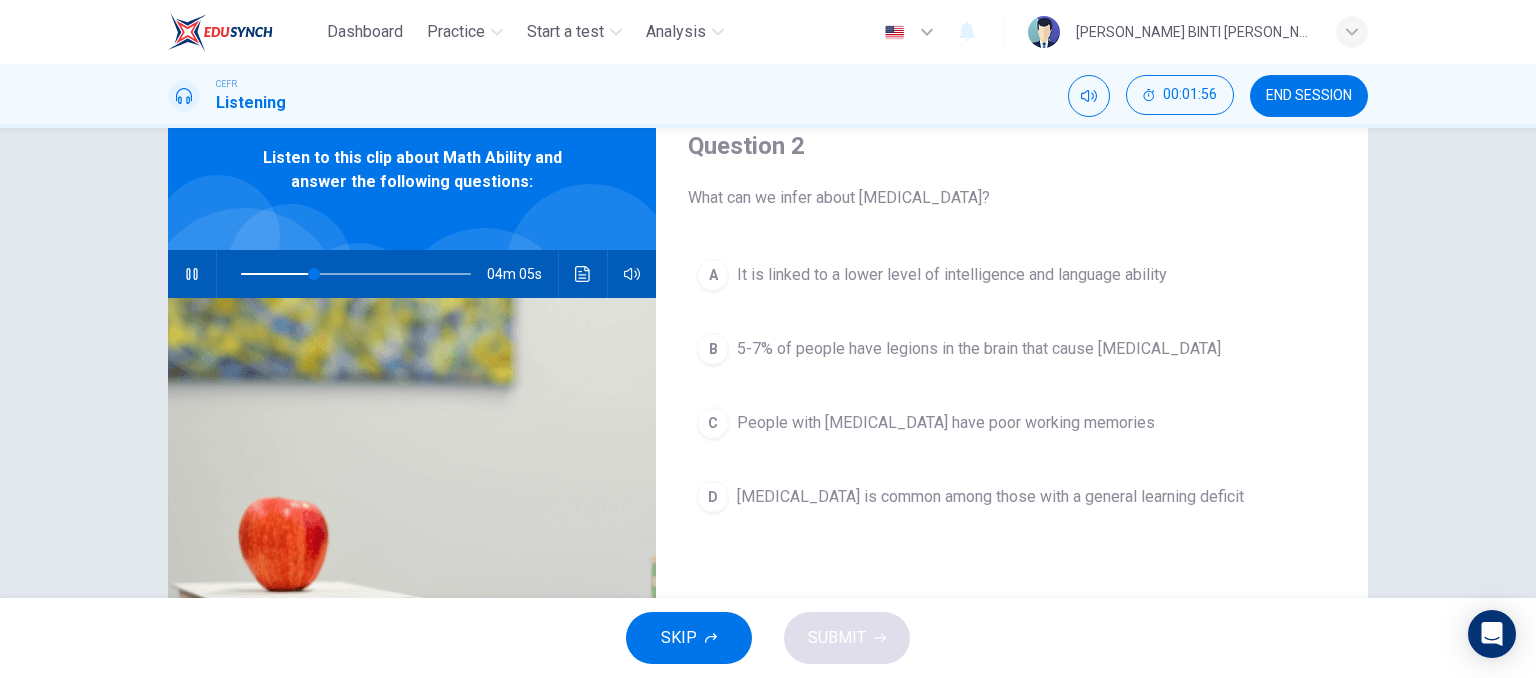 click on "A It is linked to a lower level of intelligence and language ability B 5-7% of people have legions in the brain that cause dyscalculia C People with dyscalculia have poor working memories D Dyscalculia is common among those with a general learning deficit" at bounding box center (1012, 406) 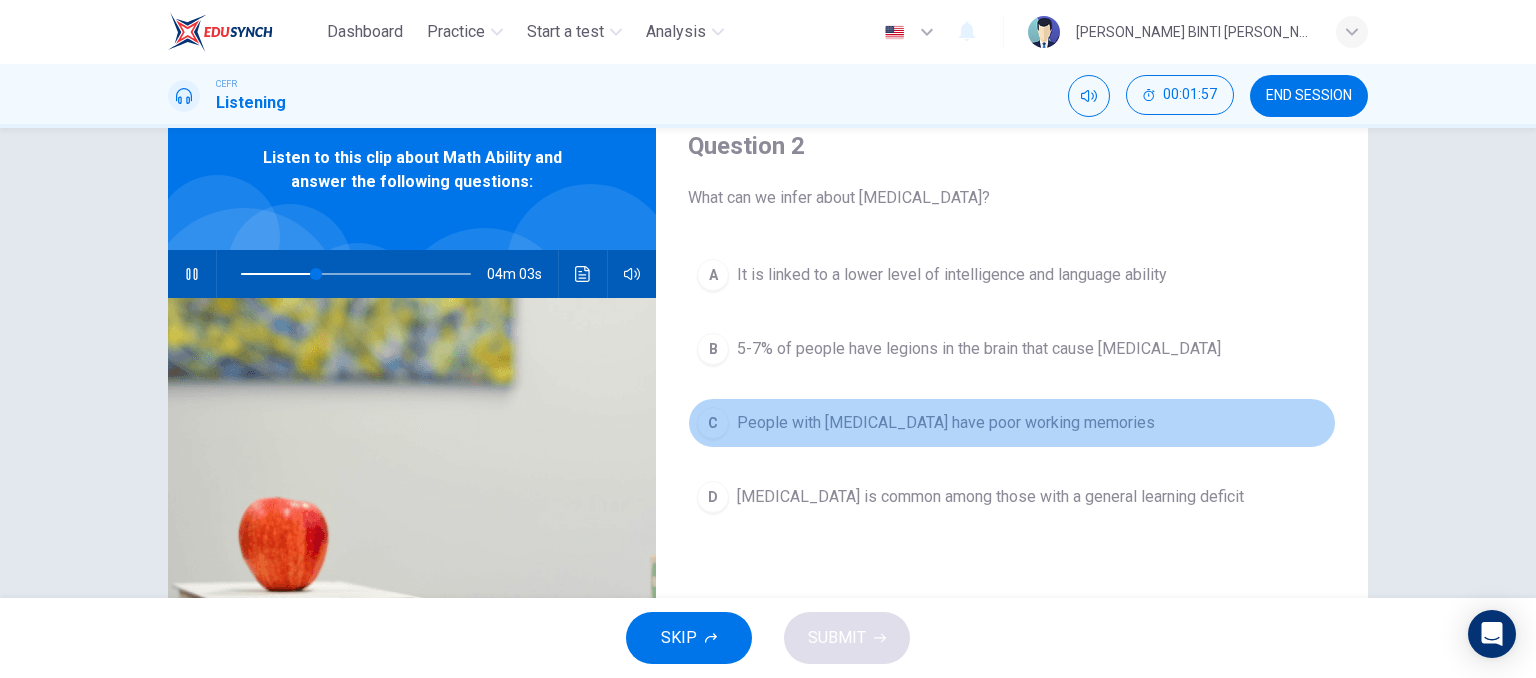 click on "C People with dyscalculia have poor working memories" at bounding box center [1012, 423] 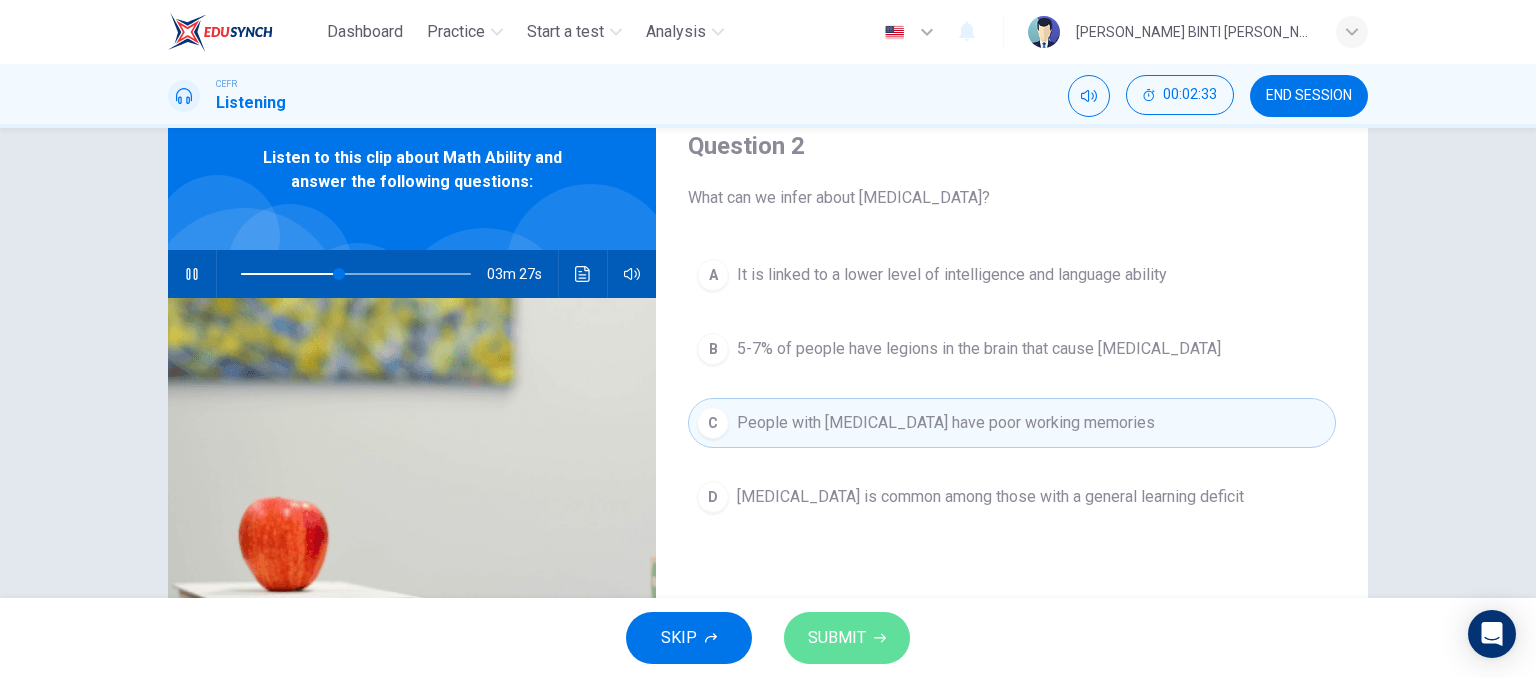 click on "SUBMIT" at bounding box center (847, 638) 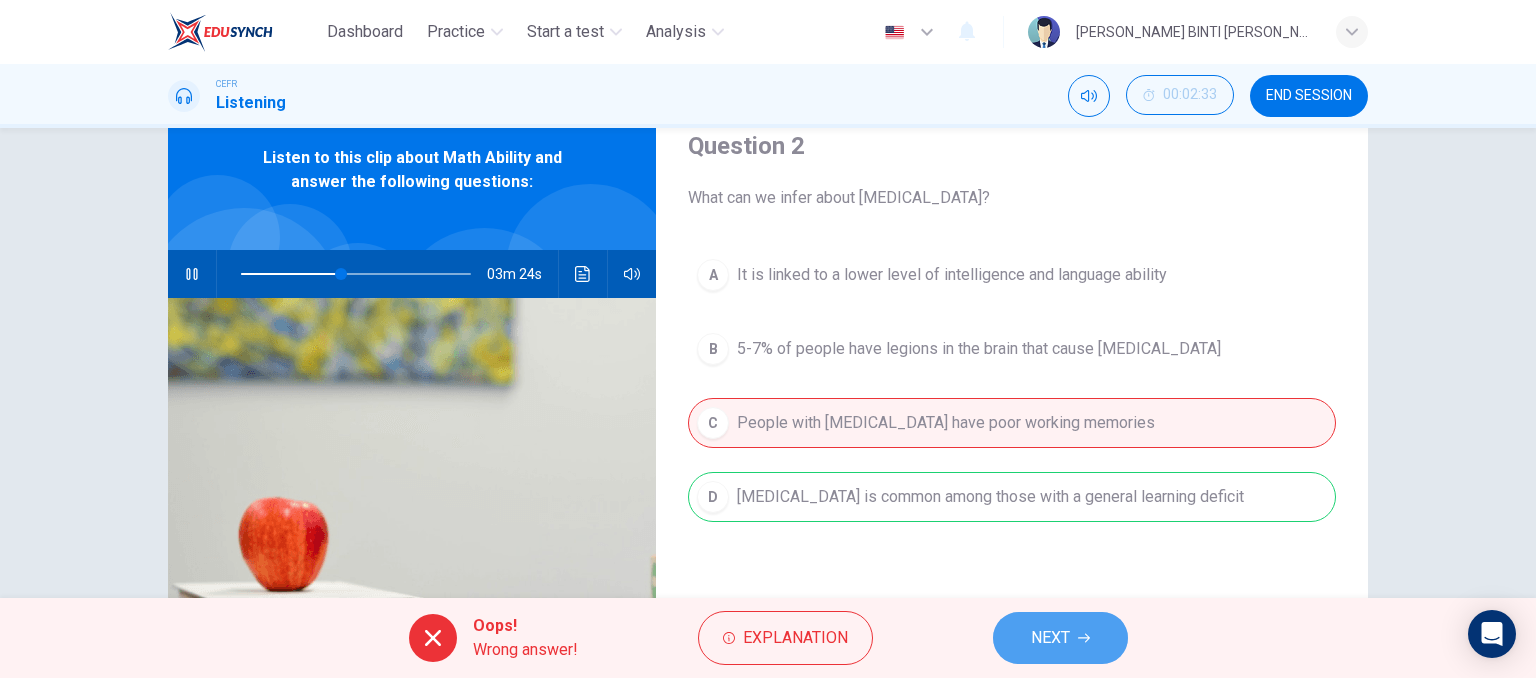 click on "NEXT" at bounding box center [1060, 638] 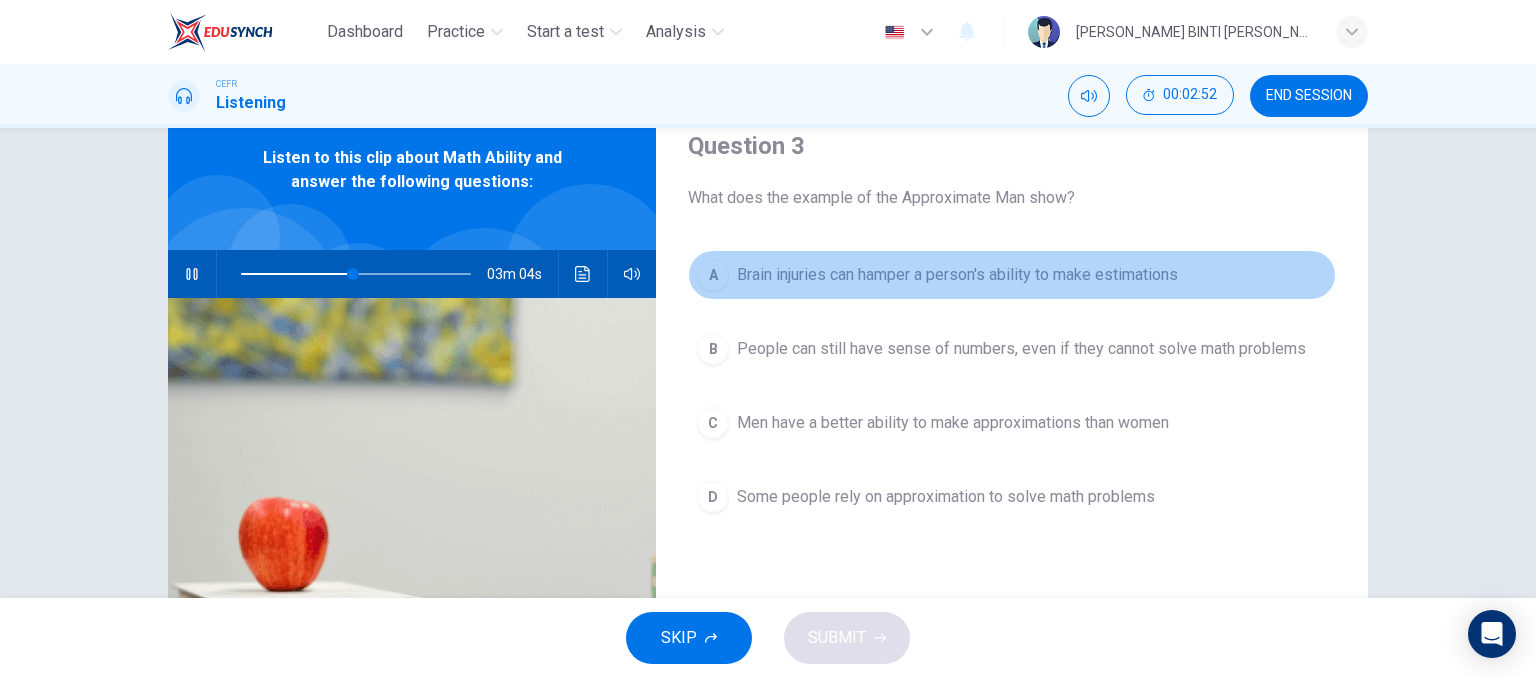 click on "Brain injuries can hamper a person's ability to make estimations" at bounding box center [957, 275] 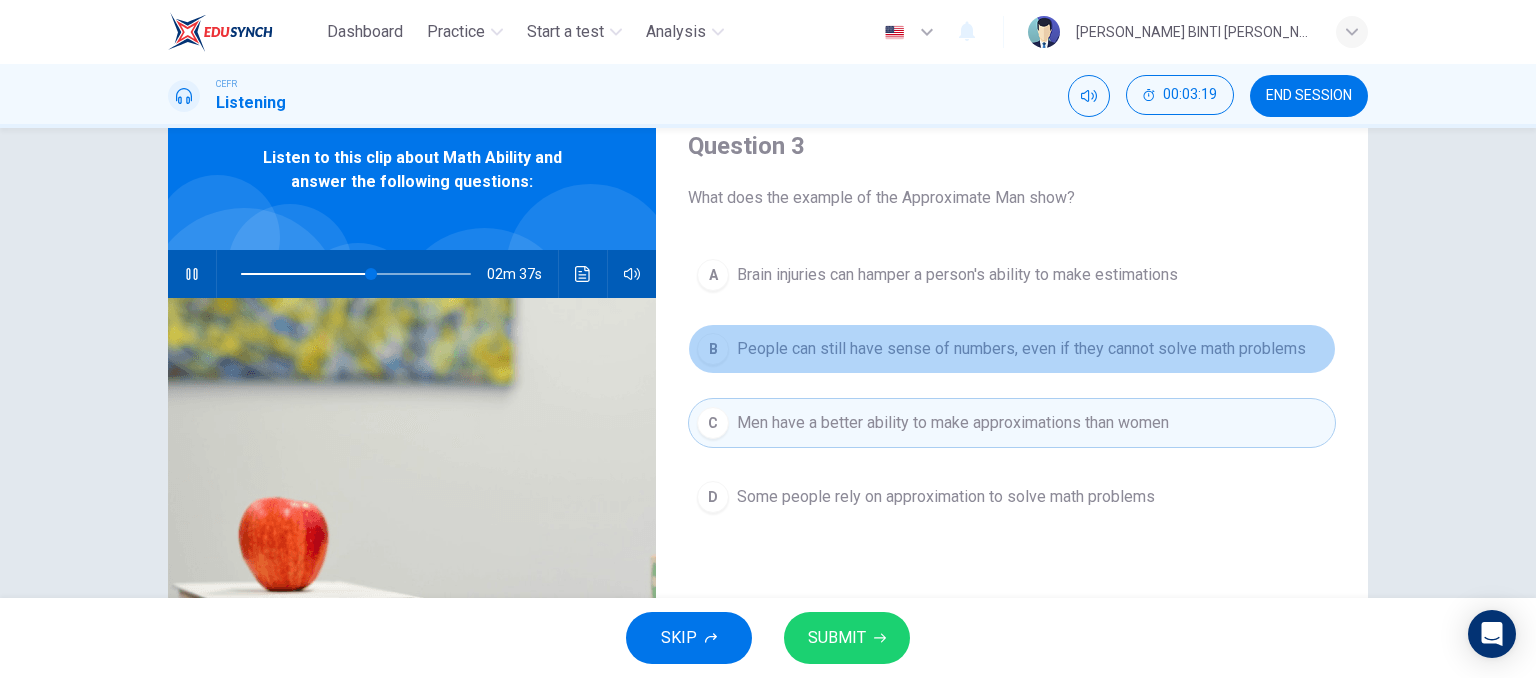 click on "B People can still have sense of numbers, even if they cannot solve math problems" at bounding box center [1012, 349] 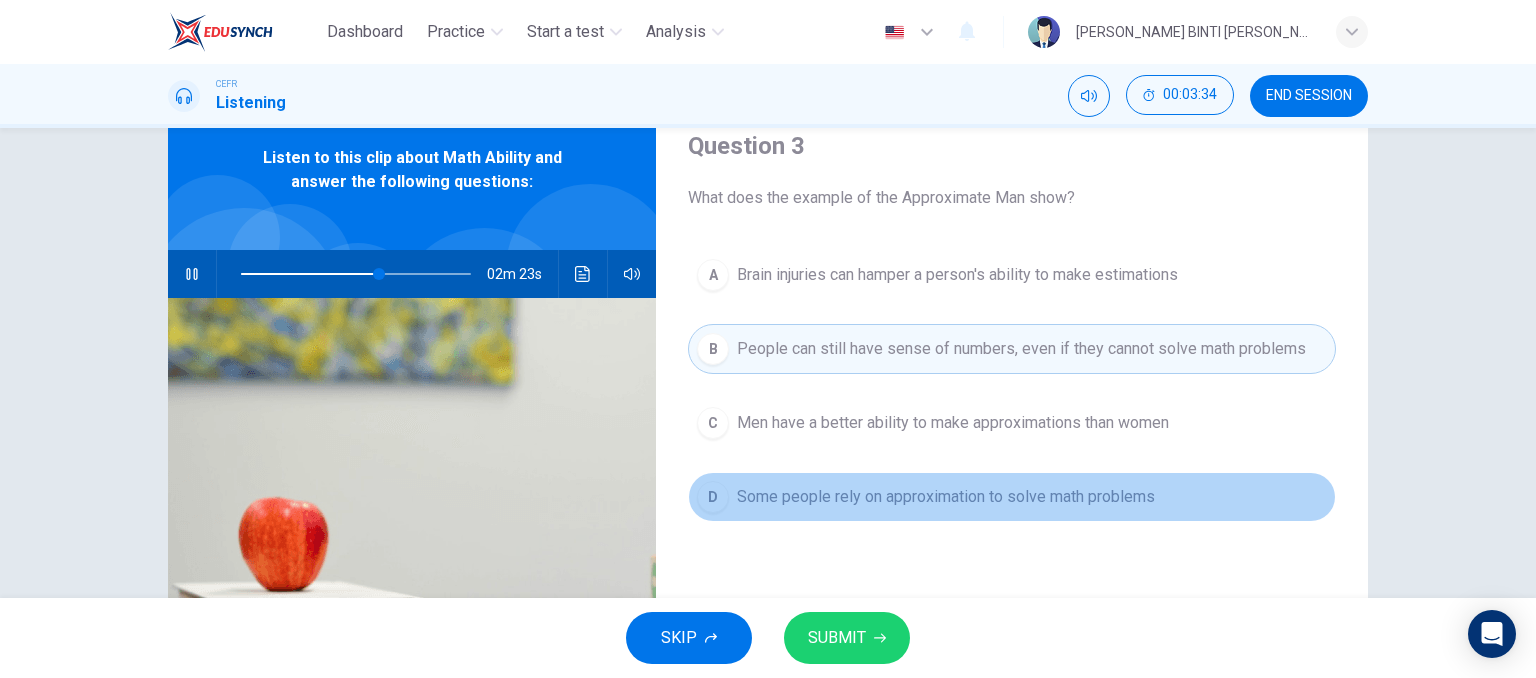 click on "Some people rely on approximation to solve math problems" at bounding box center (946, 497) 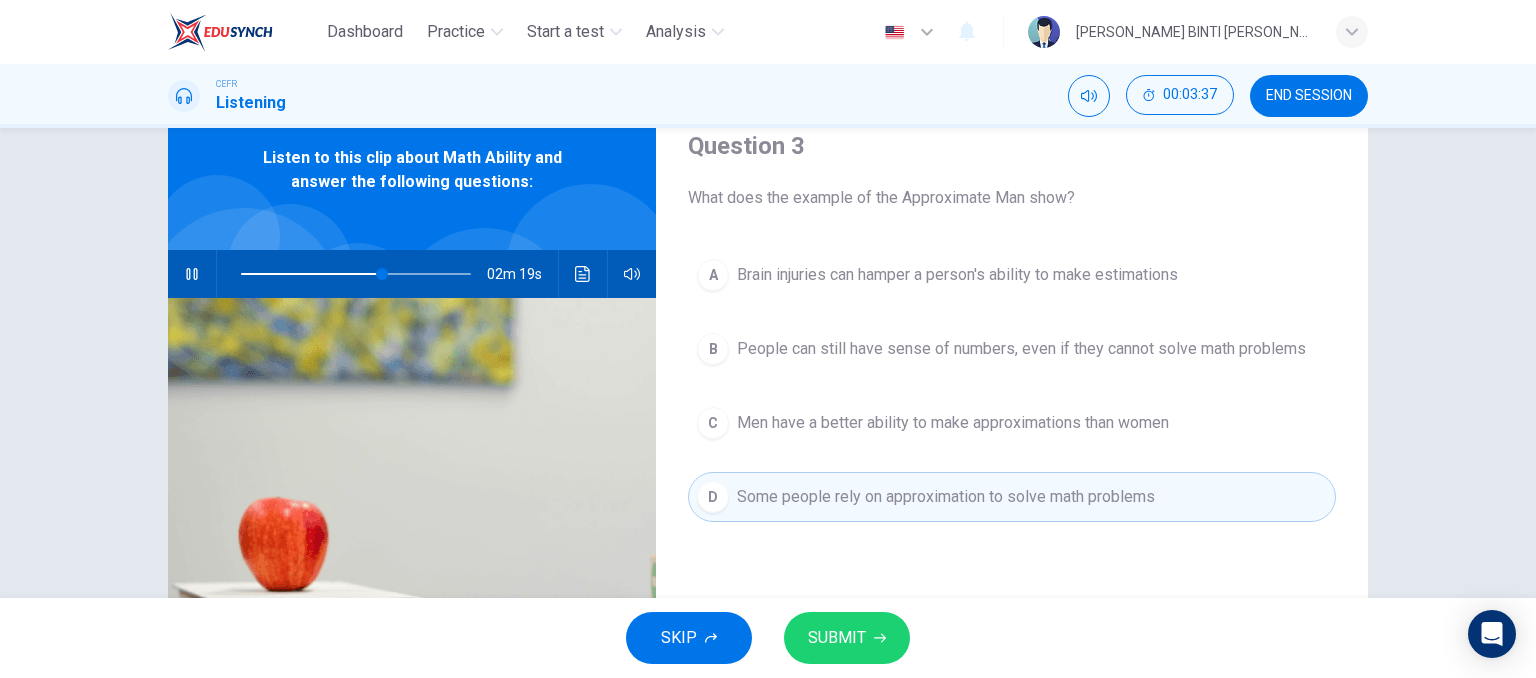 click on "Question 3 What does the example of the Approximate Man show? A Brain injuries can hamper a person's ability to make estimations B People can still have sense of numbers, even if they cannot solve math problems C Men have a better ability to make approximations than women D Some people rely on approximation to solve math problems" at bounding box center (1012, 437) 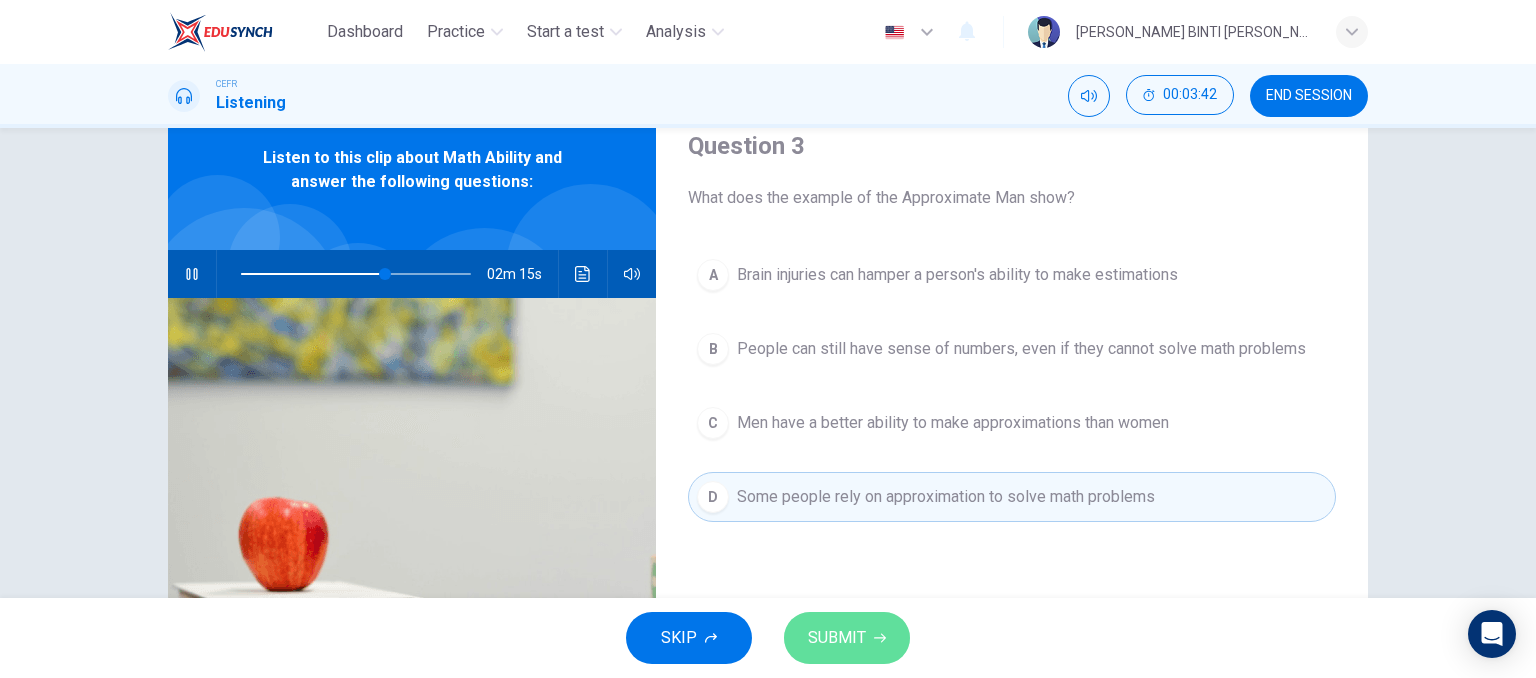 click on "SUBMIT" at bounding box center [837, 638] 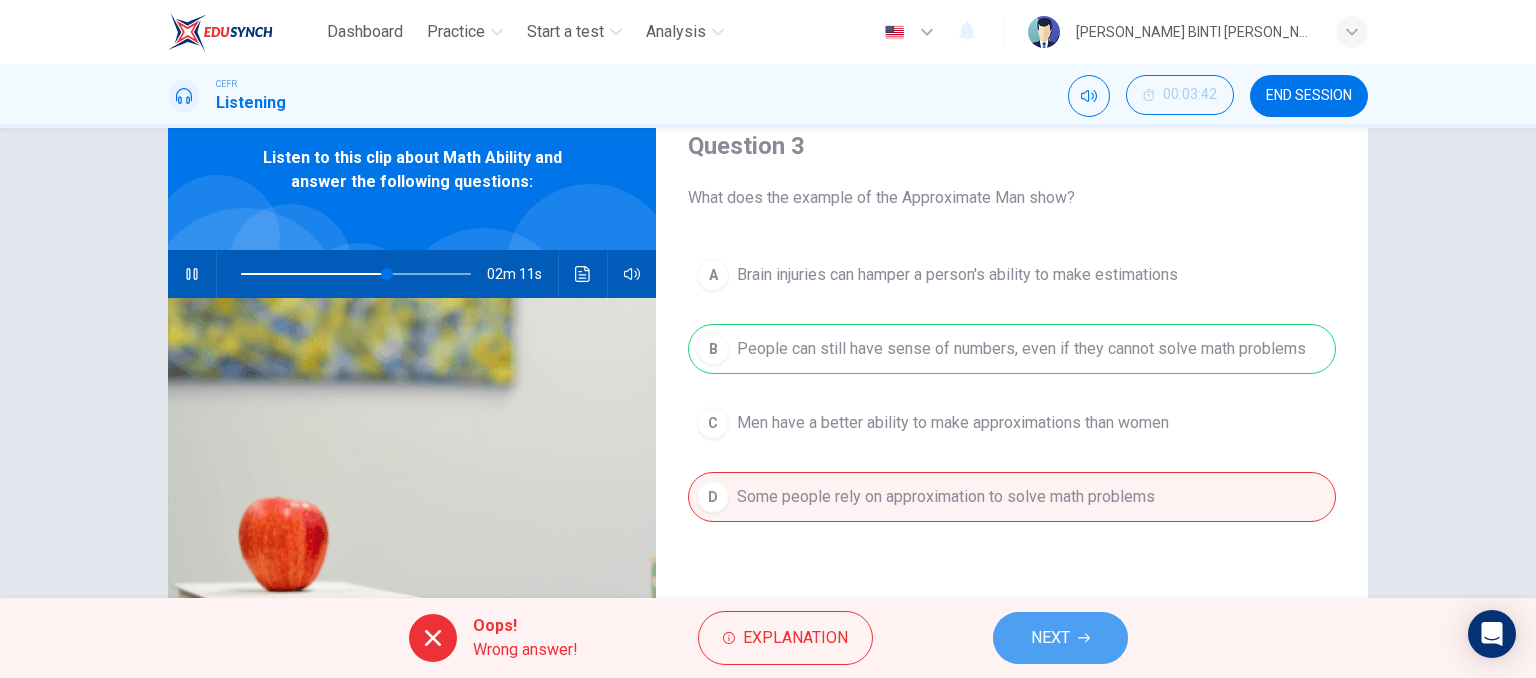 click on "NEXT" at bounding box center (1050, 638) 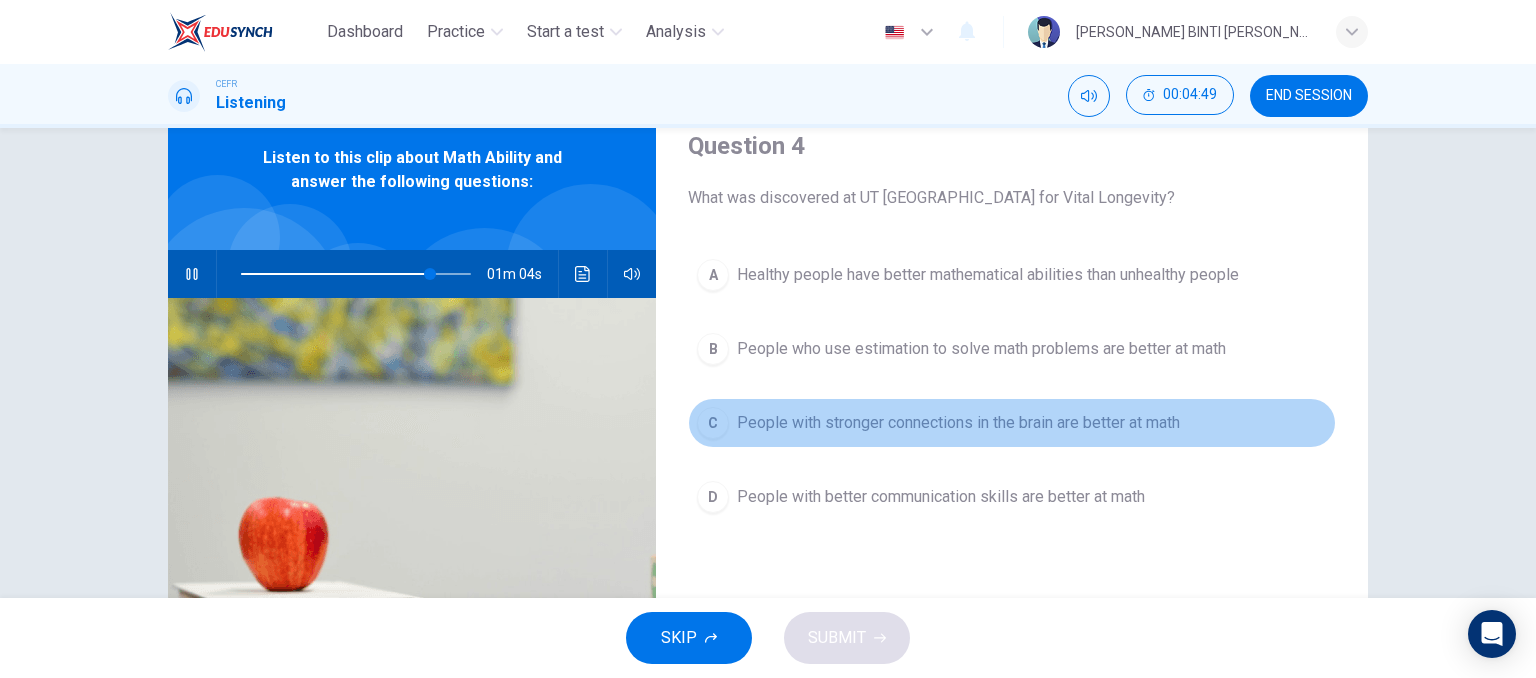 click on "People with stronger connections in the brain are better at math" at bounding box center (958, 423) 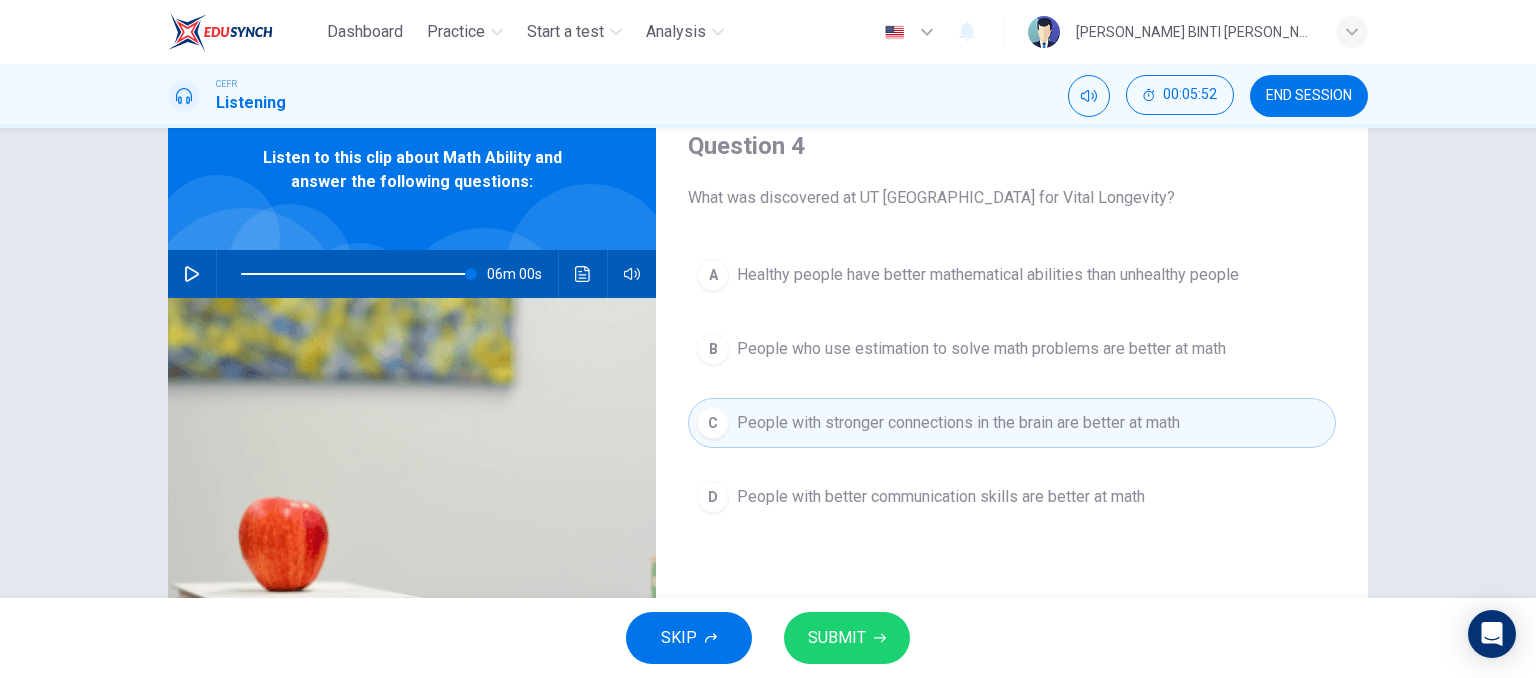 type on "0" 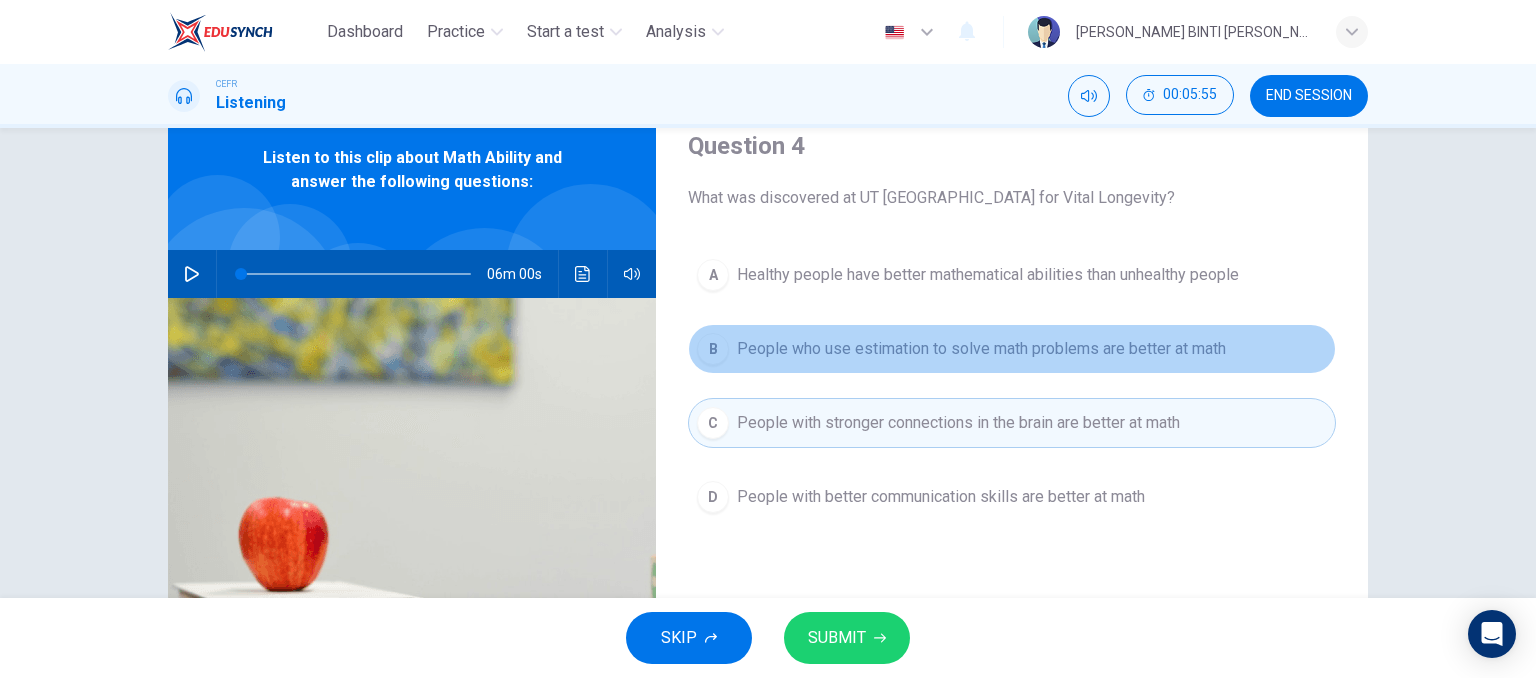 click on "People who use estimation to solve math problems are better at math" at bounding box center (981, 349) 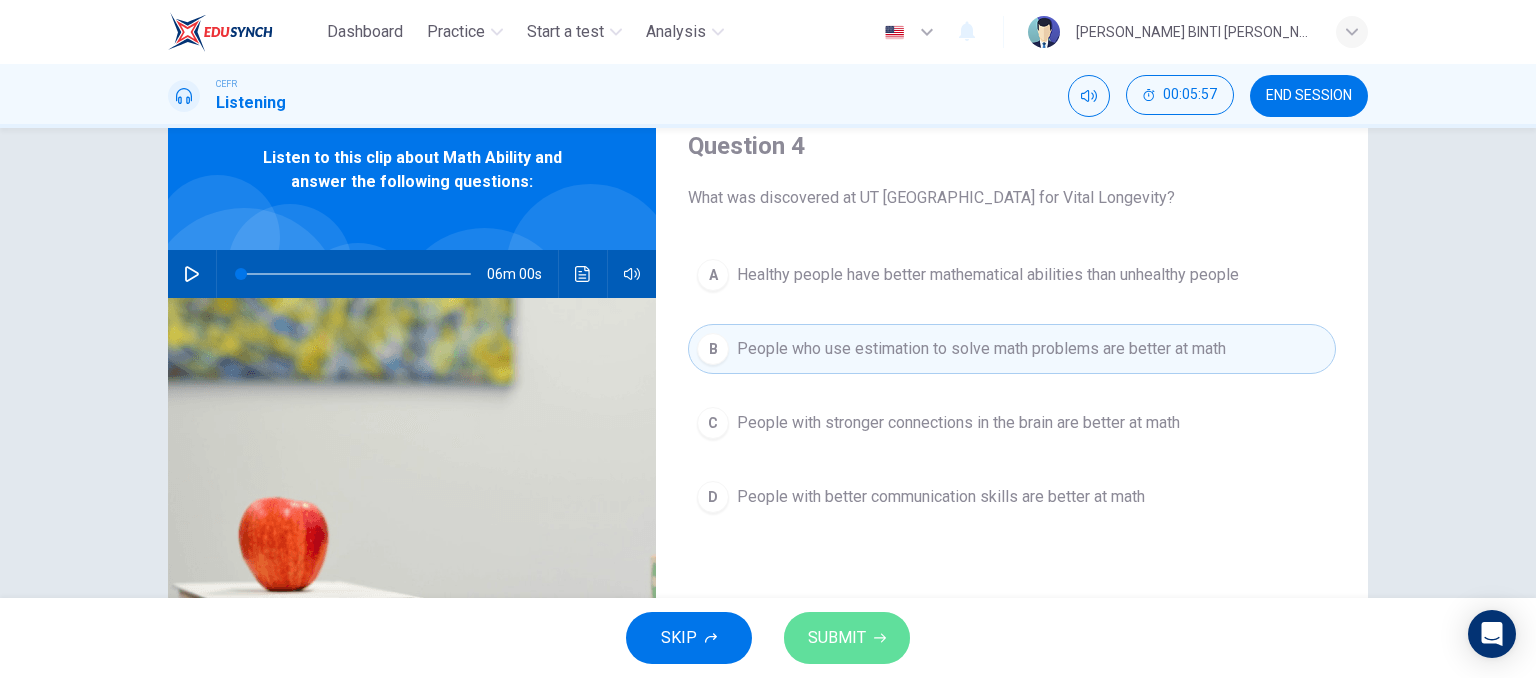 click on "SUBMIT" at bounding box center (847, 638) 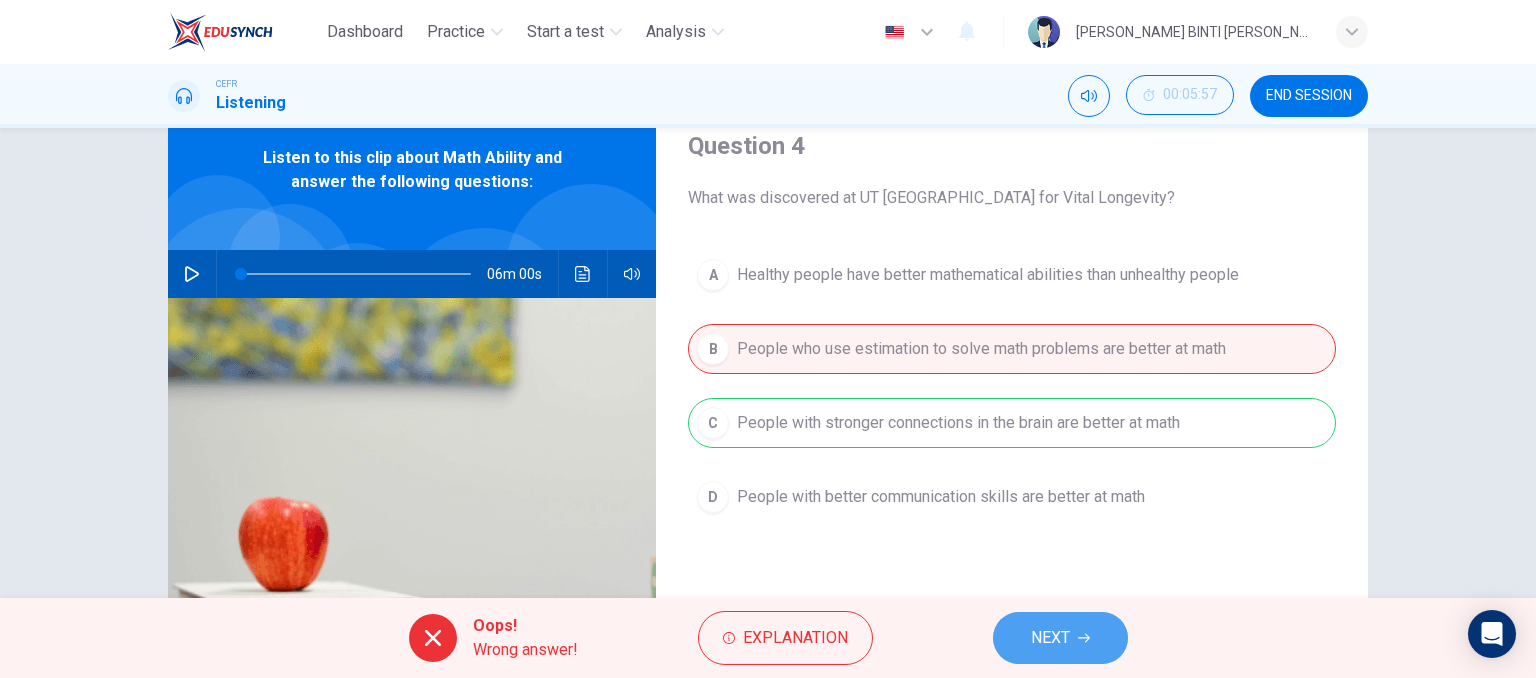 click on "NEXT" at bounding box center [1050, 638] 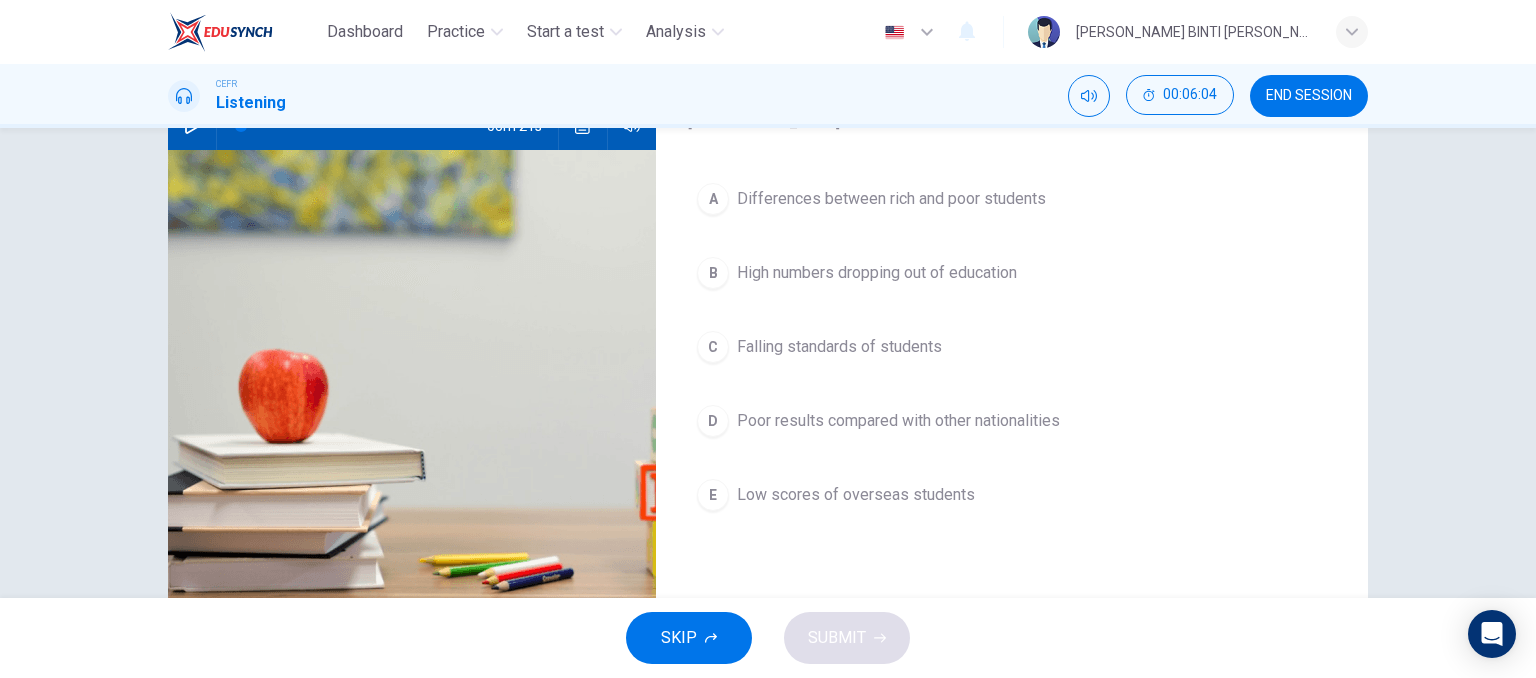 scroll, scrollTop: 0, scrollLeft: 0, axis: both 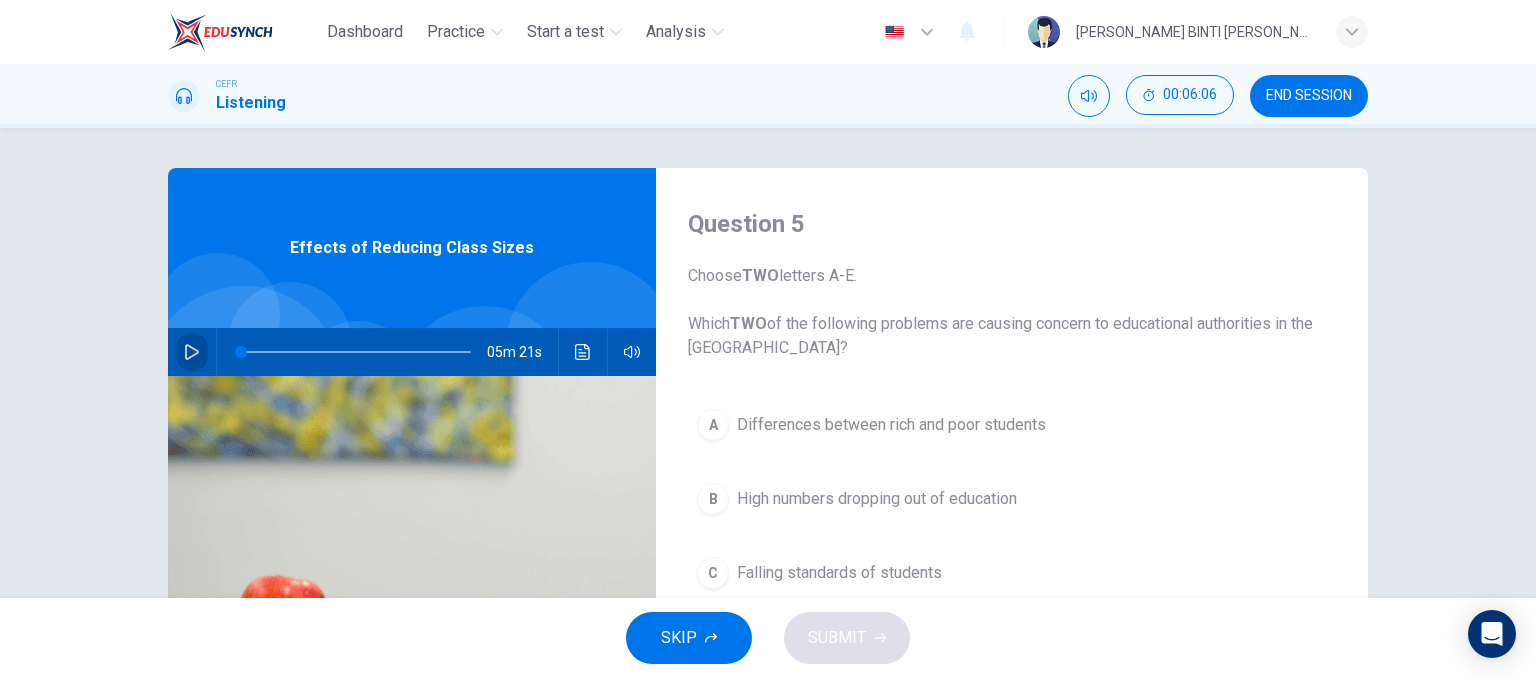 click 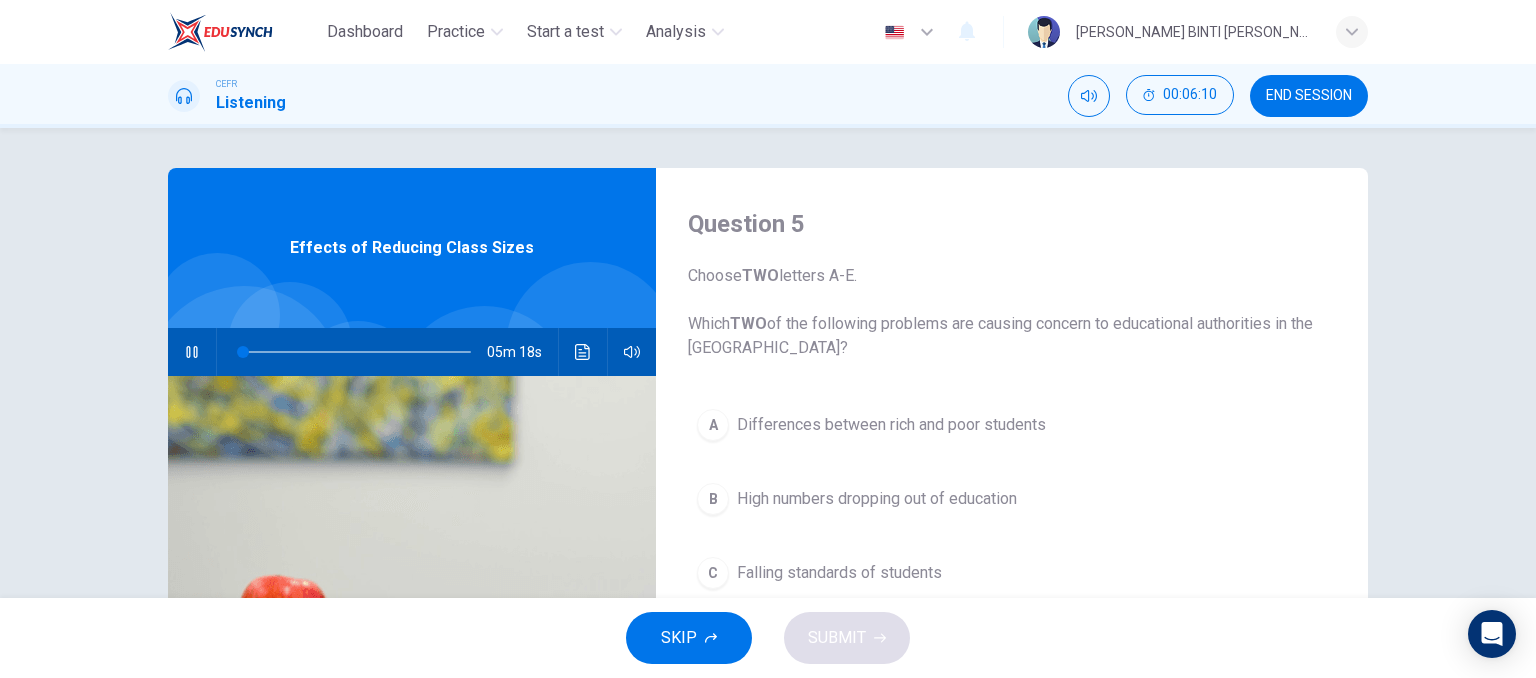 type on "1" 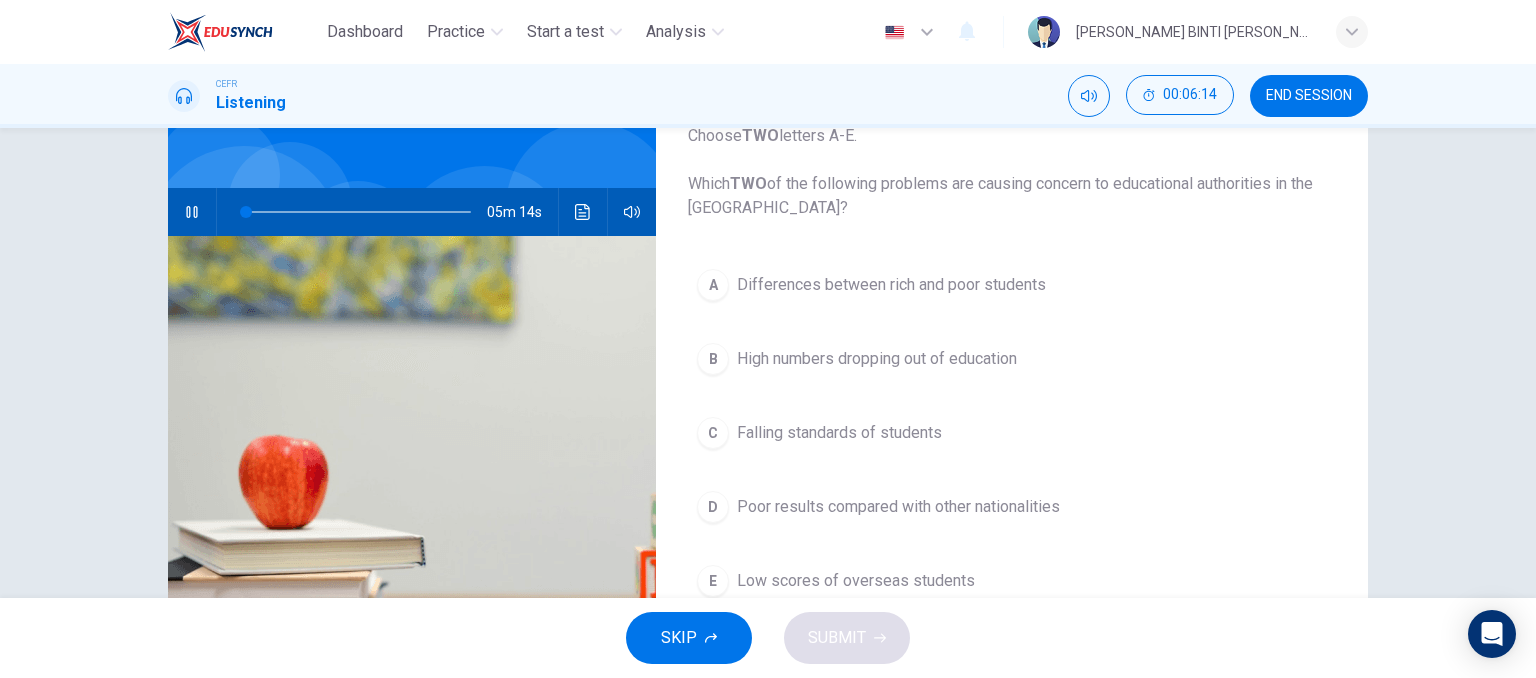 scroll, scrollTop: 140, scrollLeft: 0, axis: vertical 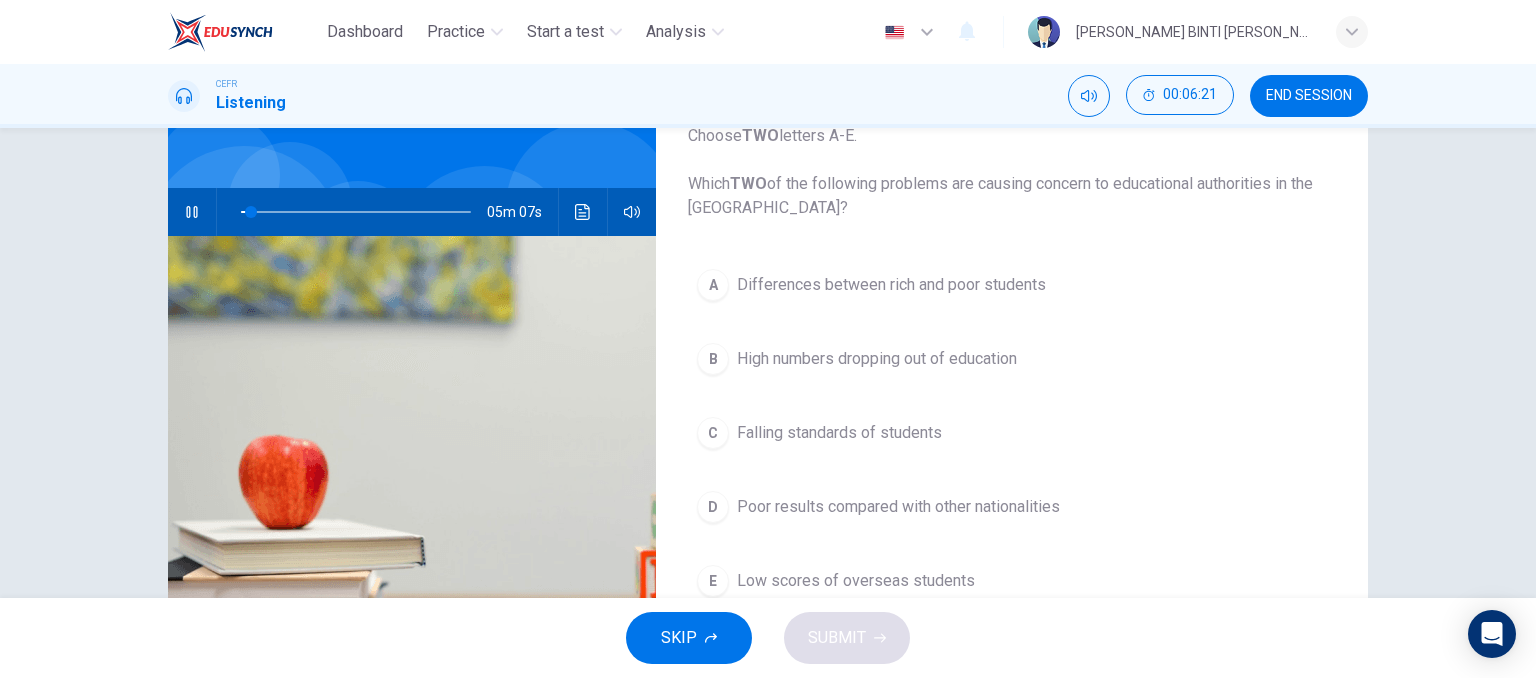 click 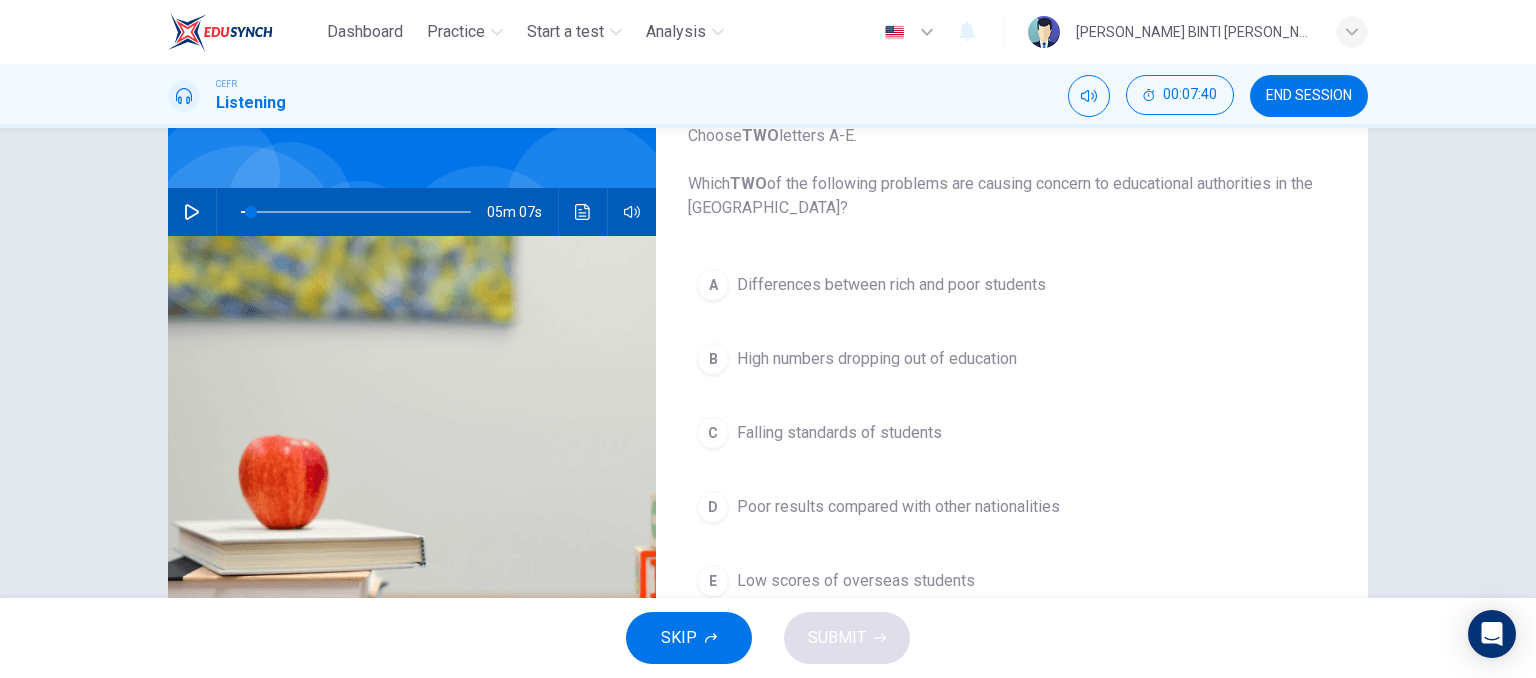 click at bounding box center [192, 212] 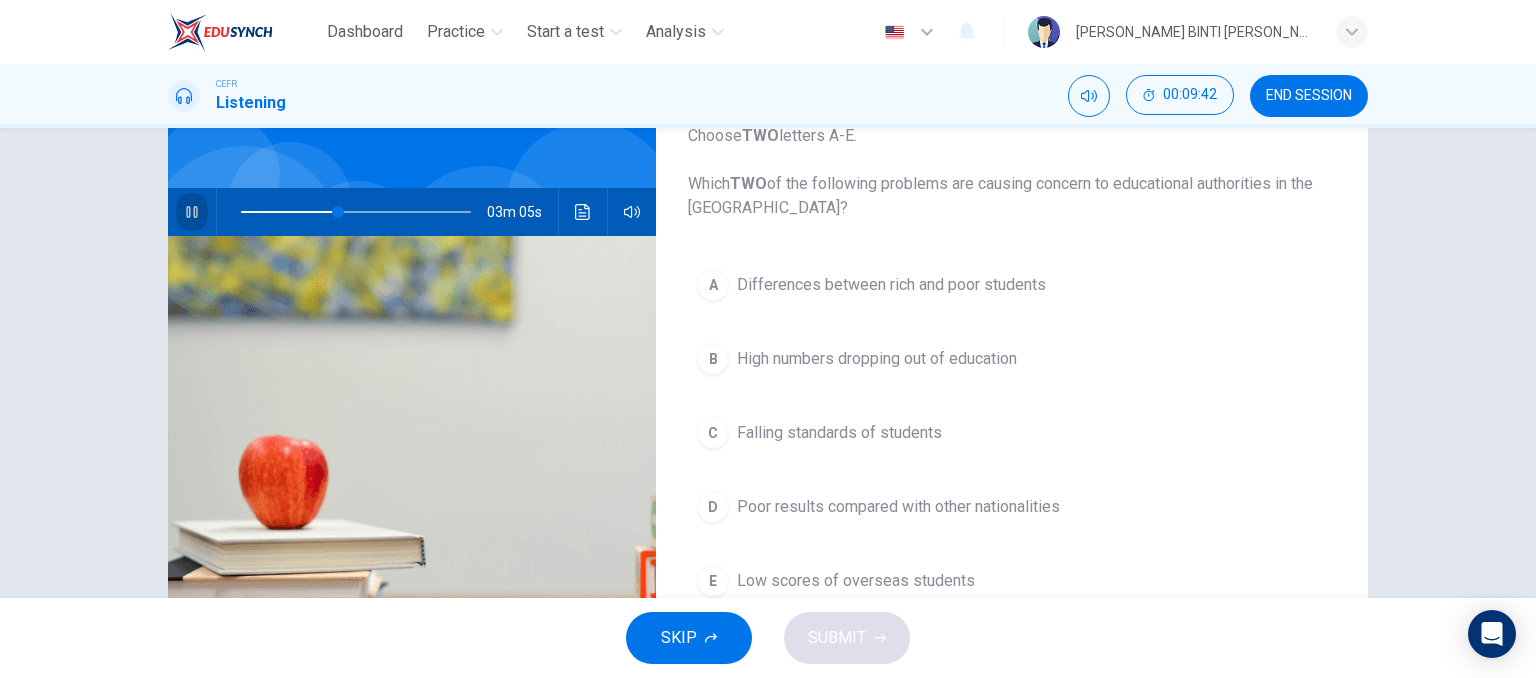 click 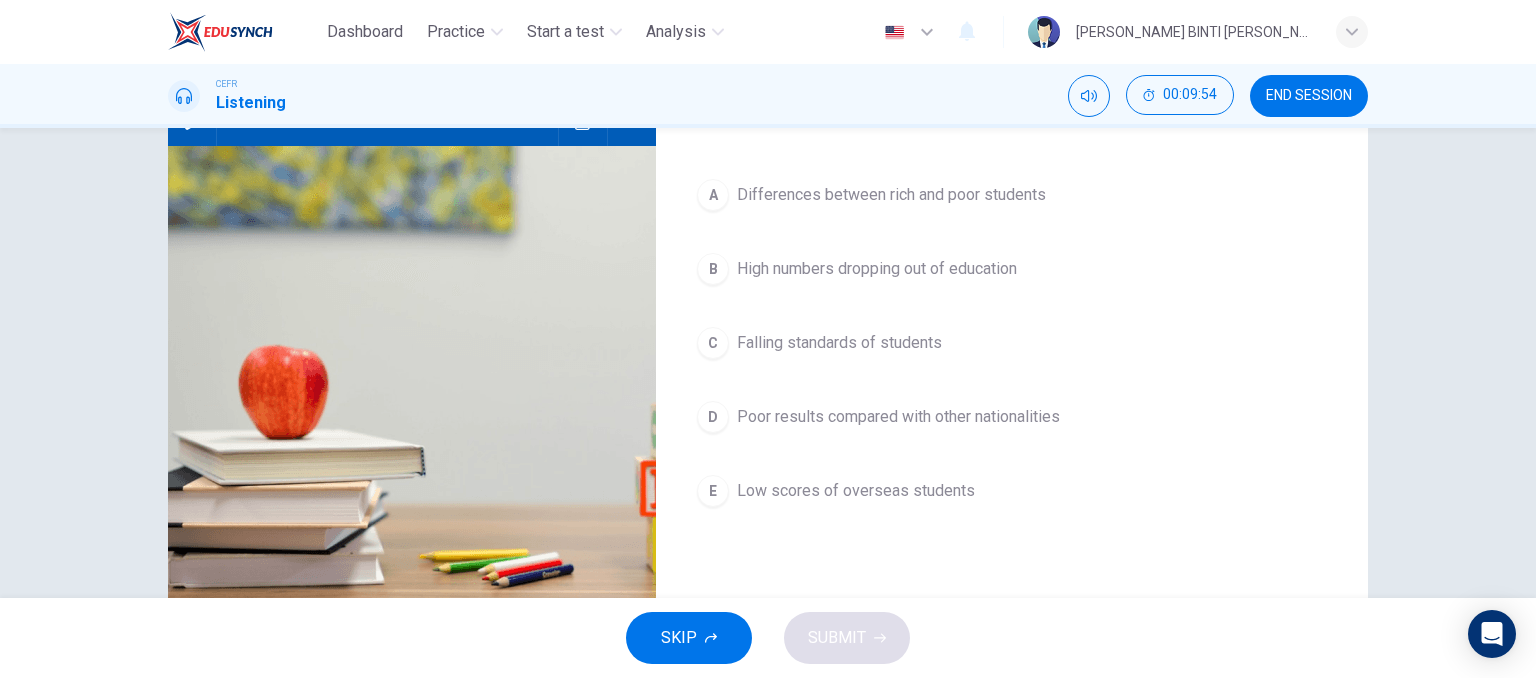 scroll, scrollTop: 231, scrollLeft: 0, axis: vertical 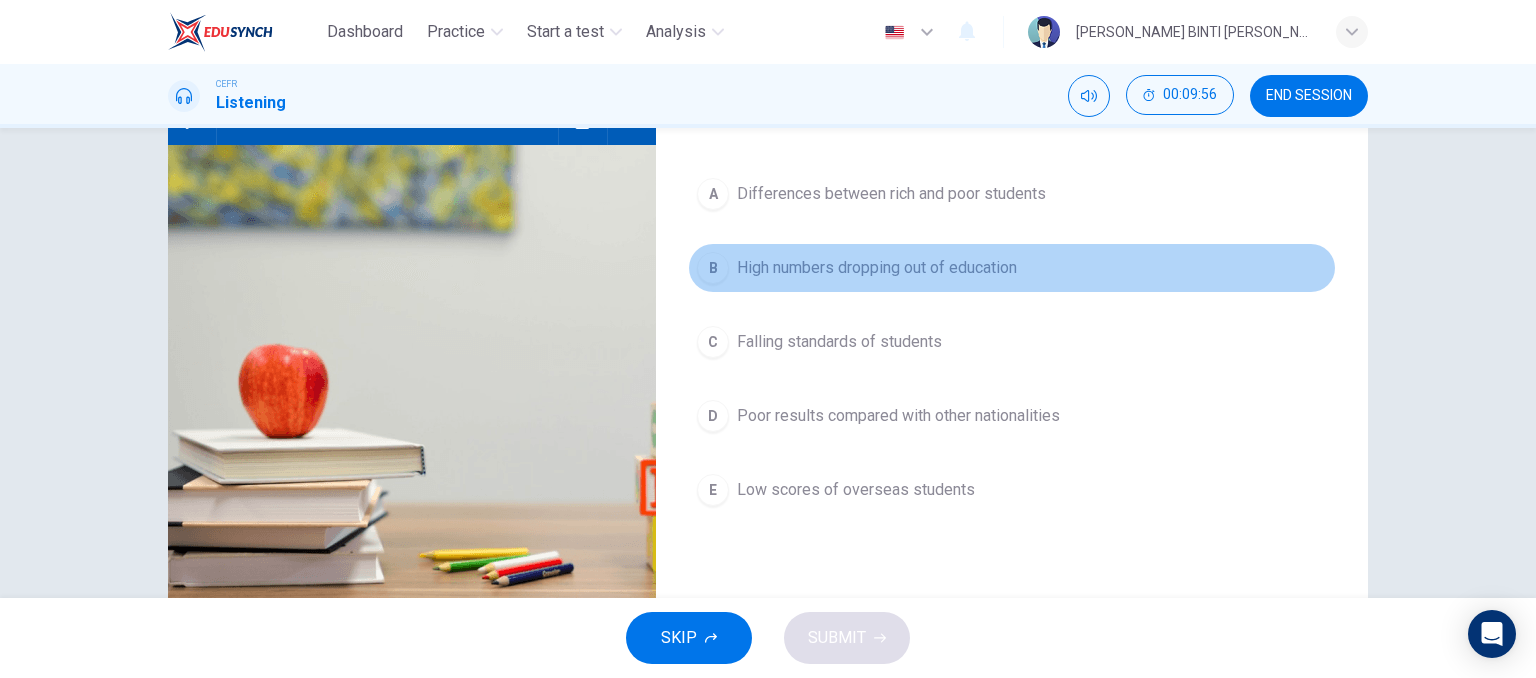 click on "High numbers dropping out of education" at bounding box center [877, 268] 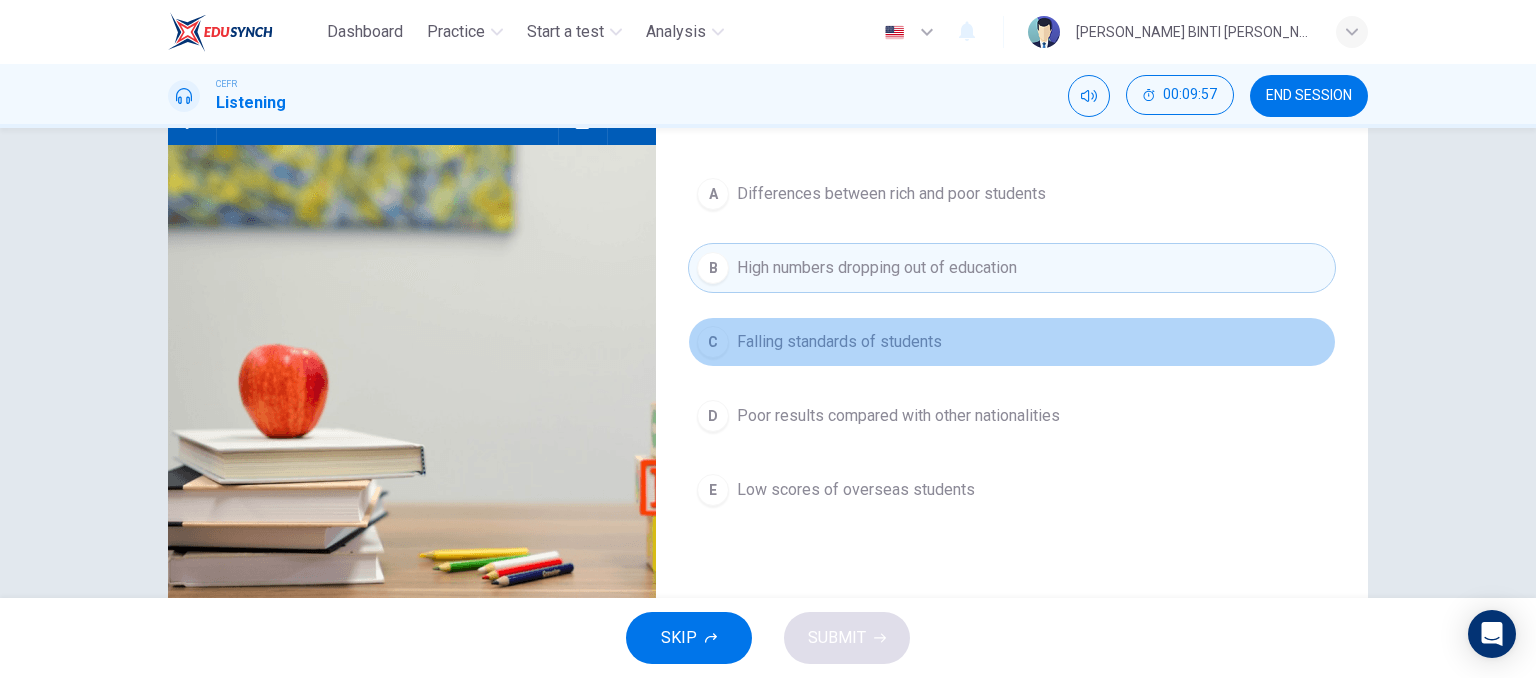 click on "Falling standards of students" at bounding box center (839, 342) 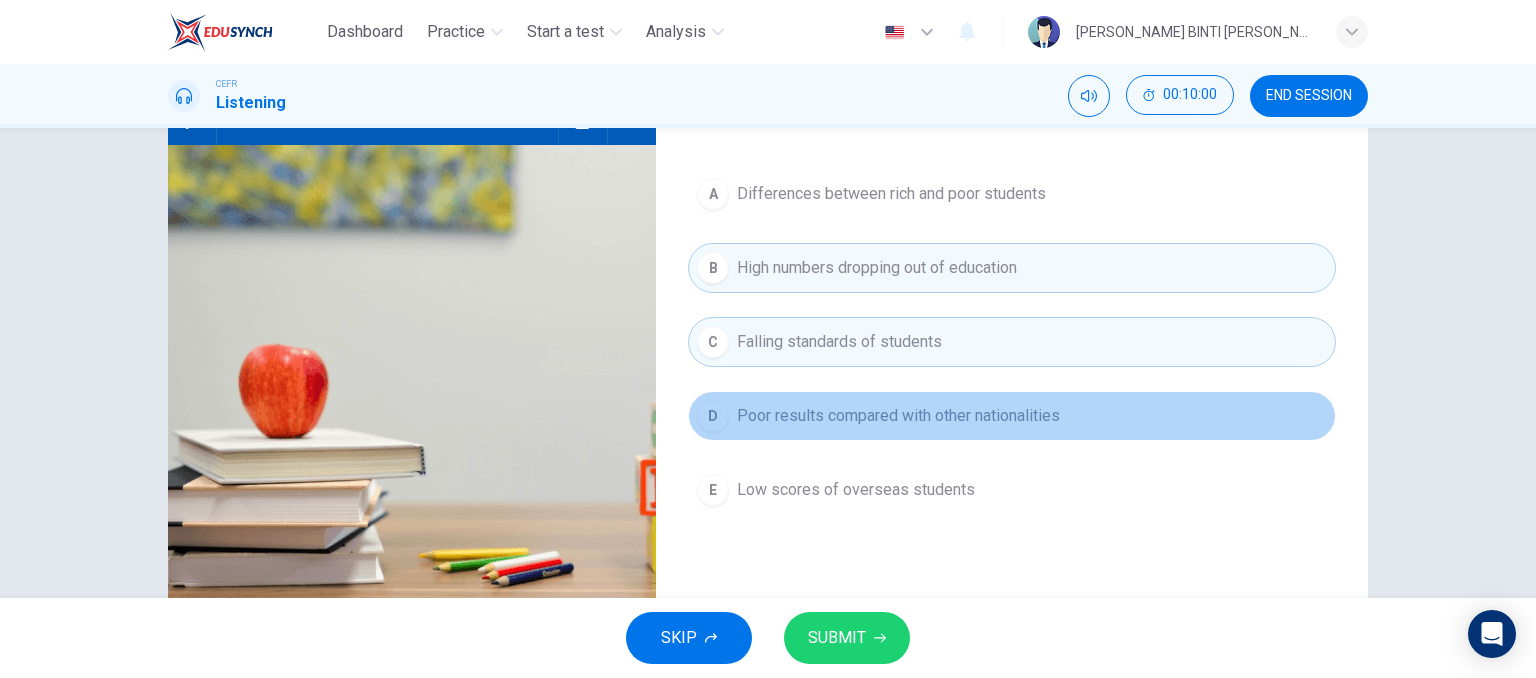 click on "Poor results compared with other nationalities" at bounding box center (898, 416) 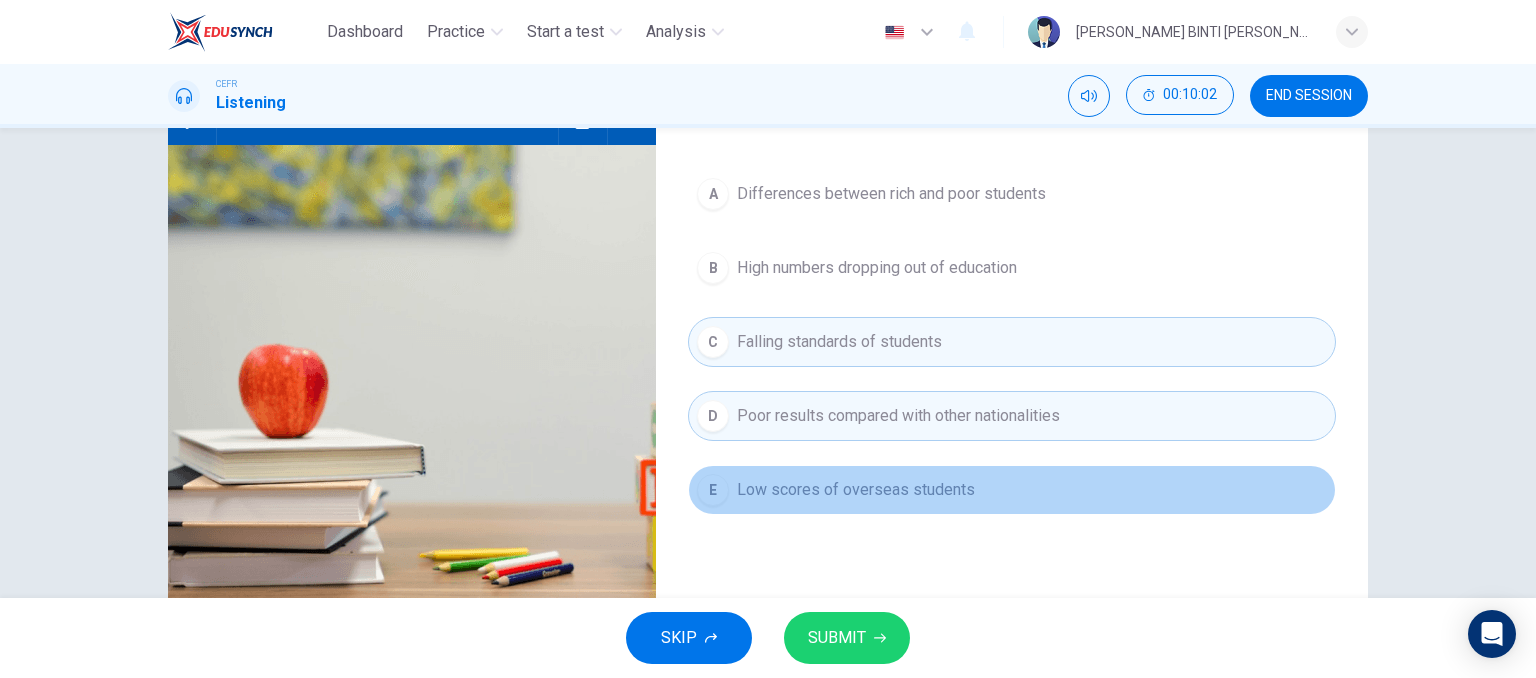 click on "Low scores of overseas students" at bounding box center [856, 490] 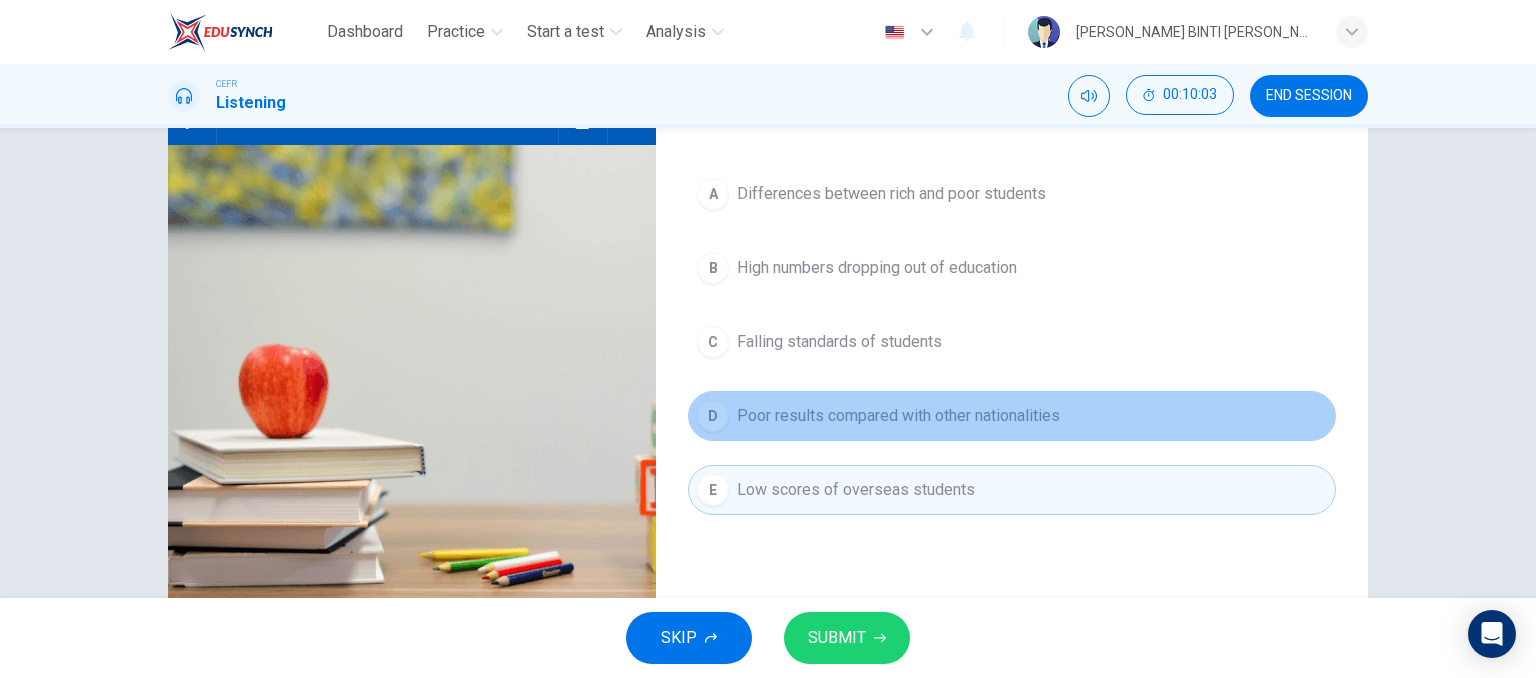 click on "Poor results compared with other nationalities" at bounding box center [898, 416] 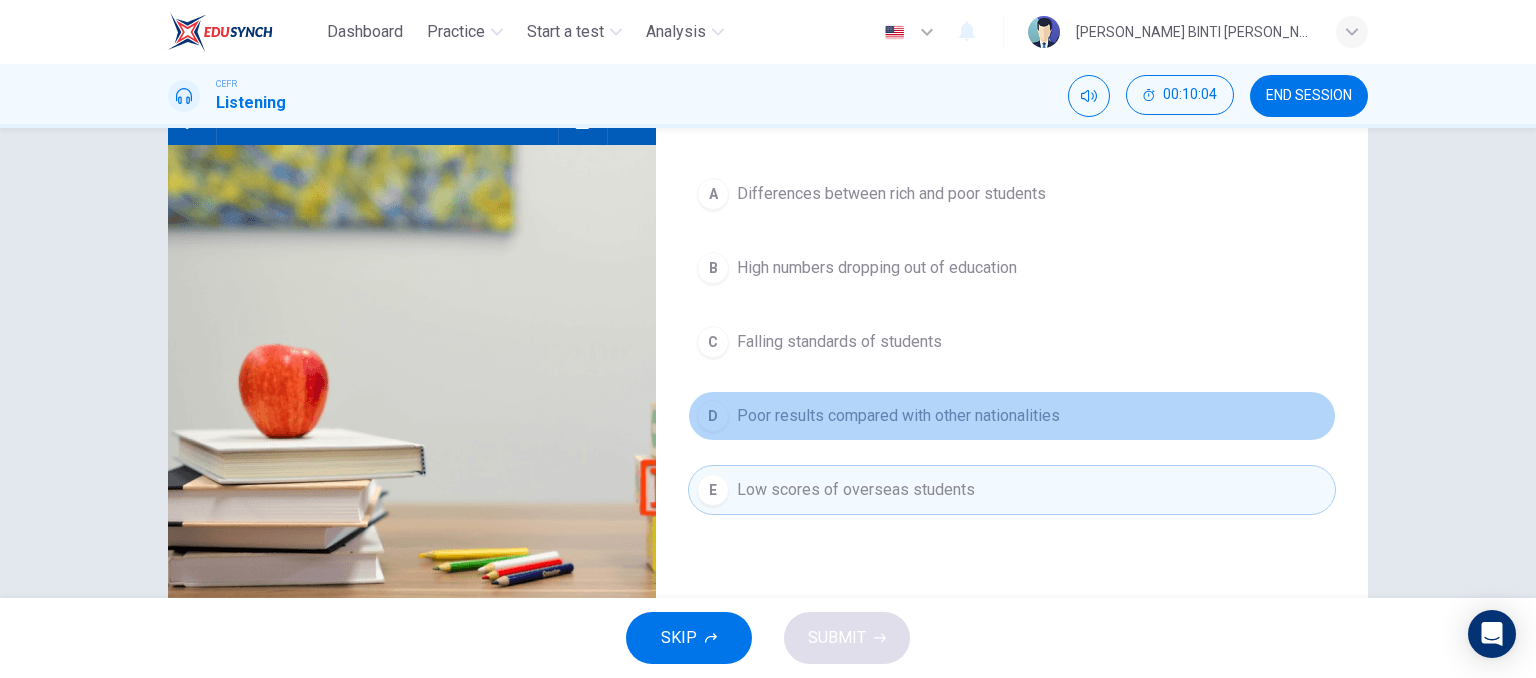 click on "Poor results compared with other nationalities" at bounding box center [898, 416] 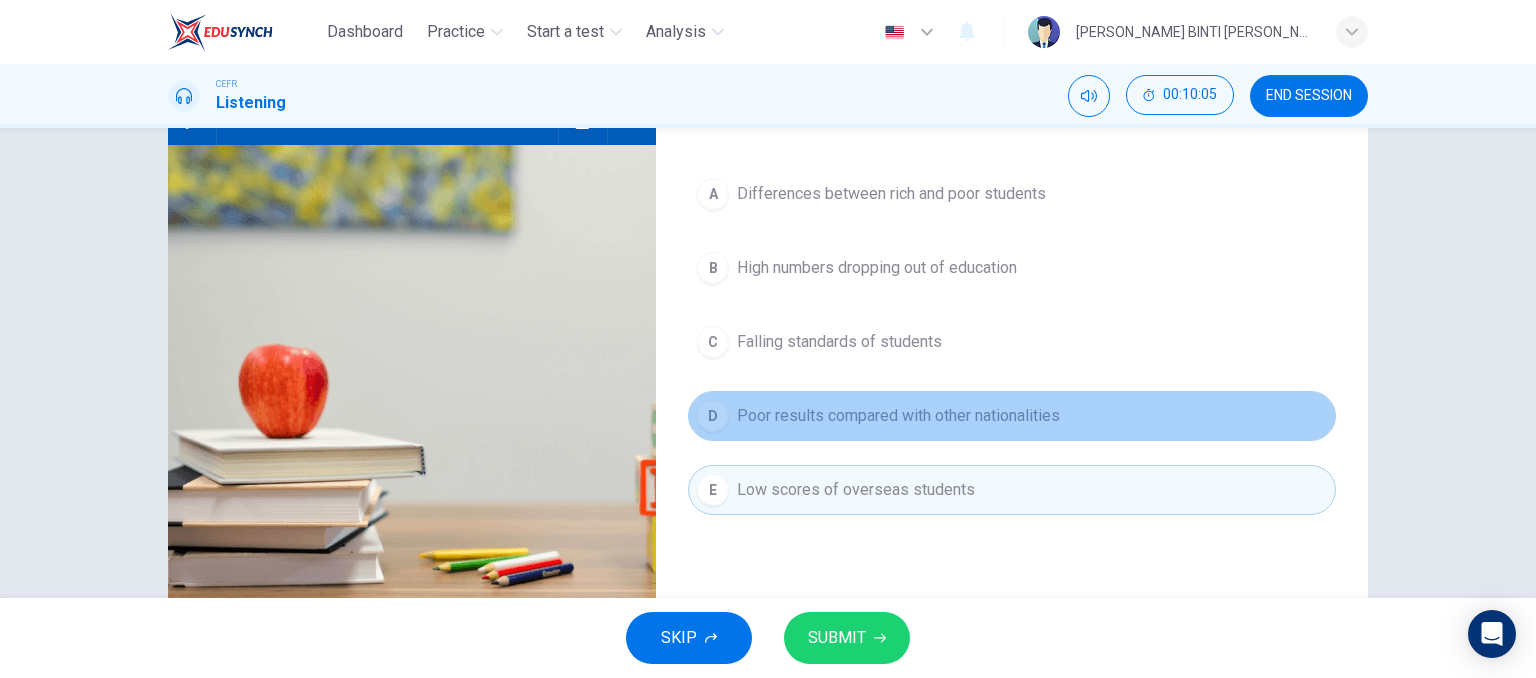 click on "Poor results compared with other nationalities" at bounding box center [898, 416] 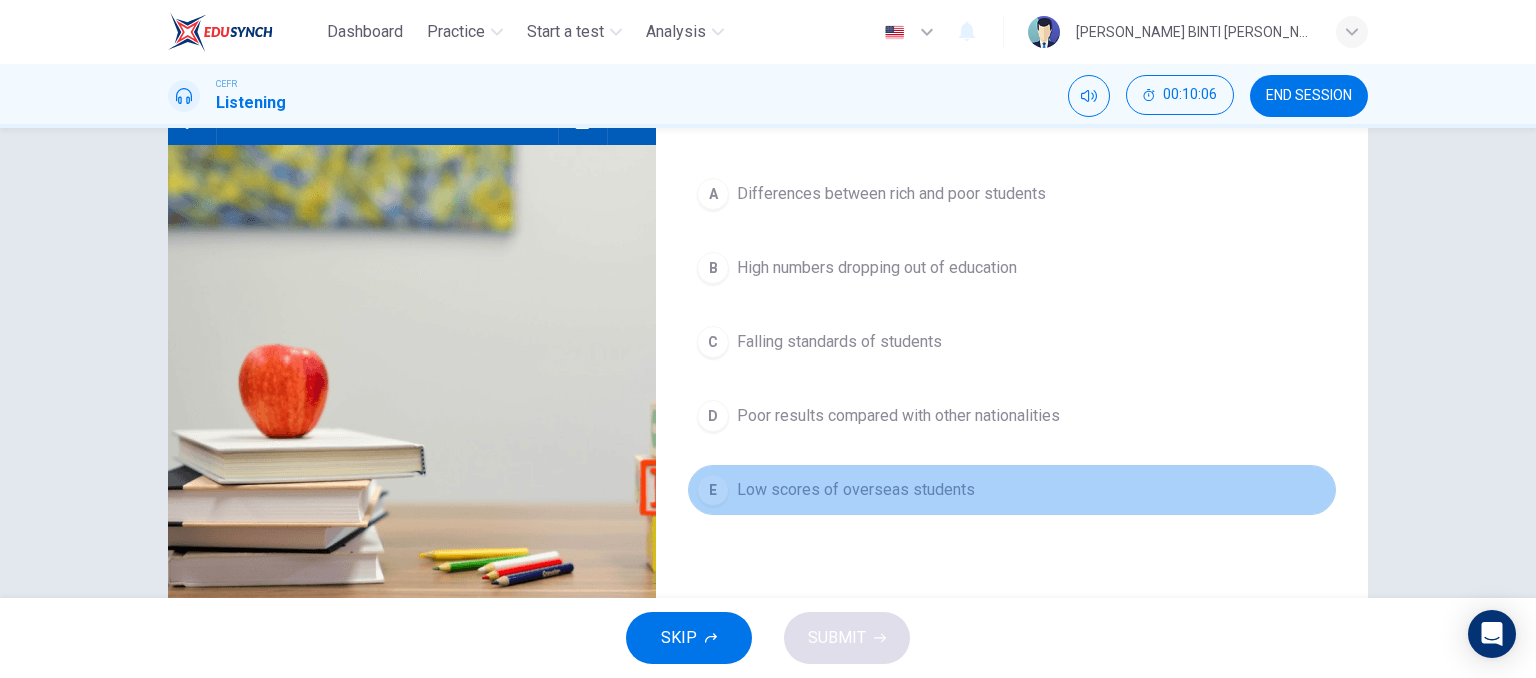 click on "E Low scores of overseas students" at bounding box center (1012, 490) 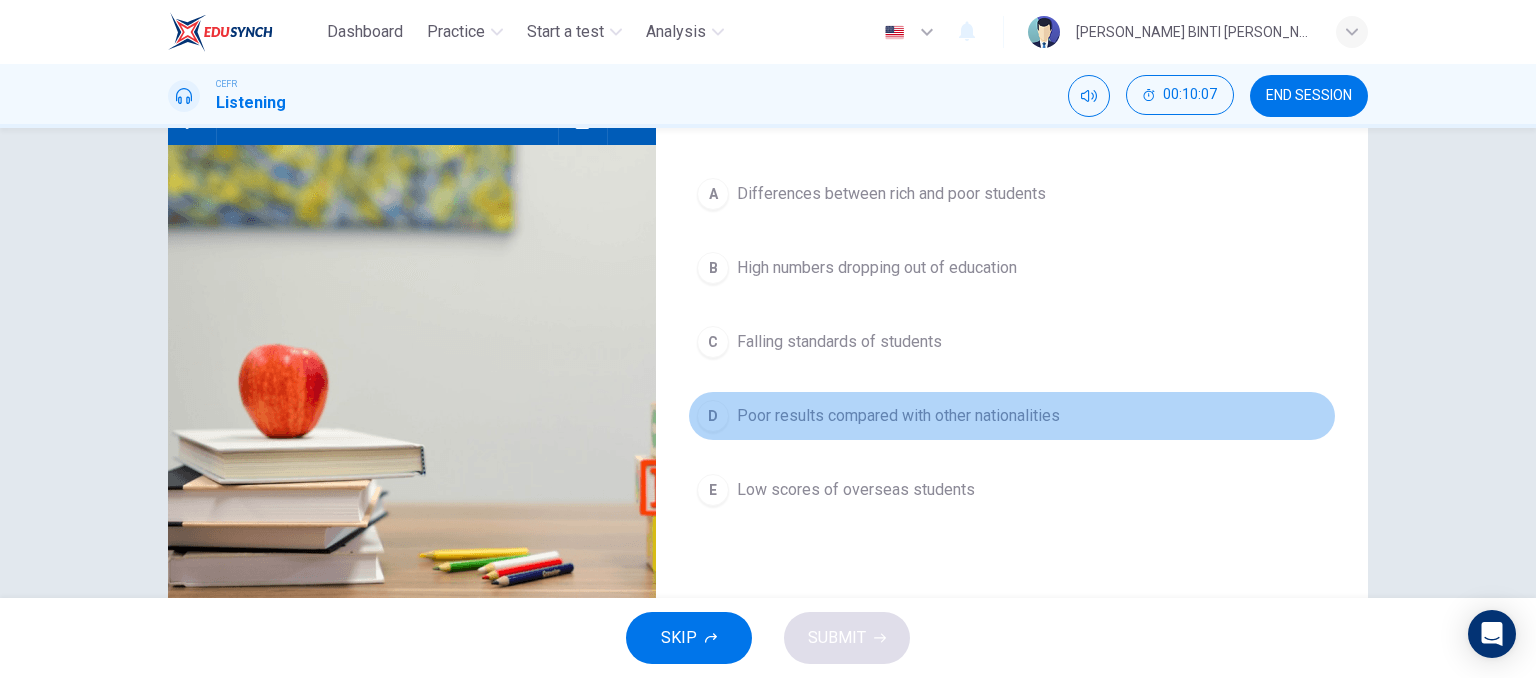 click on "Poor results compared with other nationalities" at bounding box center (898, 416) 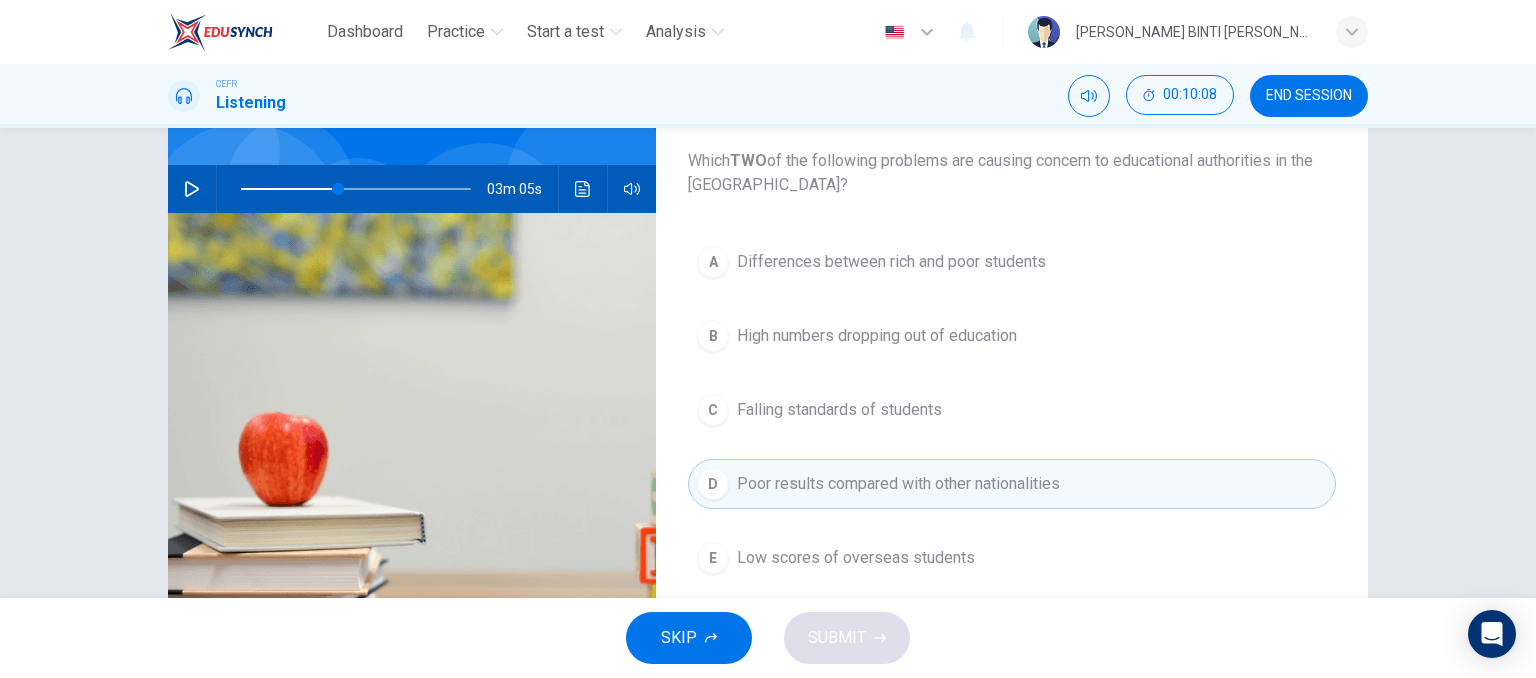 scroll, scrollTop: 160, scrollLeft: 0, axis: vertical 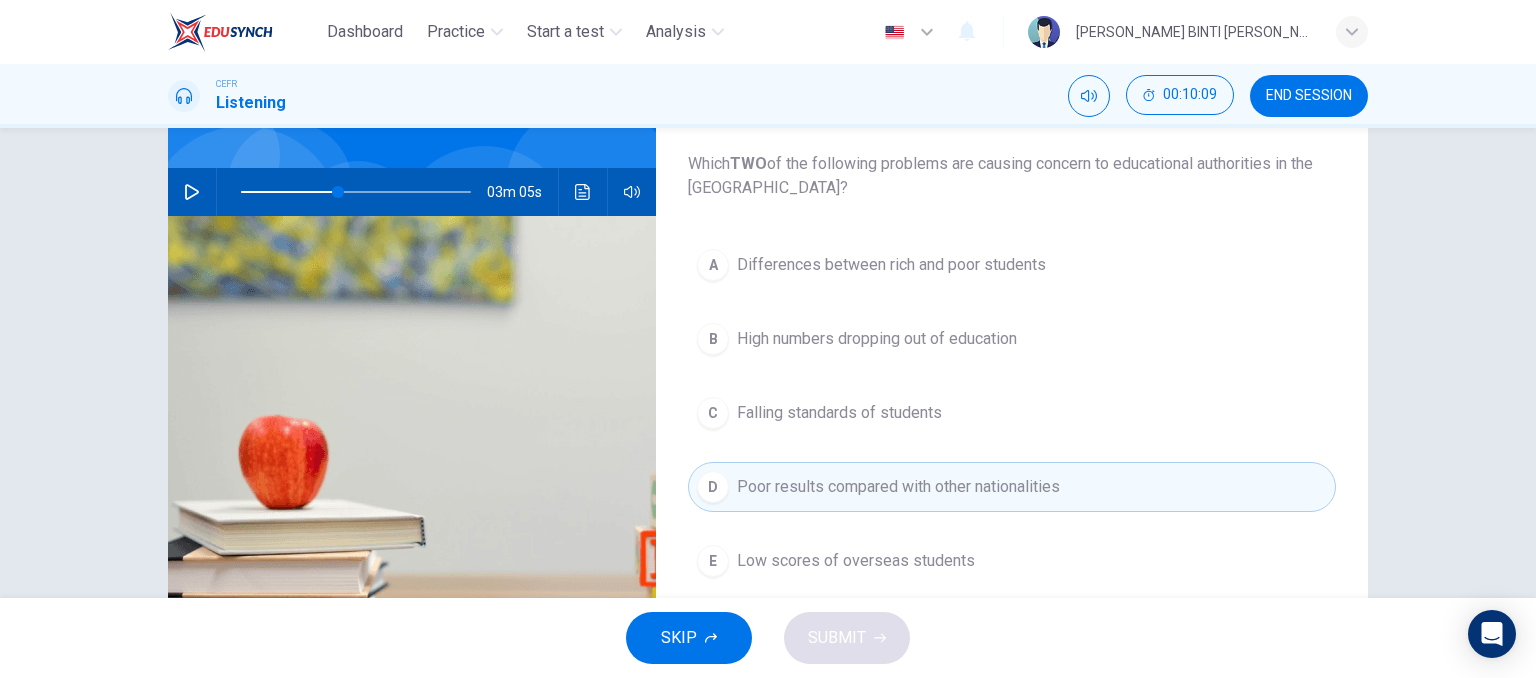 click on "A Differences between rich and poor students B High numbers dropping out of education C Falling standards of students D Poor results compared with other nationalities E Low scores of overseas students" at bounding box center (1012, 433) 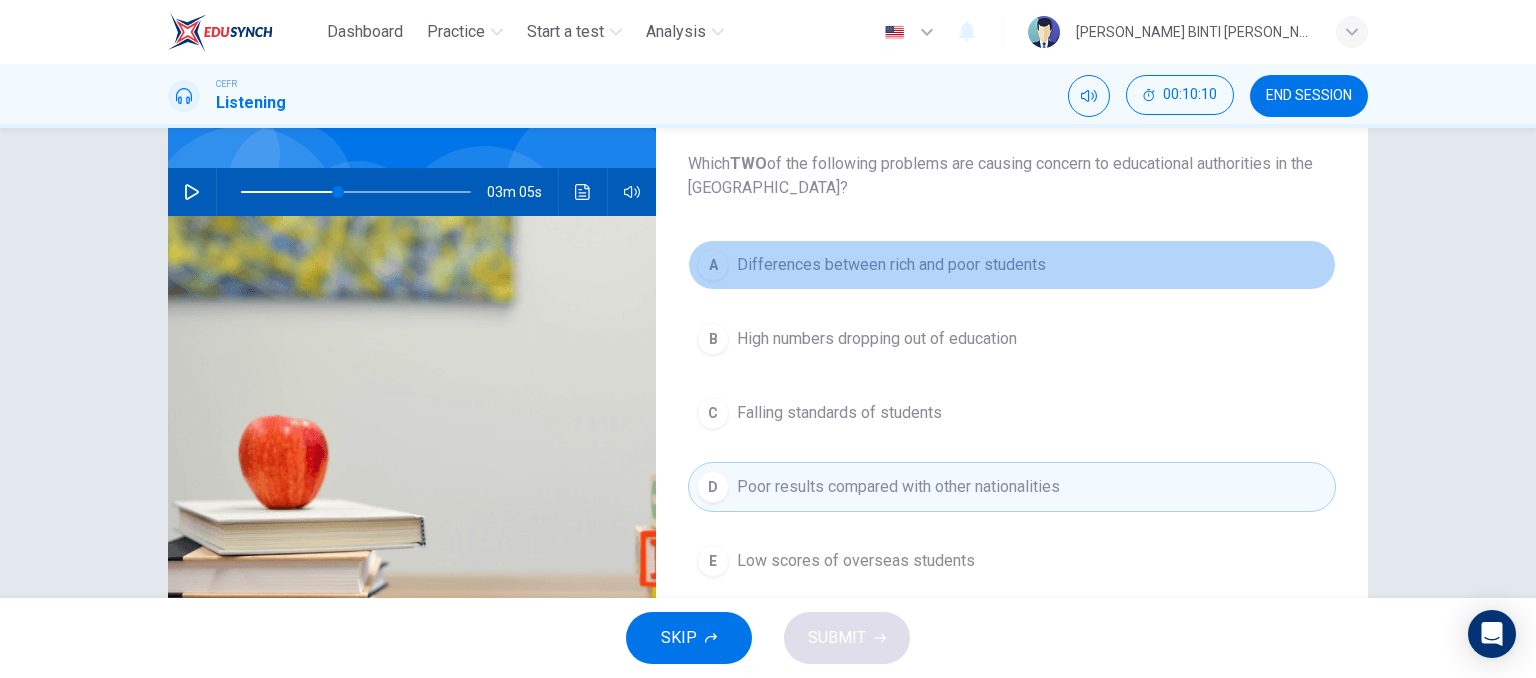 click on "Differences between rich and poor students" at bounding box center (891, 265) 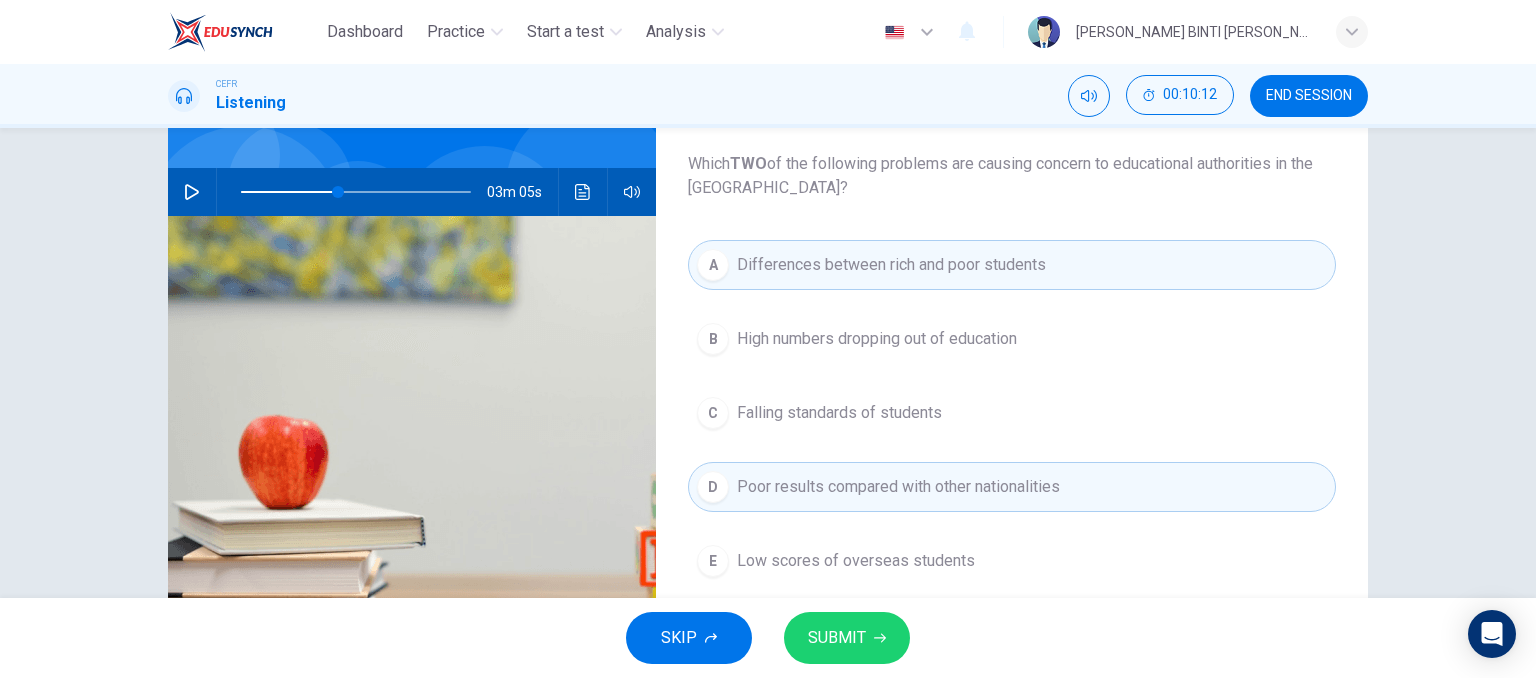 scroll, scrollTop: 204, scrollLeft: 0, axis: vertical 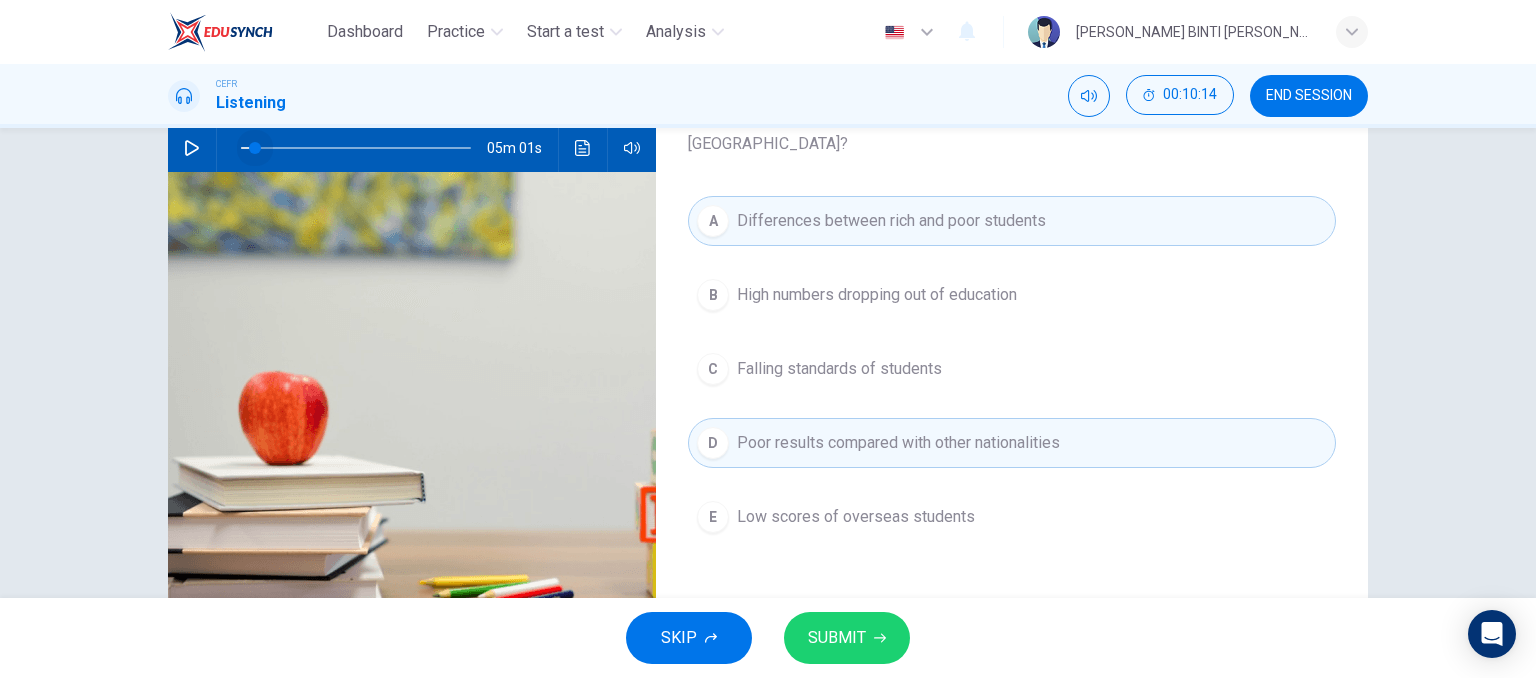 click at bounding box center [356, 148] 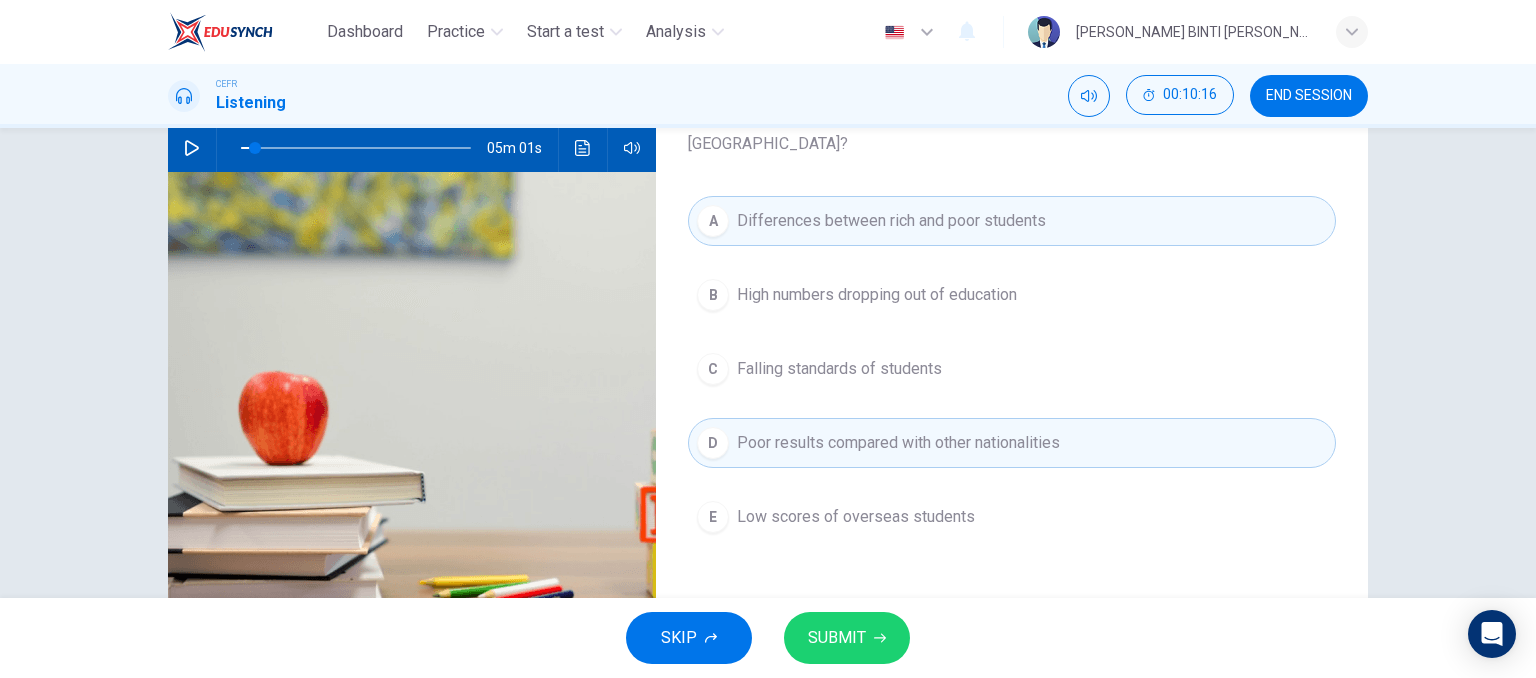 click 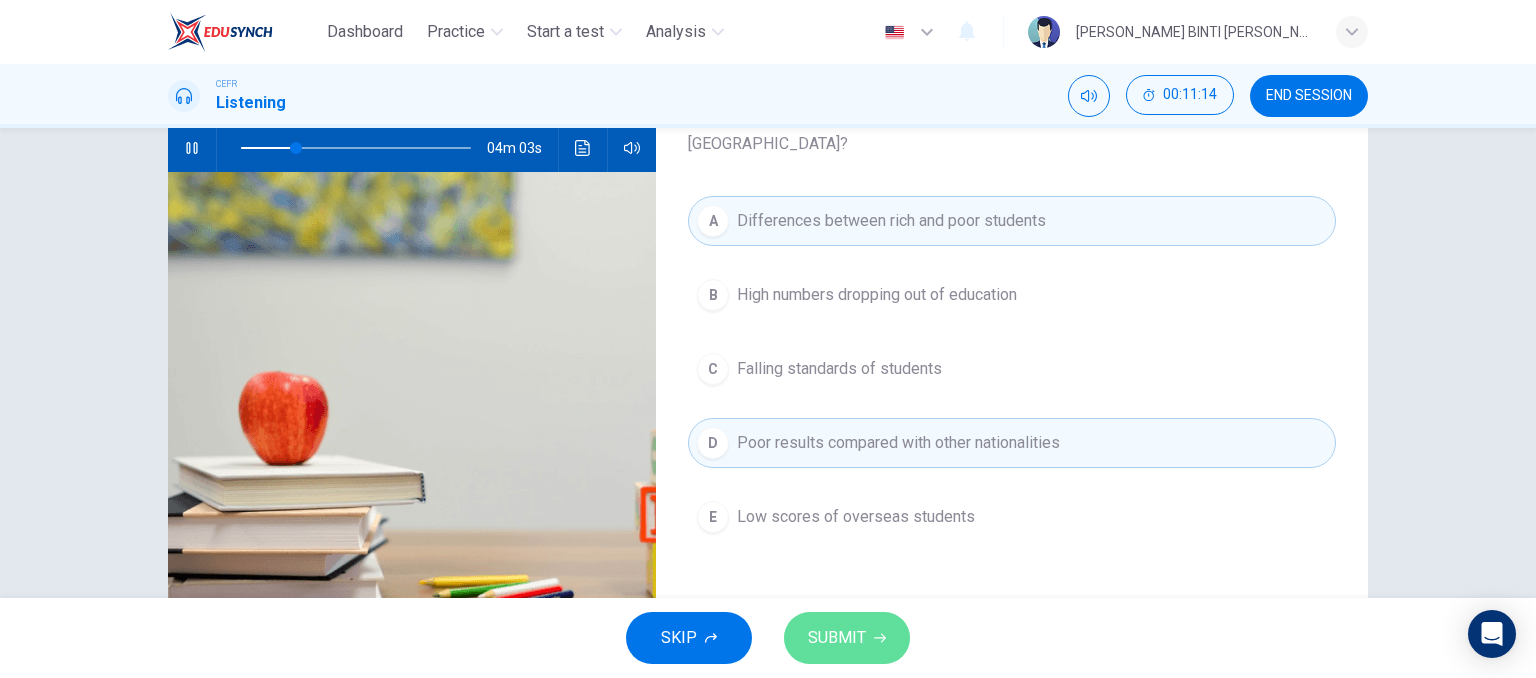 click on "SUBMIT" at bounding box center (837, 638) 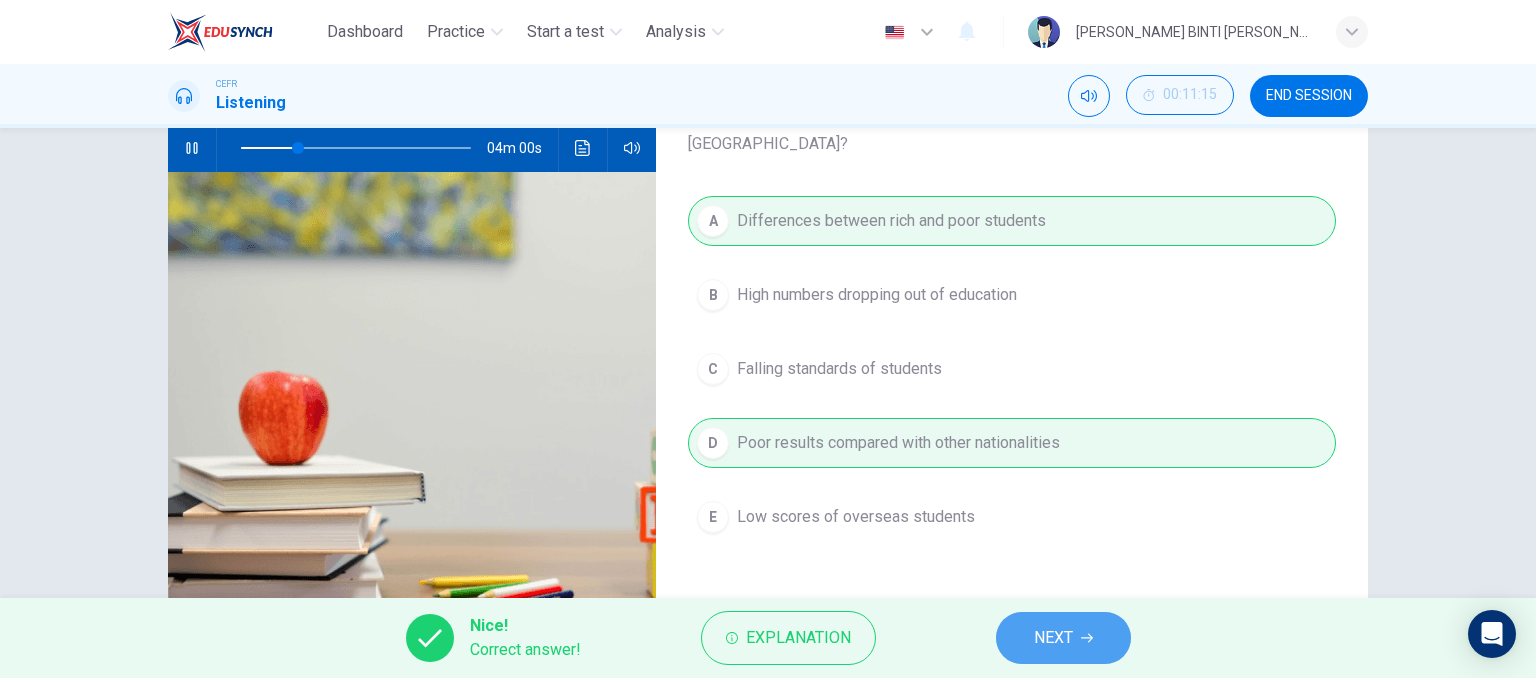 click on "NEXT" at bounding box center (1053, 638) 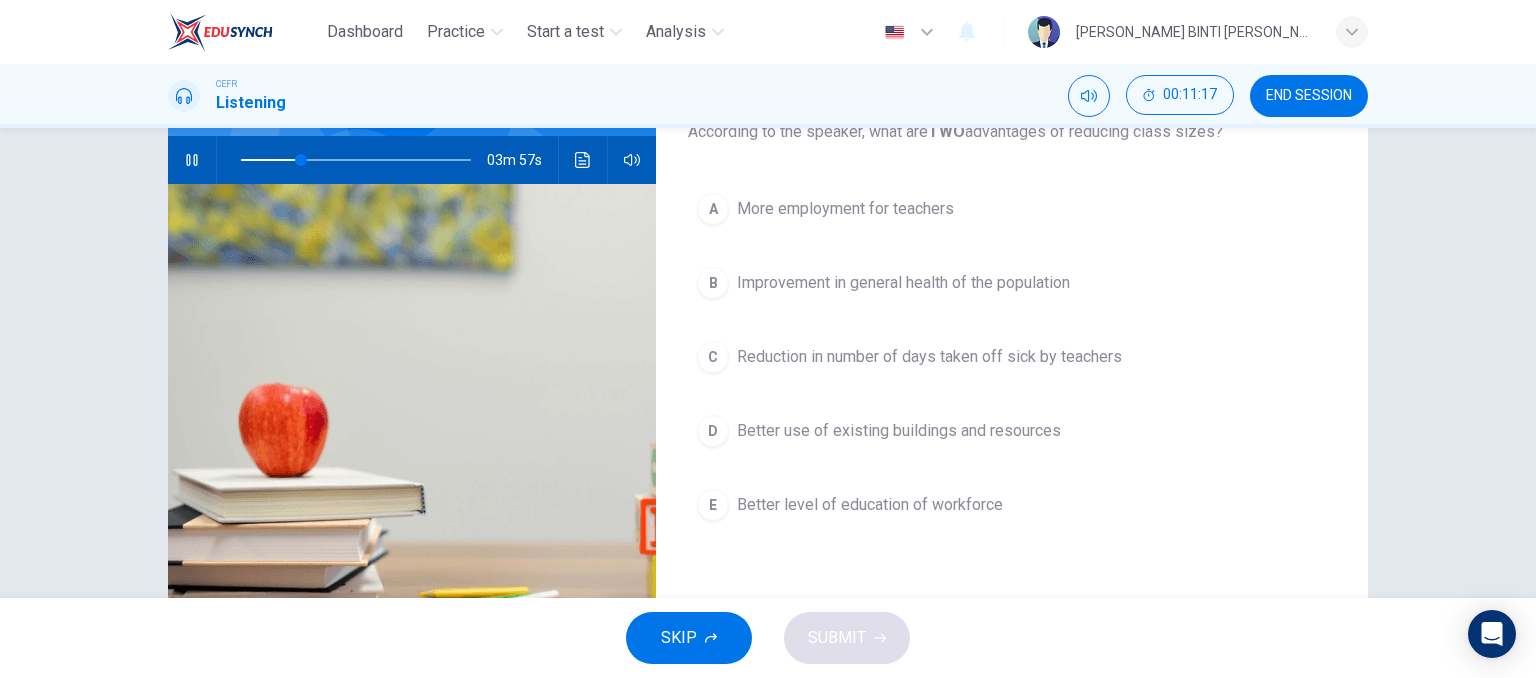 scroll, scrollTop: 196, scrollLeft: 0, axis: vertical 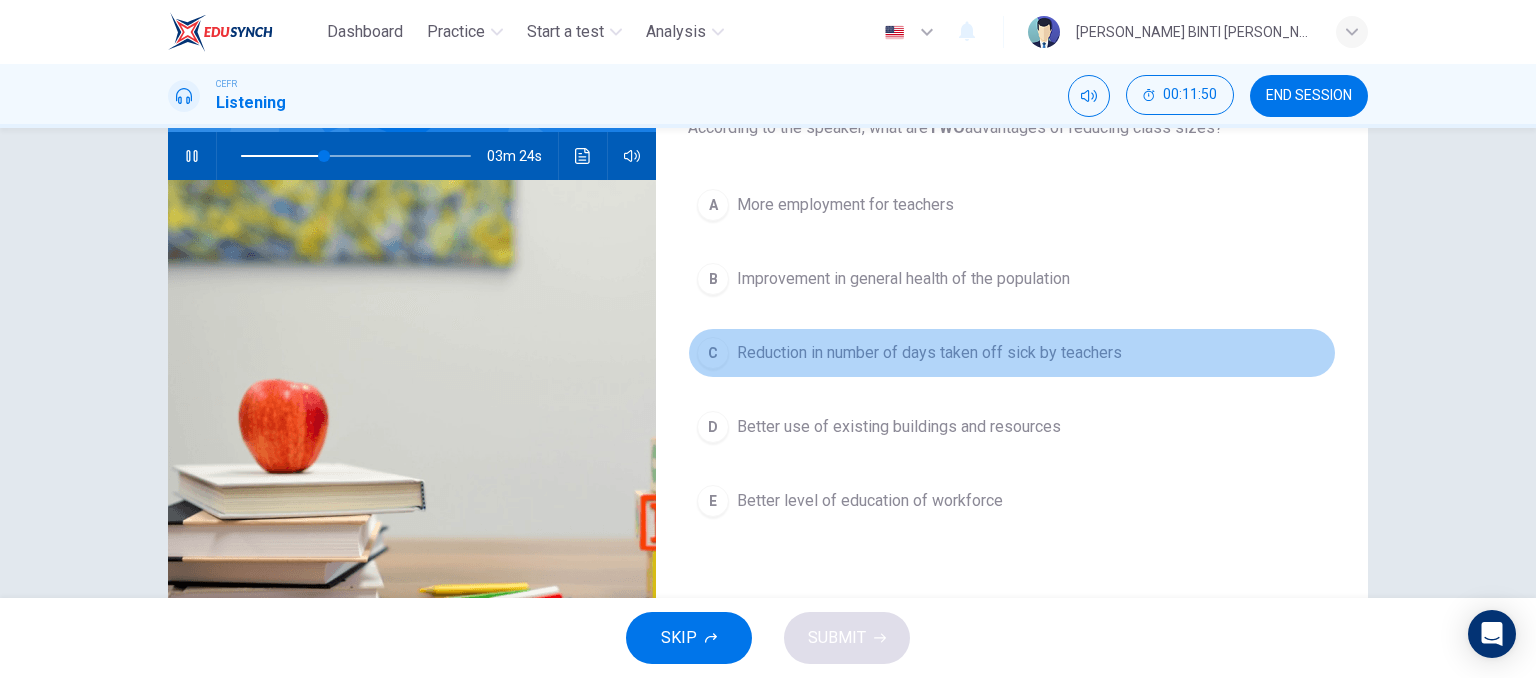 click on "Reduction in number of days taken off sick by teachers" at bounding box center [929, 353] 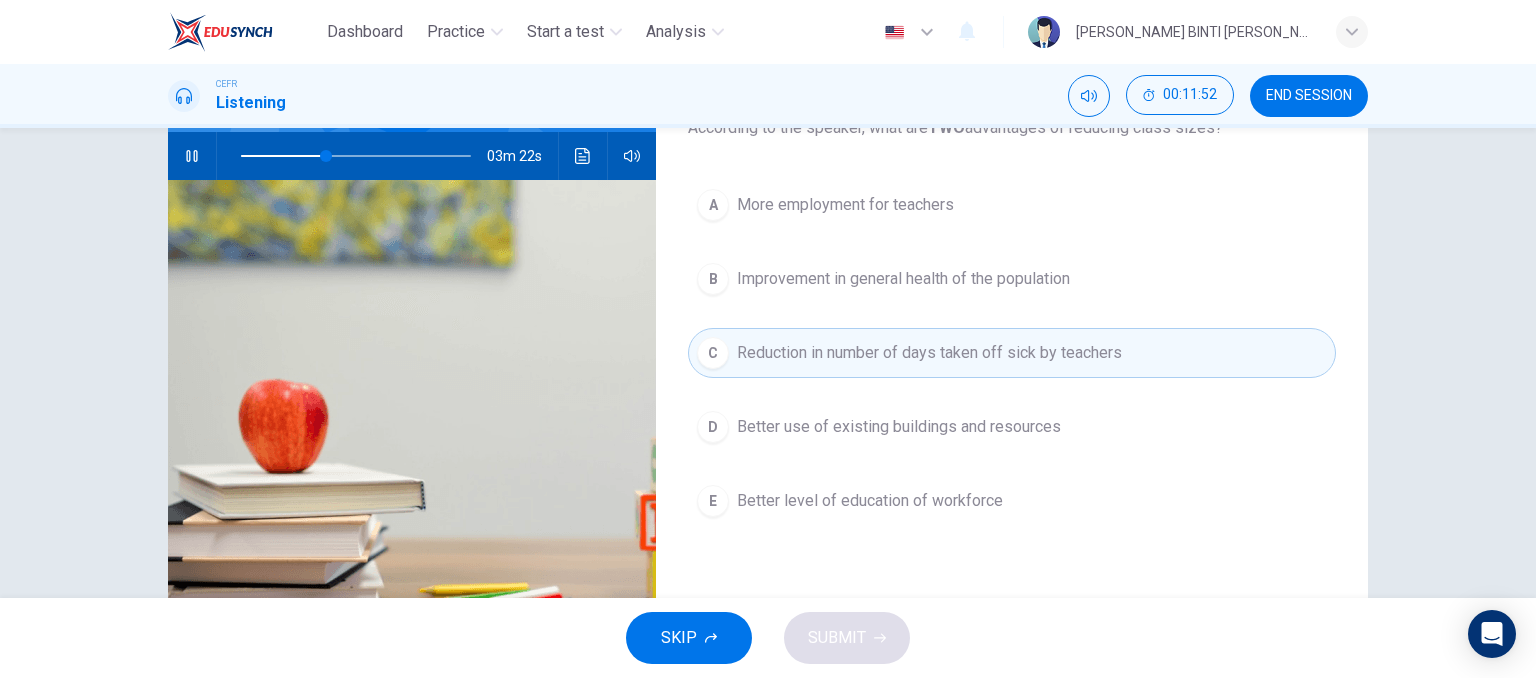 scroll, scrollTop: 144, scrollLeft: 0, axis: vertical 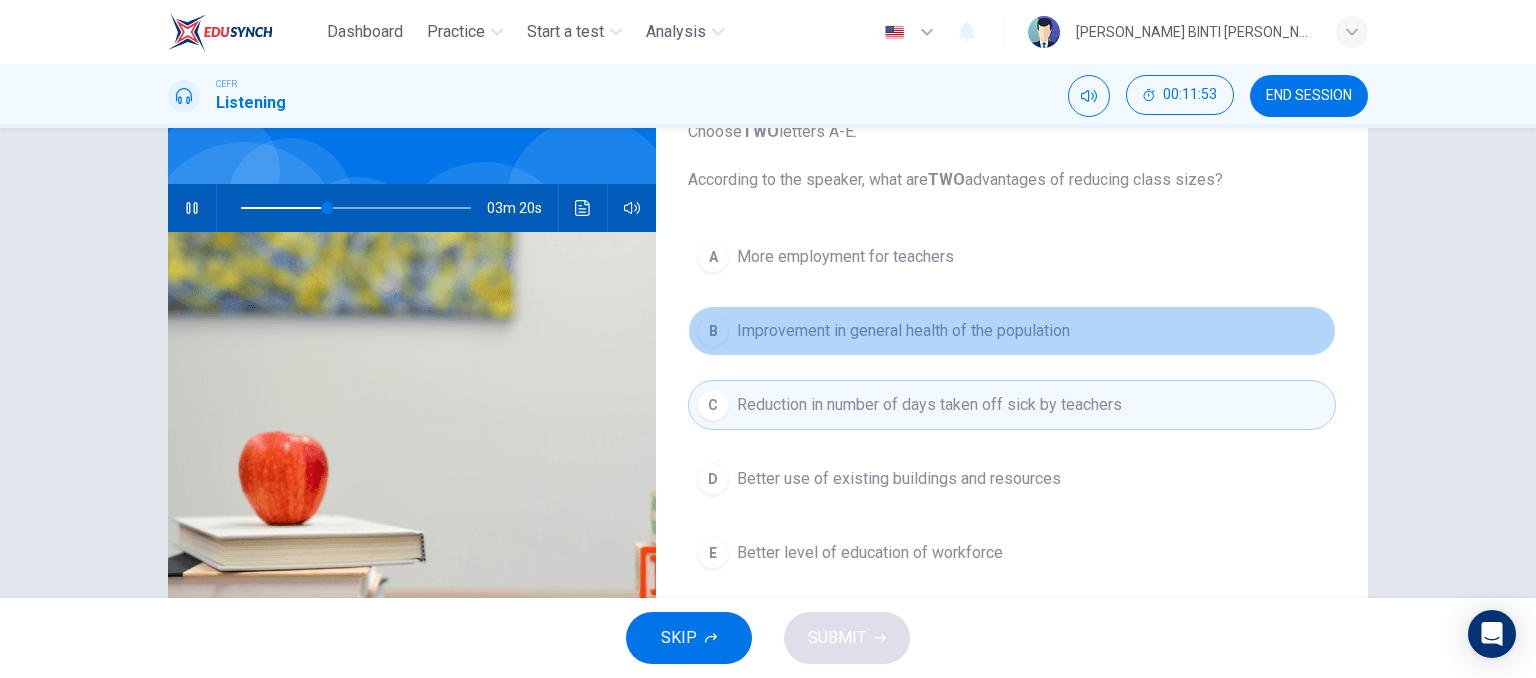 click on "Improvement in general health of the population" at bounding box center [903, 331] 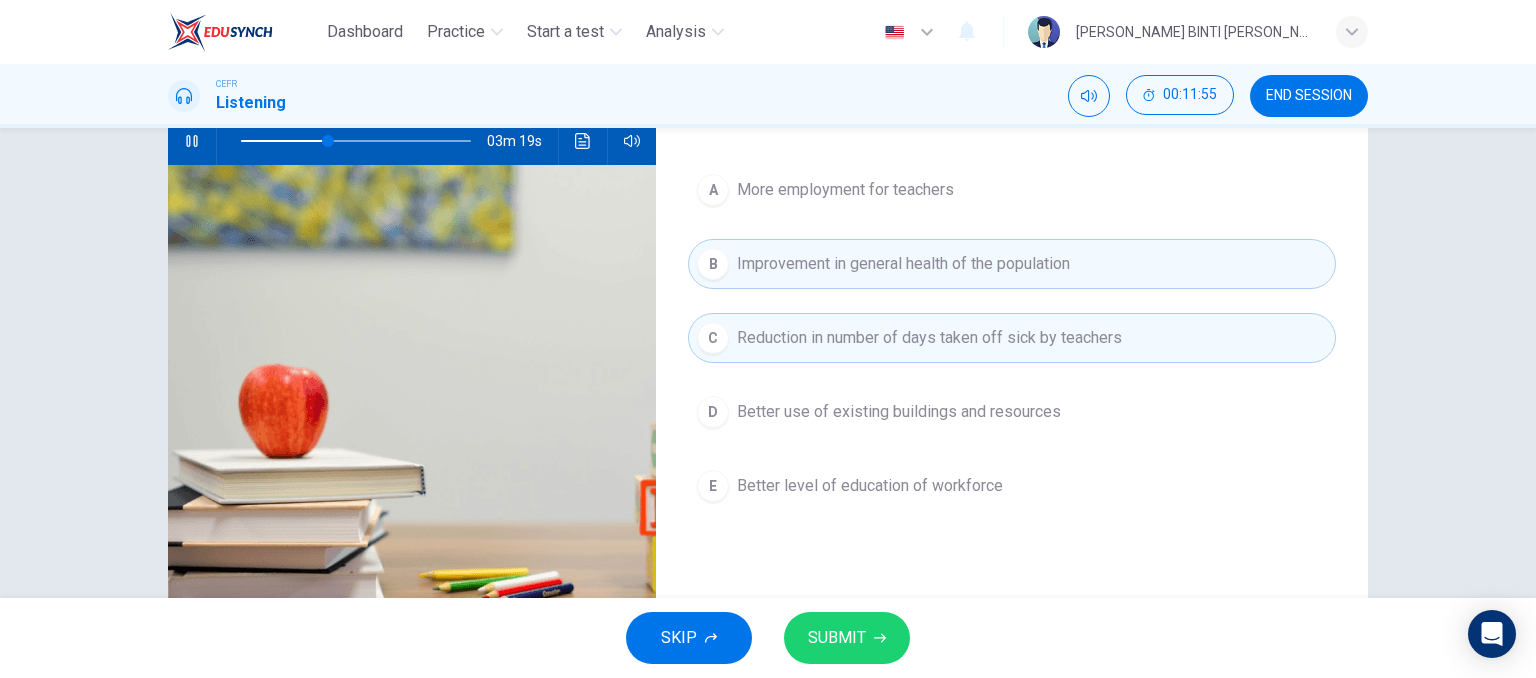 scroll, scrollTop: 228, scrollLeft: 0, axis: vertical 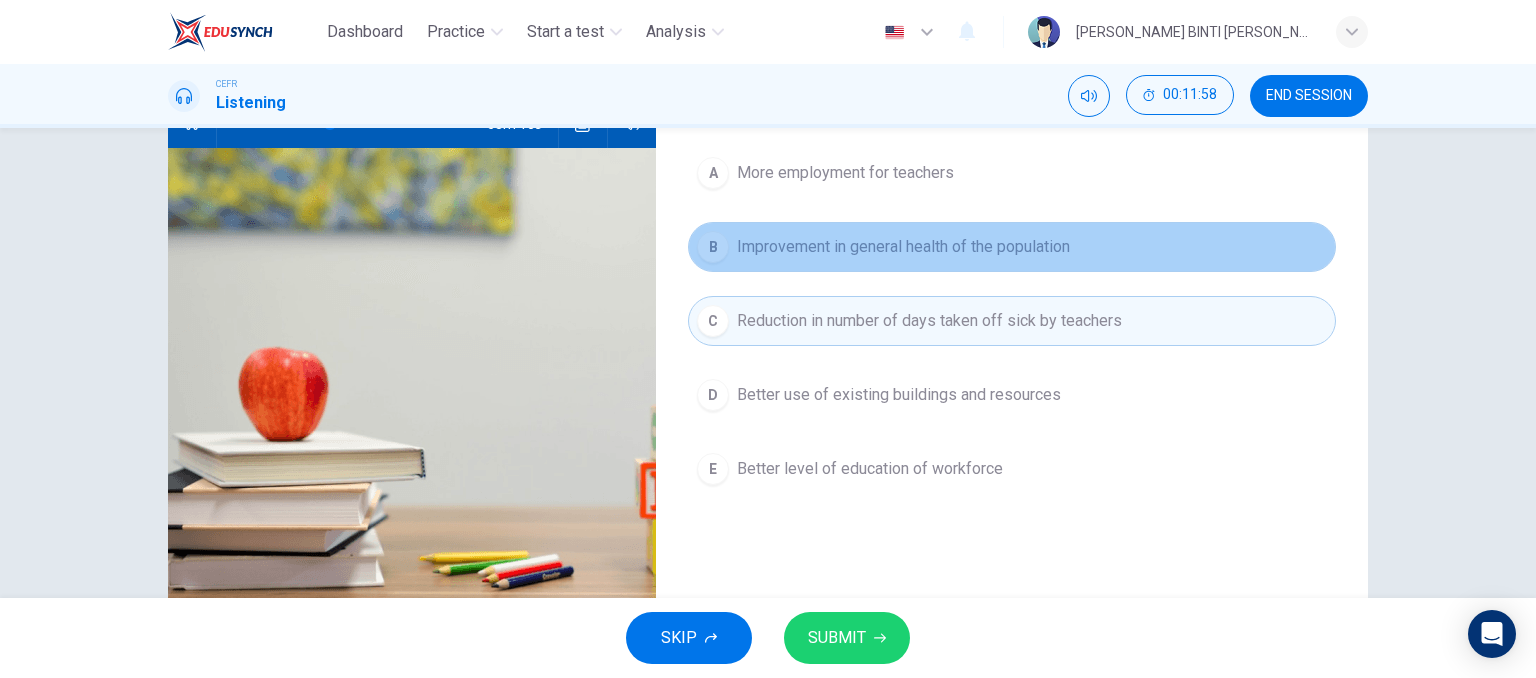 click on "B Improvement in general health of the population" at bounding box center (1012, 247) 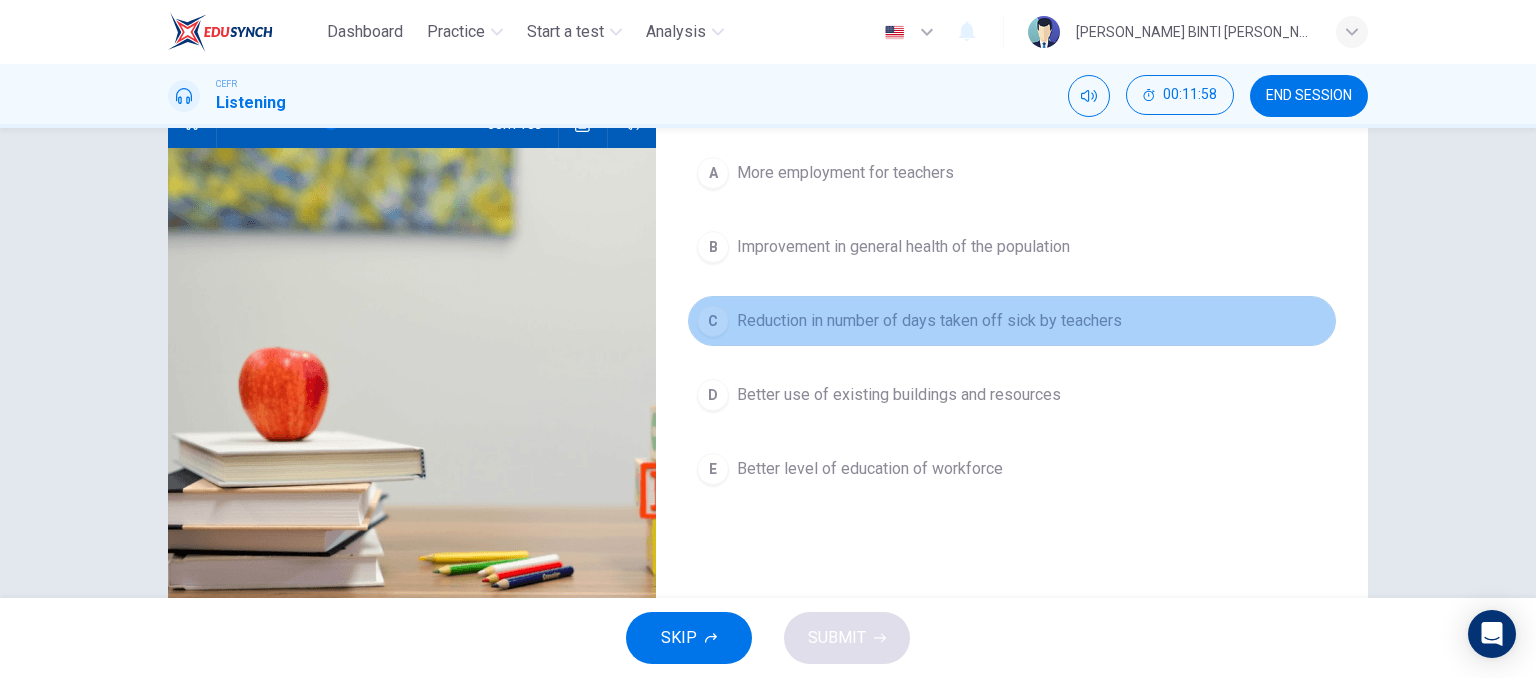 click on "Reduction in number of days taken off sick by teachers" at bounding box center [929, 321] 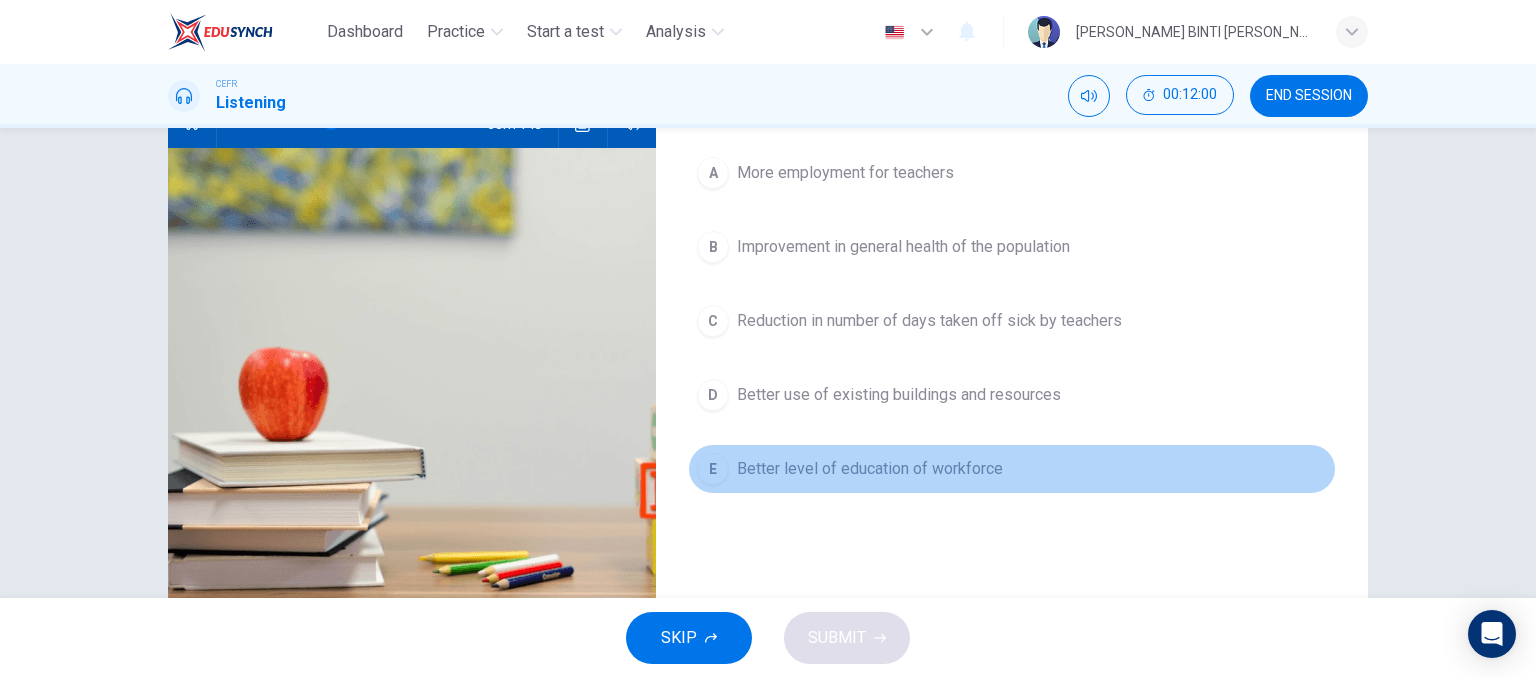 click on "Better level of education of workforce" at bounding box center [870, 469] 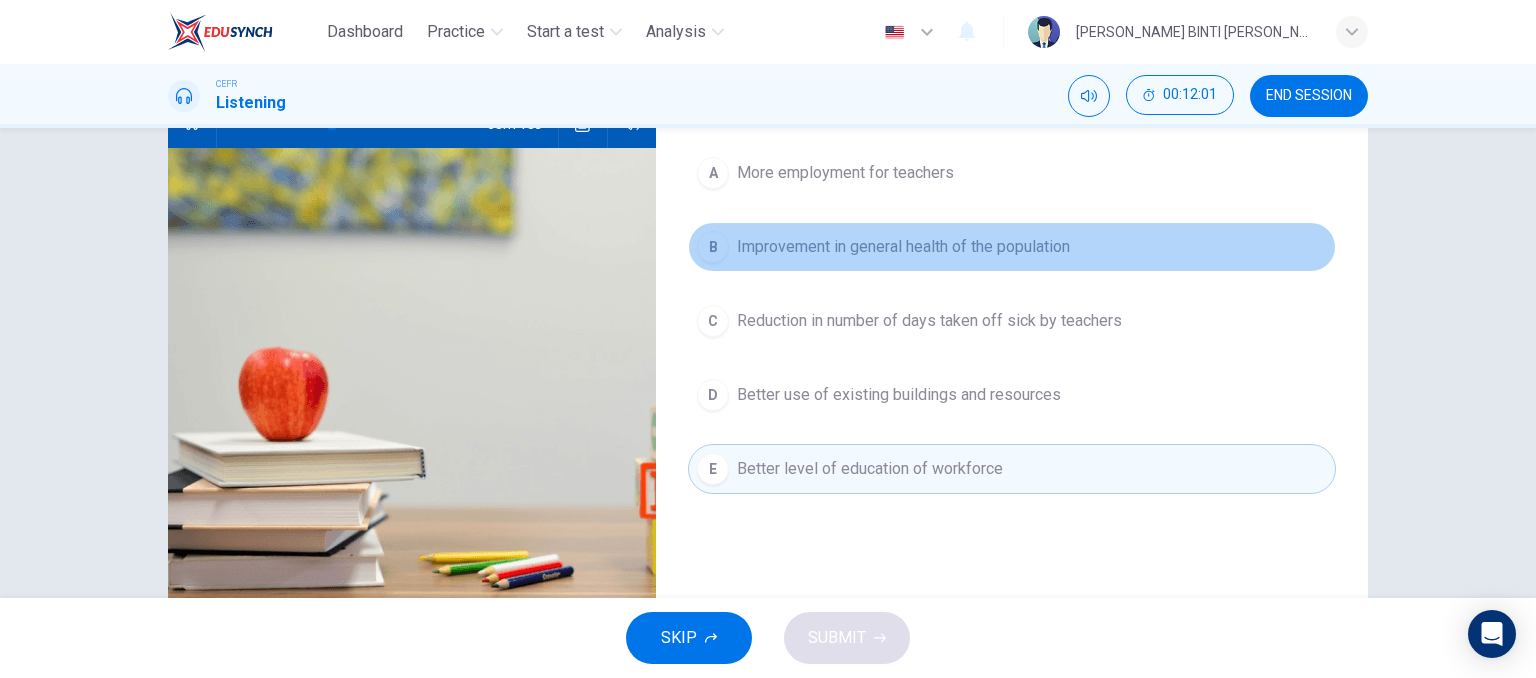 click on "B Improvement in general health of the population" at bounding box center (1012, 247) 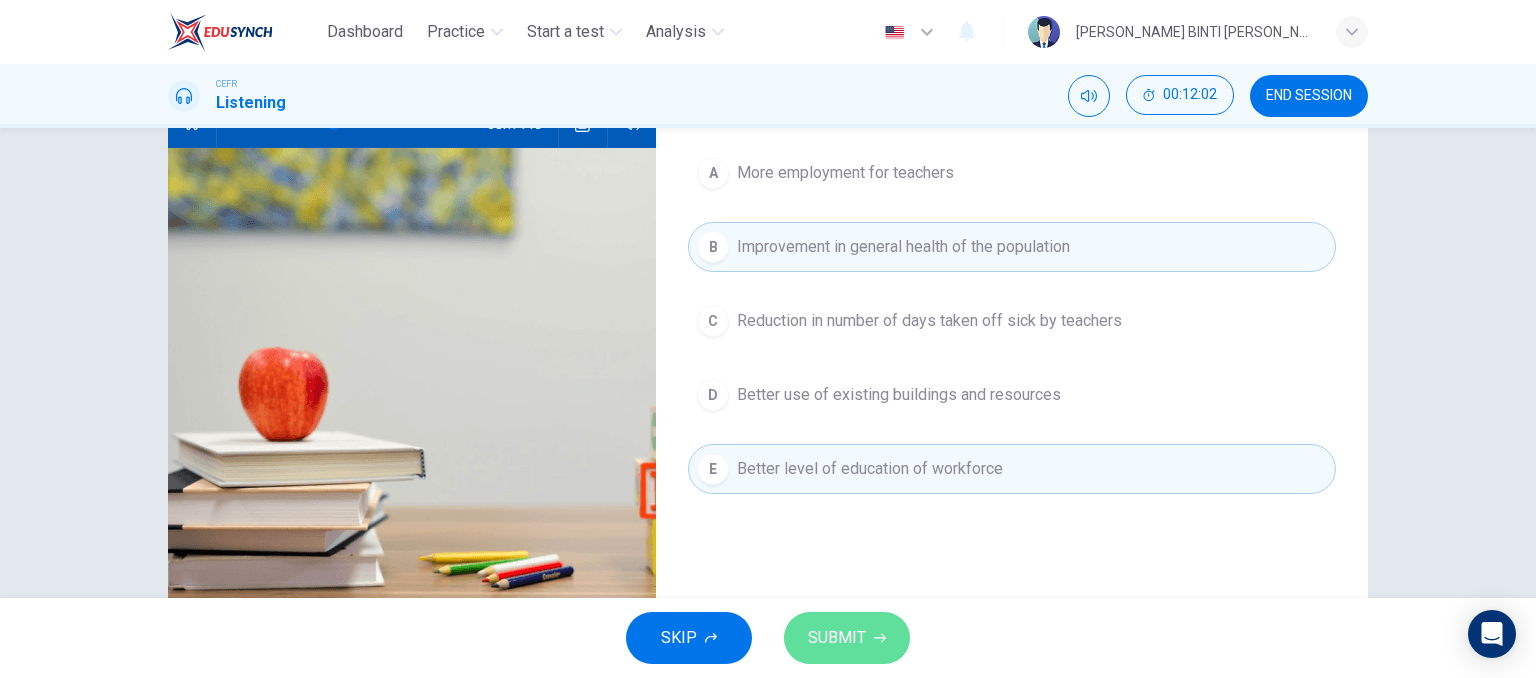 click on "SUBMIT" at bounding box center (847, 638) 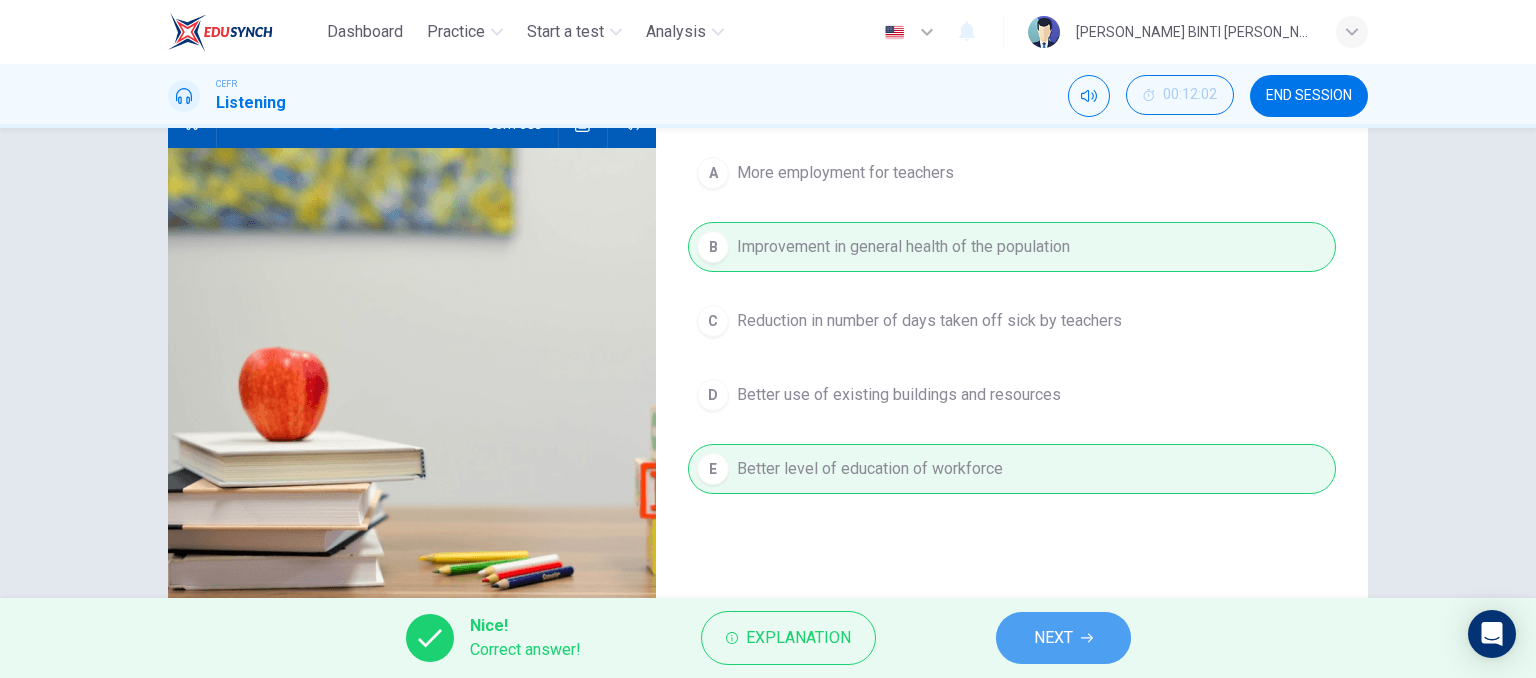 click on "NEXT" at bounding box center (1053, 638) 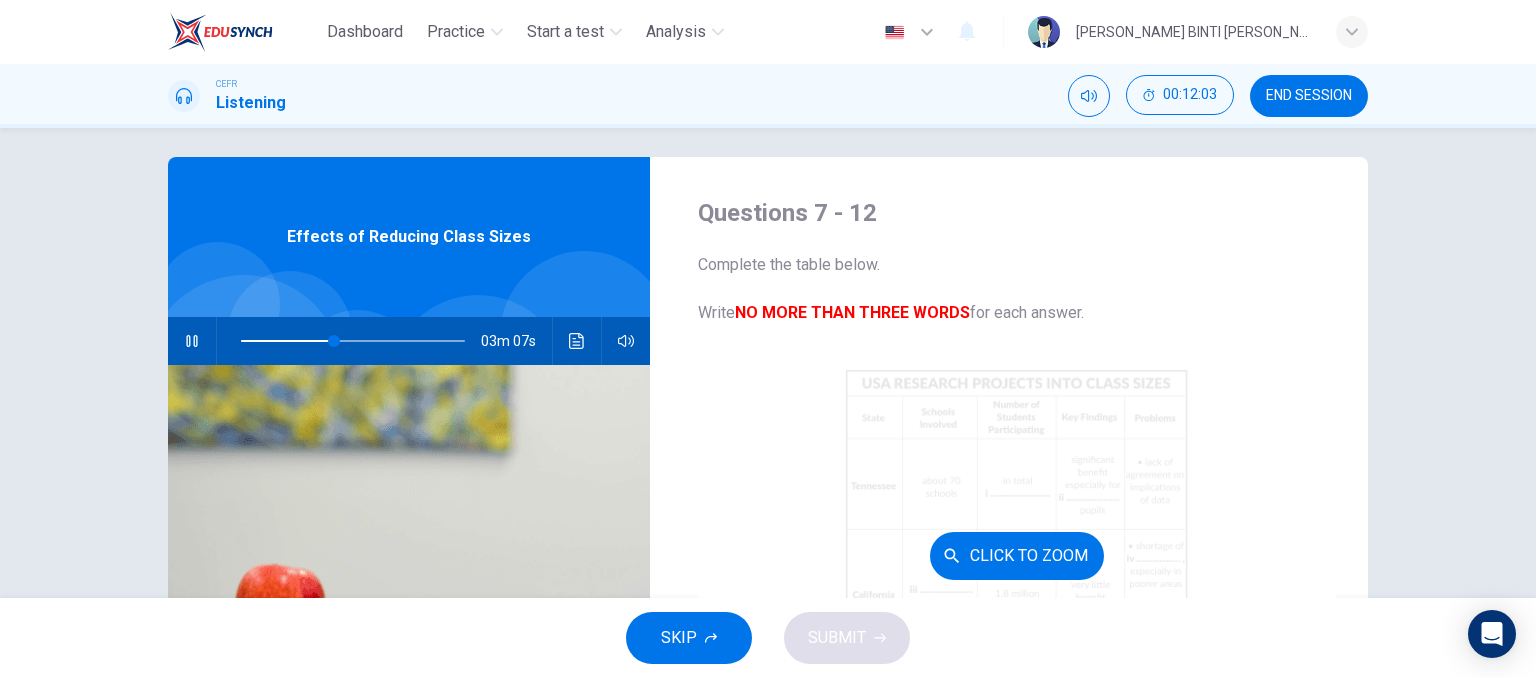 scroll, scrollTop: 0, scrollLeft: 0, axis: both 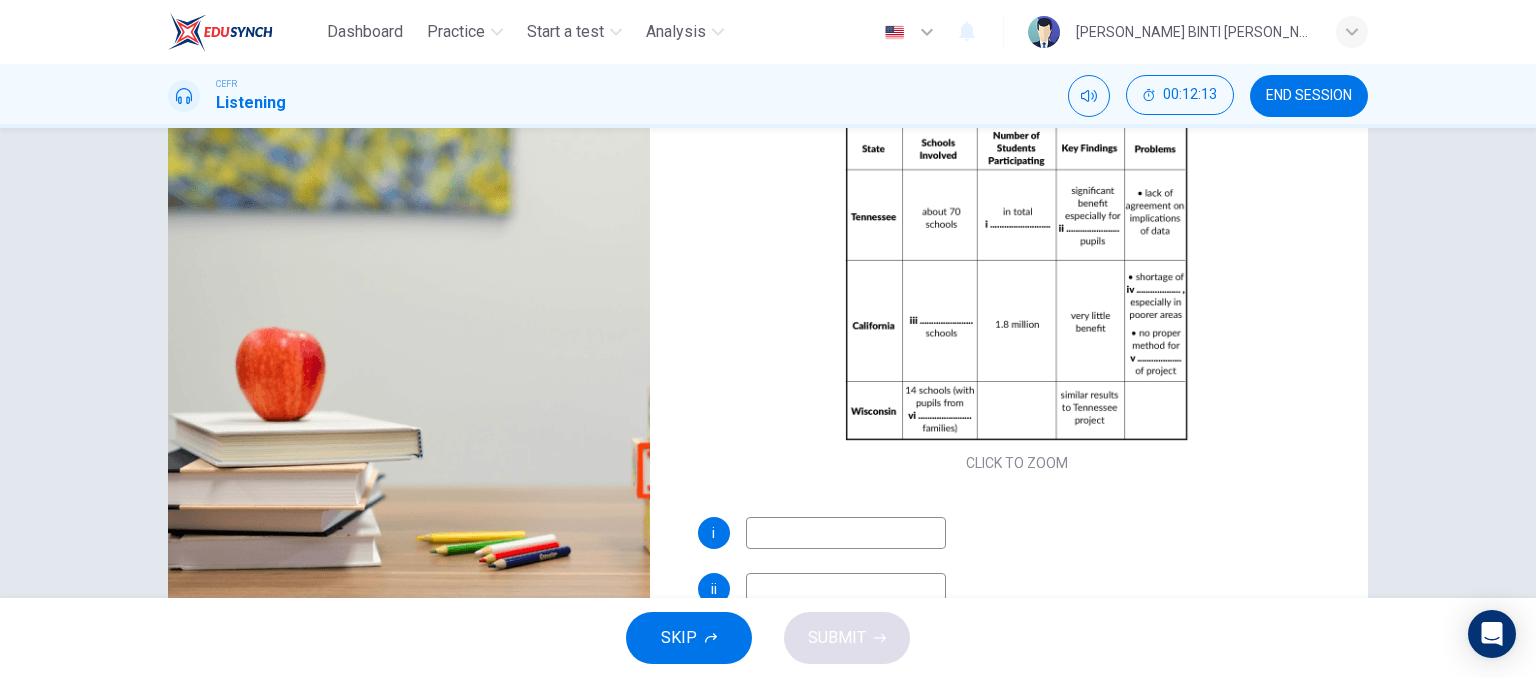 click at bounding box center [846, 533] 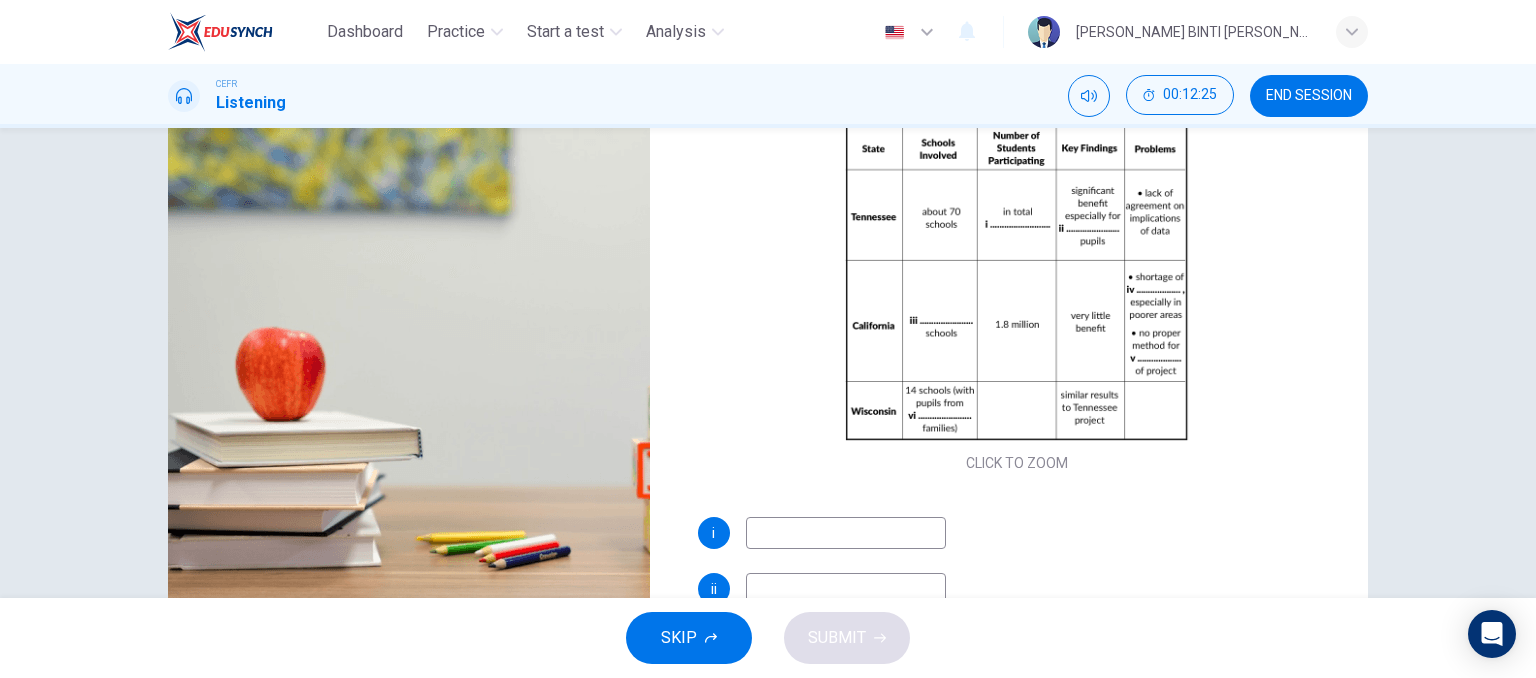 type on "49" 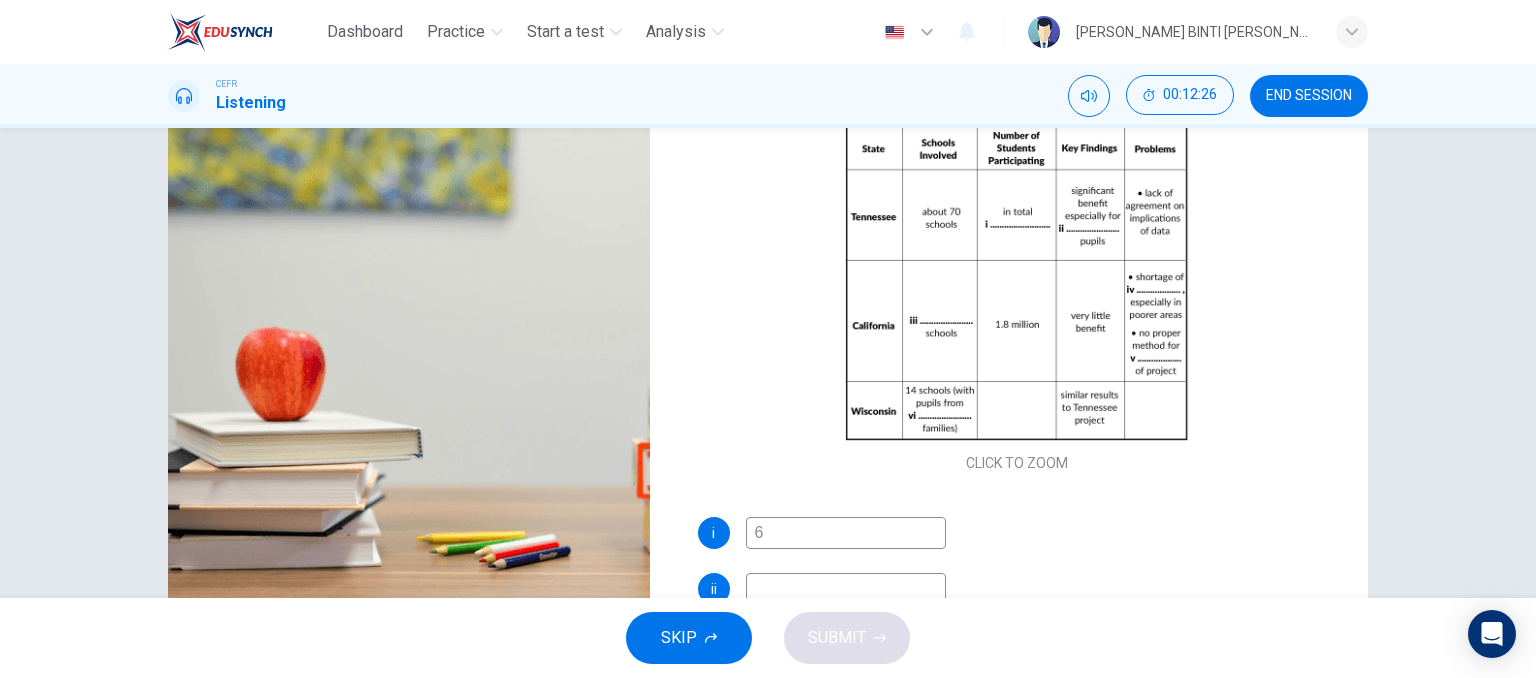 type on "49" 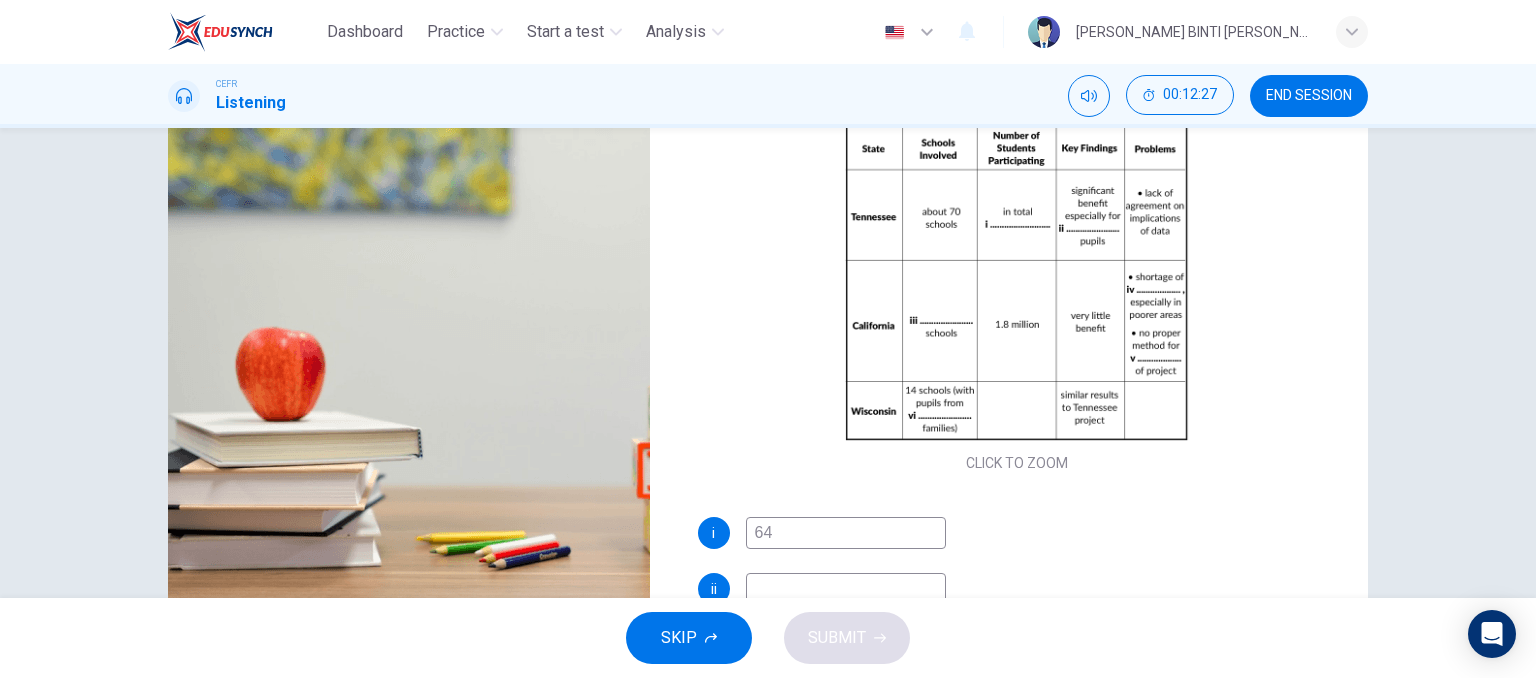 type on "640" 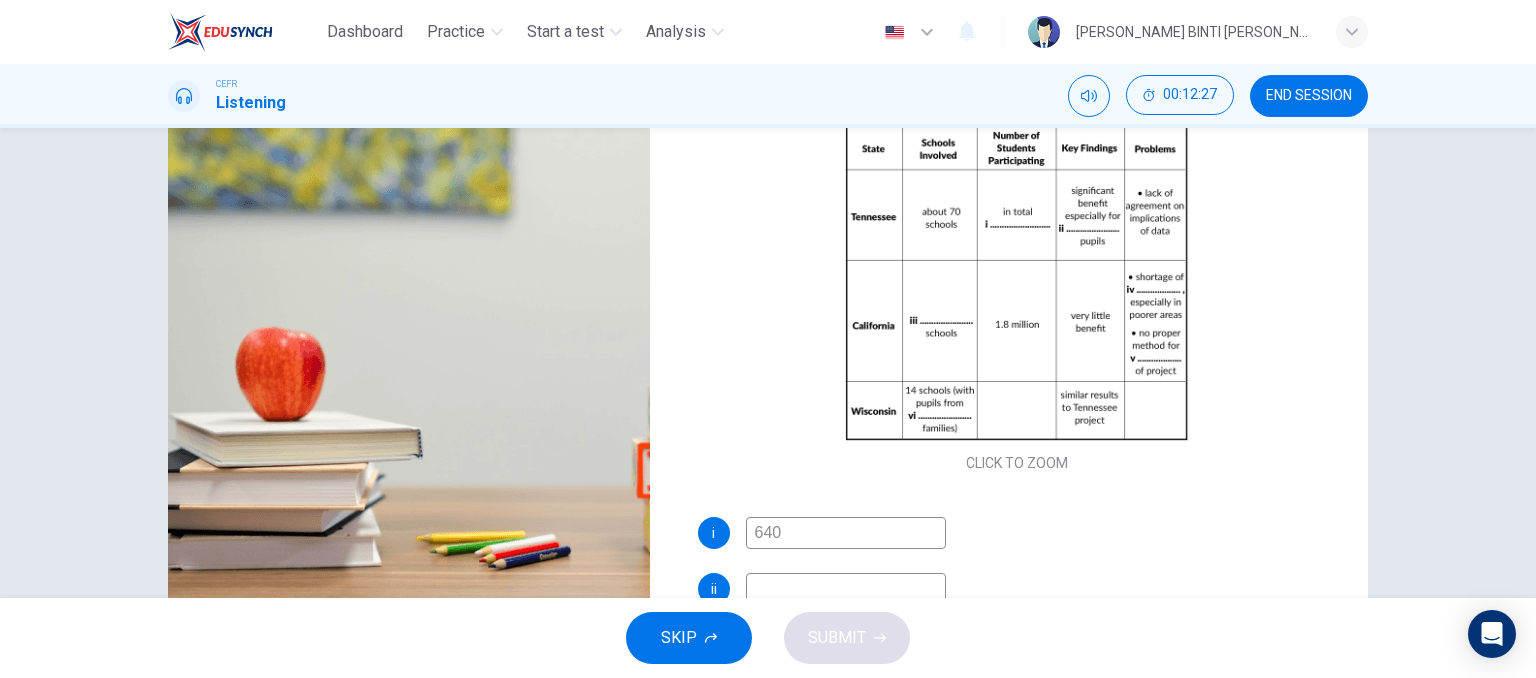type on "49" 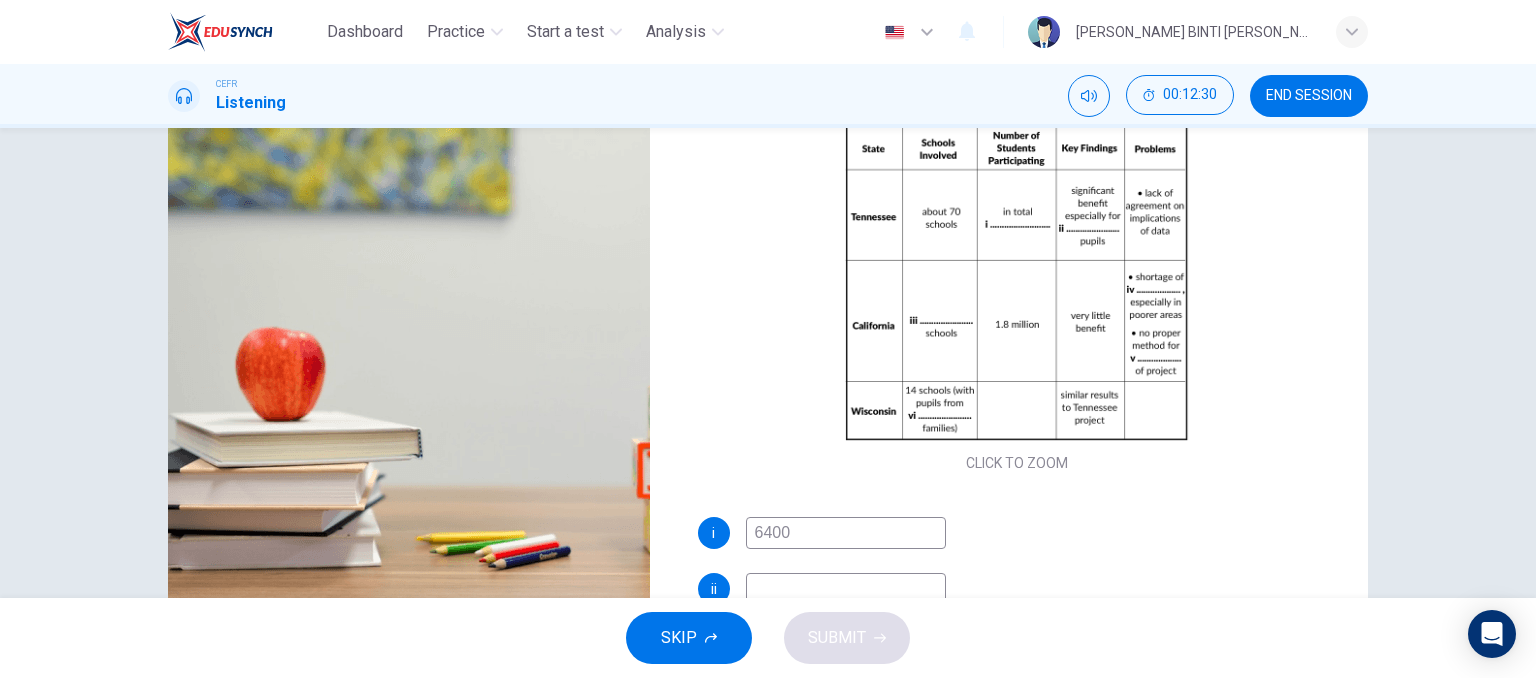 type on "50" 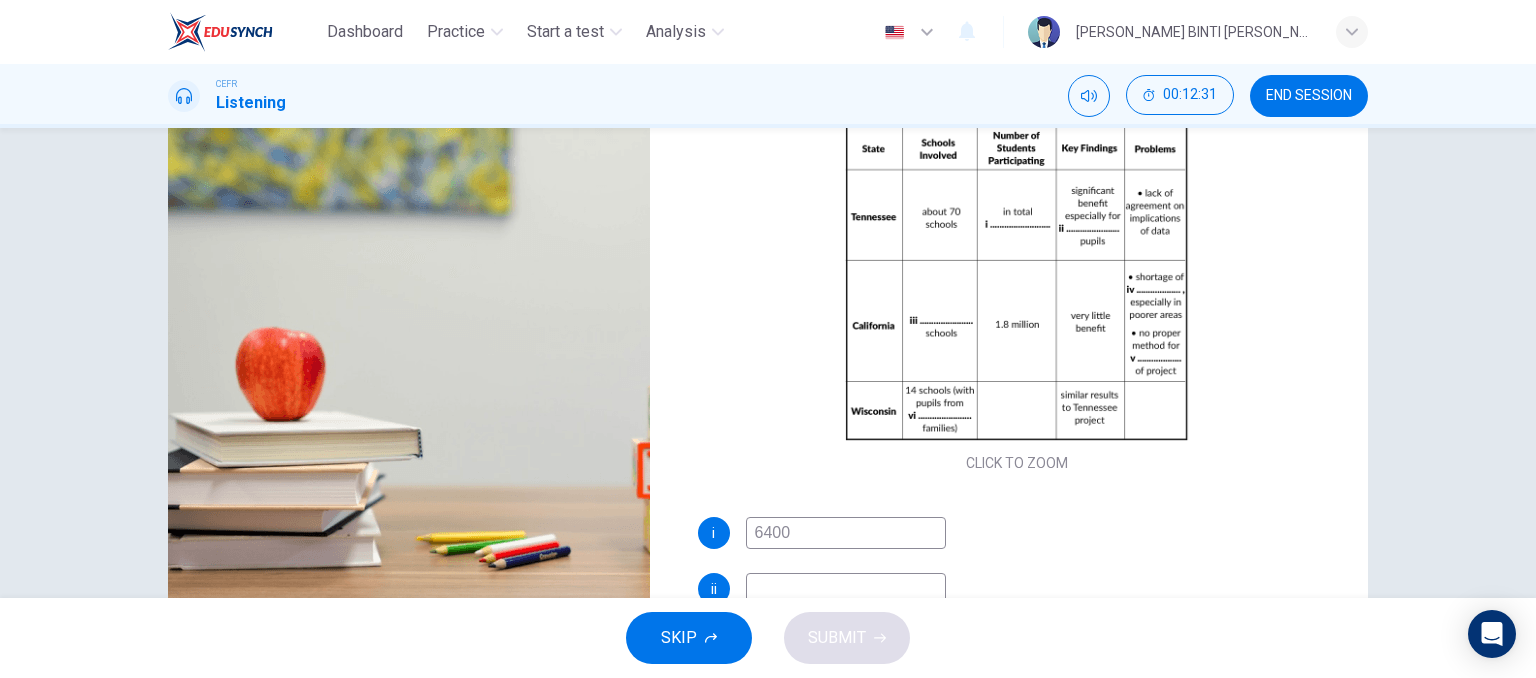 type on "640" 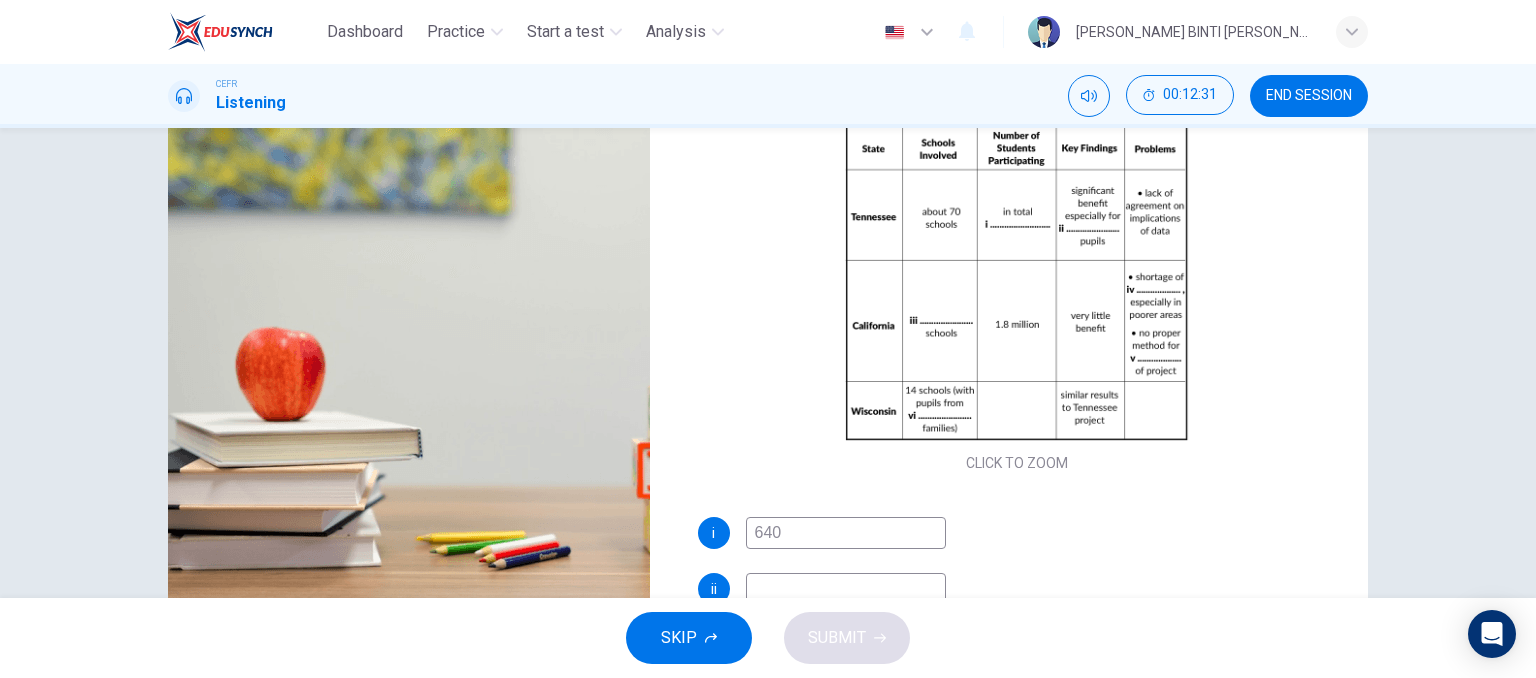 type on "51" 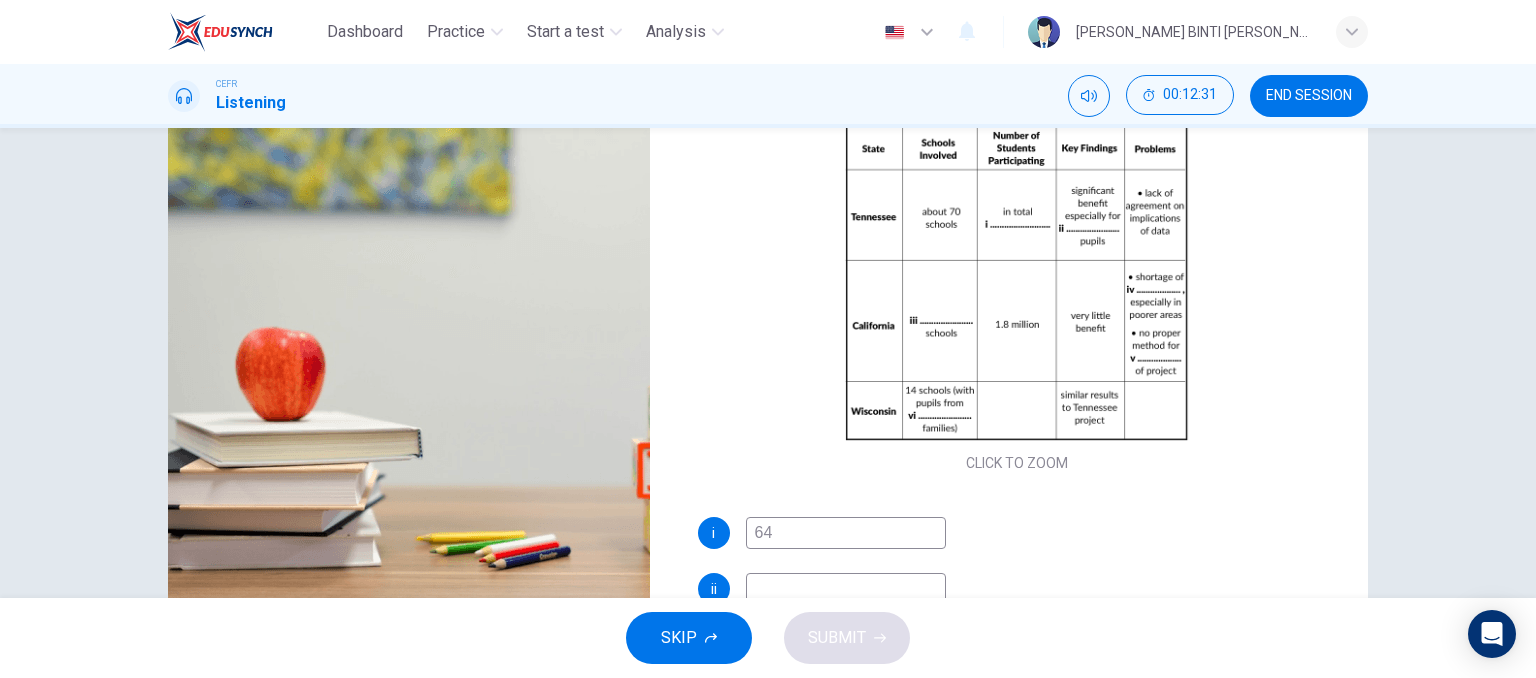 type on "6" 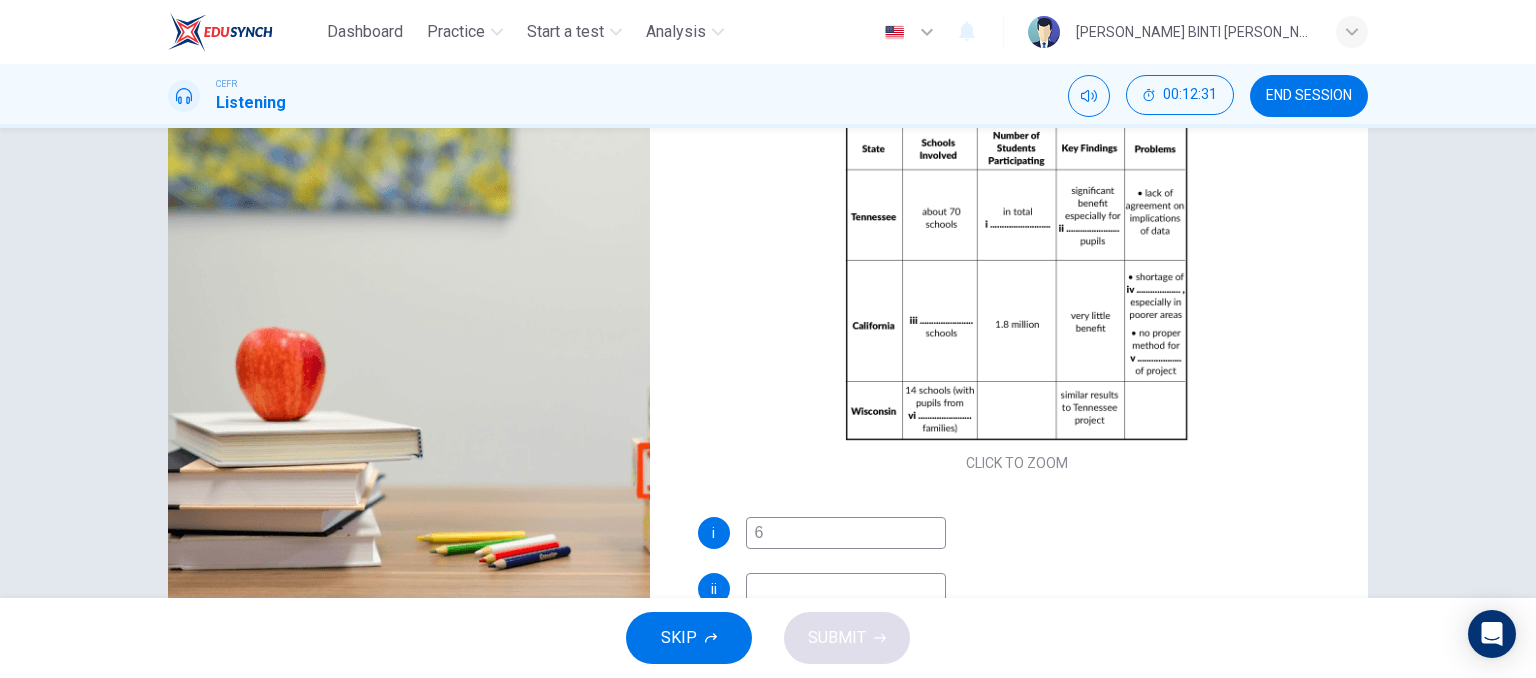 type 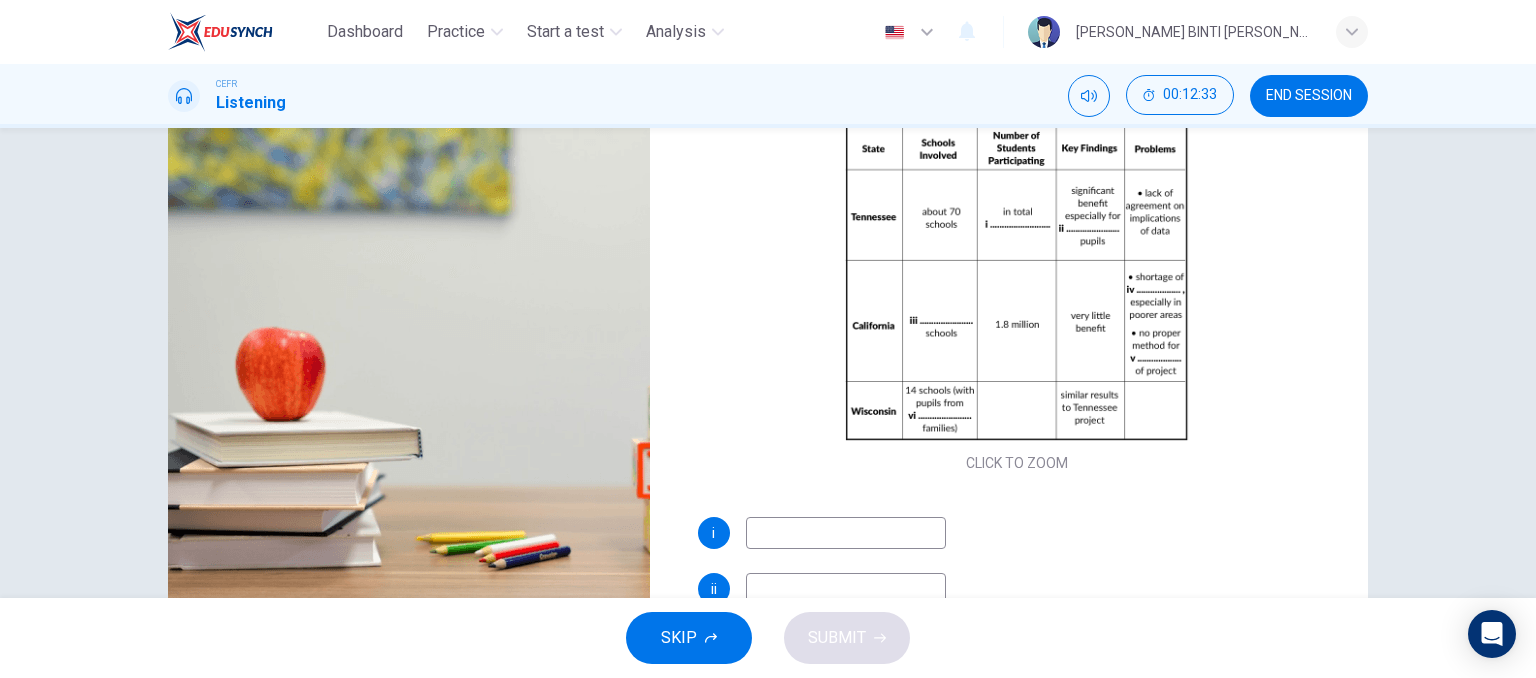 type on "51" 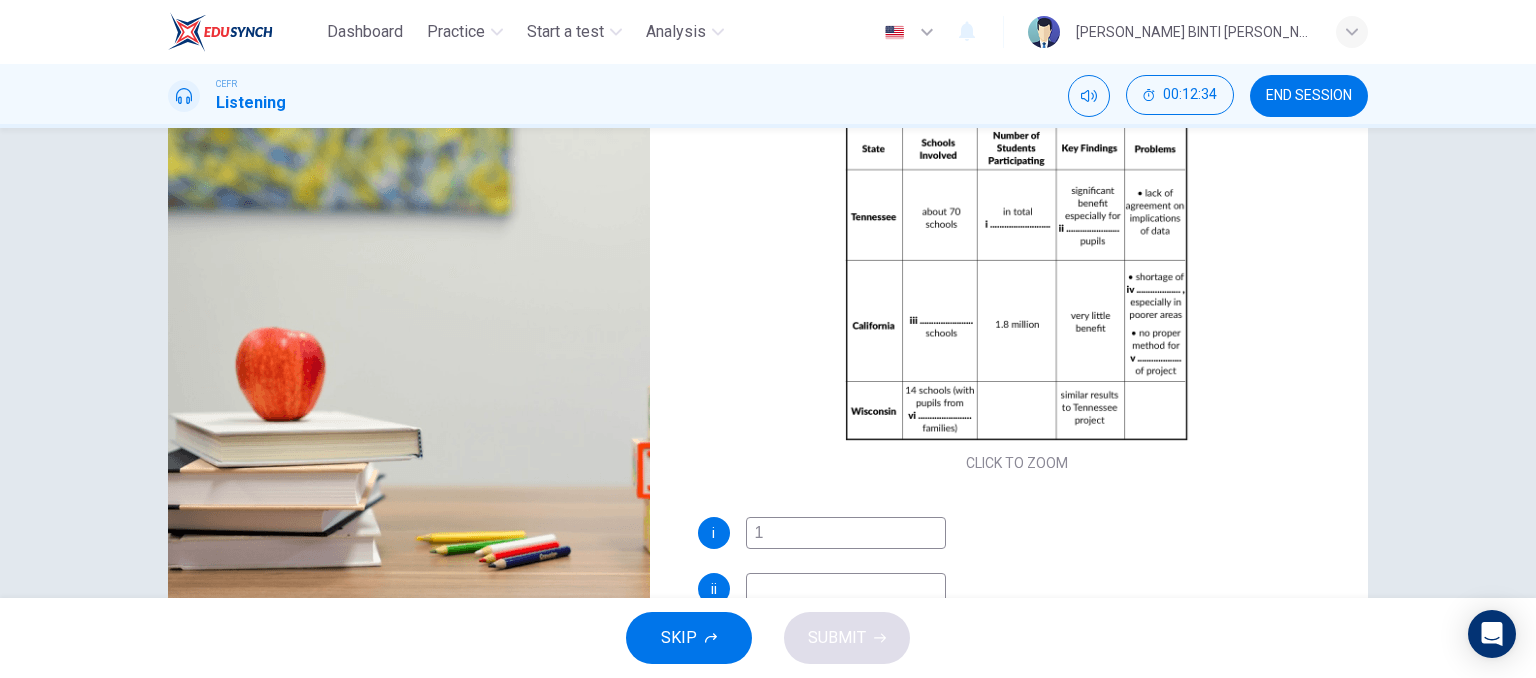 type on "51" 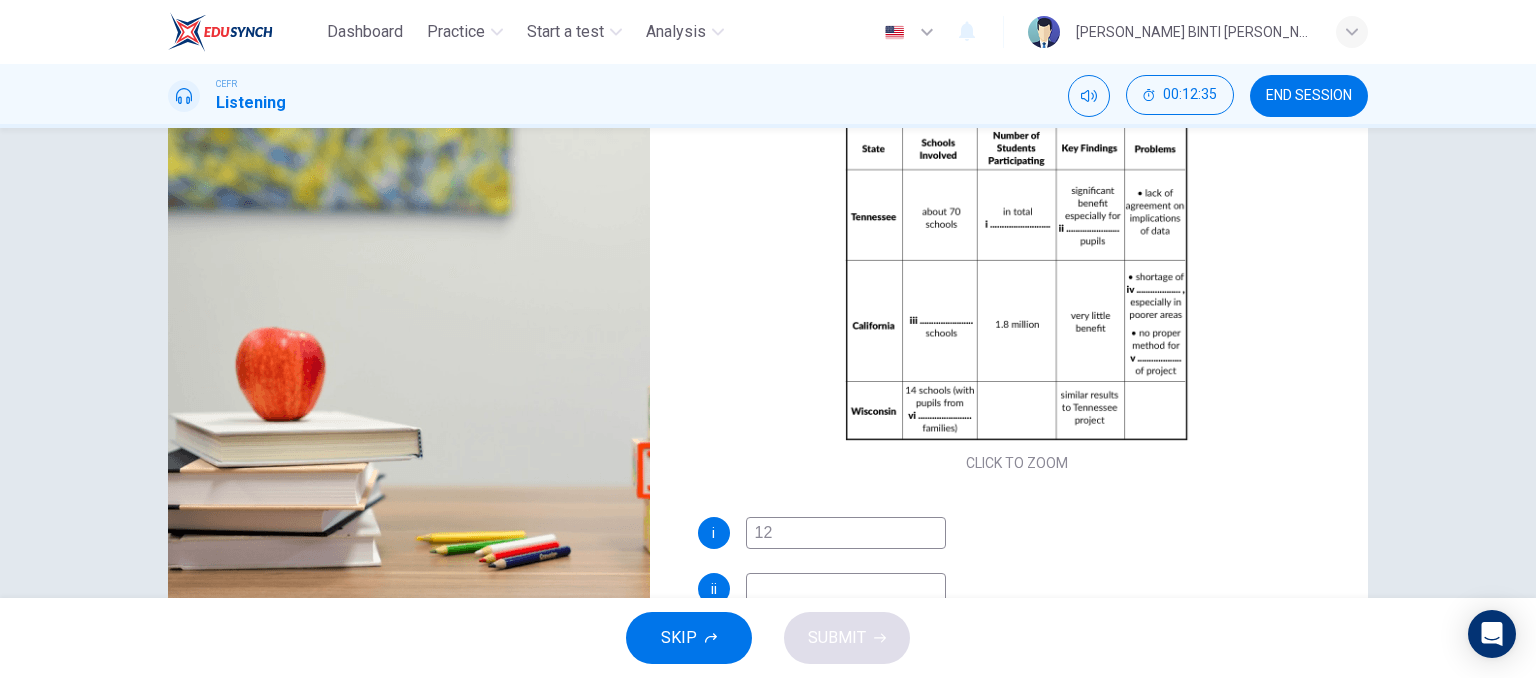 type on "52" 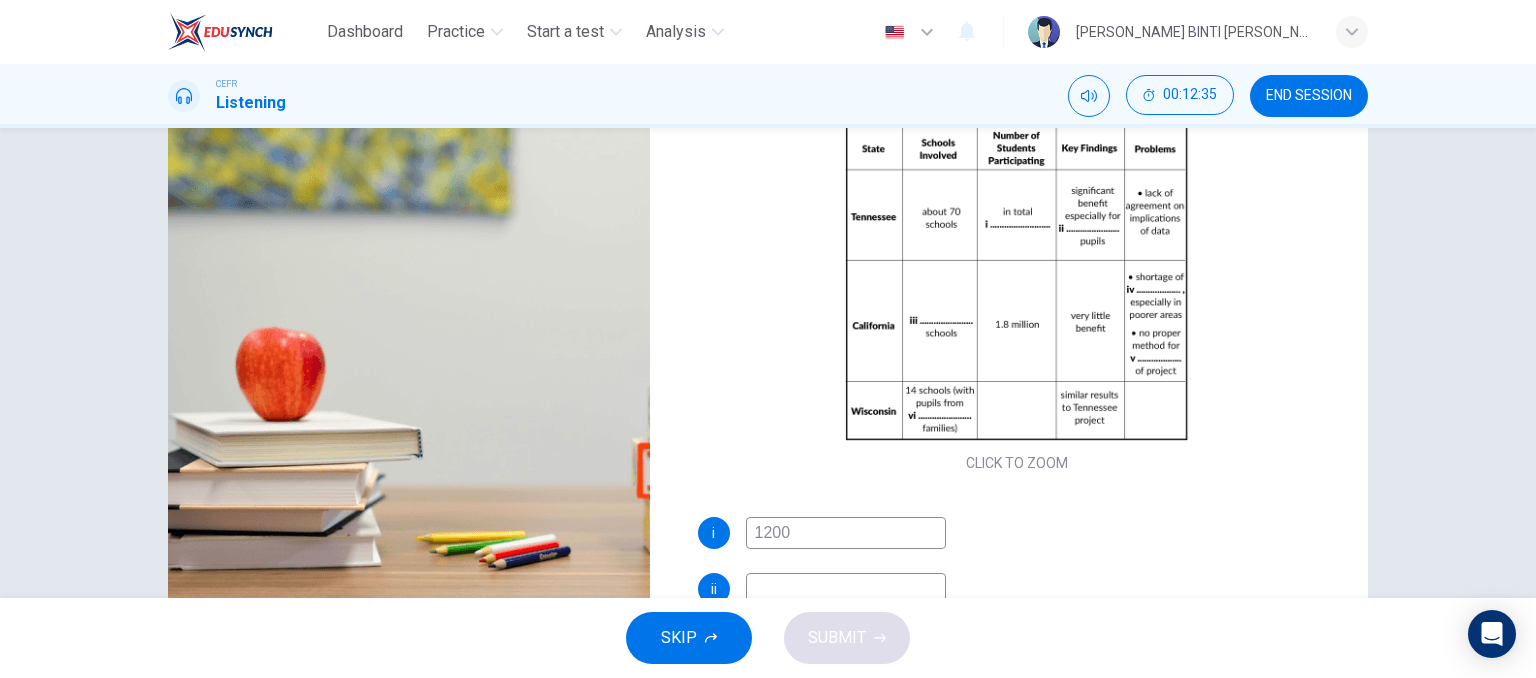 type on "12000" 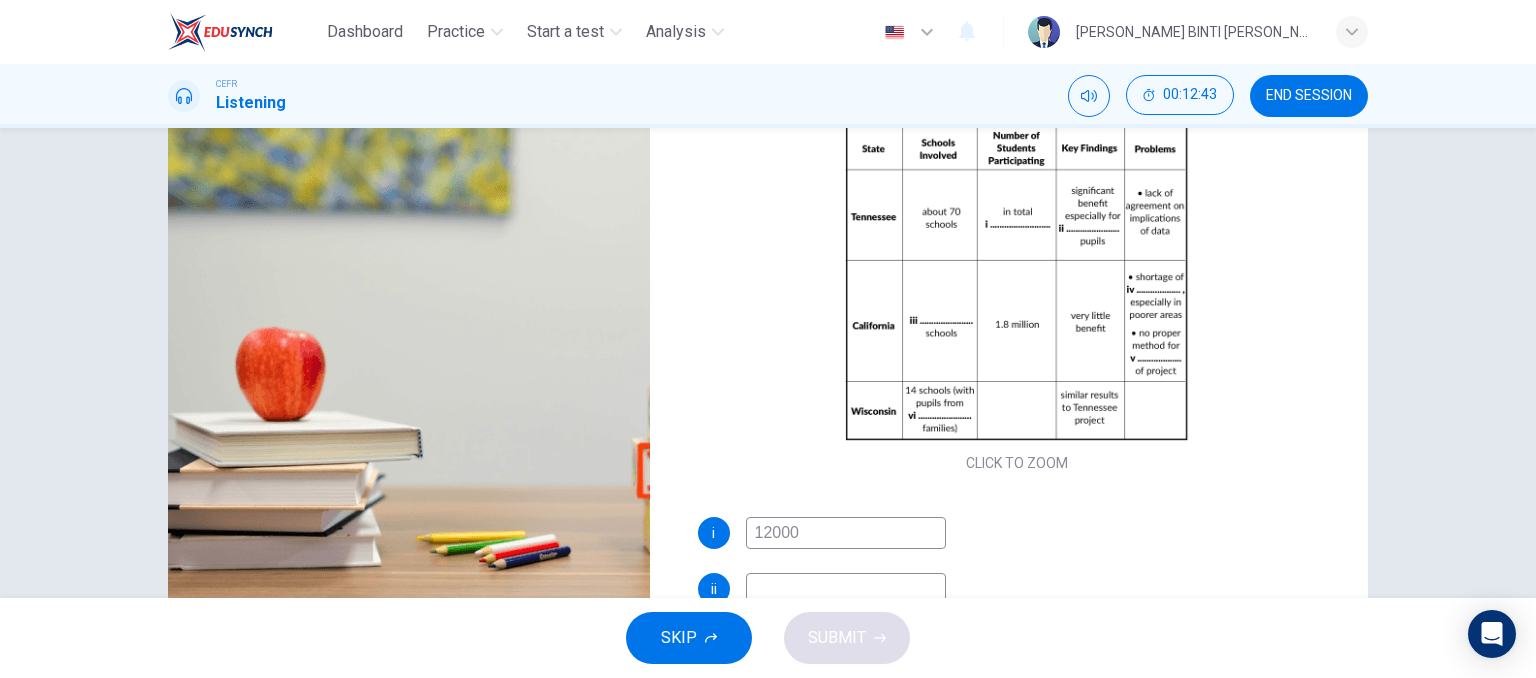 type on "54" 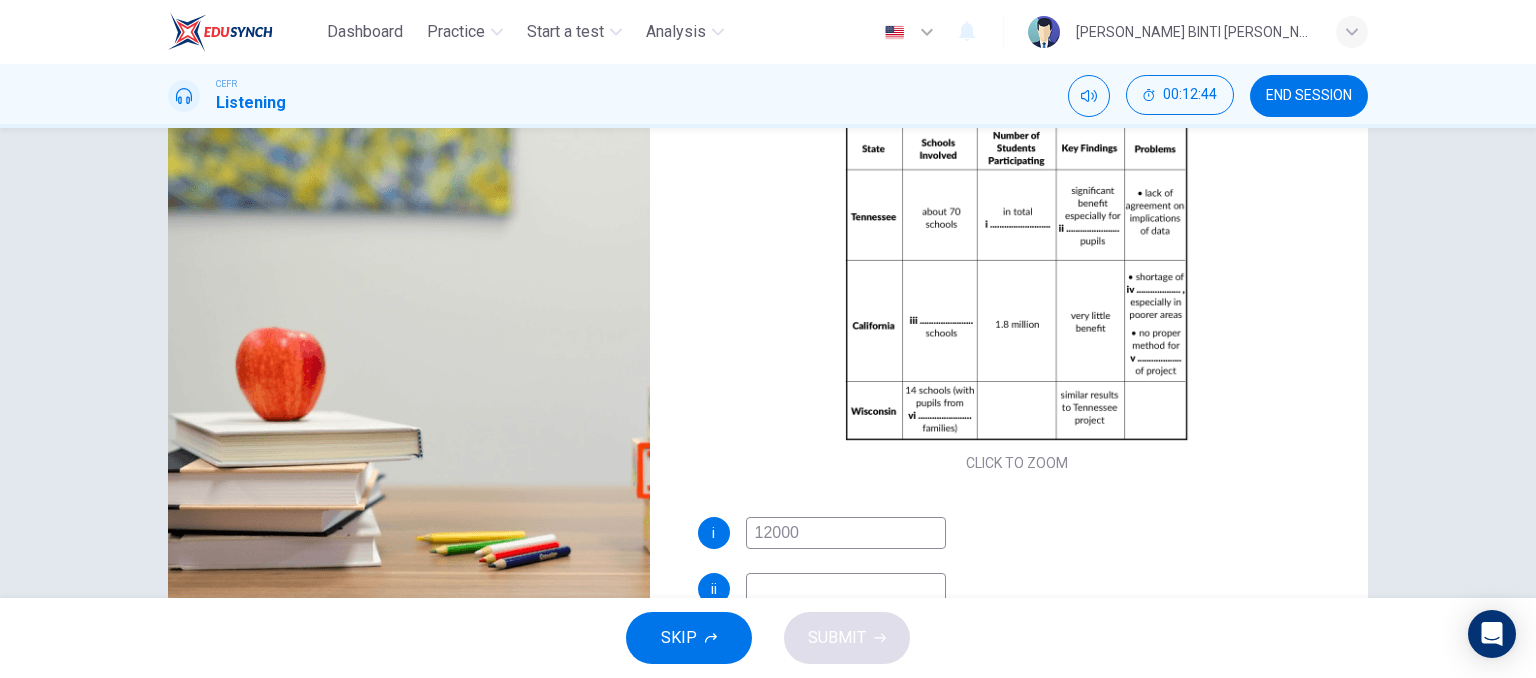 click at bounding box center (846, 589) 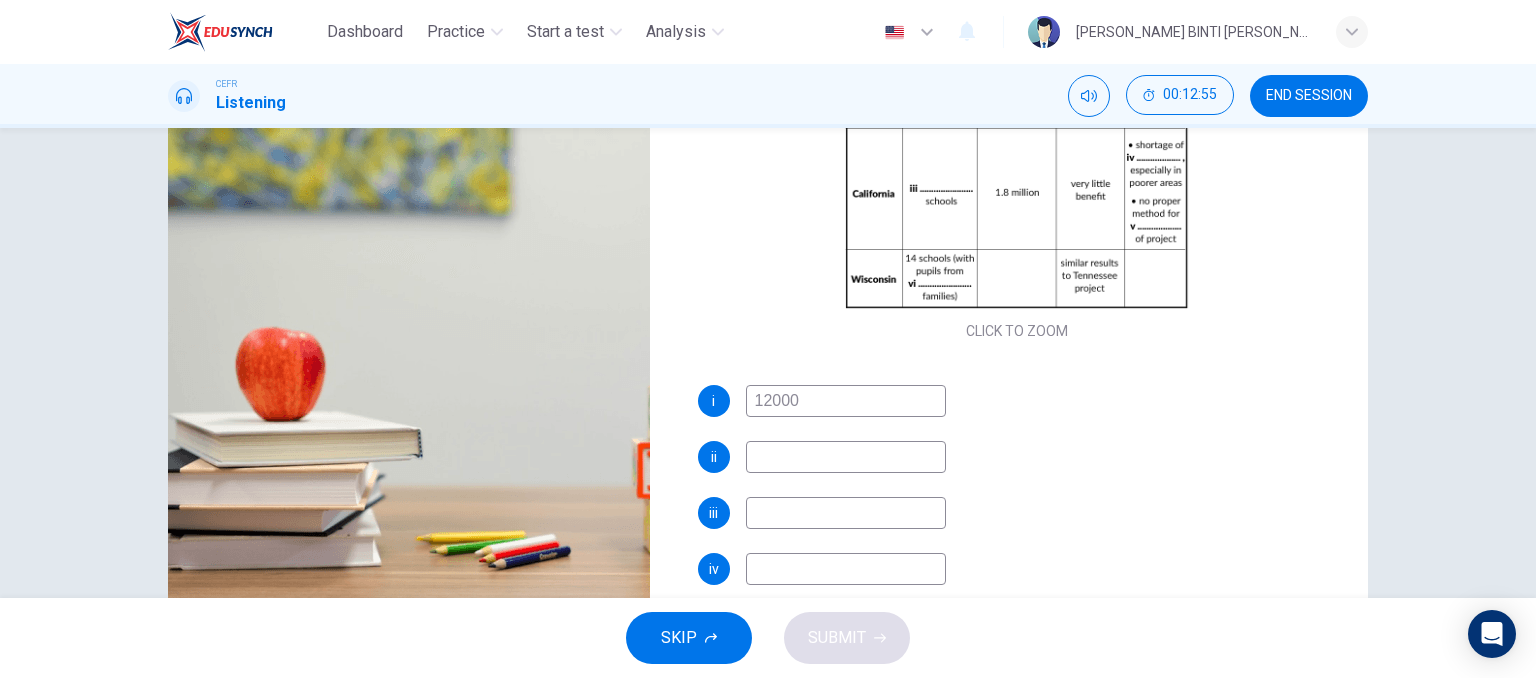 scroll, scrollTop: 0, scrollLeft: 0, axis: both 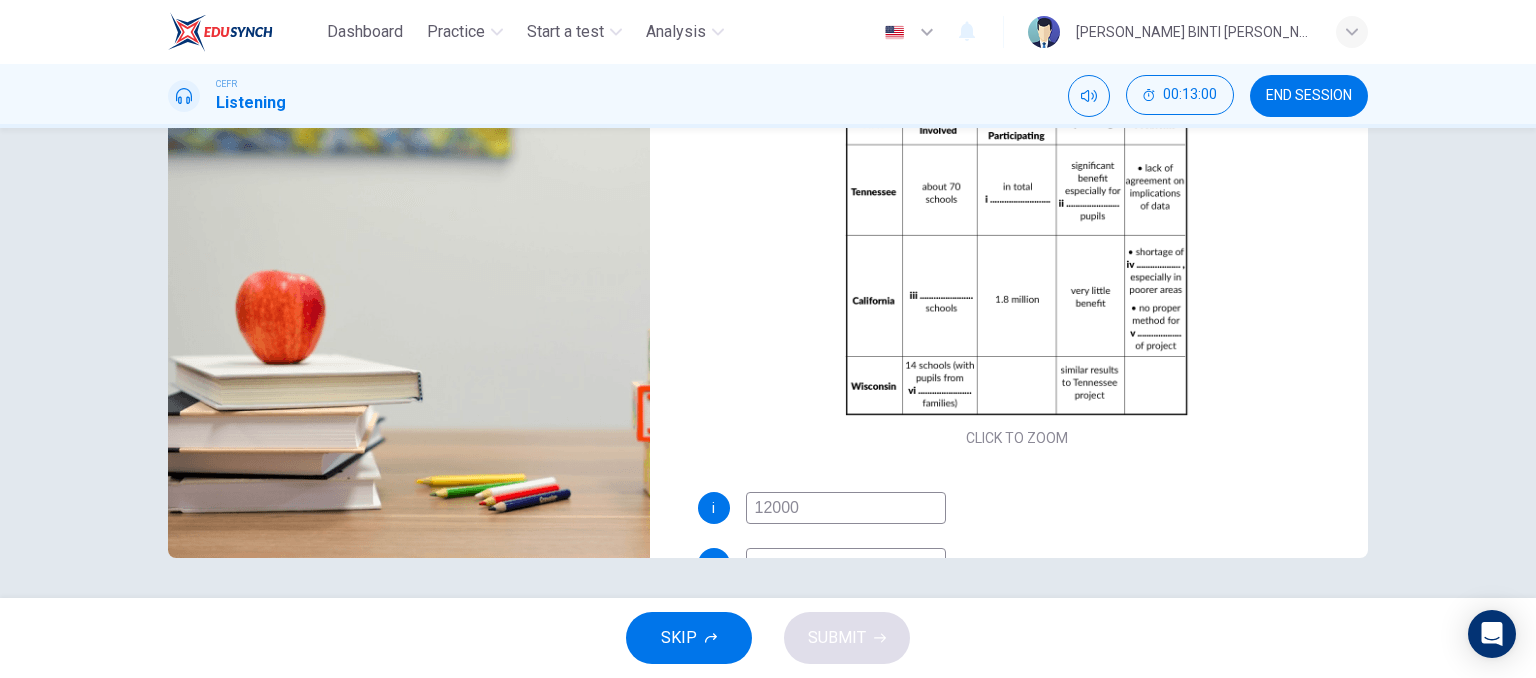 type on "60" 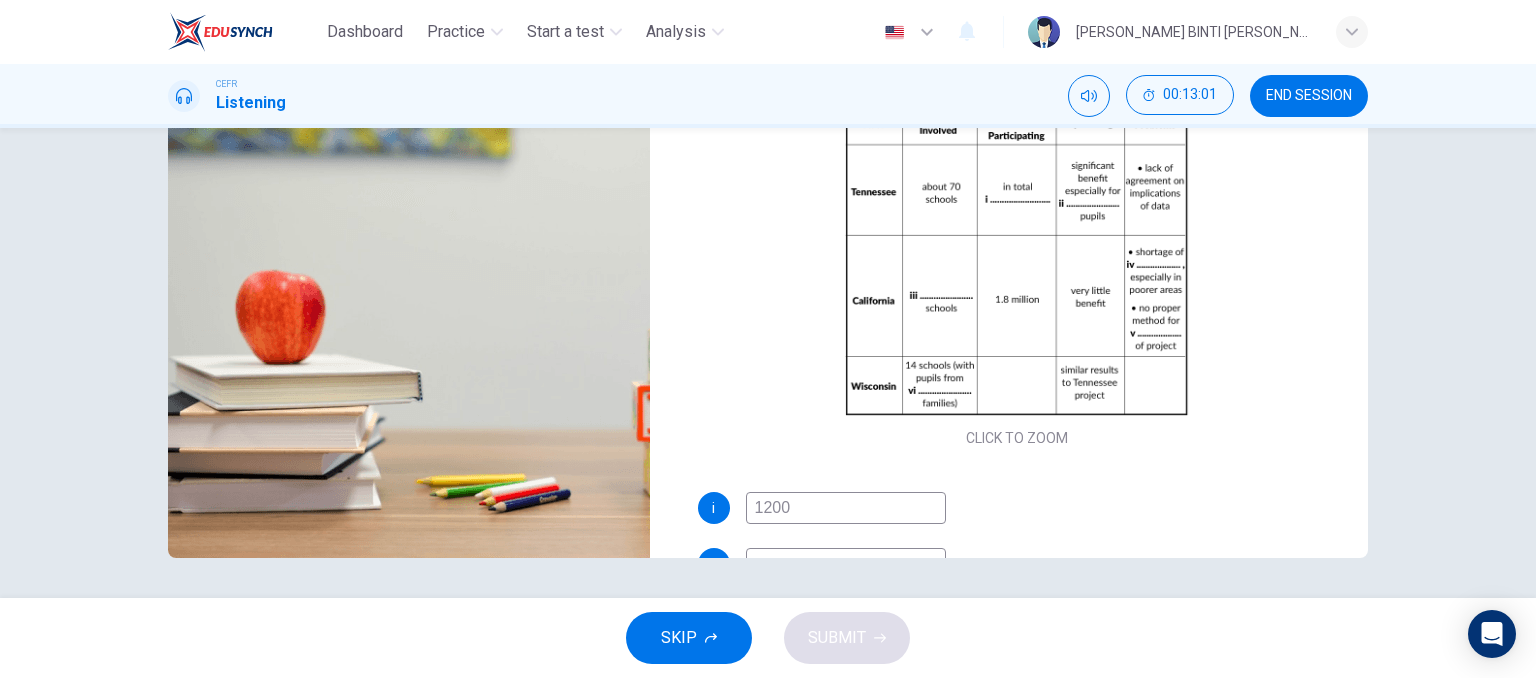 type on "60" 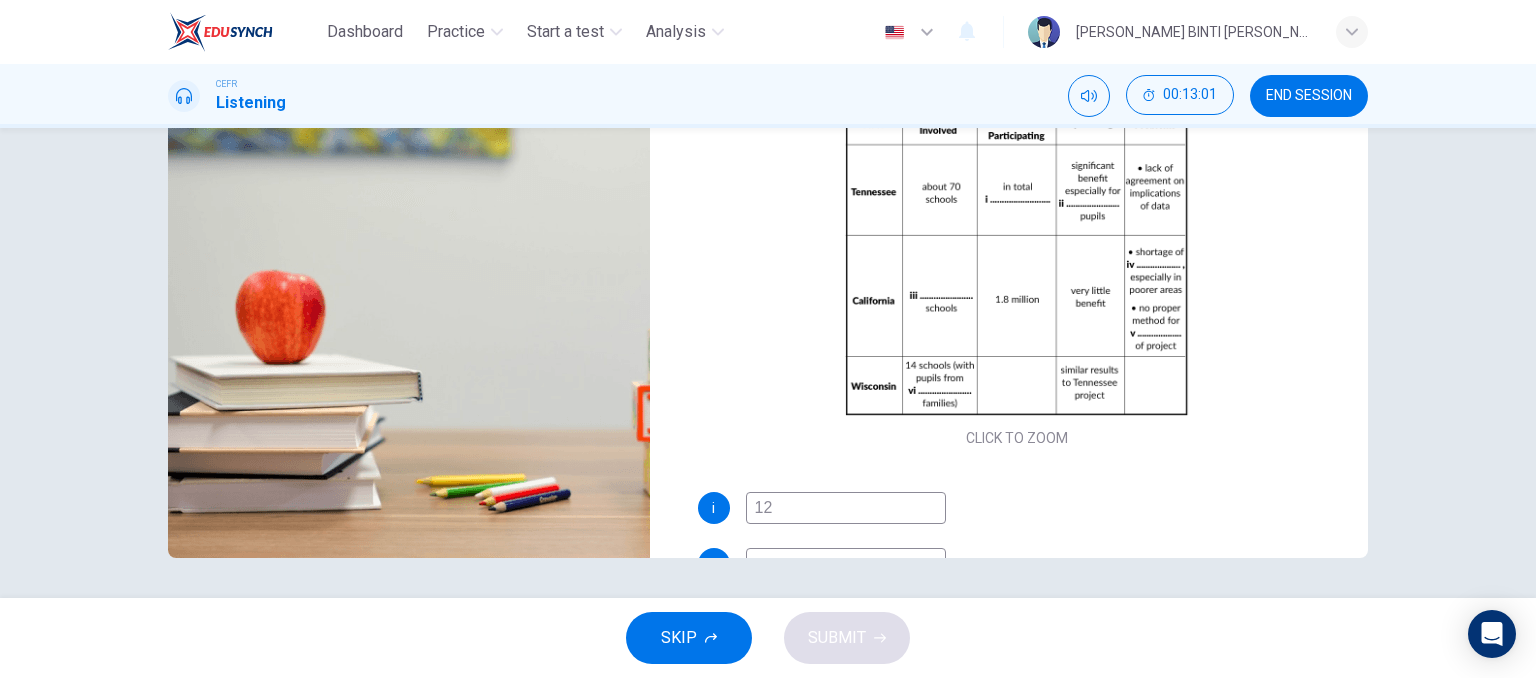 type on "1" 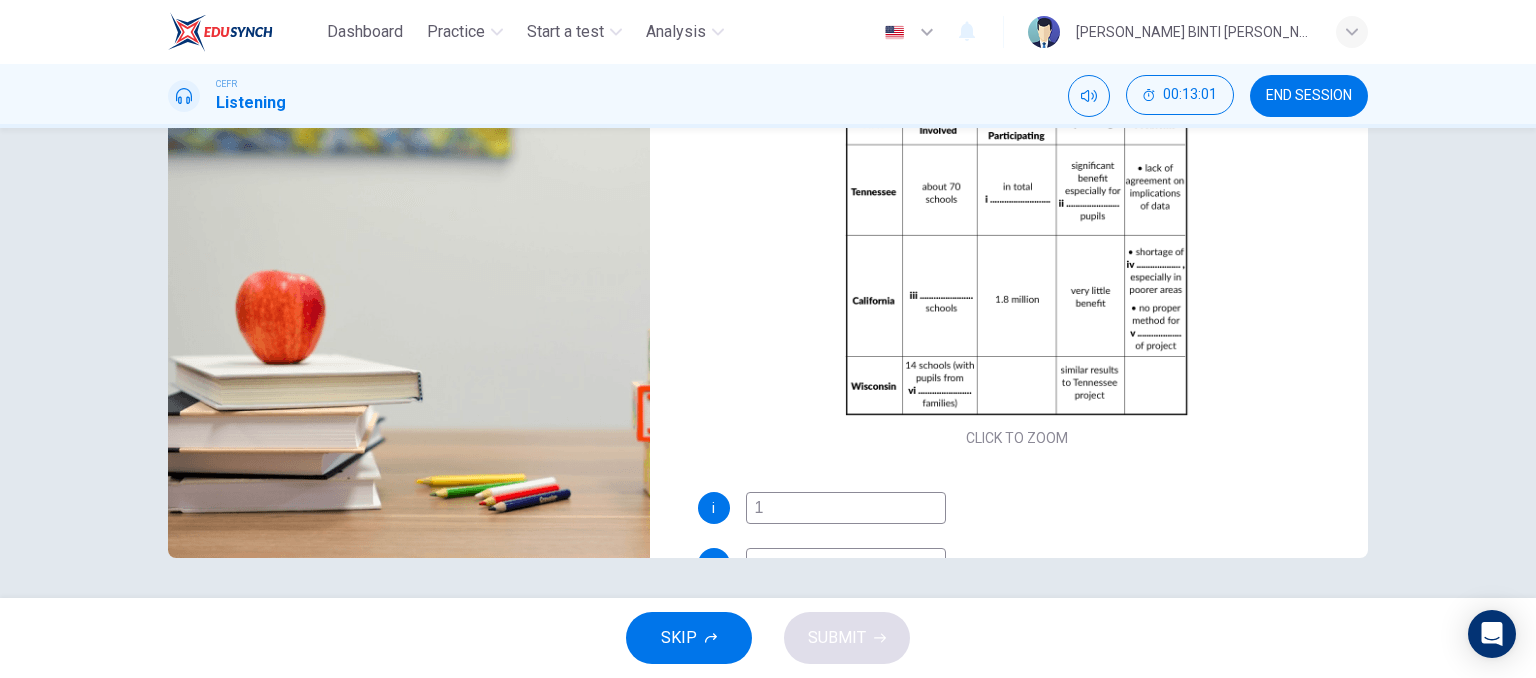 type 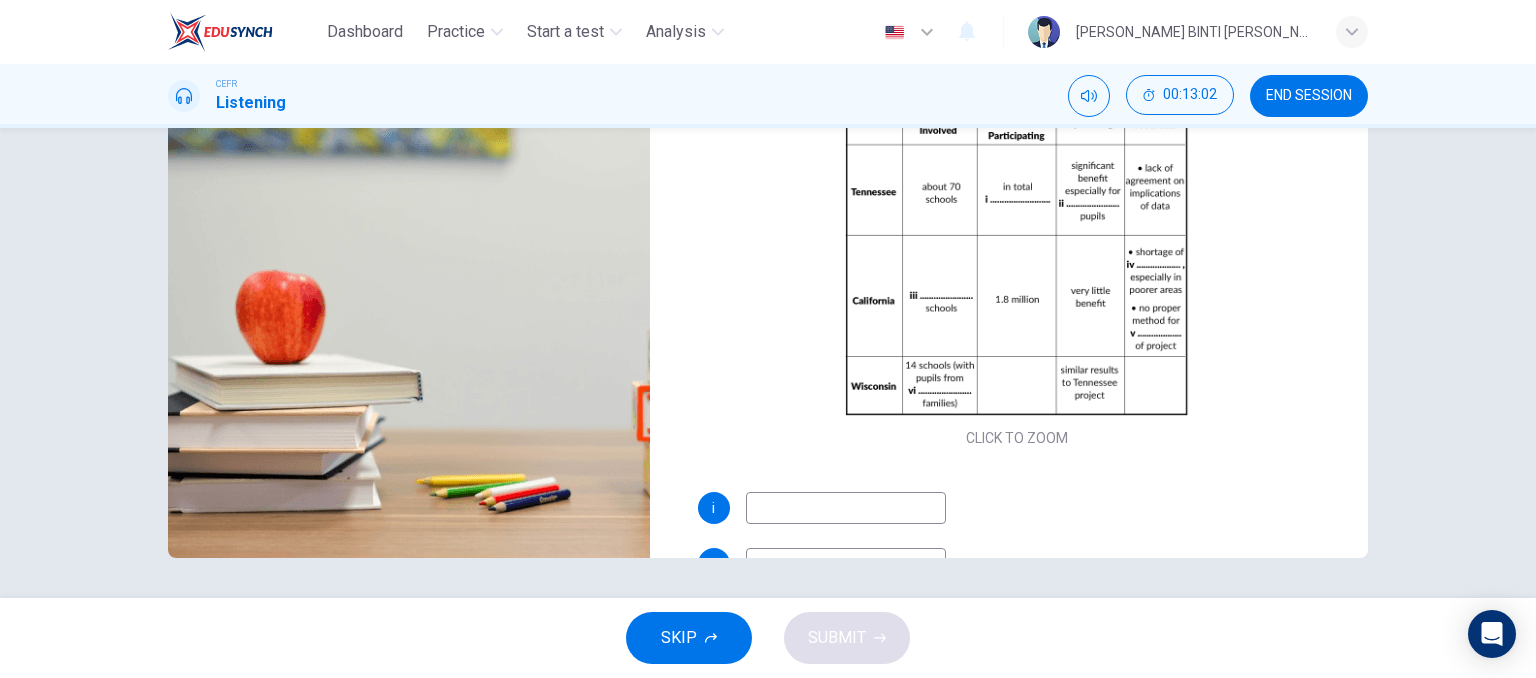 type on "60" 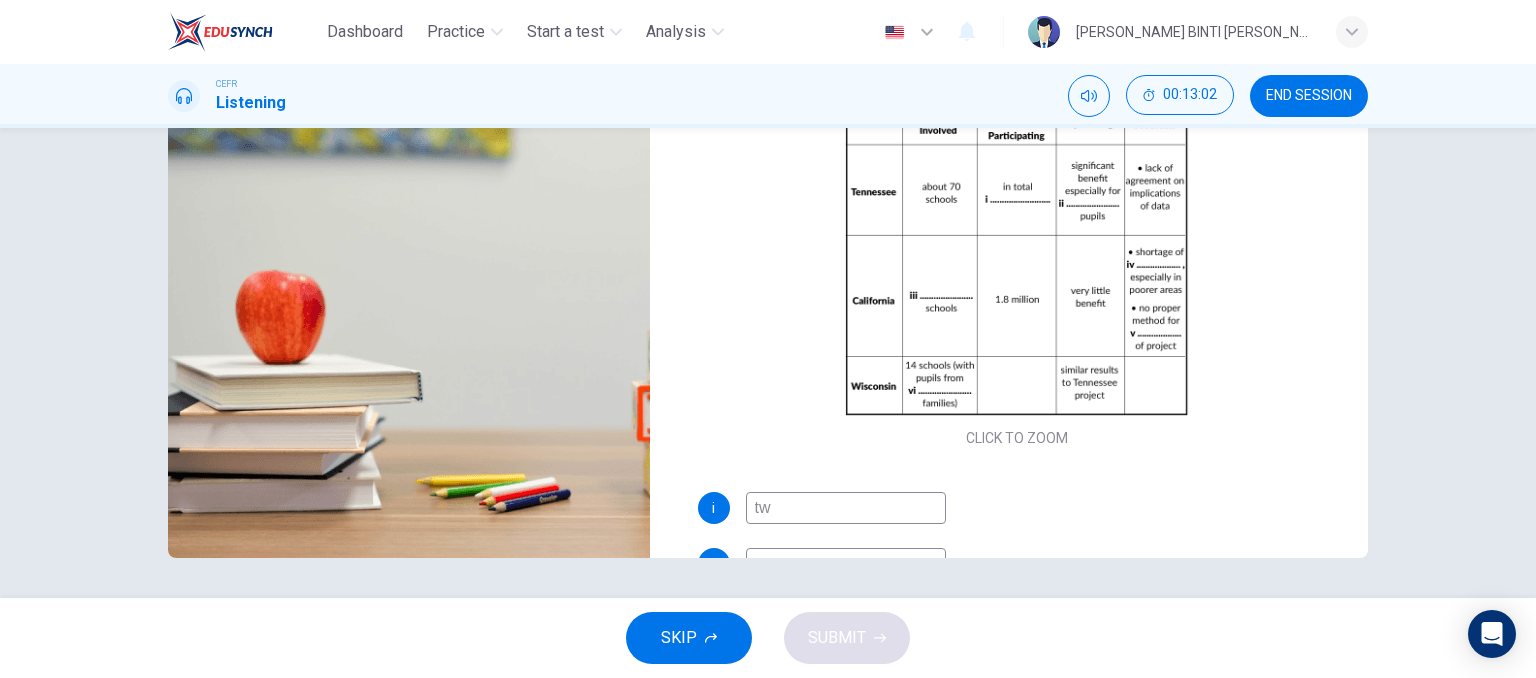 type on "twe" 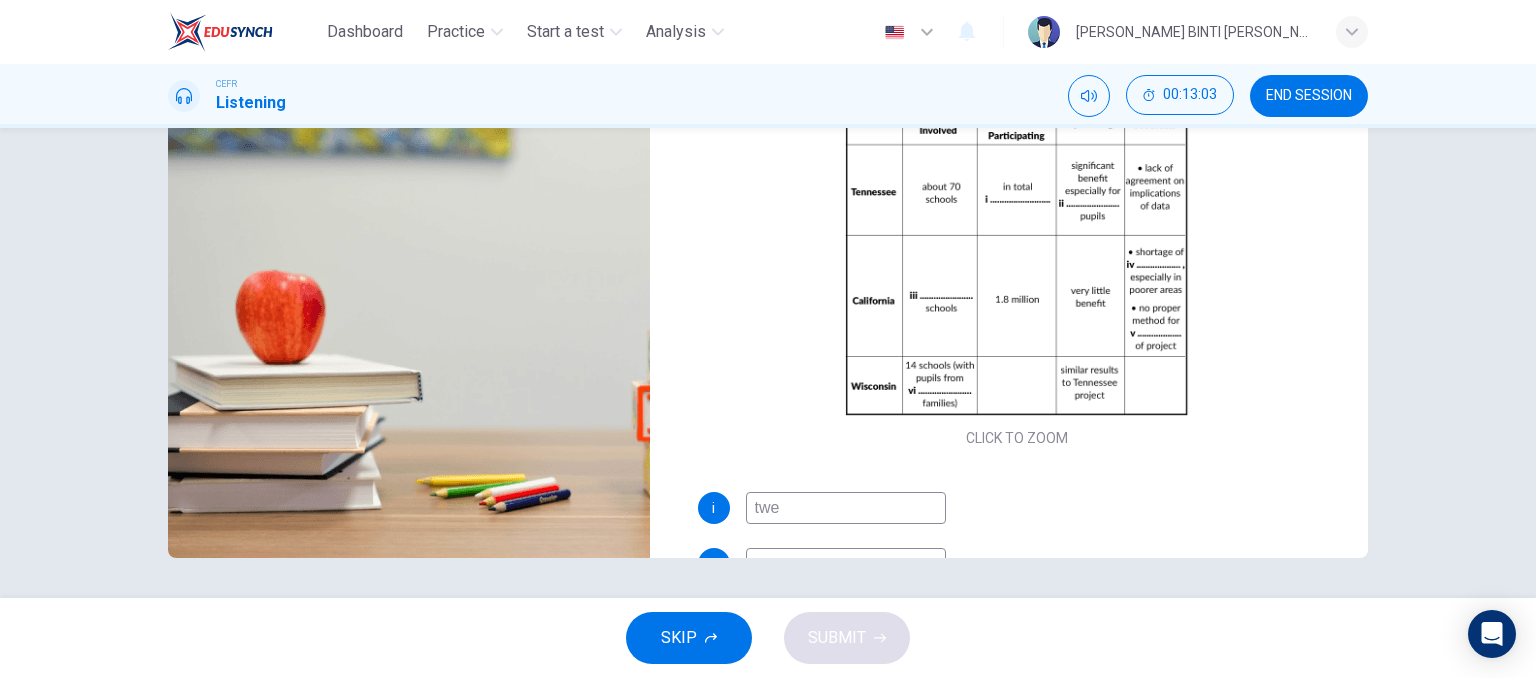 type on "60" 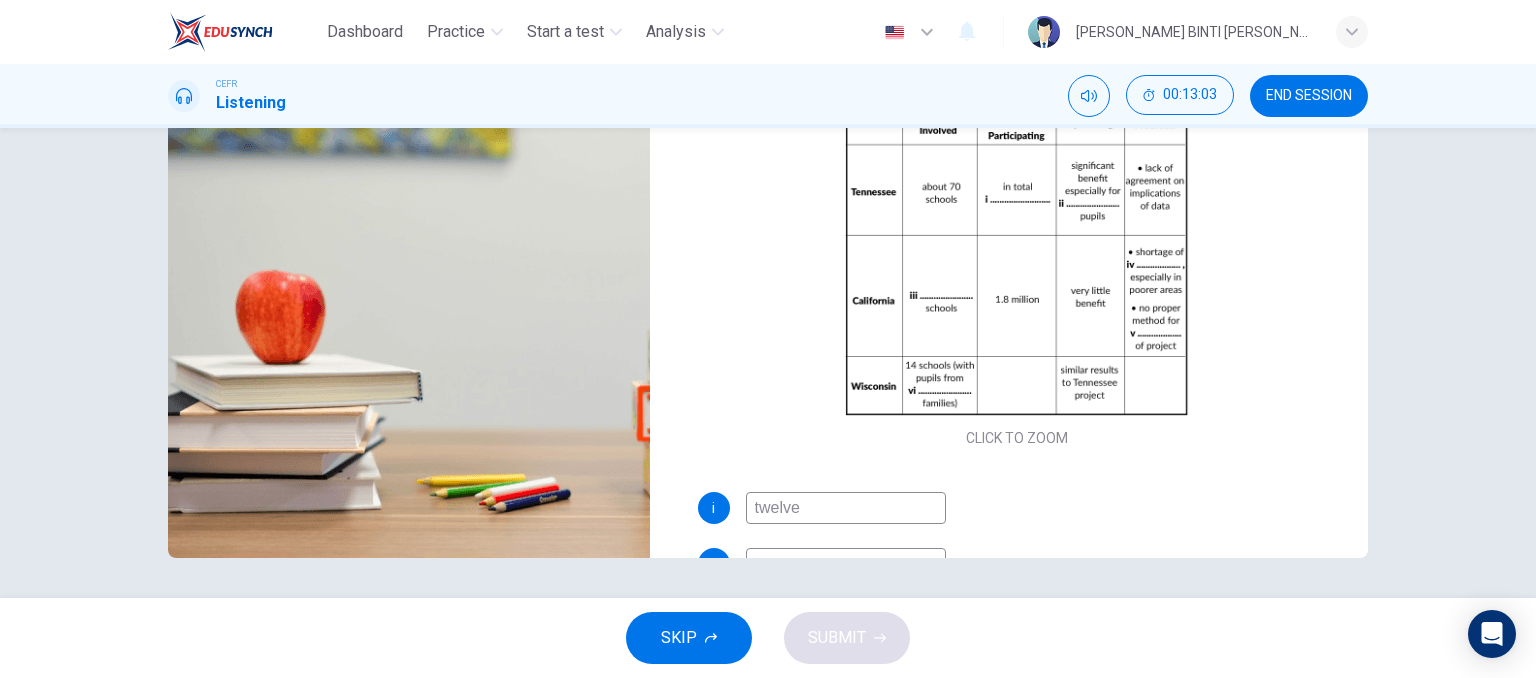type on "twelve" 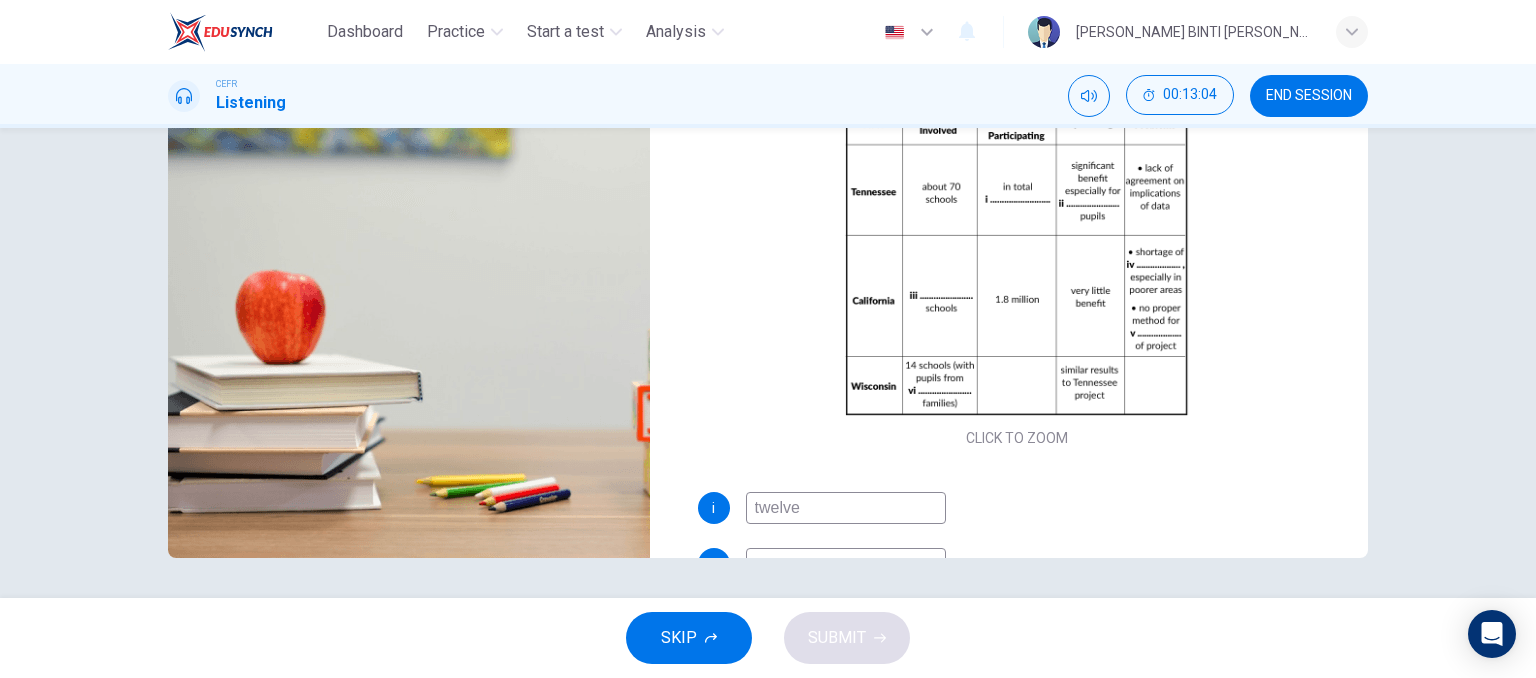 type on "61" 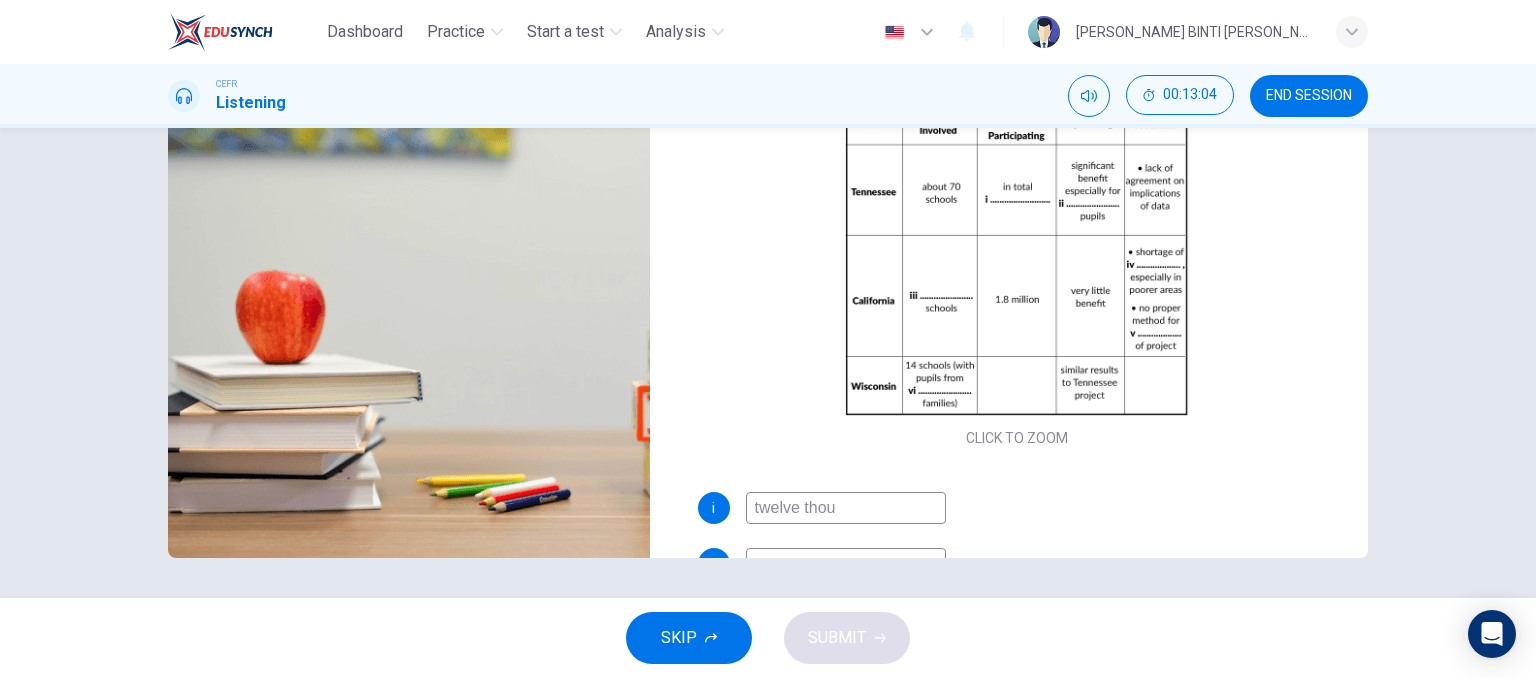 type on "twelve thous" 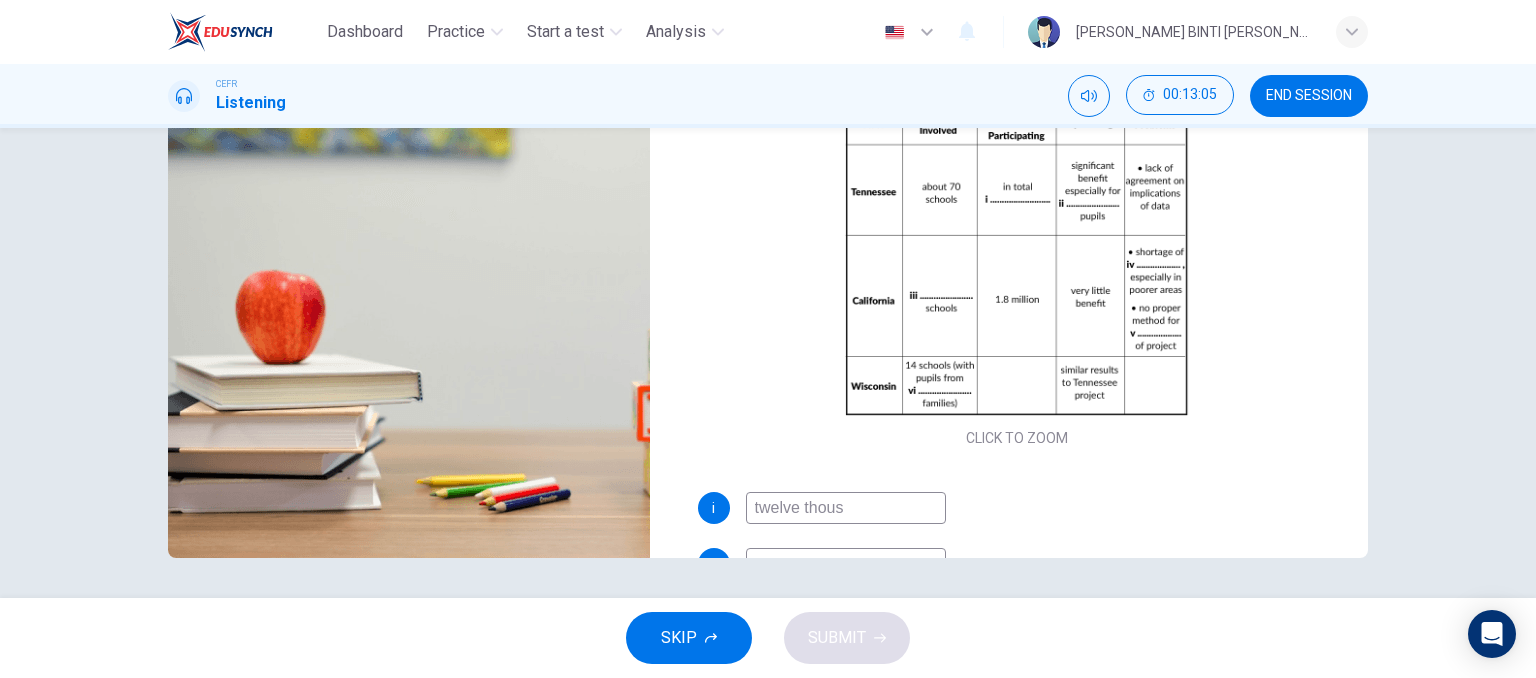 type on "61" 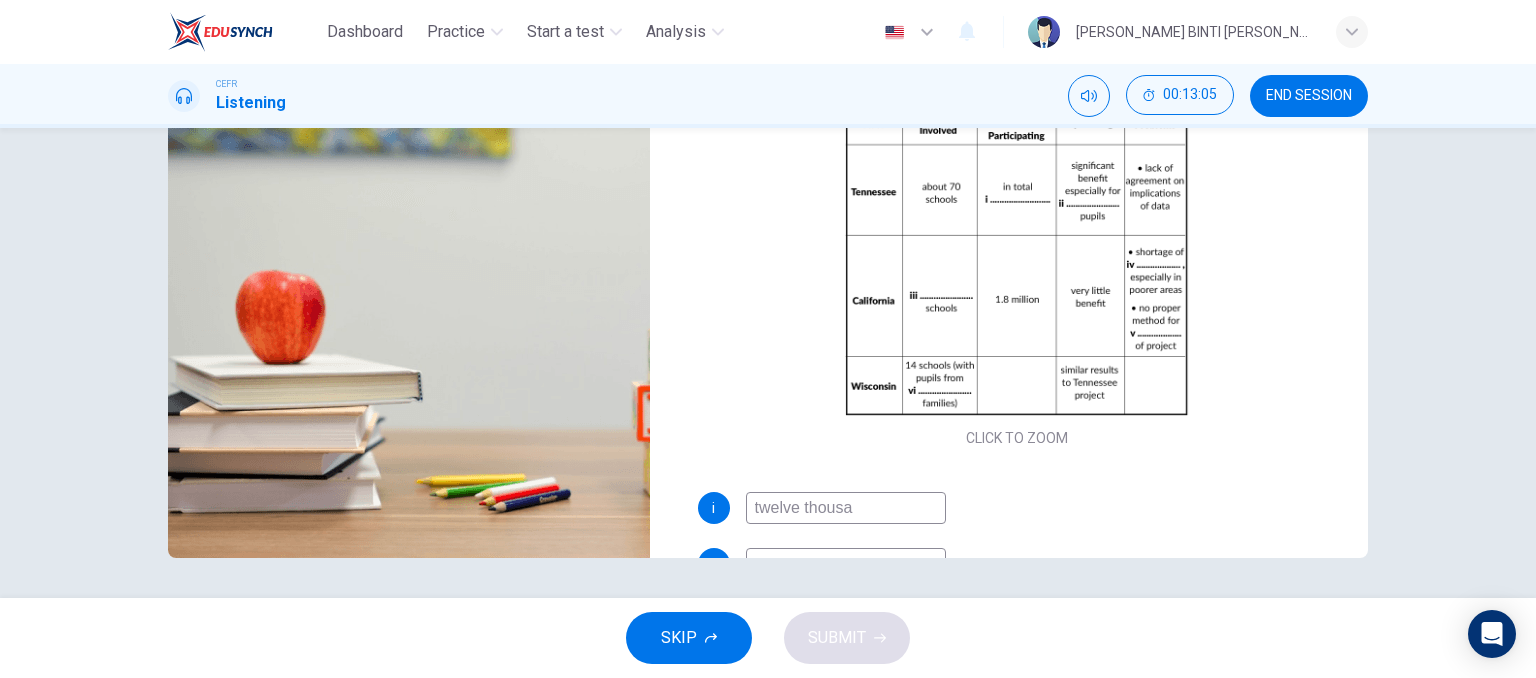 type on "twelve thousan" 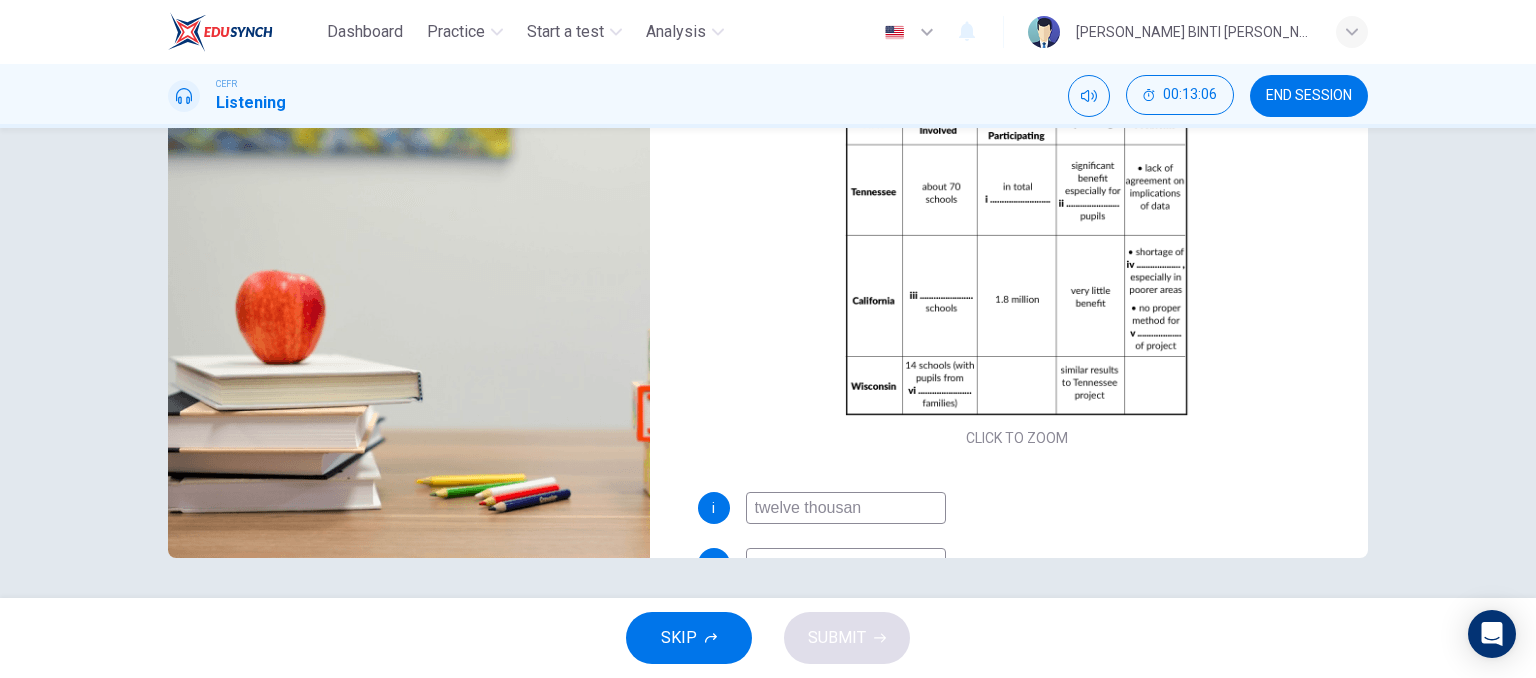 type on "61" 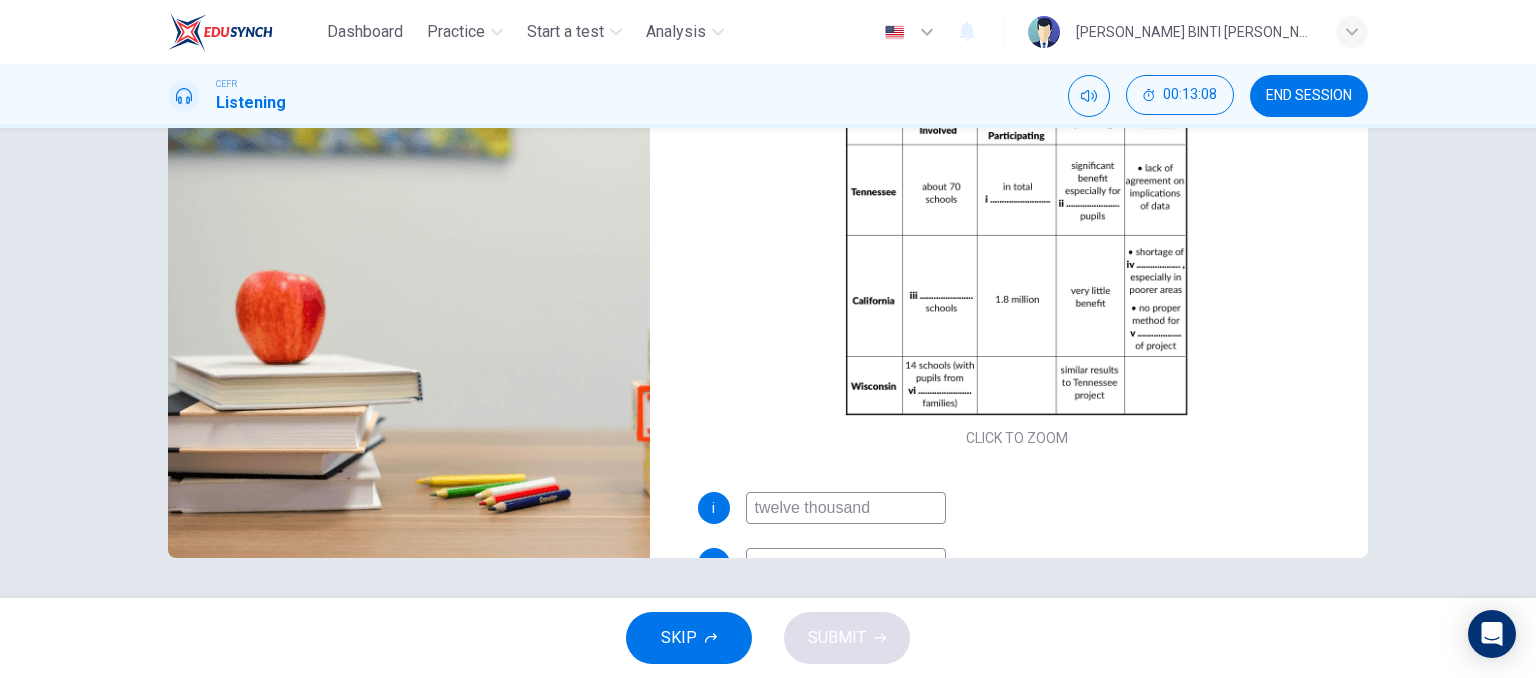 scroll, scrollTop: 18, scrollLeft: 0, axis: vertical 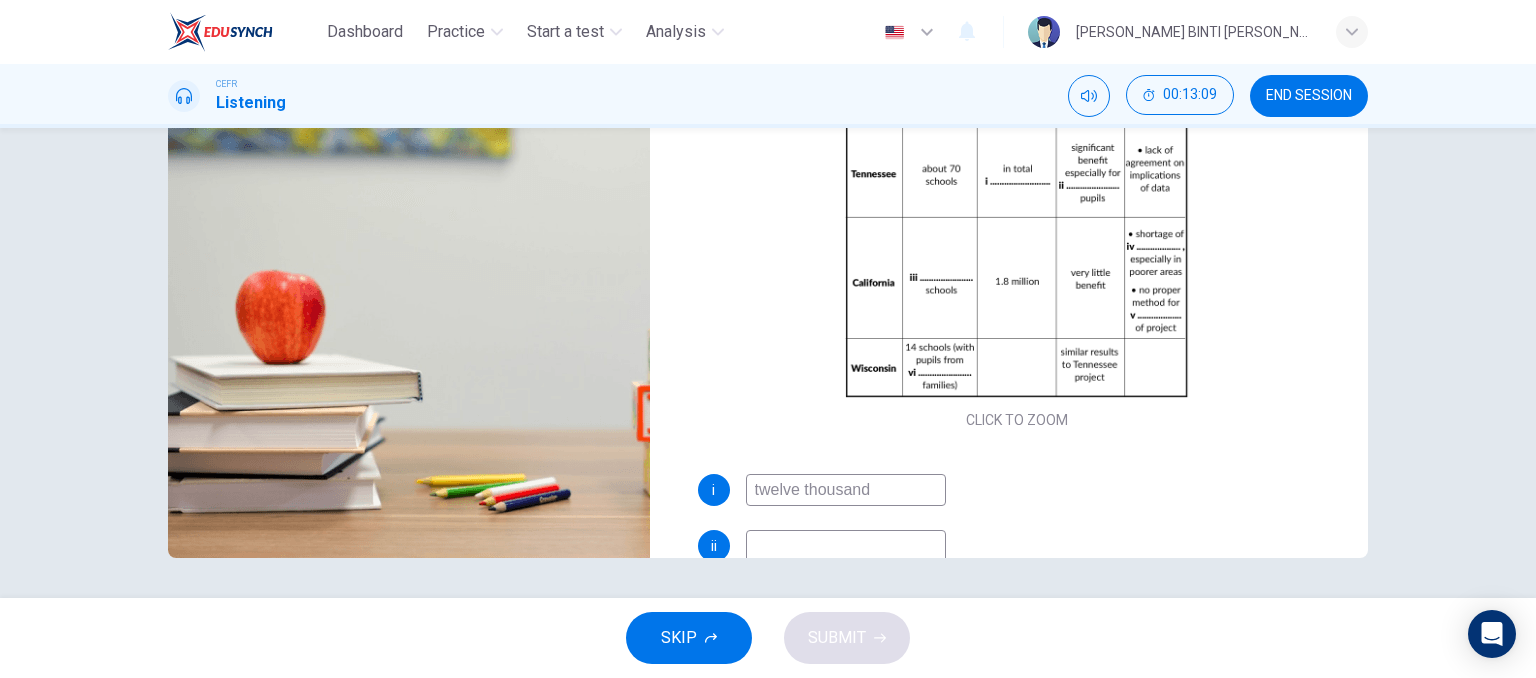 type on "62" 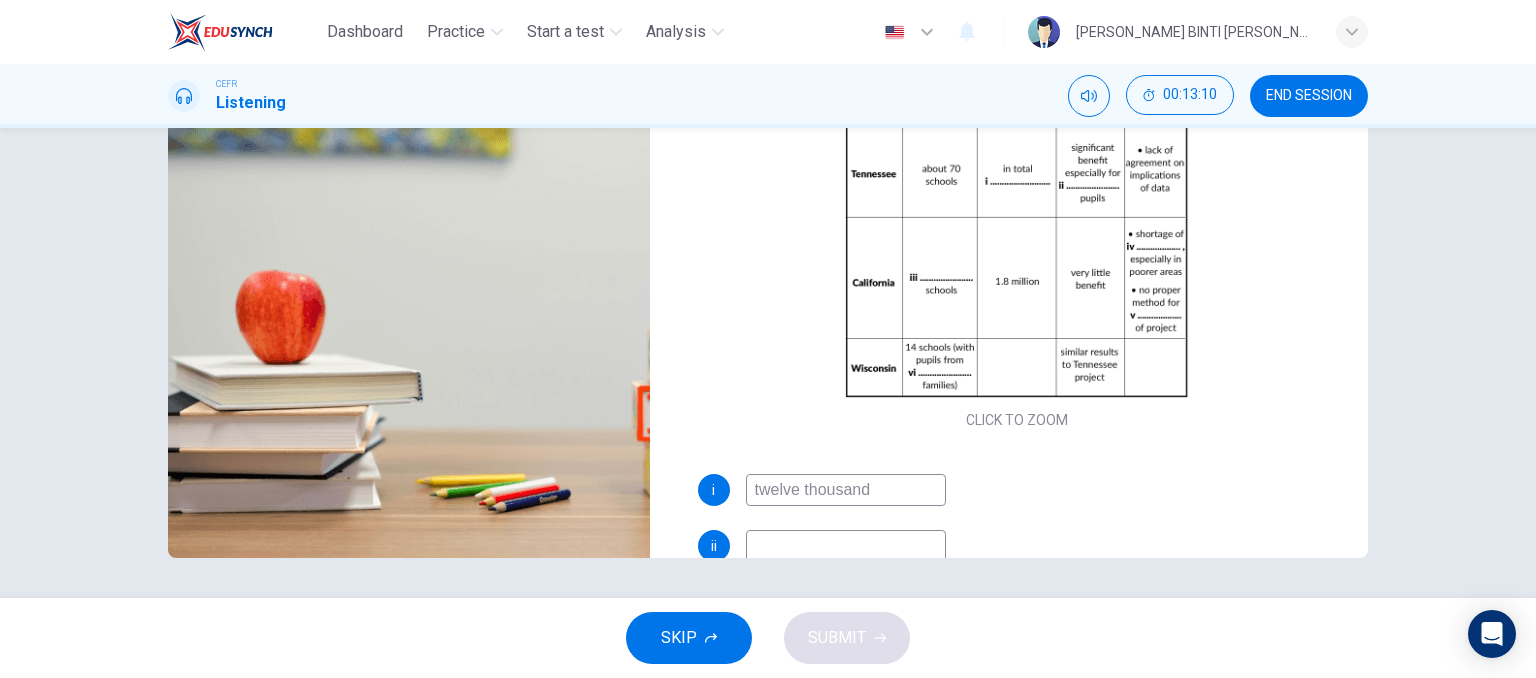 click at bounding box center [846, 546] 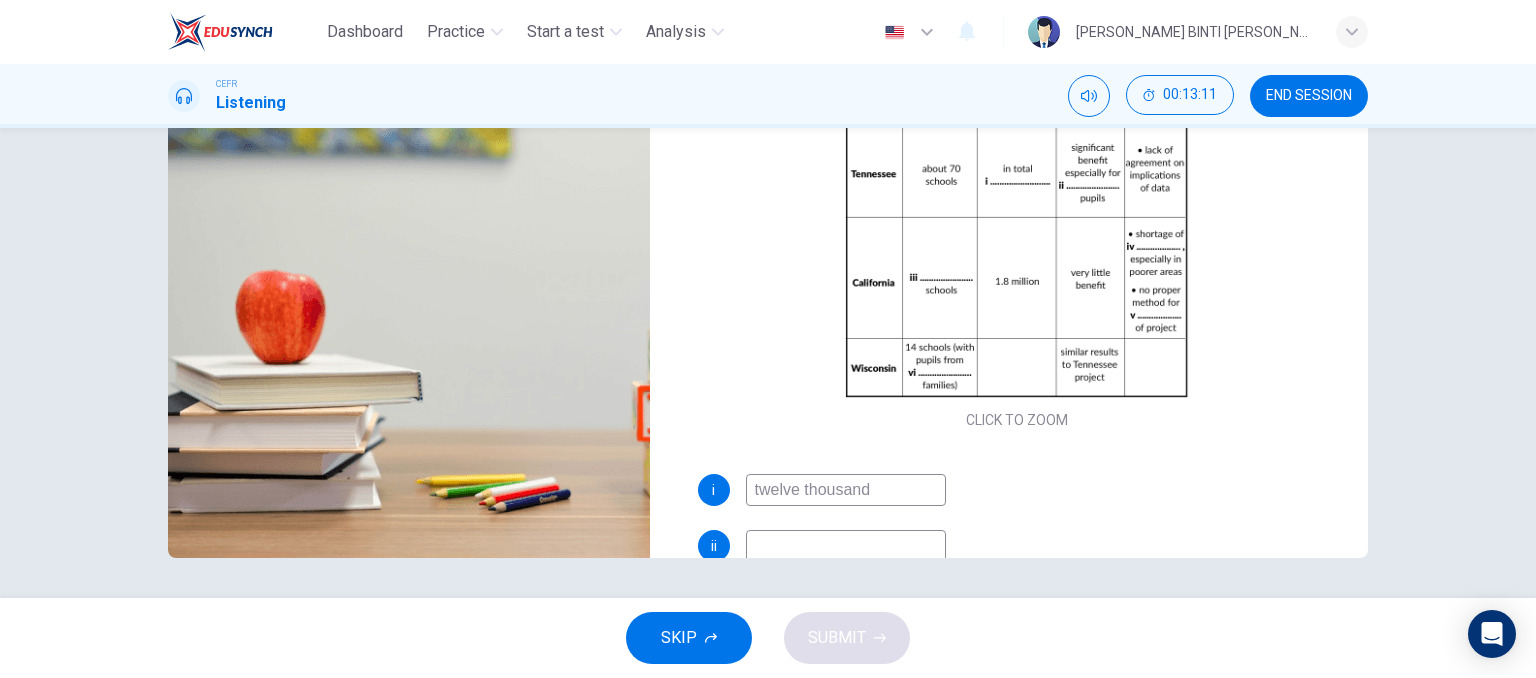 type on "63" 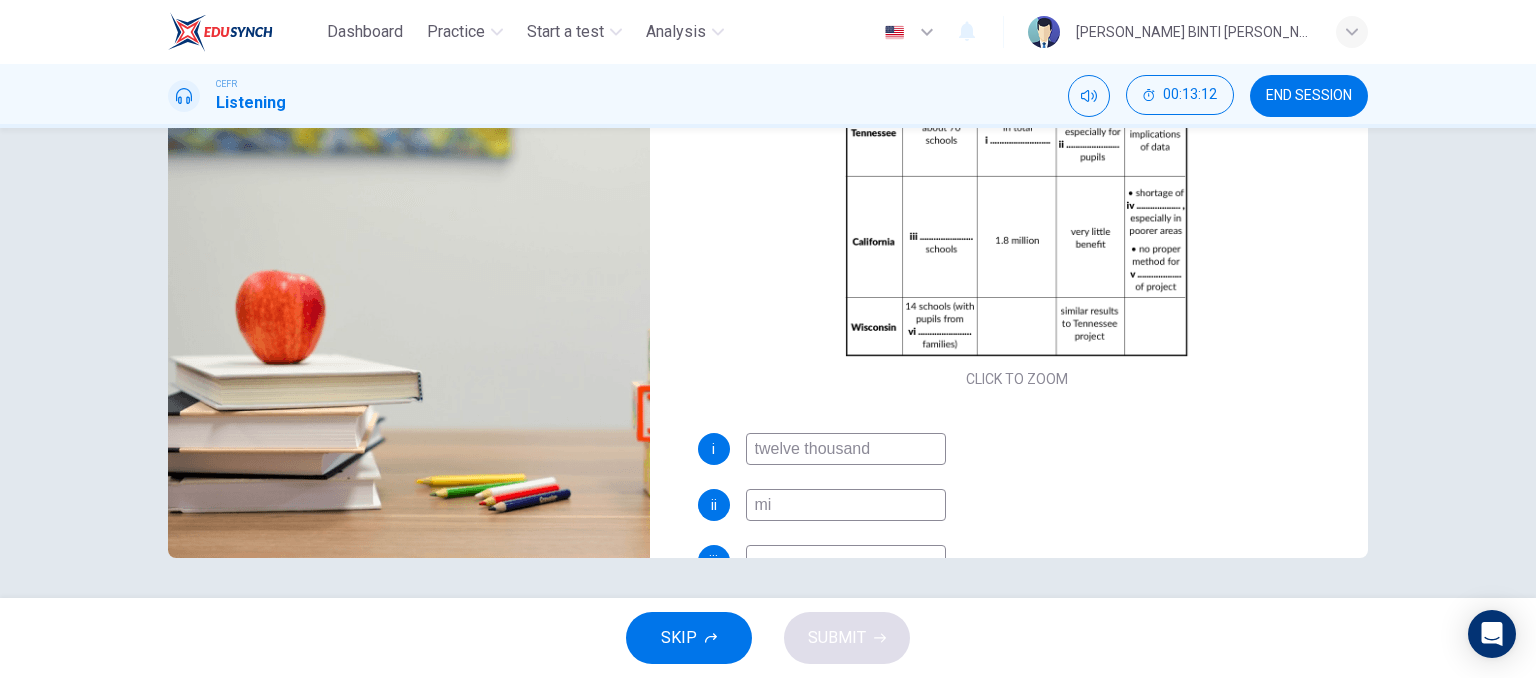 type on "min" 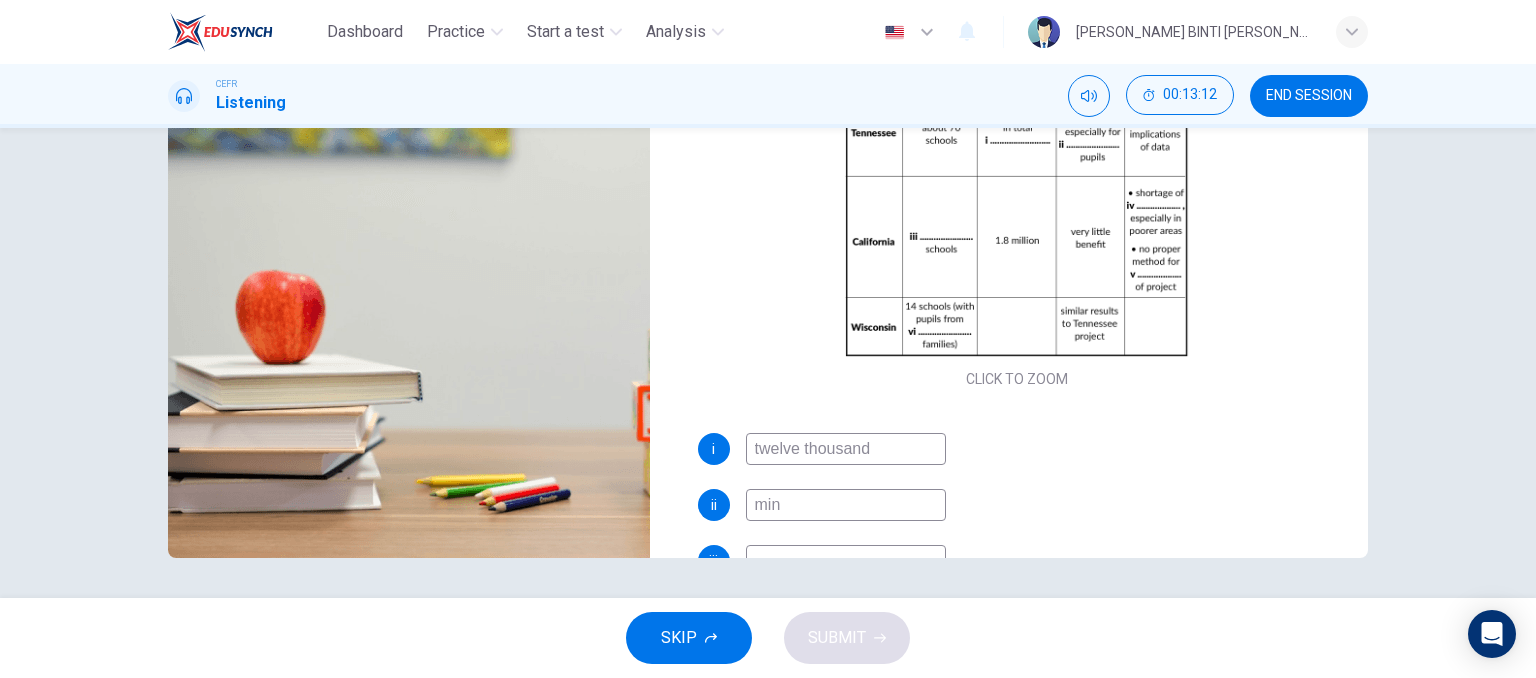 type on "63" 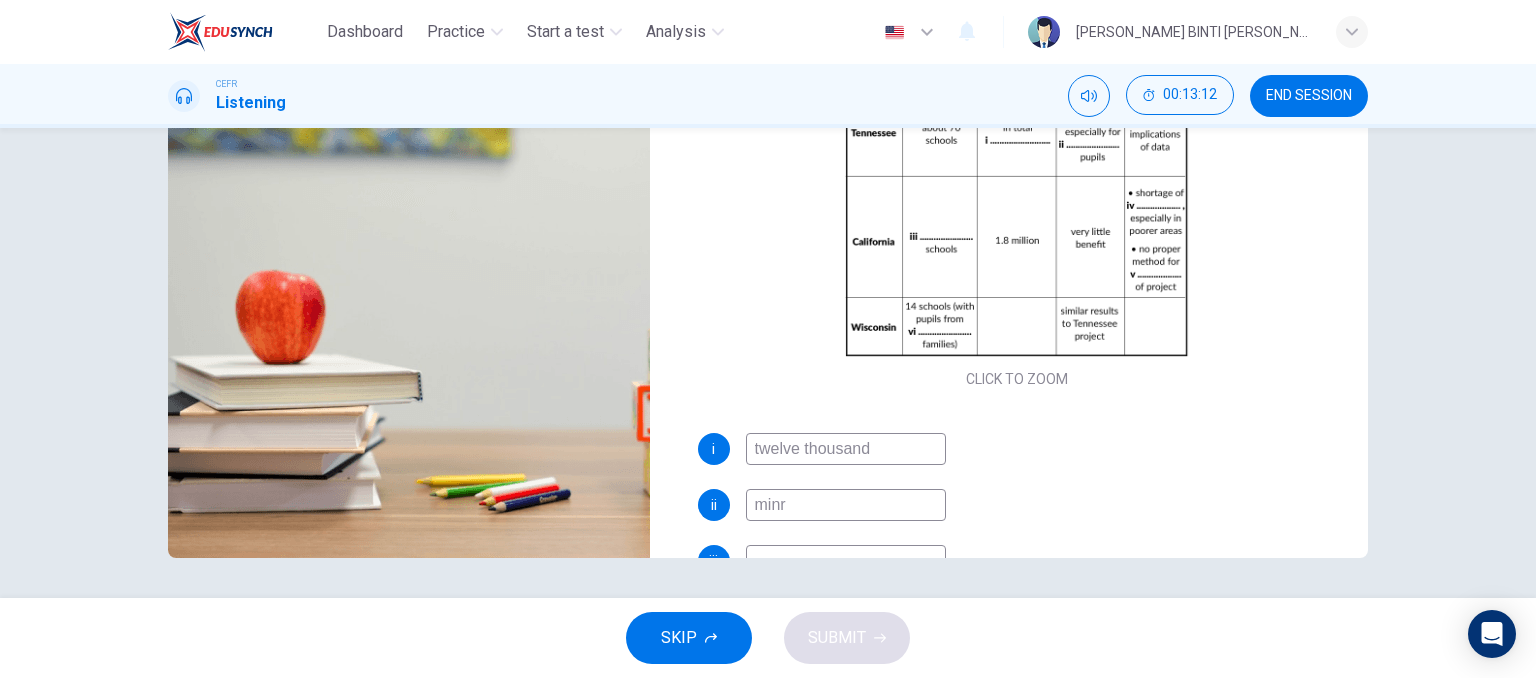 type on "minri" 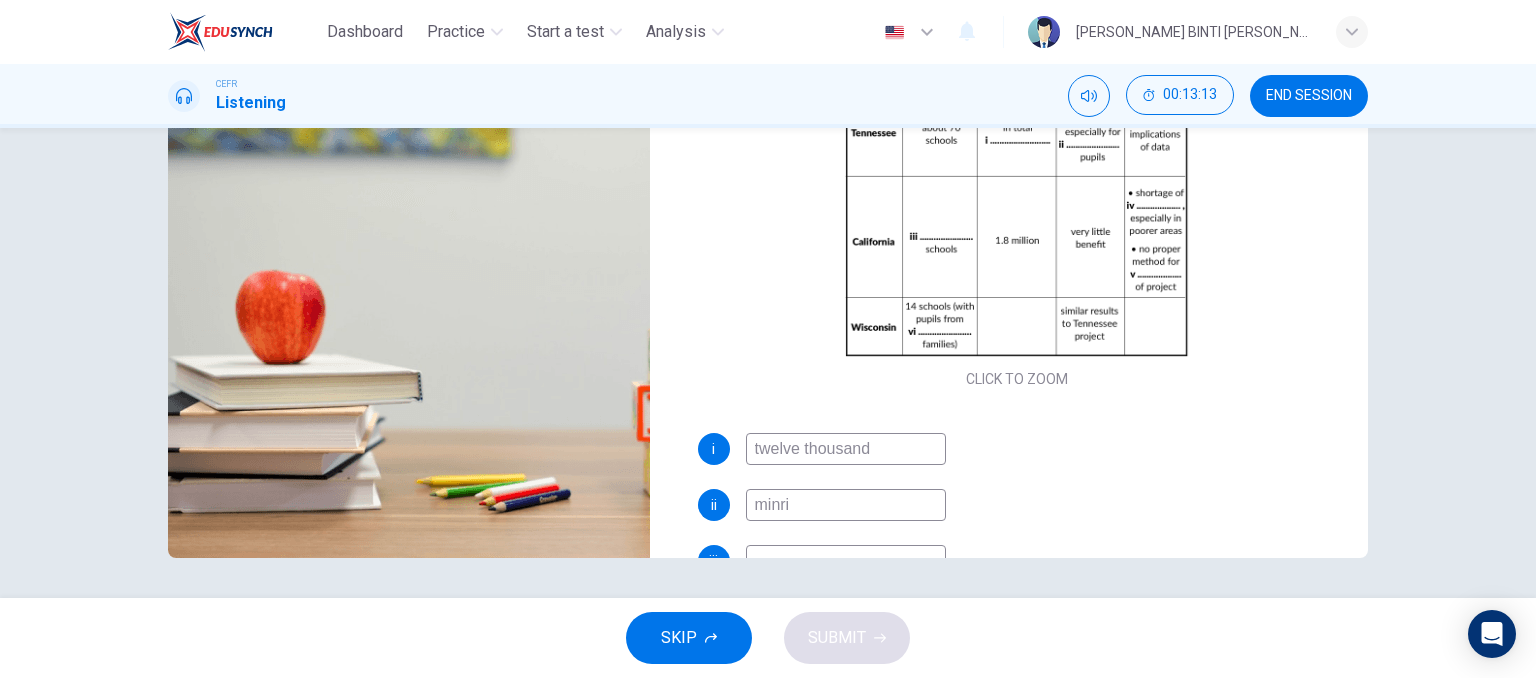 type on "64" 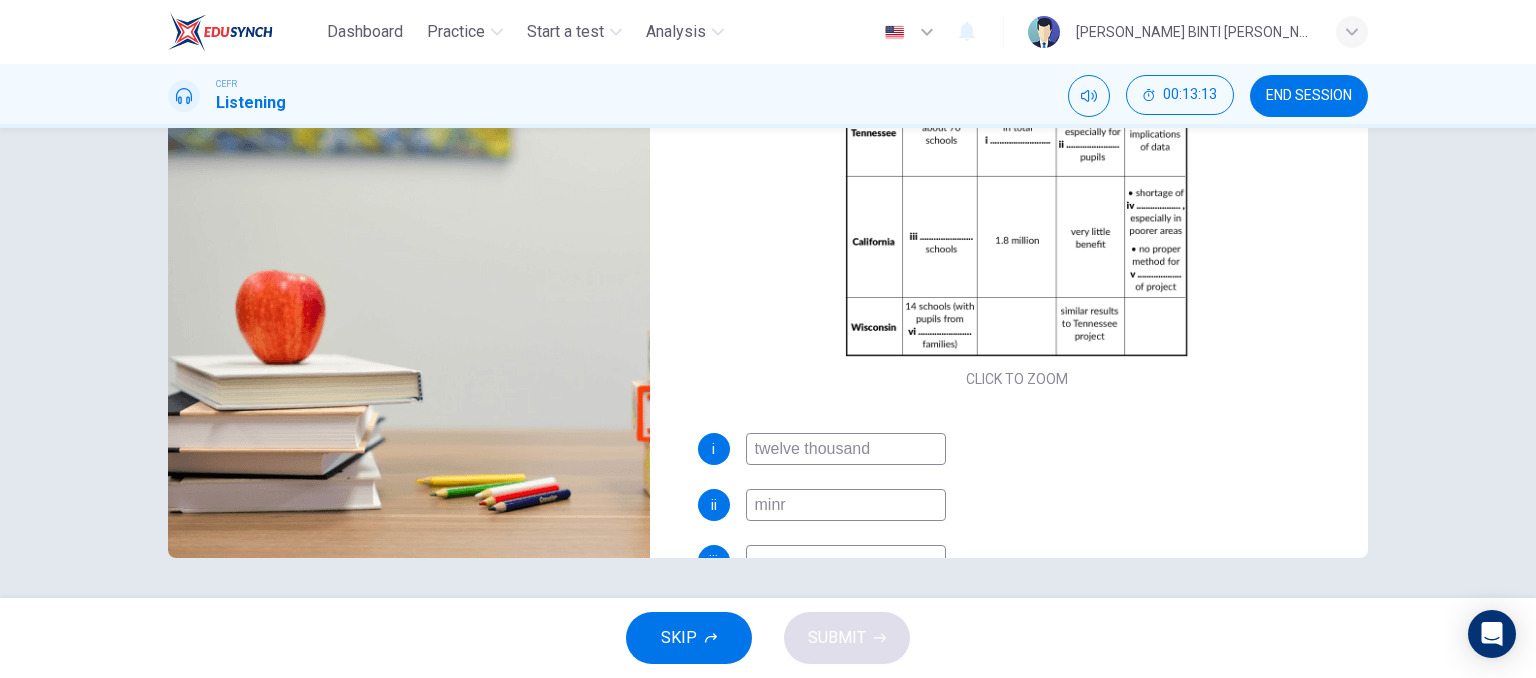 type on "min" 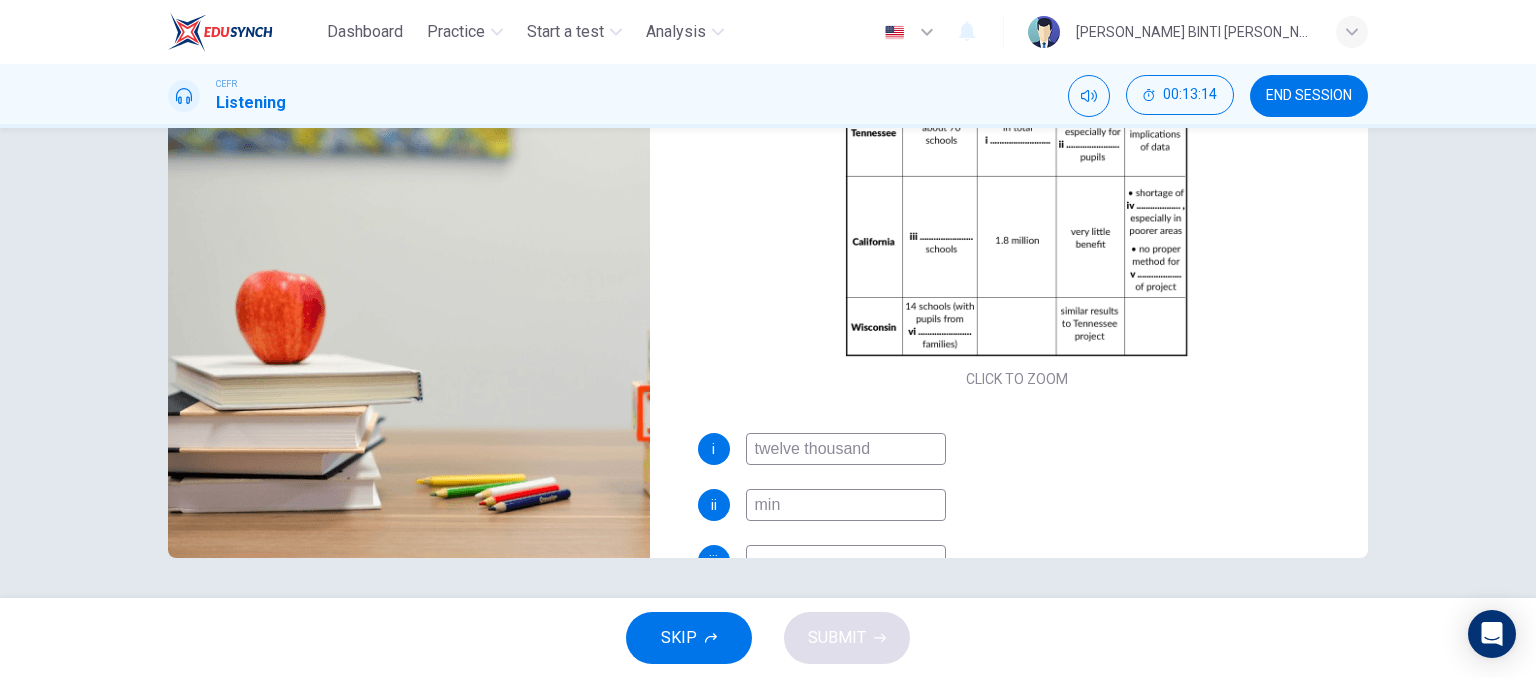 type on "64" 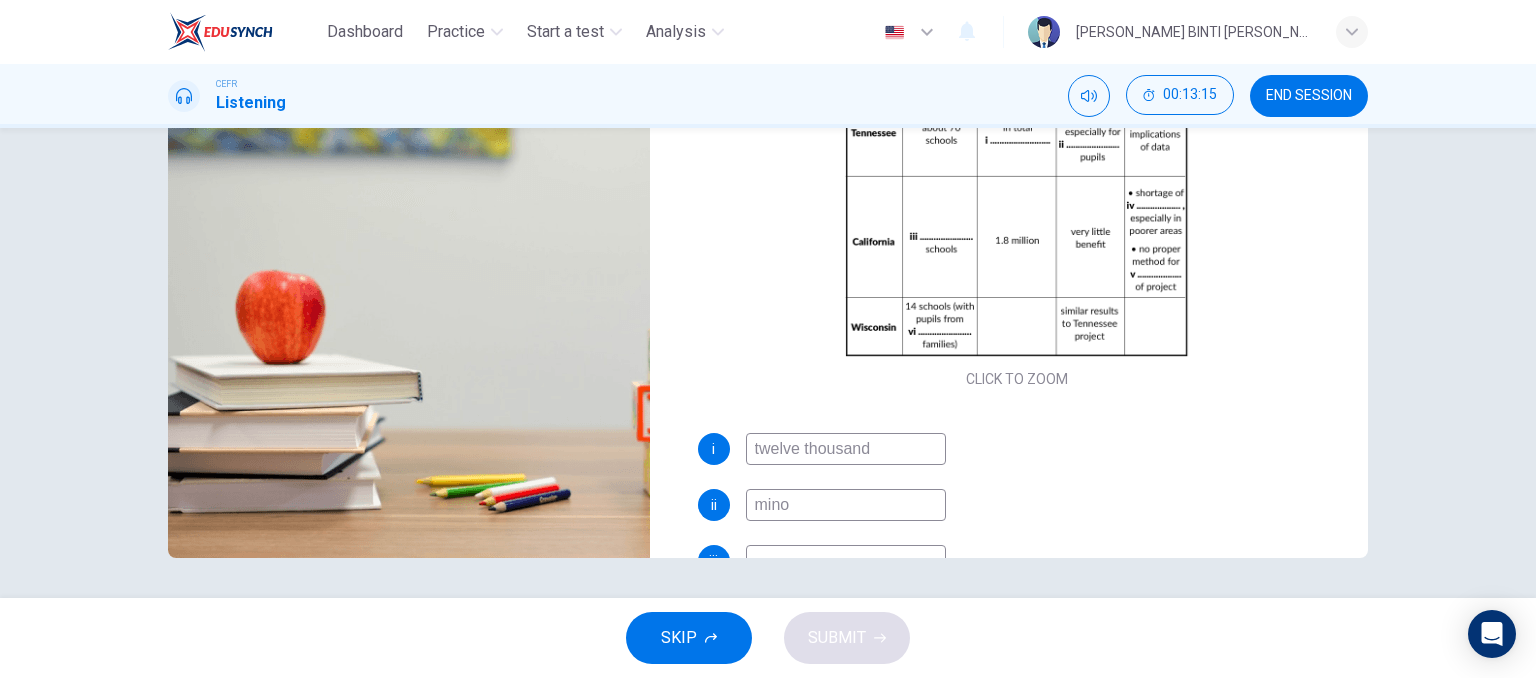 type on "64" 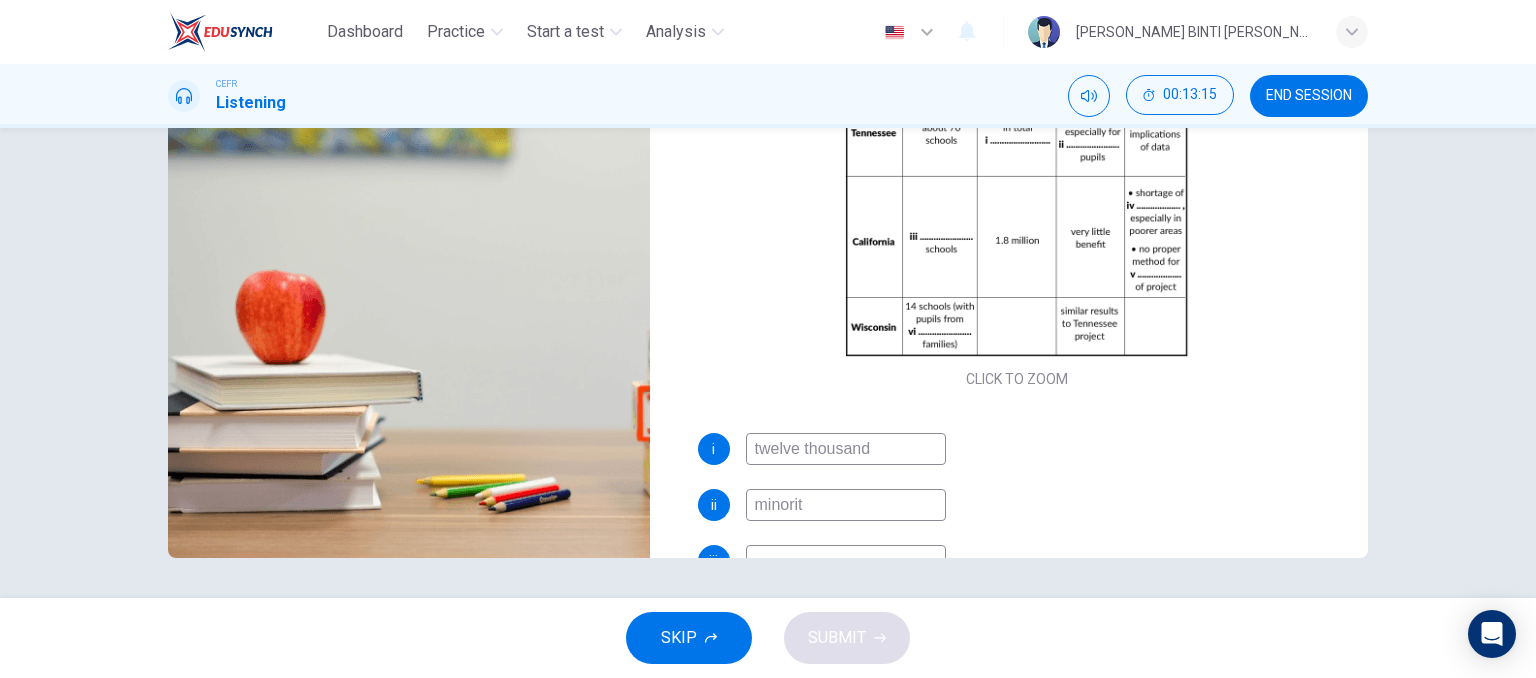 type on "minority" 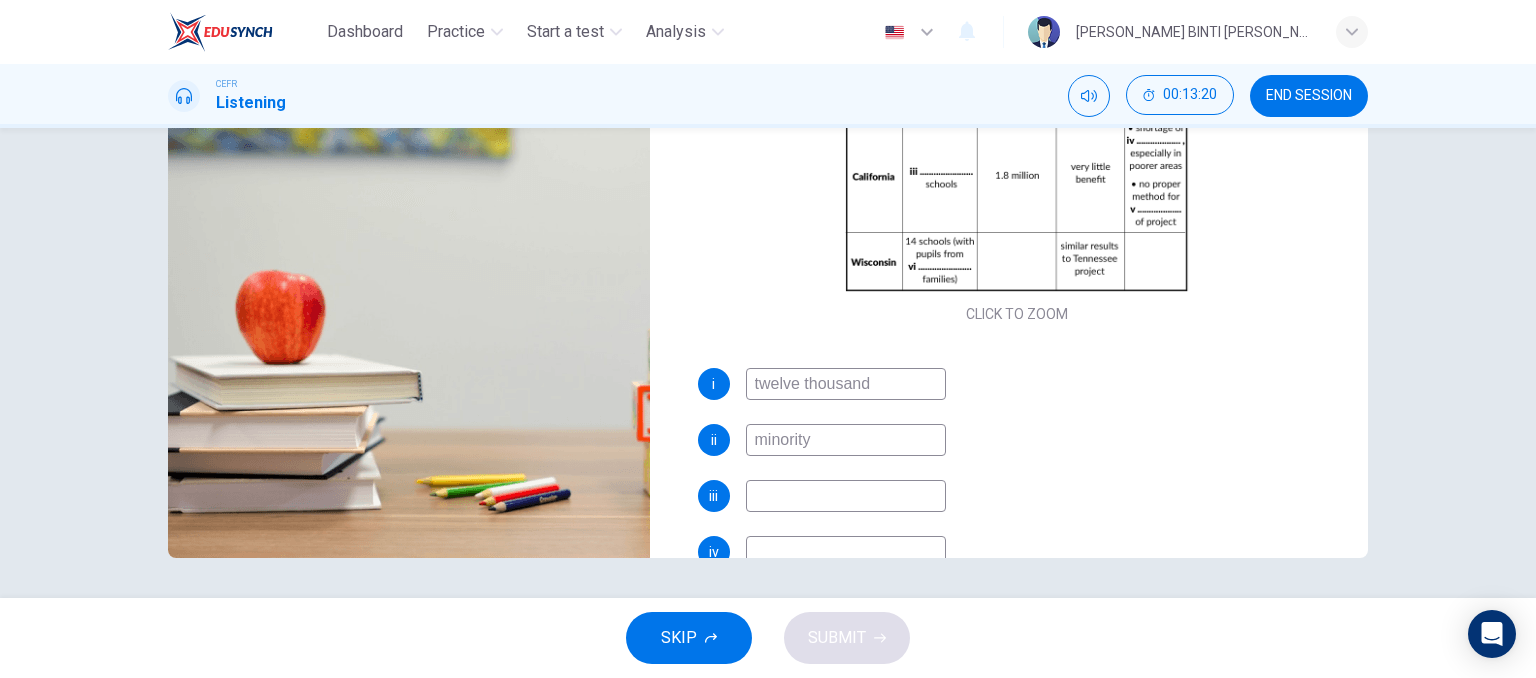 scroll, scrollTop: 122, scrollLeft: 0, axis: vertical 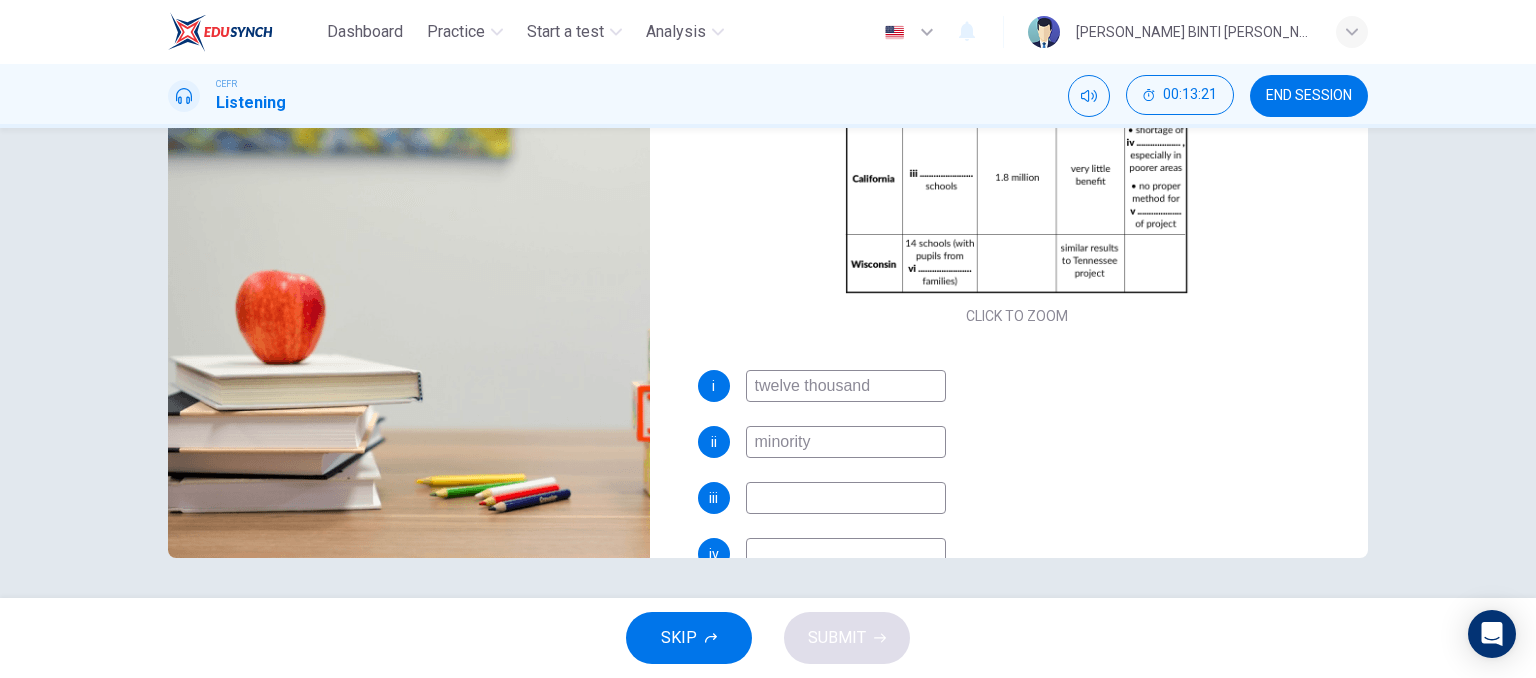 type on "66" 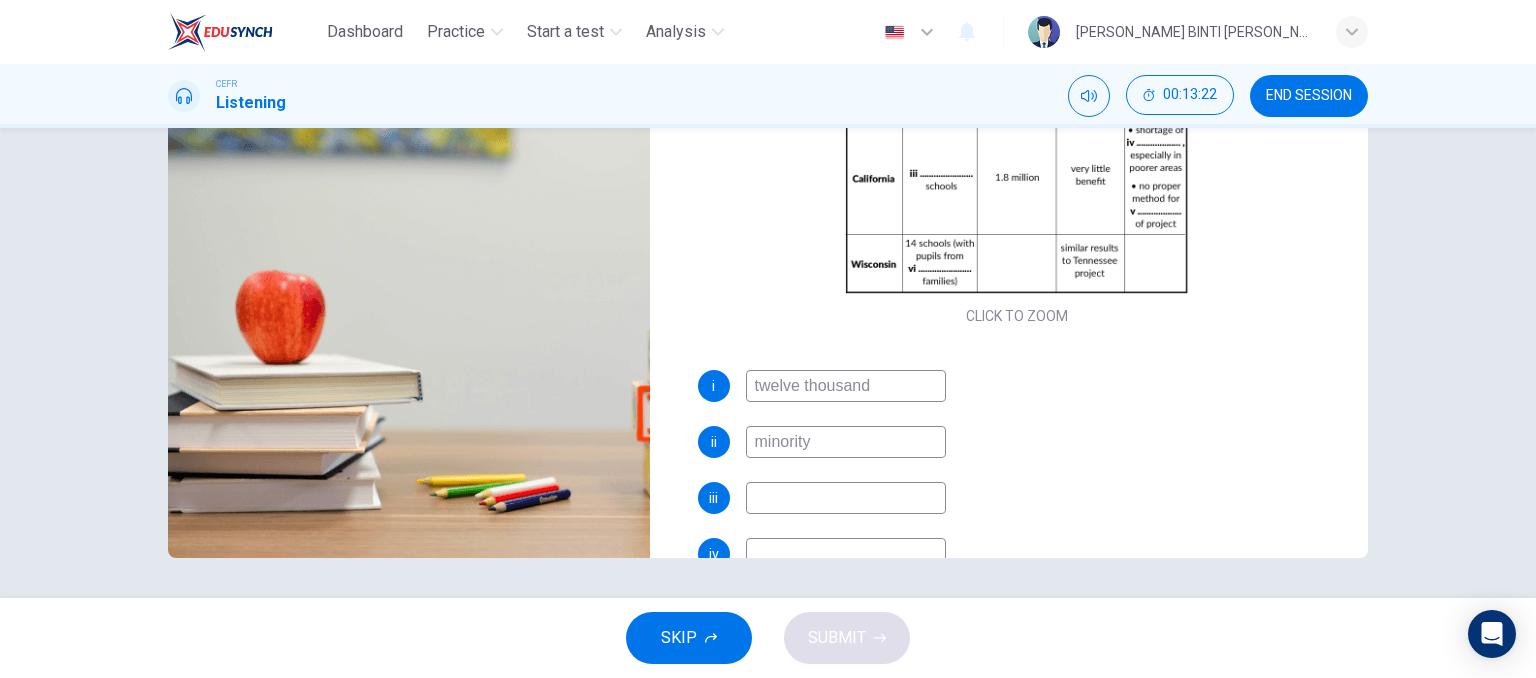 click at bounding box center (846, 498) 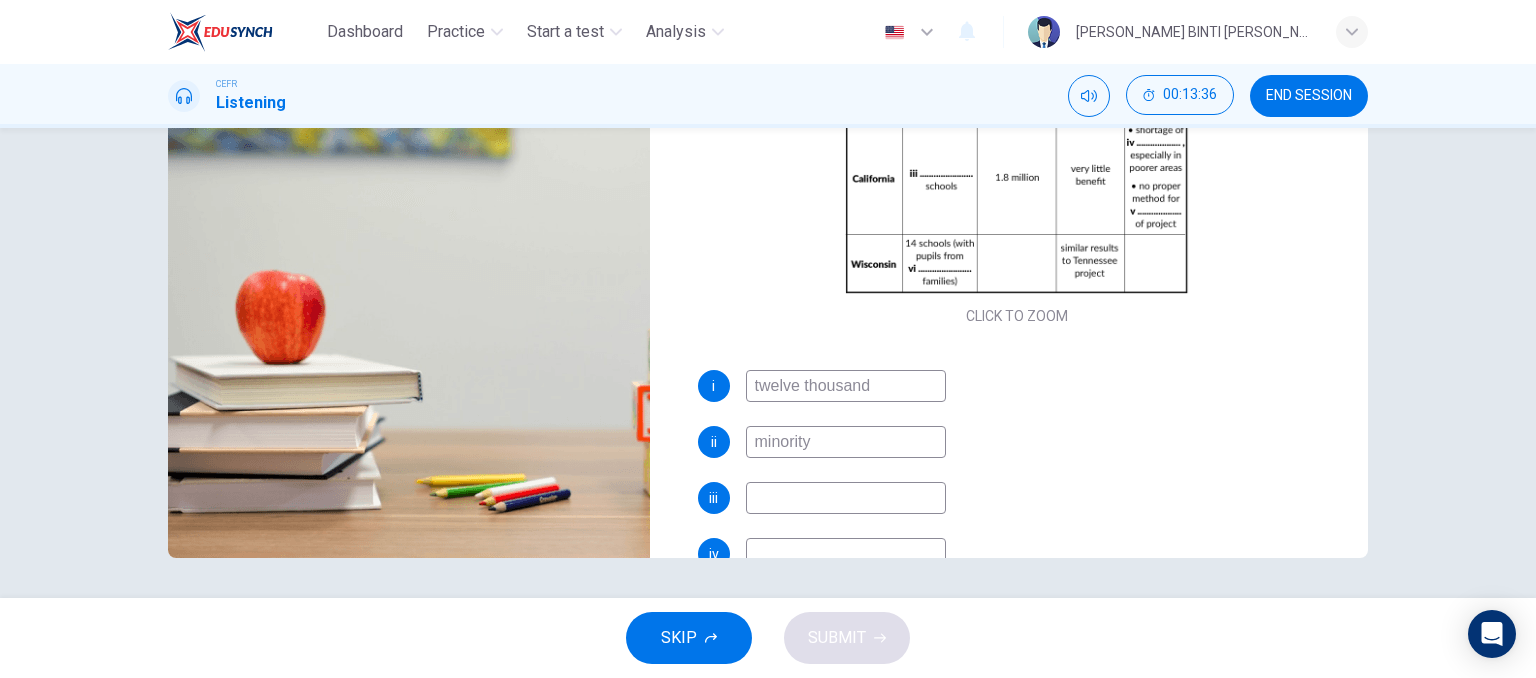 click at bounding box center [846, 498] 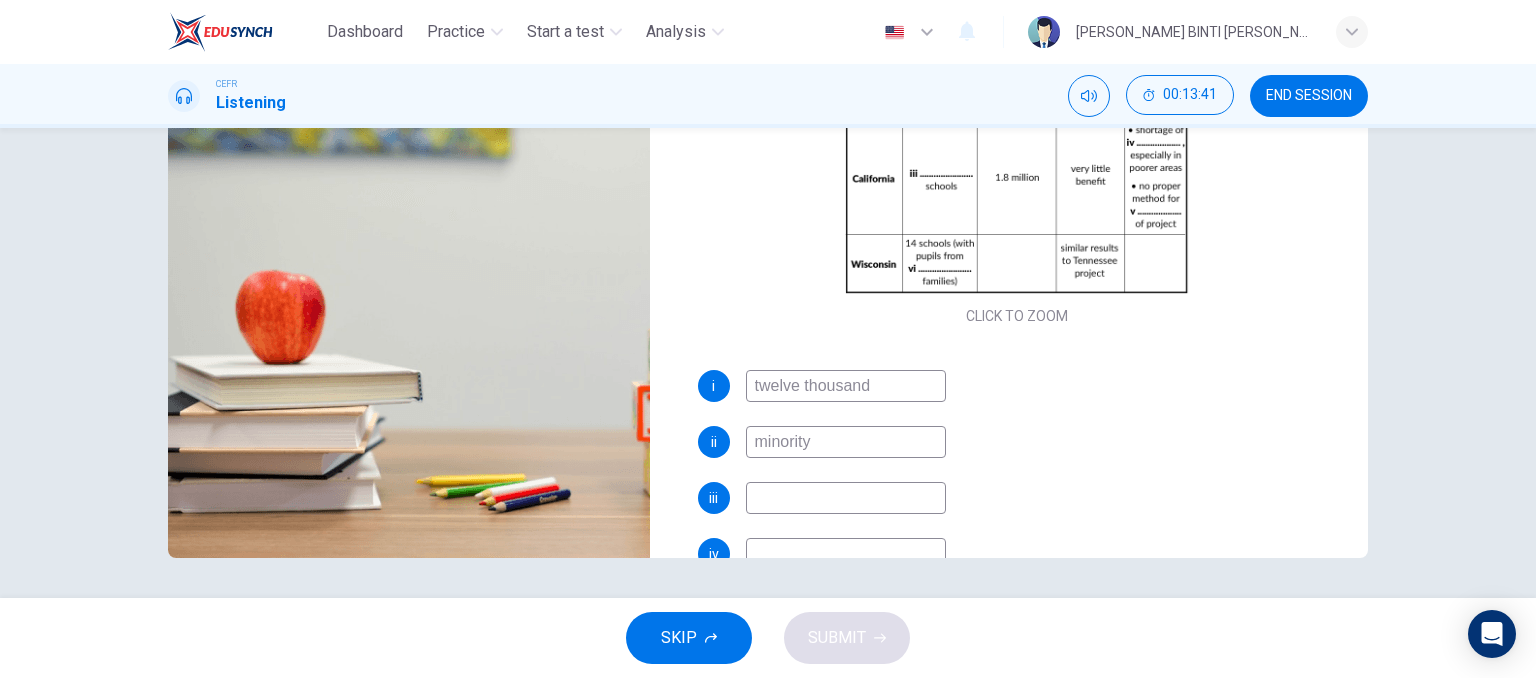 type on "72" 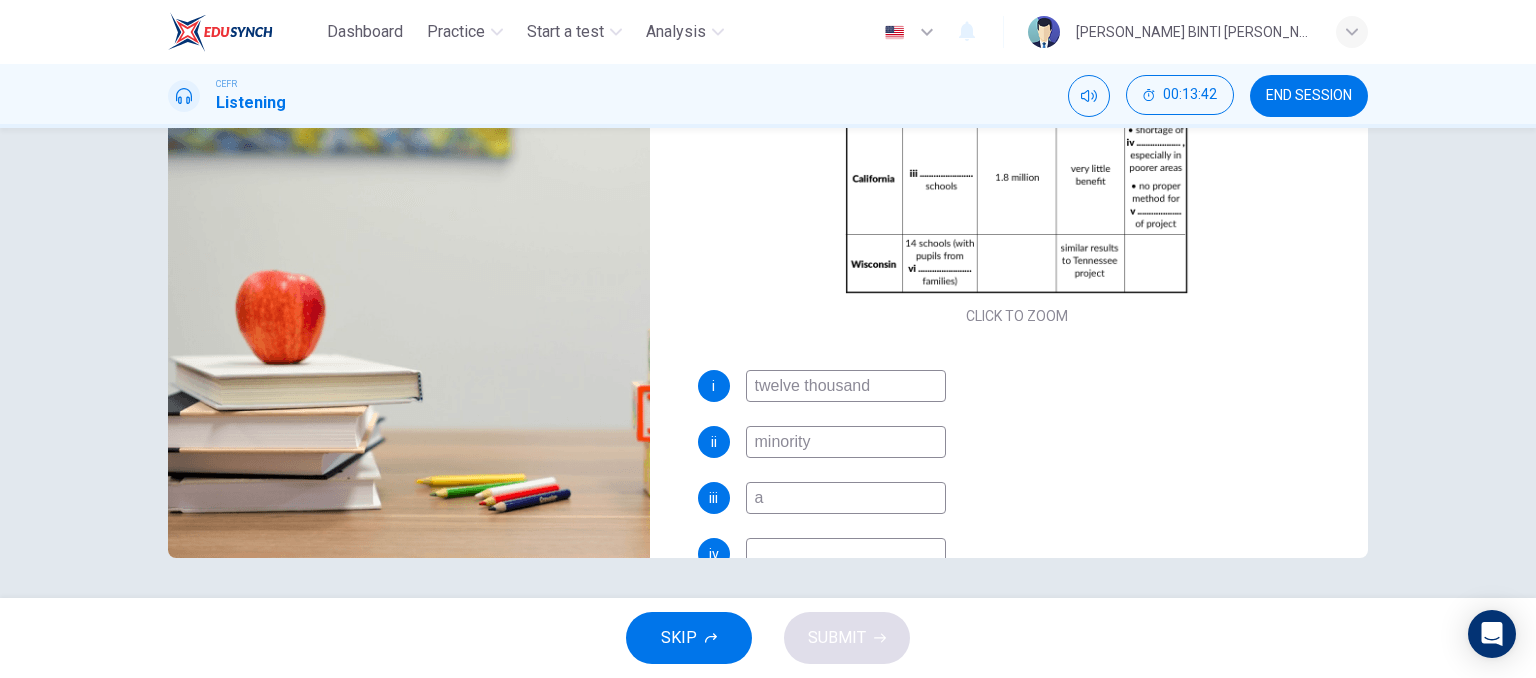 type on "73" 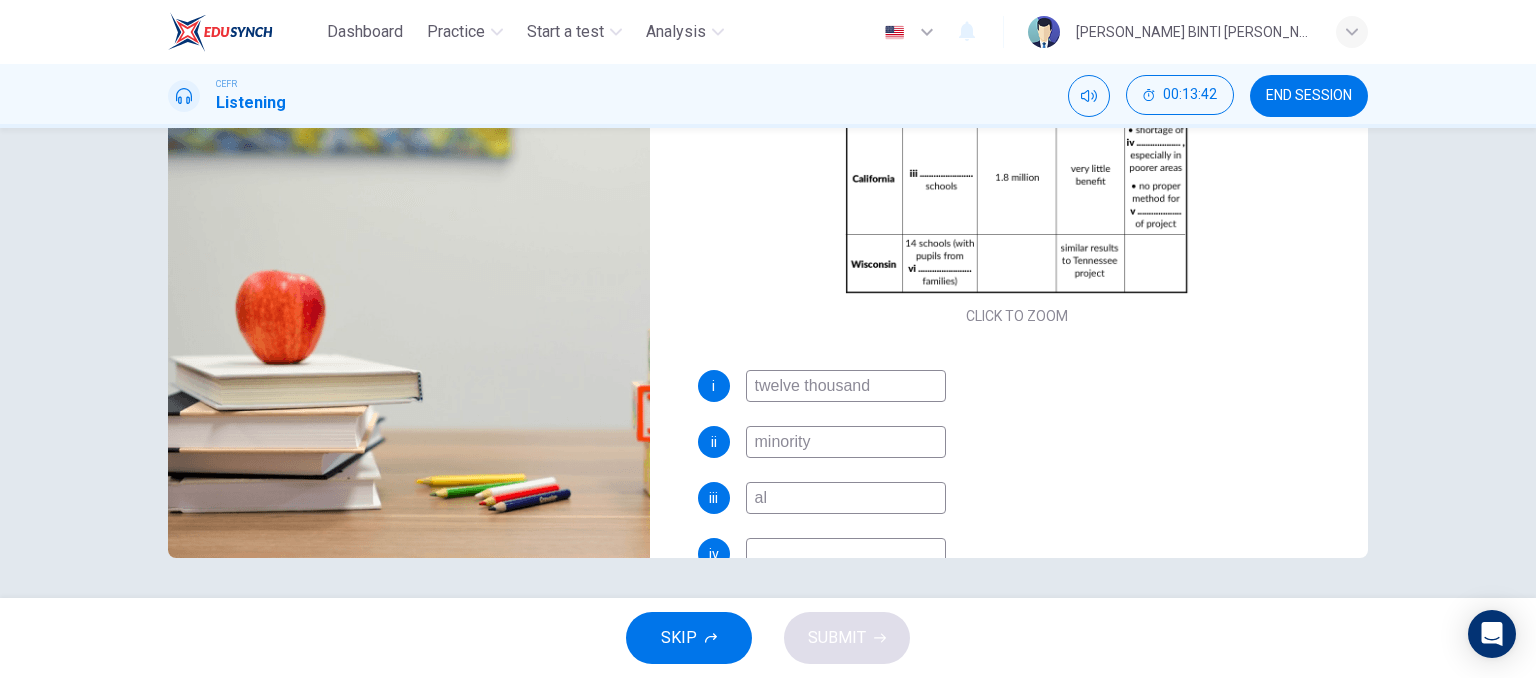 type on "all" 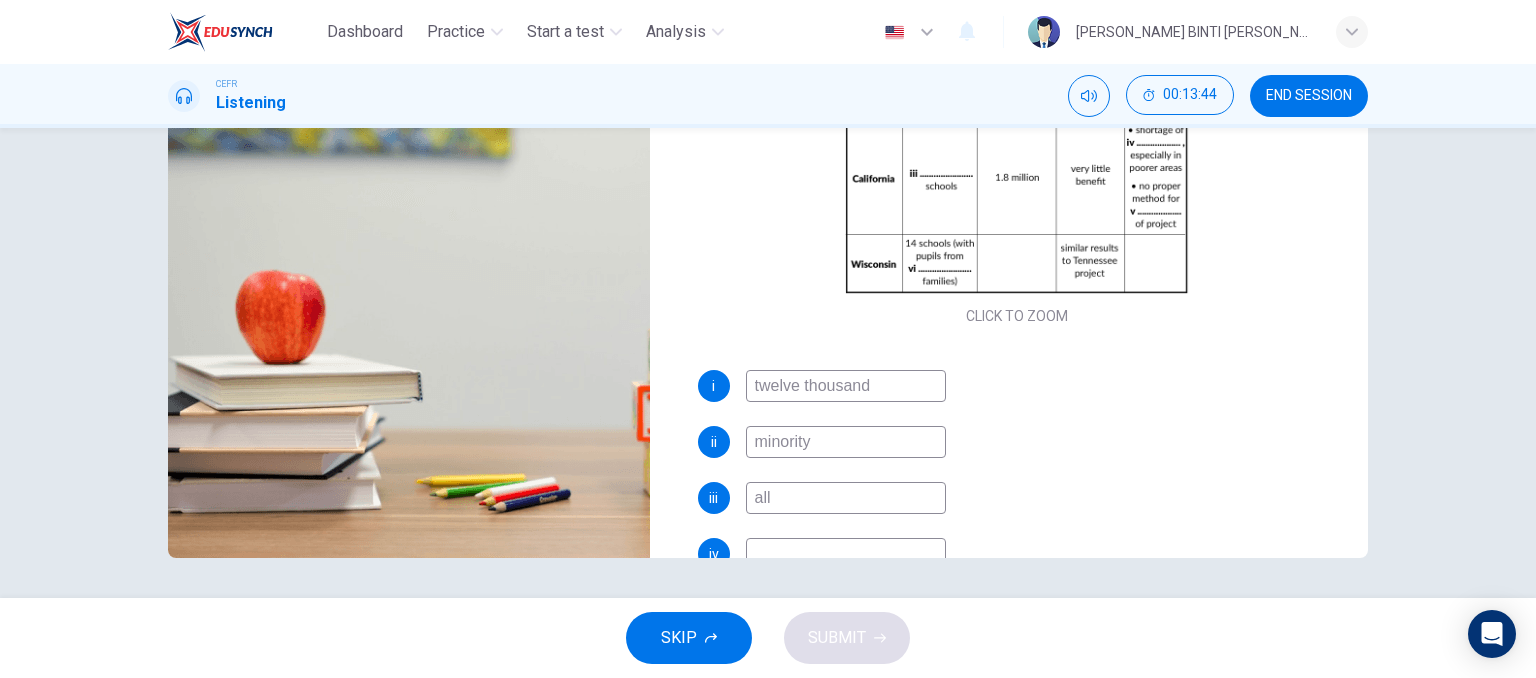 type on "73" 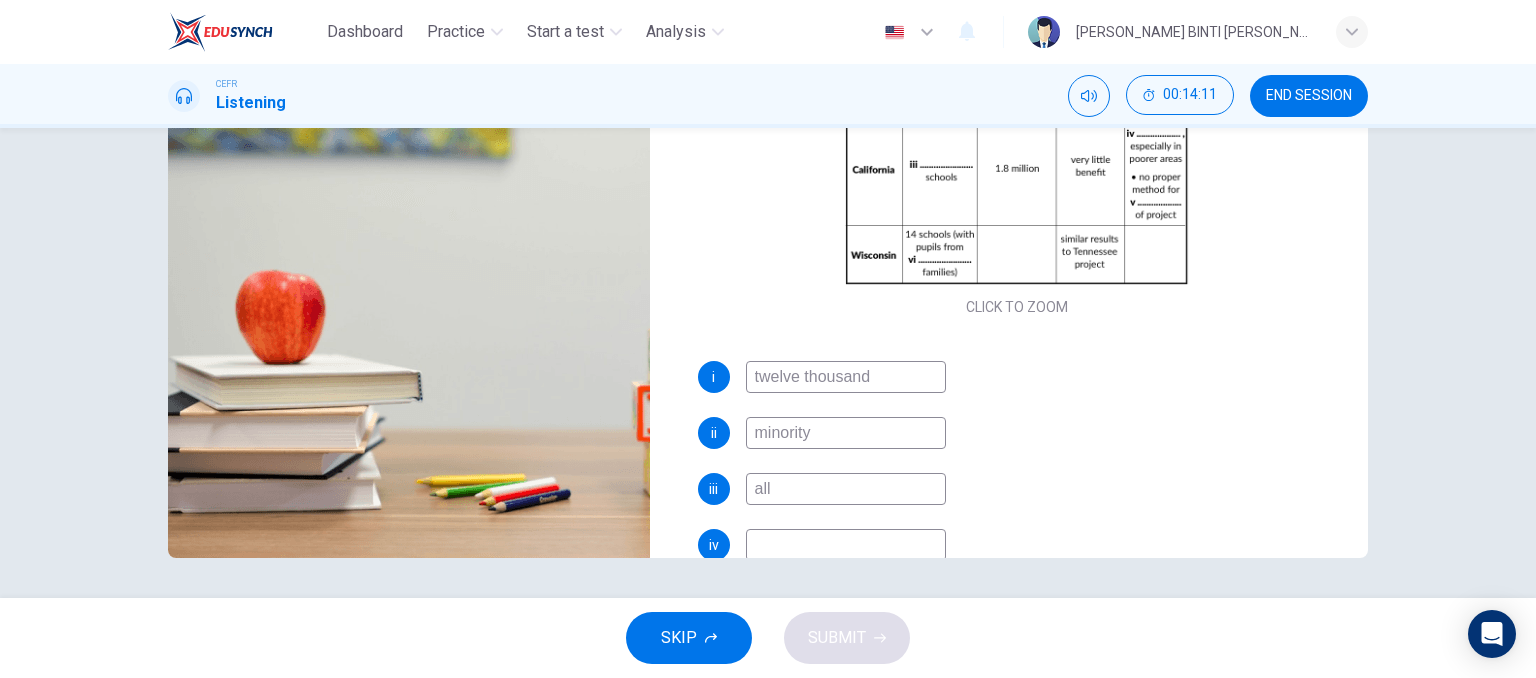 scroll, scrollTop: 132, scrollLeft: 0, axis: vertical 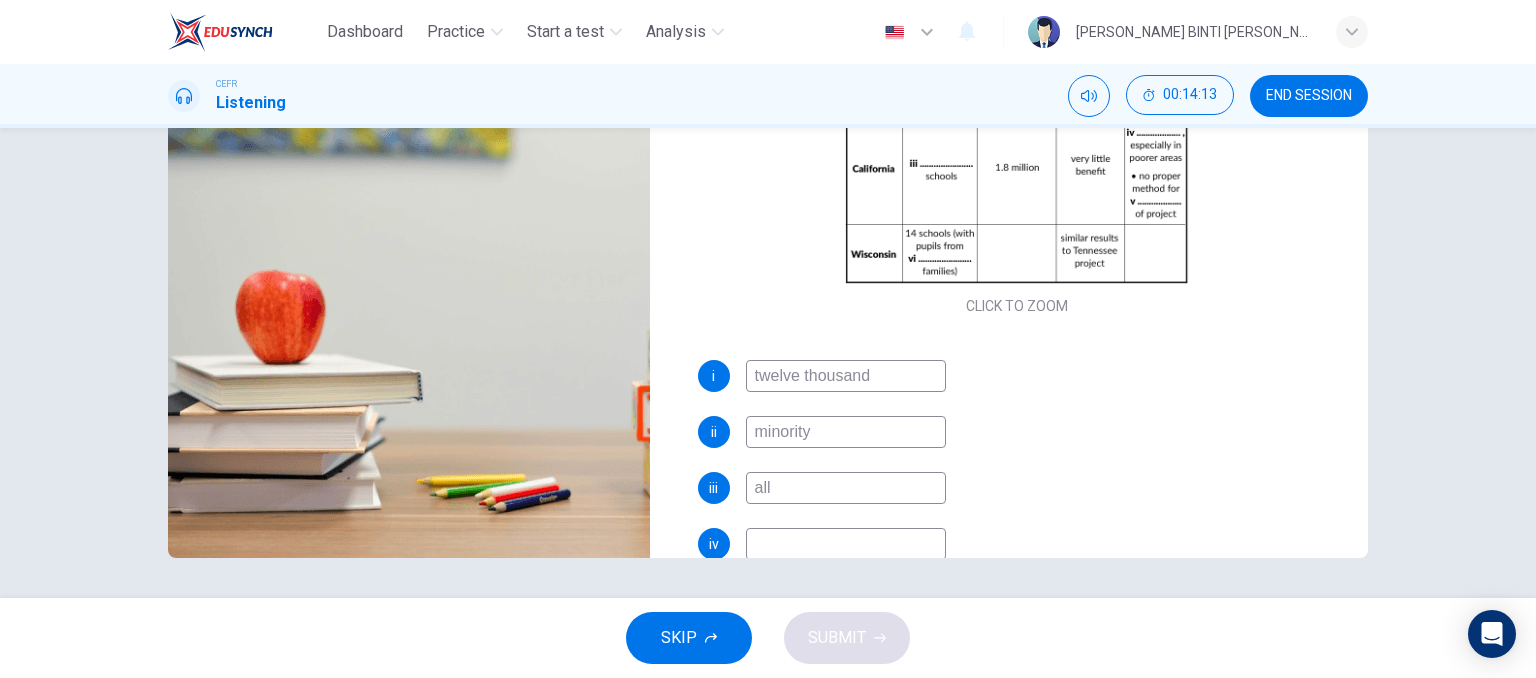click at bounding box center (846, 544) 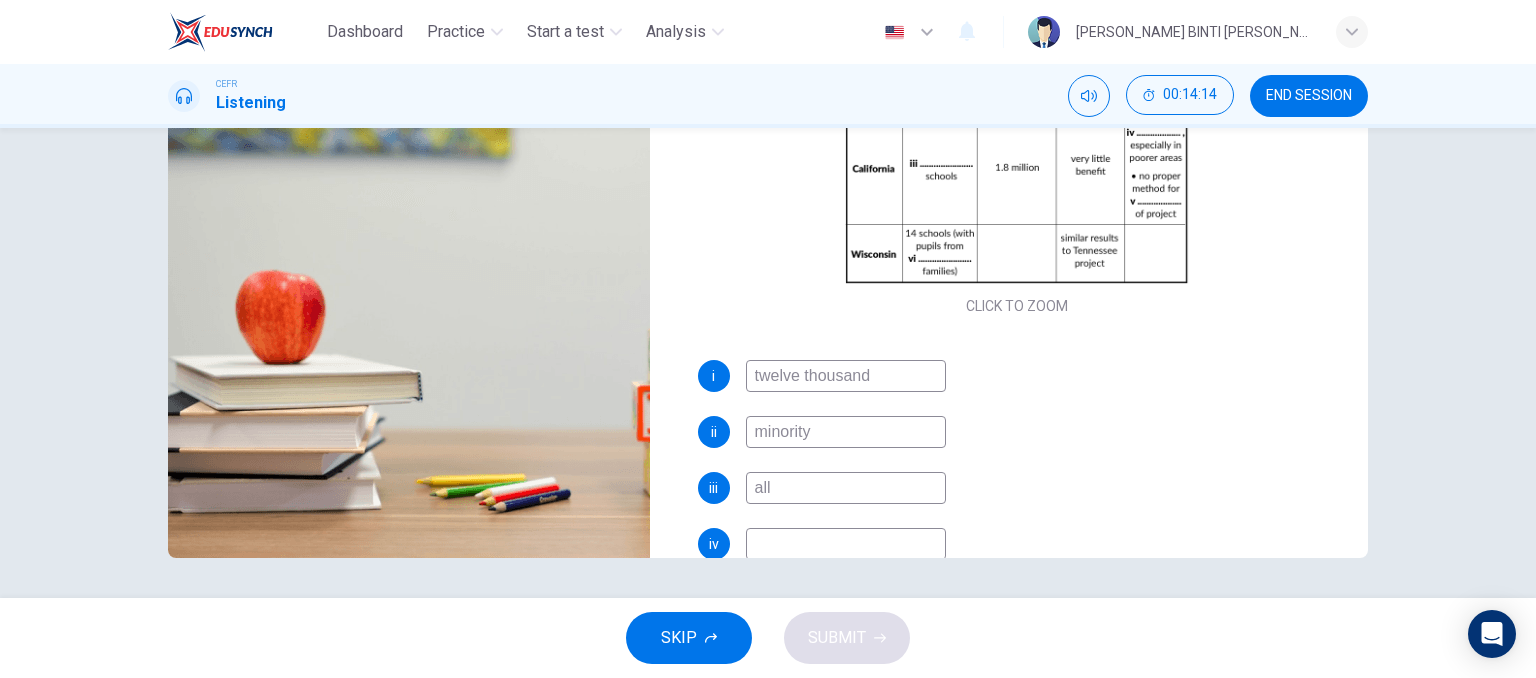 type on "83" 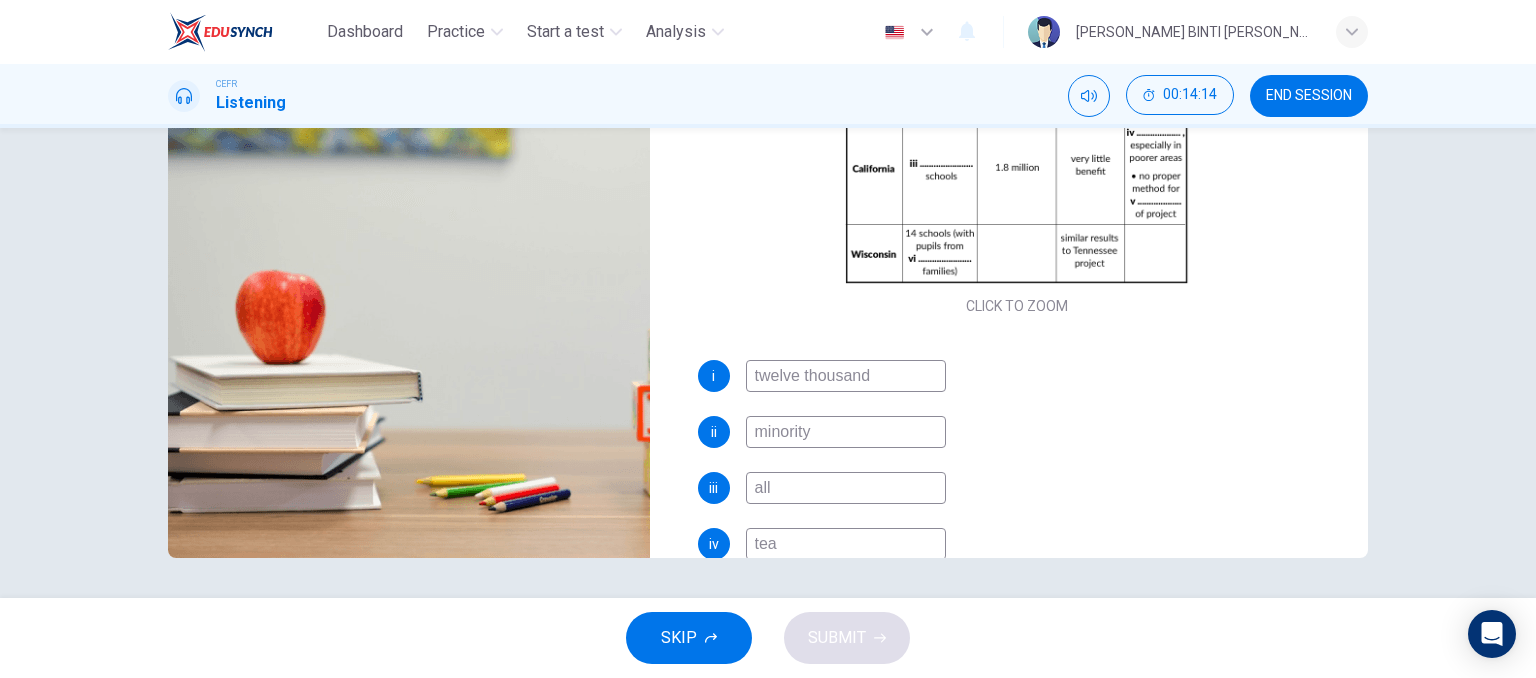 type on "teac" 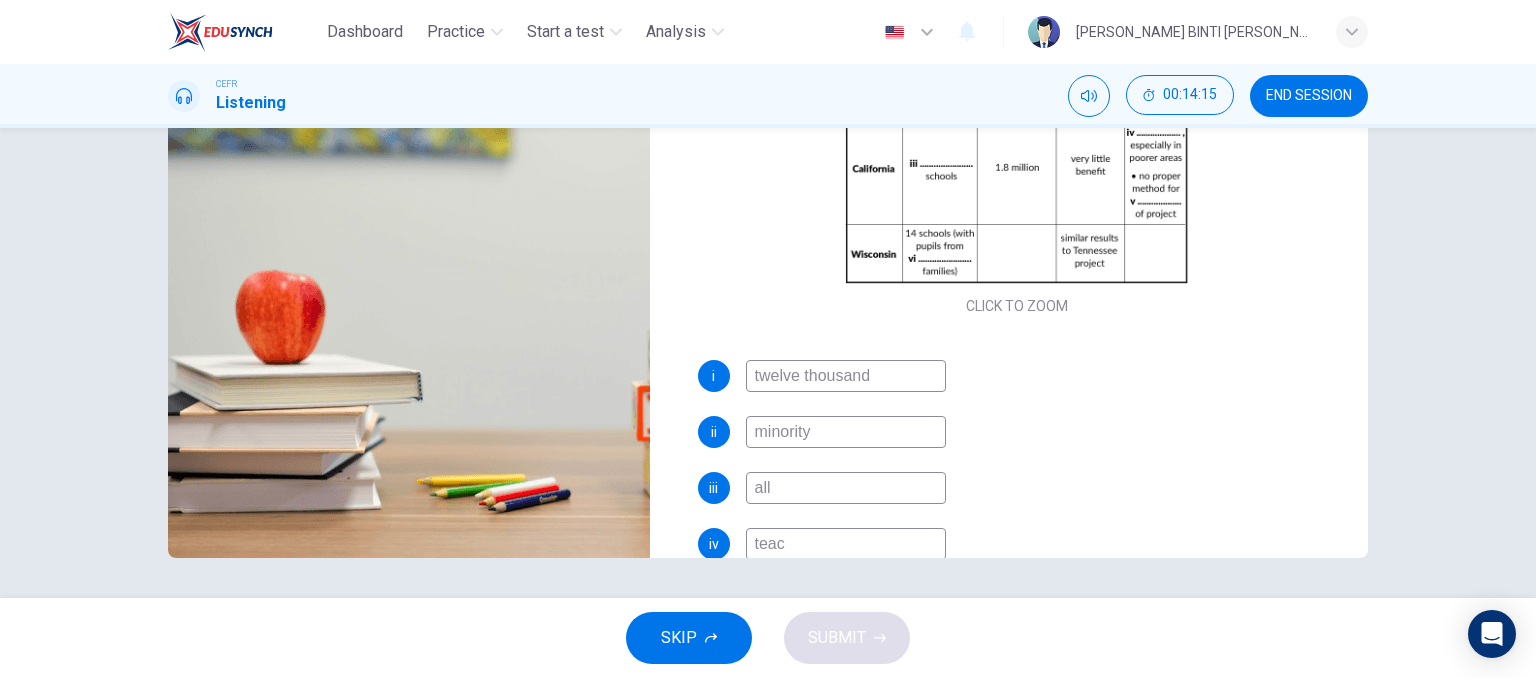 type on "83" 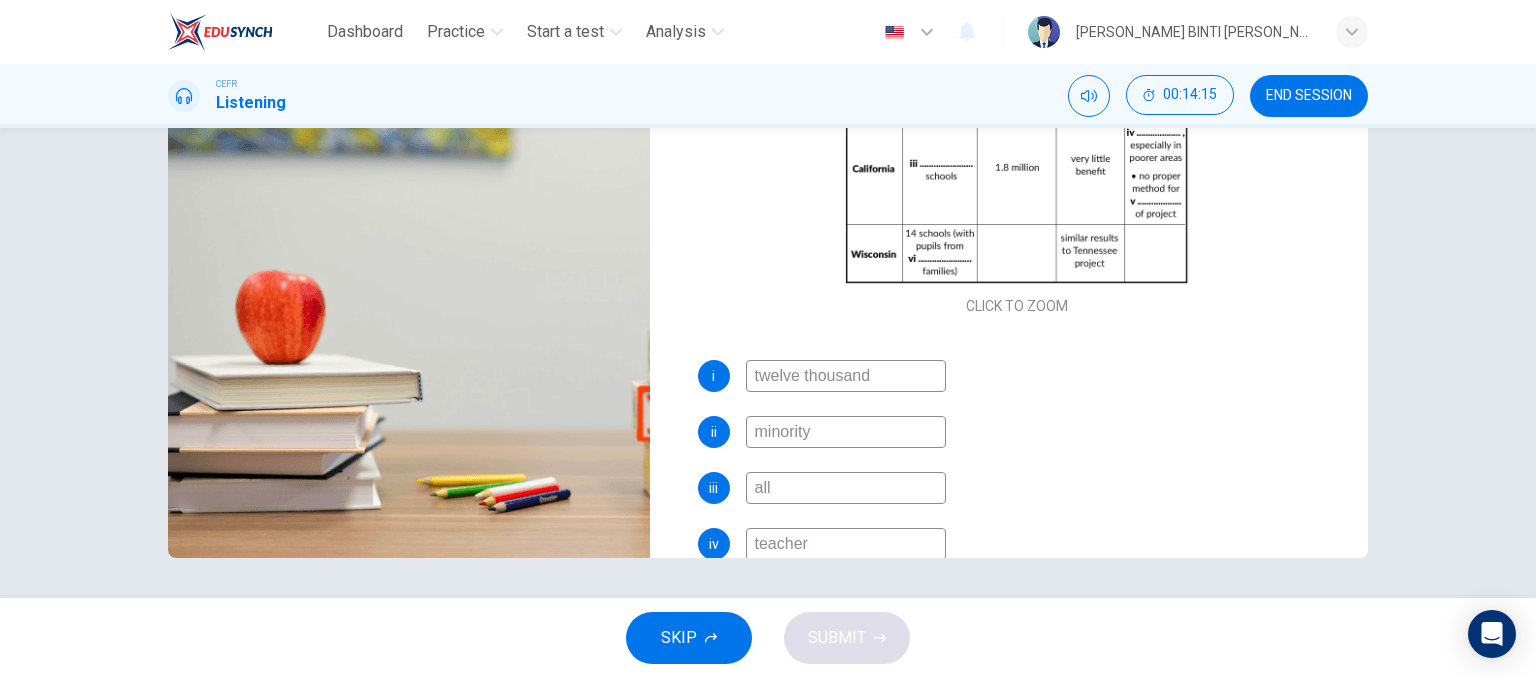 type on "teachers" 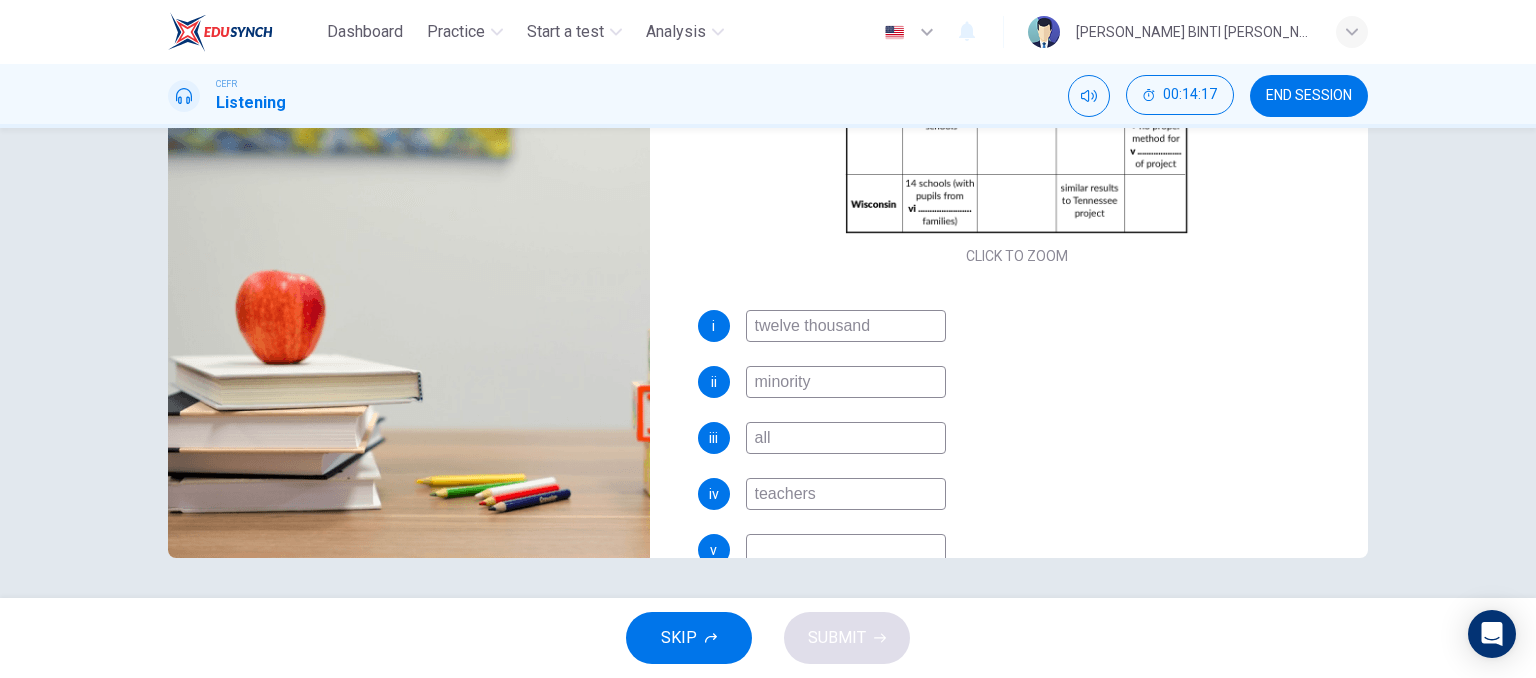 scroll, scrollTop: 190, scrollLeft: 0, axis: vertical 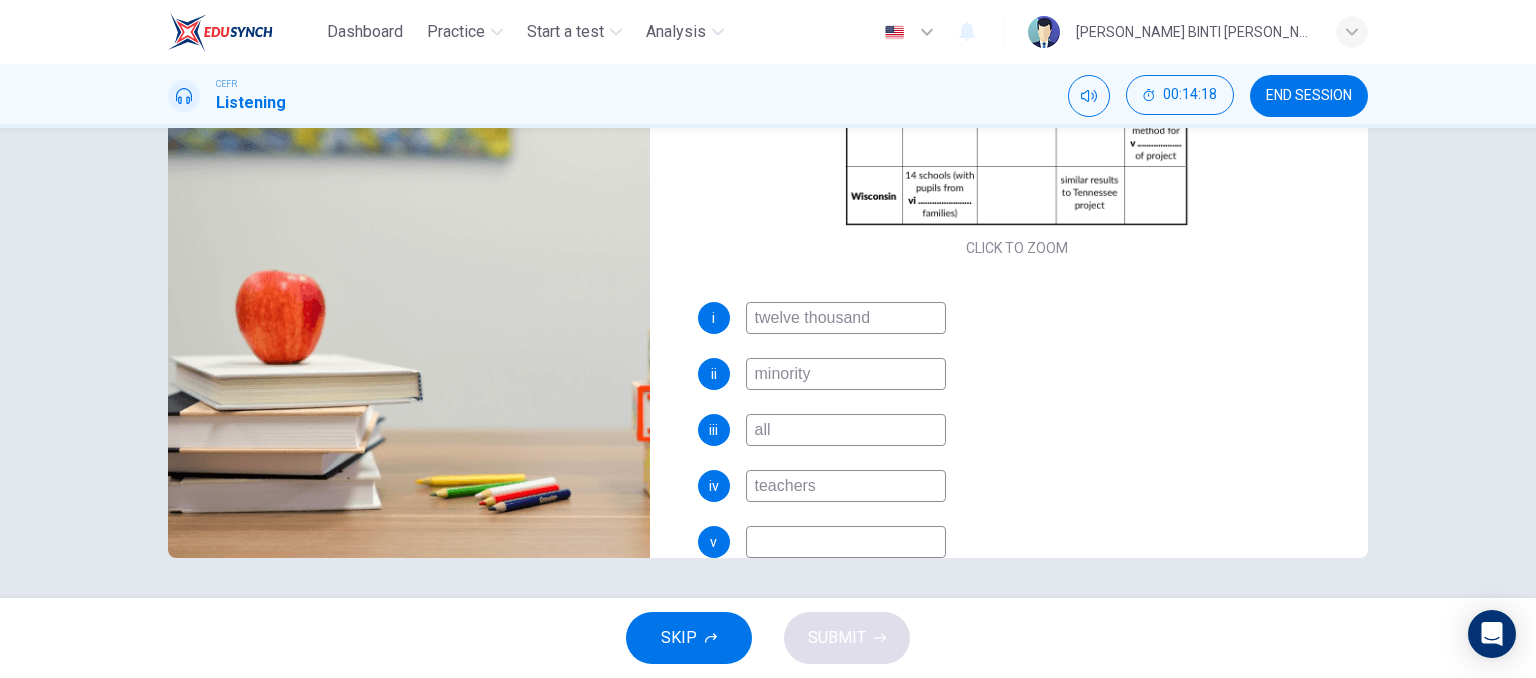 type on "84" 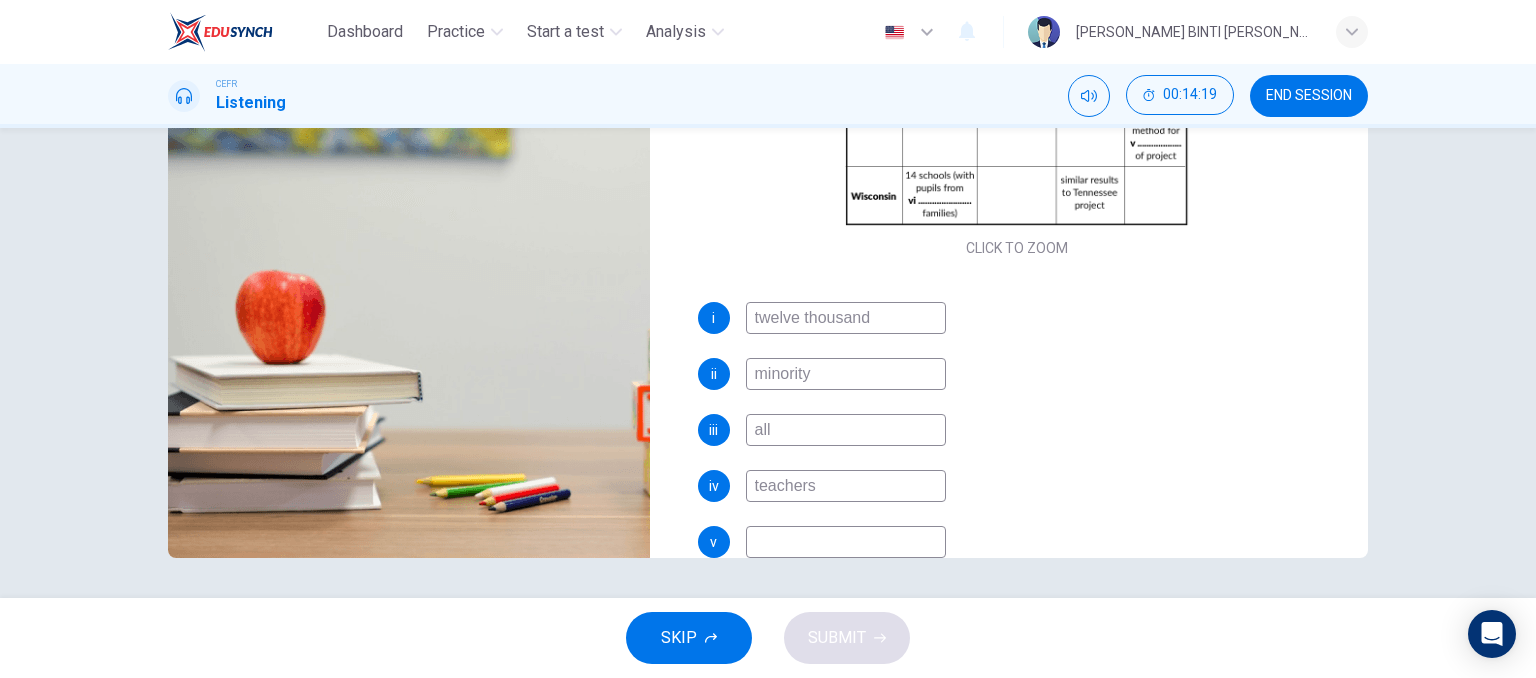 type on "84" 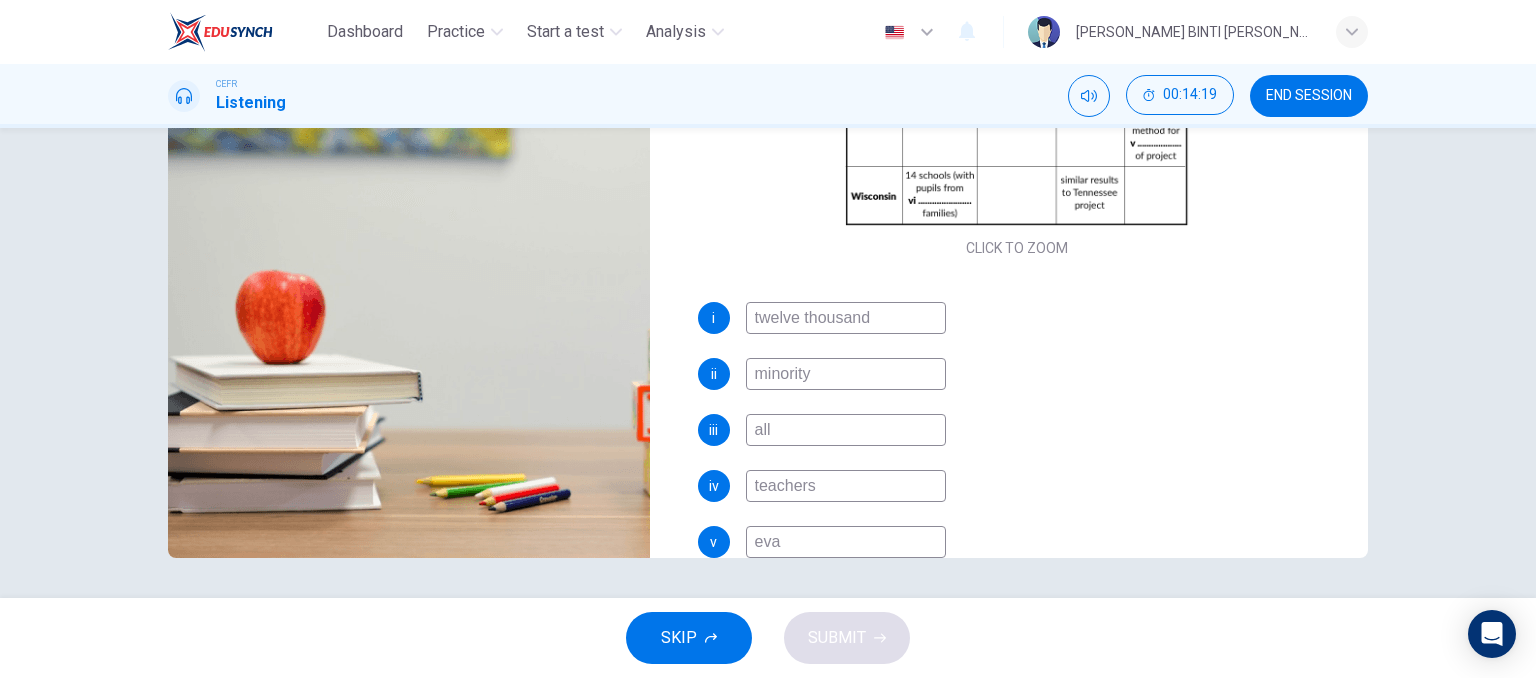 type on "eval" 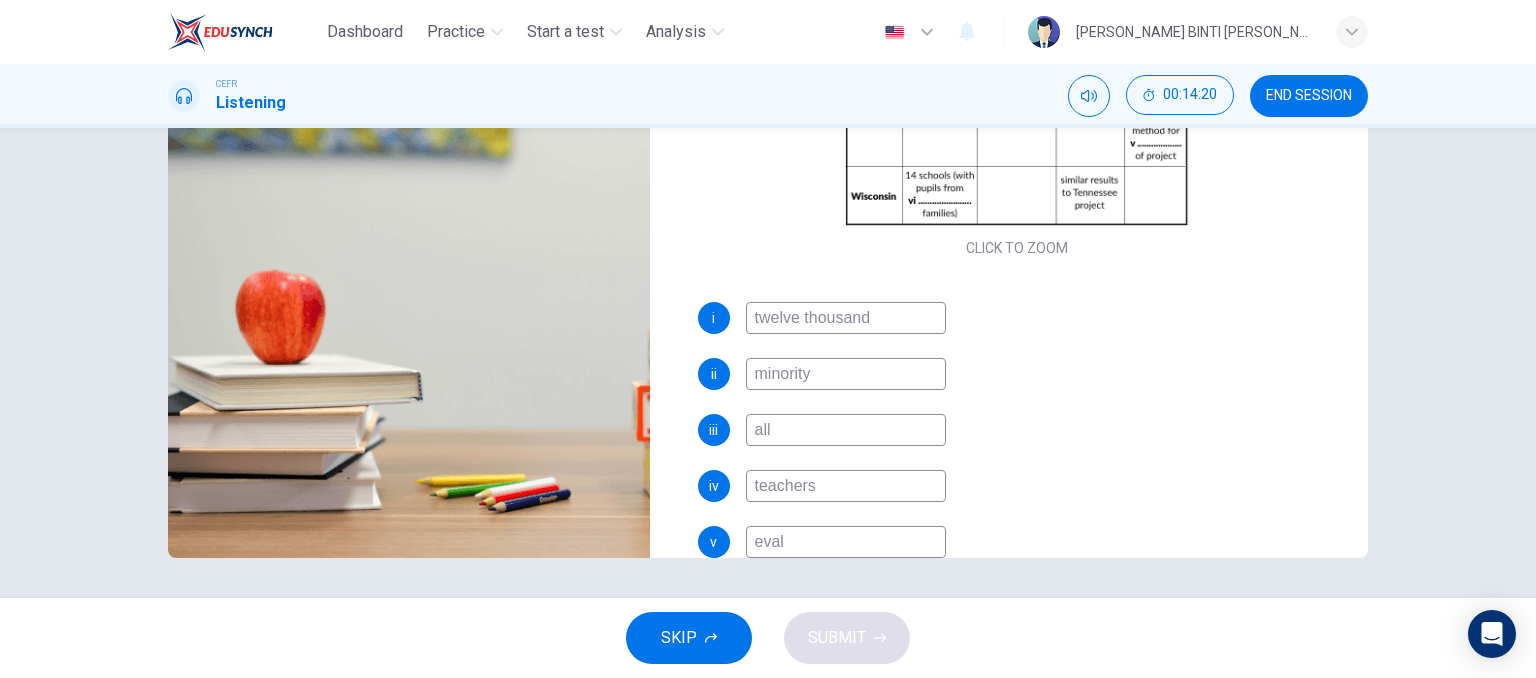 type on "84" 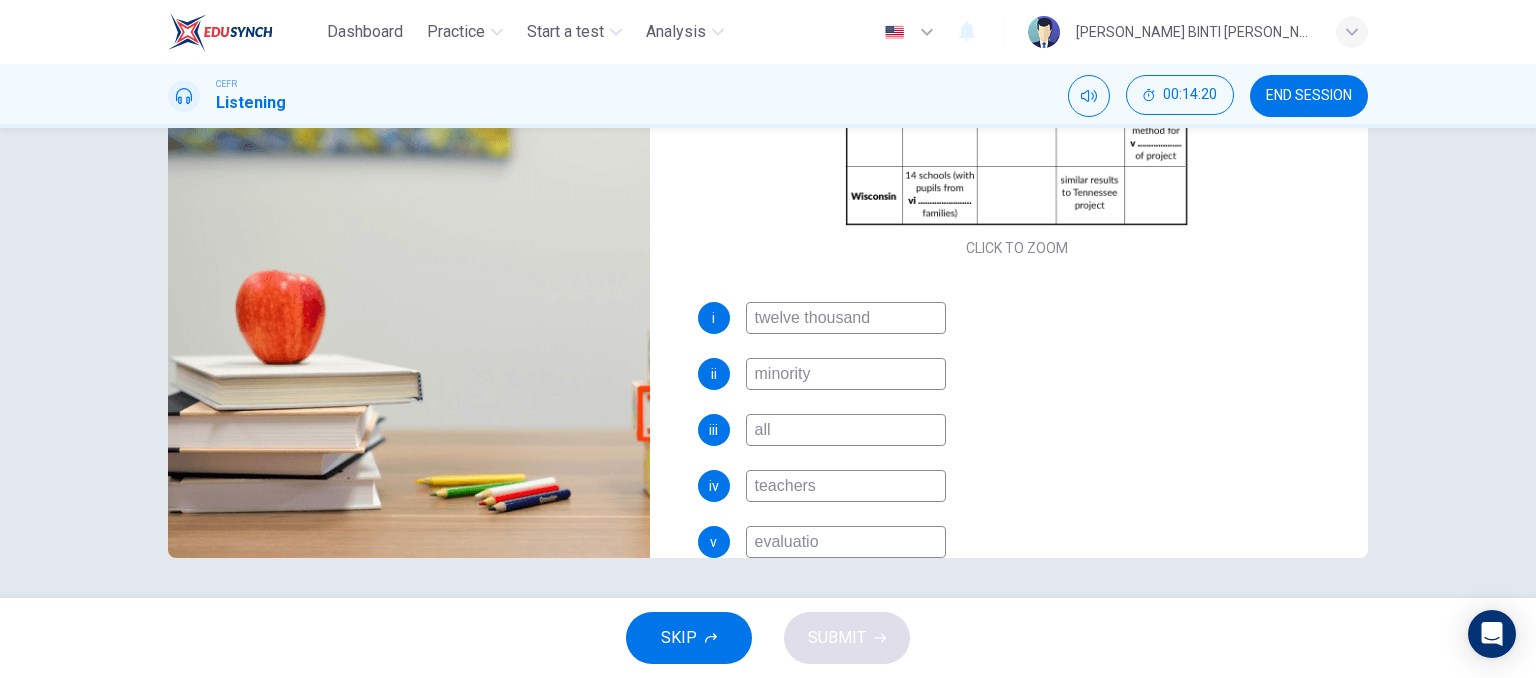 type on "evaluation" 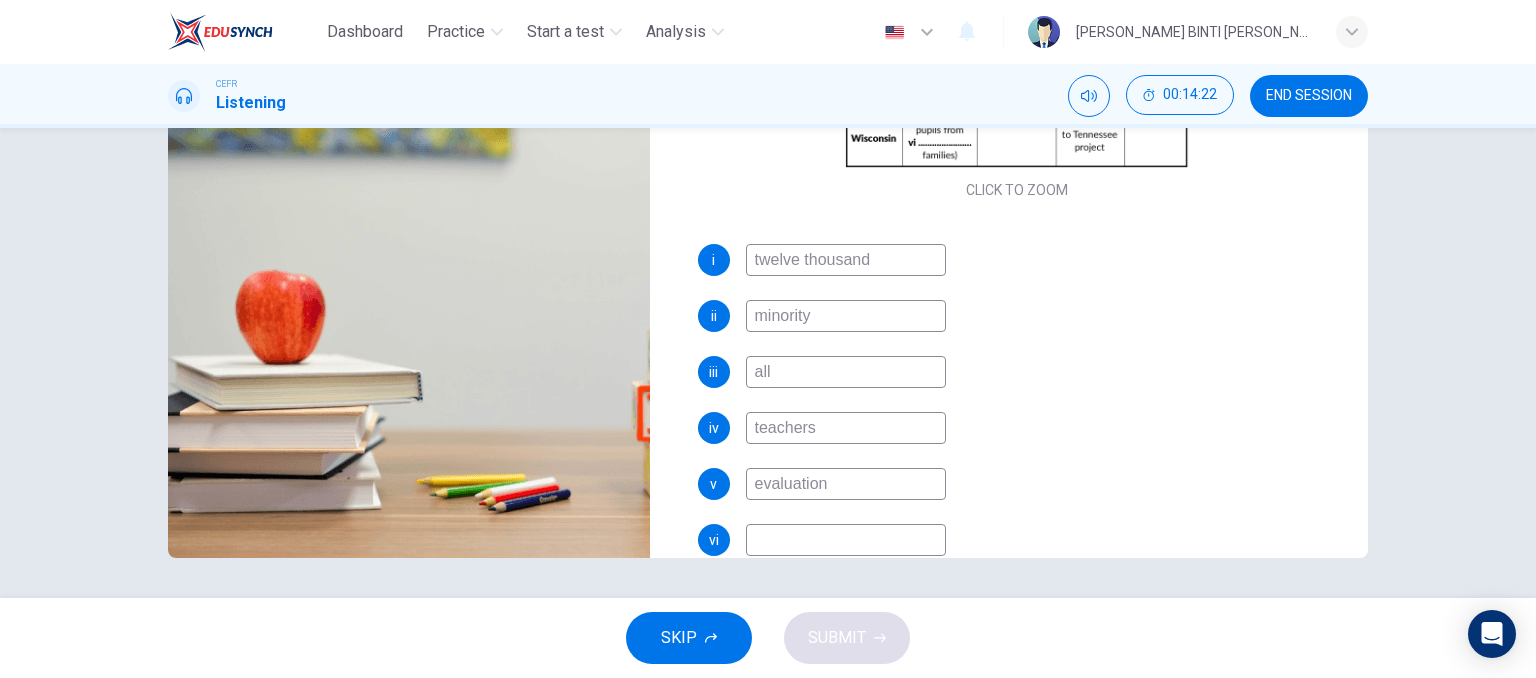 scroll, scrollTop: 250, scrollLeft: 0, axis: vertical 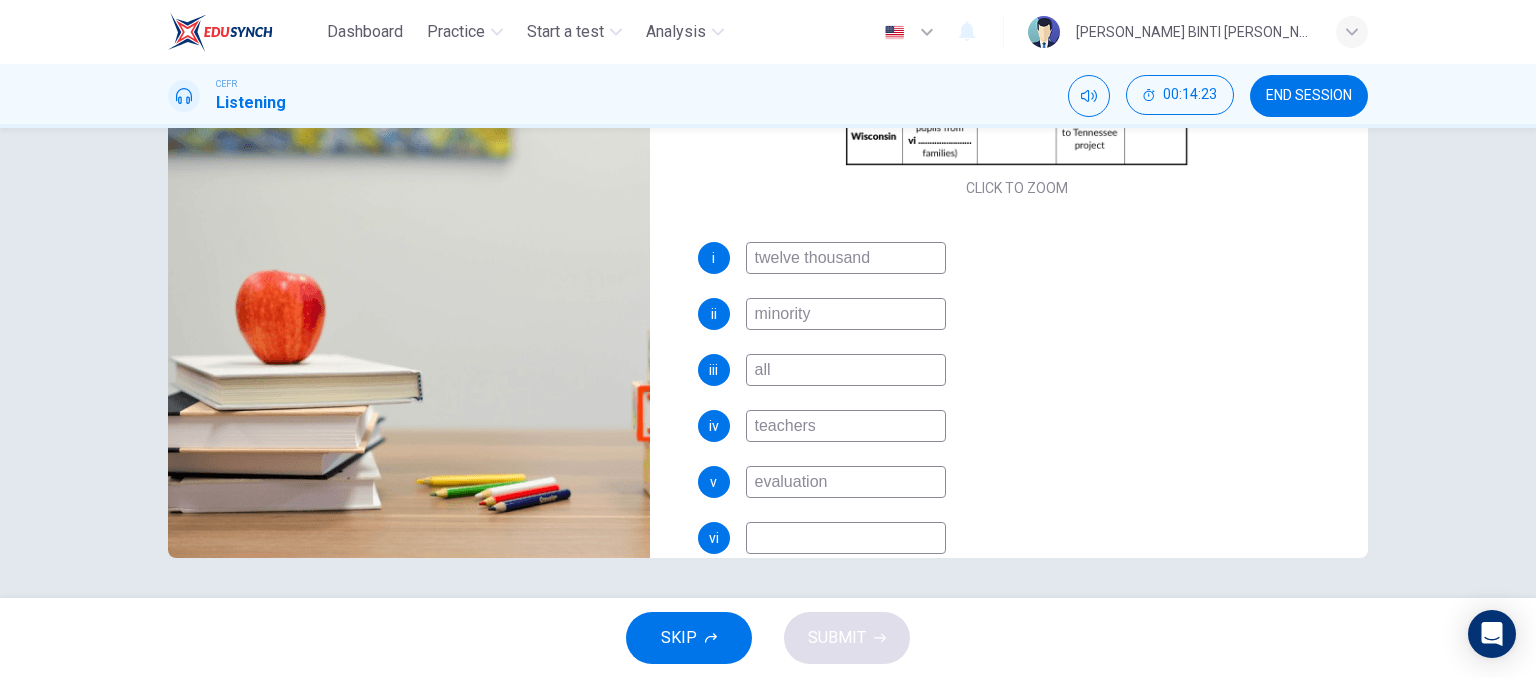 type on "85" 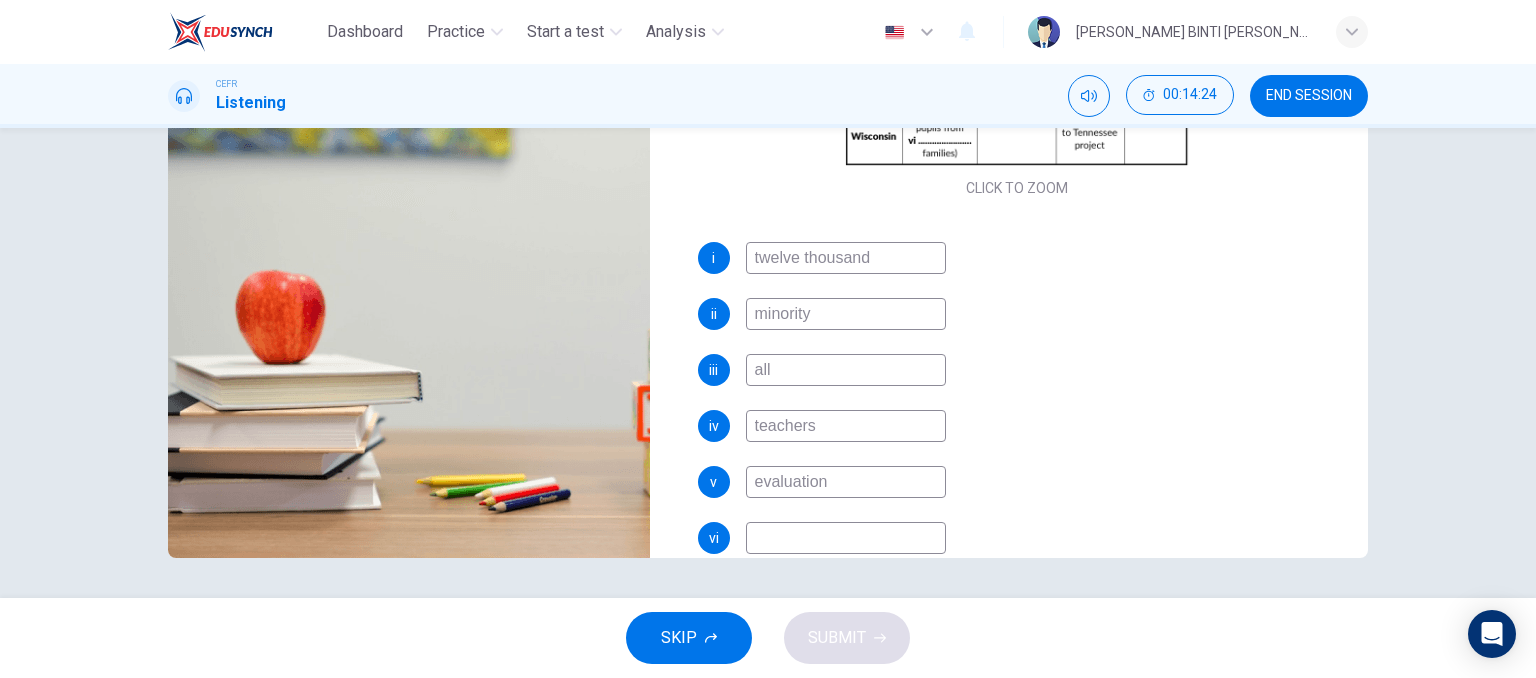 click at bounding box center [846, 538] 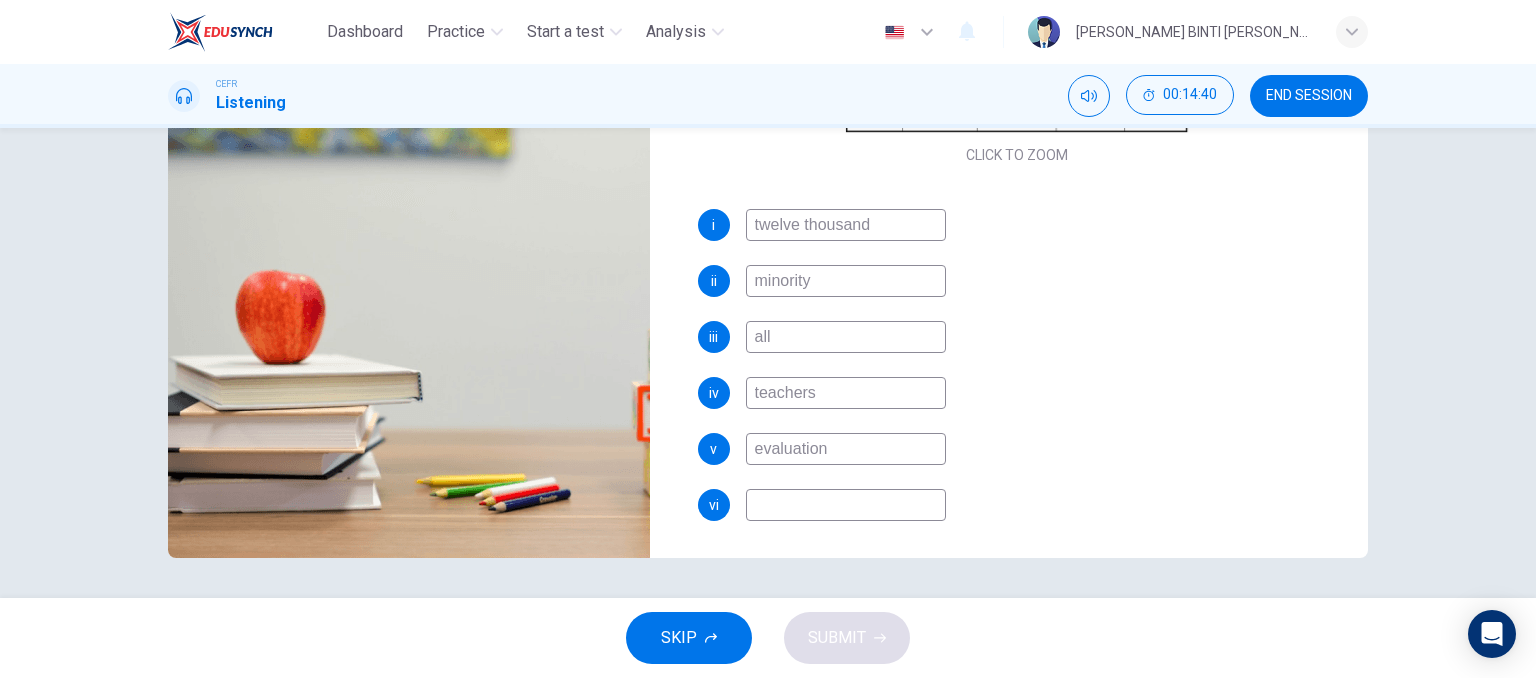 scroll, scrollTop: 285, scrollLeft: 0, axis: vertical 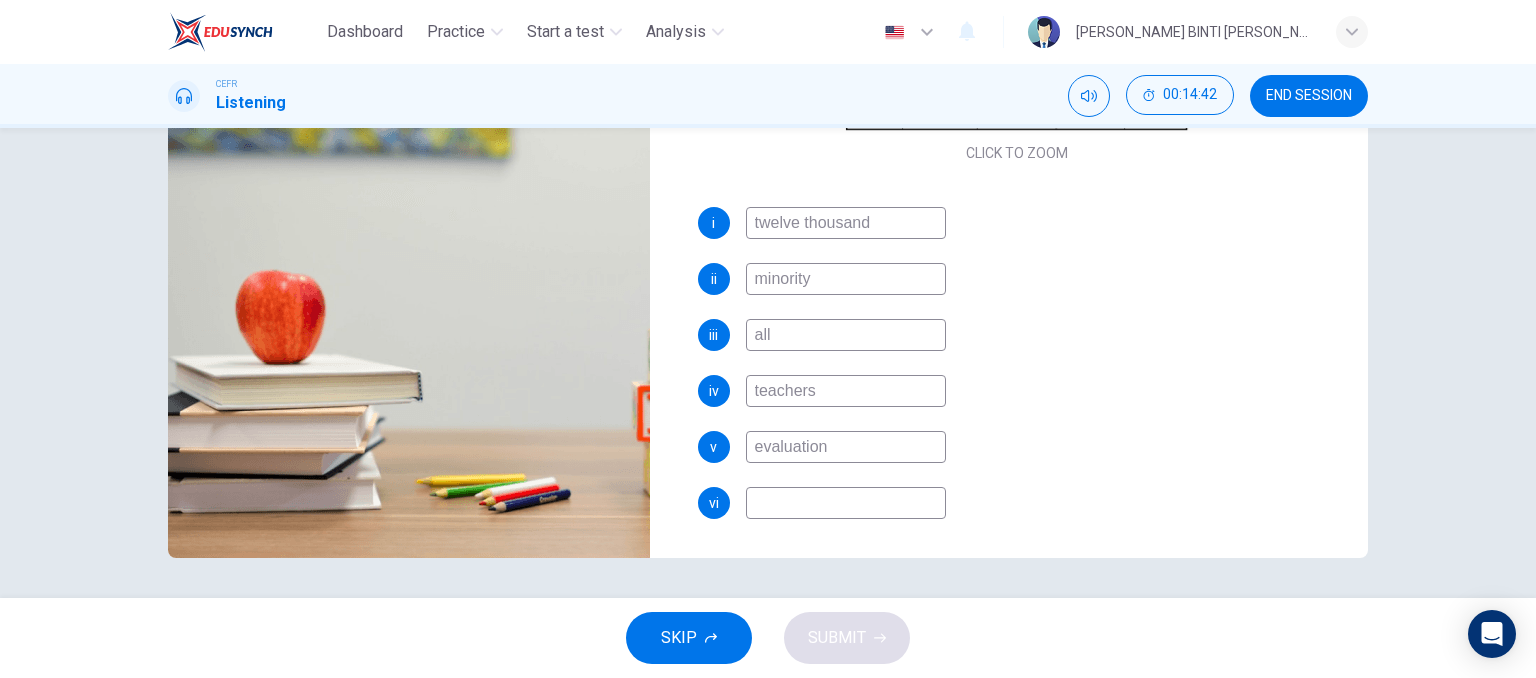 type on "91" 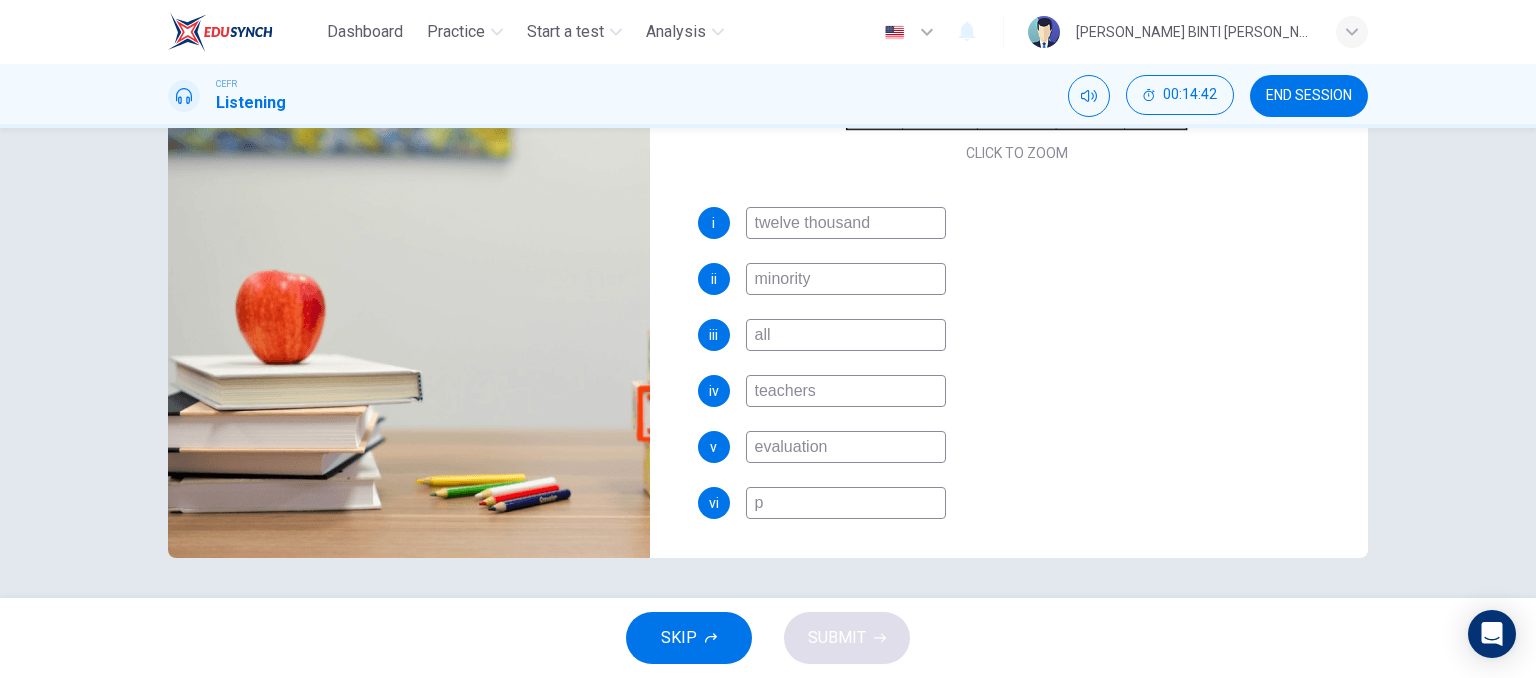 type on "91" 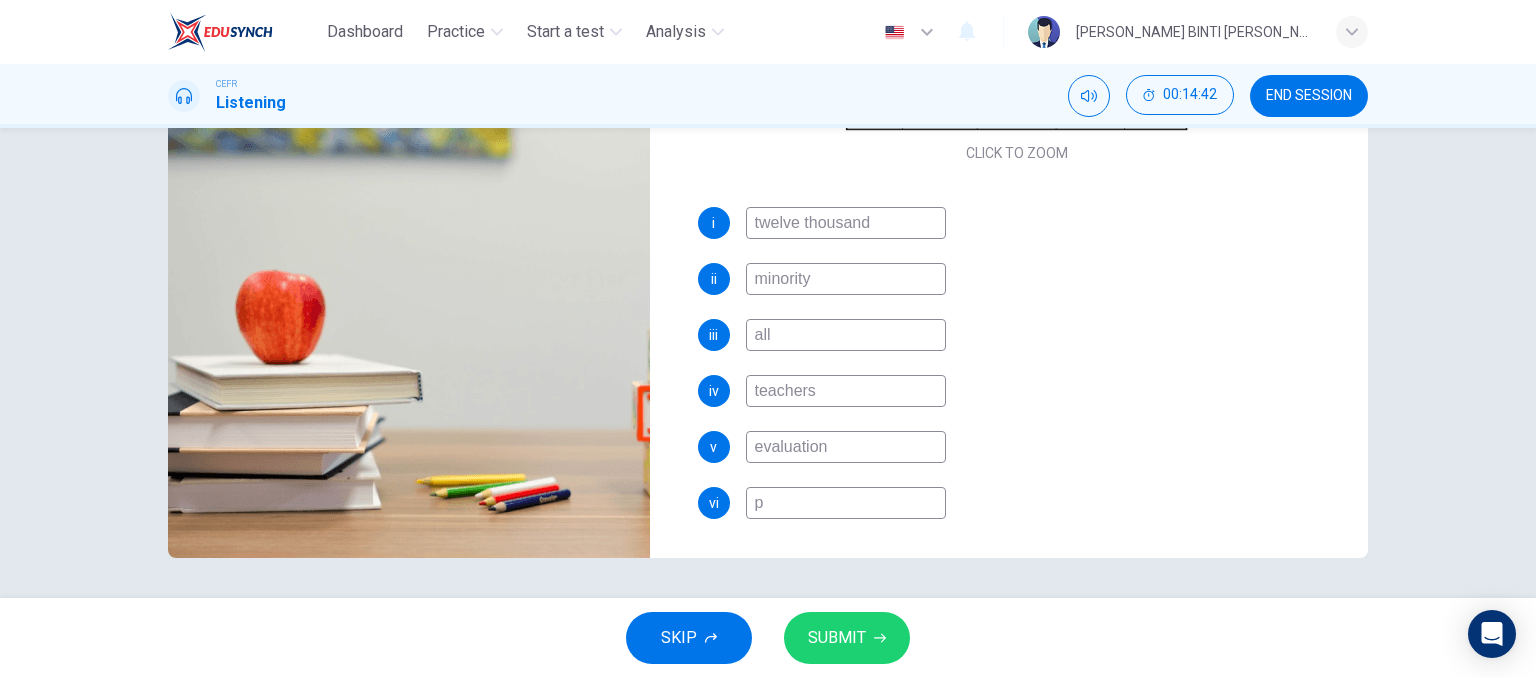 type on "po" 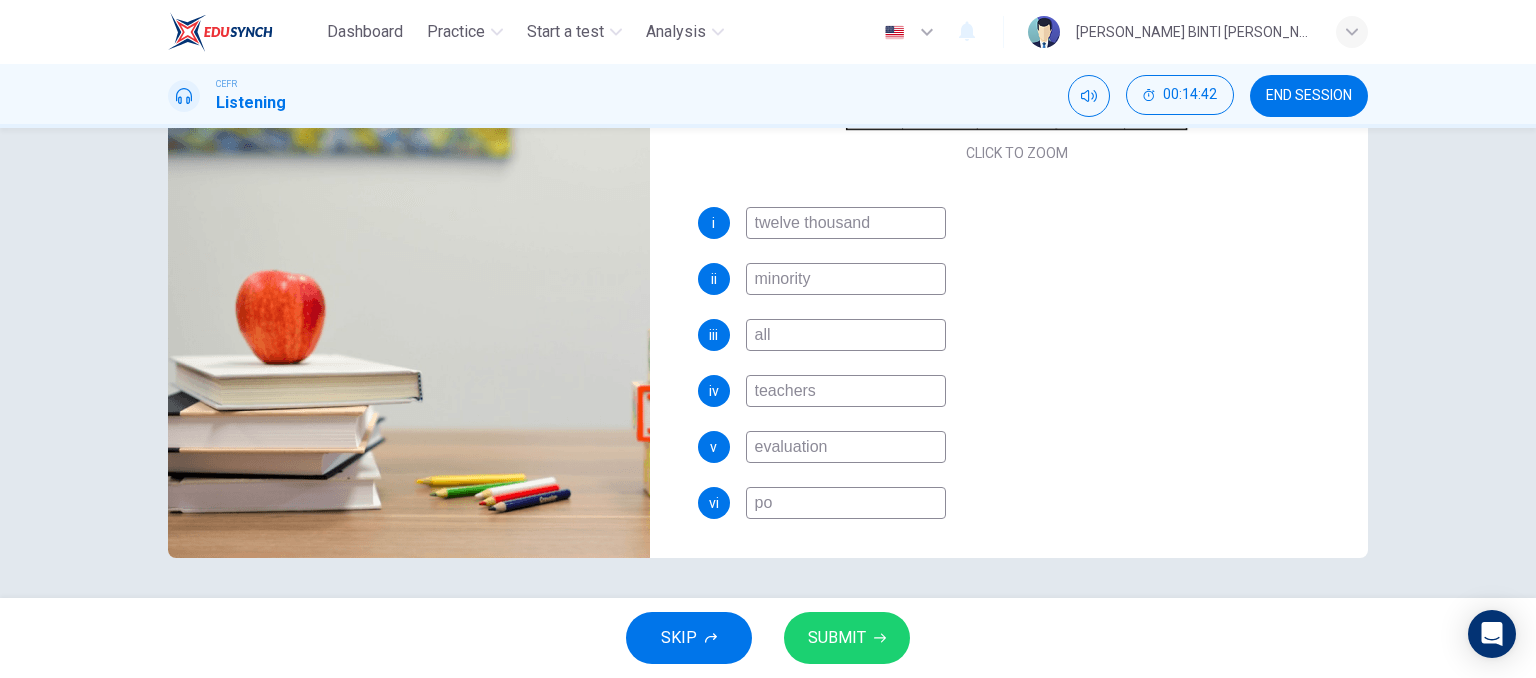 type on "91" 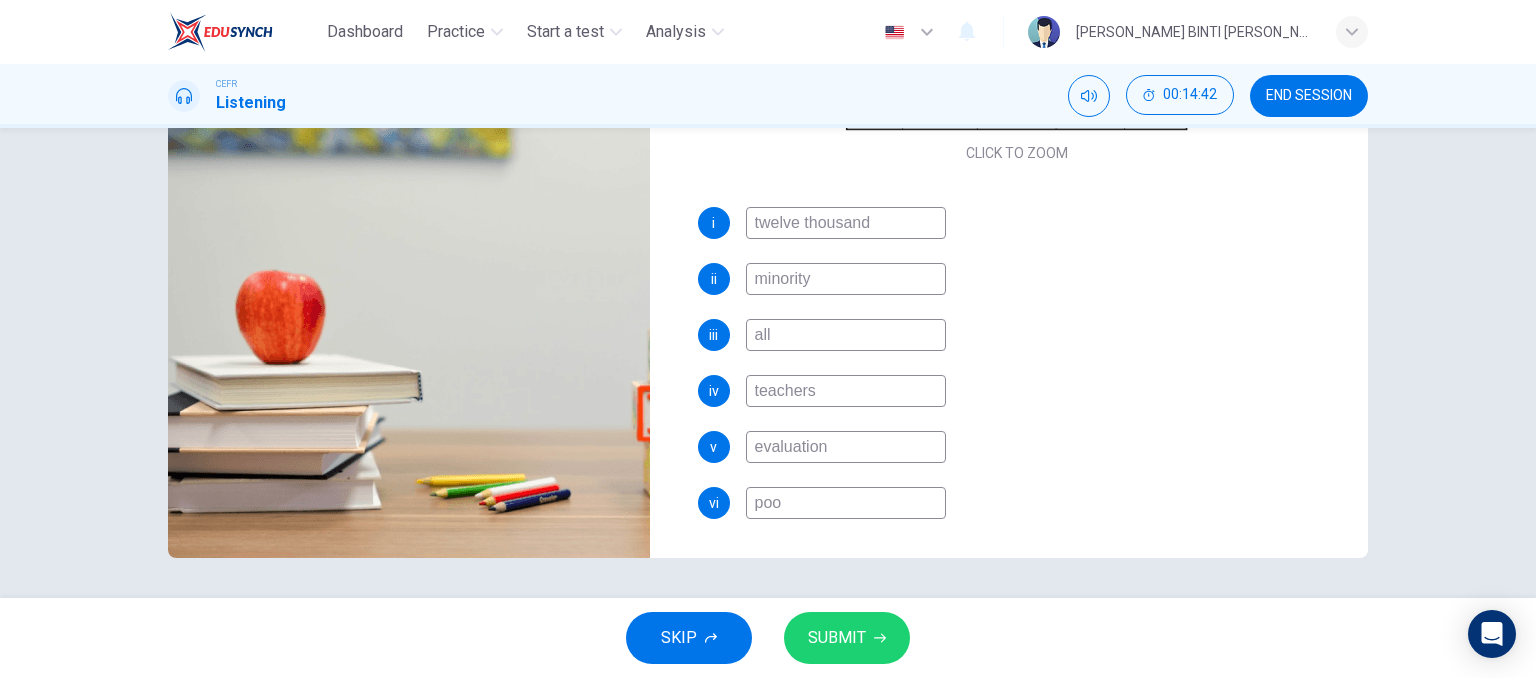 type on "92" 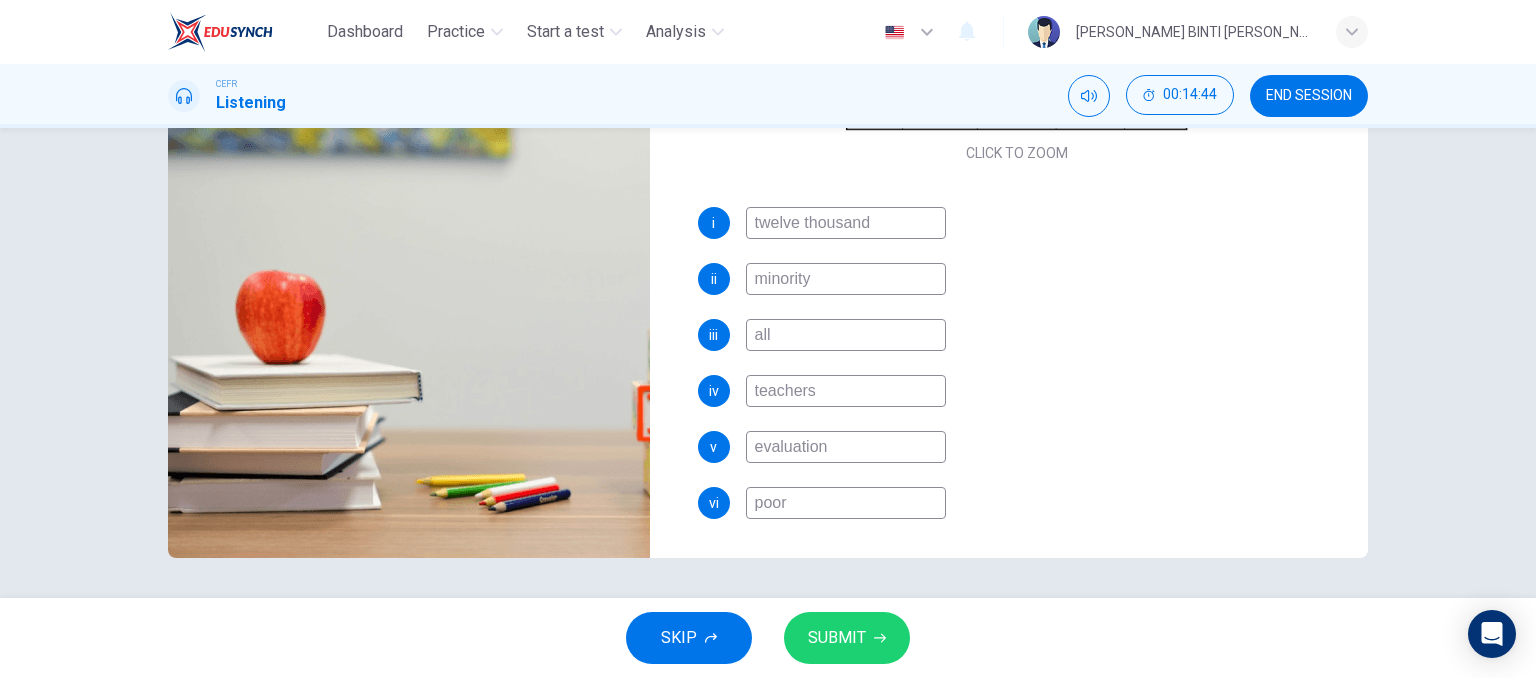 type on "92" 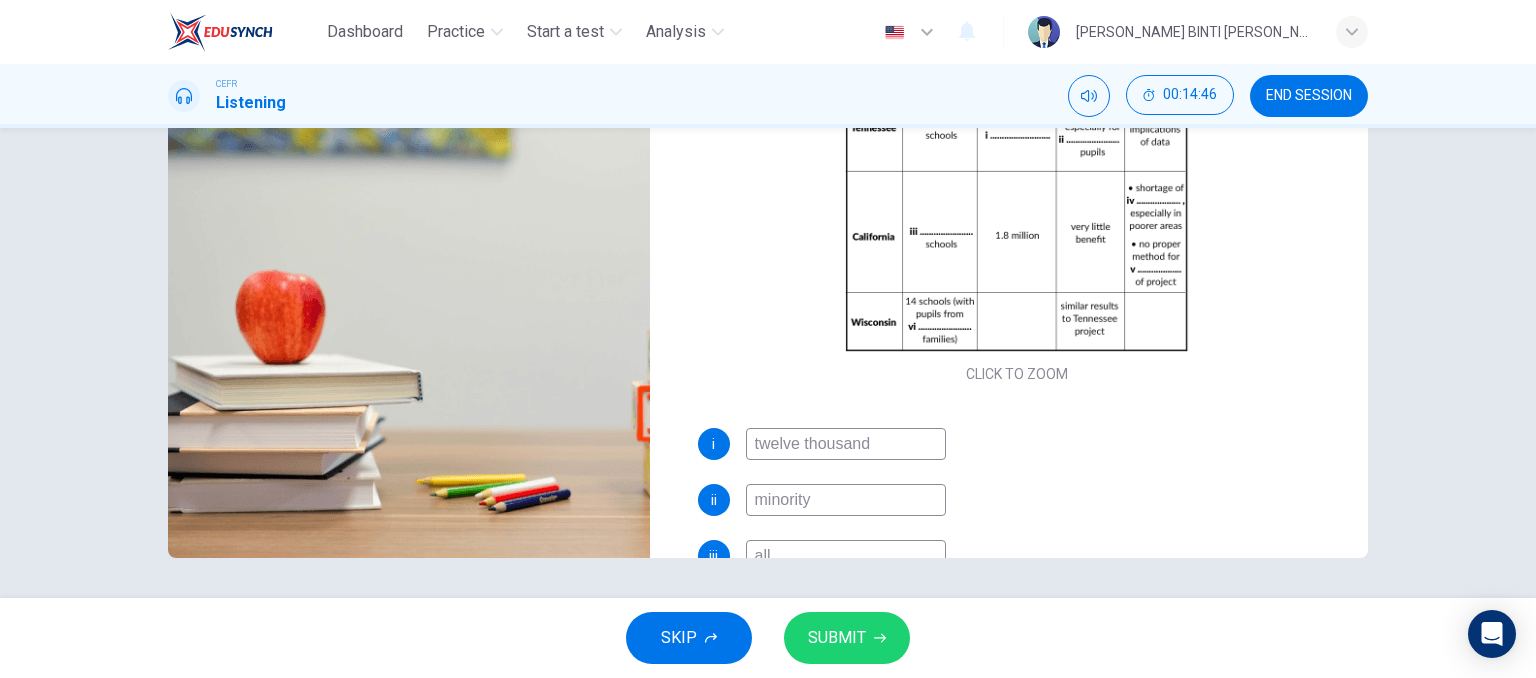 scroll, scrollTop: 0, scrollLeft: 0, axis: both 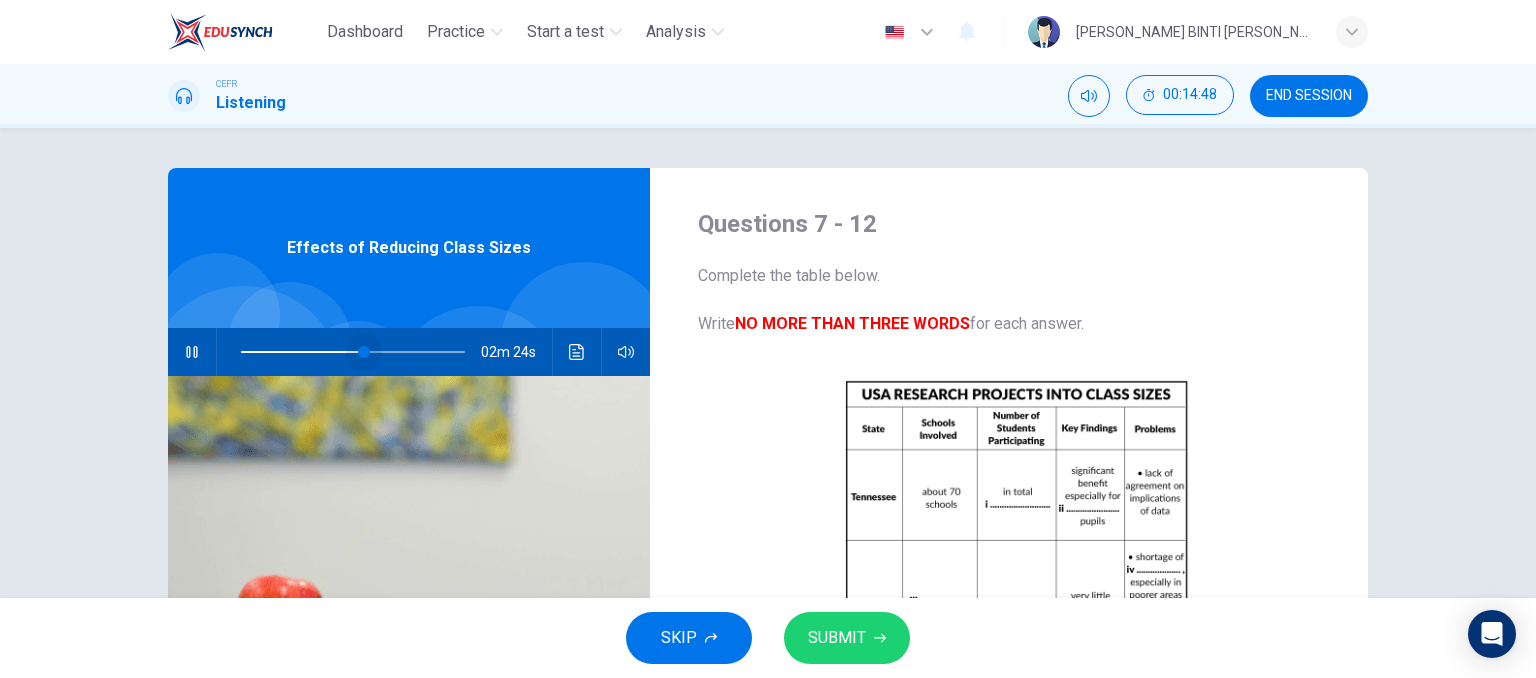 click at bounding box center [353, 352] 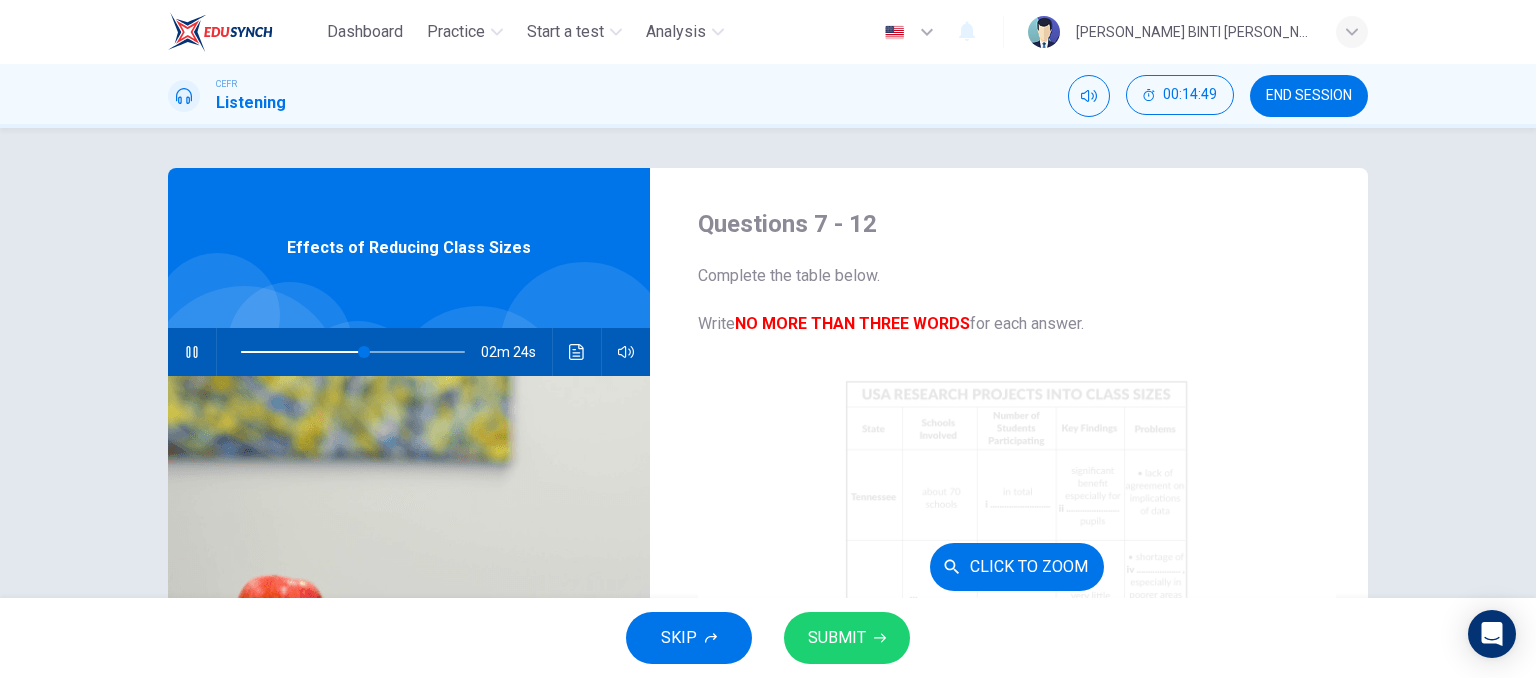 scroll, scrollTop: 285, scrollLeft: 0, axis: vertical 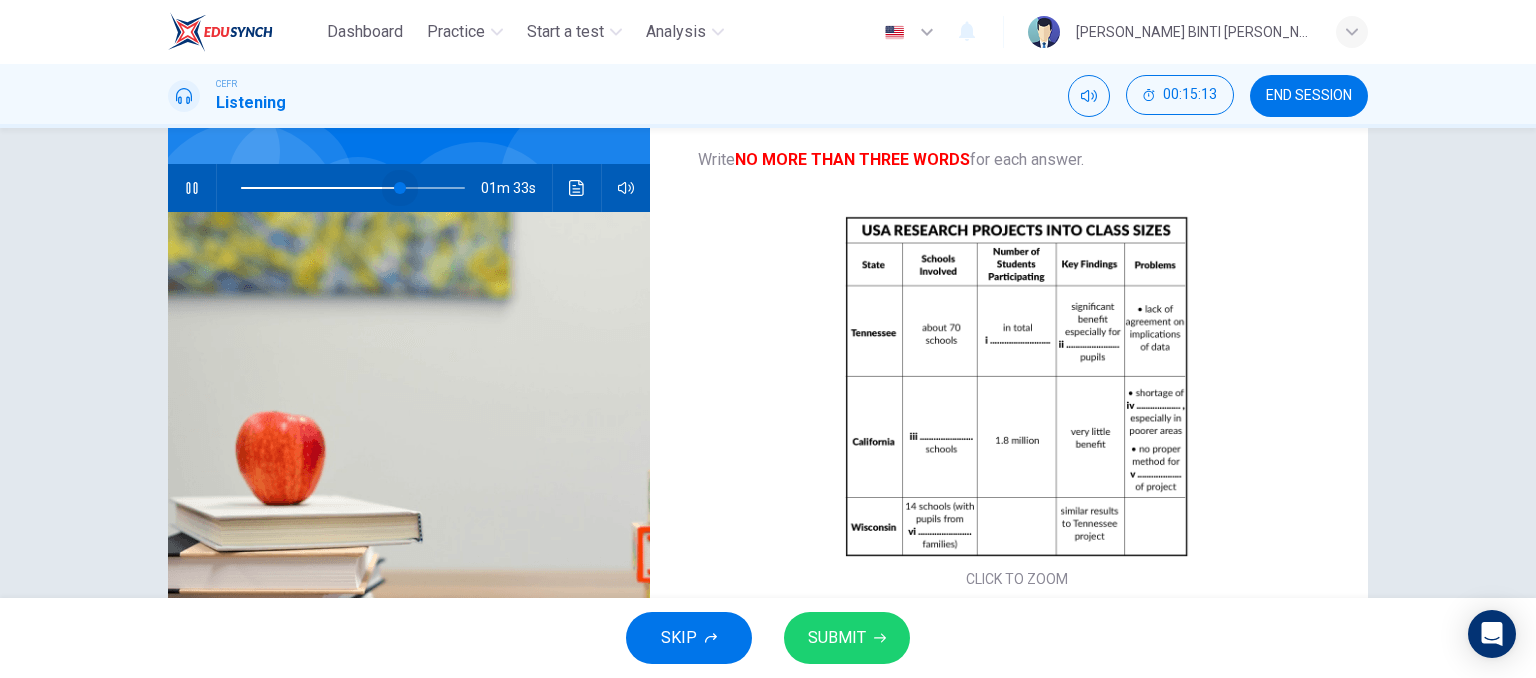 click at bounding box center (400, 188) 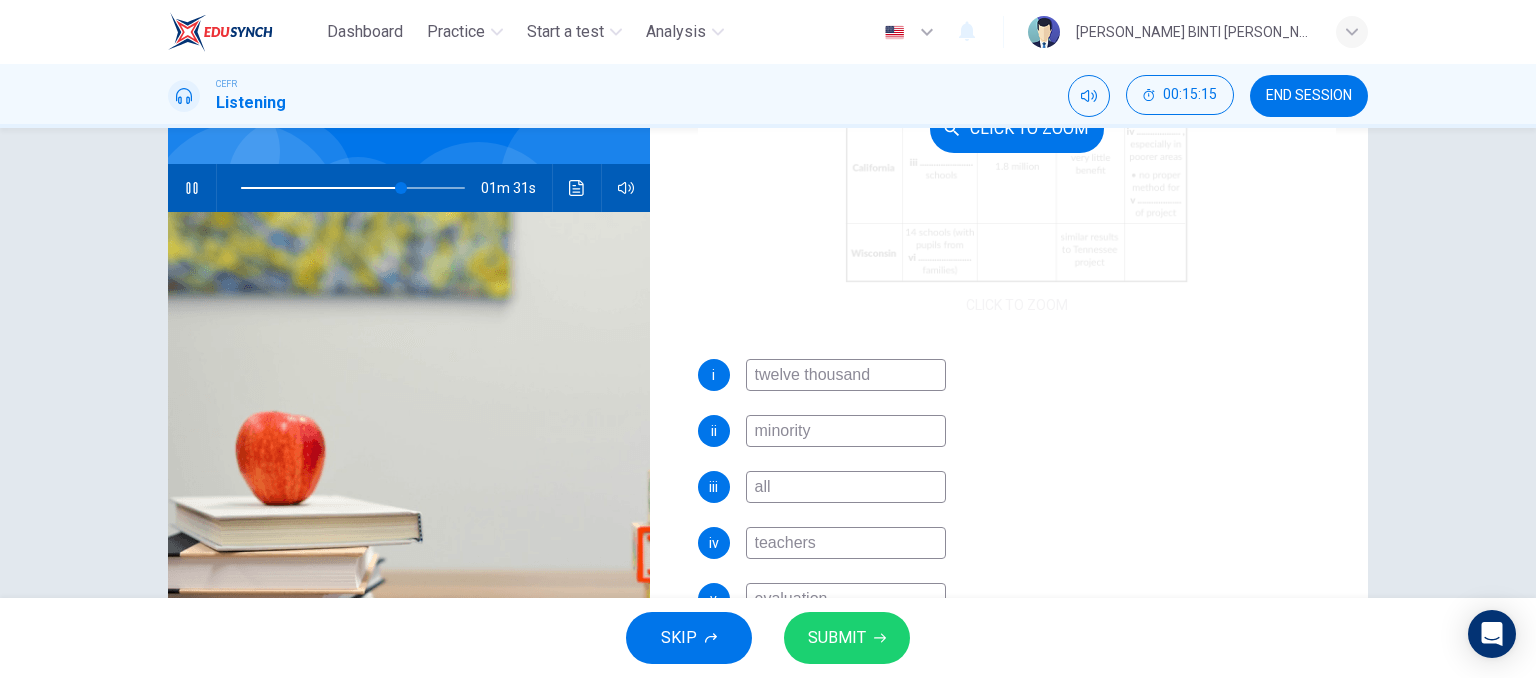 scroll, scrollTop: 285, scrollLeft: 0, axis: vertical 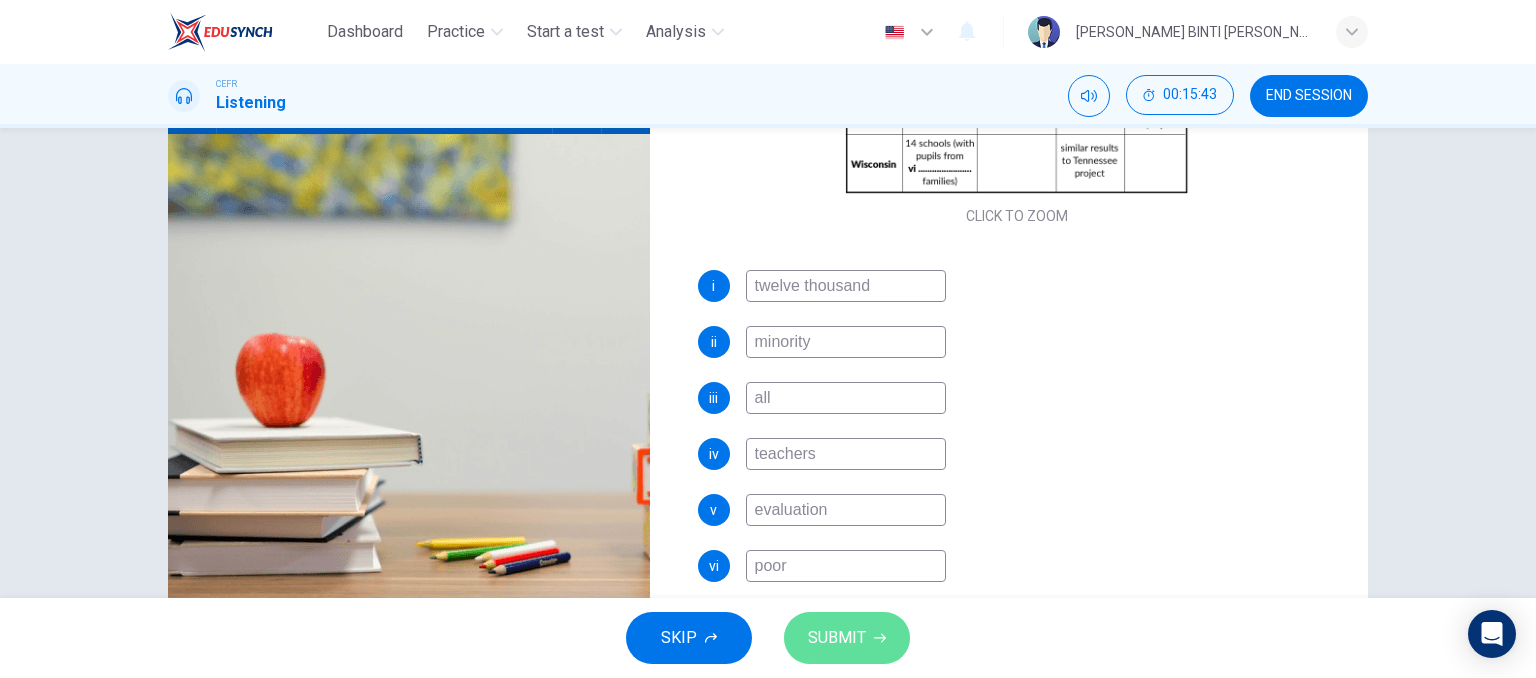 click on "SUBMIT" at bounding box center [847, 638] 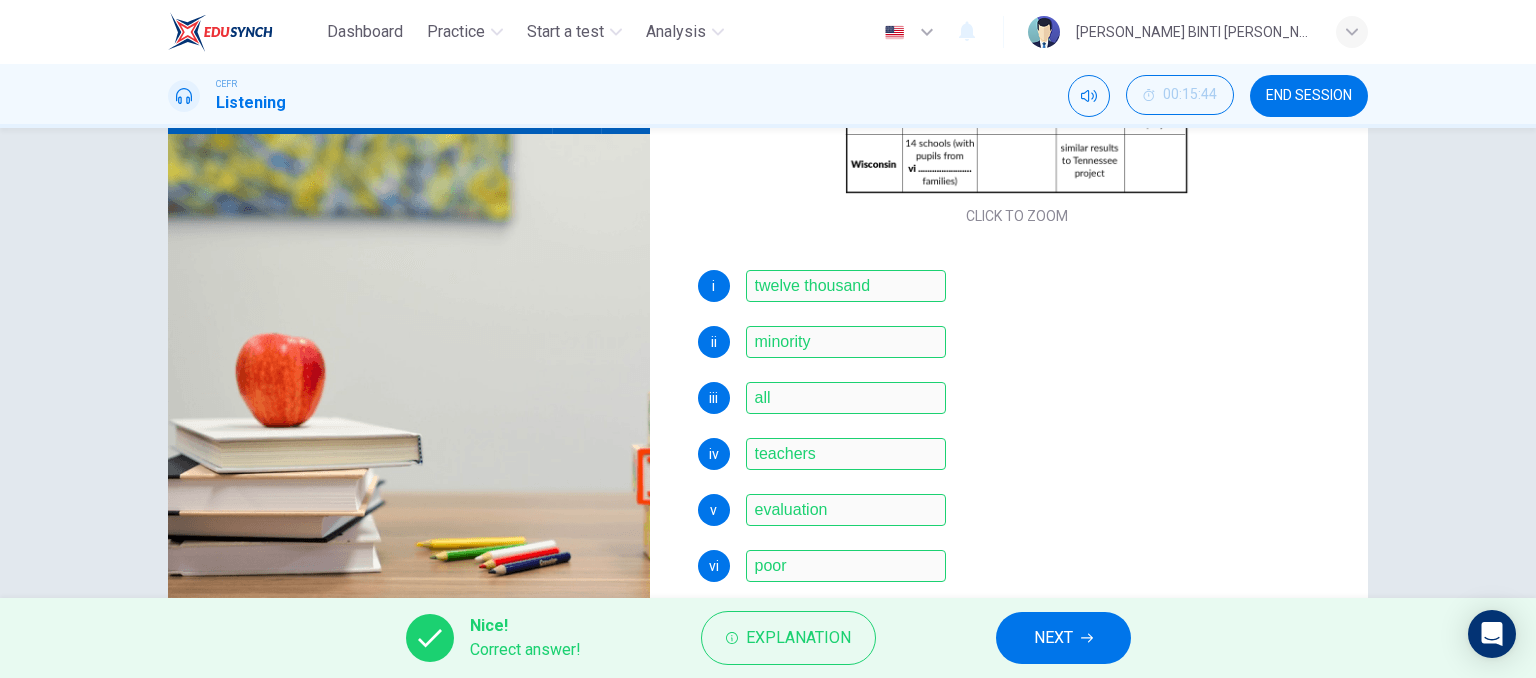 type on "81" 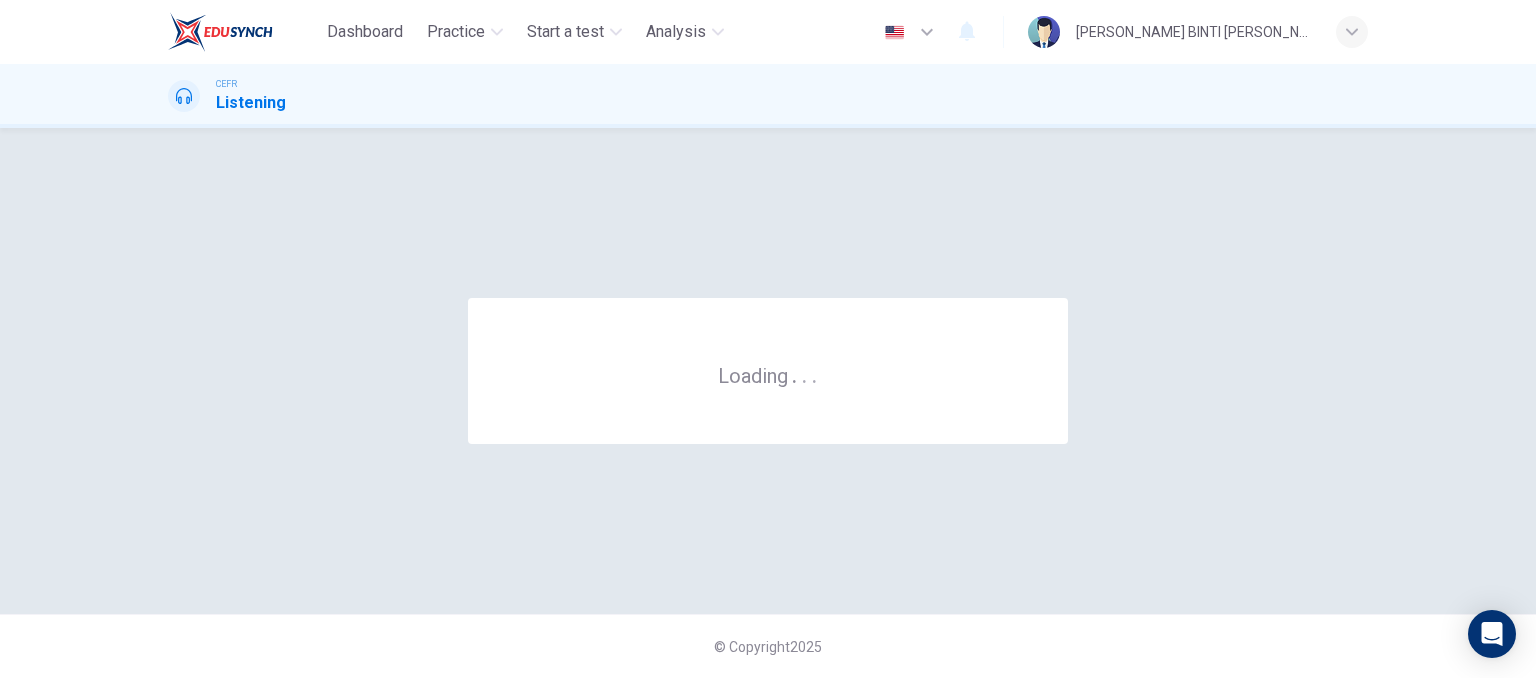 scroll, scrollTop: 0, scrollLeft: 0, axis: both 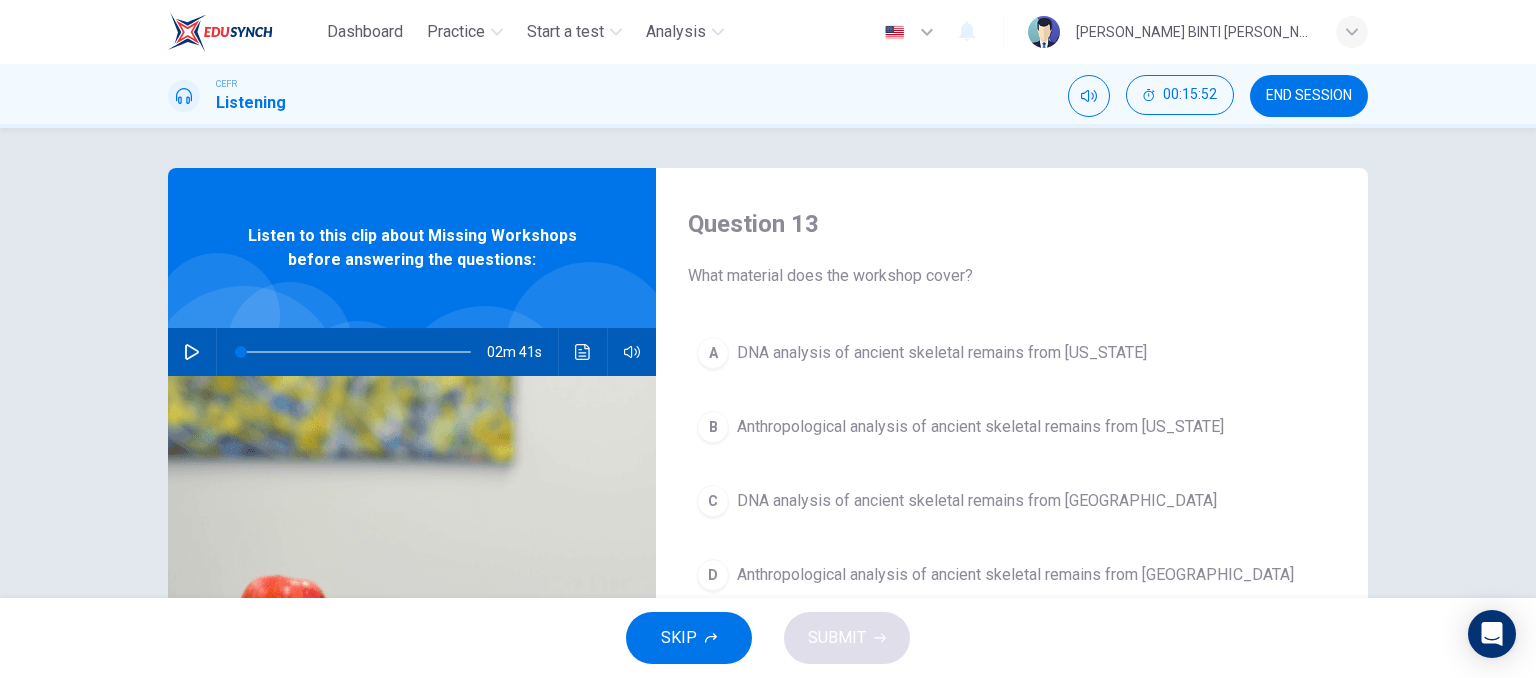 click on "02m 41s" at bounding box center [412, 352] 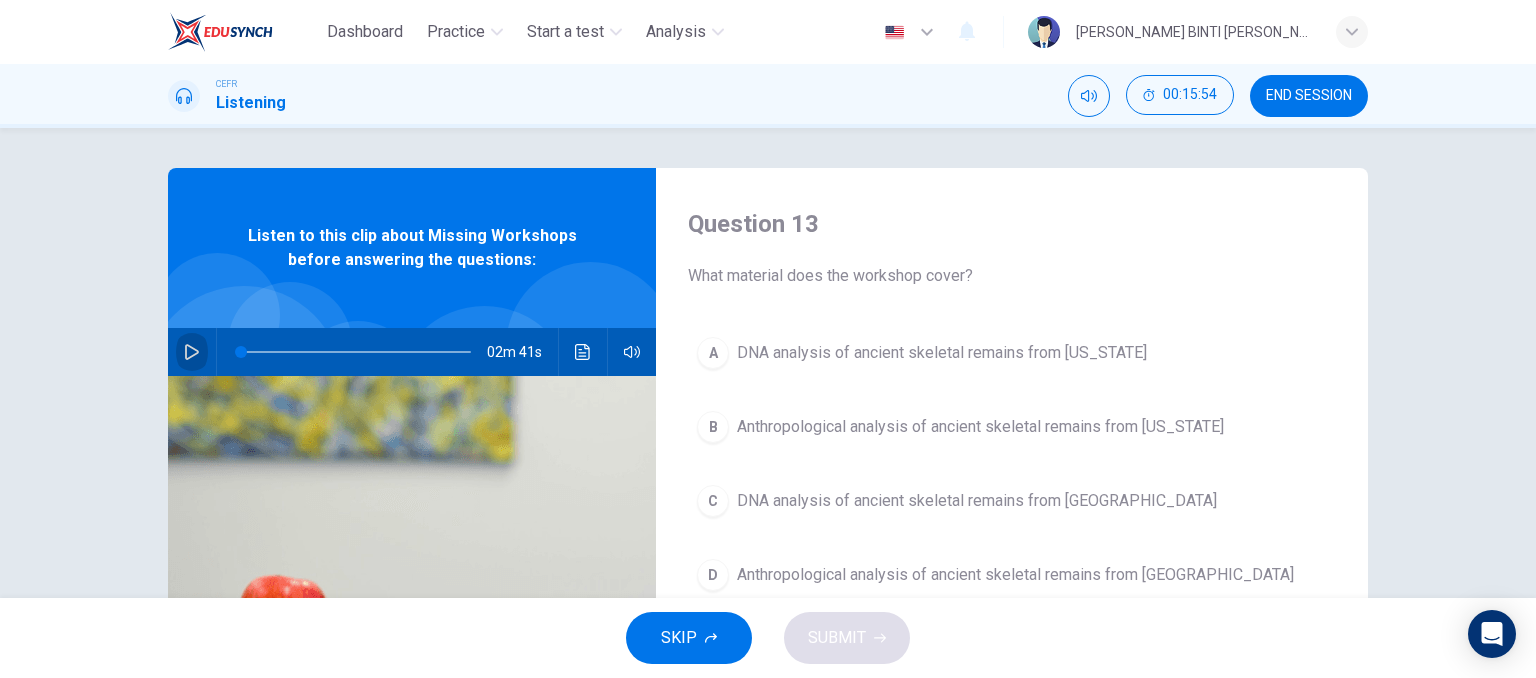 click 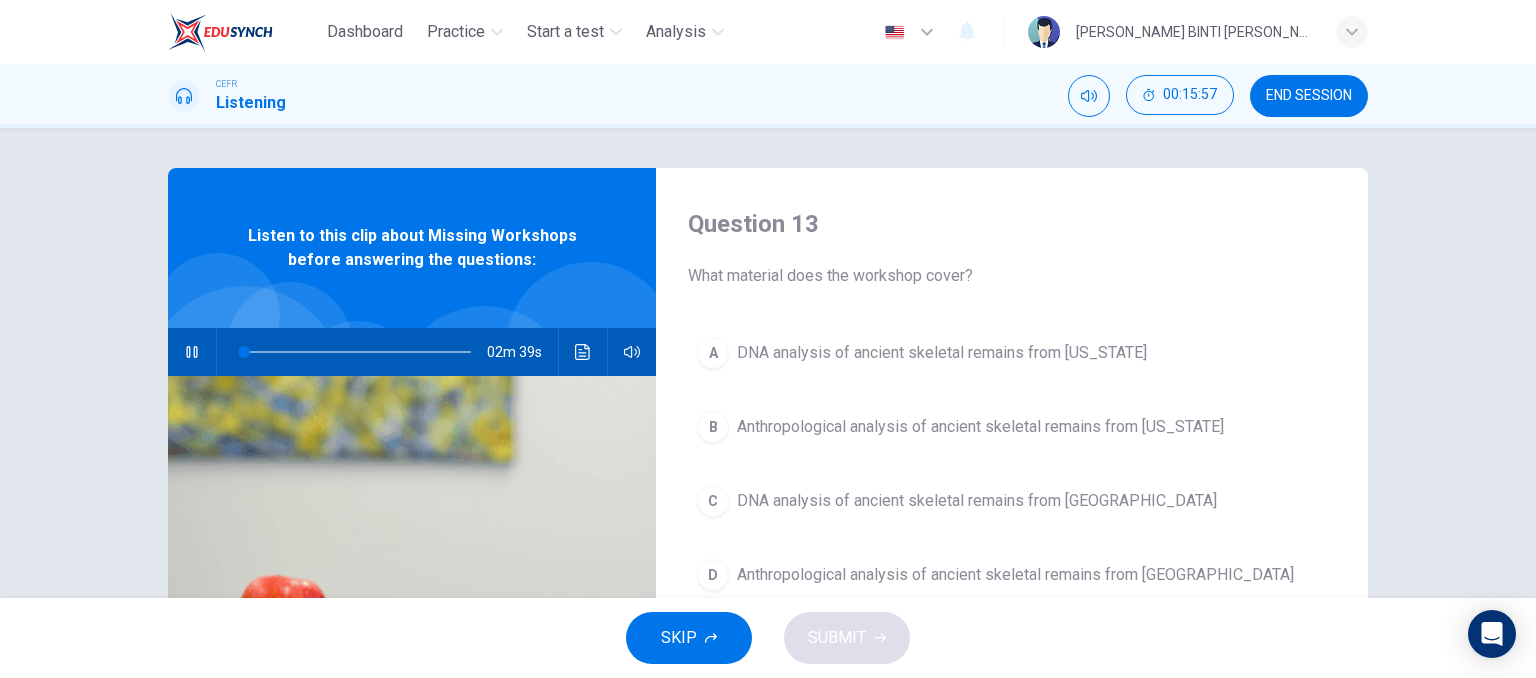type on "2" 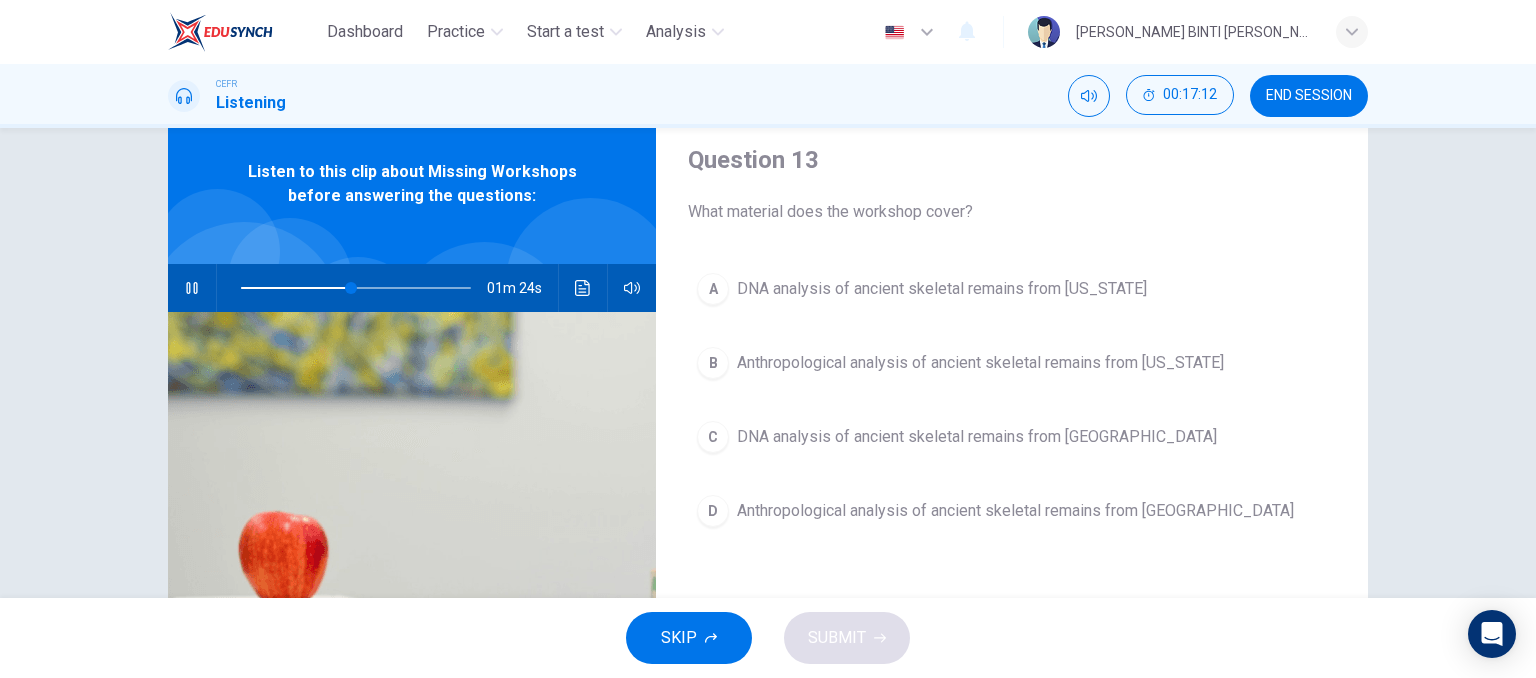 scroll, scrollTop: 79, scrollLeft: 0, axis: vertical 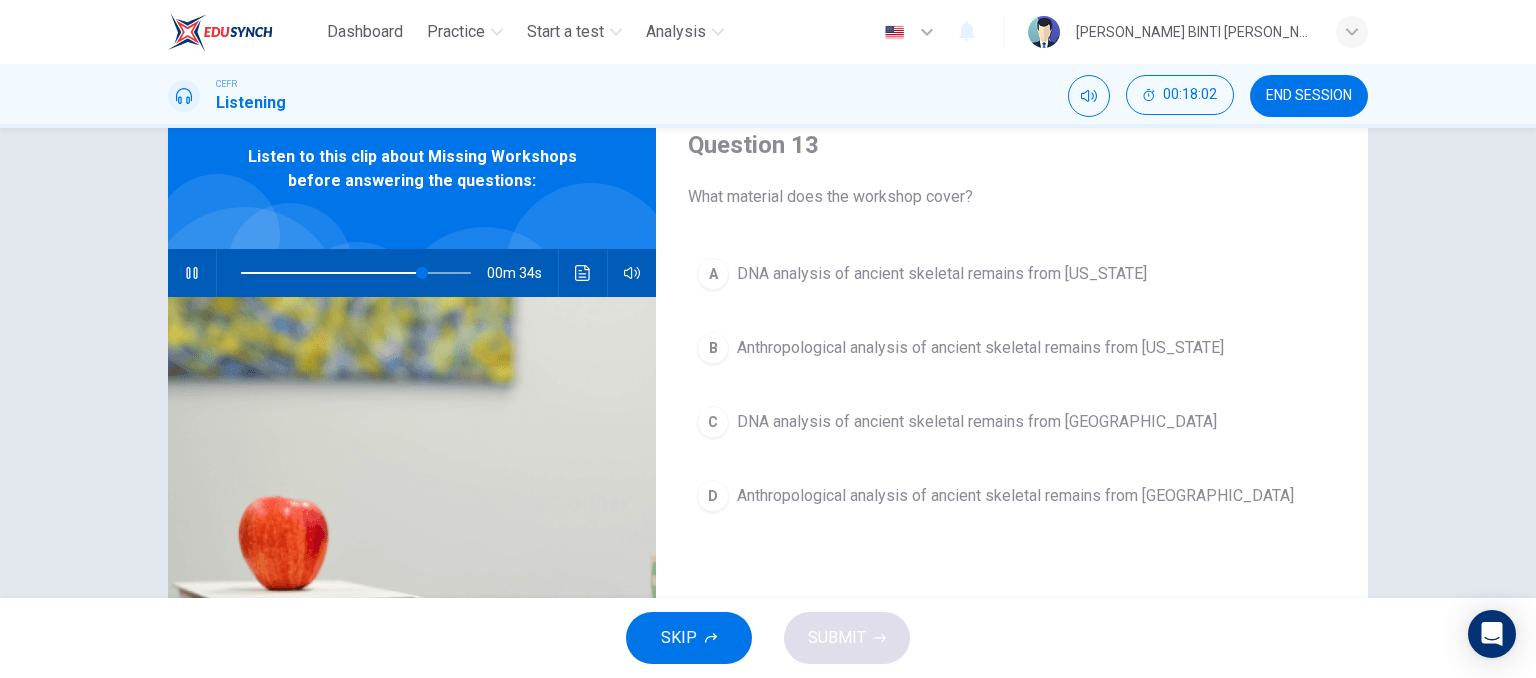 click on "DNA analysis of ancient skeletal remains from South America" at bounding box center (977, 422) 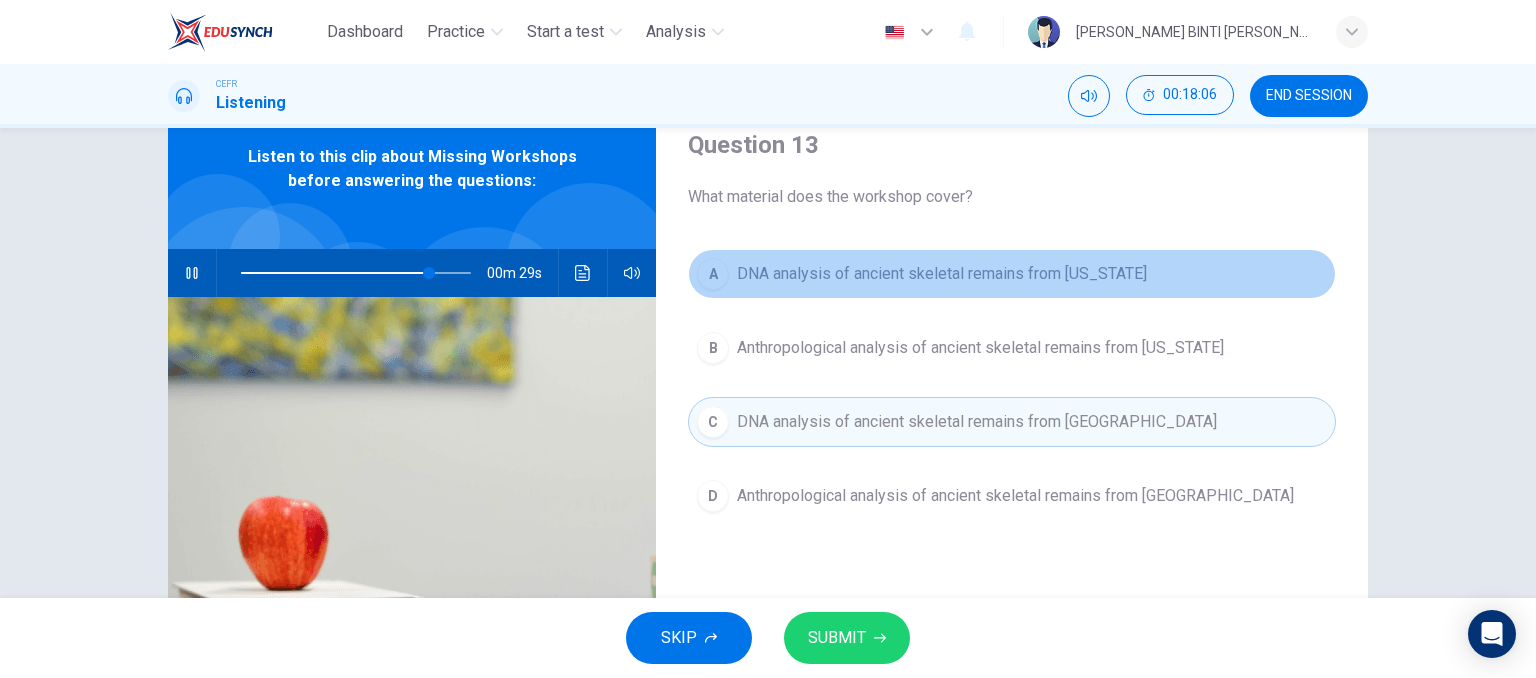 click on "A DNA analysis of ancient skeletal remains from Alaska" at bounding box center [1012, 274] 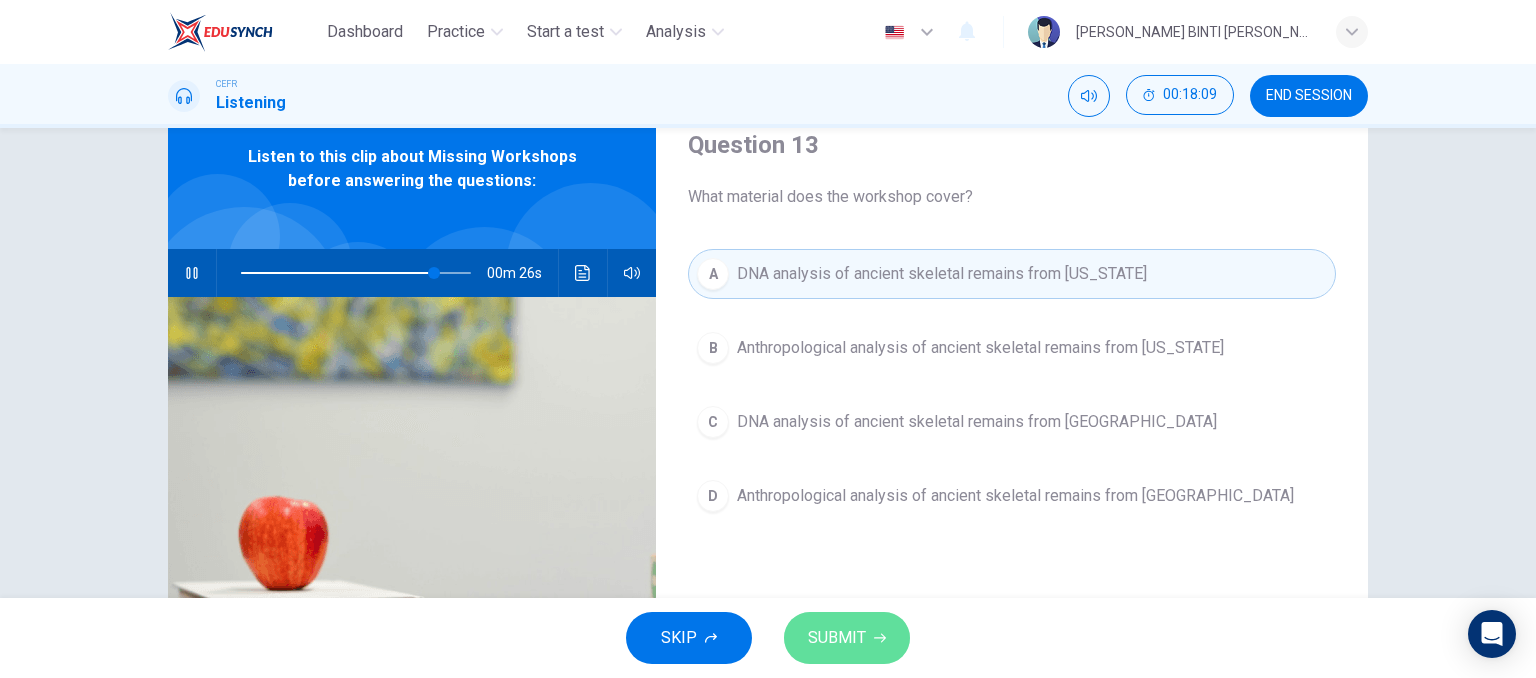 click on "SUBMIT" at bounding box center [847, 638] 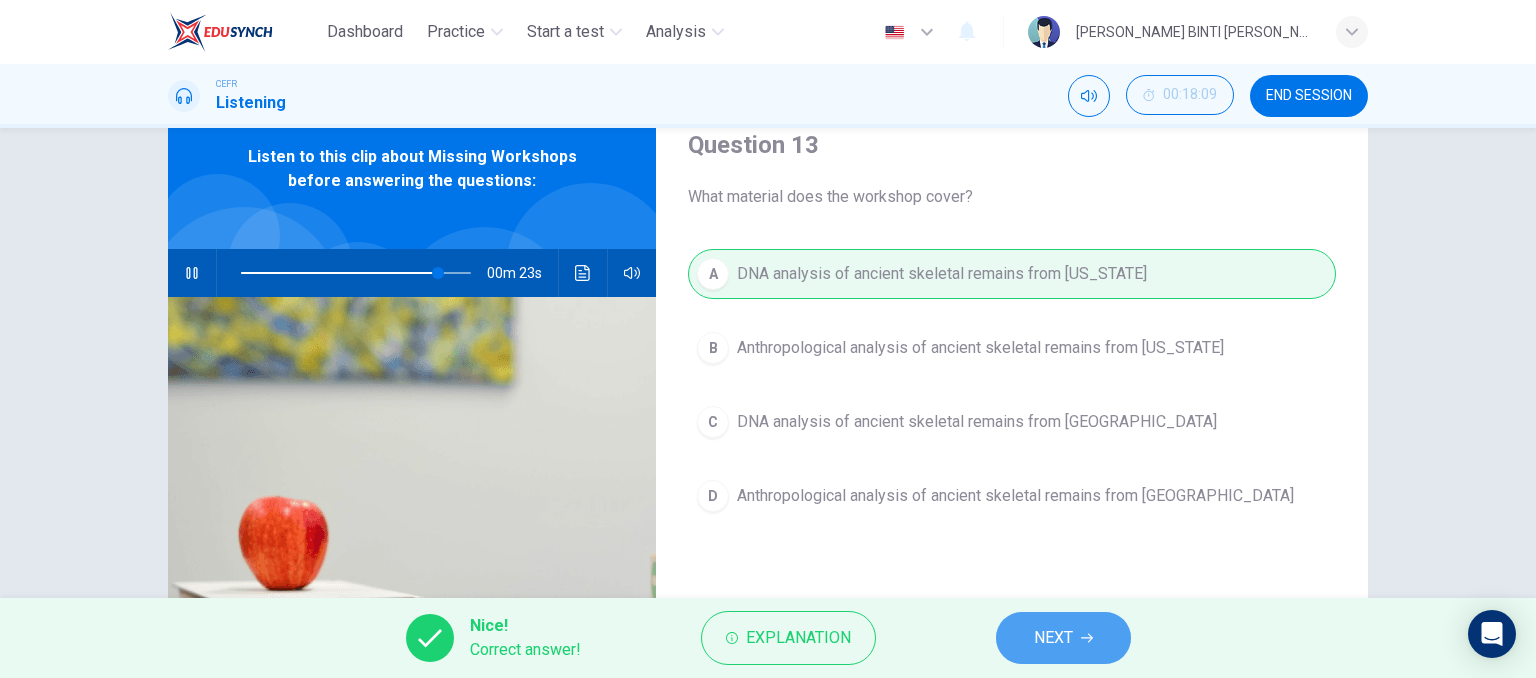 click on "NEXT" at bounding box center [1063, 638] 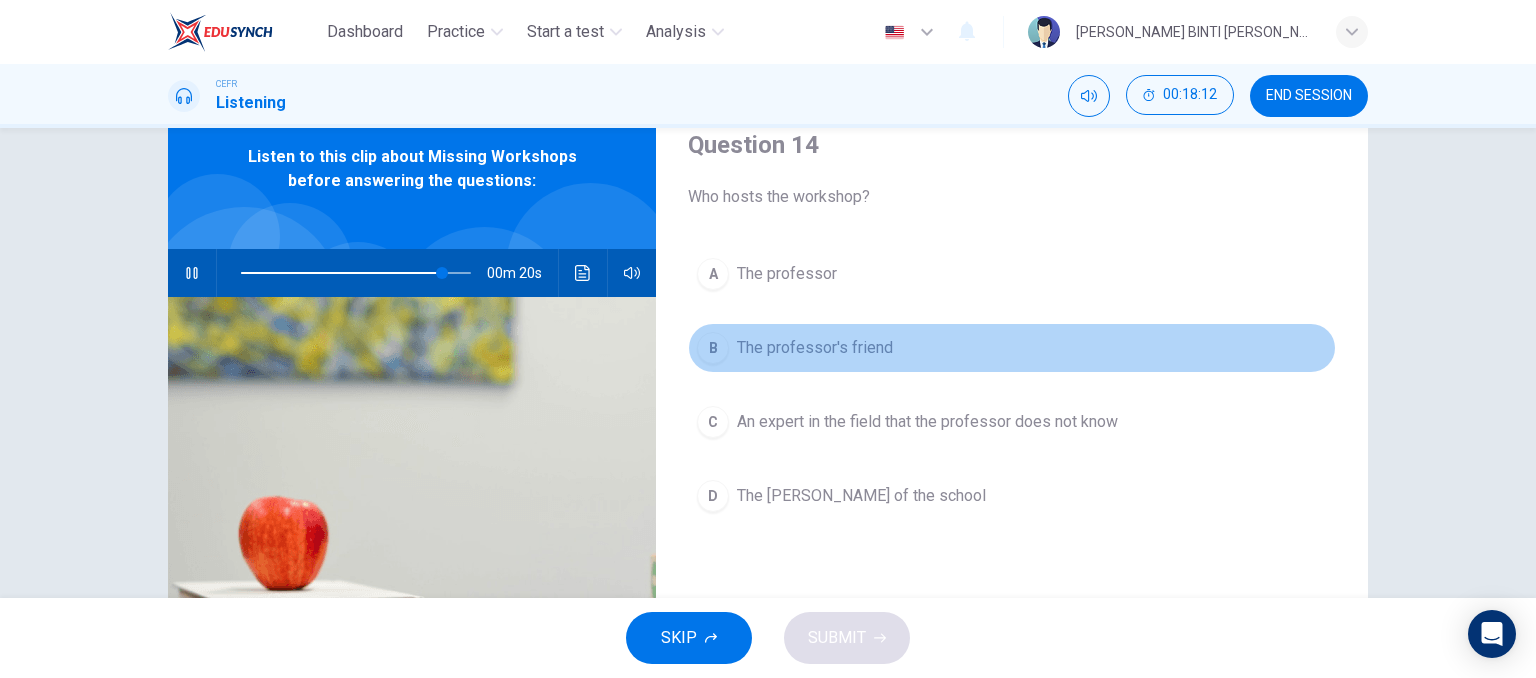 click on "The professor's friend" at bounding box center [815, 348] 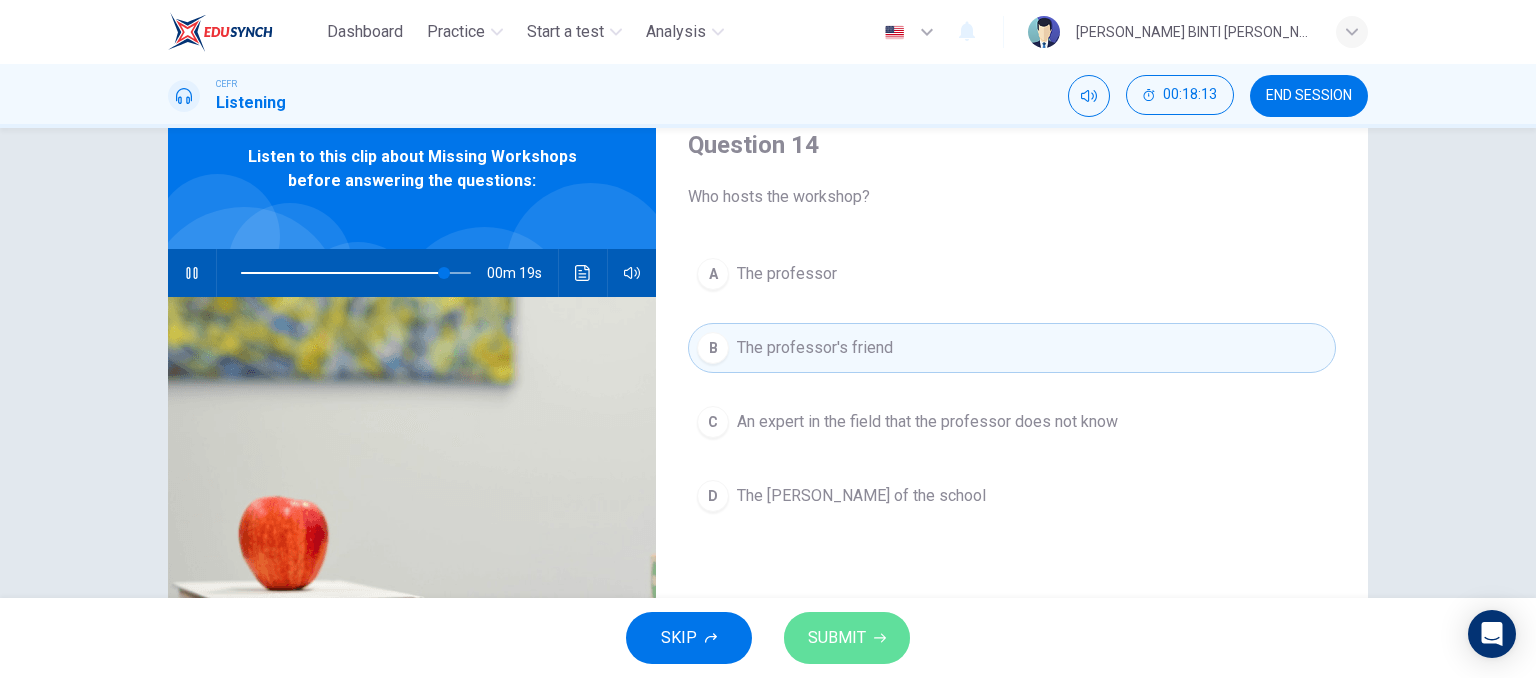 click on "SUBMIT" at bounding box center (837, 638) 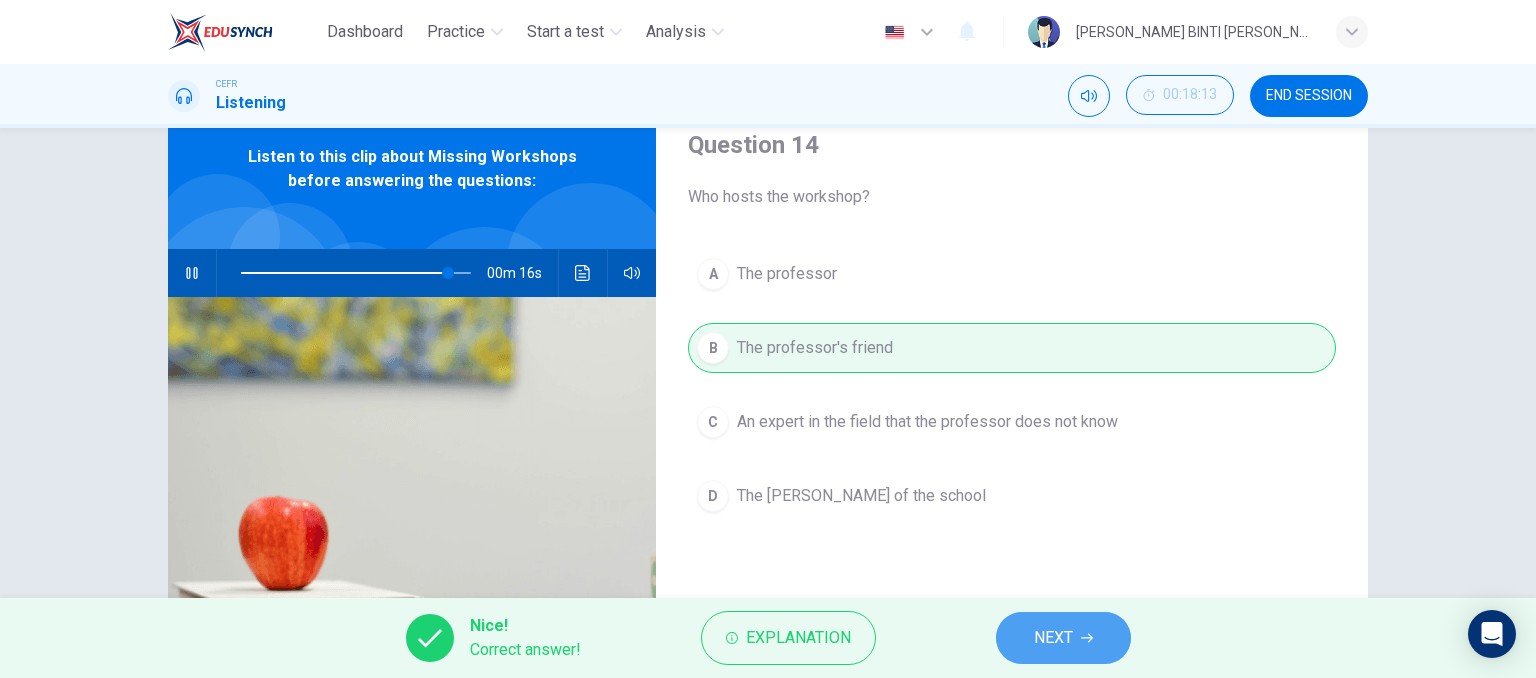 click on "NEXT" at bounding box center (1053, 638) 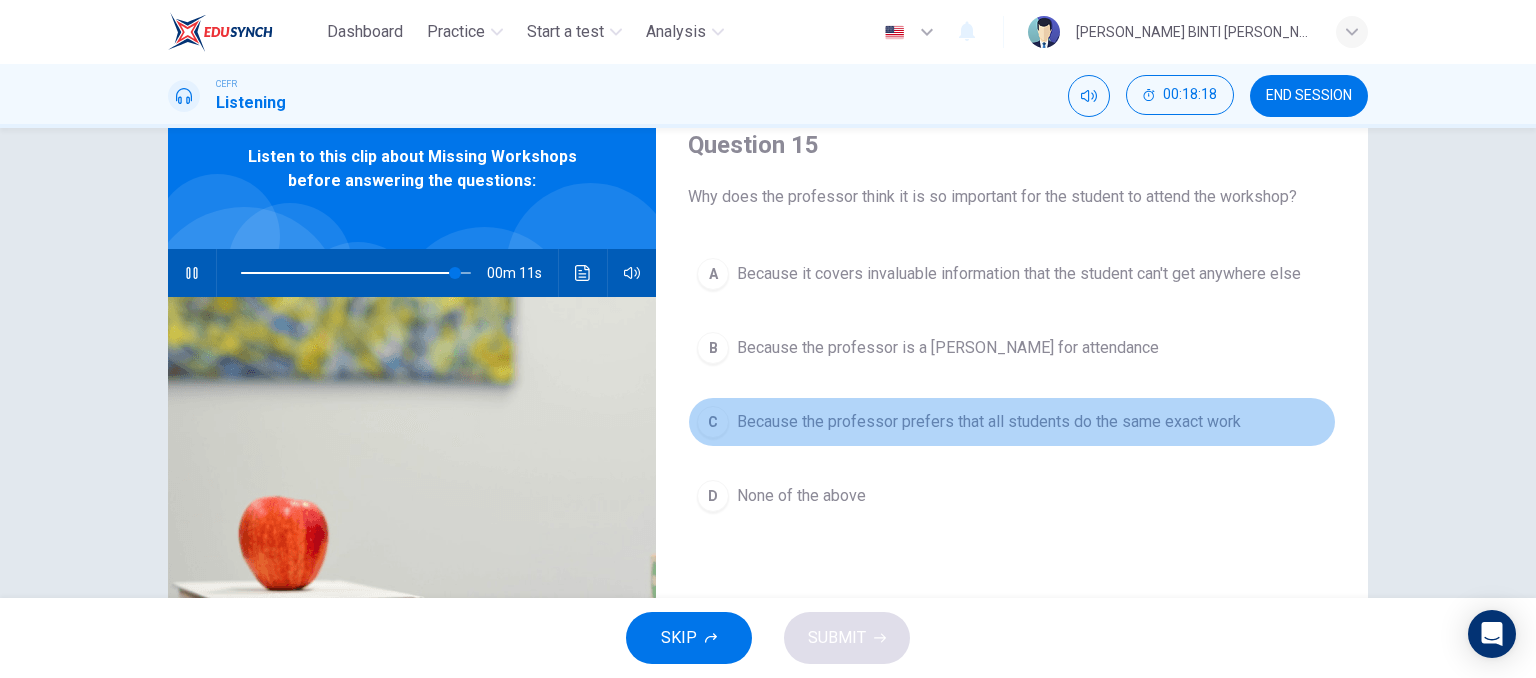 click on "Because the professor prefers that all students do the same exact work" at bounding box center [989, 422] 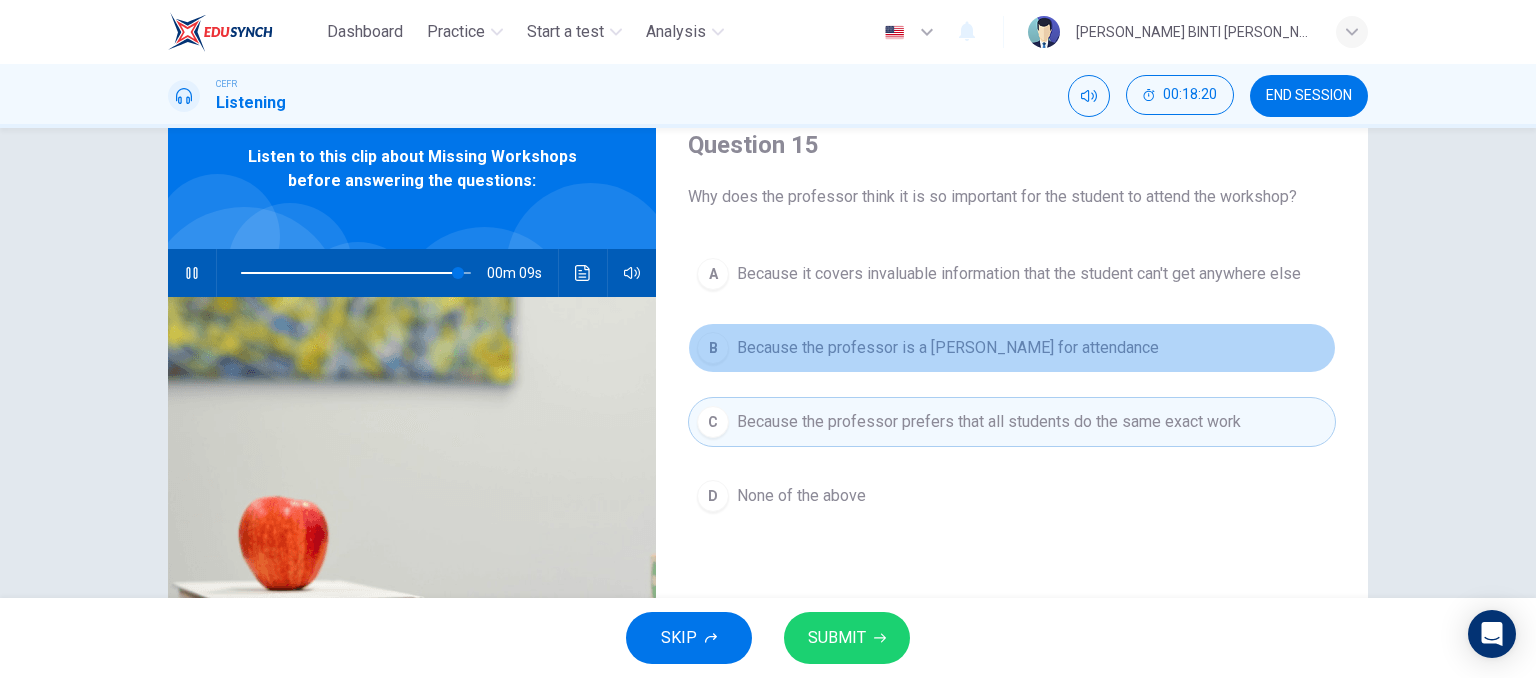 click on "Because the professor is a stickler for attendance" at bounding box center (948, 348) 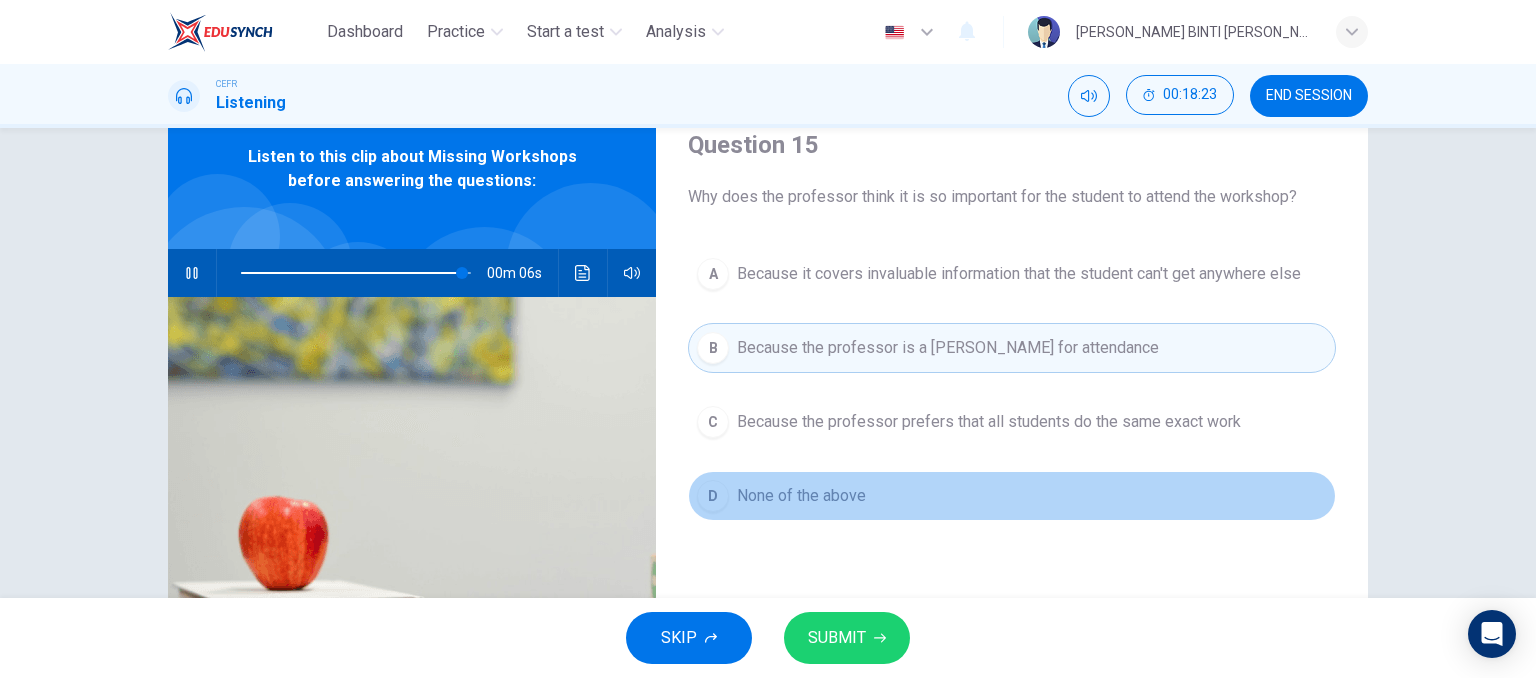 click on "None of the above" at bounding box center [801, 496] 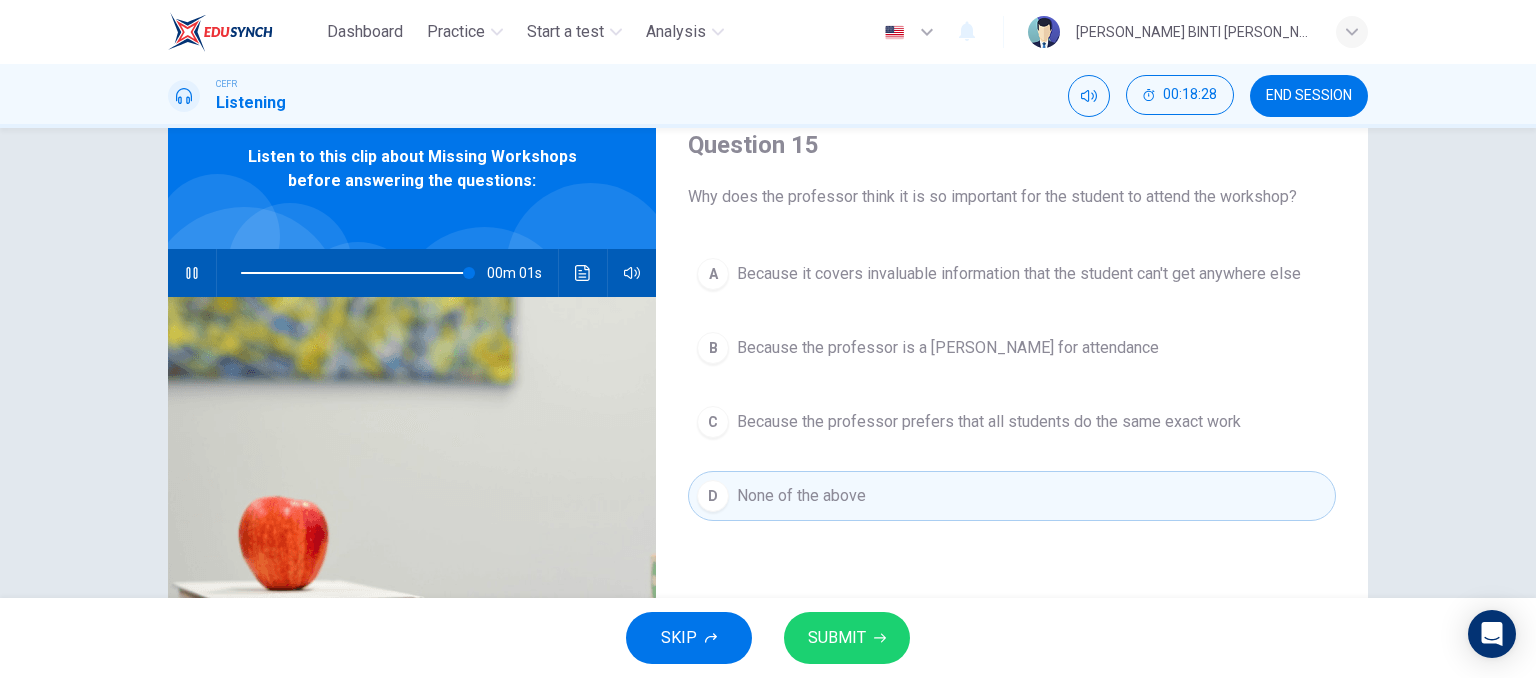 type on "0" 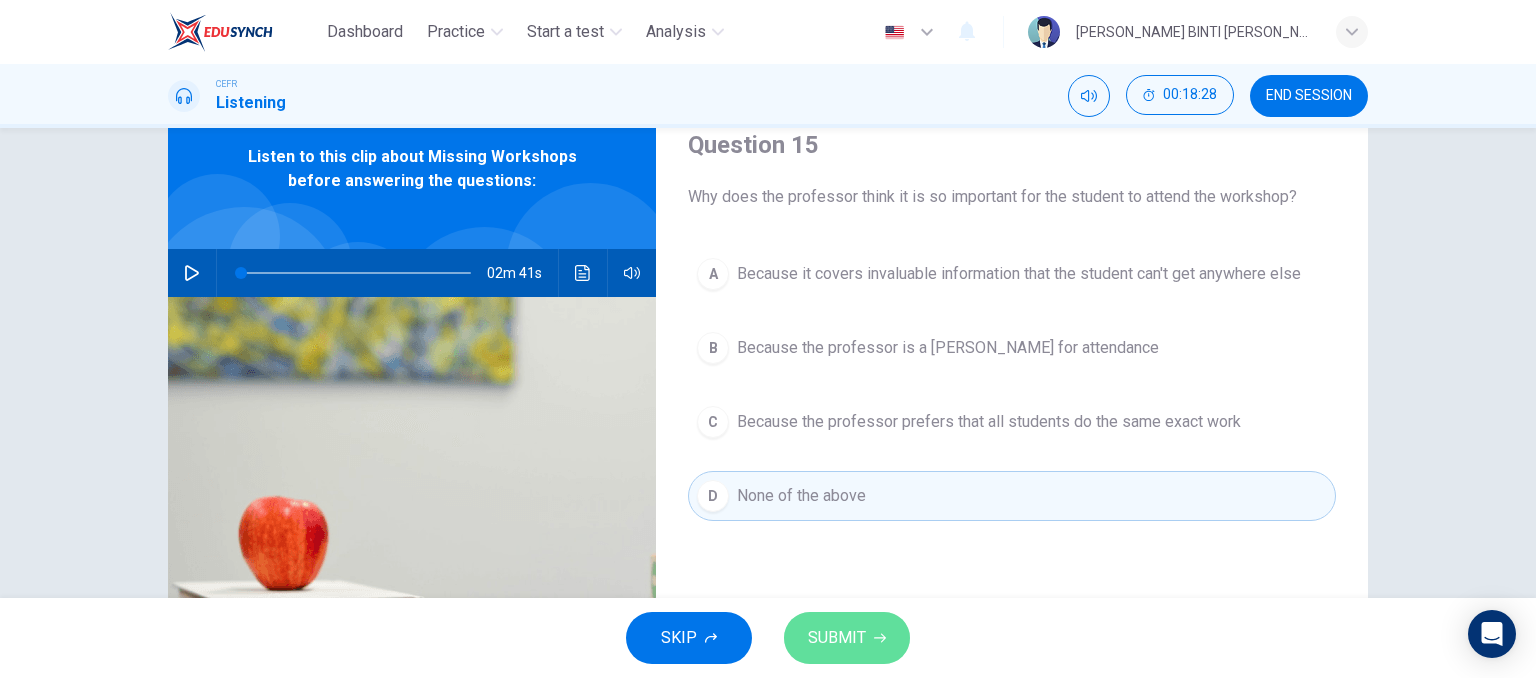 click on "SUBMIT" at bounding box center (837, 638) 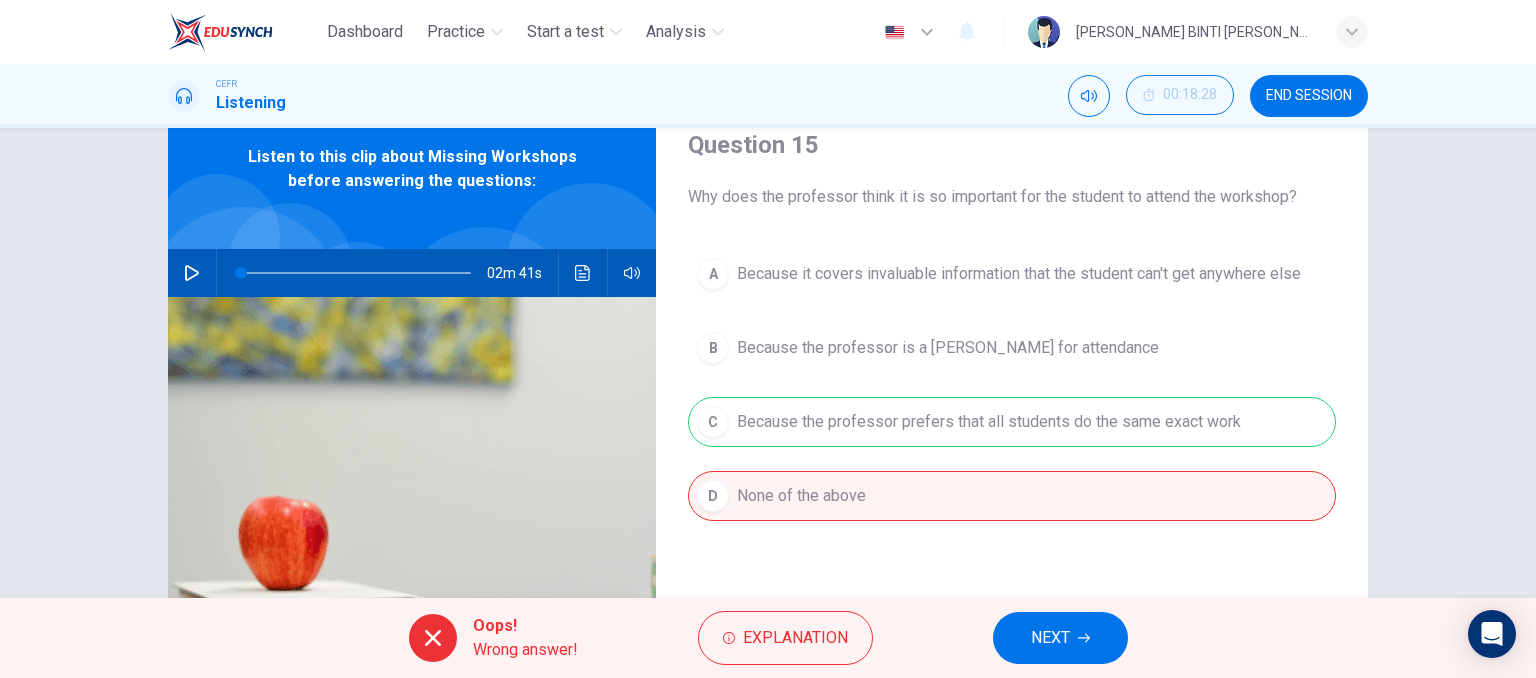 click on "A Because it covers invaluable information that the student can't get anywhere else B Because the professor is a stickler for attendance C Because the professor prefers that all students do the same exact work D None of the above" at bounding box center [1012, 405] 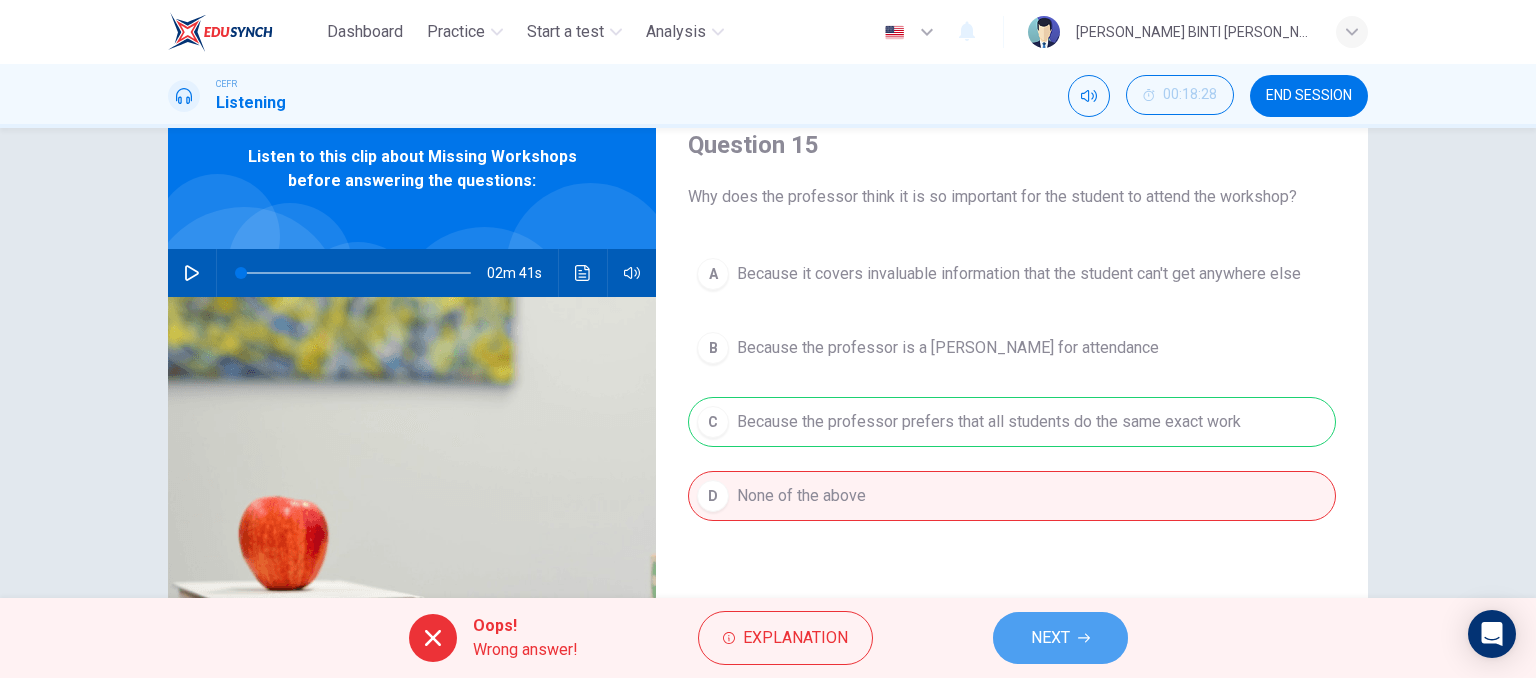 click on "NEXT" at bounding box center (1060, 638) 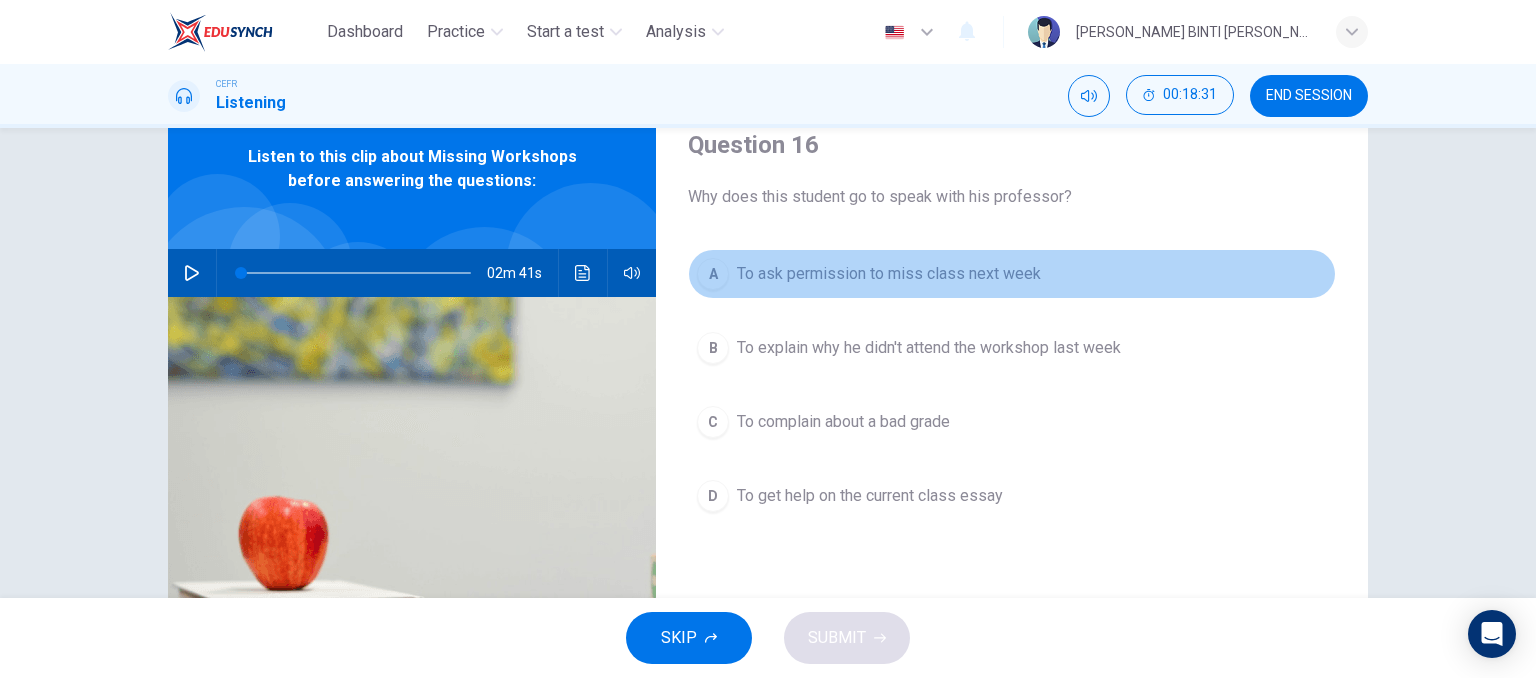 click on "To ask permission to miss class next week" at bounding box center [889, 274] 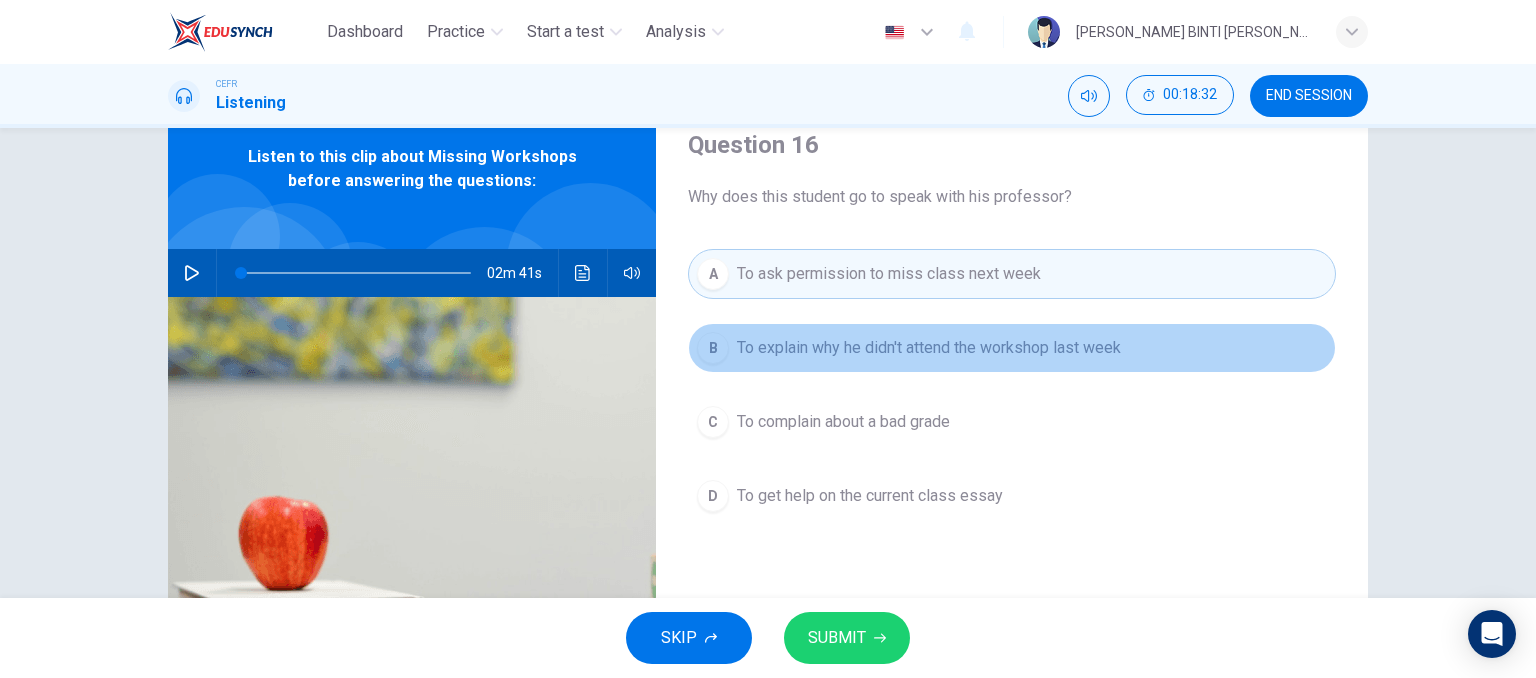 click on "To explain why he didn't attend the workshop last week" at bounding box center [929, 348] 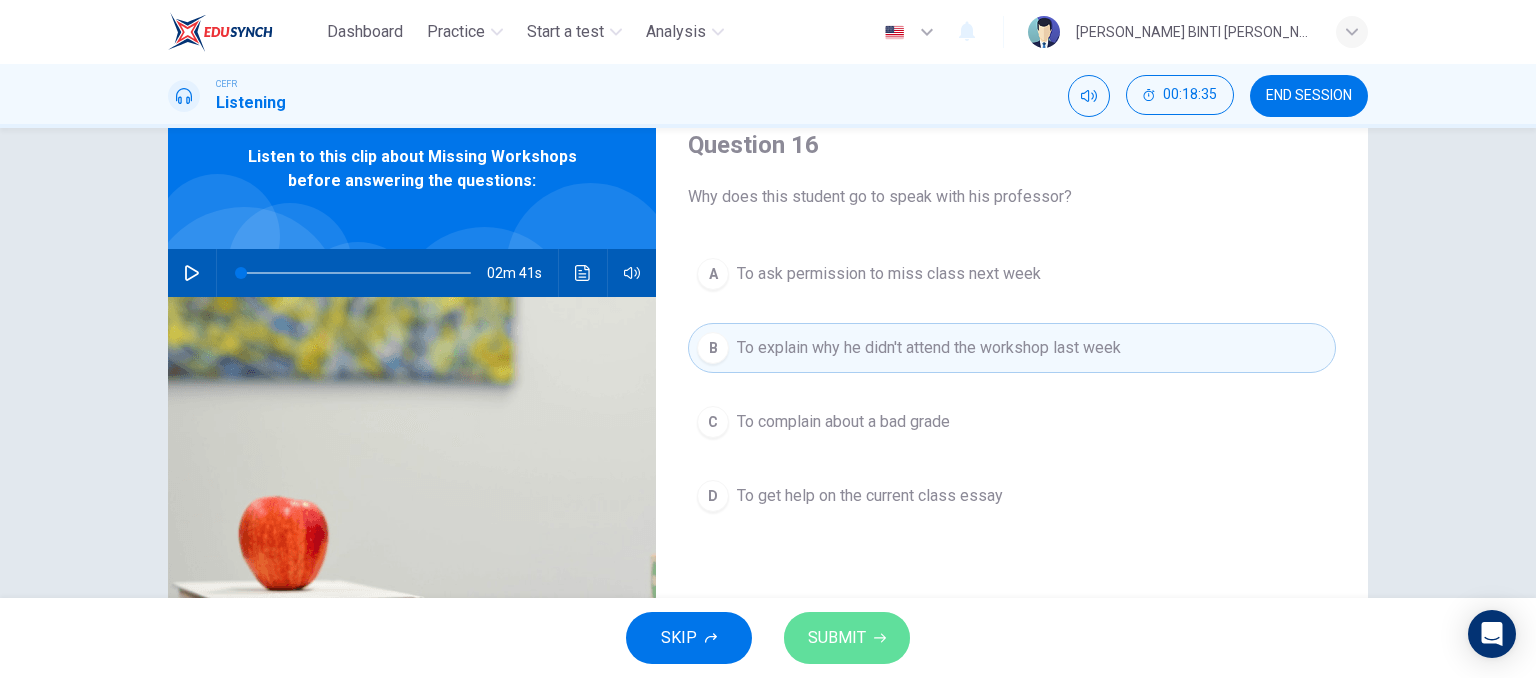 click on "SUBMIT" at bounding box center [847, 638] 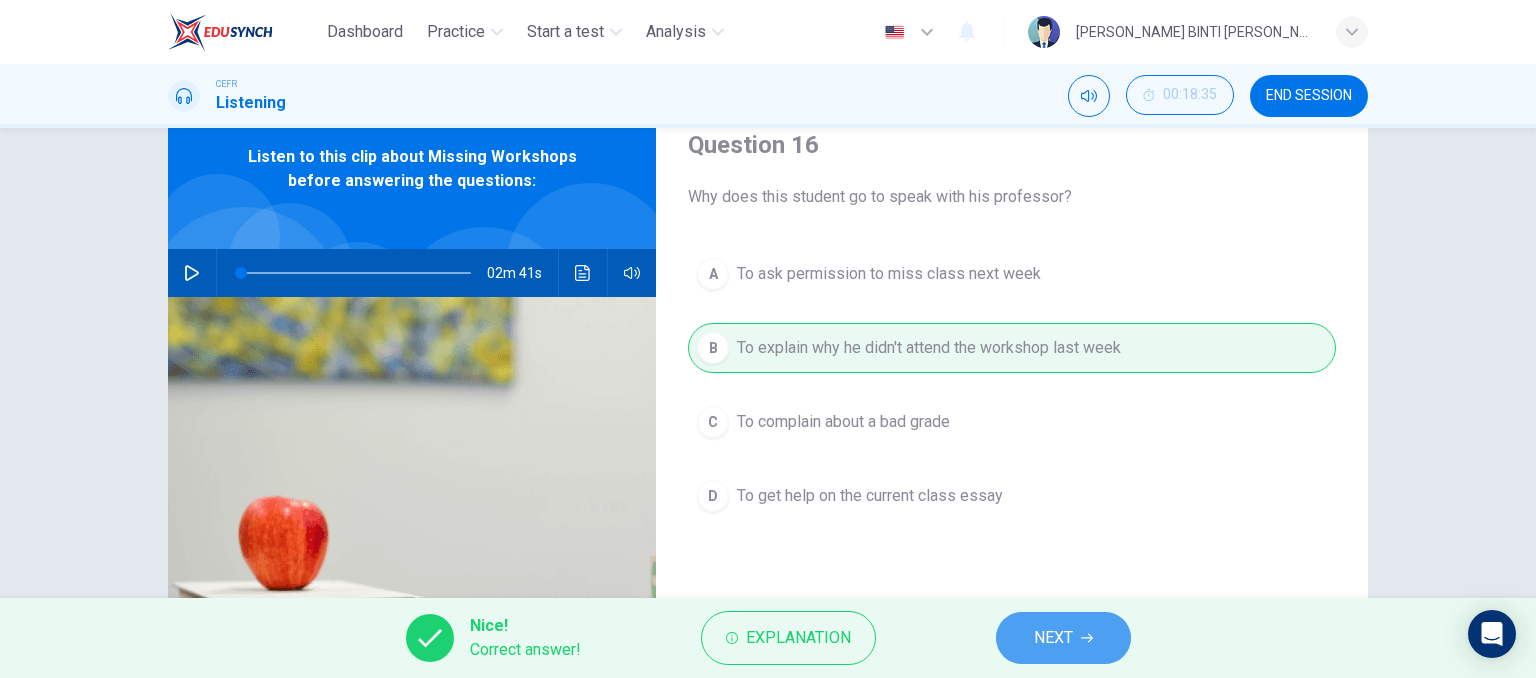 click on "NEXT" at bounding box center (1063, 638) 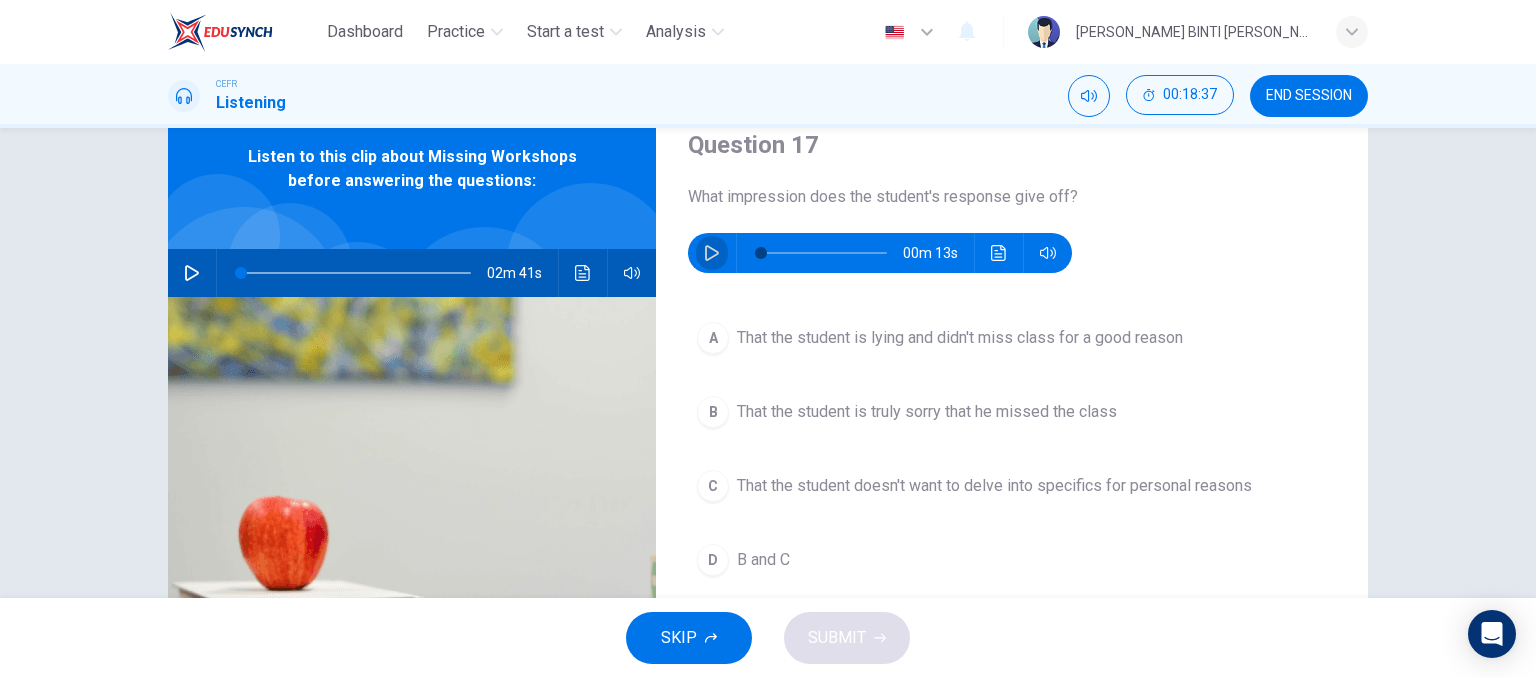 click at bounding box center [712, 253] 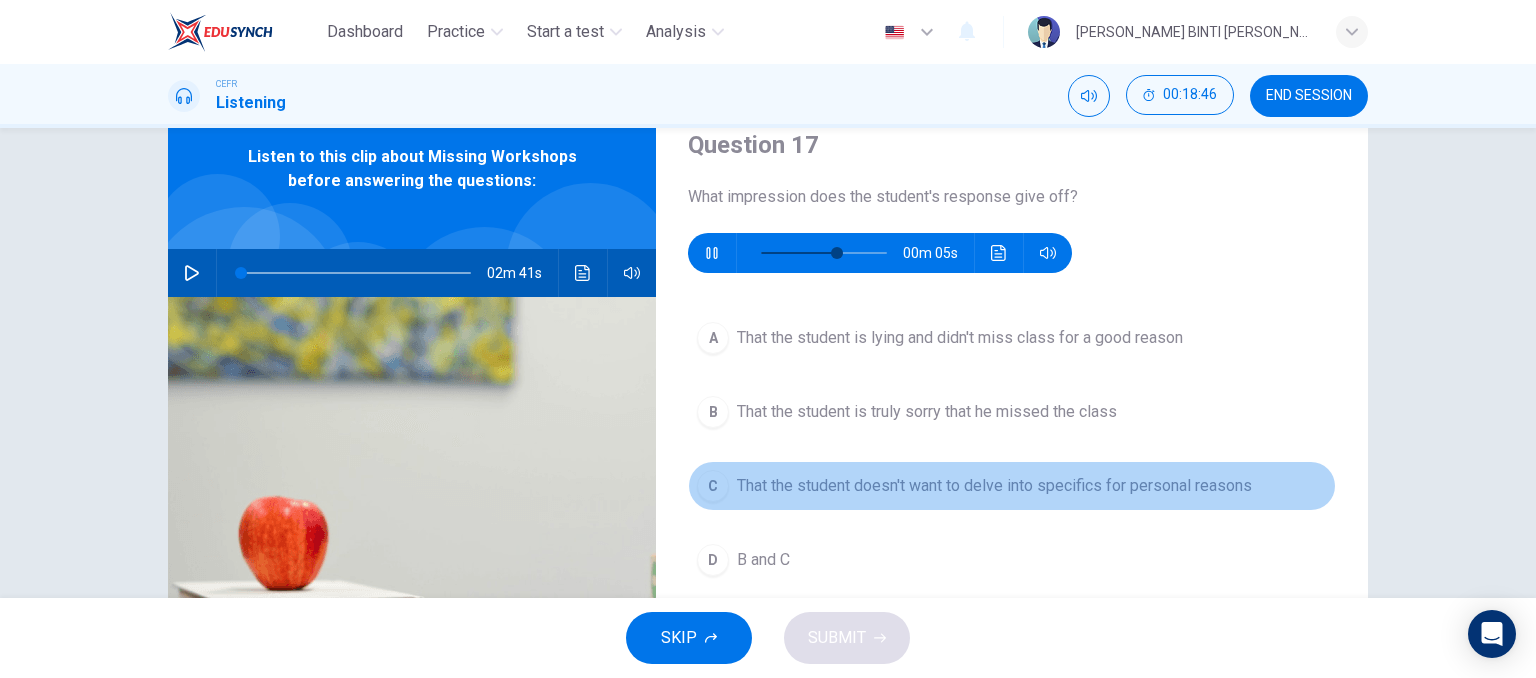 click on "That the student doesn't want to delve into specifics for personal reasons" at bounding box center [994, 486] 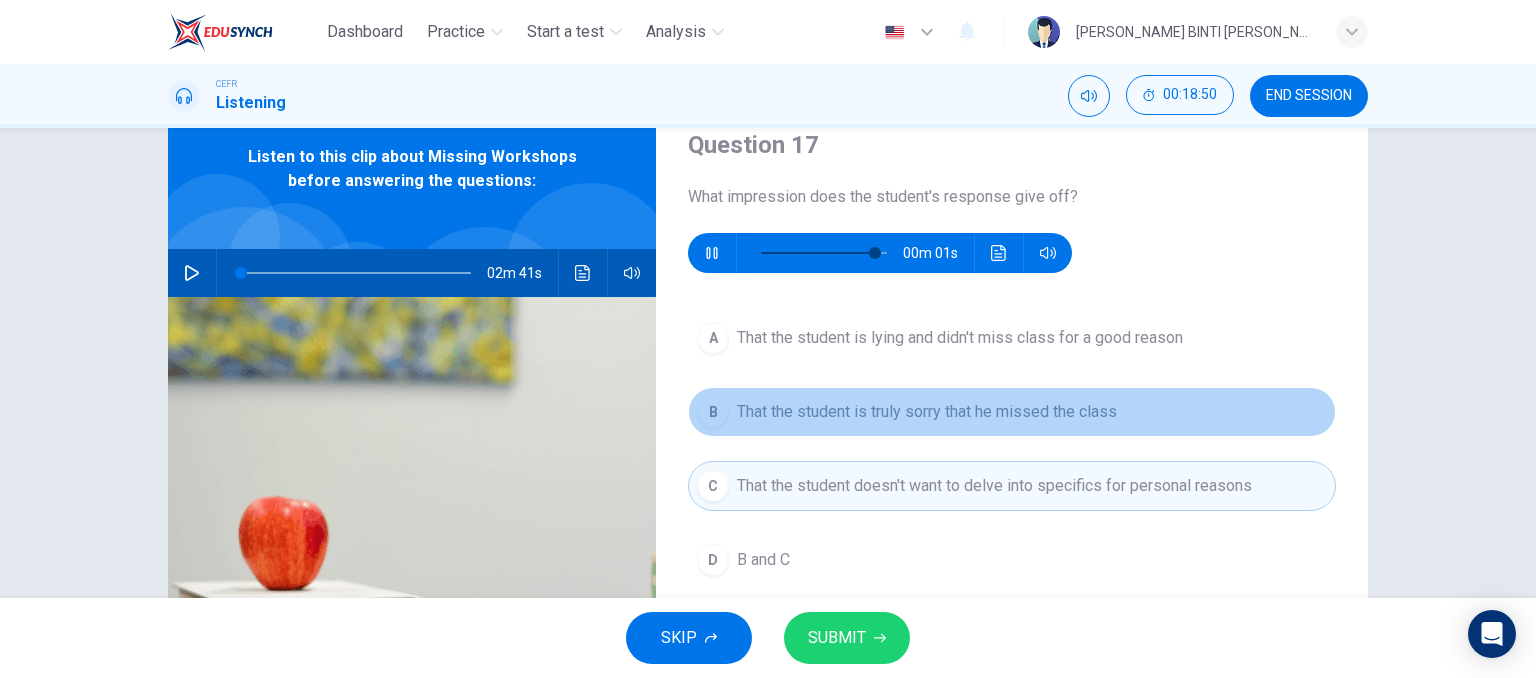 click on "That the student is truly sorry that he missed the class" at bounding box center [927, 412] 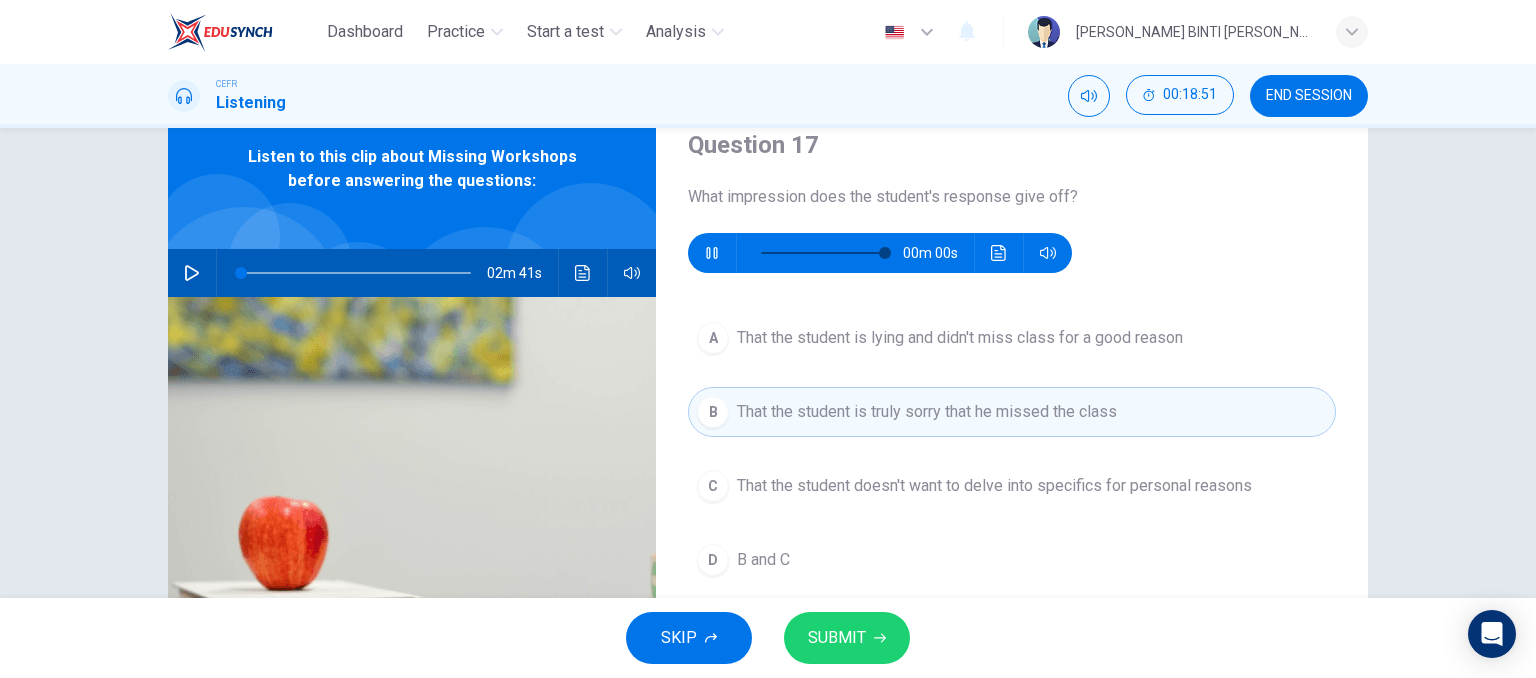 type on "0" 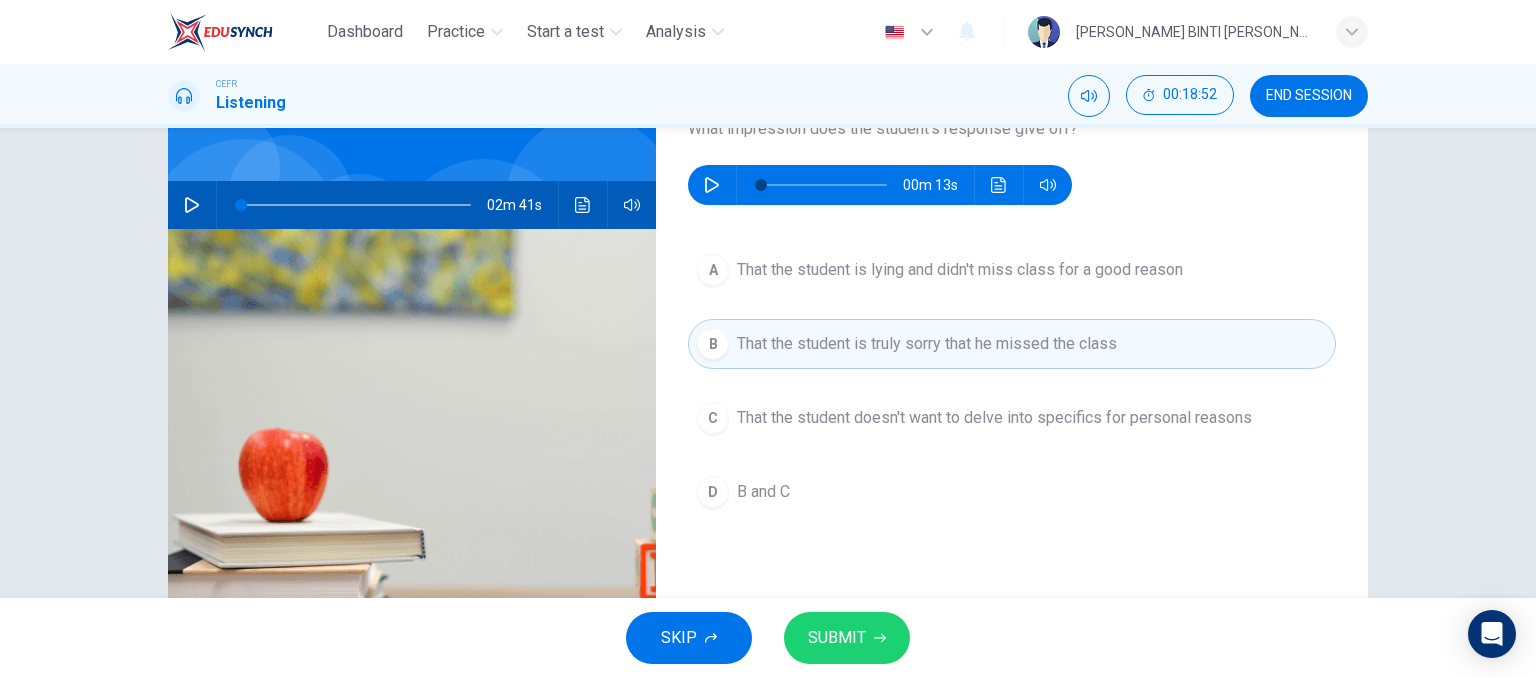 scroll, scrollTop: 148, scrollLeft: 0, axis: vertical 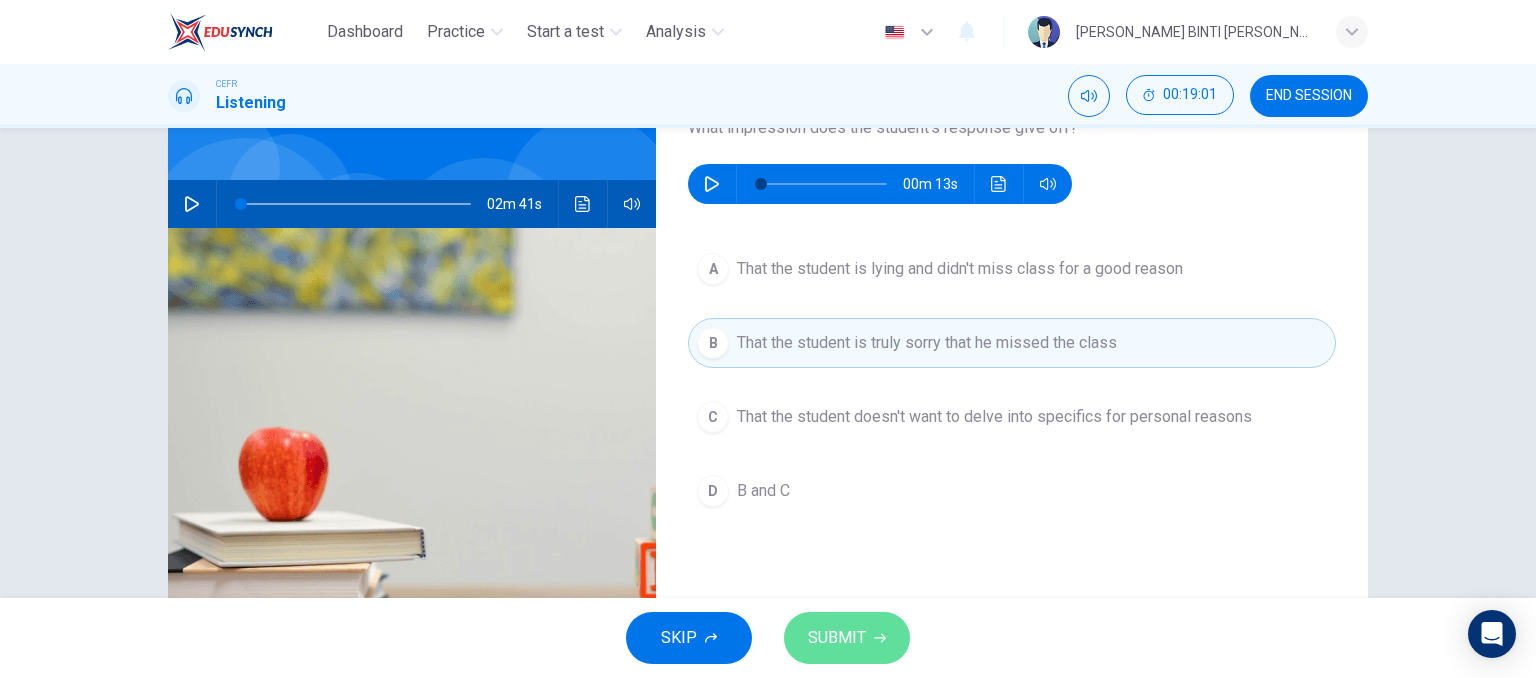 click on "SUBMIT" at bounding box center [837, 638] 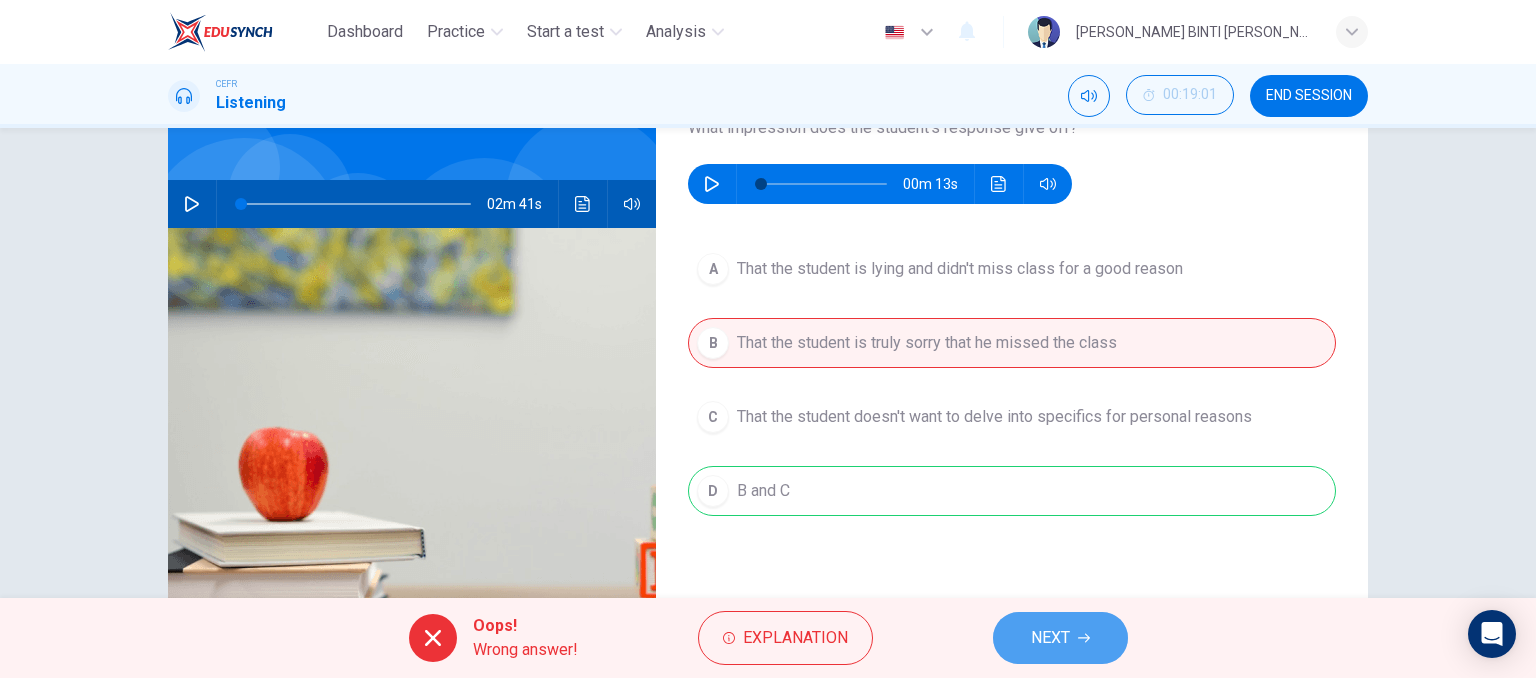 click on "NEXT" at bounding box center [1060, 638] 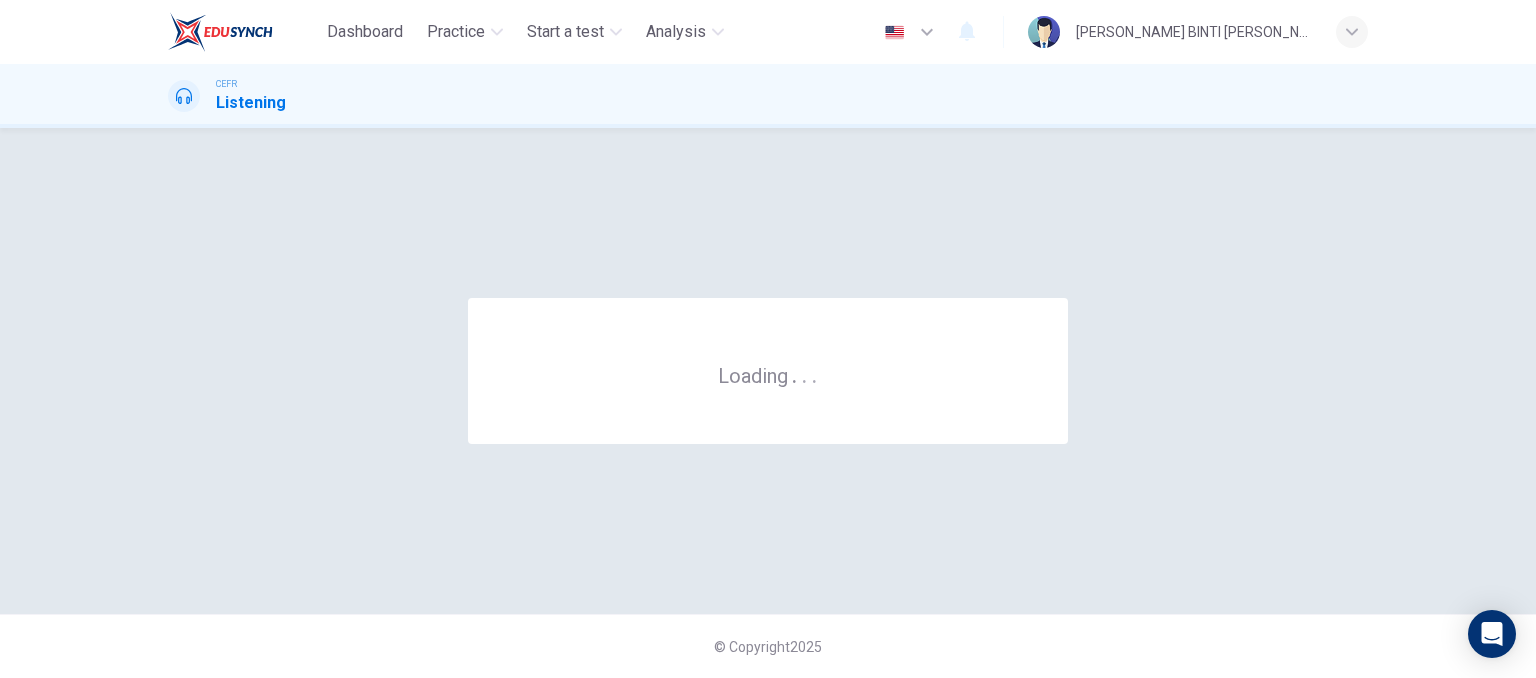 scroll, scrollTop: 0, scrollLeft: 0, axis: both 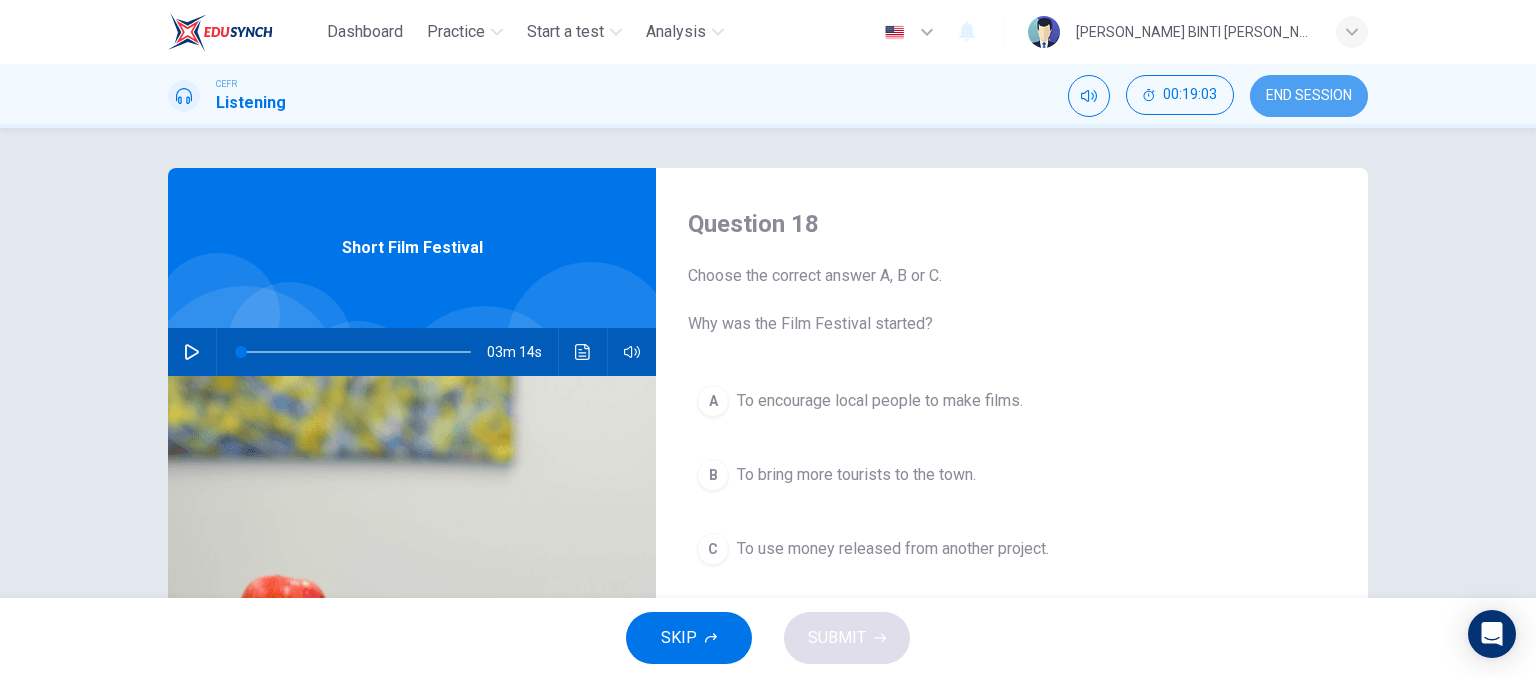 click on "END SESSION" at bounding box center (1309, 96) 